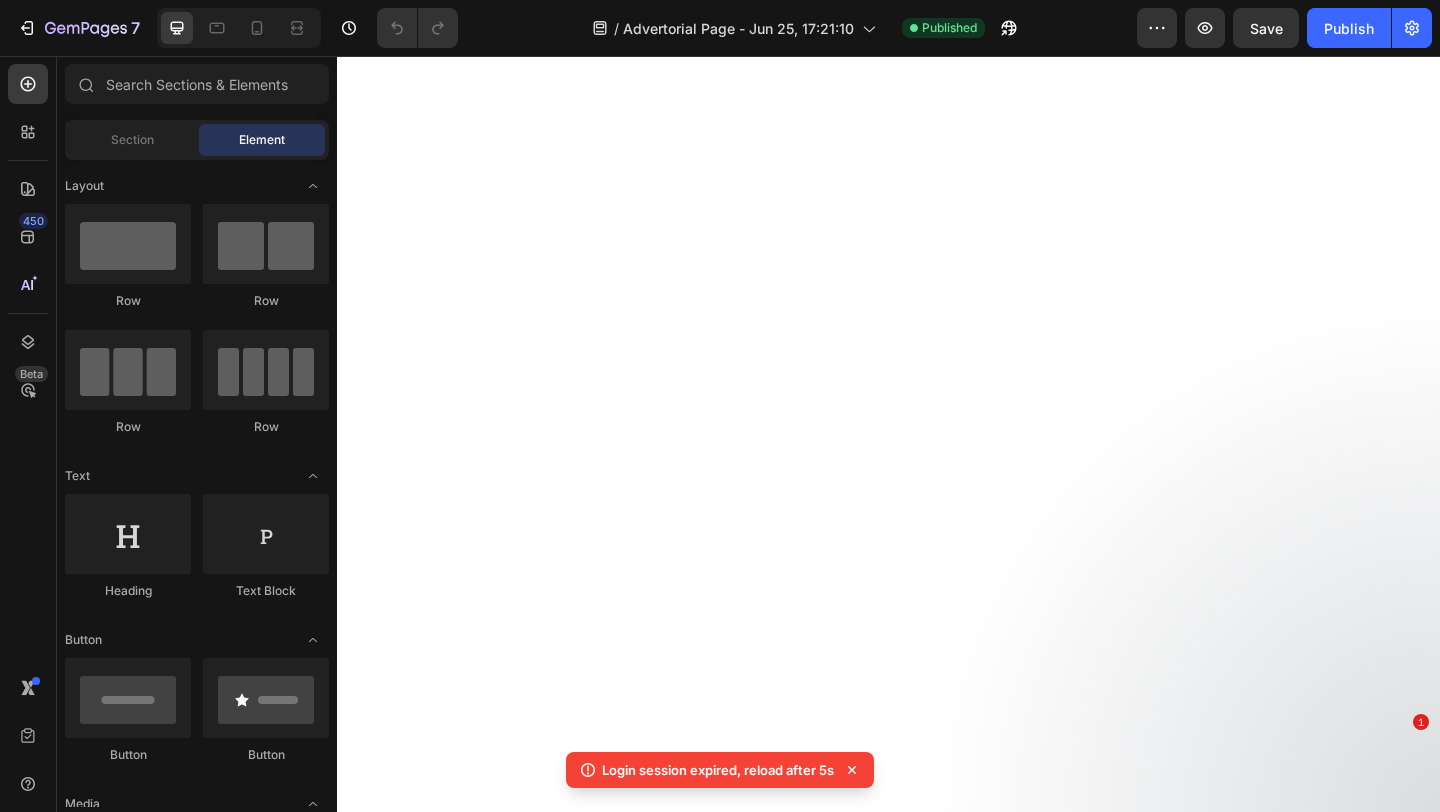 scroll, scrollTop: 0, scrollLeft: 0, axis: both 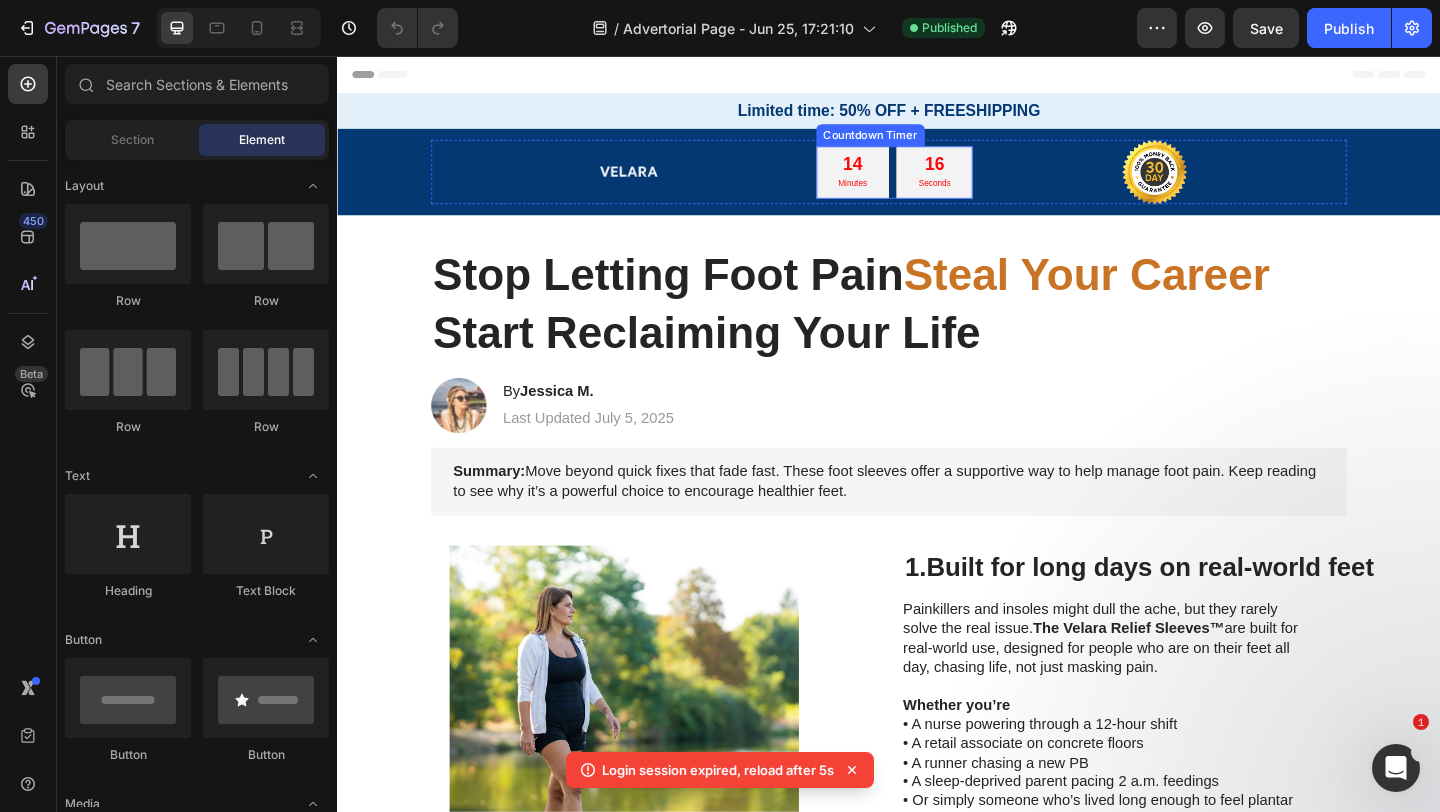 click on "14" at bounding box center [898, 174] 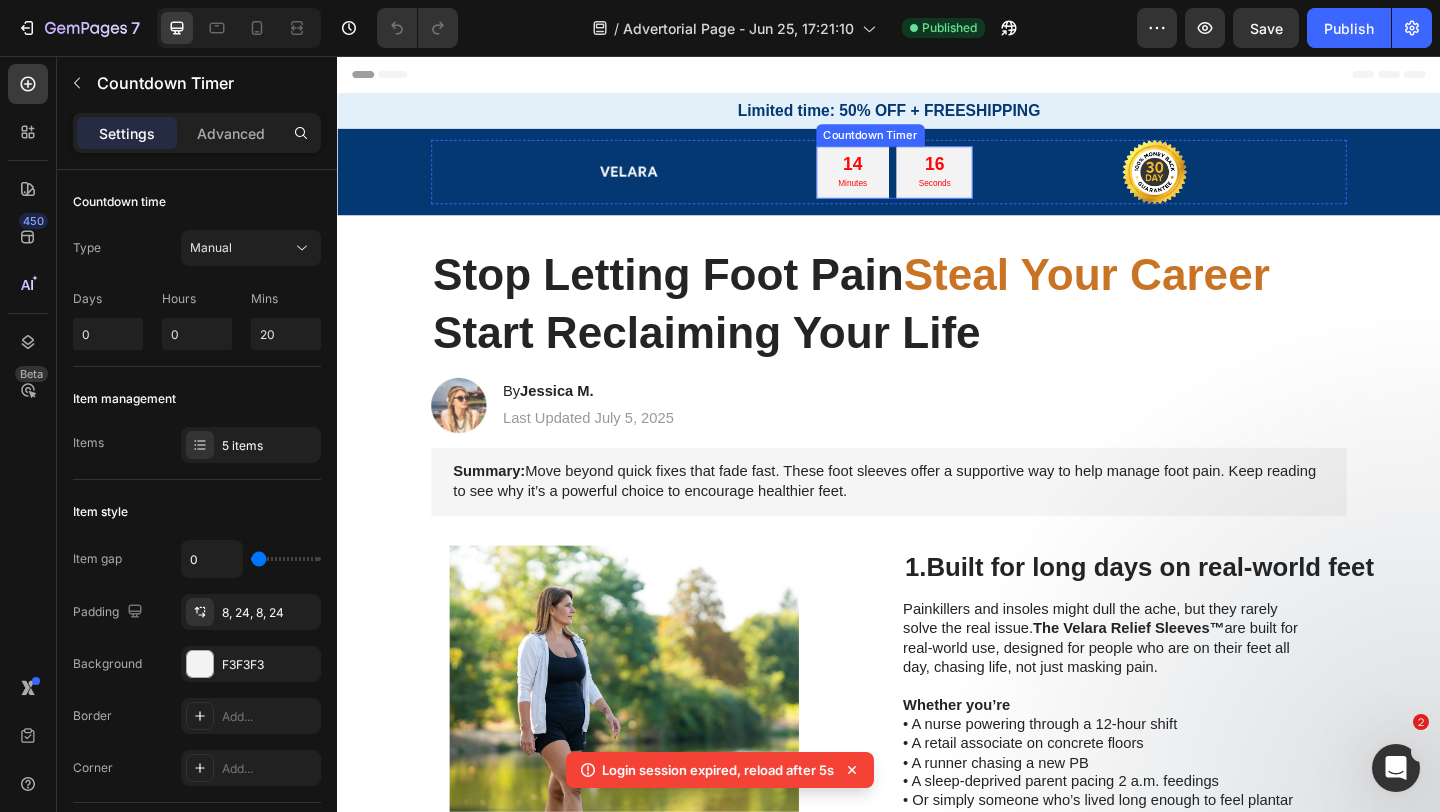 scroll, scrollTop: 0, scrollLeft: 0, axis: both 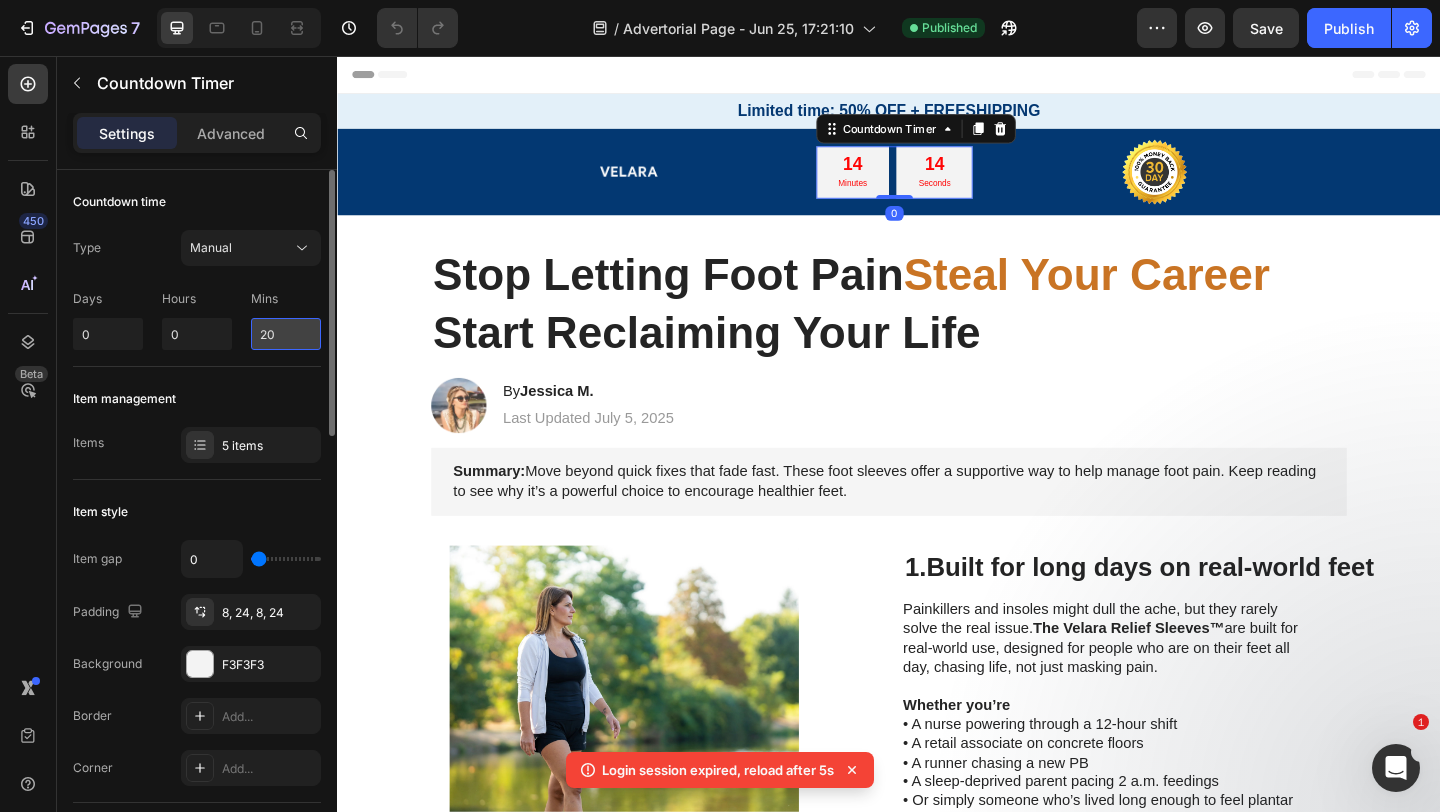 click on "20" at bounding box center [286, 334] 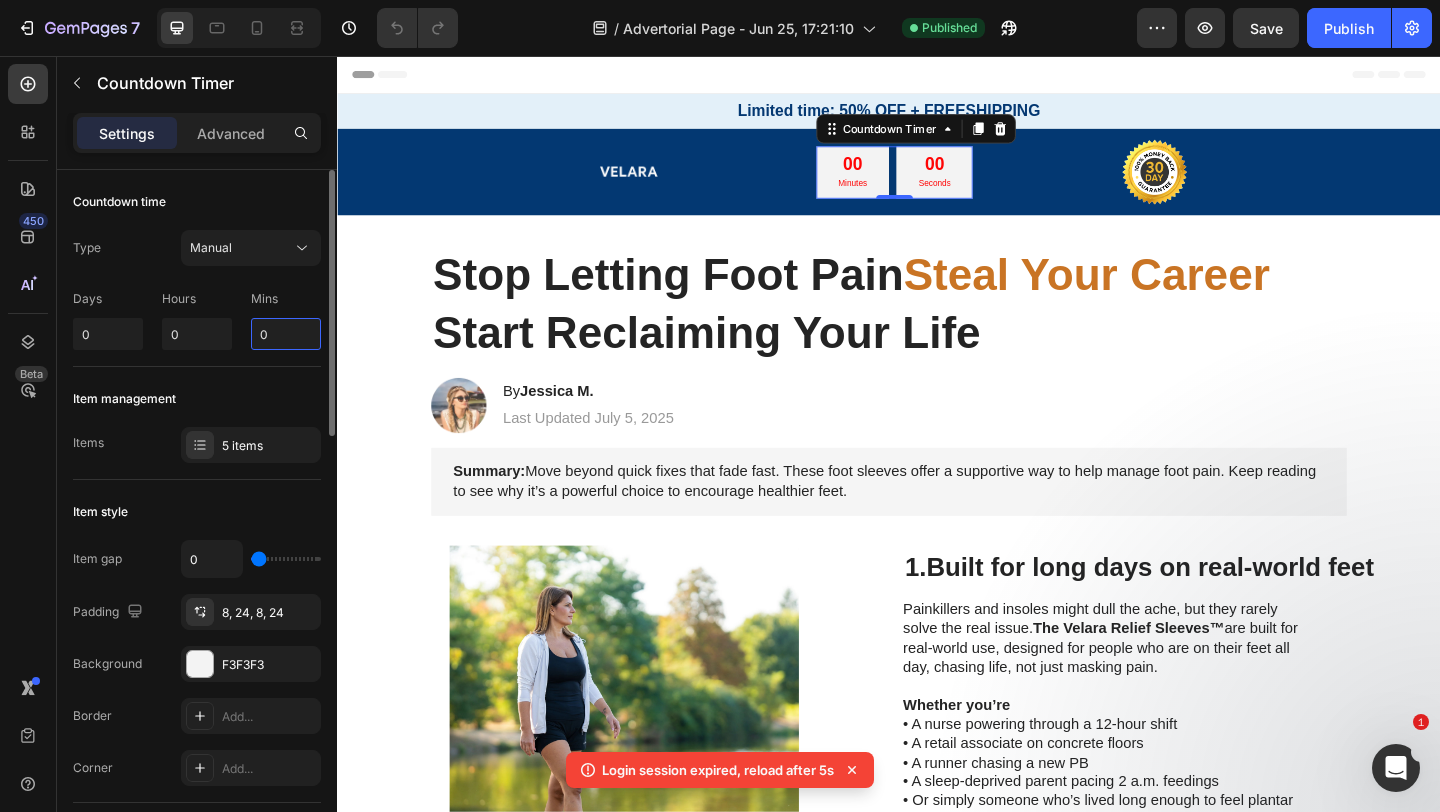 type on "10" 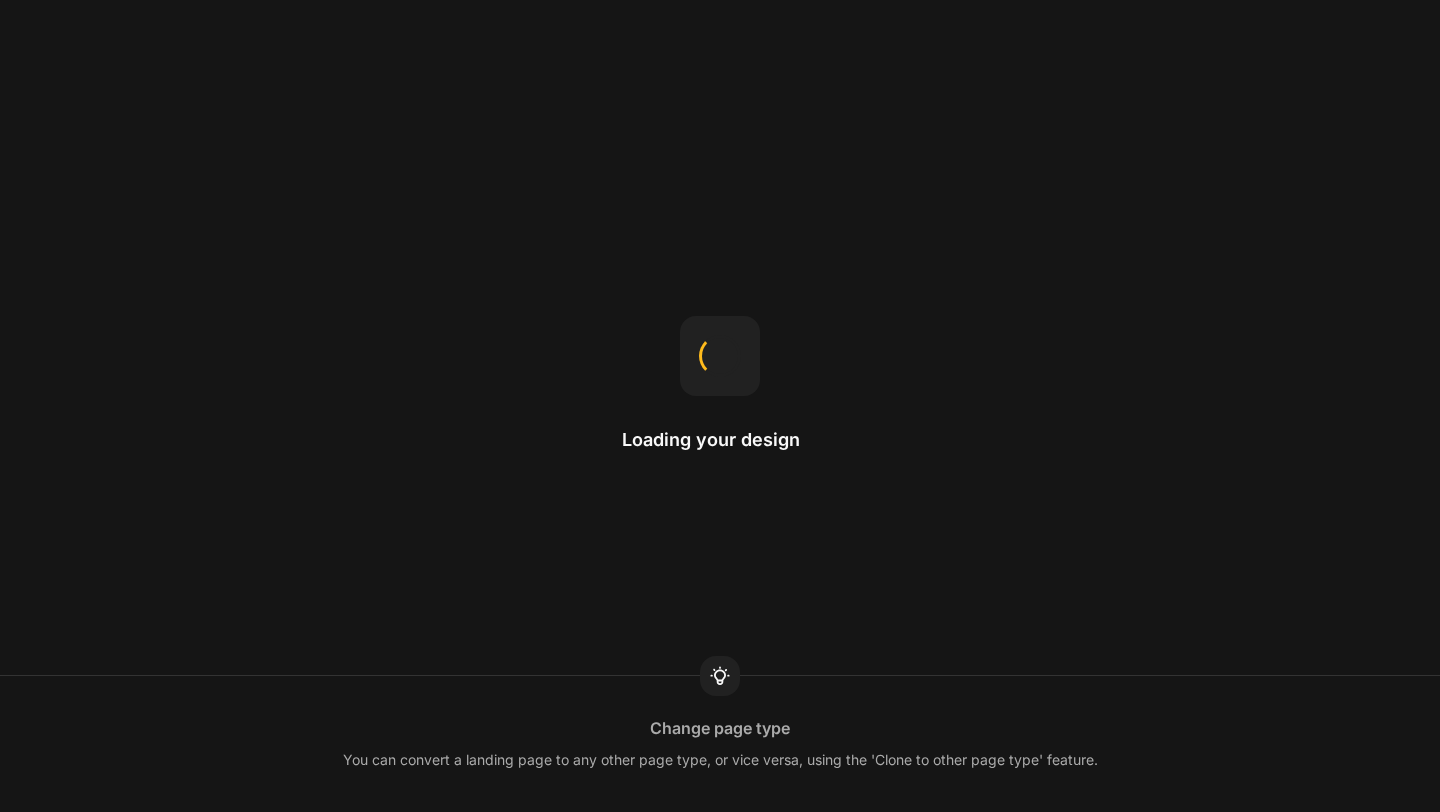 scroll, scrollTop: 0, scrollLeft: 0, axis: both 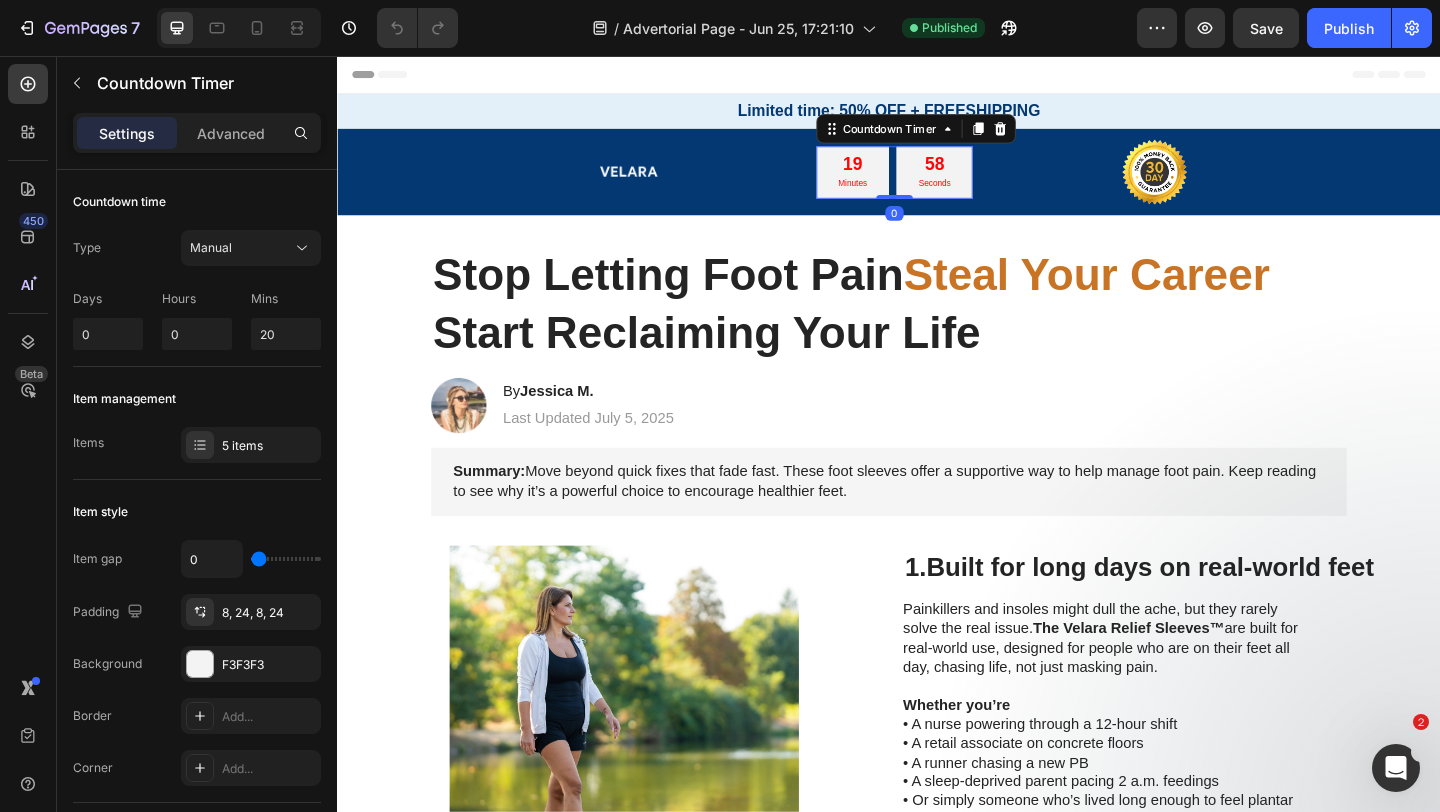 click on "19" at bounding box center [898, 174] 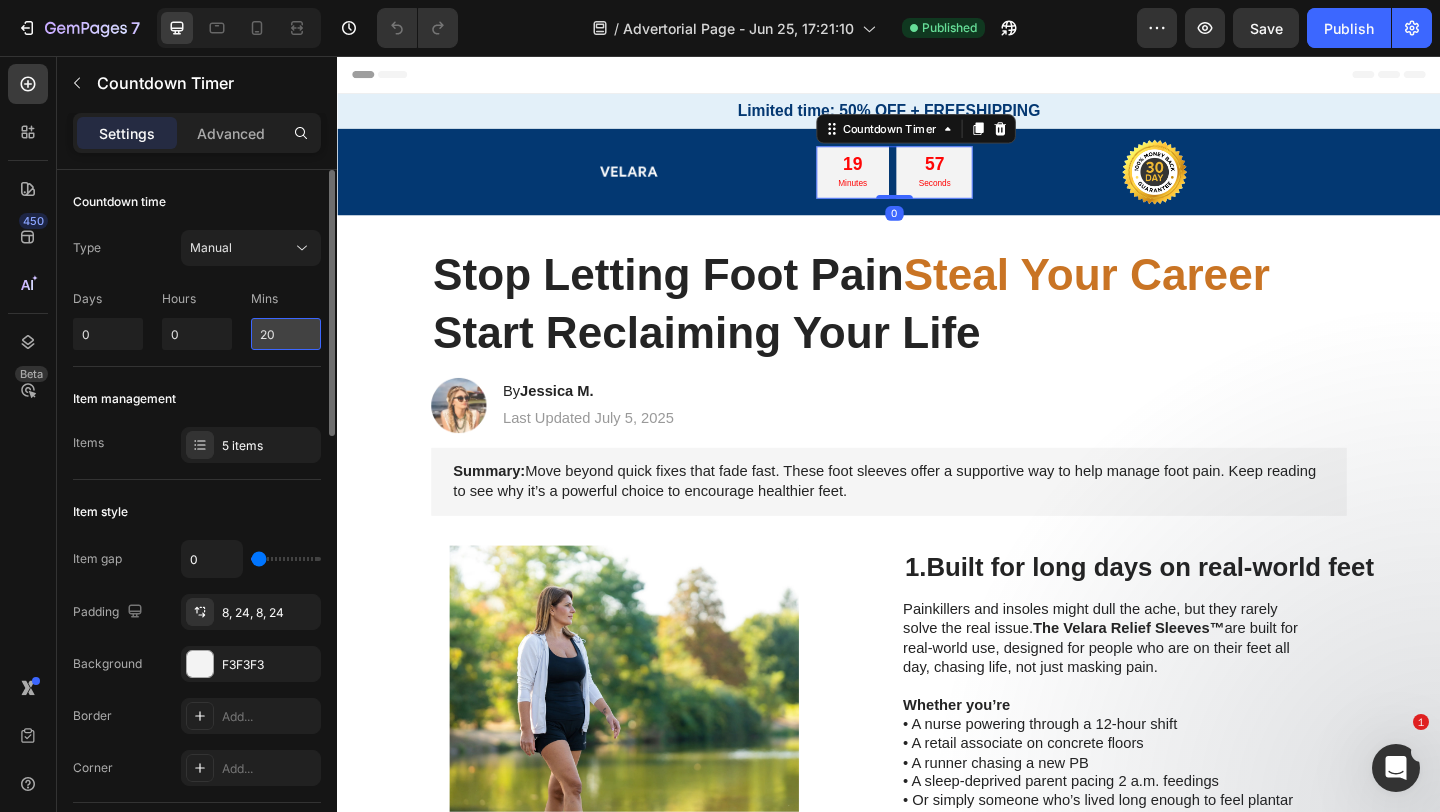 click on "20" at bounding box center [286, 334] 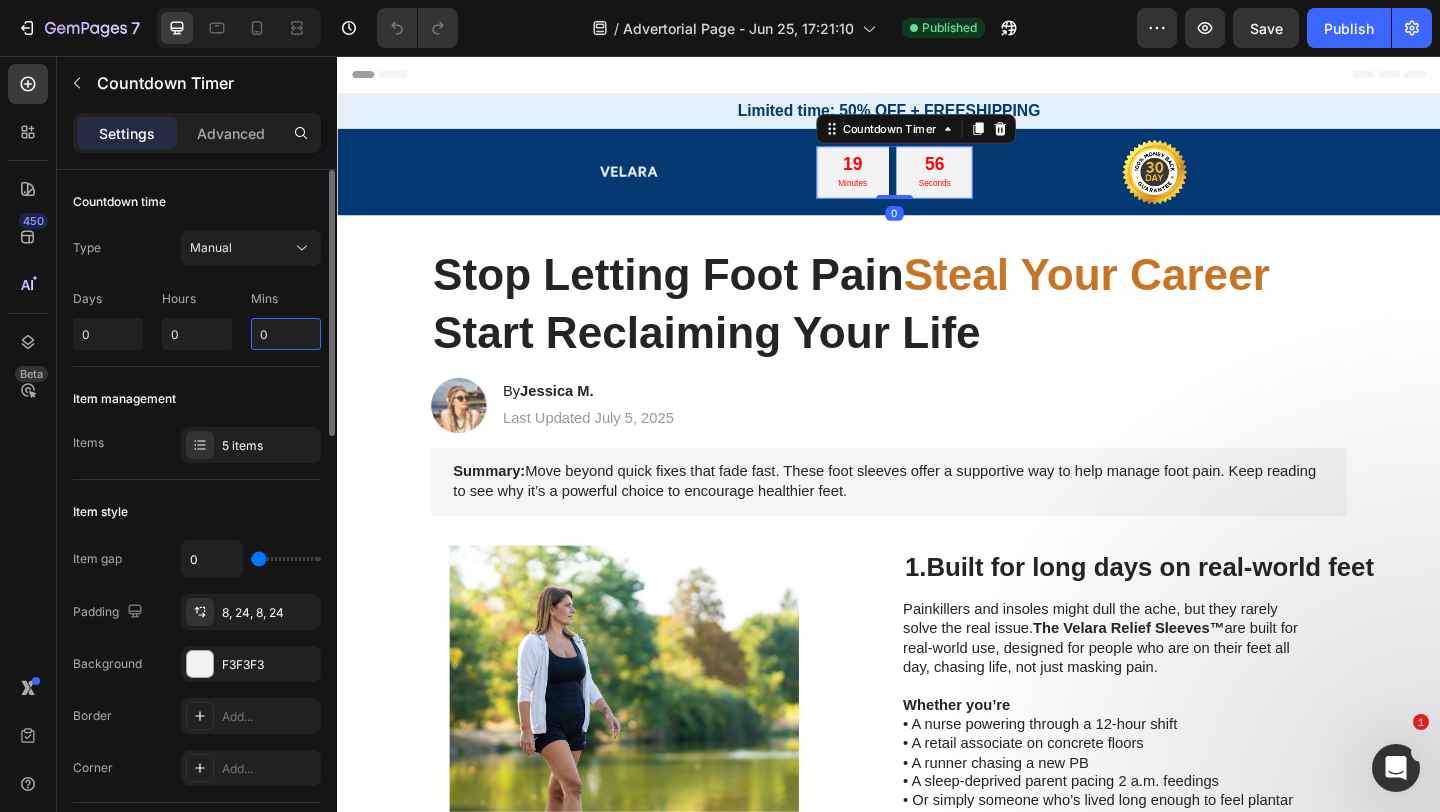 type on "10" 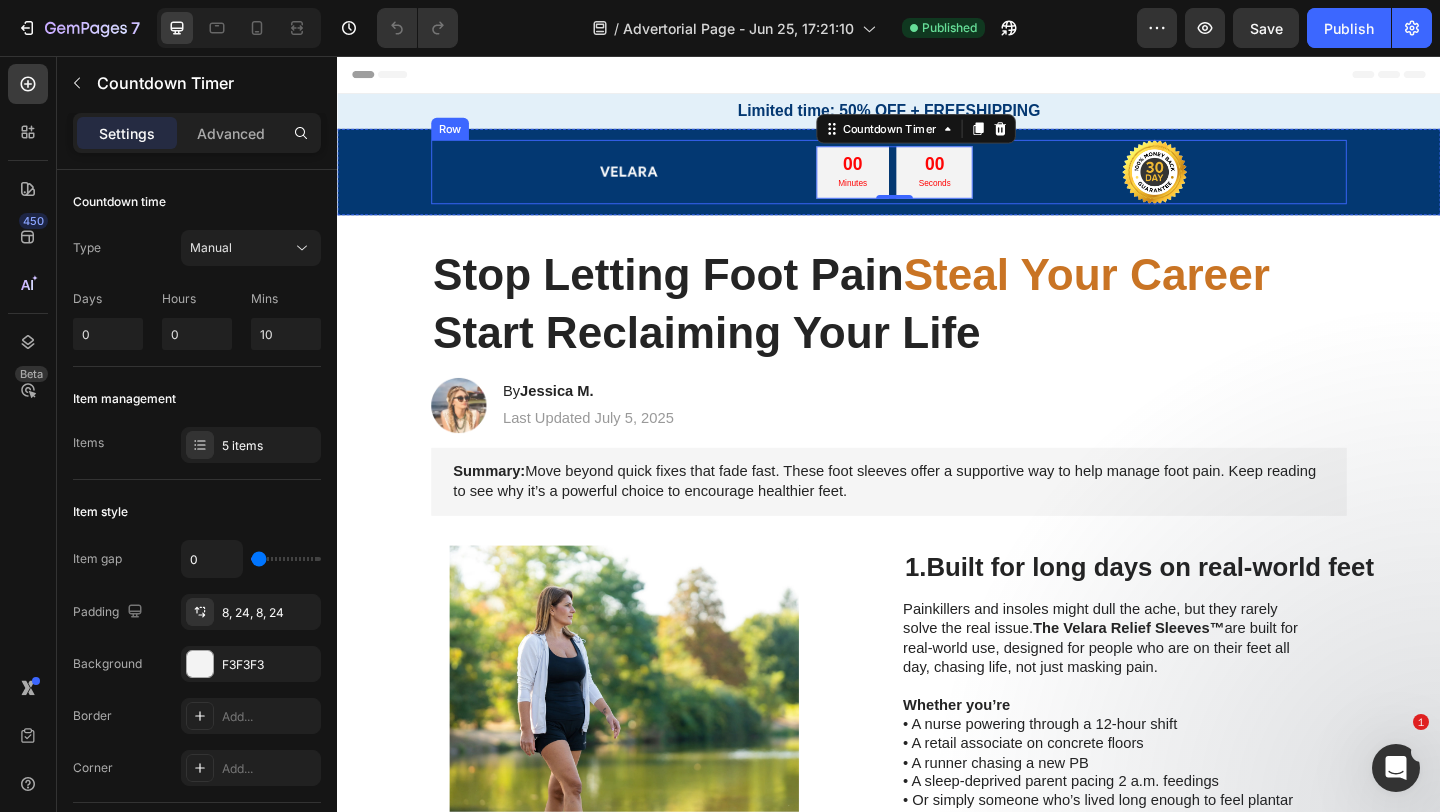 click on "Steal Your Career" at bounding box center (1152, 293) 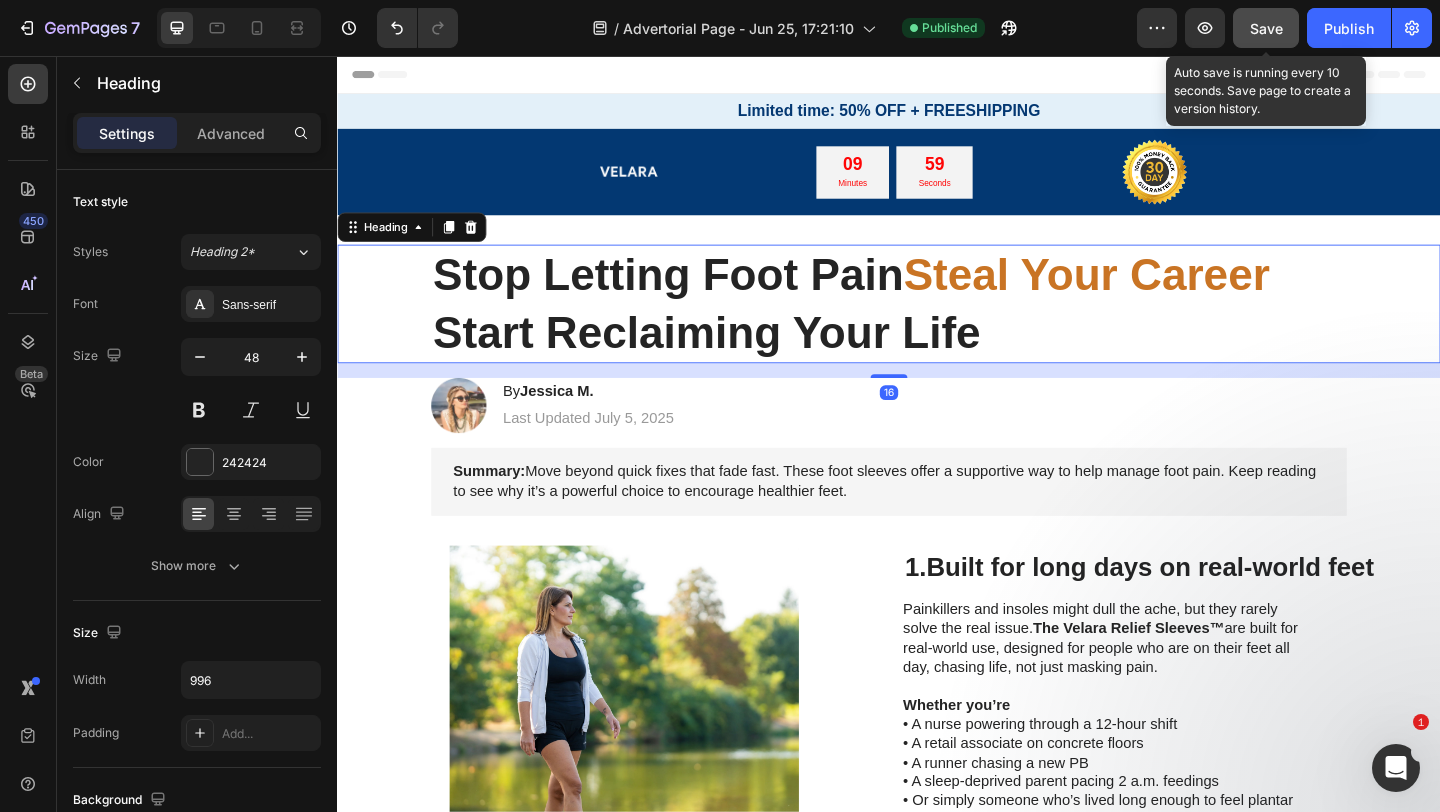 click on "Save" at bounding box center (1266, 28) 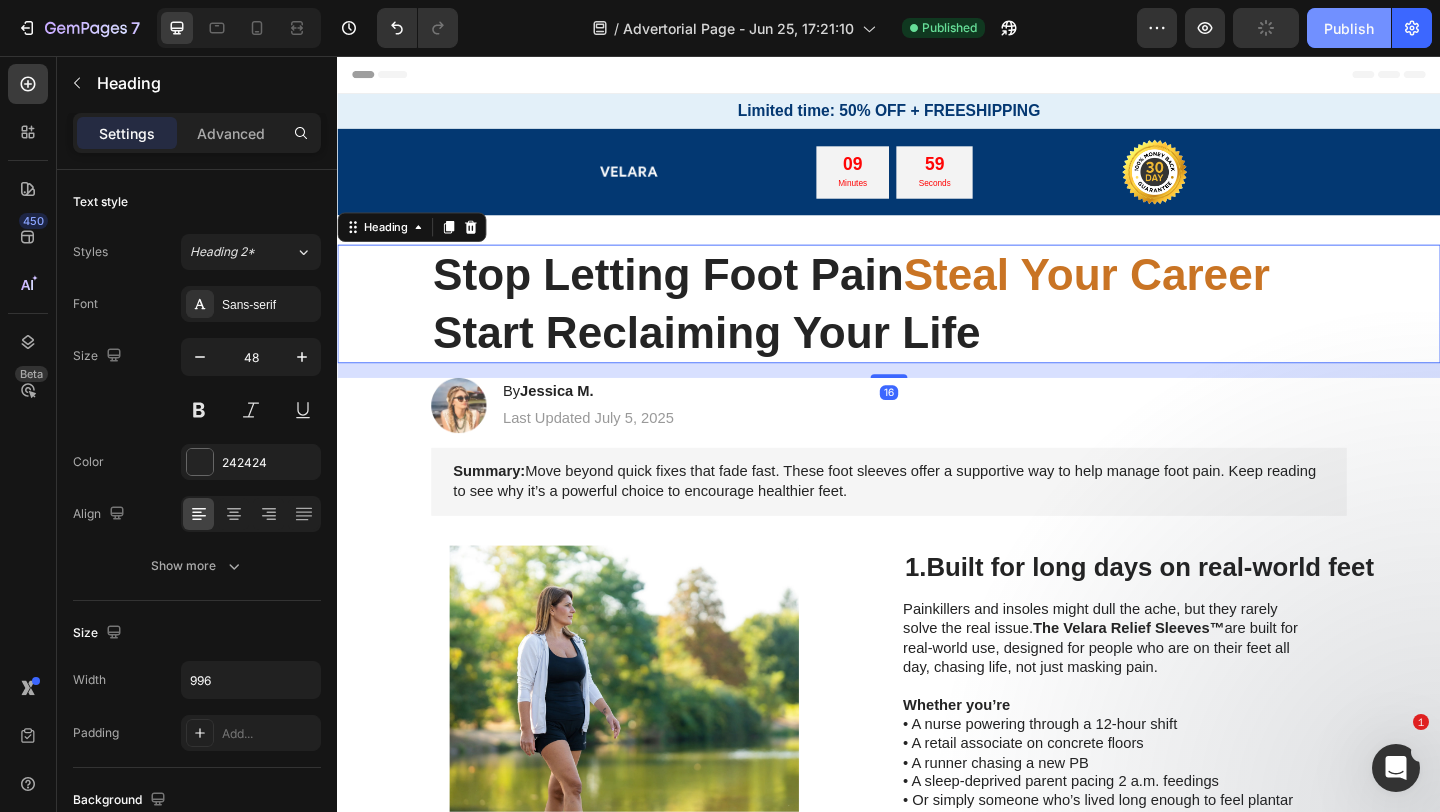 click on "Publish" at bounding box center [1349, 28] 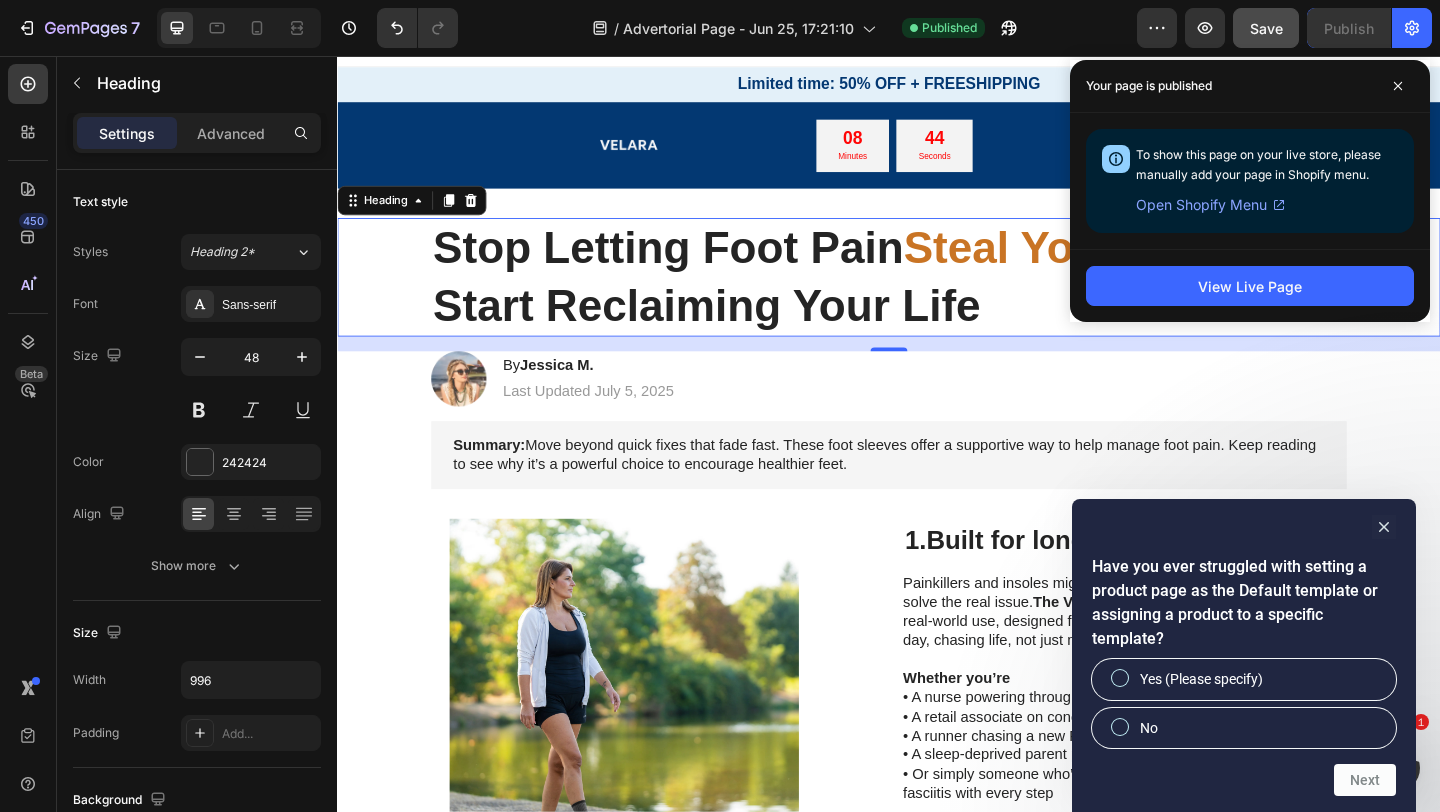 scroll, scrollTop: 54, scrollLeft: 0, axis: vertical 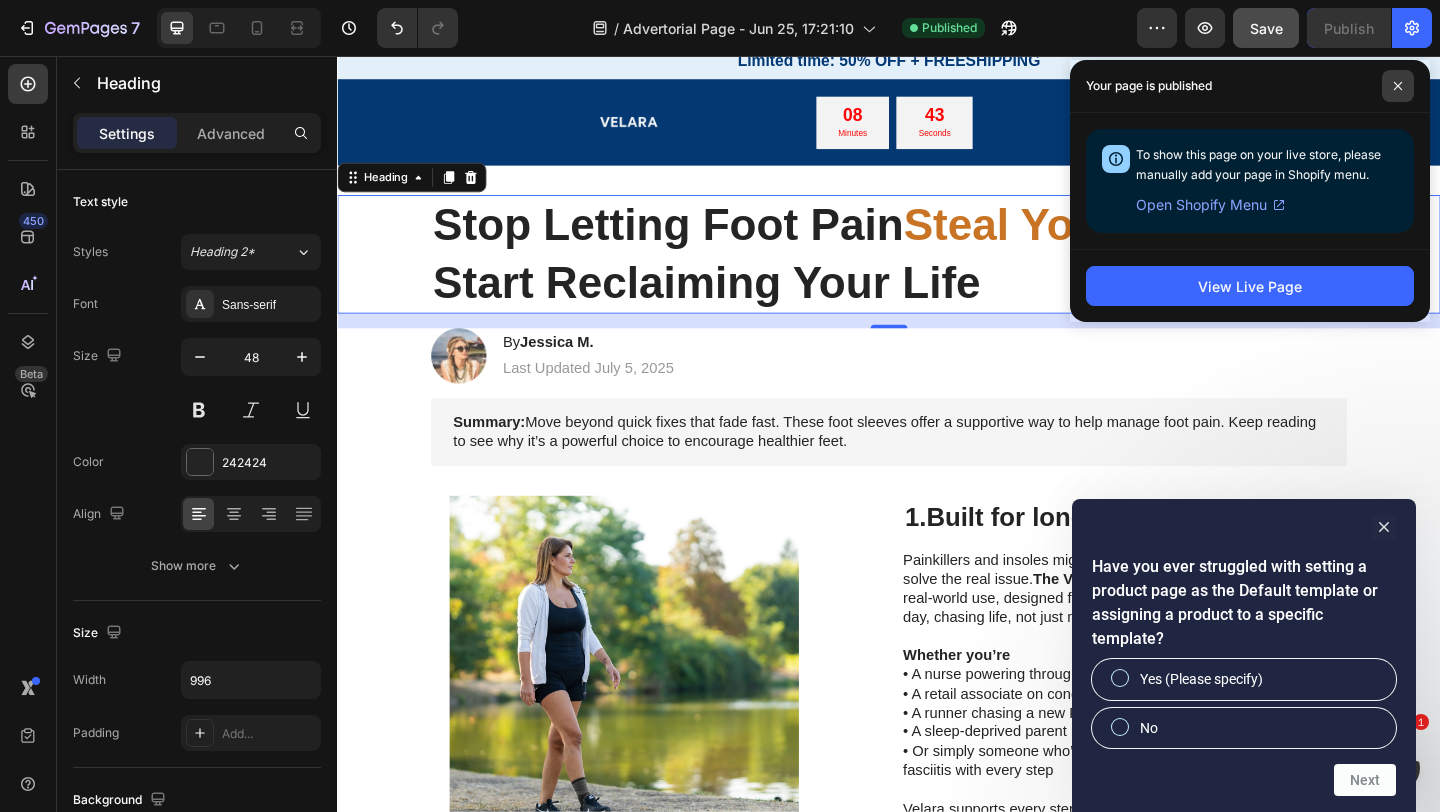 click 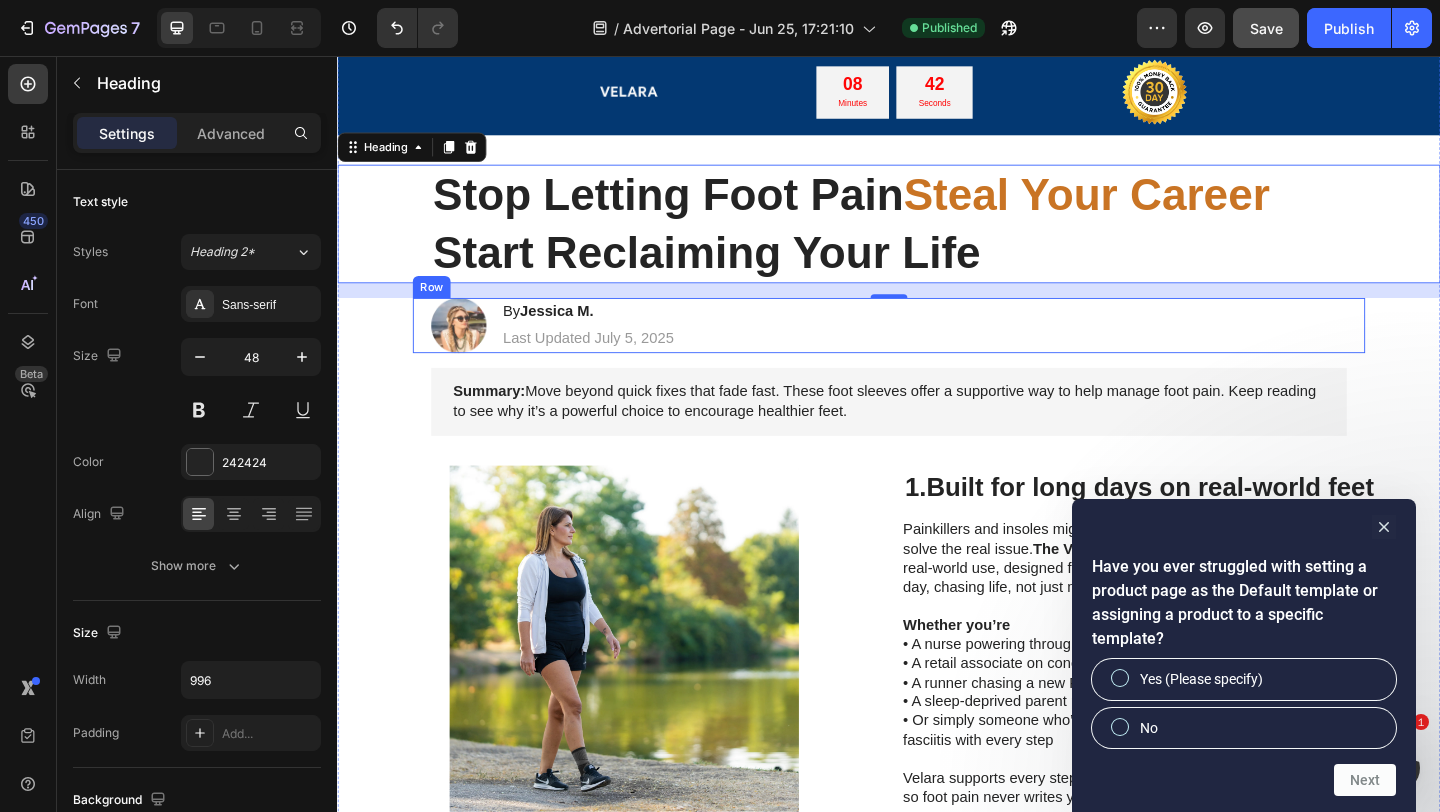 scroll, scrollTop: 119, scrollLeft: 0, axis: vertical 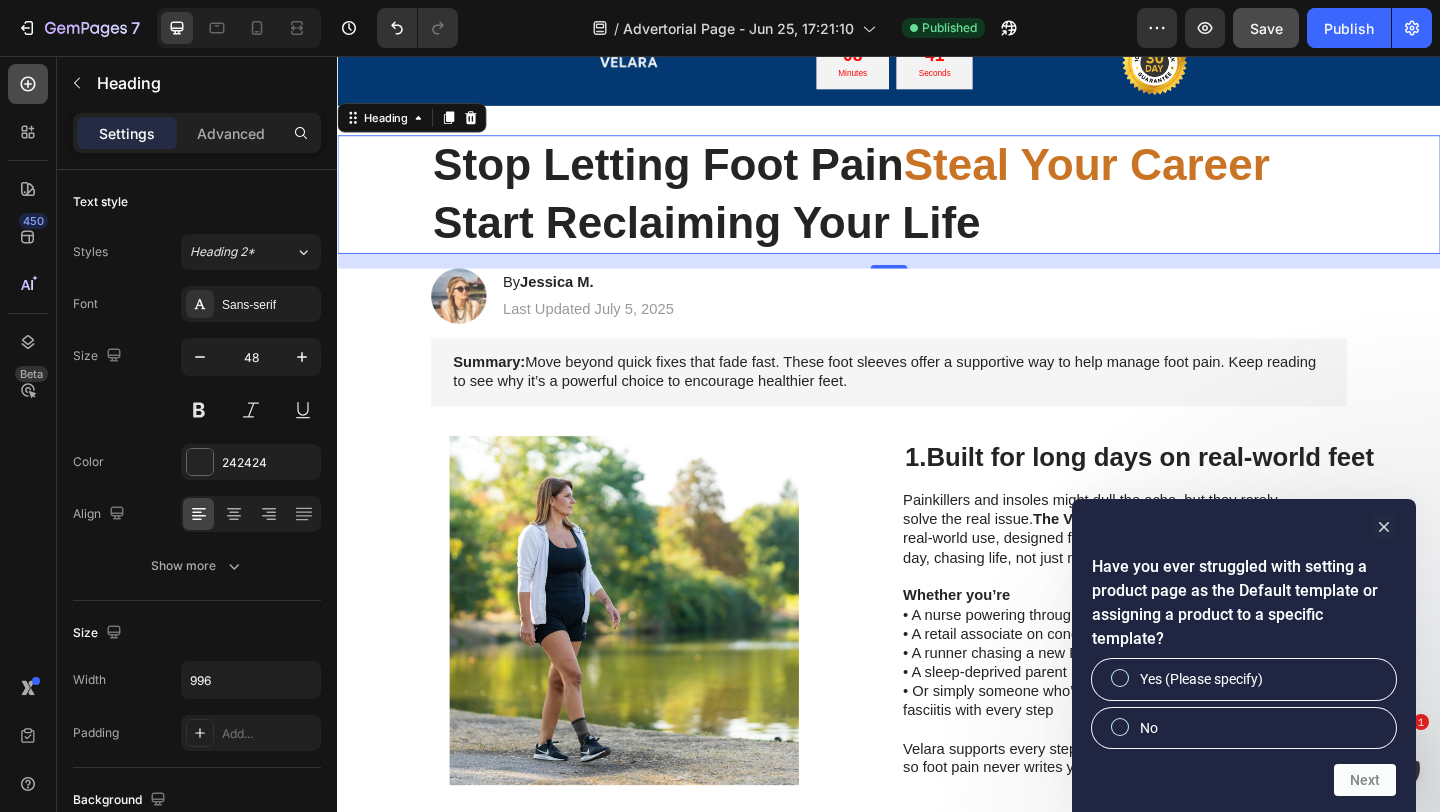 click 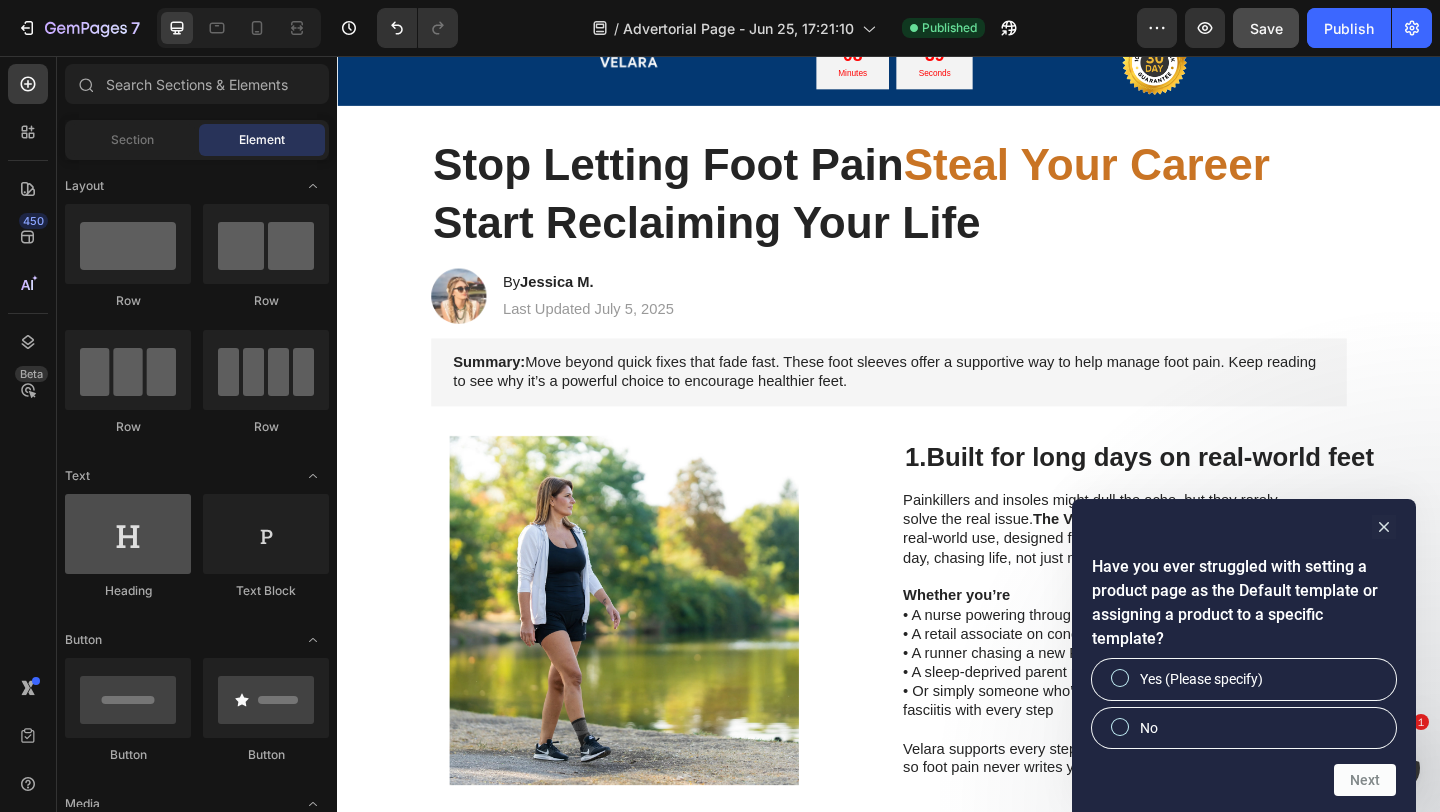 scroll, scrollTop: 82, scrollLeft: 0, axis: vertical 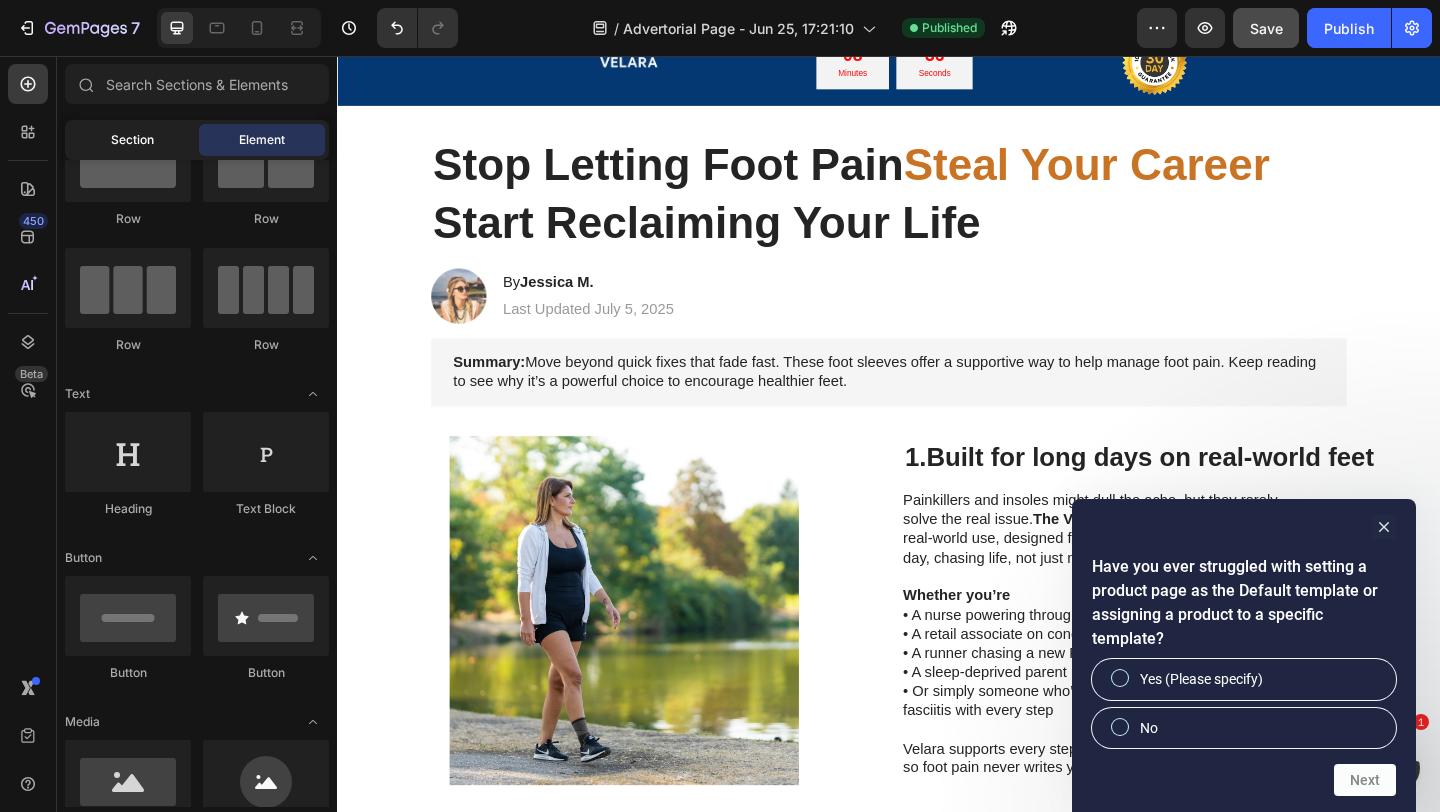 click on "Section" at bounding box center (132, 140) 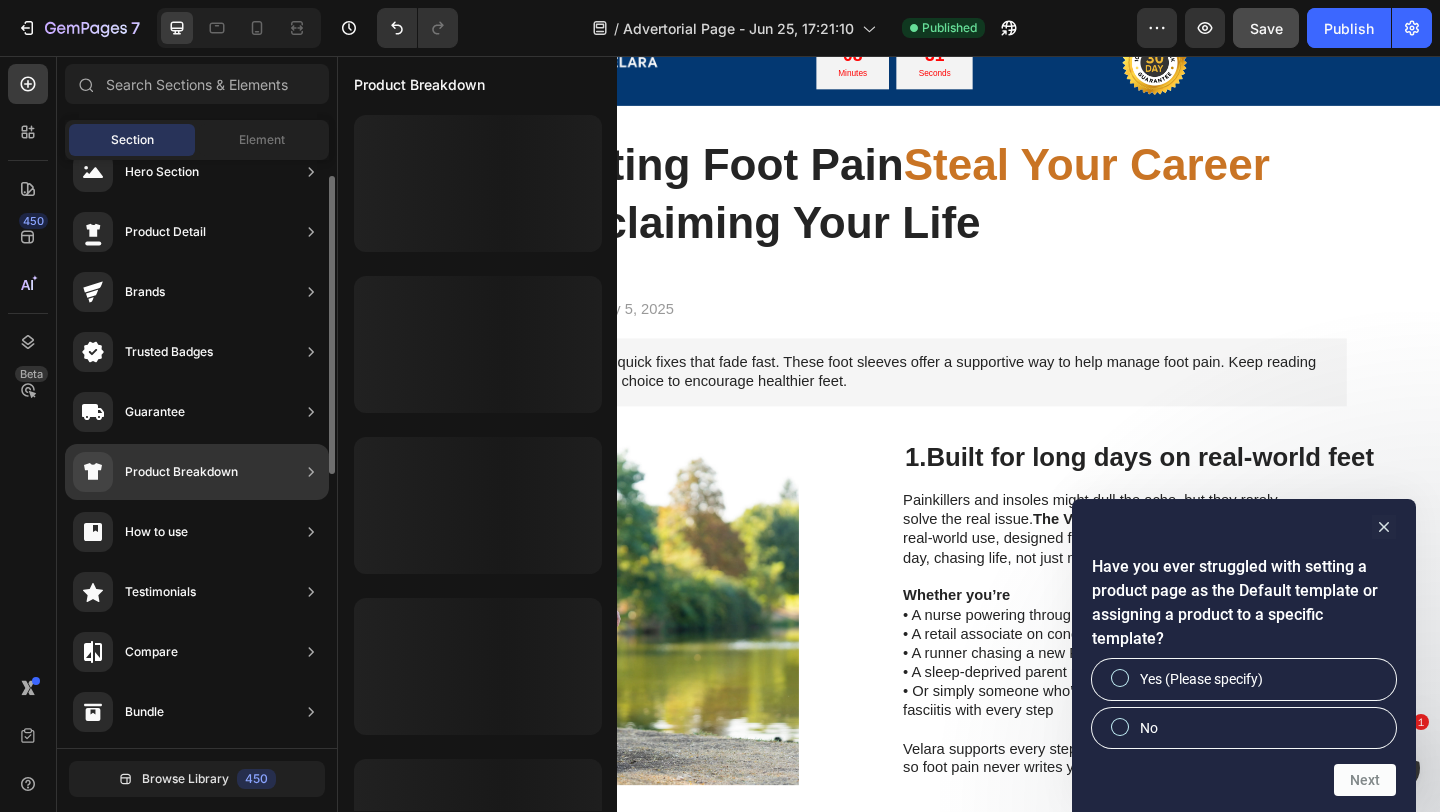 scroll, scrollTop: 33, scrollLeft: 0, axis: vertical 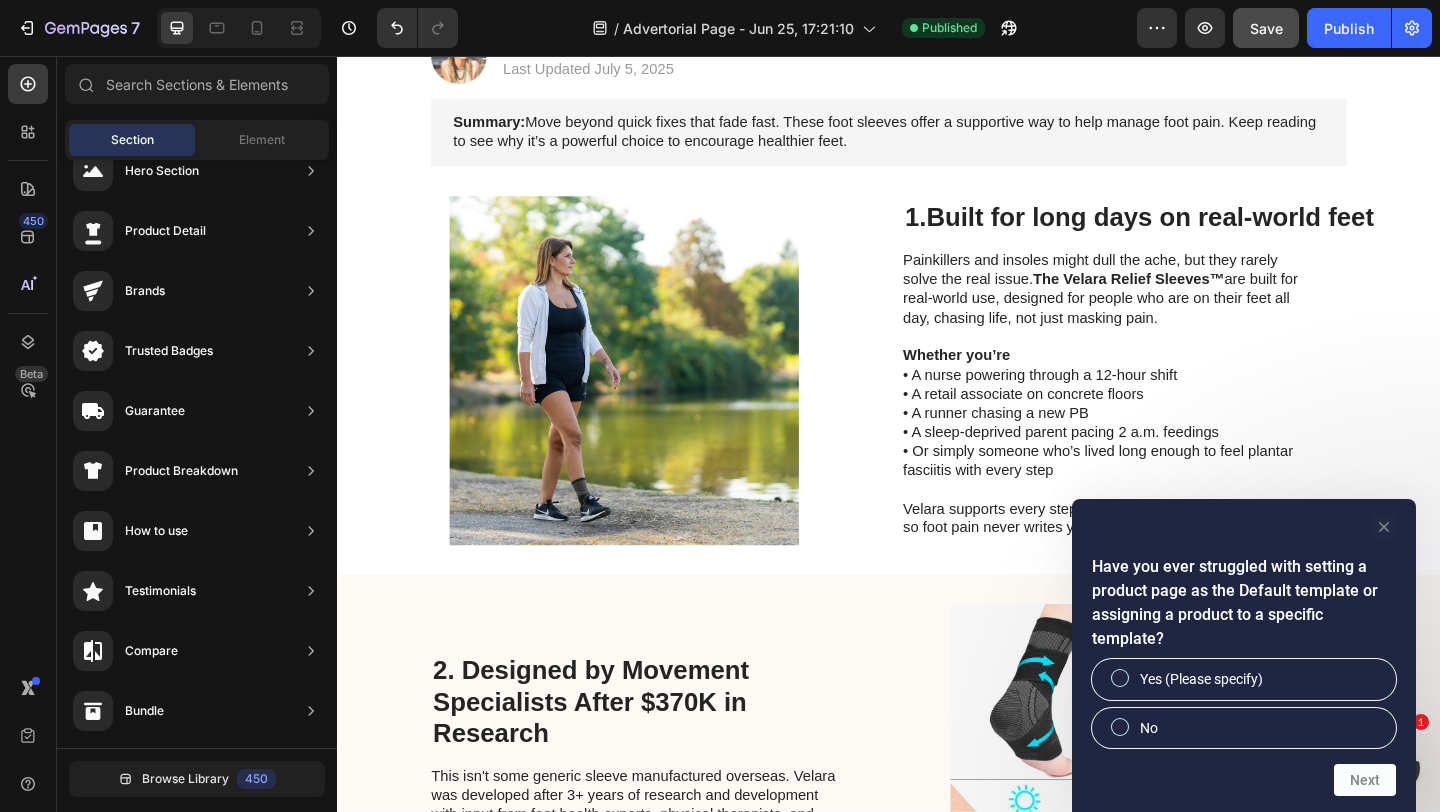 click 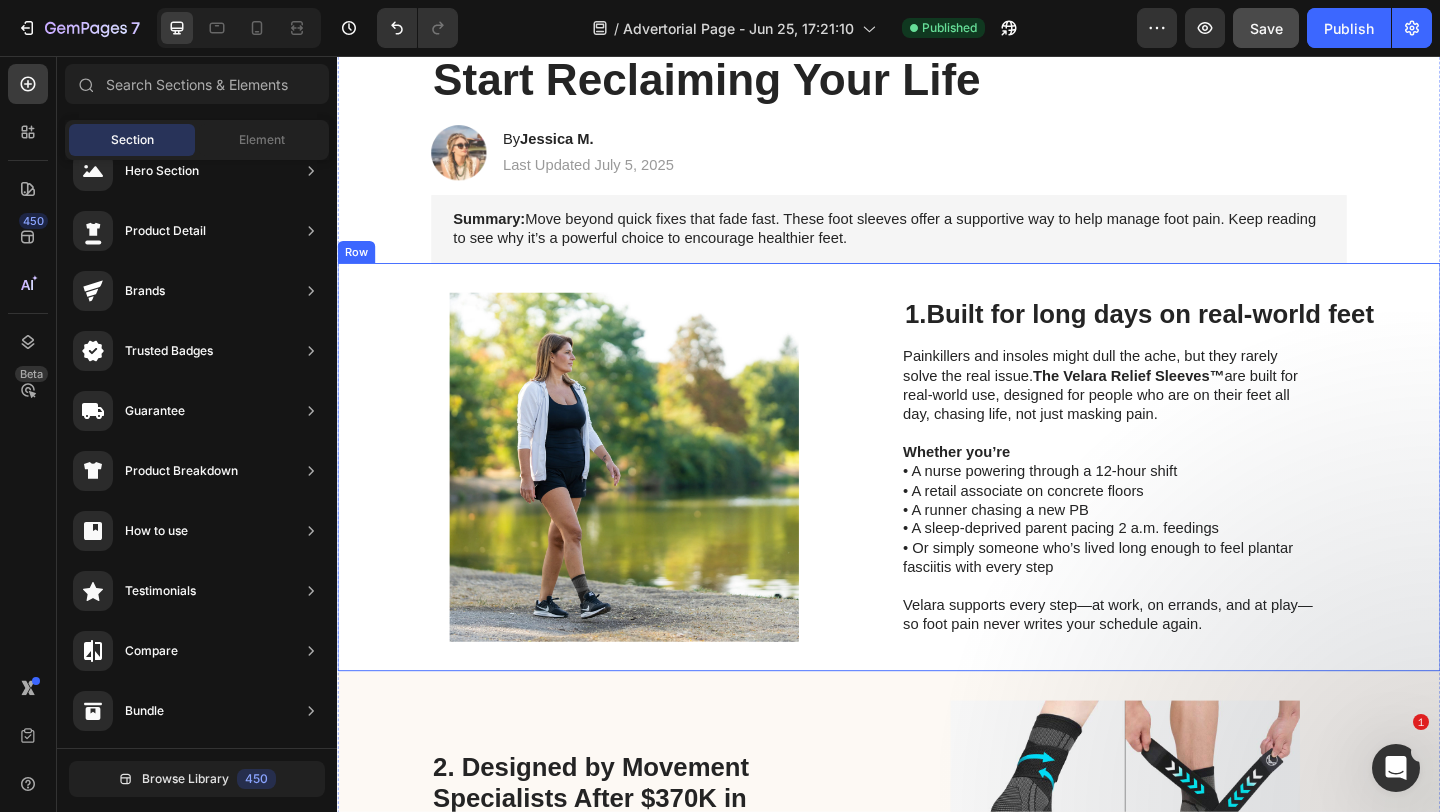 scroll, scrollTop: 250, scrollLeft: 0, axis: vertical 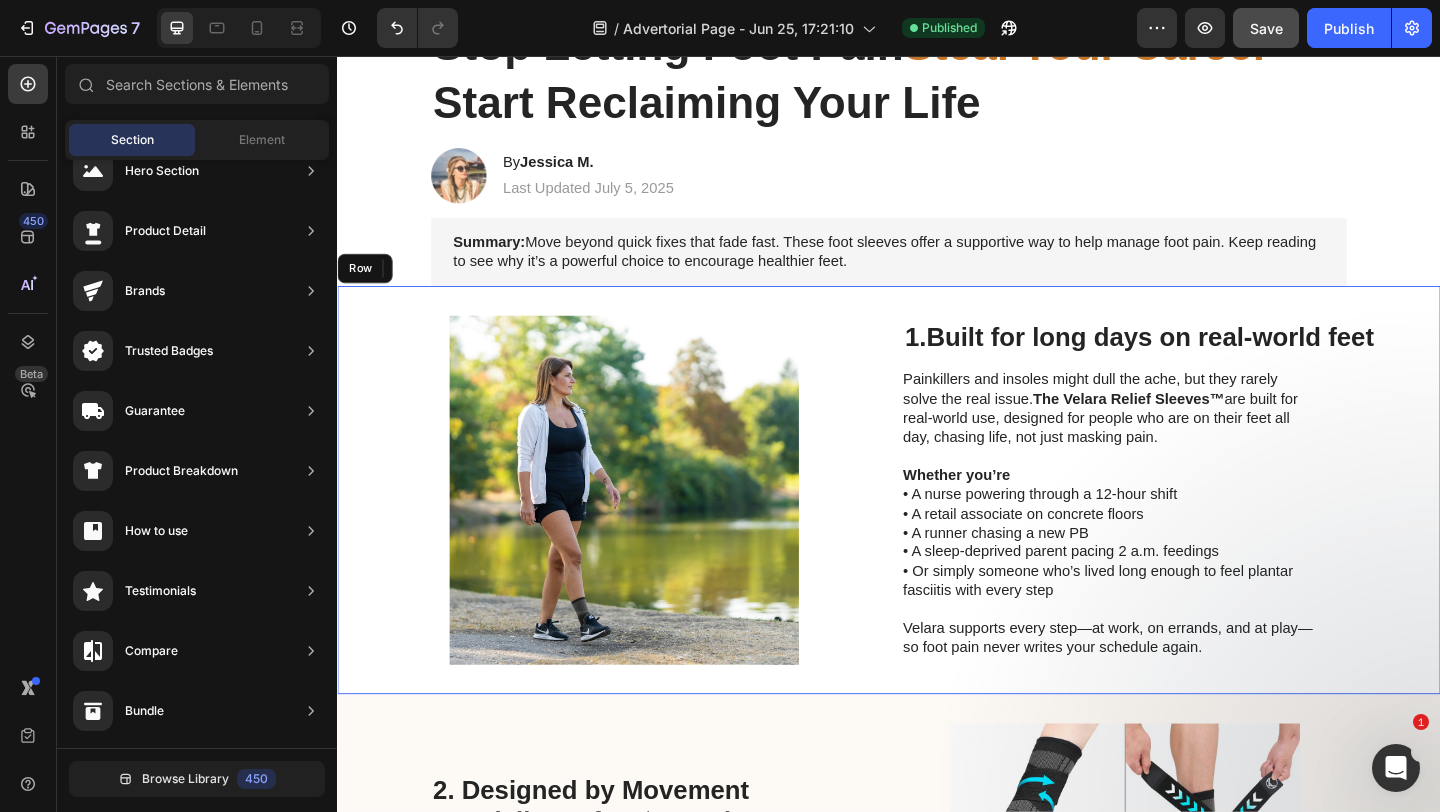 click on "Image 1.  Built for long days on real-world feet Heading Painkillers and insoles might dull the ache, but they rarely solve the real issue.  The Velara Relief Sleeves™  are built for real-world use, designed for people who are on their feet all day, chasing life, not just masking pain.   Whether you’re • A nurse powering through a [NUMBER]-hour shift • A retail associate on concrete floors • A runner chasing a new PB • A sleep-deprived parent pacing [NUMBER] a.m. feedings • Or simply someone who’s lived long enough to feel plantar fasciitis with every step   Velara supports every step—at work, on errands, and at play—so foot pain never writes your schedule again. Text Block Row" at bounding box center [937, 528] 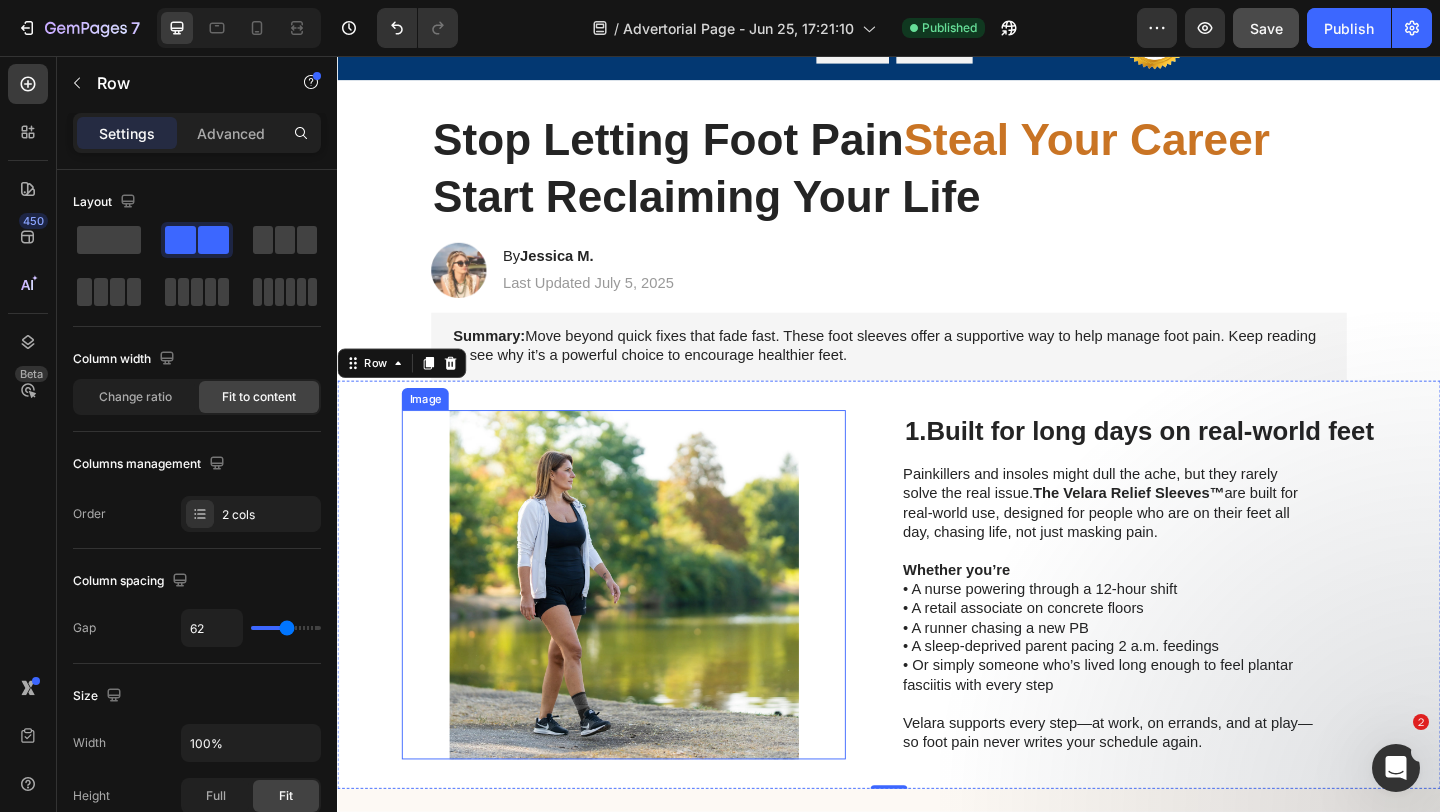 scroll, scrollTop: 153, scrollLeft: 0, axis: vertical 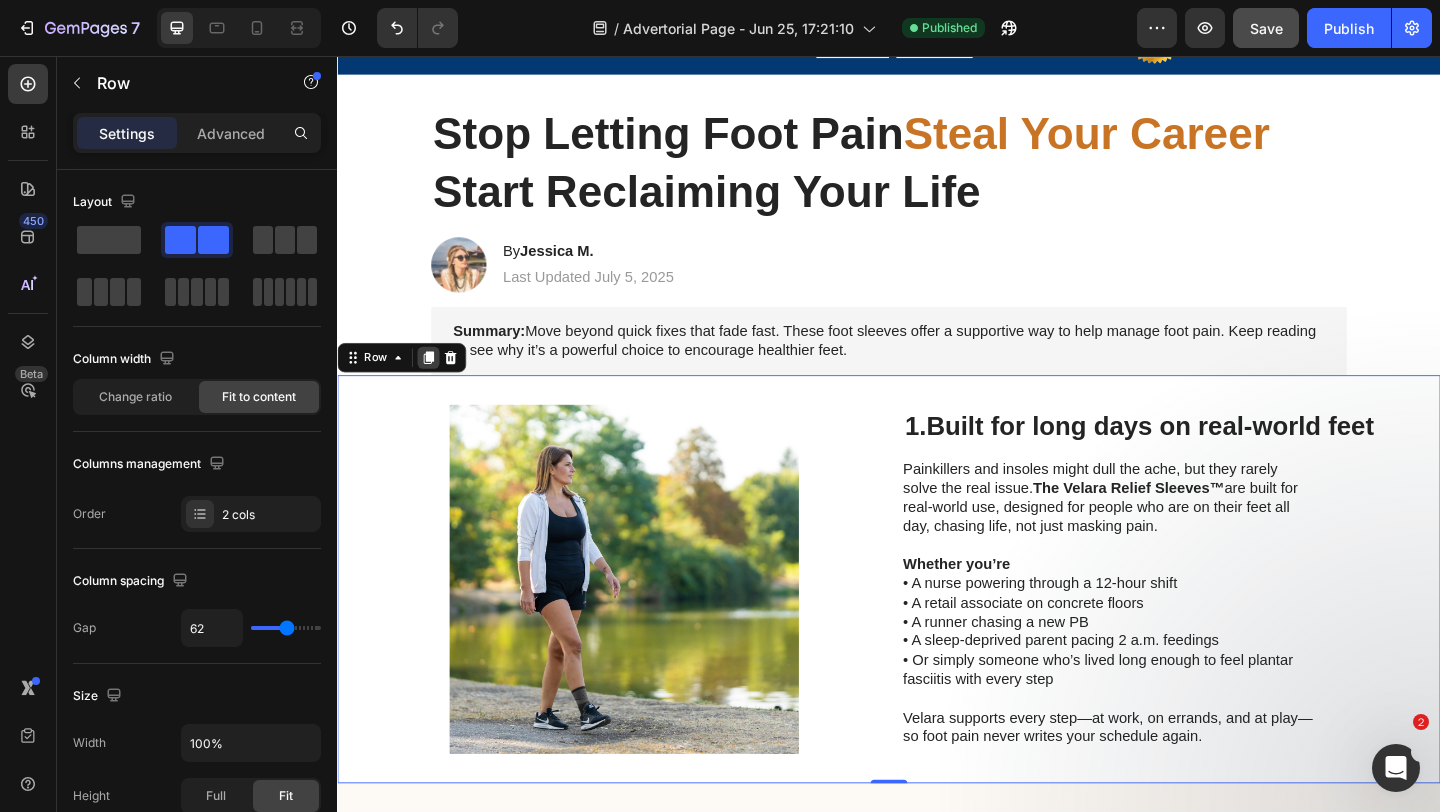 click 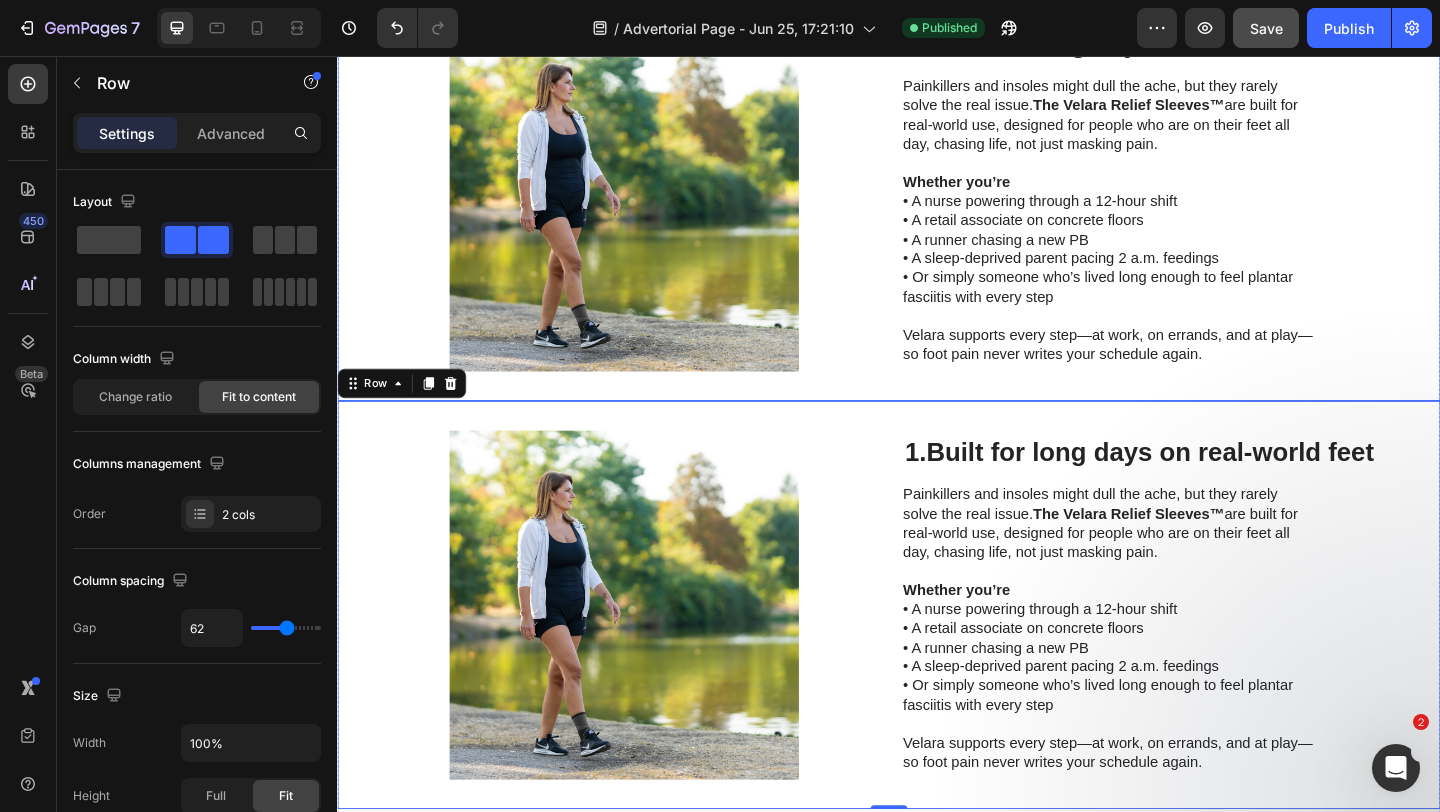 scroll, scrollTop: 346, scrollLeft: 0, axis: vertical 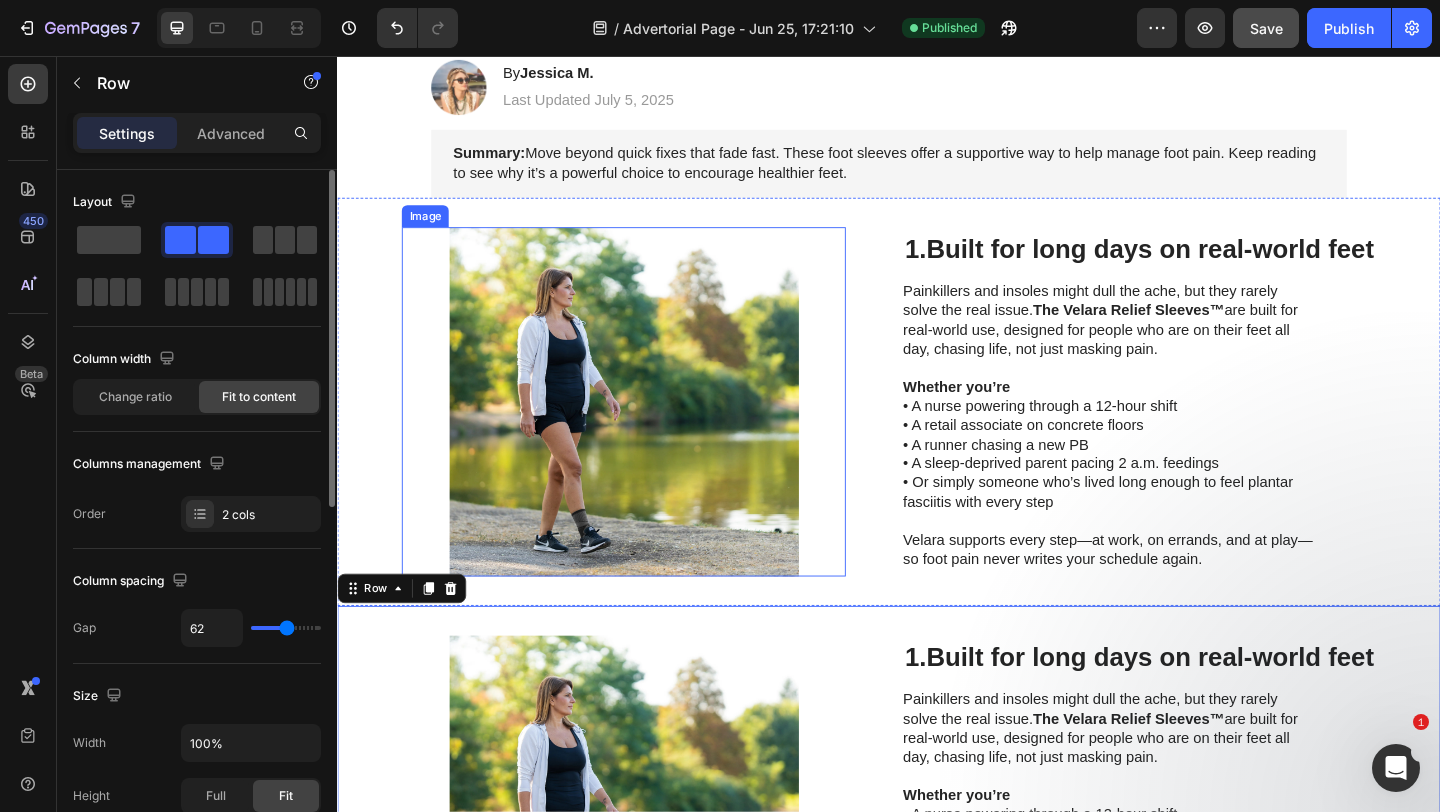 click at bounding box center [648, 432] 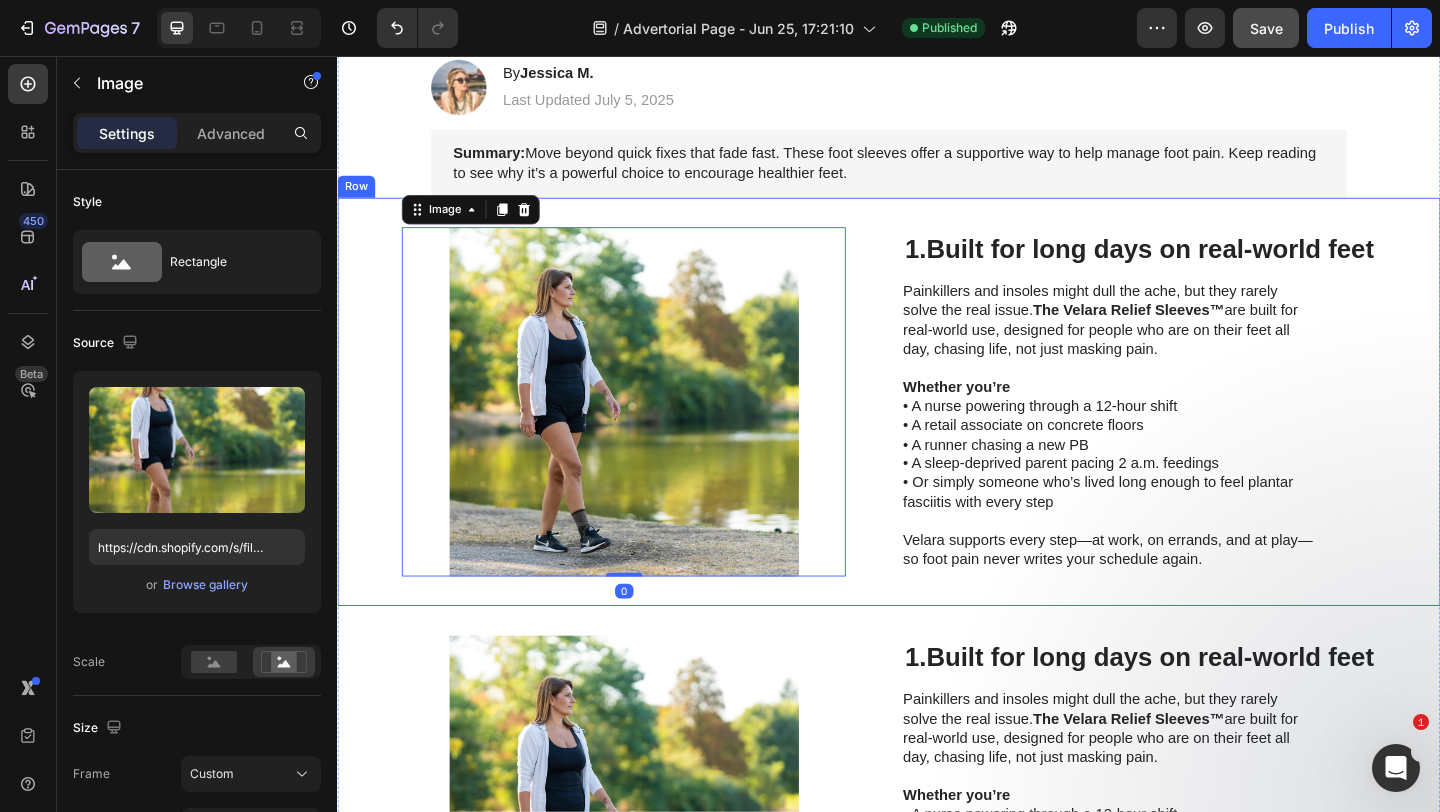click on "Image   0 1.  Built for long days on real-world feet Heading Painkillers and insoles might dull the ache, but they rarely solve the real issue.  The Velara Relief Sleeves™  are built for real-world use, designed for people who are on their feet all day, chasing life, not just masking pain.   Whether you’re • A nurse powering through a 12-hour shift • A retail associate on concrete floors • A runner chasing a new PB • A sleep-deprived parent pacing 2 a.m. feedings • Or simply someone who’s lived long enough to feel plantar fasciitis with every step   Velara supports every step—at work, on errands, and at play—so foot pain never writes your schedule again. Text Block Row" at bounding box center [937, 432] 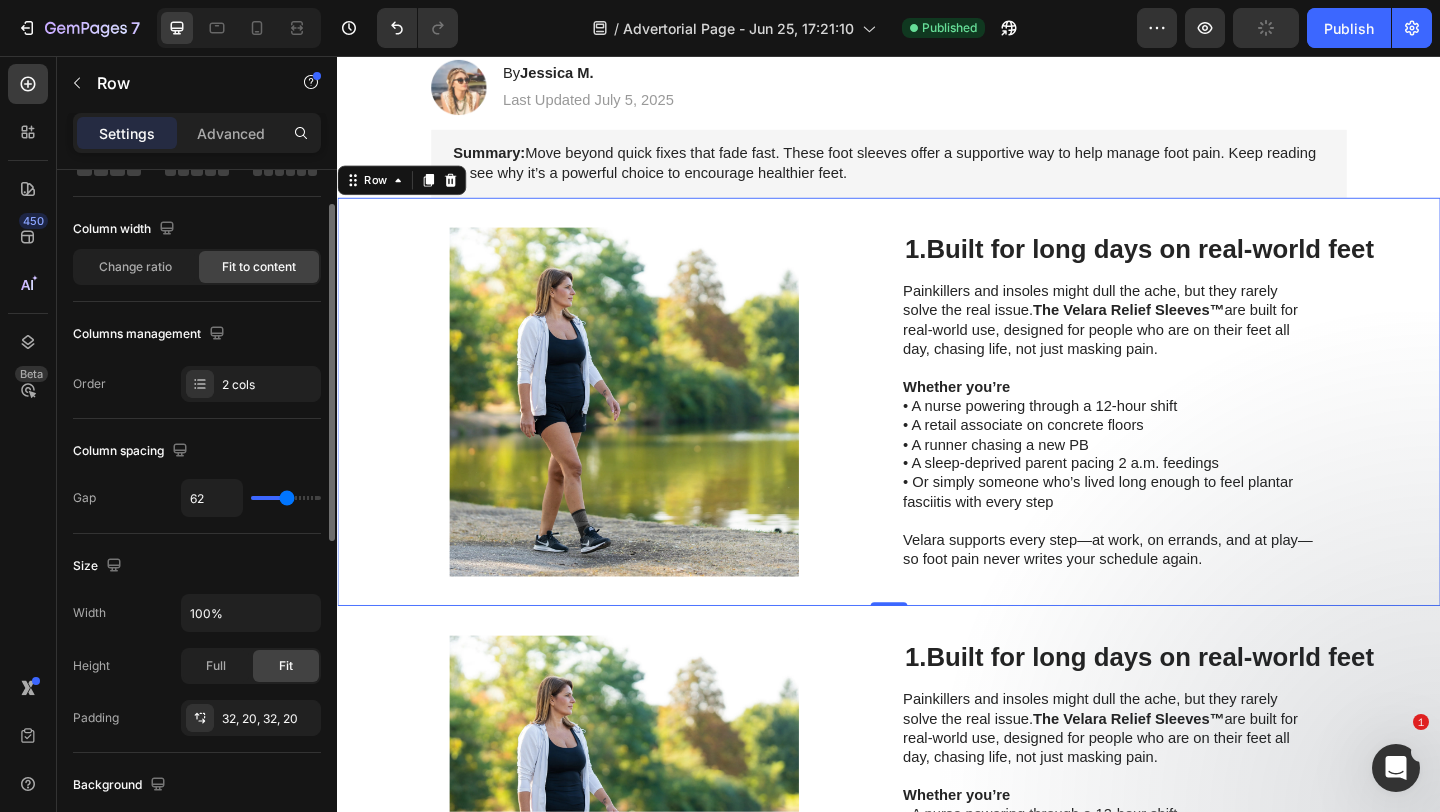 scroll, scrollTop: 28, scrollLeft: 0, axis: vertical 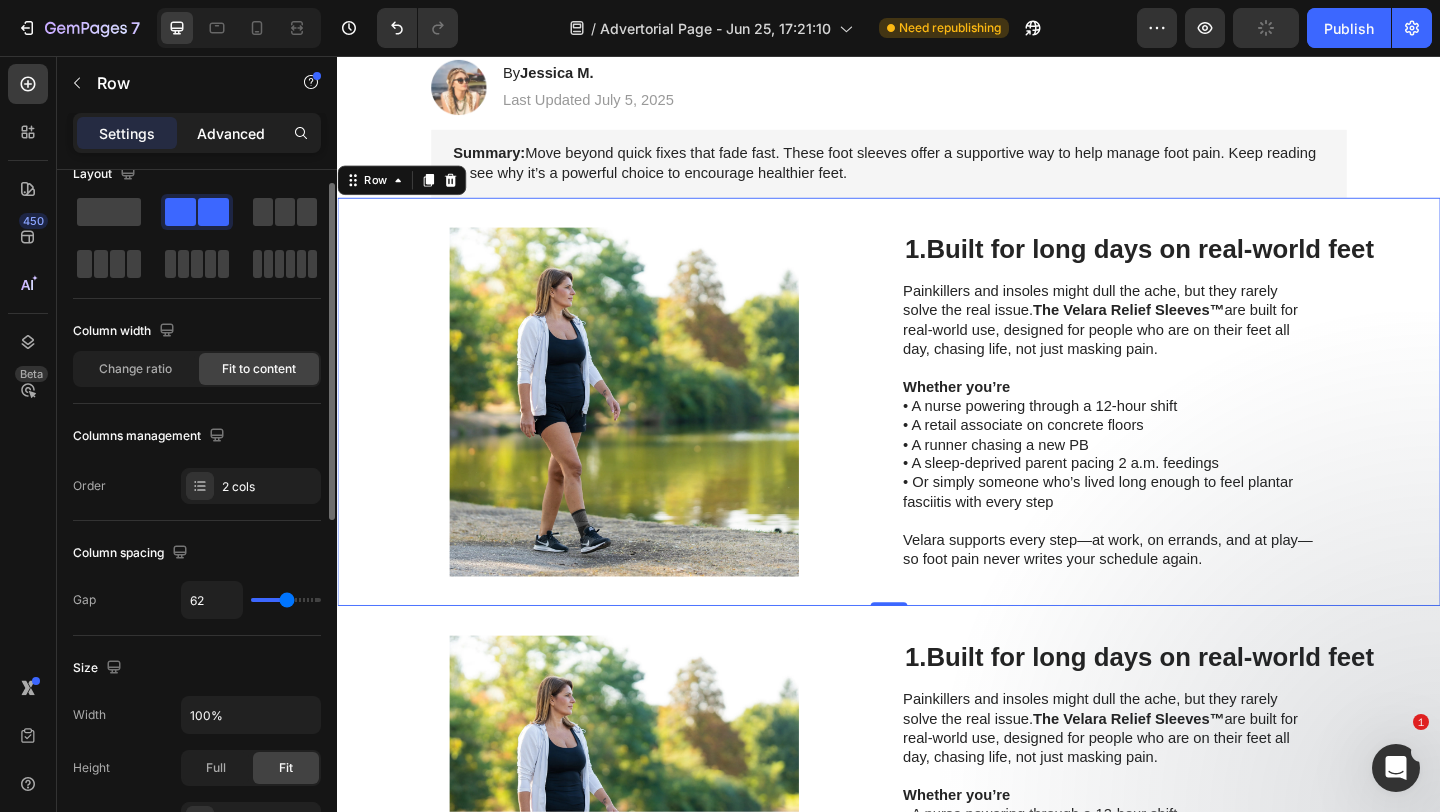 click on "Advanced" at bounding box center [231, 133] 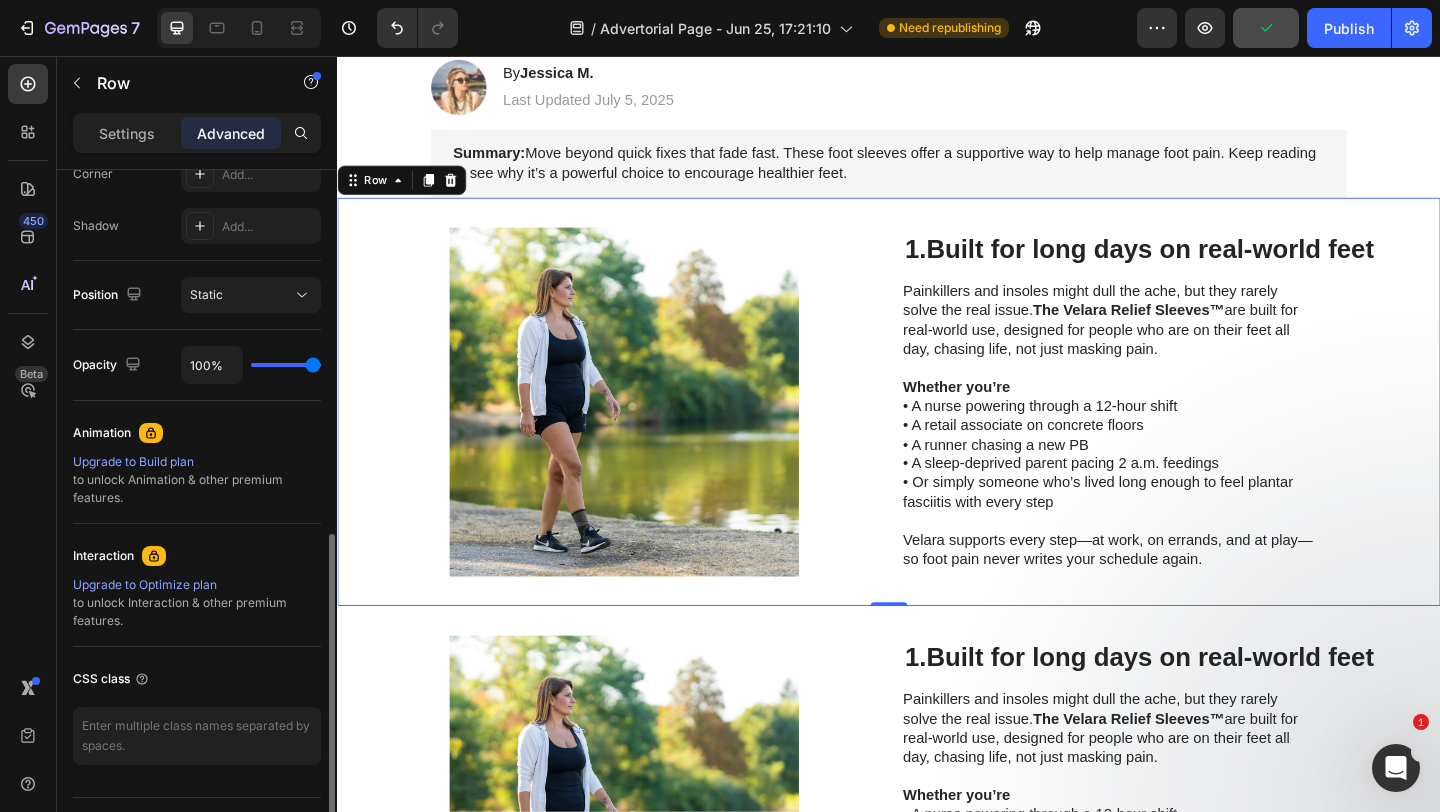 scroll, scrollTop: 668, scrollLeft: 0, axis: vertical 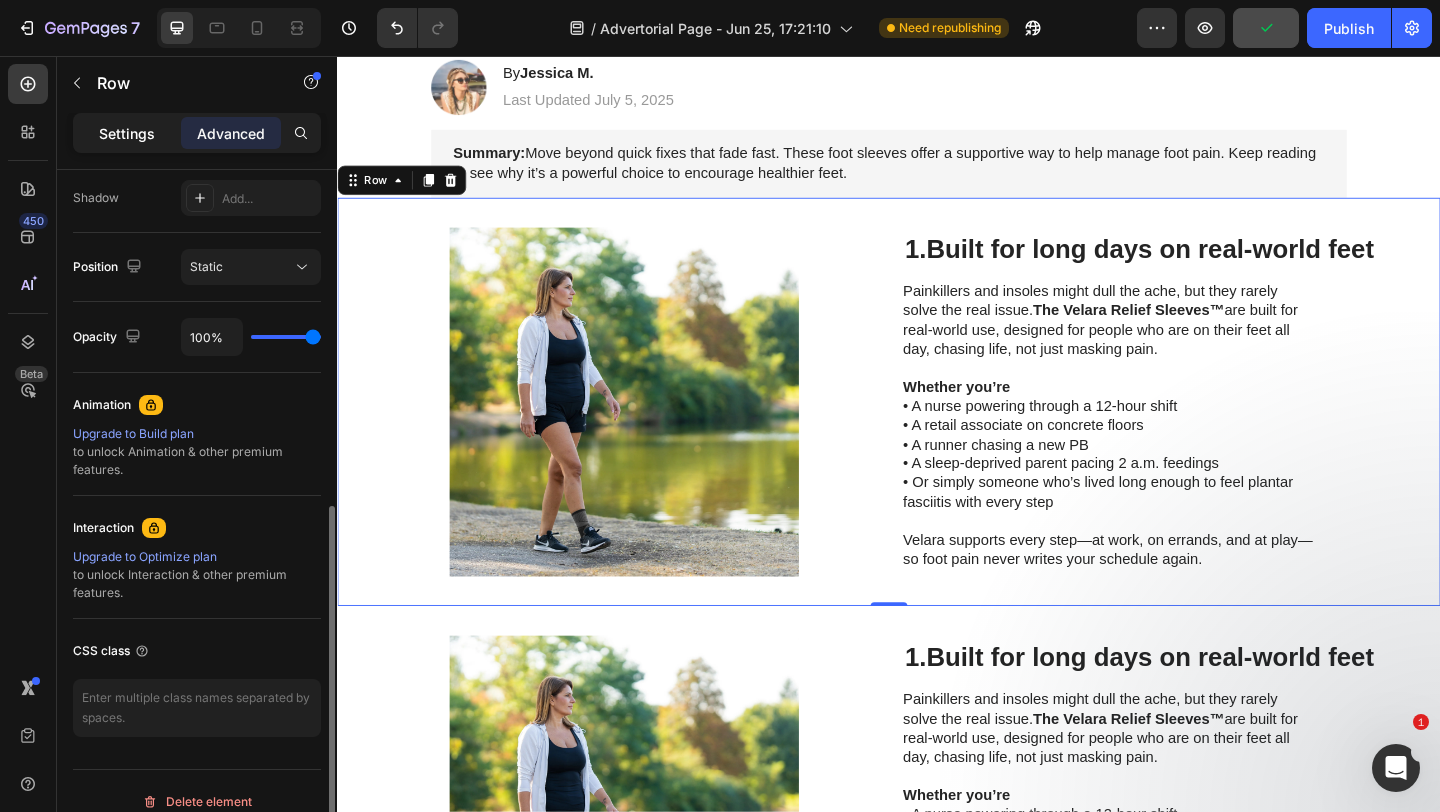 click on "Settings" at bounding box center [127, 133] 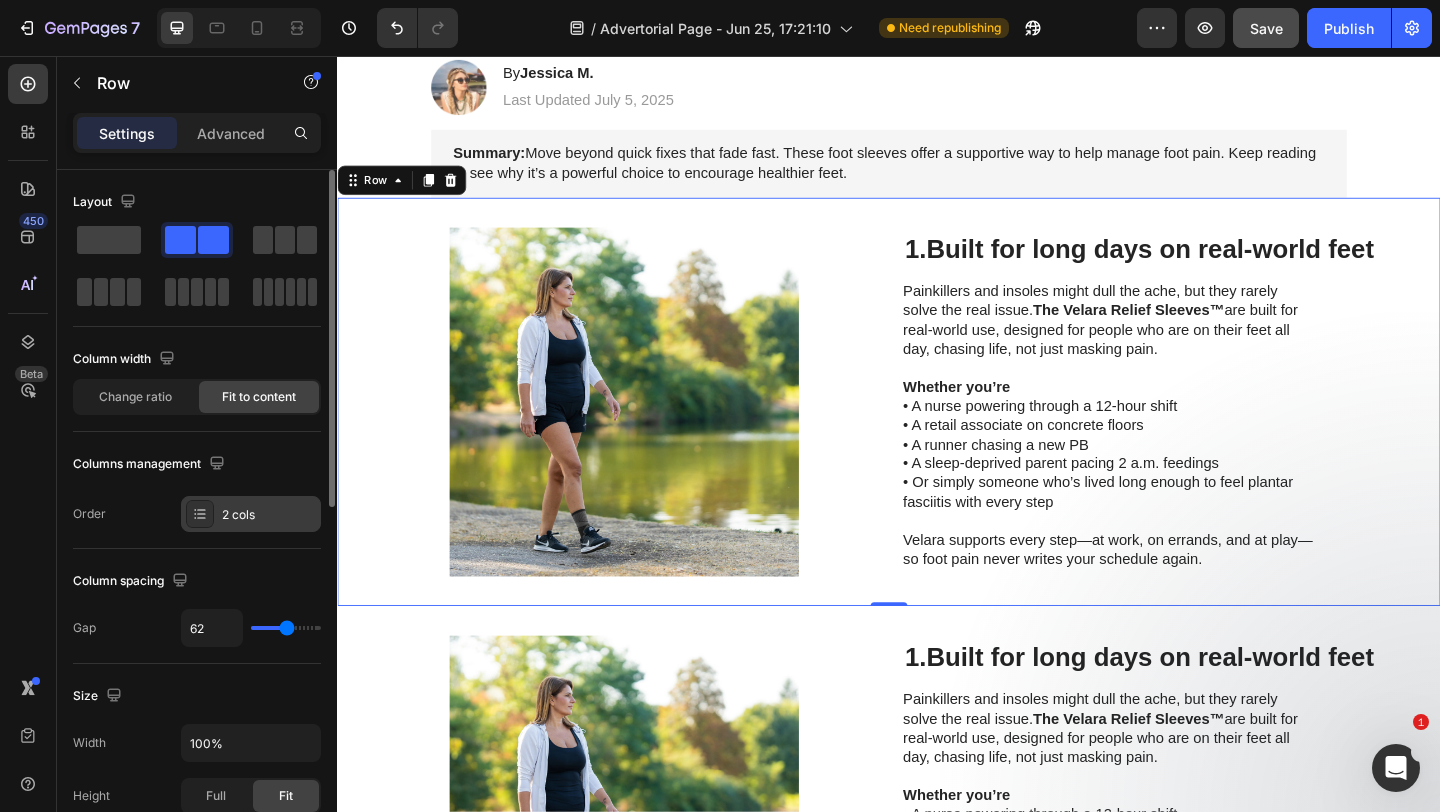 scroll, scrollTop: 17, scrollLeft: 0, axis: vertical 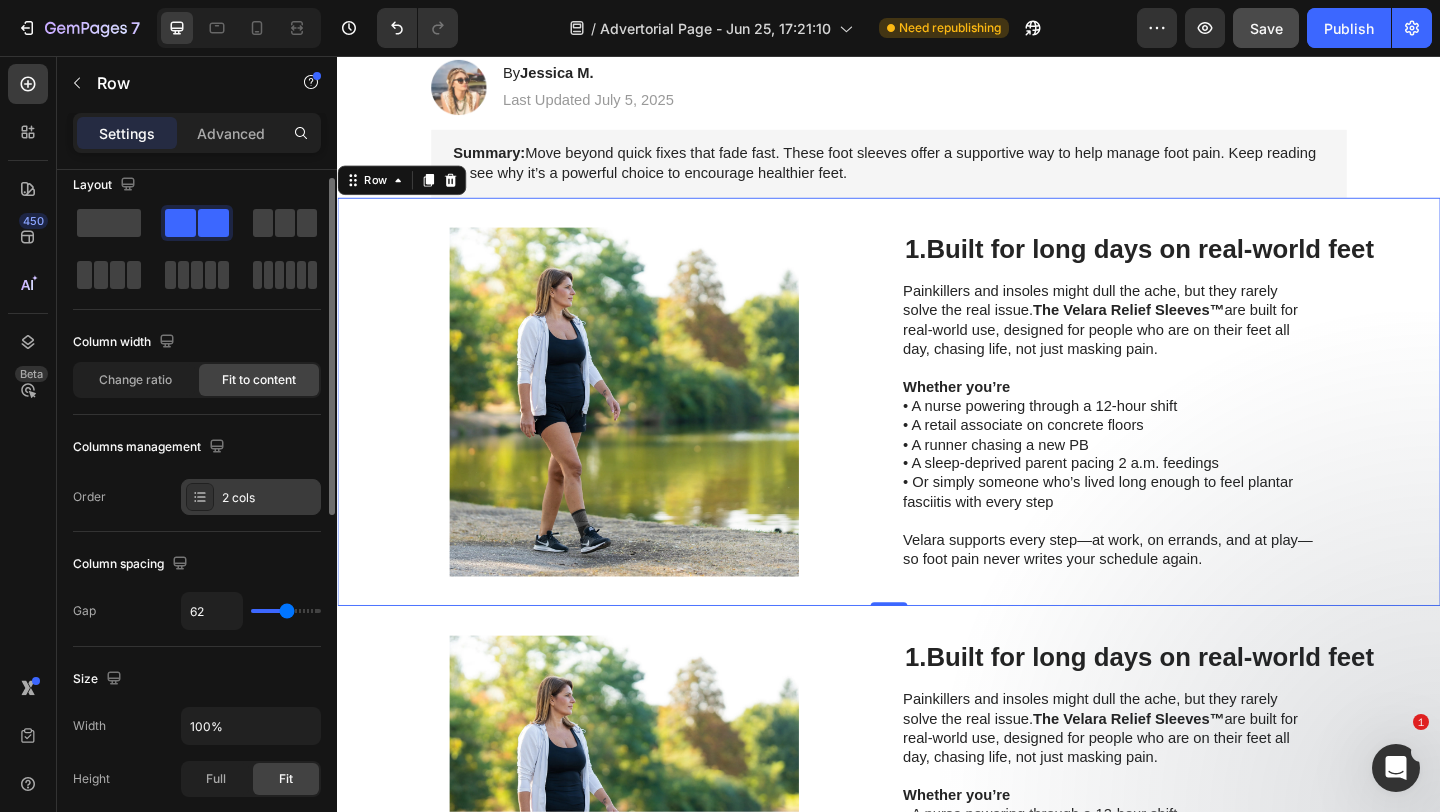 click 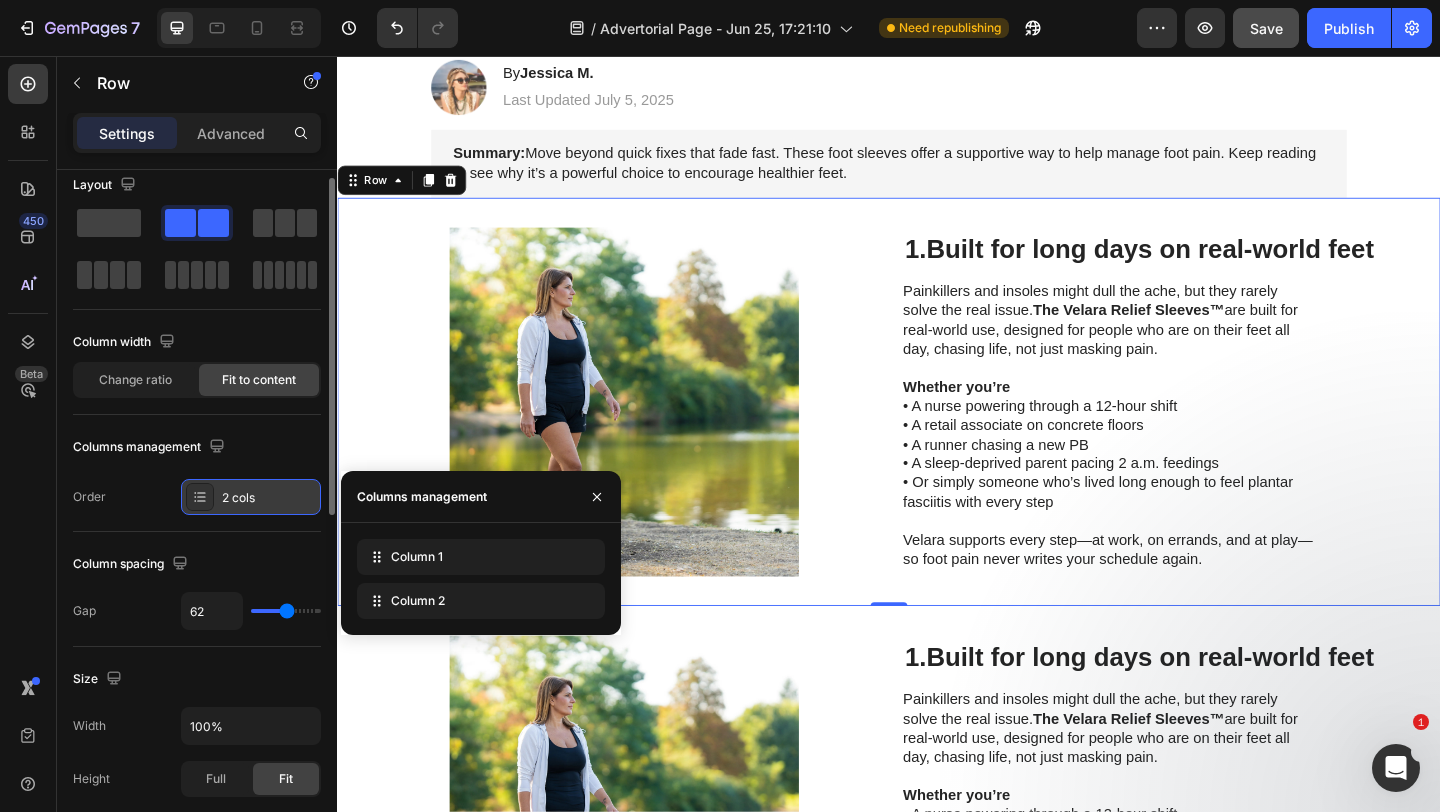 click on "2 cols" at bounding box center (269, 498) 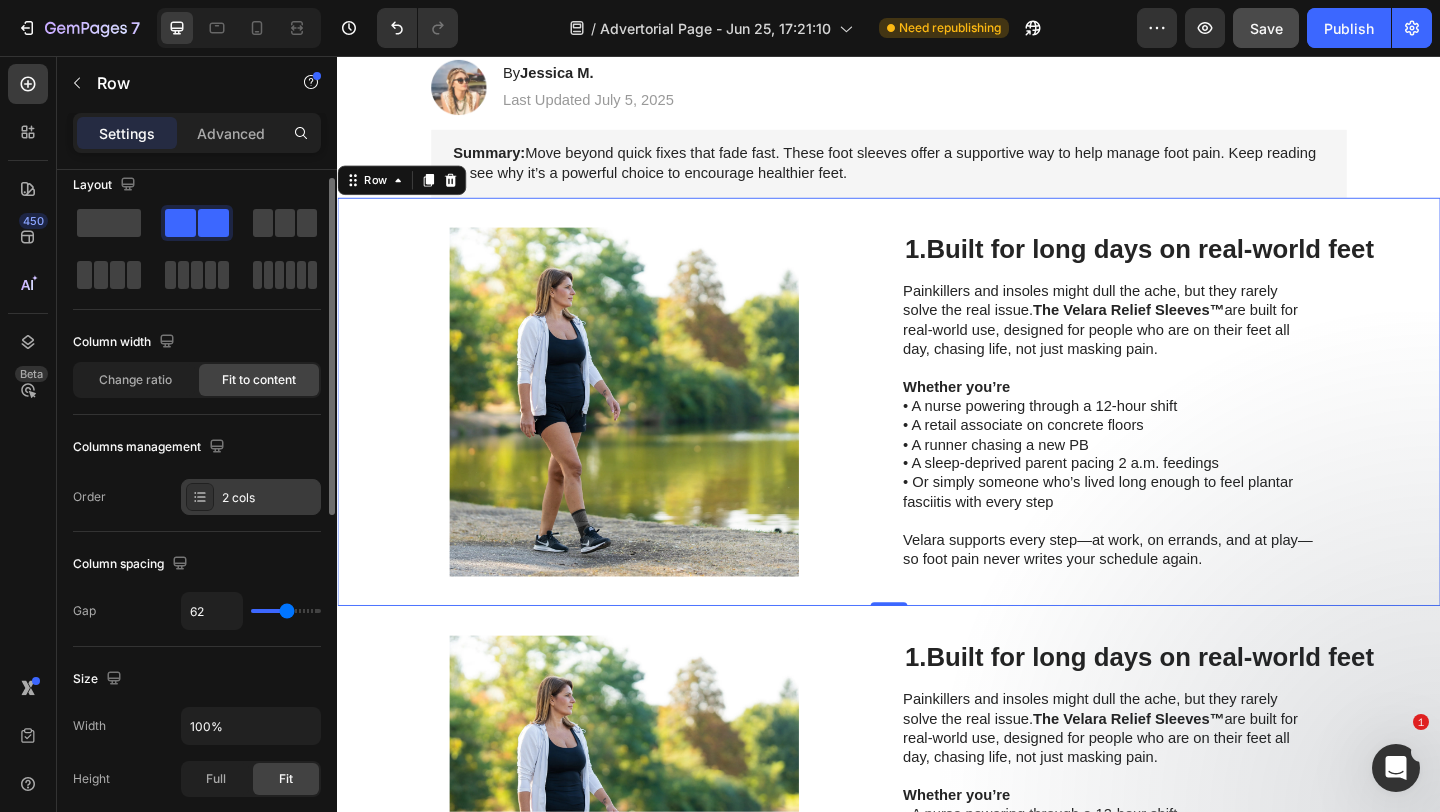 click on "2 cols" at bounding box center [269, 498] 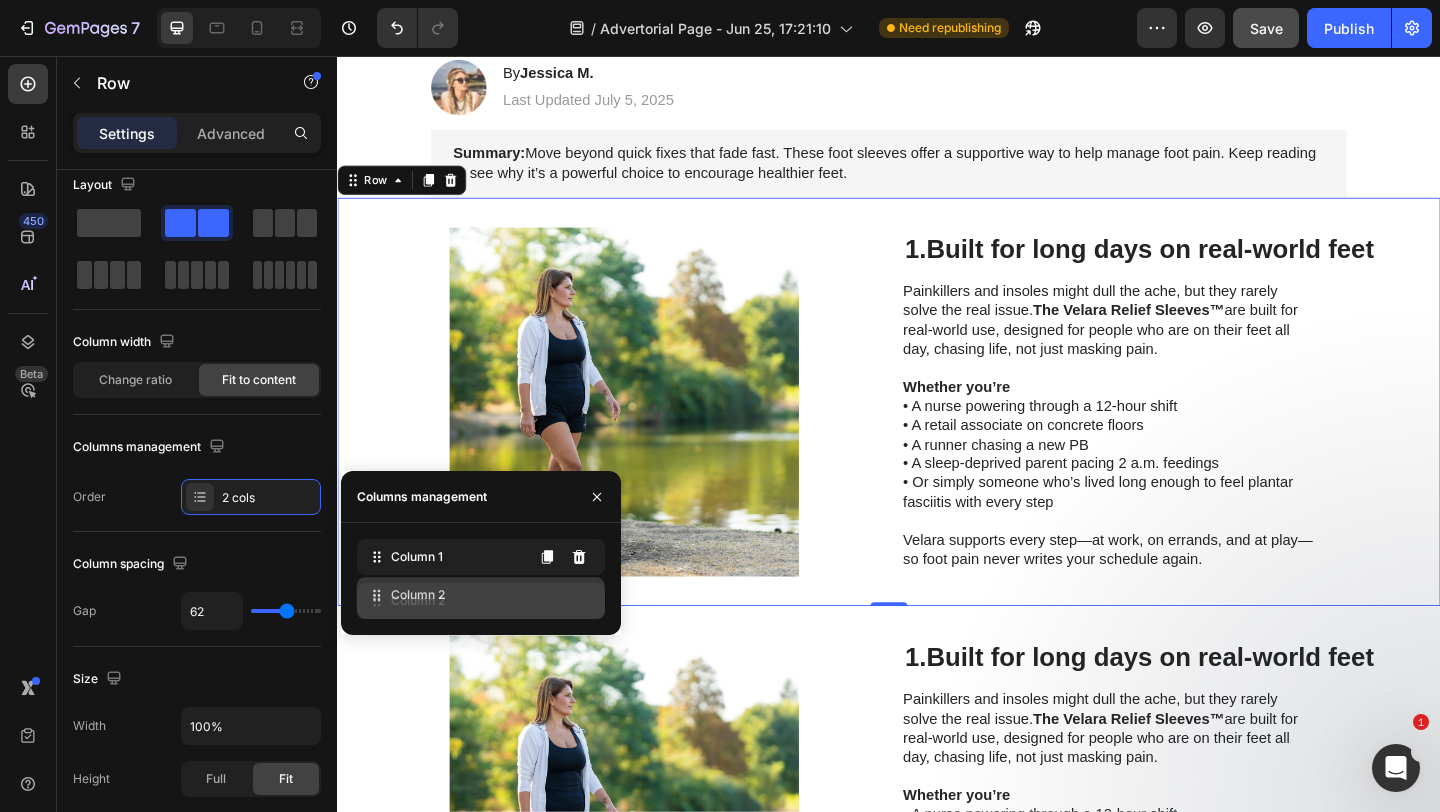 type 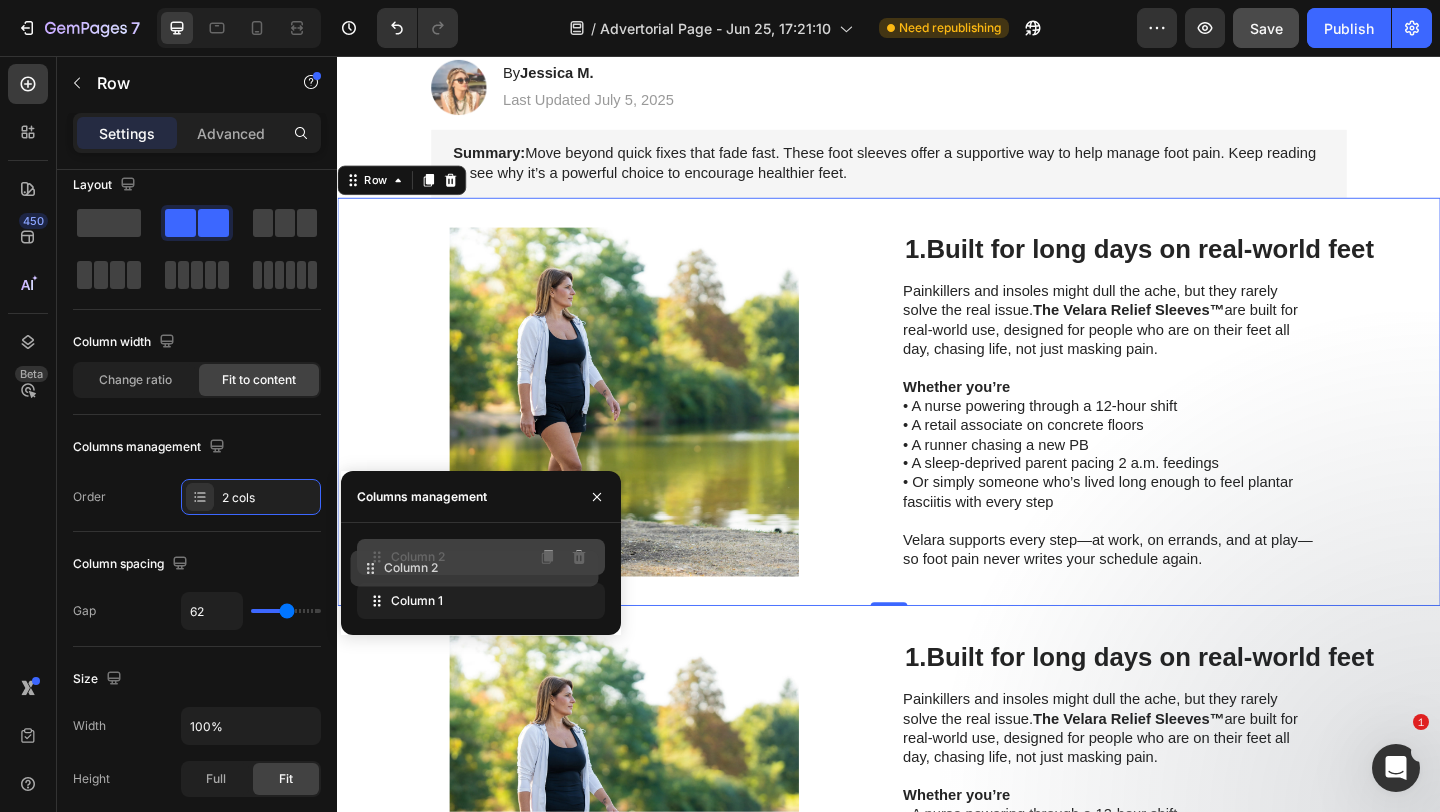drag, startPoint x: 379, startPoint y: 591, endPoint x: 372, endPoint y: 558, distance: 33.734257 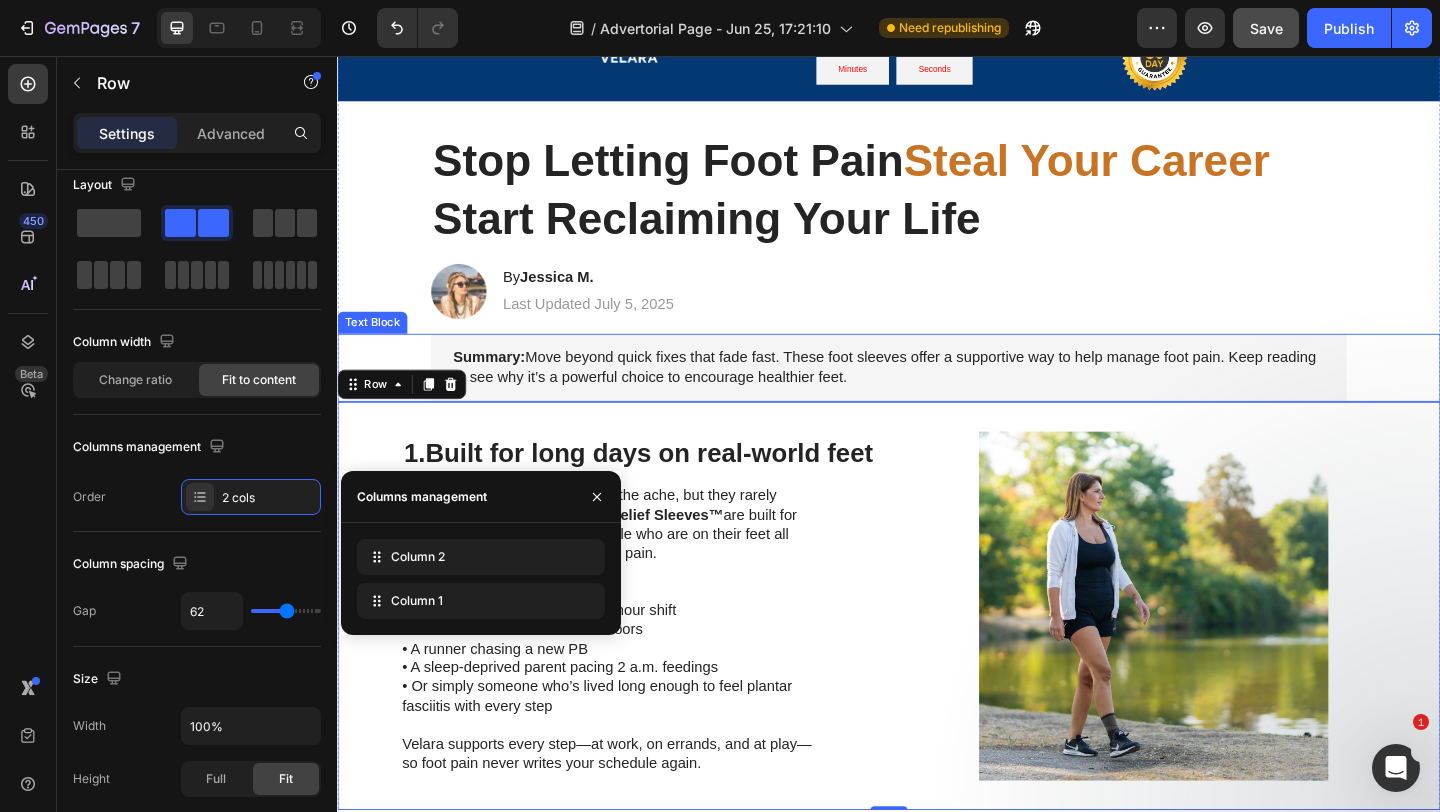 scroll, scrollTop: 162, scrollLeft: 0, axis: vertical 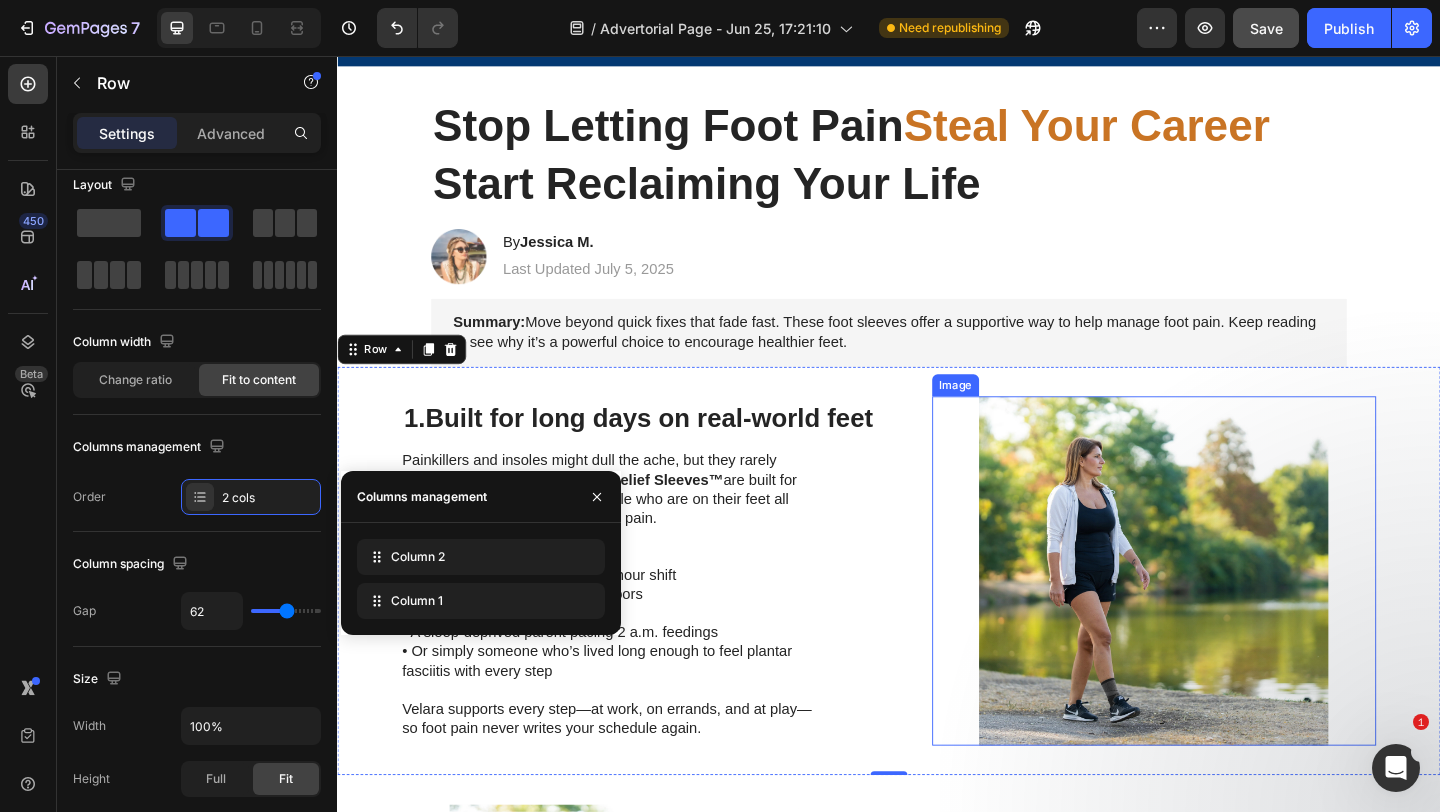 click at bounding box center [1225, 616] 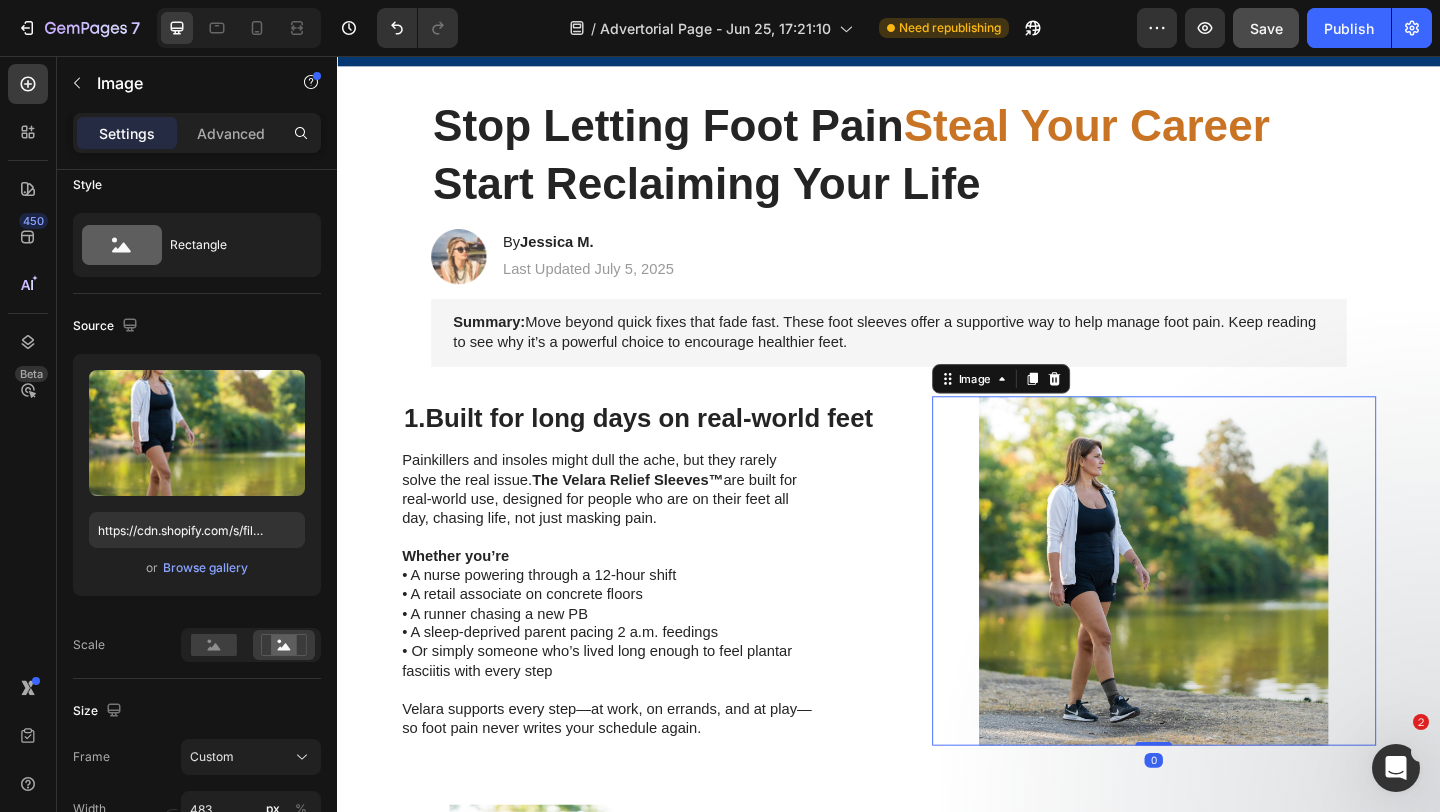 scroll, scrollTop: 0, scrollLeft: 0, axis: both 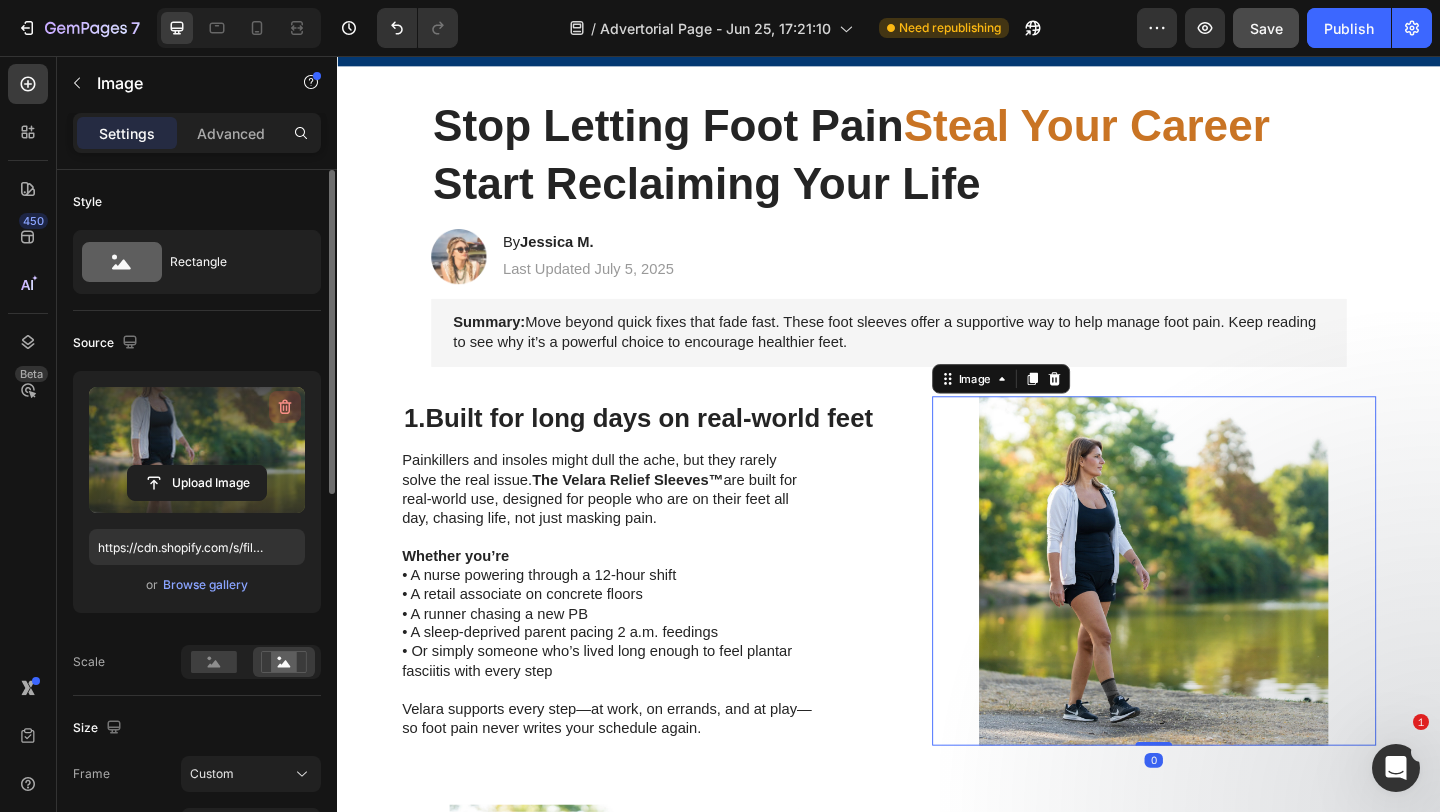 click 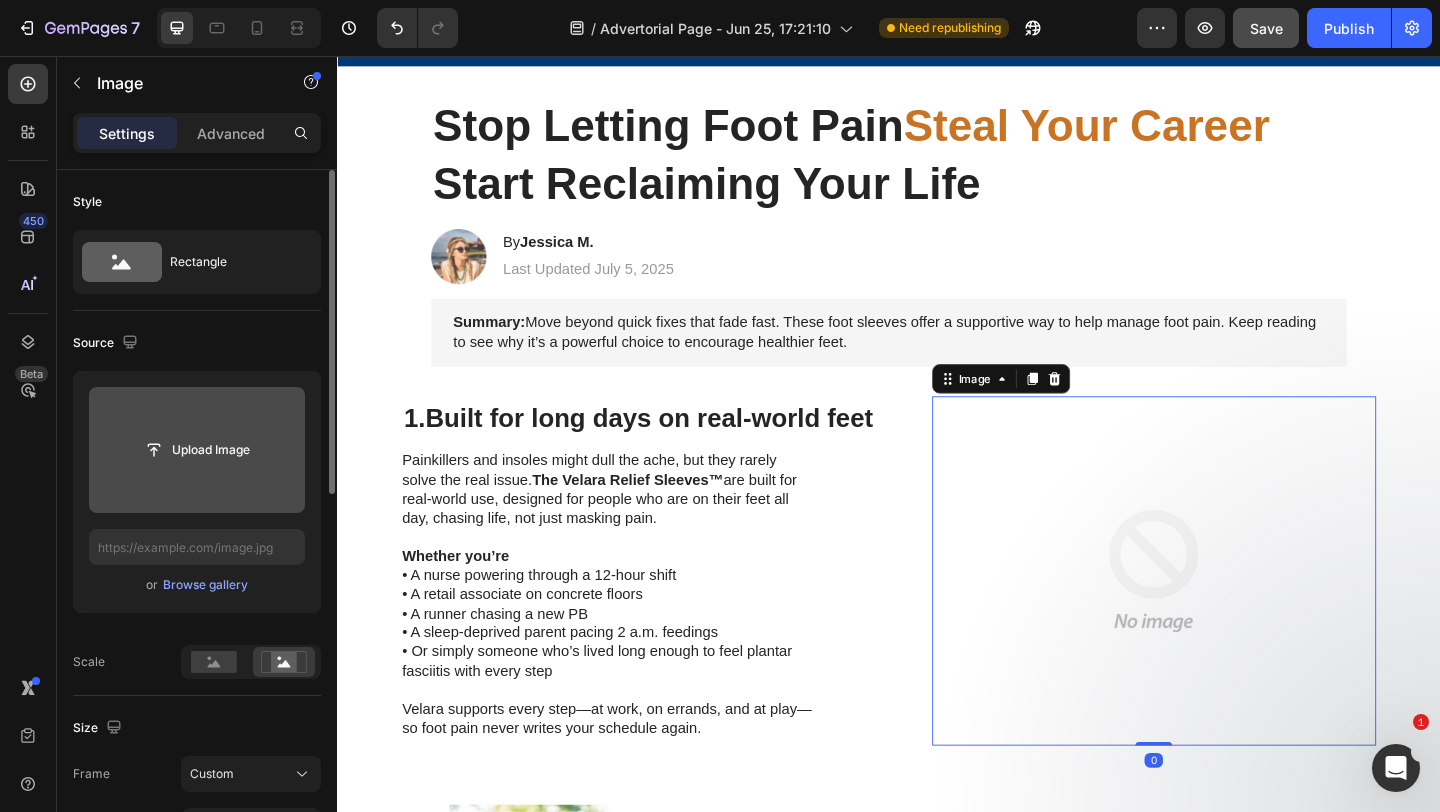 click 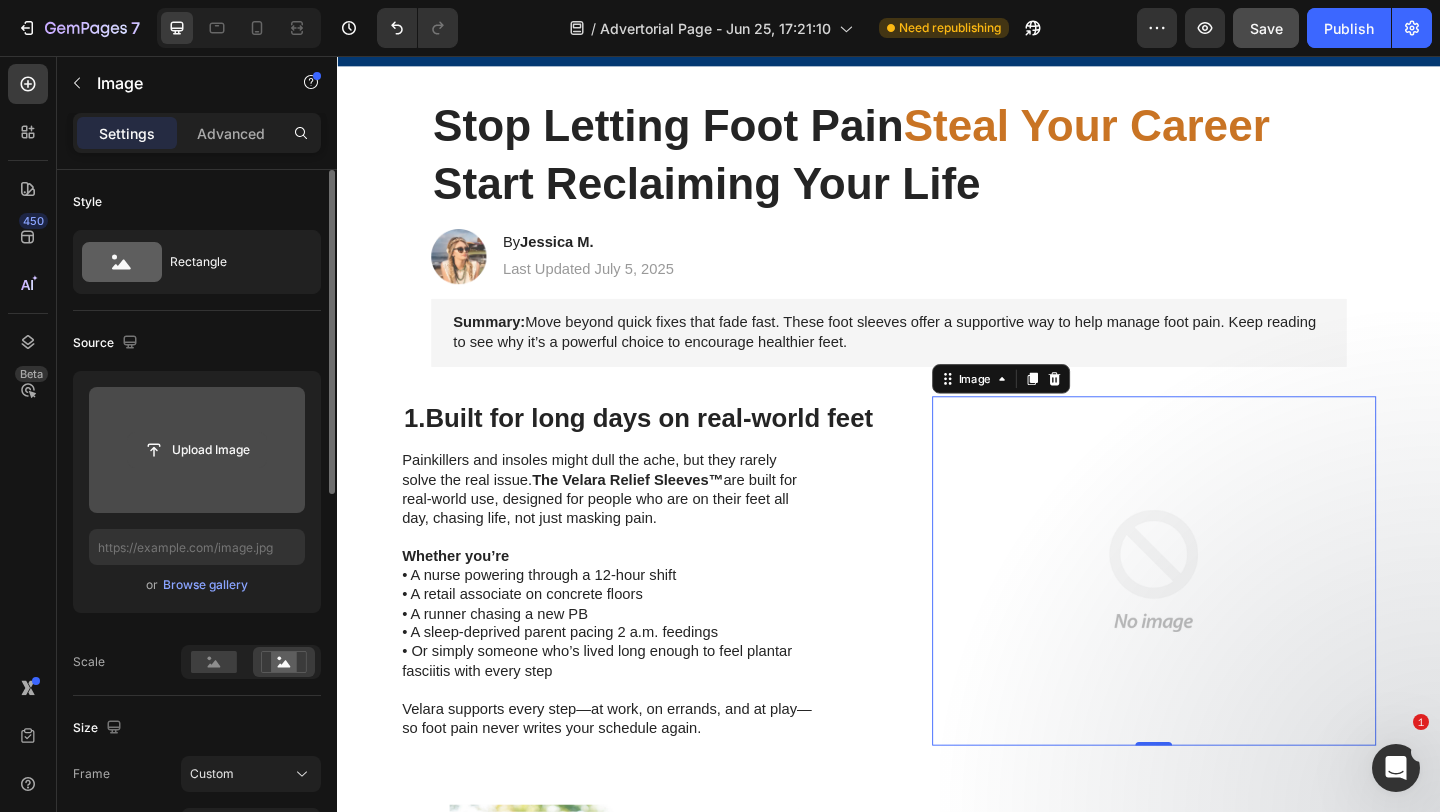 click 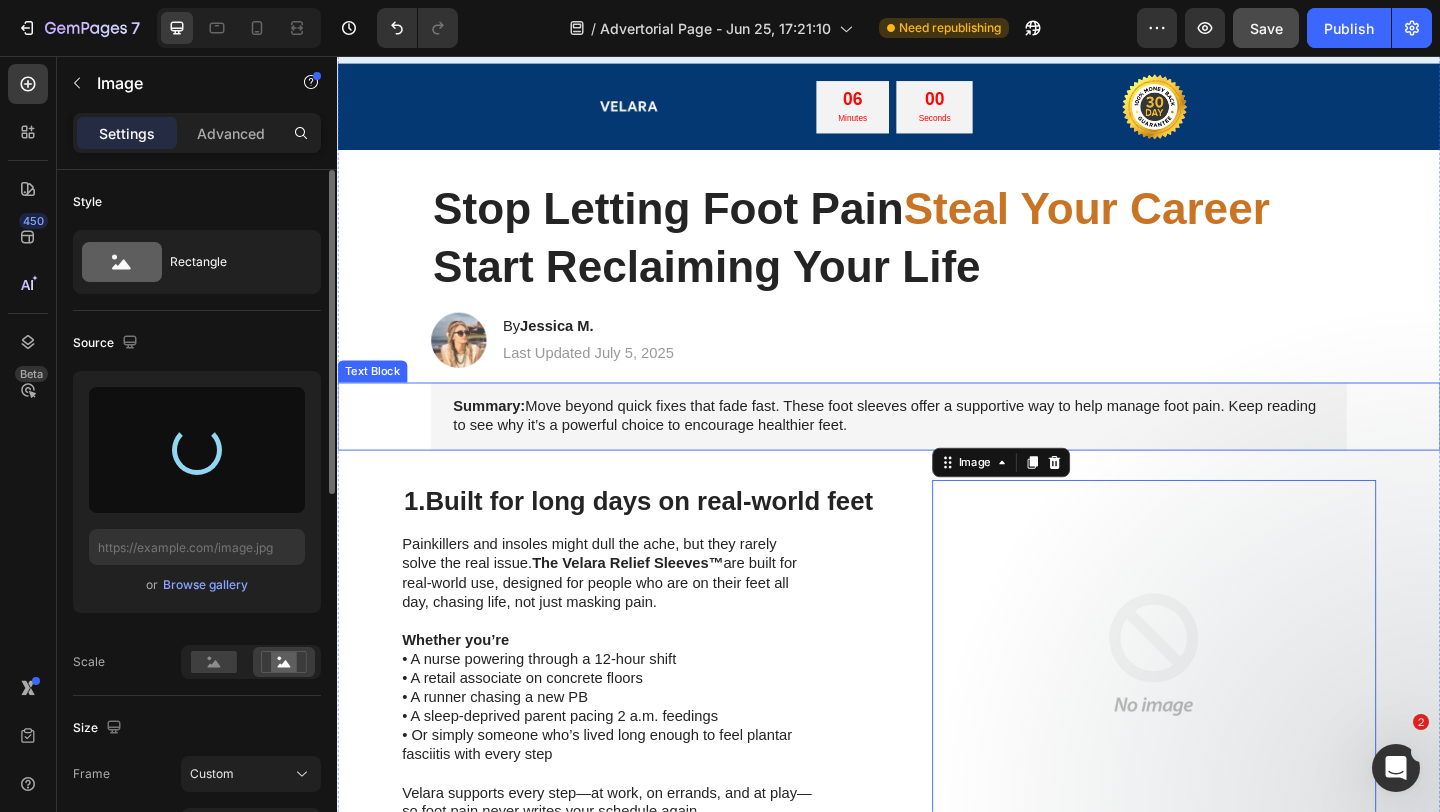 scroll, scrollTop: 179, scrollLeft: 0, axis: vertical 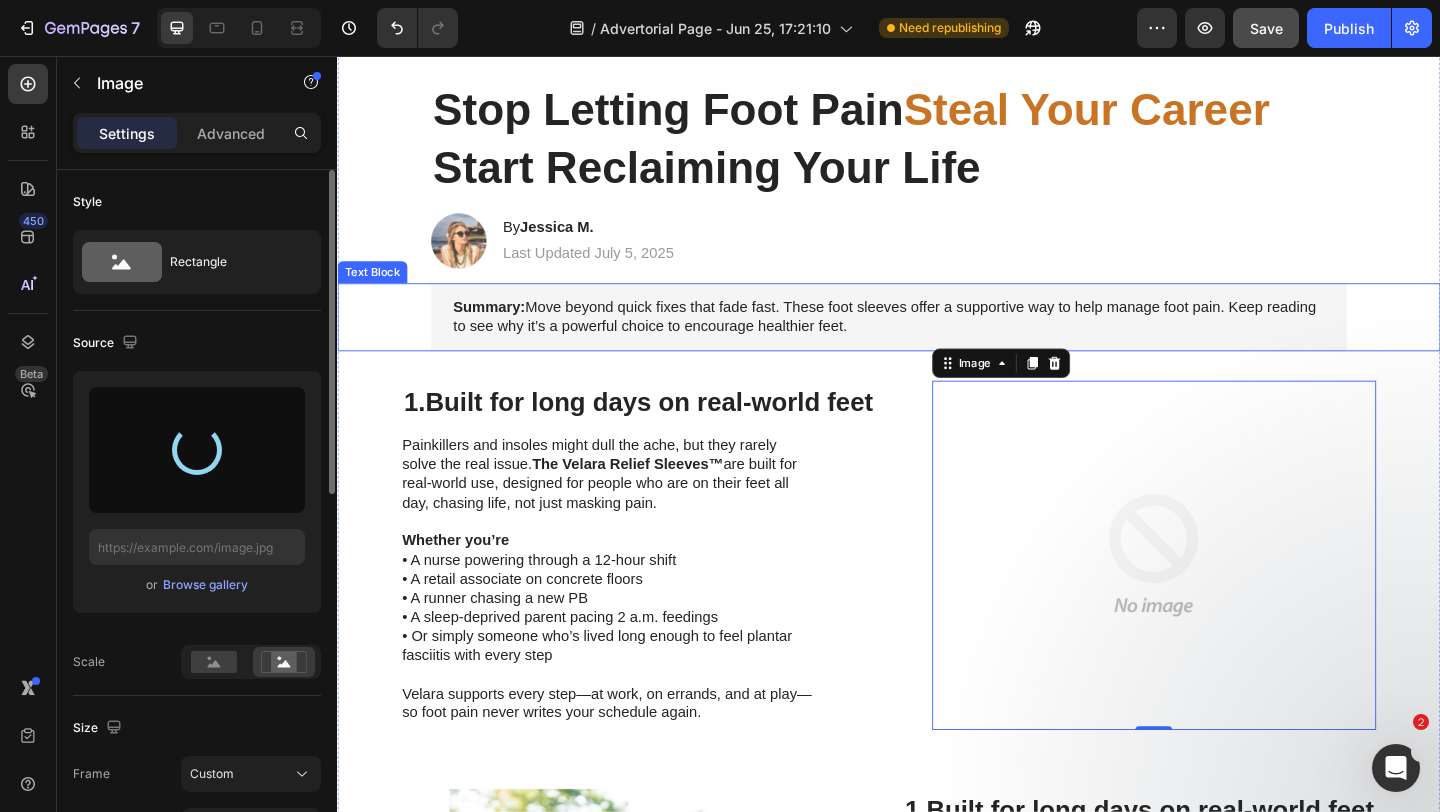 type on "https://cdn.shopify.com/s/files/1/0800/6372/5602/files/gempages_569825740191695687-46c52f5e-7e07-423a-a9bc-45809b46eca7.png" 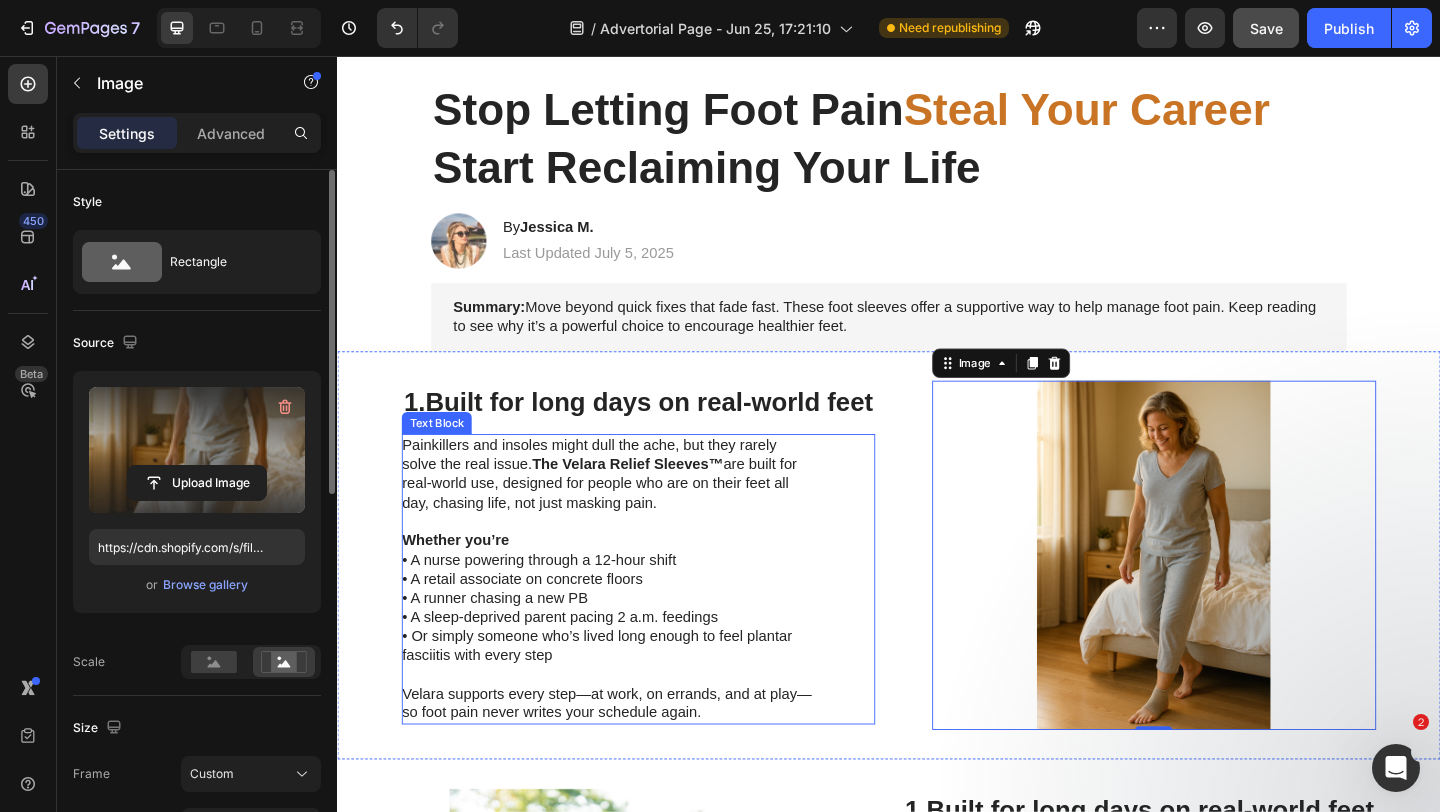 scroll, scrollTop: 630, scrollLeft: 0, axis: vertical 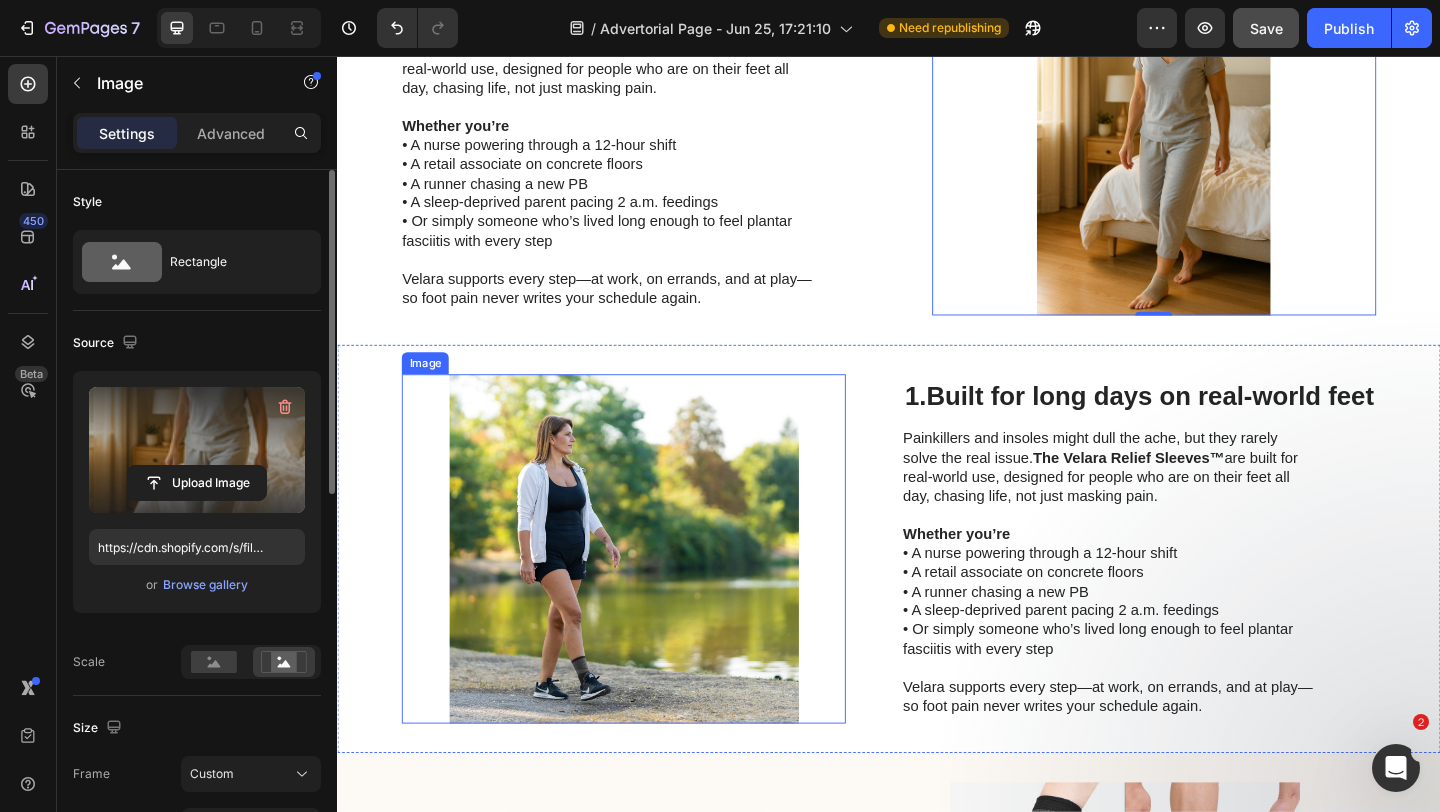 click at bounding box center (648, 592) 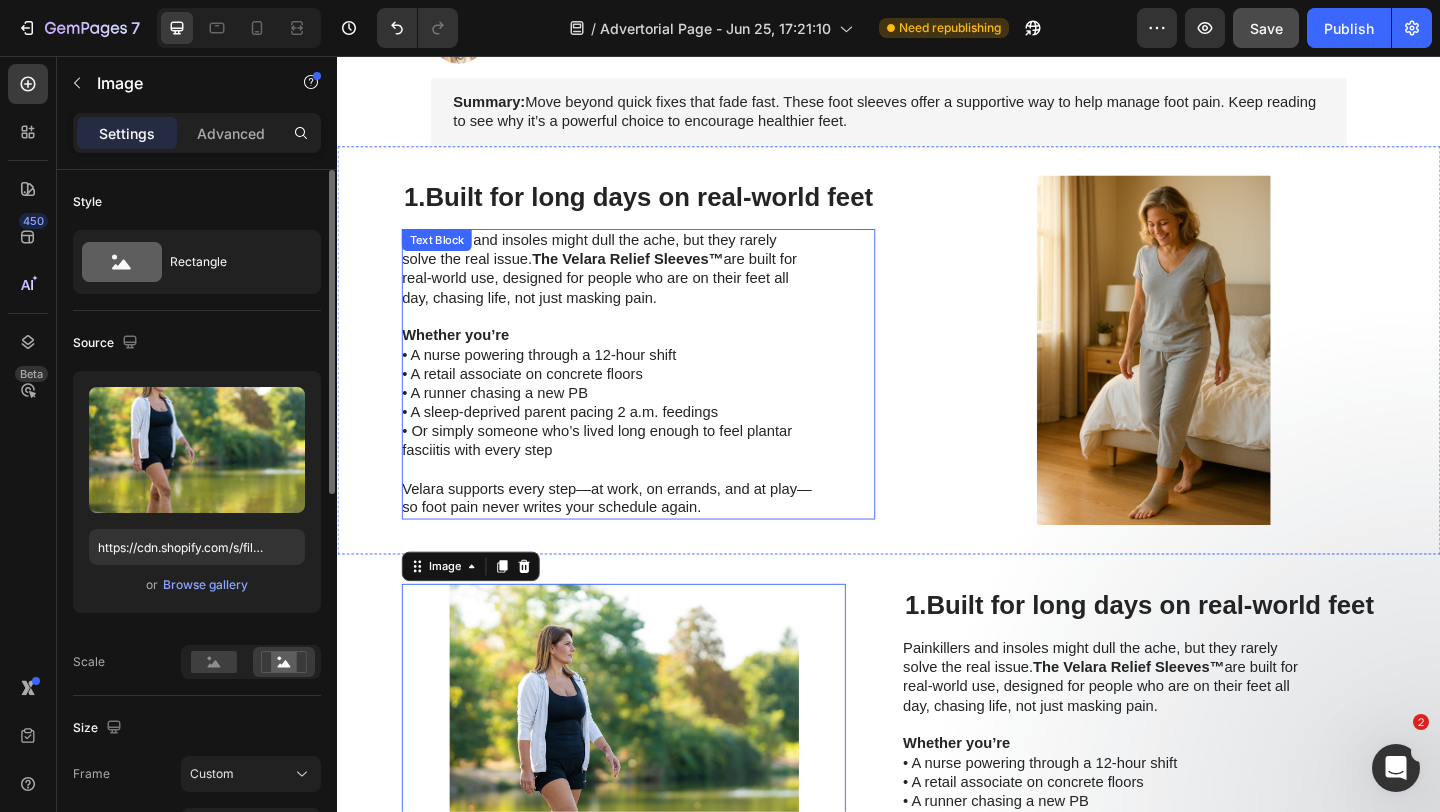 scroll, scrollTop: 401, scrollLeft: 0, axis: vertical 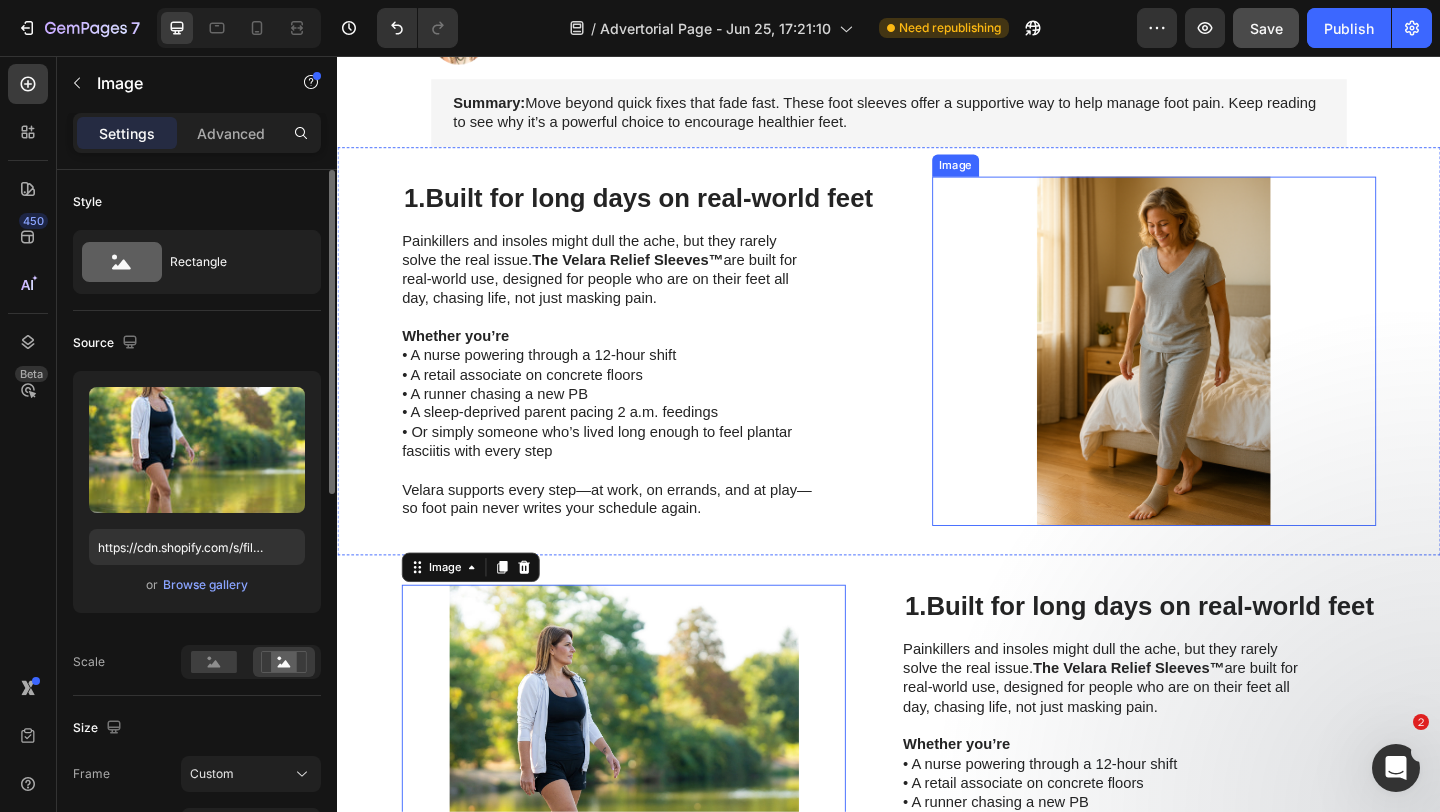 click at bounding box center [1225, 377] 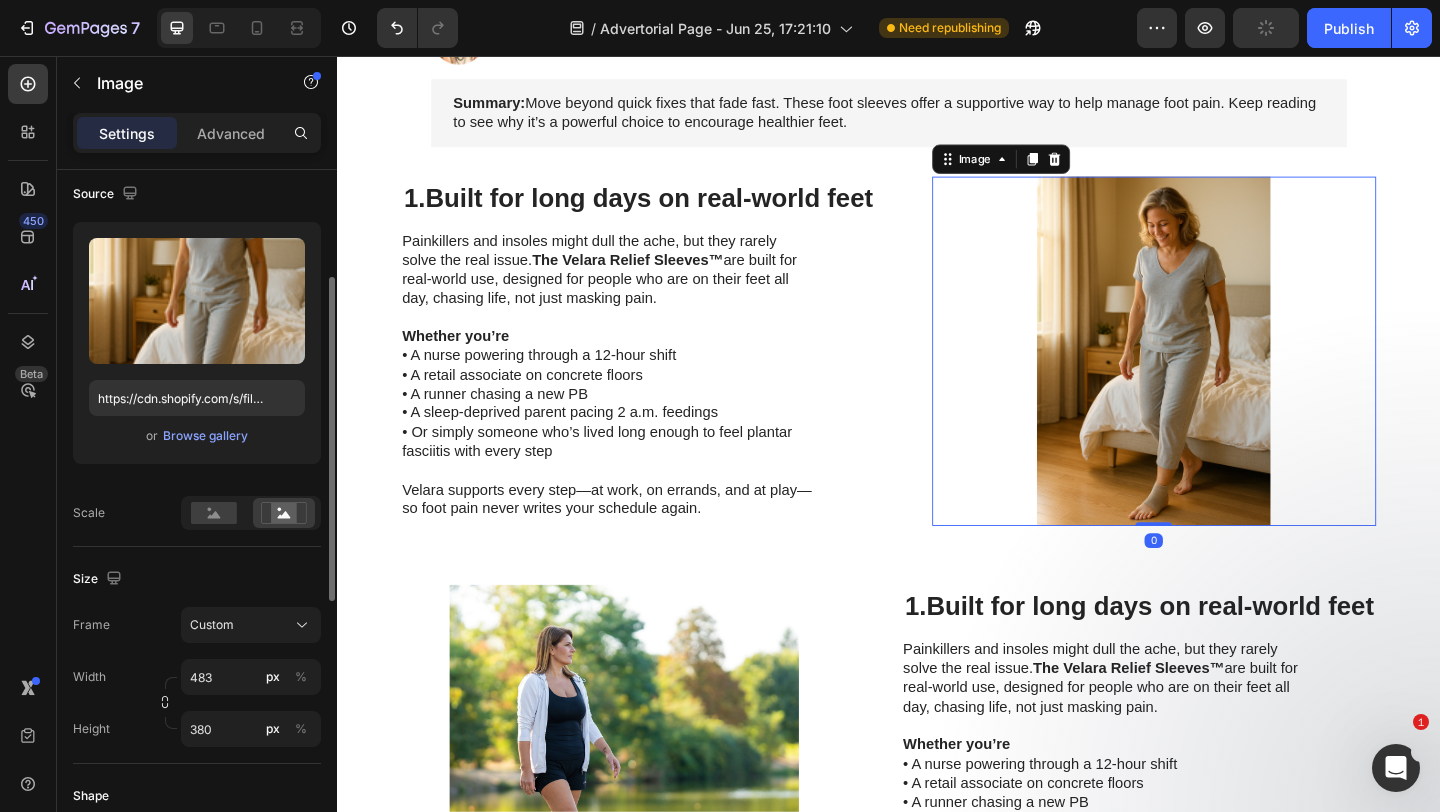 scroll, scrollTop: 175, scrollLeft: 0, axis: vertical 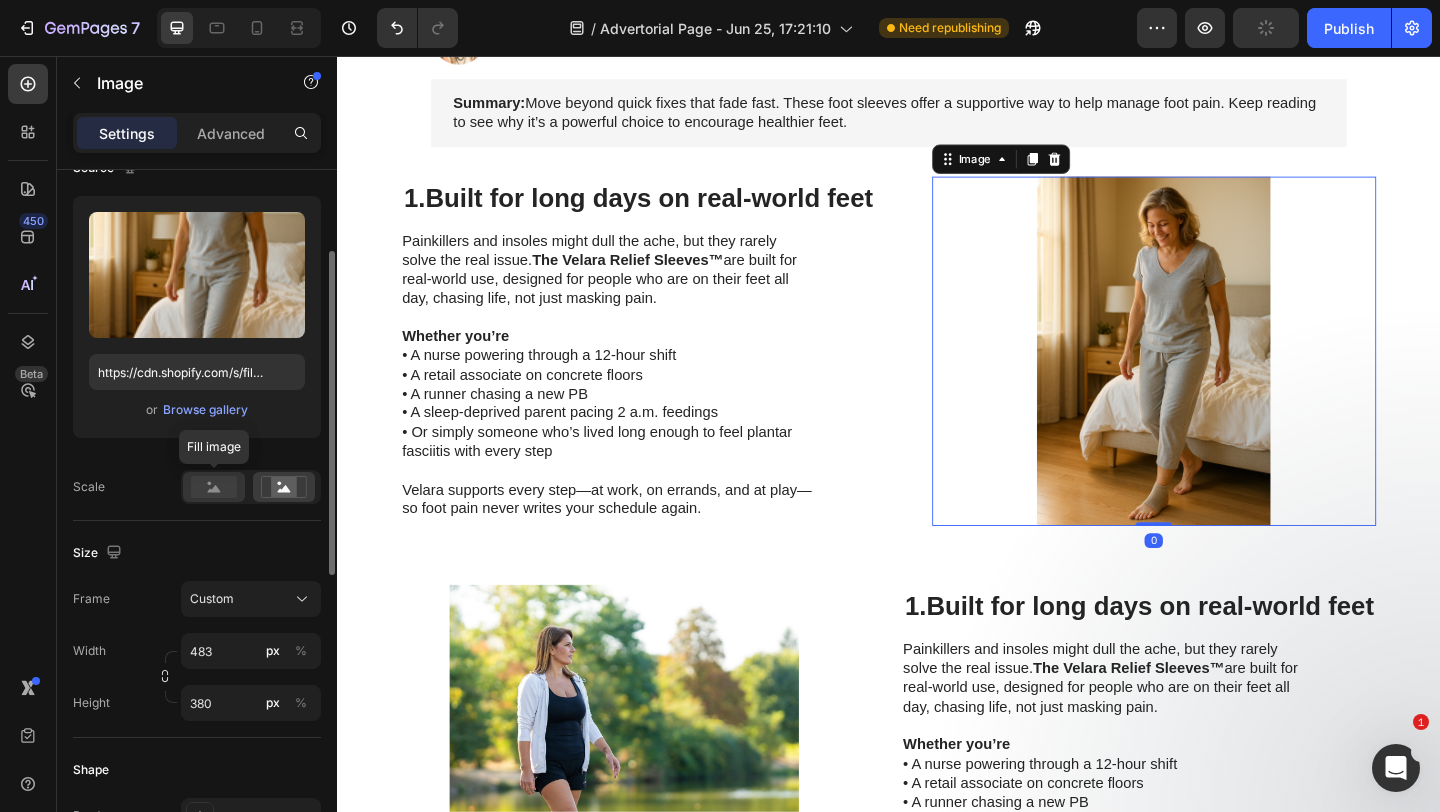 click 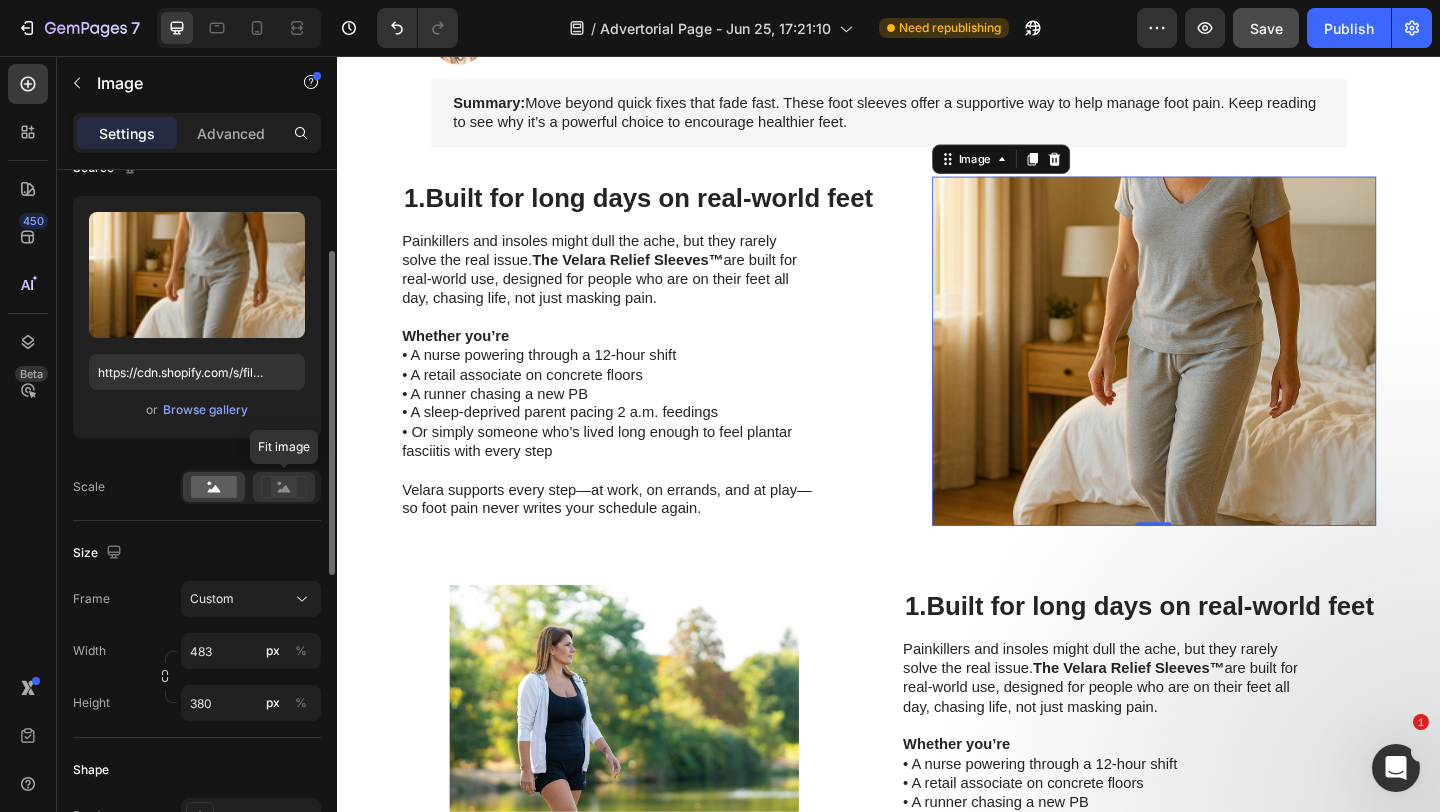 click 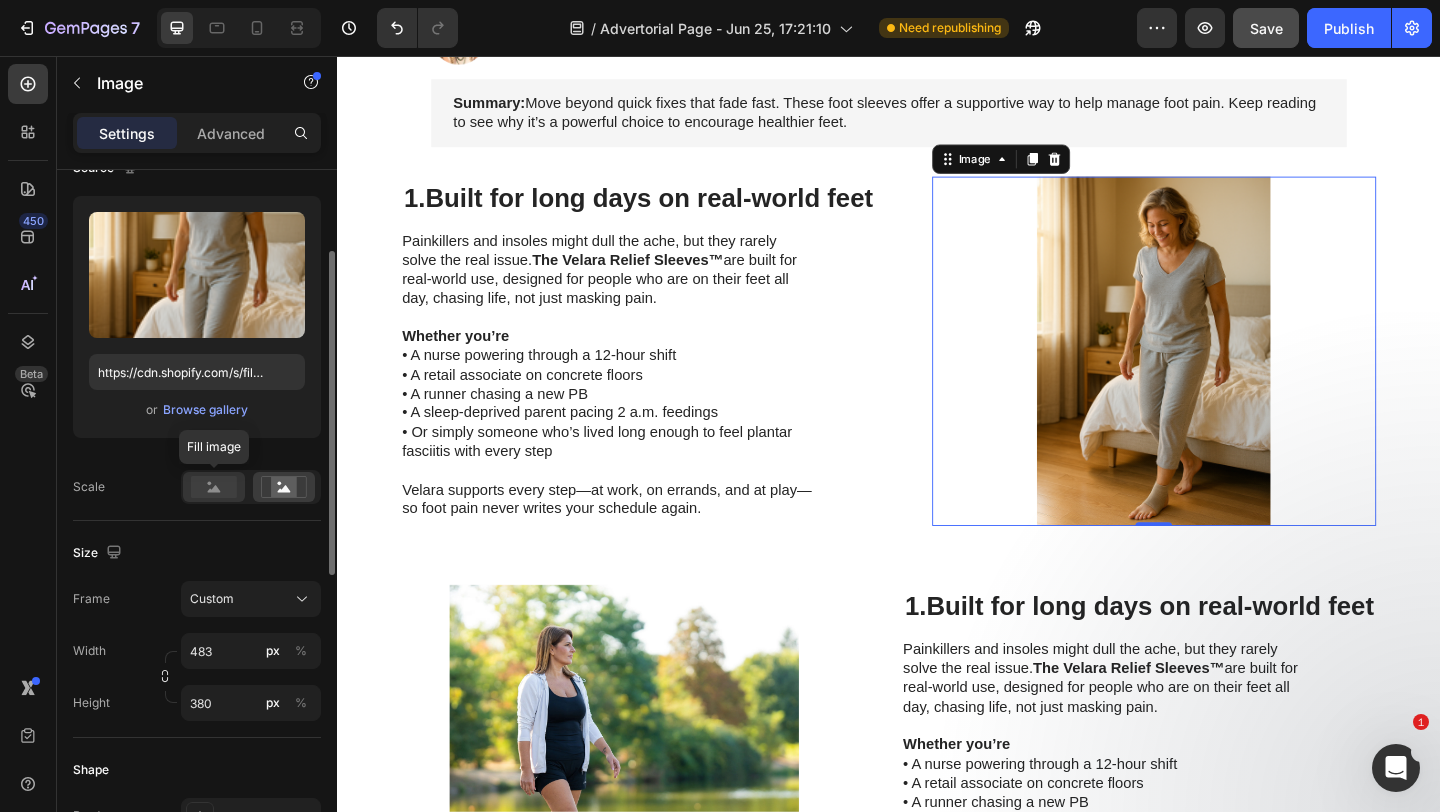 click 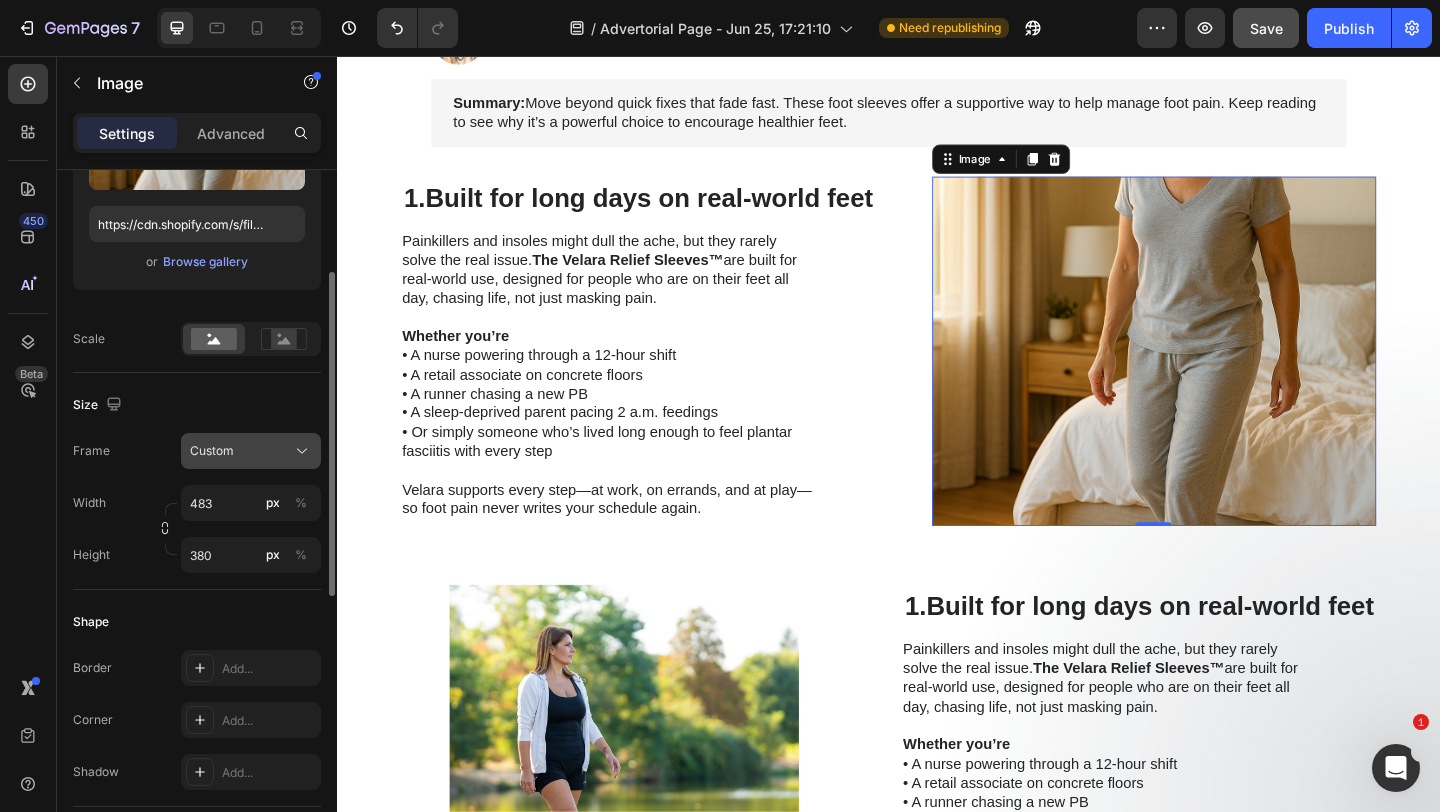 scroll, scrollTop: 340, scrollLeft: 0, axis: vertical 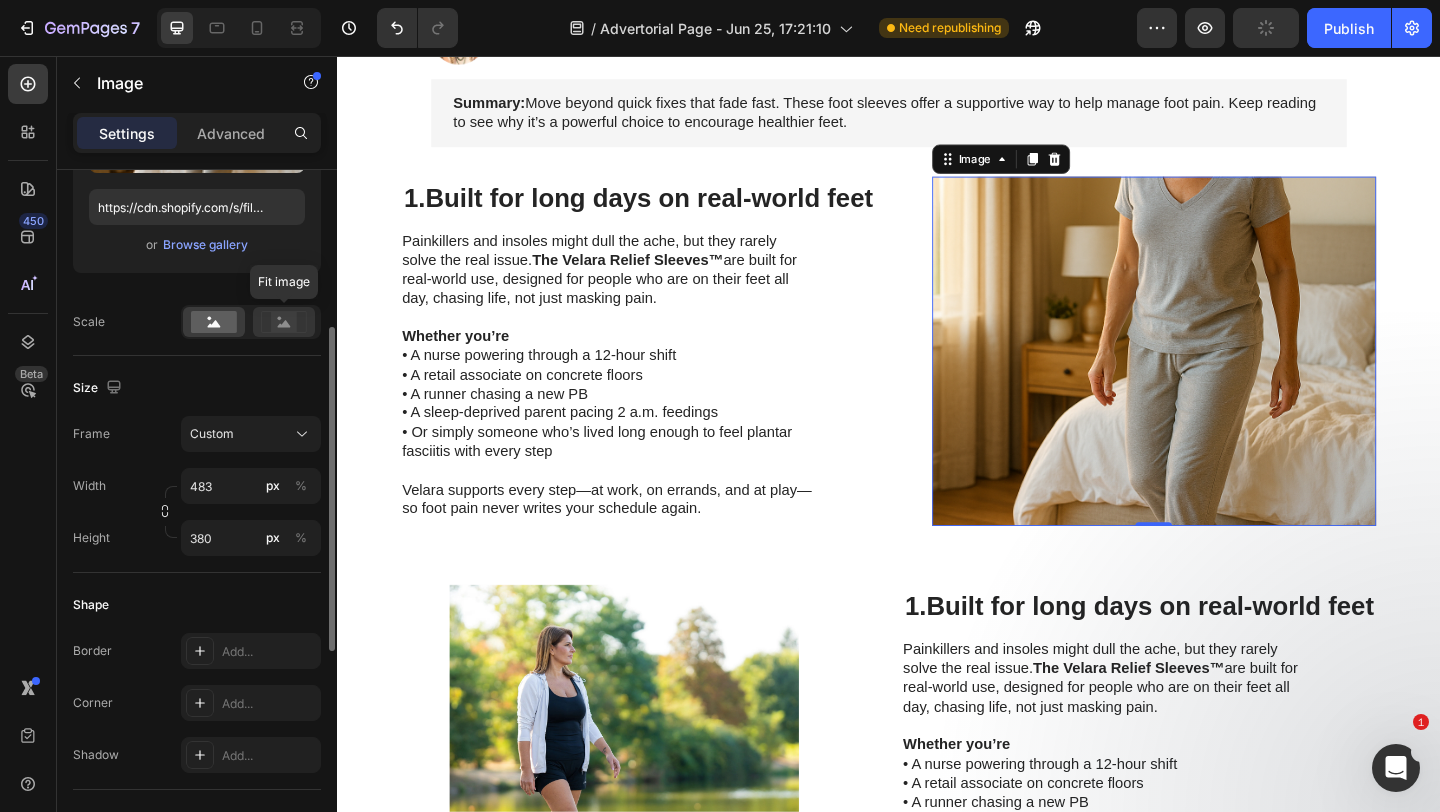 click 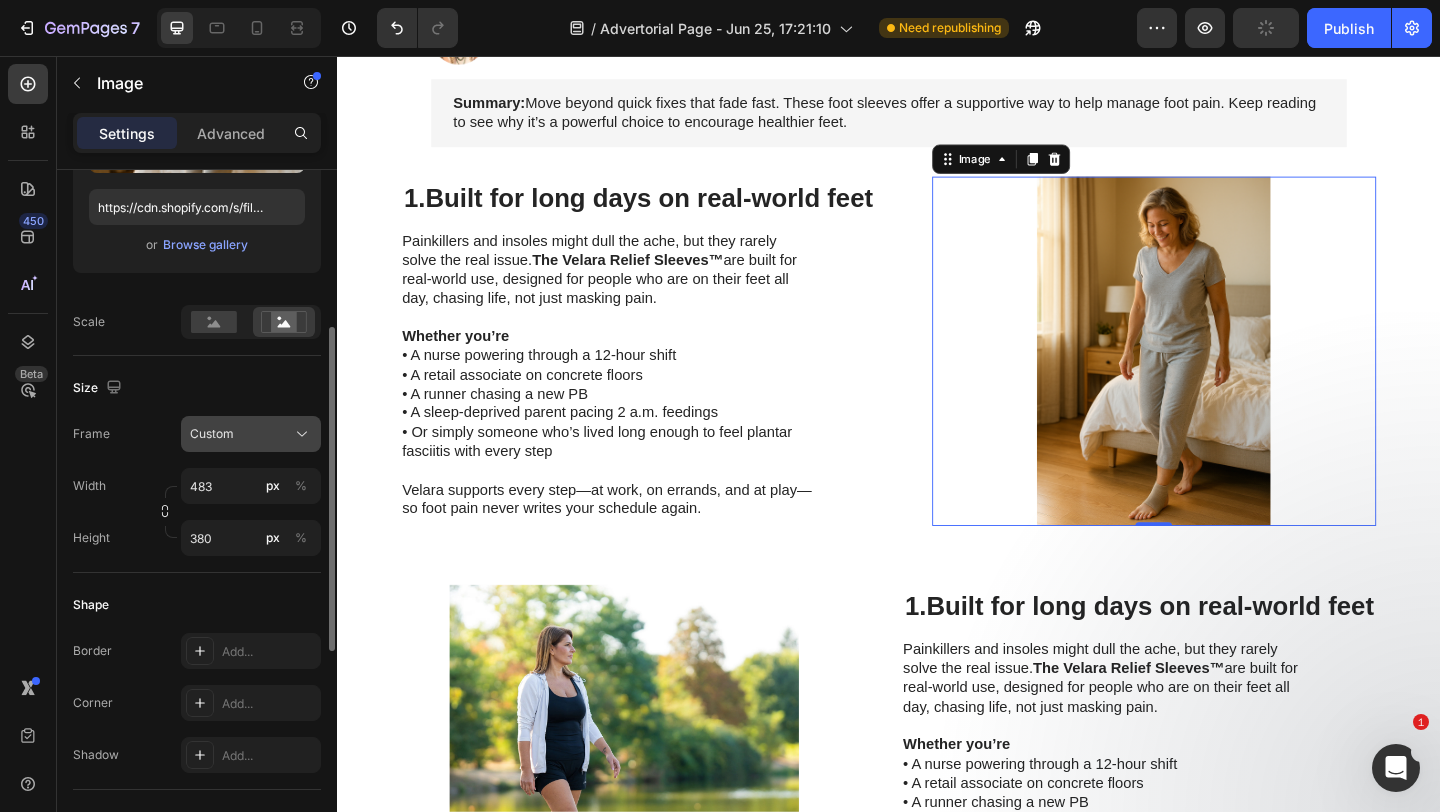 click on "Custom" 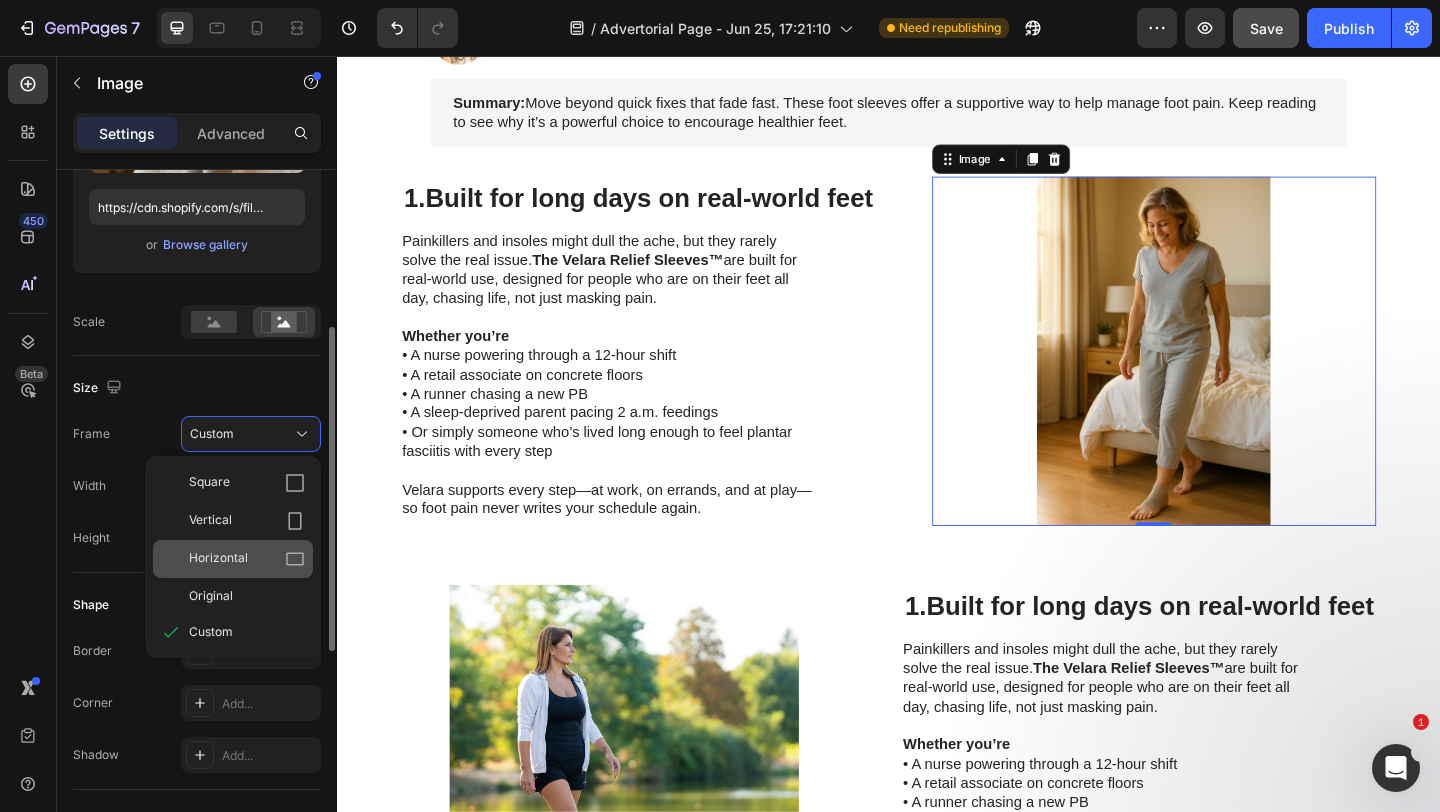 click on "Horizontal" at bounding box center (218, 559) 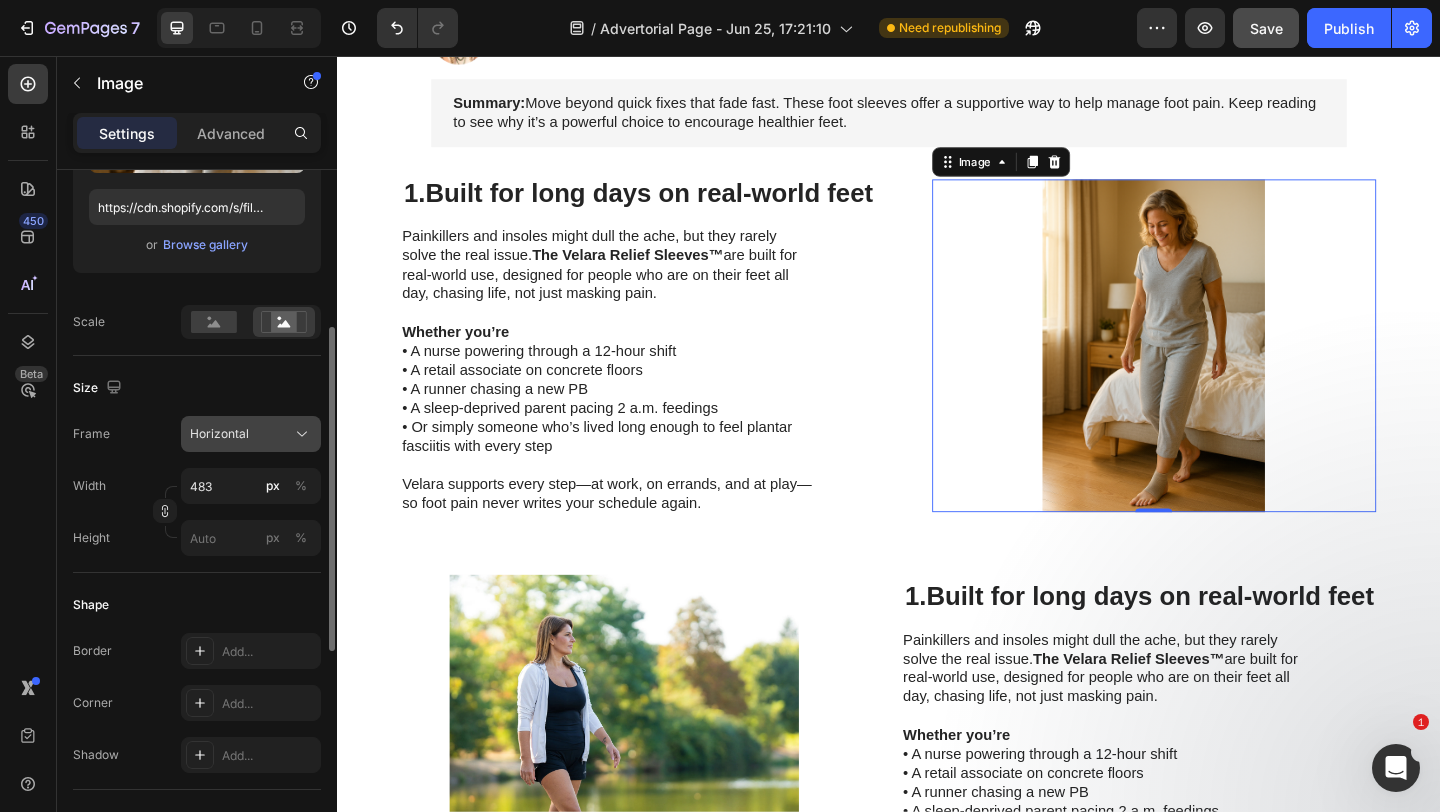 click on "Horizontal" 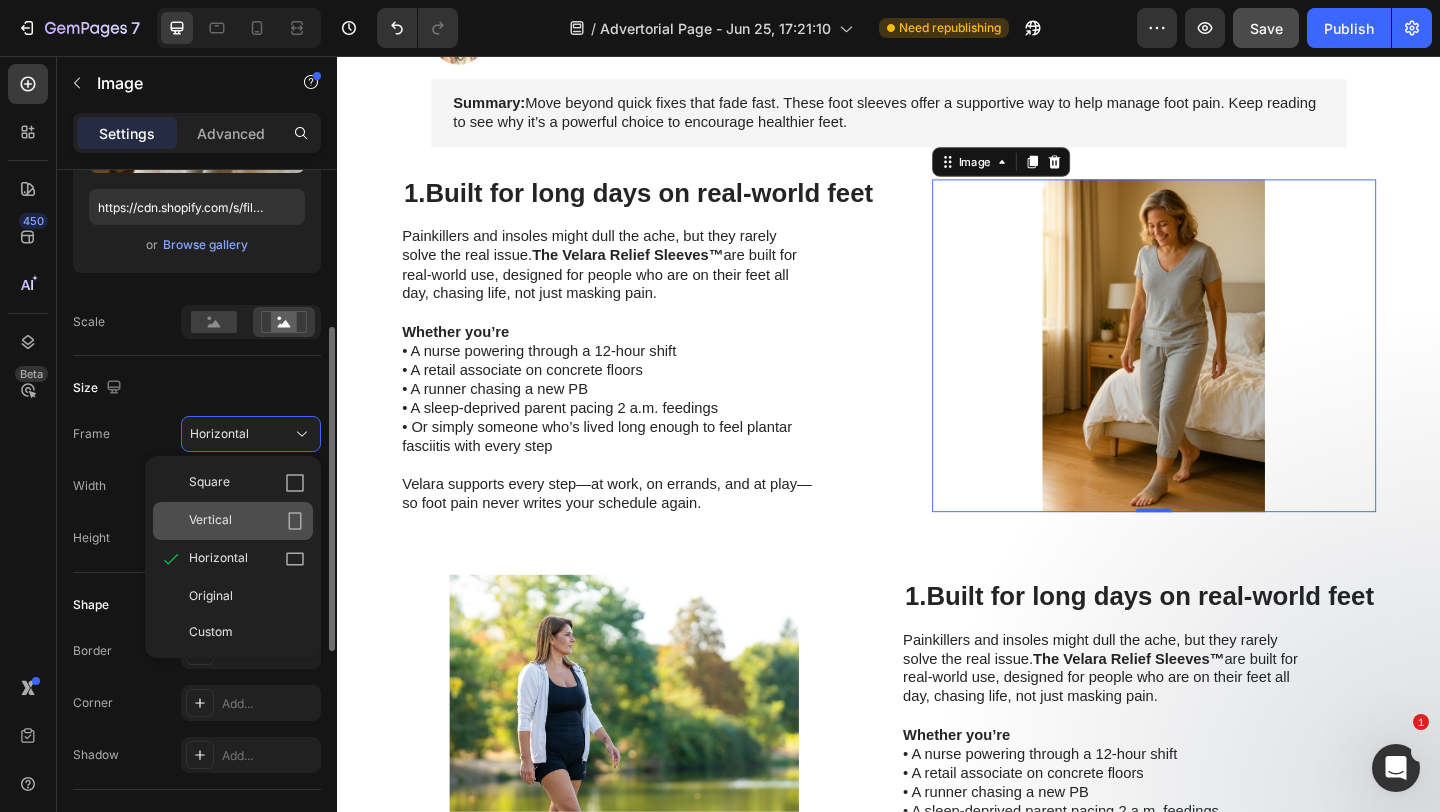 click on "Vertical" 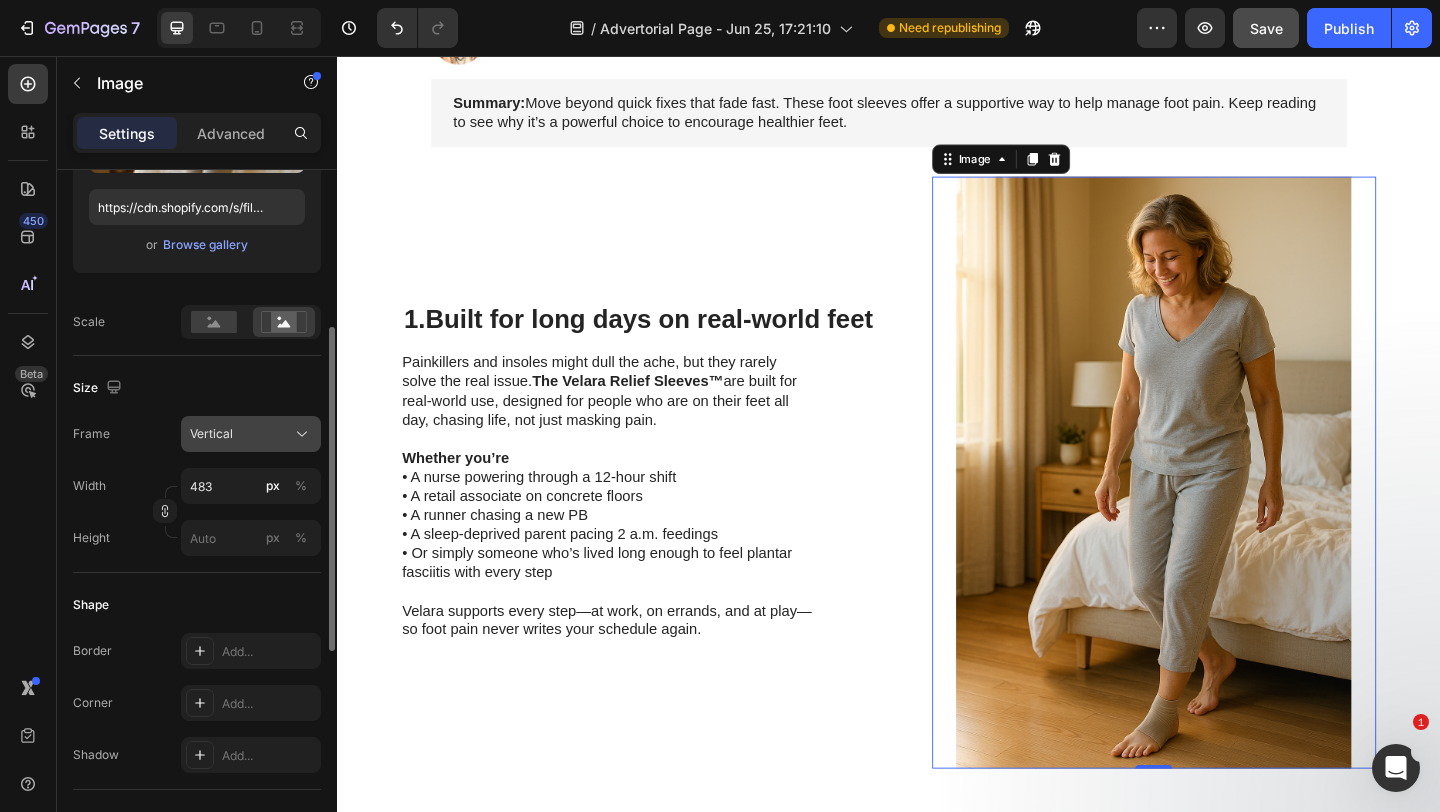 click on "Vertical" at bounding box center (251, 434) 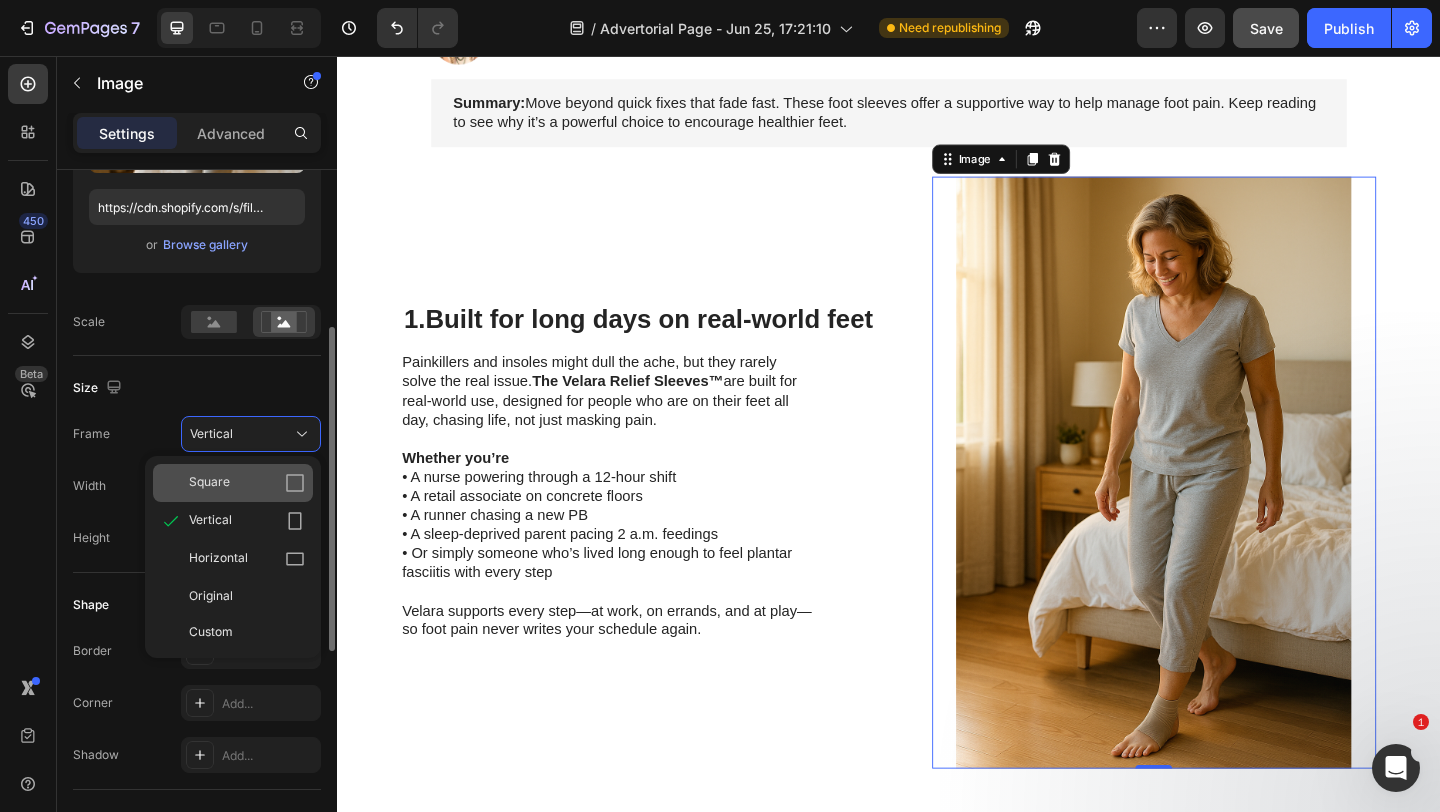 click on "Square" at bounding box center [247, 483] 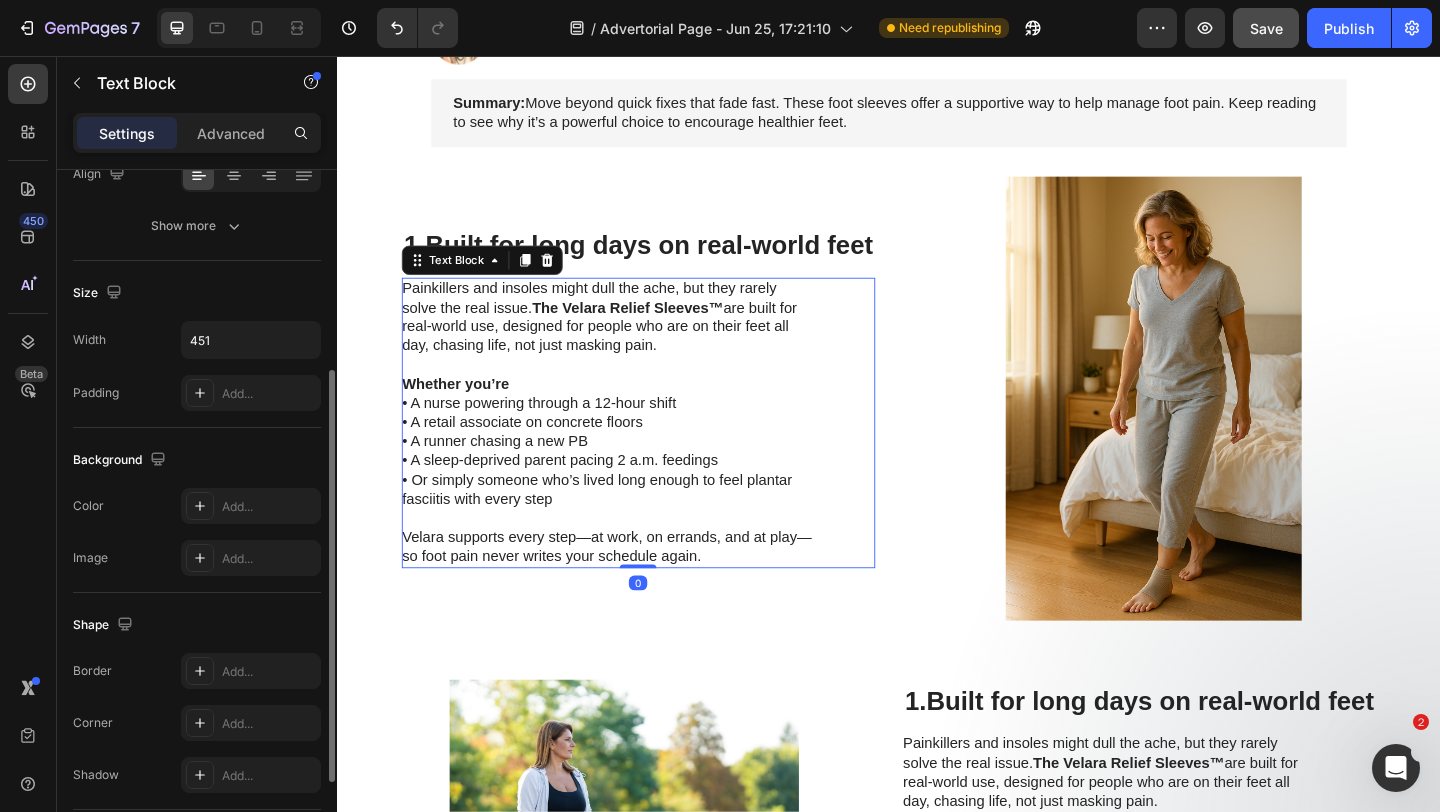 click on "Whether you’re • A nurse powering through a 12-hour shift • A retail associate on concrete floors • A runner chasing a new PB • A sleep-deprived parent pacing 2 a.m. feedings • Or simply someone who’s lived long enough to feel plantar fasciitis with every step" at bounding box center (631, 476) 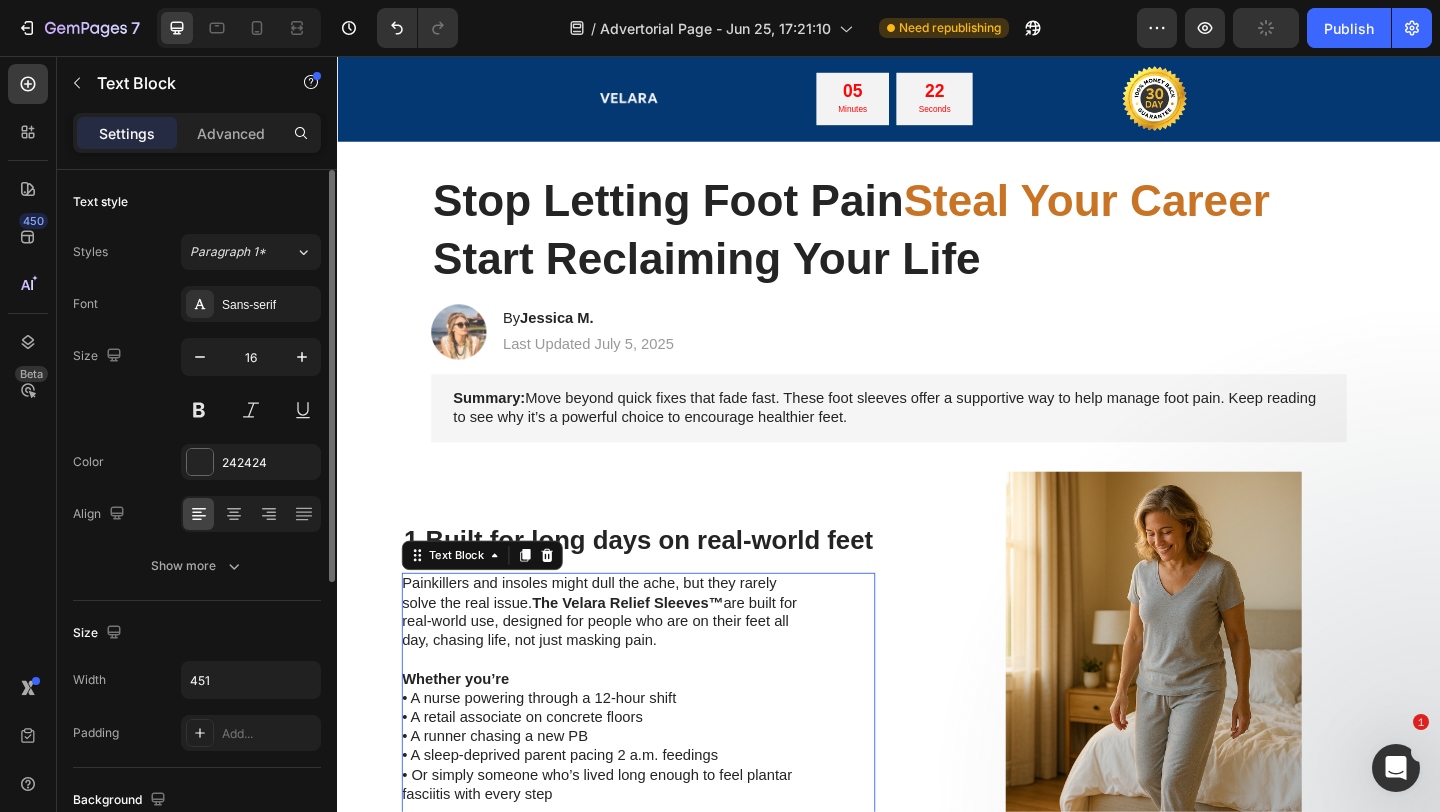 scroll, scrollTop: 222, scrollLeft: 0, axis: vertical 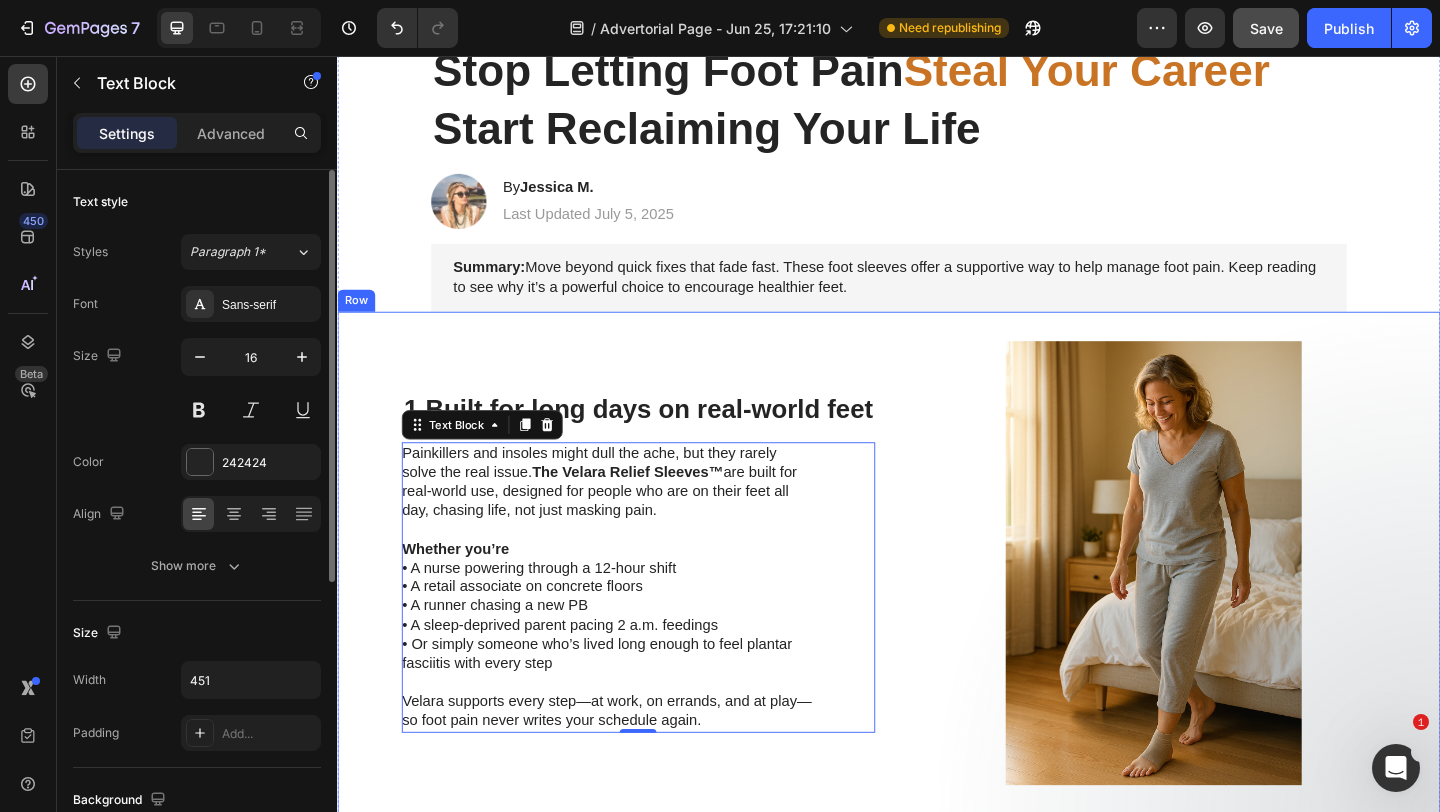 click on "Image 1.  Built for long days on real-world feet Heading Painkillers and insoles might dull the ache, but they rarely solve the real issue.  The Velara Relief Sleeves™  are built for real-world use, designed for people who are on their feet all day, chasing life, not just masking pain.   Whether you’re • A nurse powering through a 12-hour shift • A retail associate on concrete floors • A runner chasing a new PB • A sleep-deprived parent pacing 2 a.m. feedings • Or simply someone who’s lived long enough to feel plantar fasciitis with every step   Velara supports every step—at work, on errands, and at play—so foot pain never writes your schedule again. Text Block   0 Row" at bounding box center (937, 607) 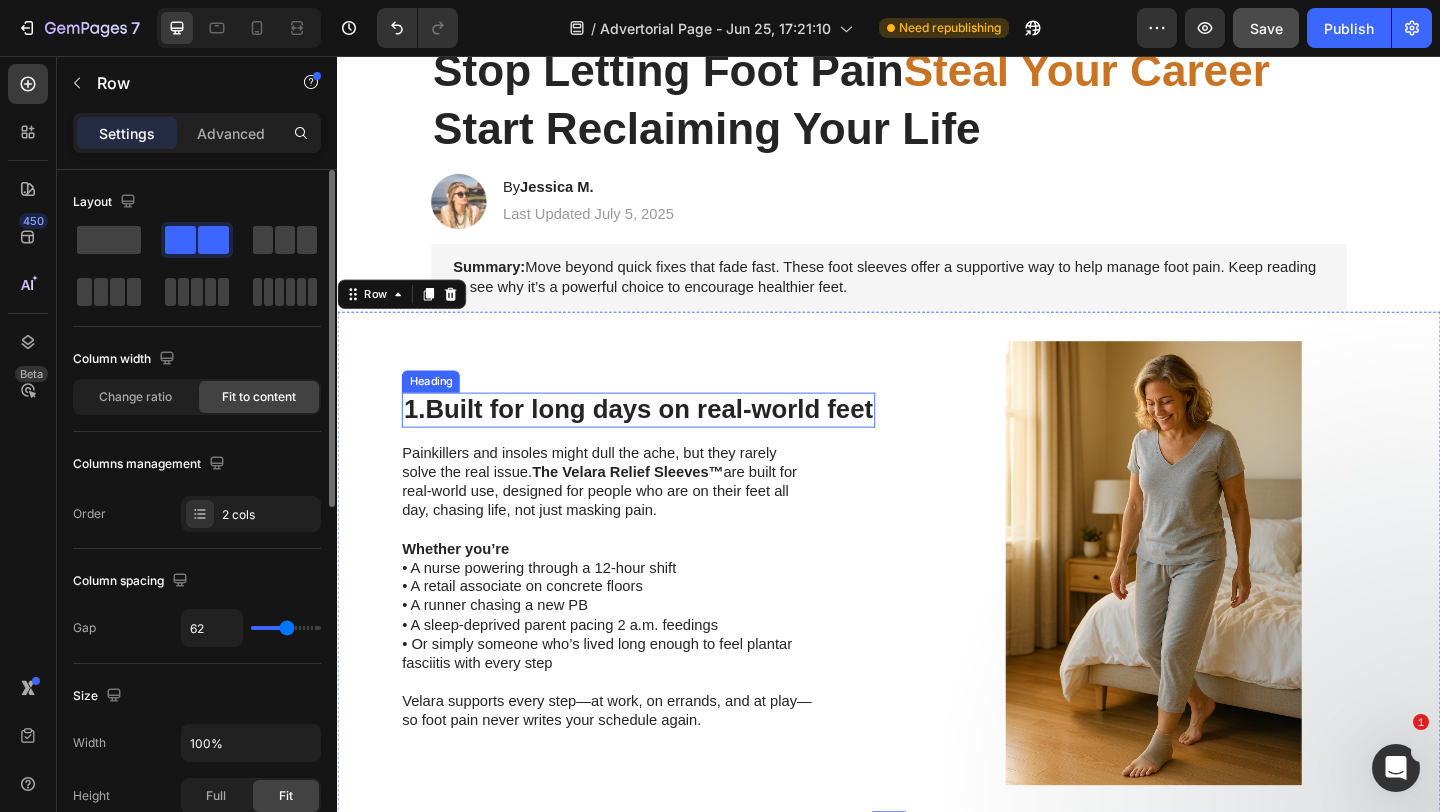click on "Built for long days on real-world feet" at bounding box center (676, 440) 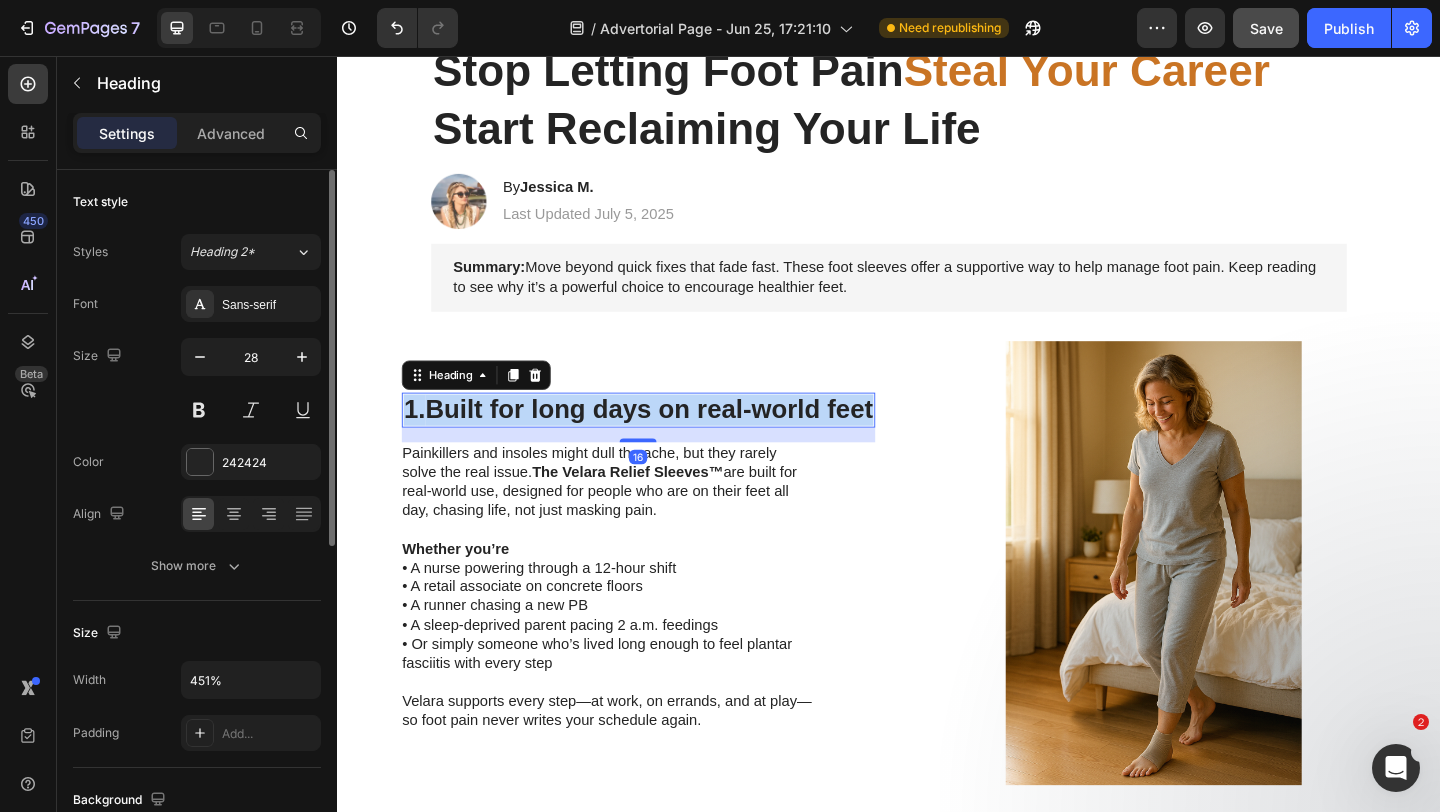 click on "Built for long days on real-world feet" at bounding box center (676, 440) 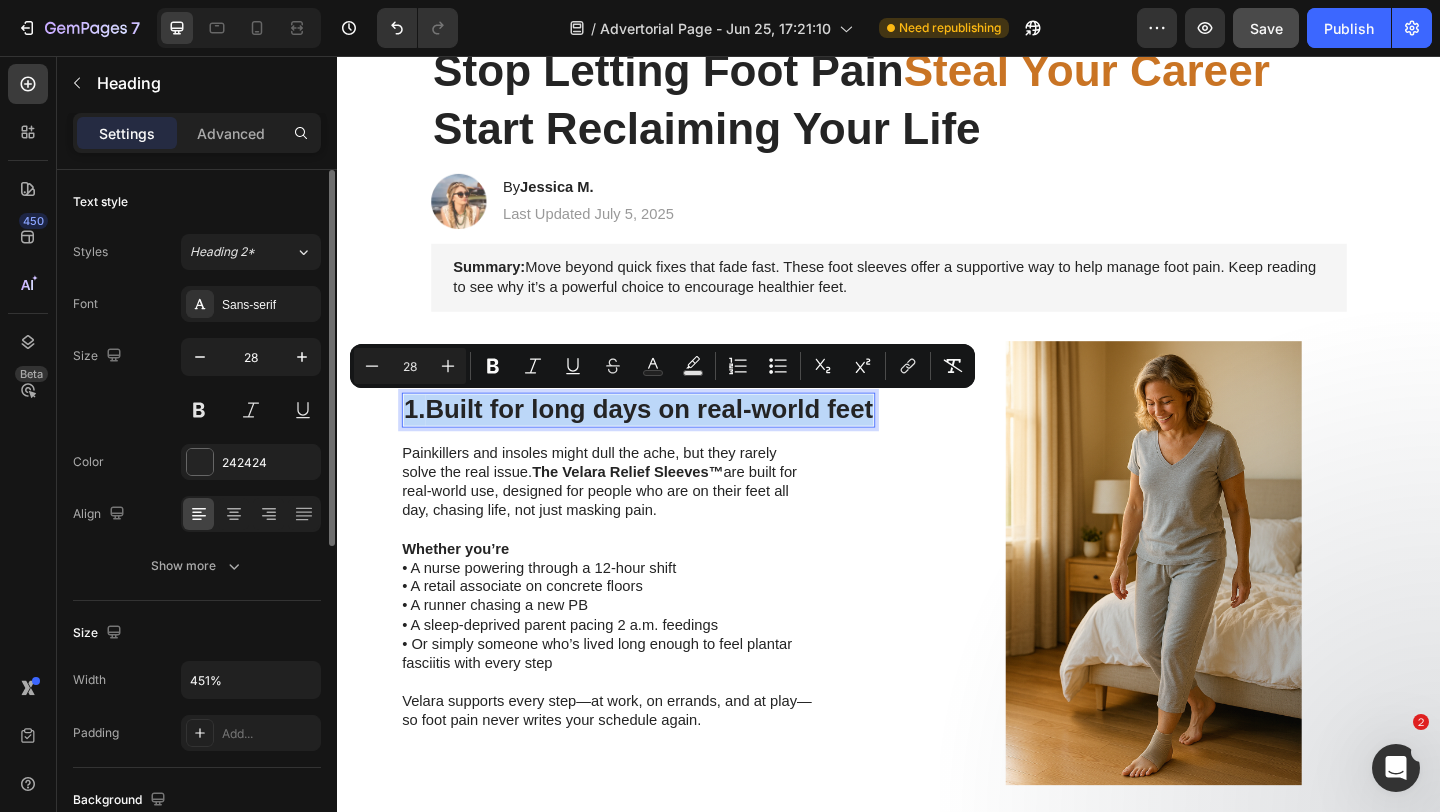 click on "Built for long days on real-world feet" at bounding box center [676, 440] 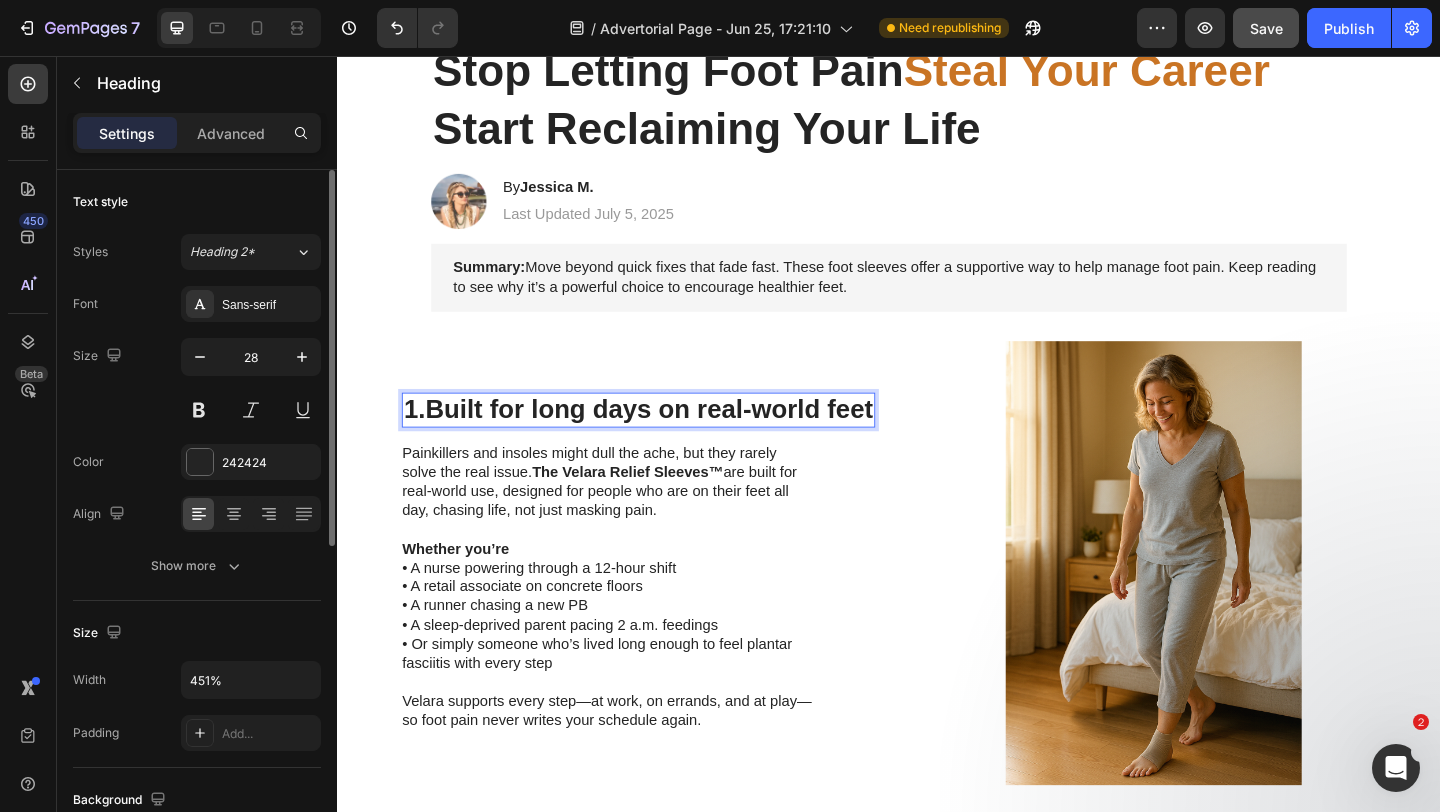 click on "Built for long days on real-world feet" at bounding box center (676, 440) 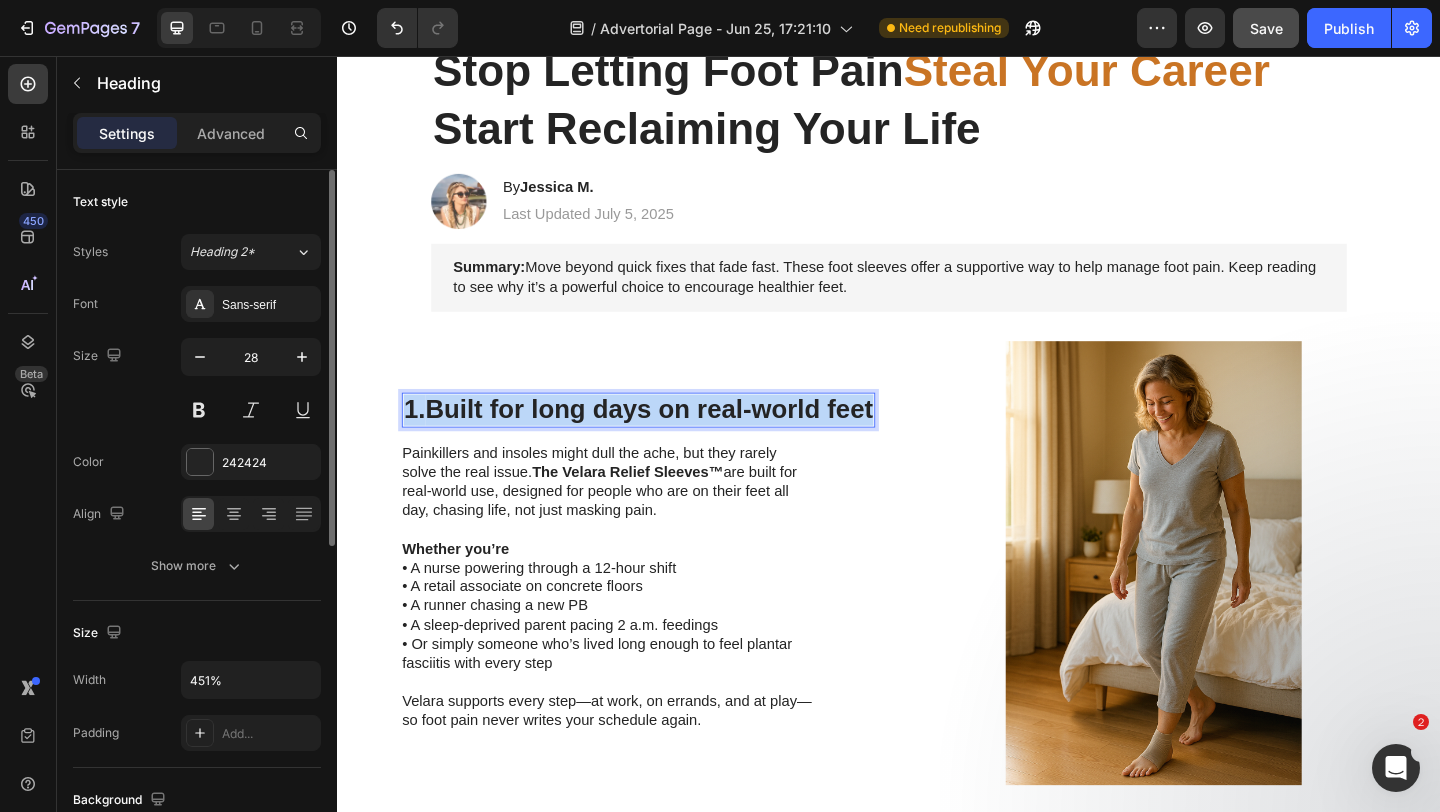 click on "Built for long days on real-world feet" at bounding box center (676, 440) 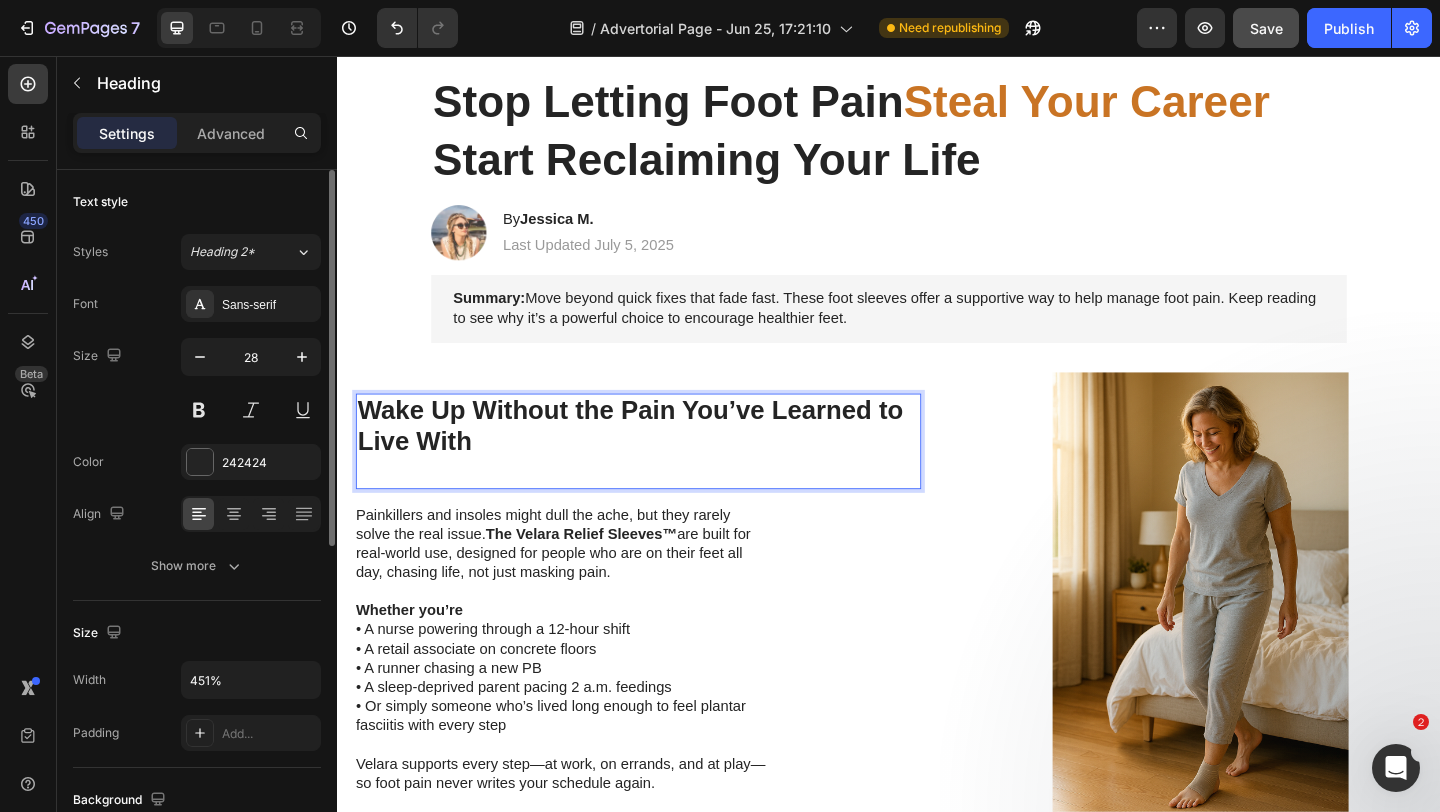 scroll, scrollTop: 205, scrollLeft: 0, axis: vertical 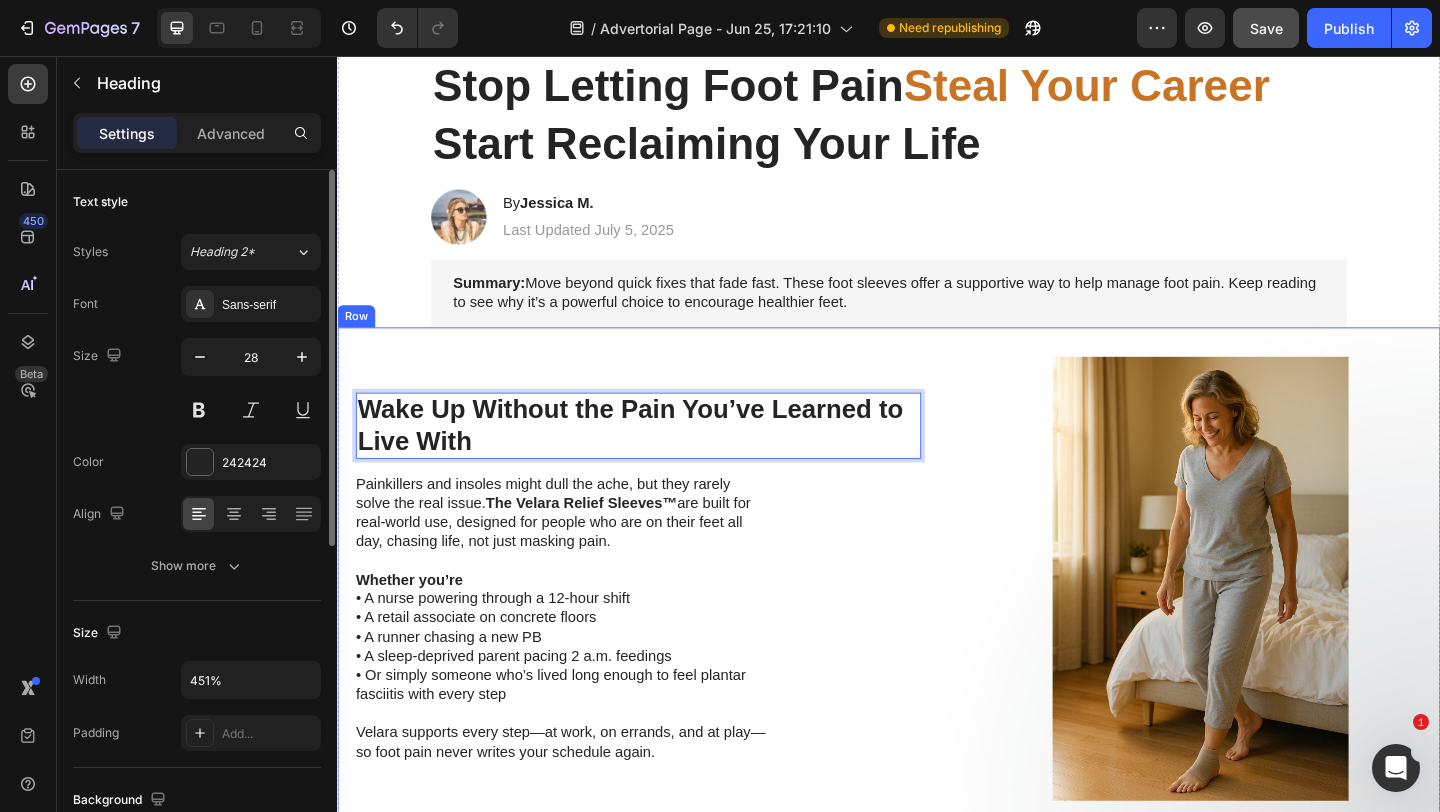 click at bounding box center (1275, 624) 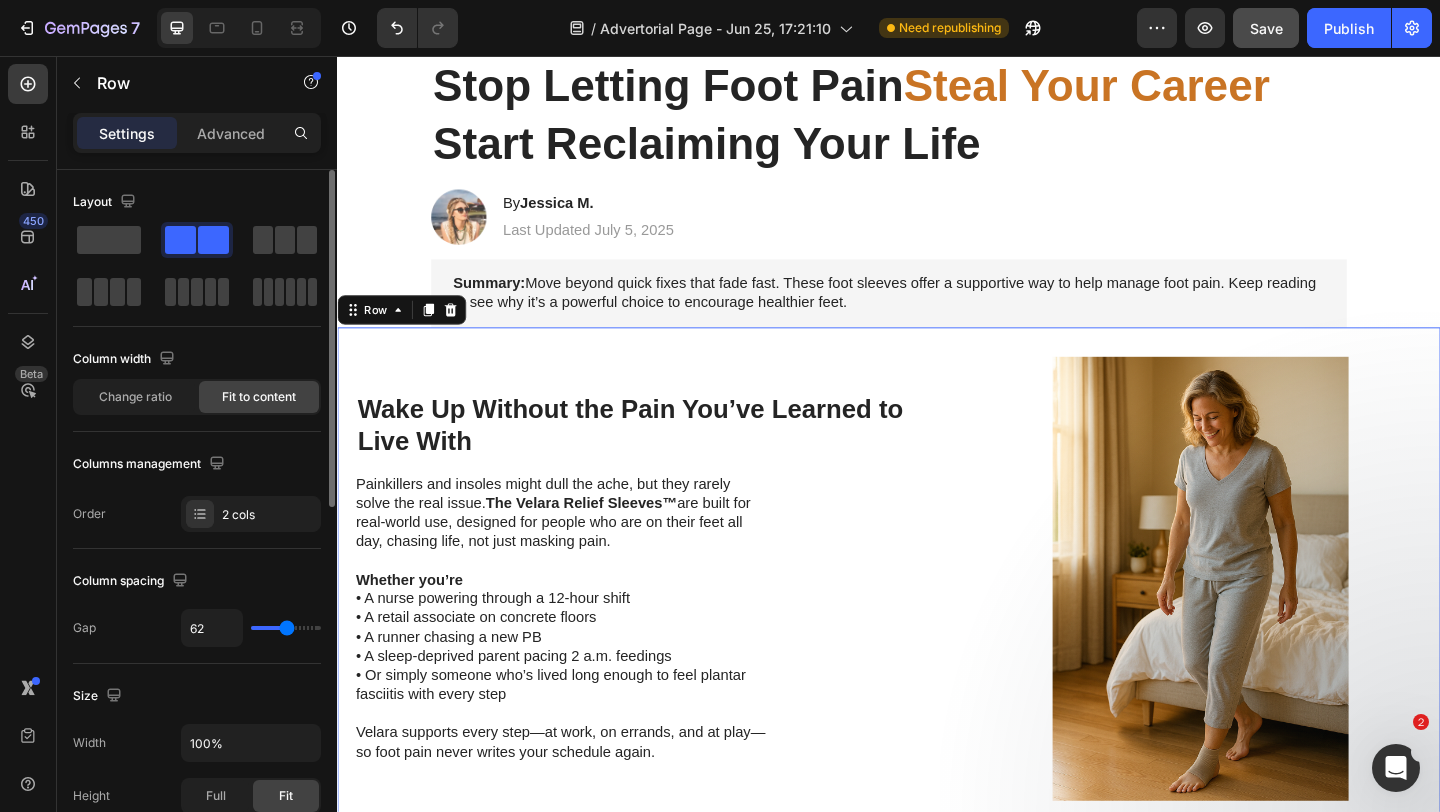 click on "Image ⁠⁠⁠⁠⁠⁠⁠ Wake Up Without the Pain You’ve Learned to Live With Heading Painkillers and insoles might dull the ache, but they rarely solve the real issue.  The Velara Relief Sleeves™  are built for real-world use, designed for people who are on their feet all day, chasing life, not just masking pain.   Whether you’re • A nurse powering through a 12-hour shift • A retail associate on concrete floors • A runner chasing a new PB • A sleep-deprived parent pacing 2 a.m. feedings • Or simply someone who’s lived long enough to feel plantar fasciitis with every step   Velara supports every step—at work, on errands, and at play—so foot pain never writes your schedule again. Text Block Row   0" at bounding box center [937, 624] 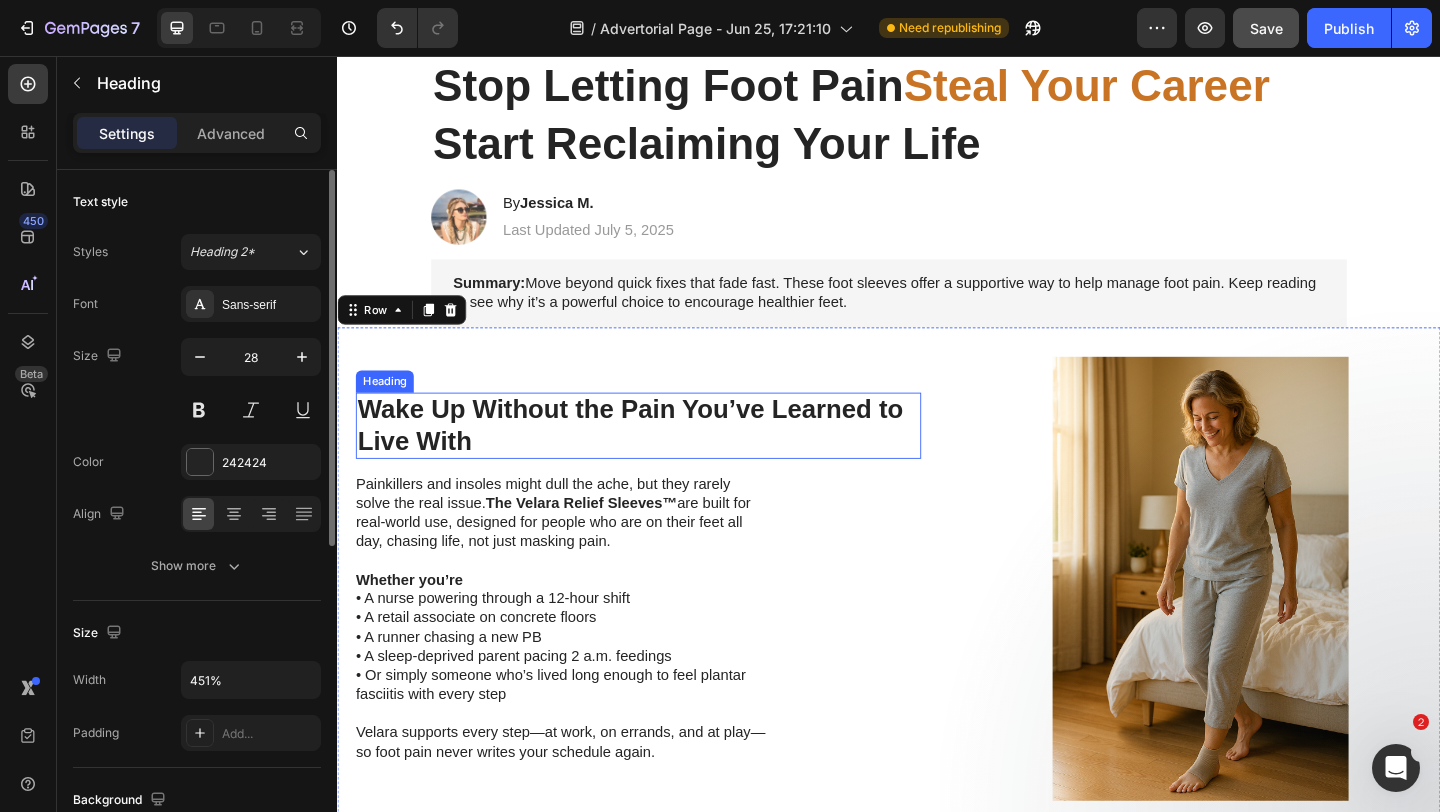click on "Wake Up Without the Pain You’ve Learned to Live With" at bounding box center [656, 457] 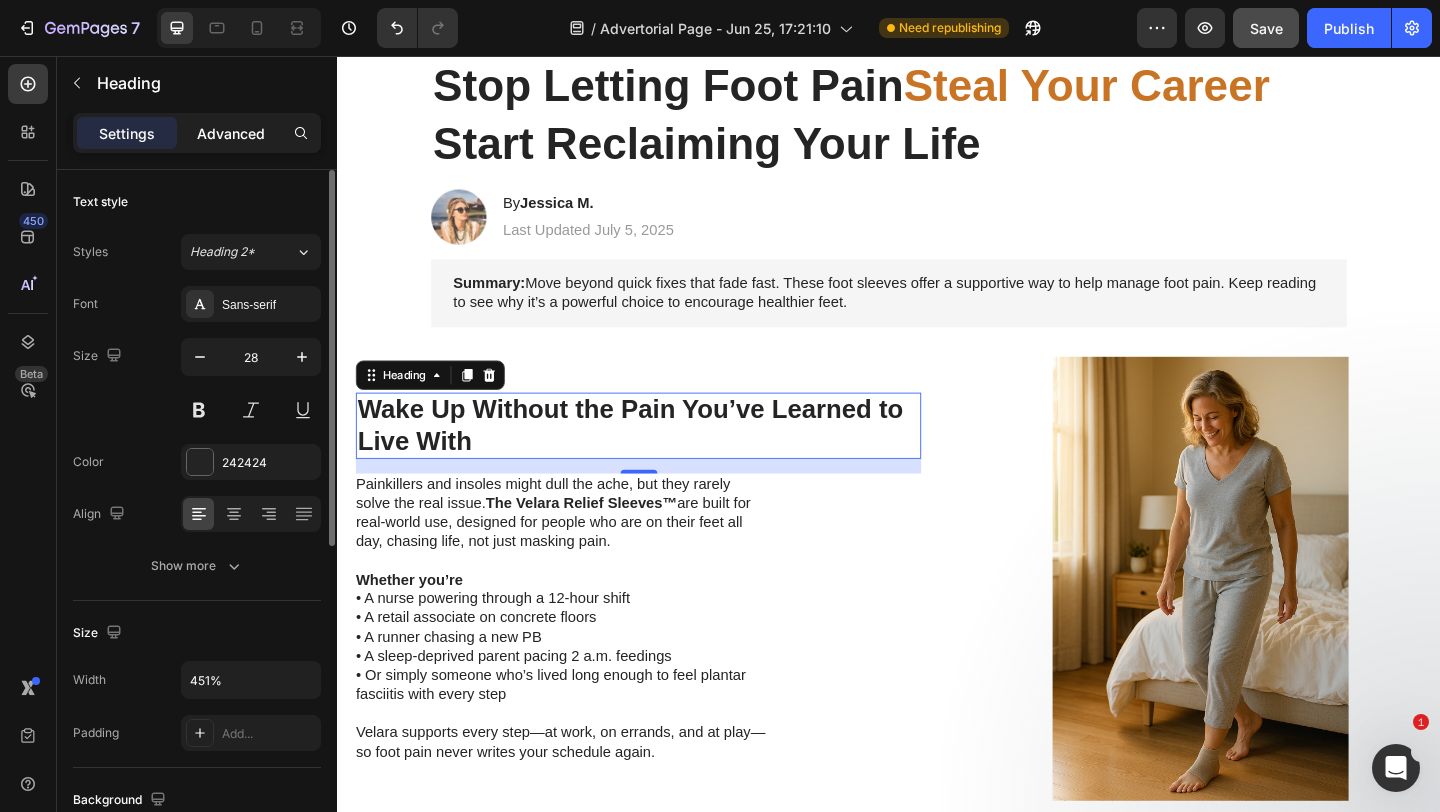 click on "Advanced" at bounding box center [231, 133] 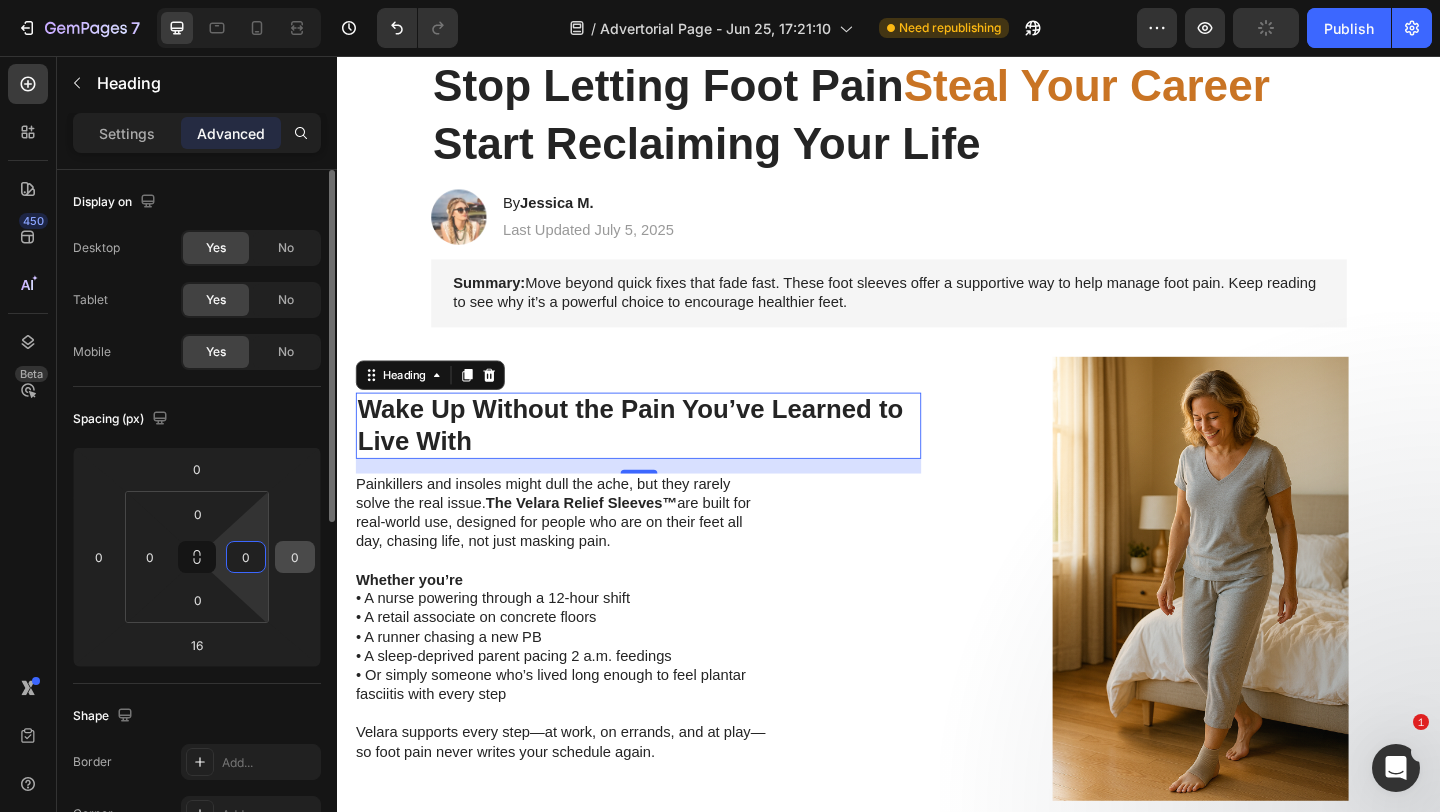 drag, startPoint x: 267, startPoint y: 553, endPoint x: 292, endPoint y: 559, distance: 25.70992 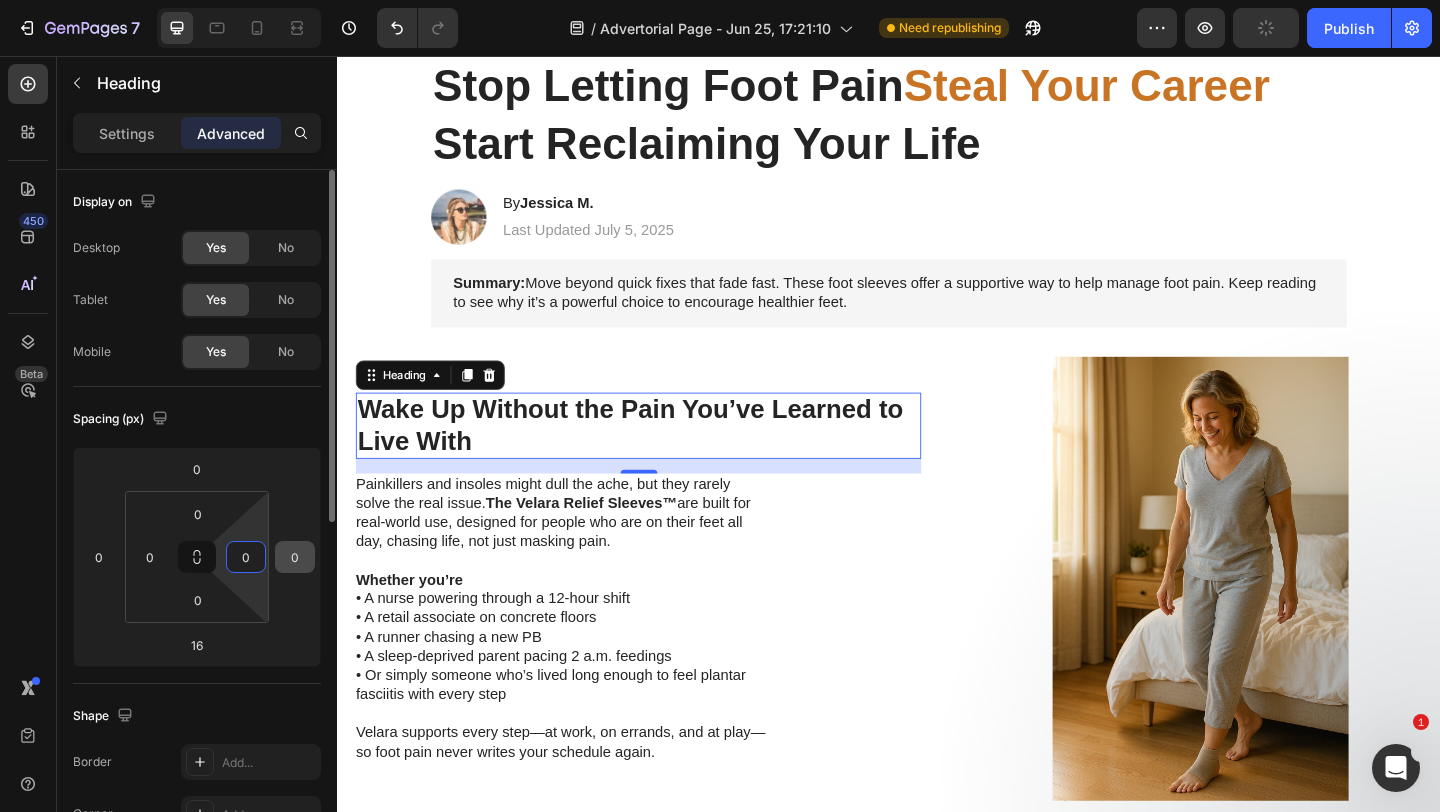 click on "7   /  Advertorial Page - Jun 25, 17:21:10 Need republishing Preview  Publish  450 Beta Sections(18) Elements(83) Section Element Hero Section Product Detail Brands Trusted Badges Guarantee Product Breakdown How to use Testimonials Compare Bundle FAQs Social Proof Brand Story Product List Collection Blog List Contact Sticky Add to Cart Custom Footer Browse Library 450 Layout
Row
Row
Row
Row Text
Heading
Text Block Button
Button
Button Media
Image
Image" at bounding box center (720, 0) 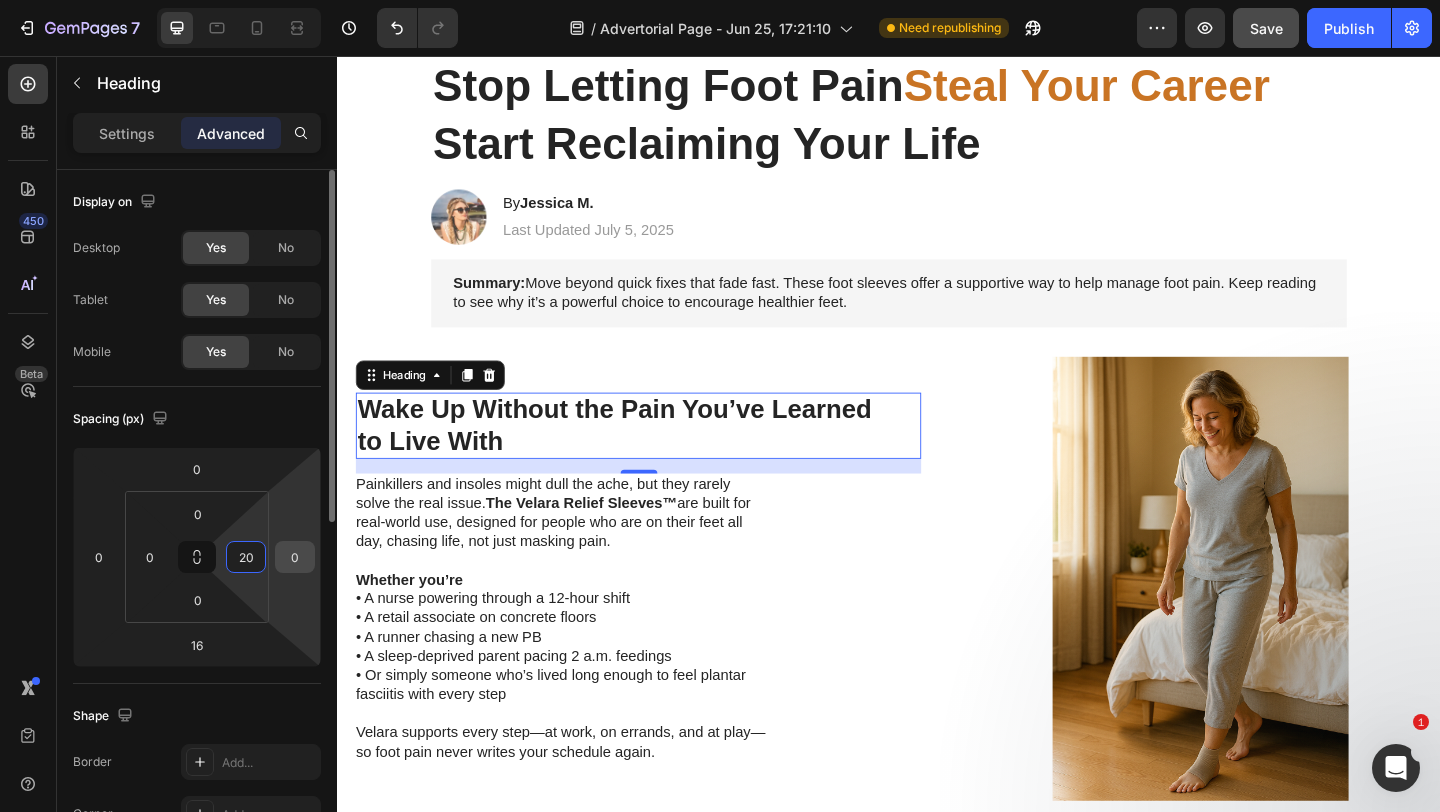 type on "2" 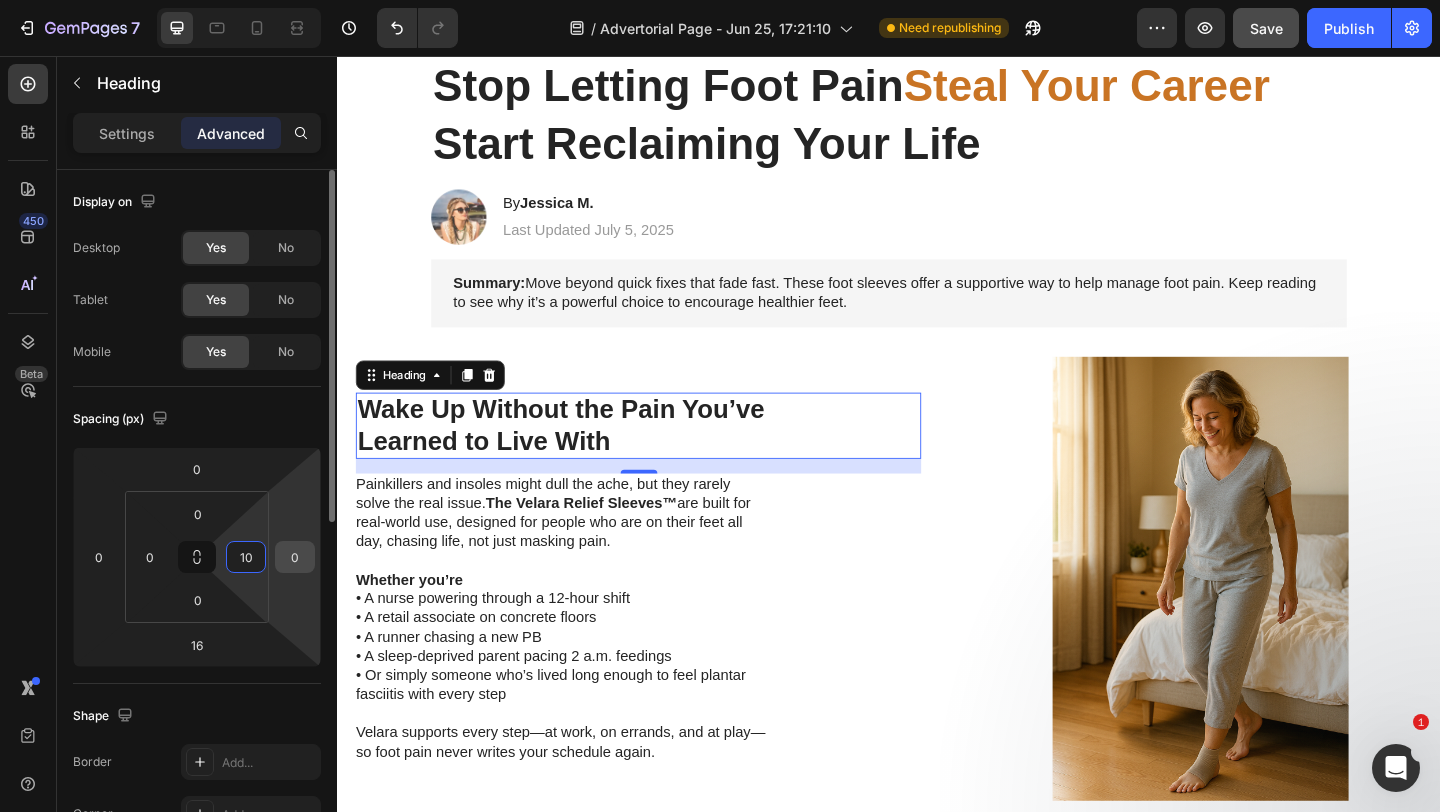 type on "1" 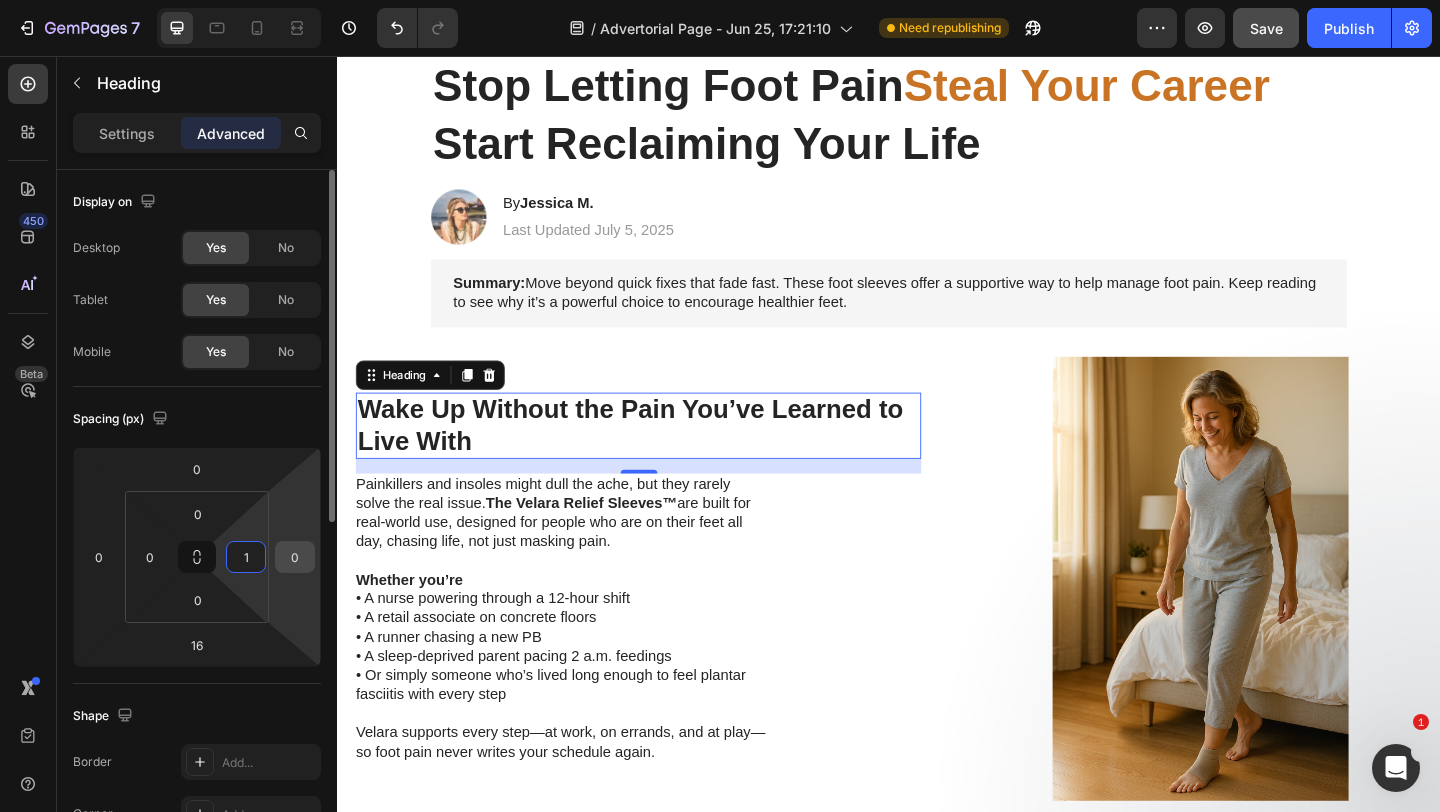type 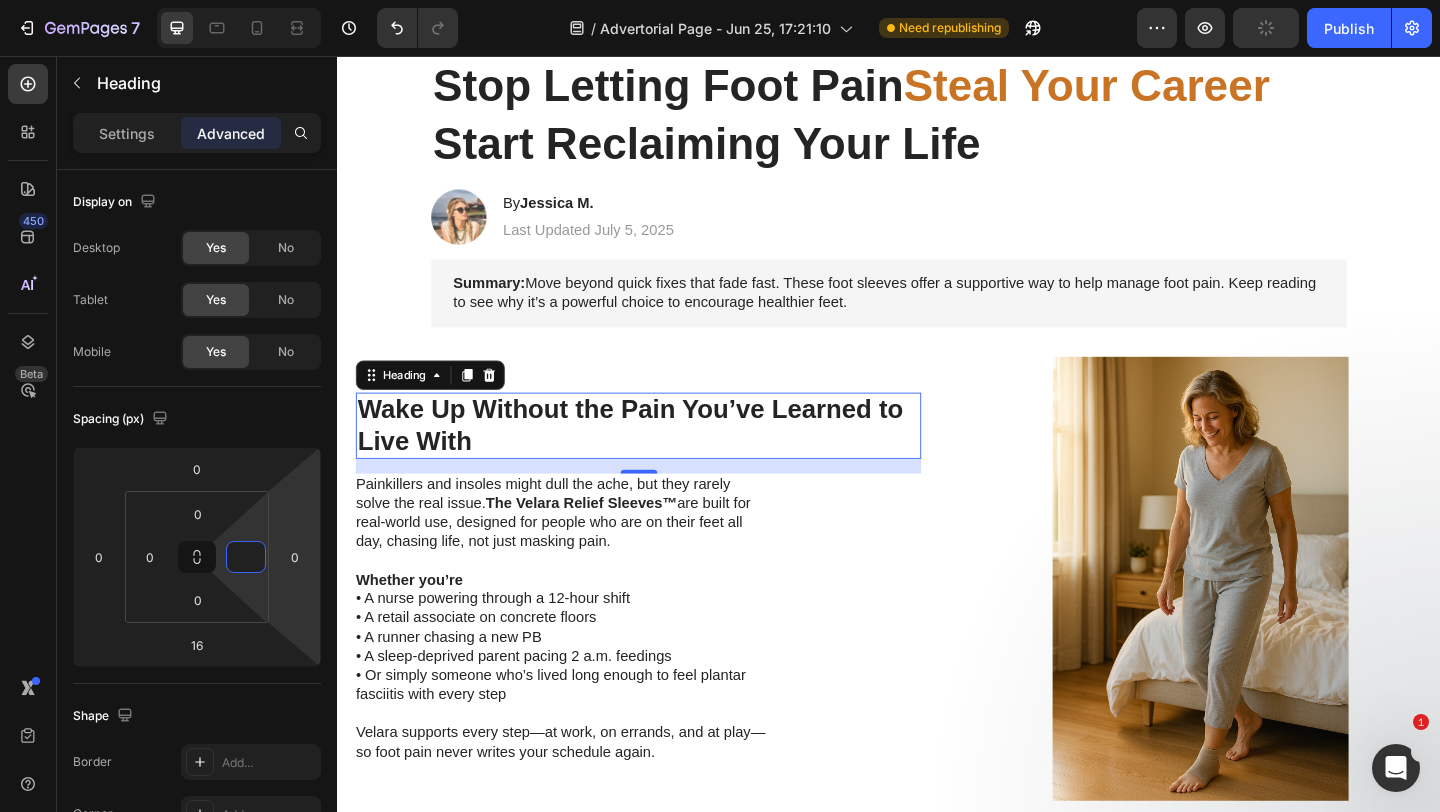 click on "⁠⁠⁠⁠⁠⁠⁠ Wake Up Without the Pain You’ve Learned to Live With Heading   16 Painkillers and insoles might dull the ache, but they rarely solve the real issue.  The Velara Relief Sleeves™  are built for real-world use, designed for people who are on their feet all day, chasing life, not just masking pain.   Whether you’re • A nurse powering through a 12-hour shift • A retail associate on concrete floors • A runner chasing a new PB • A sleep-deprived parent pacing 2 a.m. feedings • Or simply someone who’s lived long enough to feel plantar fasciitis with every step   Velara supports every step—at work, on errands, and at play—so foot pain never writes your schedule again. Text Block" at bounding box center [664, 624] 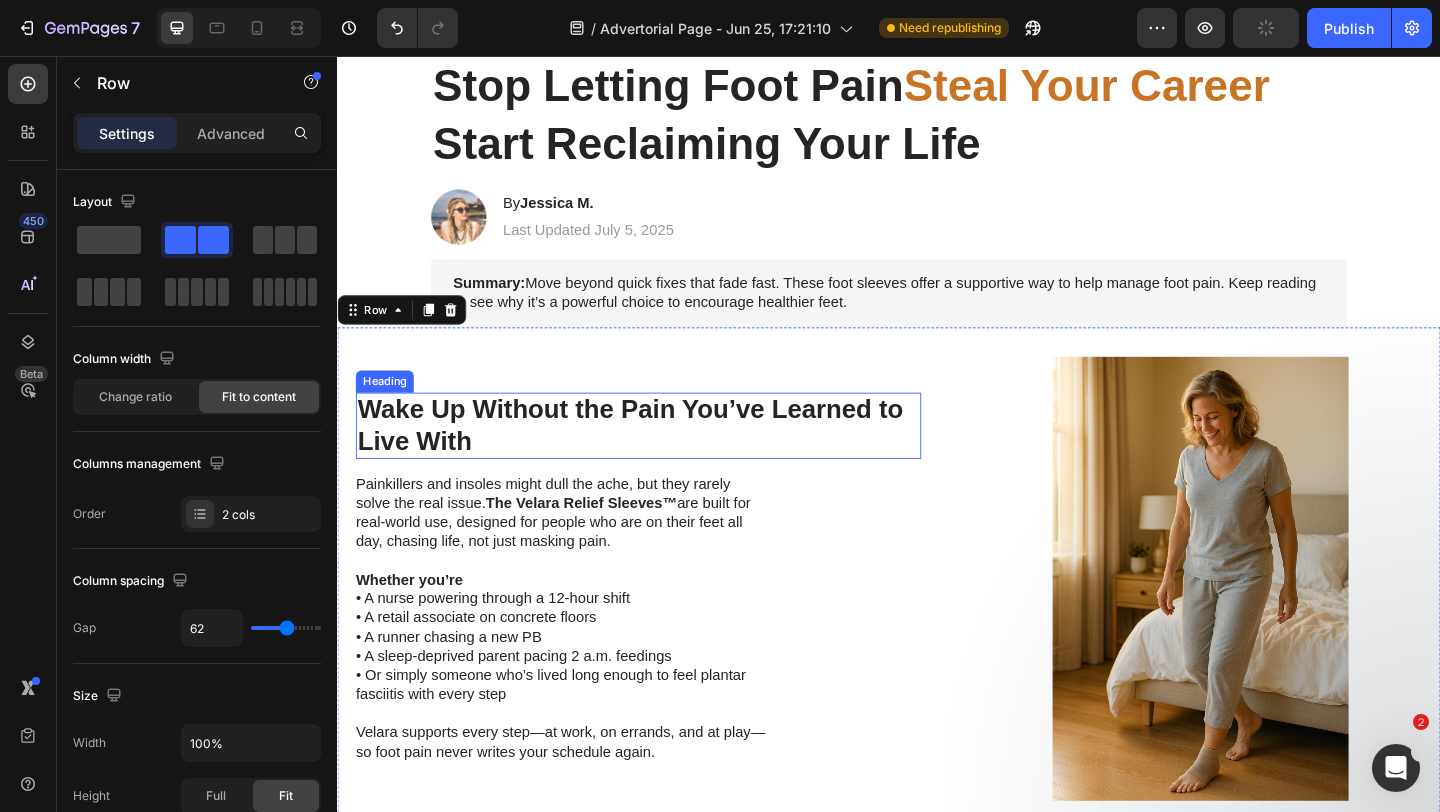 click on "Wake Up Without the Pain You’ve Learned to Live With" at bounding box center [656, 457] 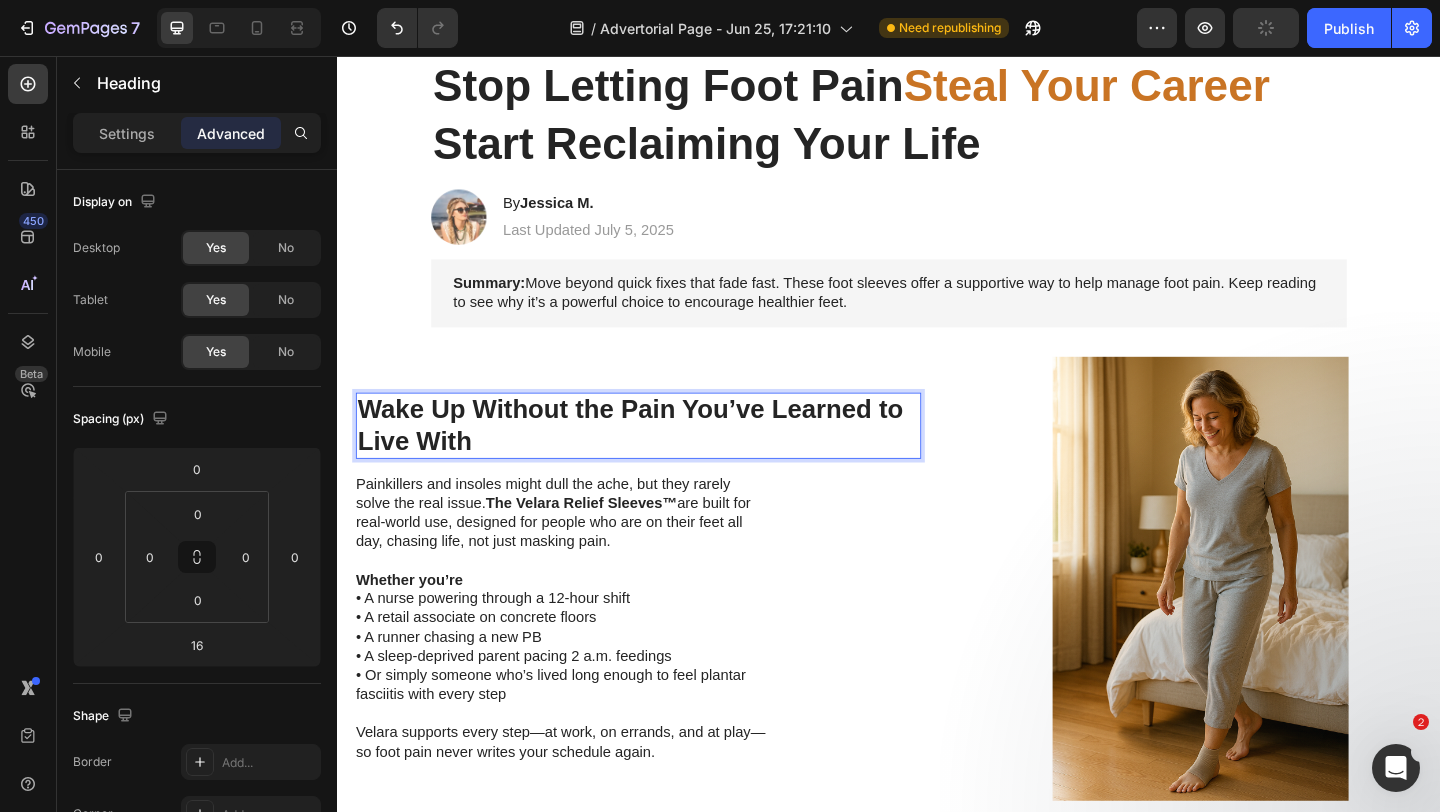 click on "Wake Up Without the Pain You’ve Learned to Live With" at bounding box center [656, 457] 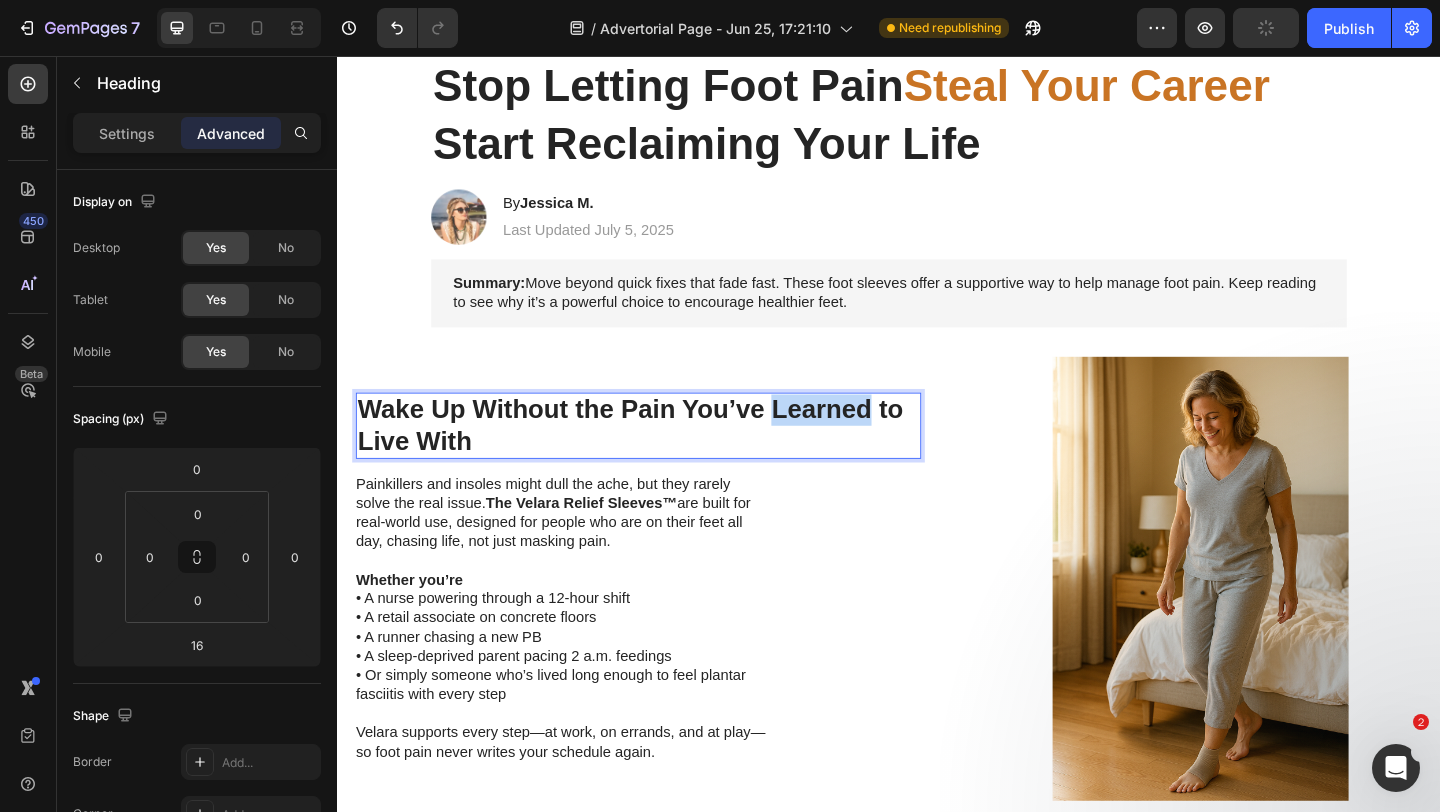 click on "Wake Up Without the Pain You’ve Learned to Live With" at bounding box center [656, 457] 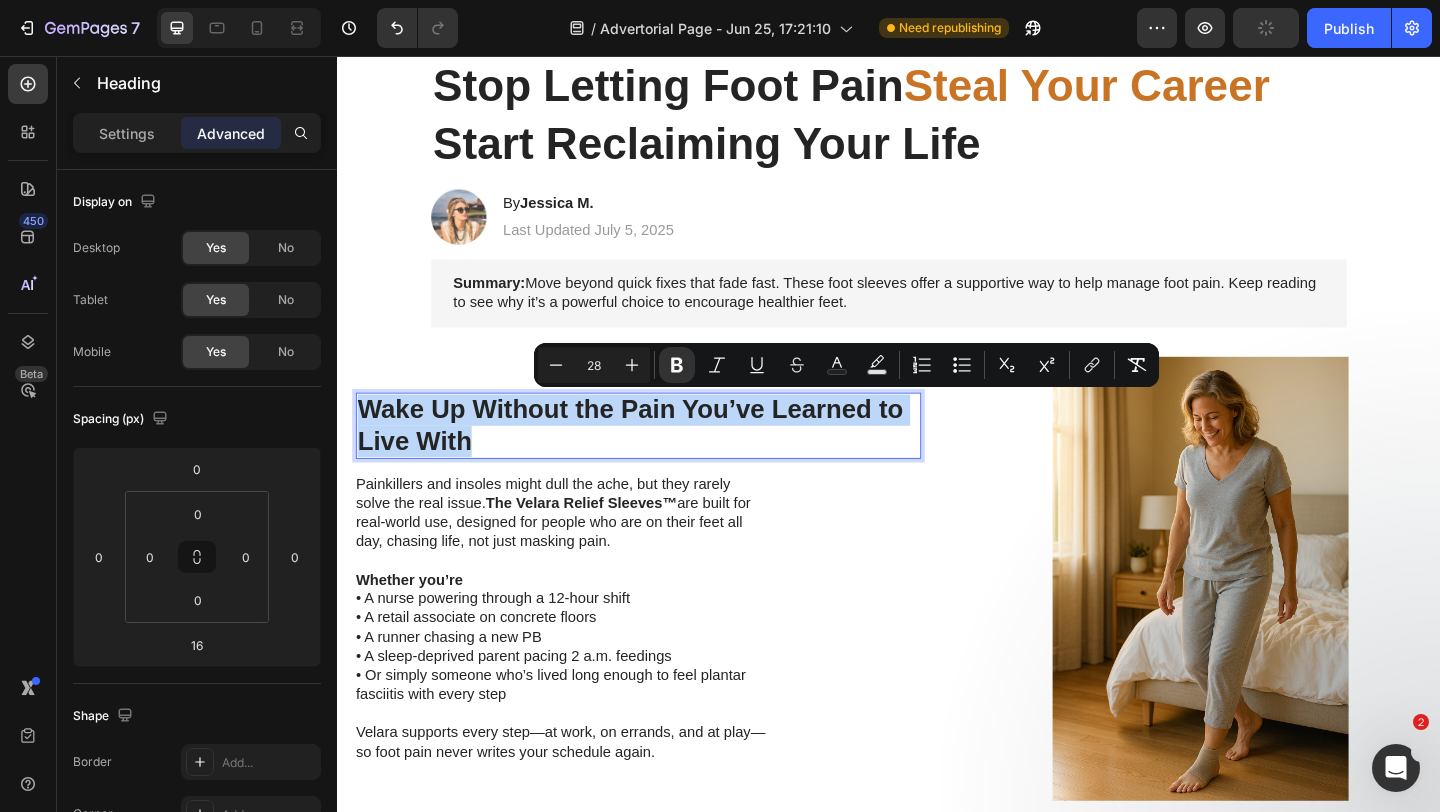 click on "Wake Up Without the Pain You’ve Learned to Live With" at bounding box center [656, 457] 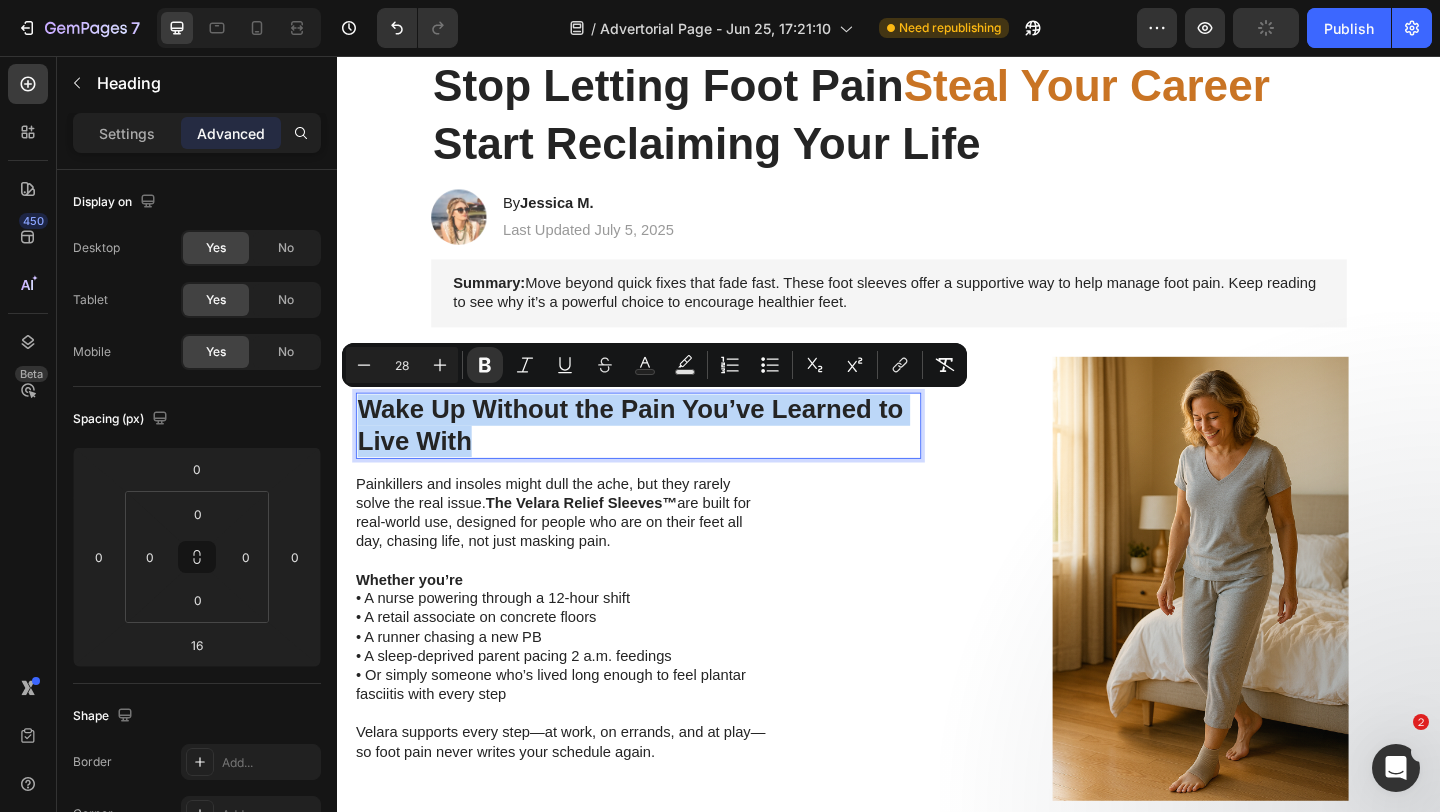 click on "Wake Up Without the Pain You’ve Learned to Live With" at bounding box center [656, 457] 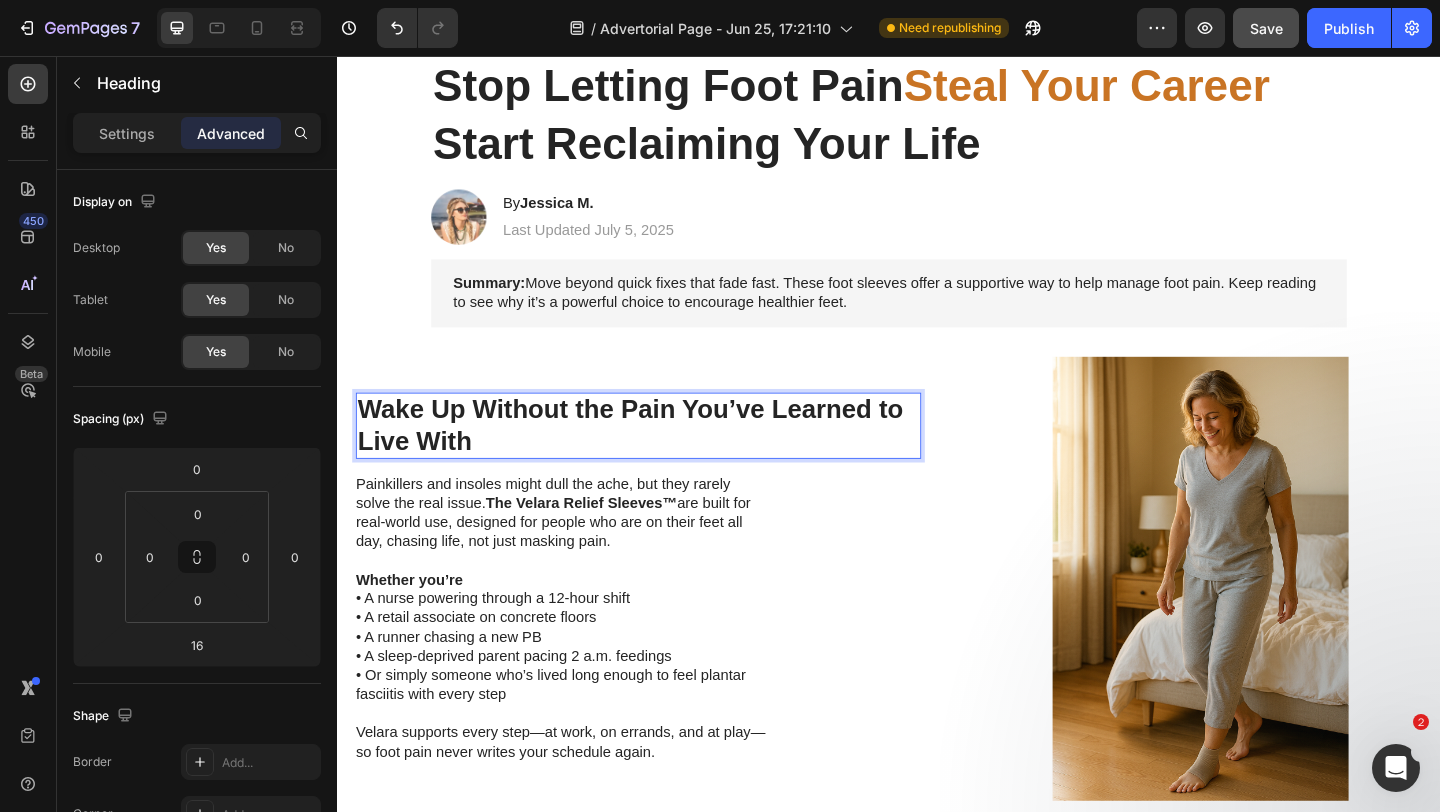 click on "Wake Up Without the Pain You’ve Learned to Live With" at bounding box center (656, 457) 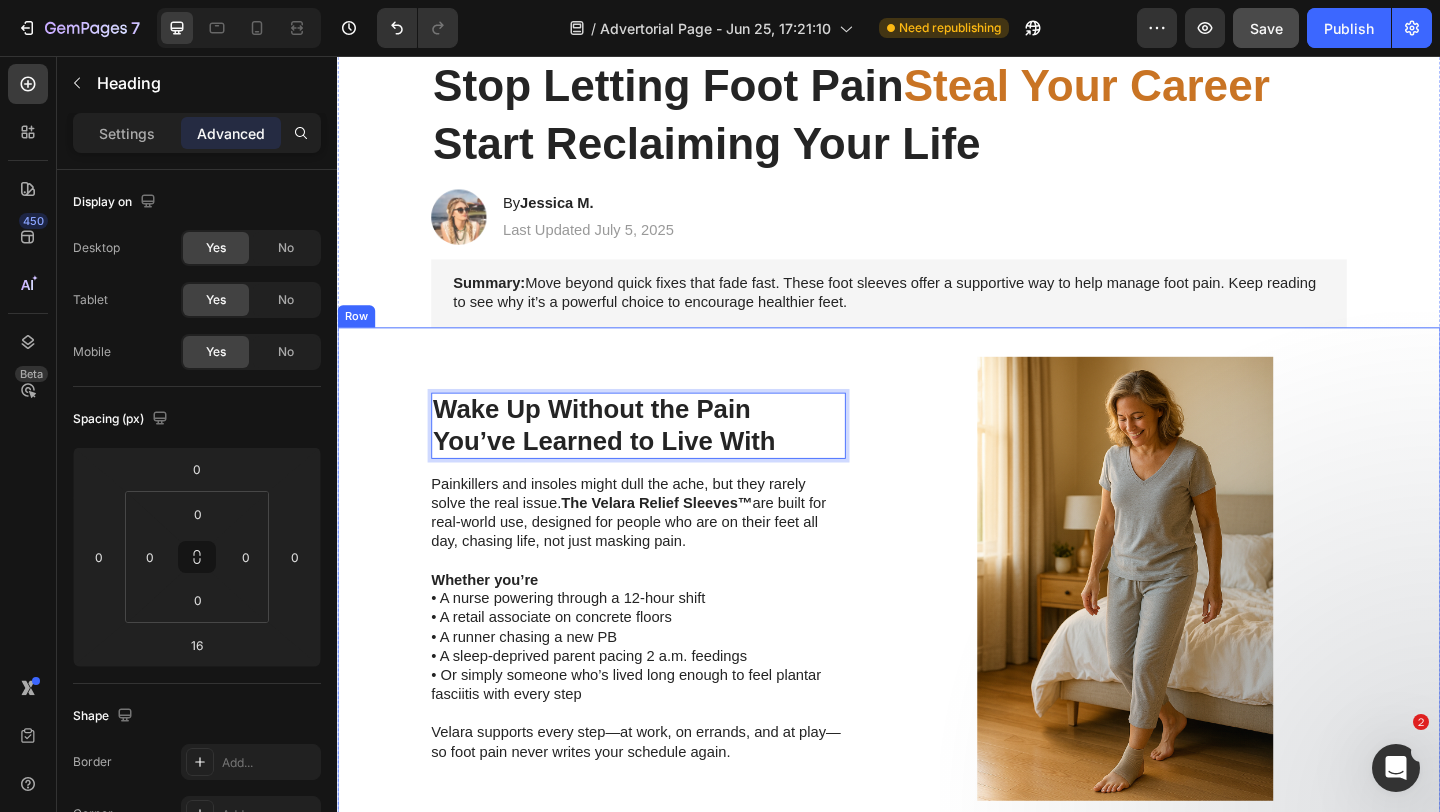 click on "Image Wake Up Without the Pain  You’ve Learned to Live With Heading   16 Painkillers and insoles might dull the ache, but they rarely solve the real issue.  The Velara Relief Sleeves™  are built for real-world use, designed for people who are on their feet all day, chasing life, not just masking pain.   Whether you’re • A nurse powering through a 12-hour shift • A retail associate on concrete floors • A runner chasing a new PB • A sleep-deprived parent pacing 2 a.m. feedings • Or simply someone who’s lived long enough to feel plantar fasciitis with every step   Velara supports every step—at work, on errands, and at play—so foot pain never writes your schedule again. Text Block Row" at bounding box center [937, 624] 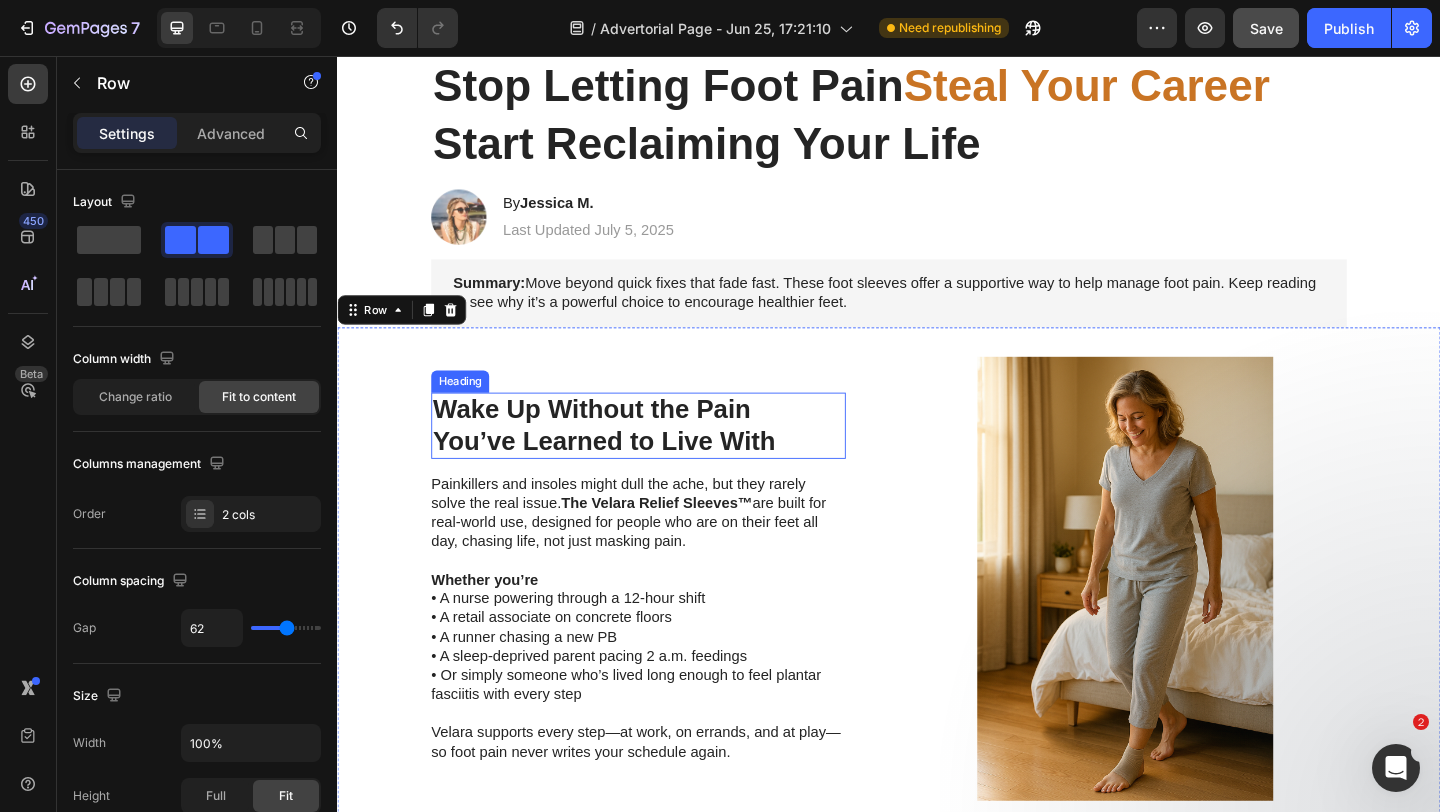 click on "Wake Up Without the Pain" at bounding box center [614, 440] 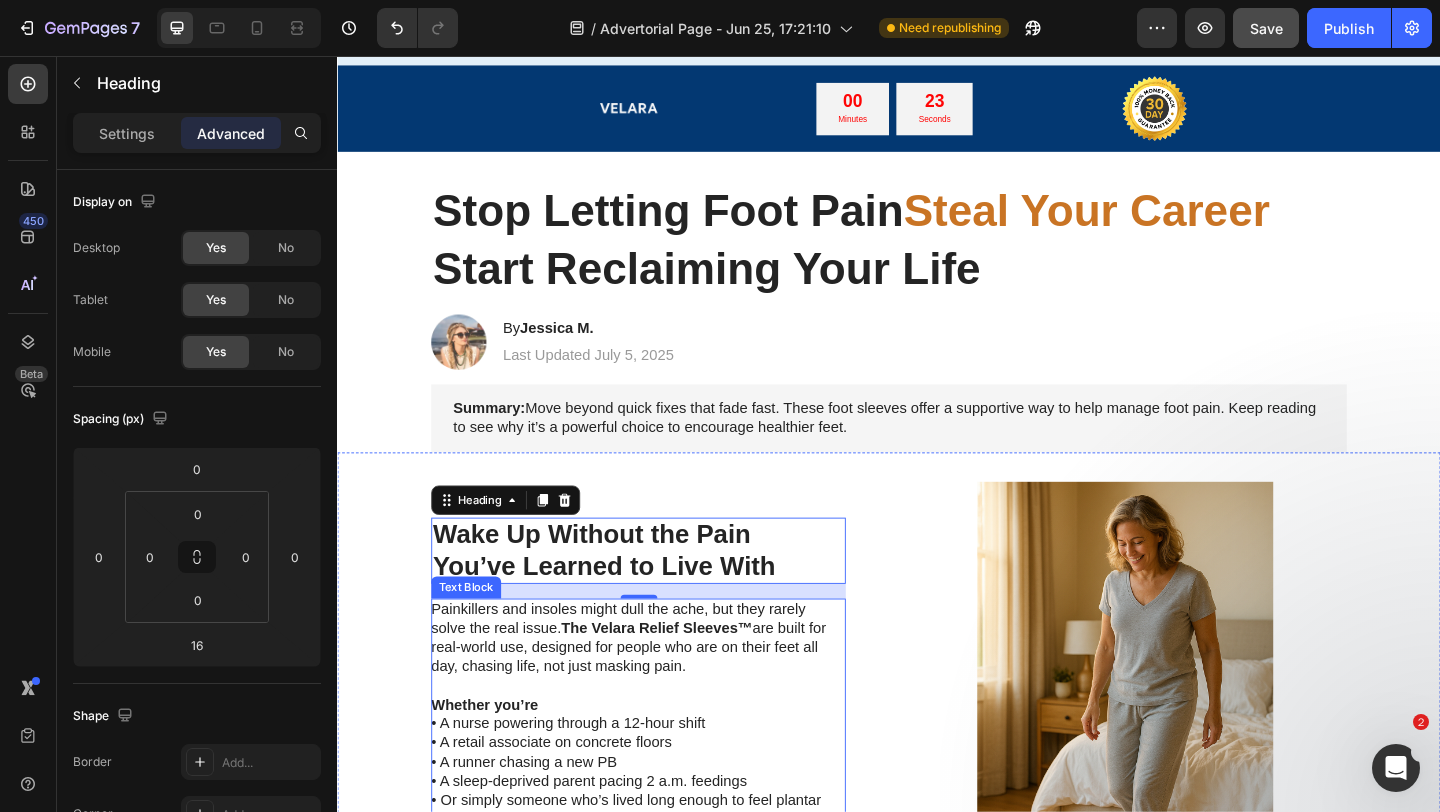 scroll, scrollTop: 139, scrollLeft: 0, axis: vertical 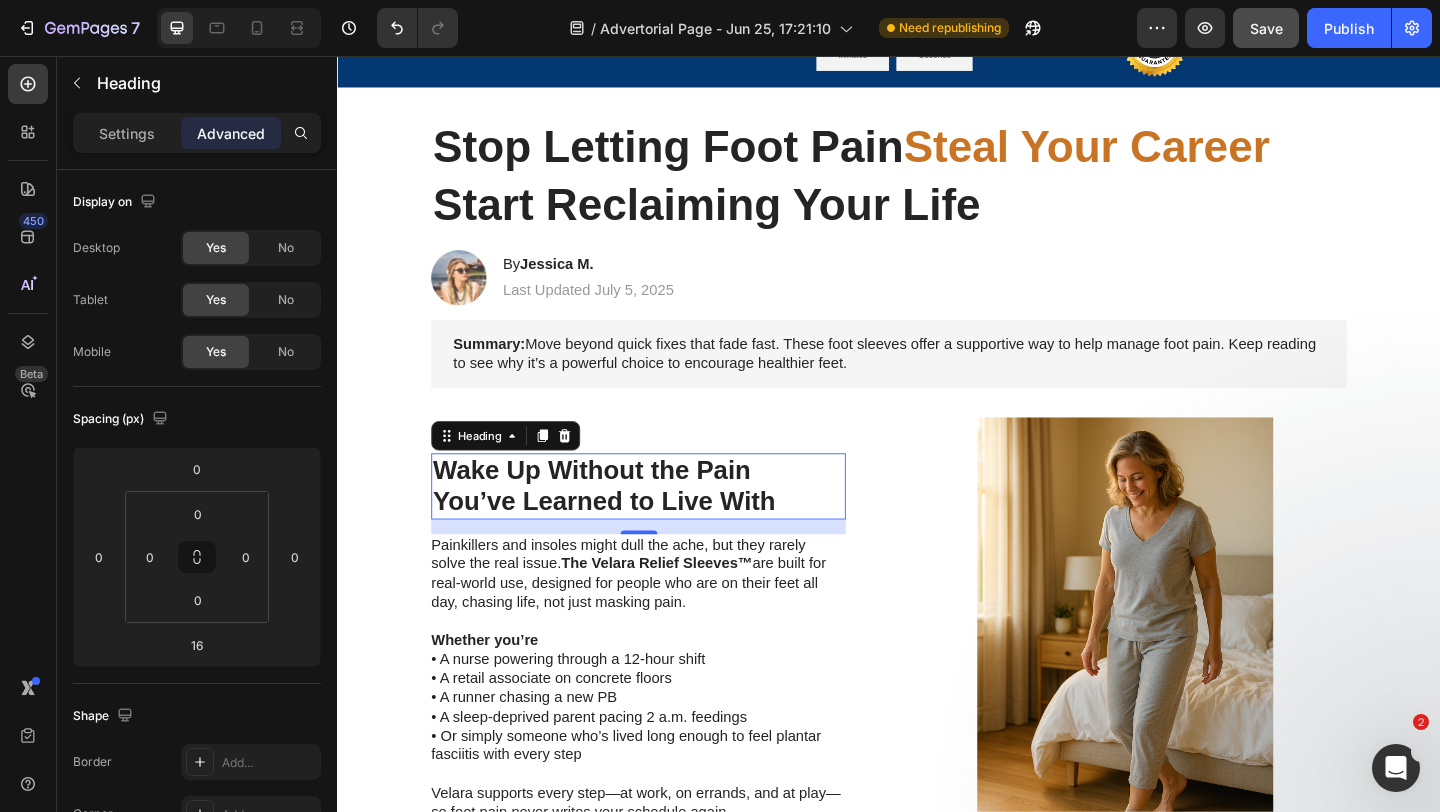 click on "Image ⁠⁠⁠⁠⁠⁠⁠ Wake Up Without the Pain  You’ve Learned to Live With Heading   16 Painkillers and insoles might dull the ache, but they rarely solve the real issue.  The Velara Relief Sleeves™  are built for real-world use, designed for people who are on their feet all day, chasing life, not just masking pain.   Whether you’re • A nurse powering through a 12-hour shift • A retail associate on concrete floors • A runner chasing a new PB • A sleep-deprived parent pacing 2 a.m. feedings • Or simply someone who’s lived long enough to feel plantar fasciitis with every step   Velara supports every step—at work, on errands, and at play—so foot pain never writes your schedule again. Text Block Row" at bounding box center (937, 690) 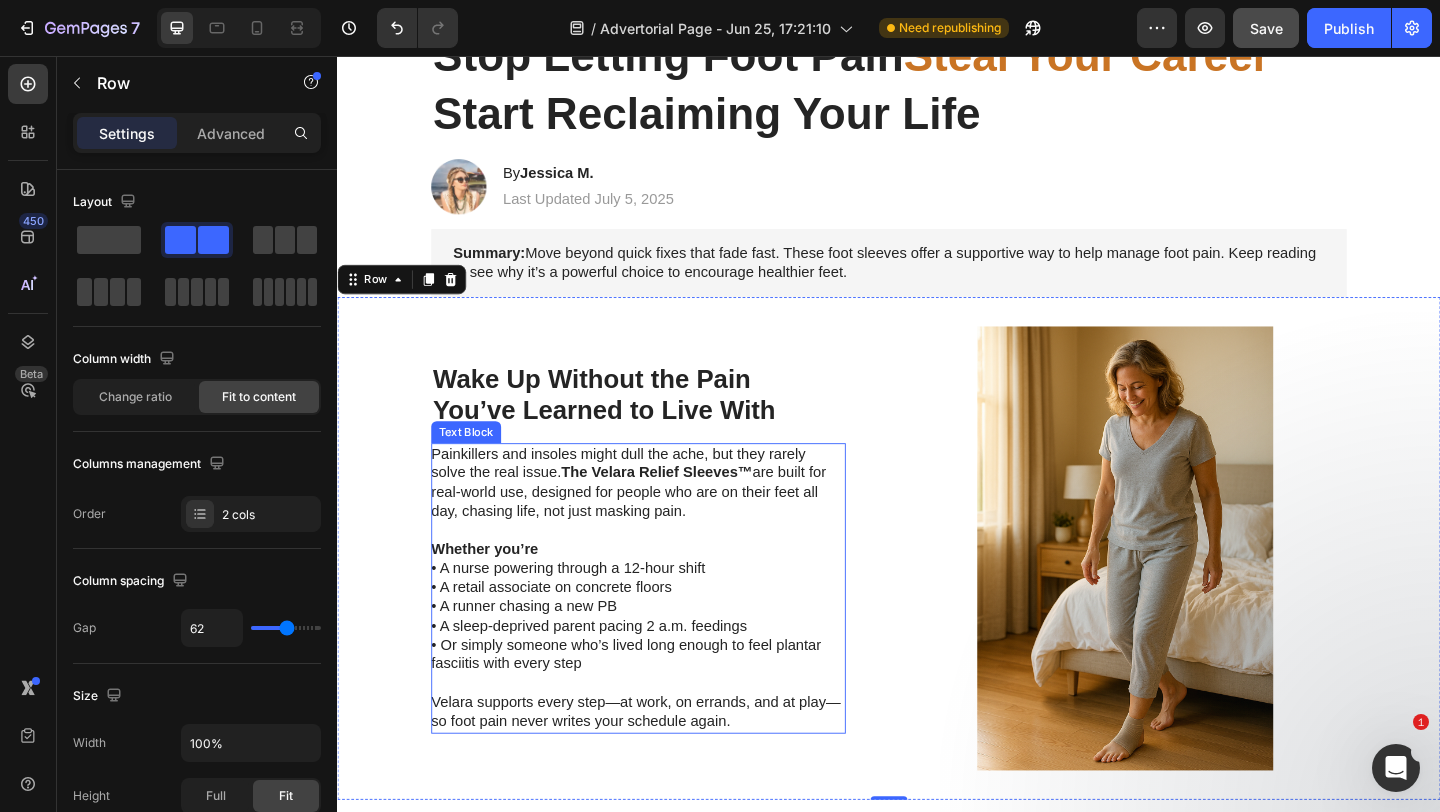 scroll, scrollTop: 341, scrollLeft: 0, axis: vertical 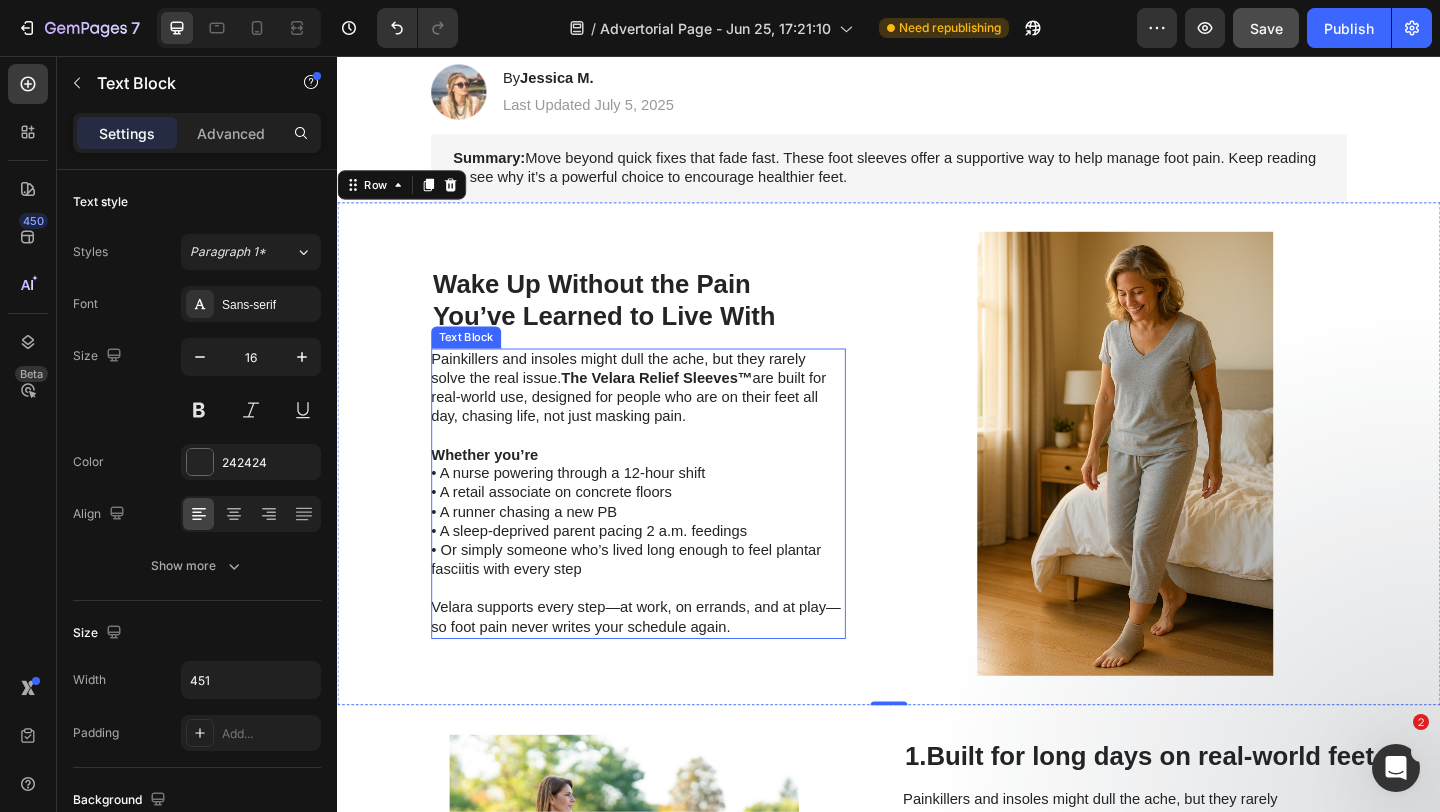 click at bounding box center [663, 635] 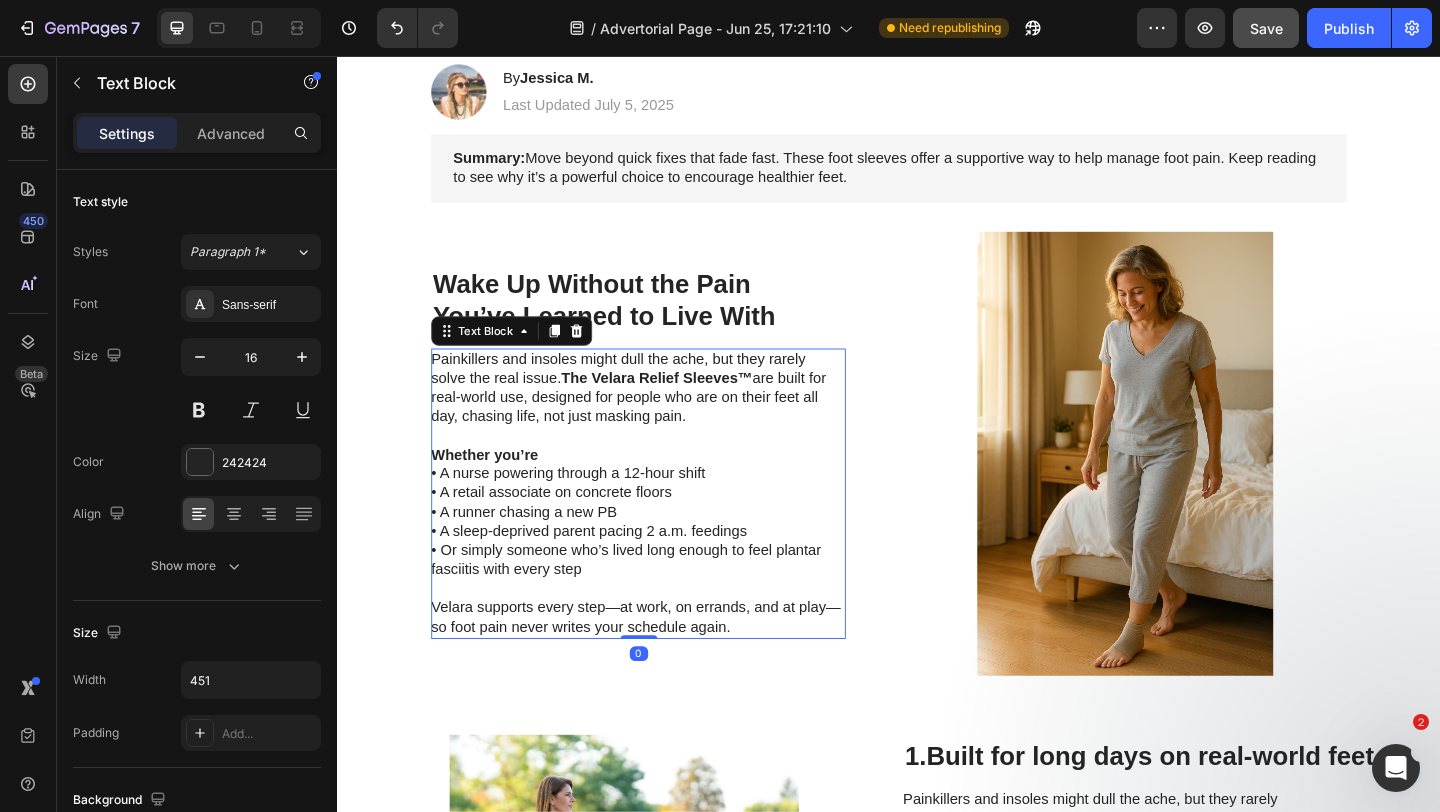 click on "Velara supports every step—at work, on errands, and at play—so foot pain never writes your schedule again." at bounding box center (663, 667) 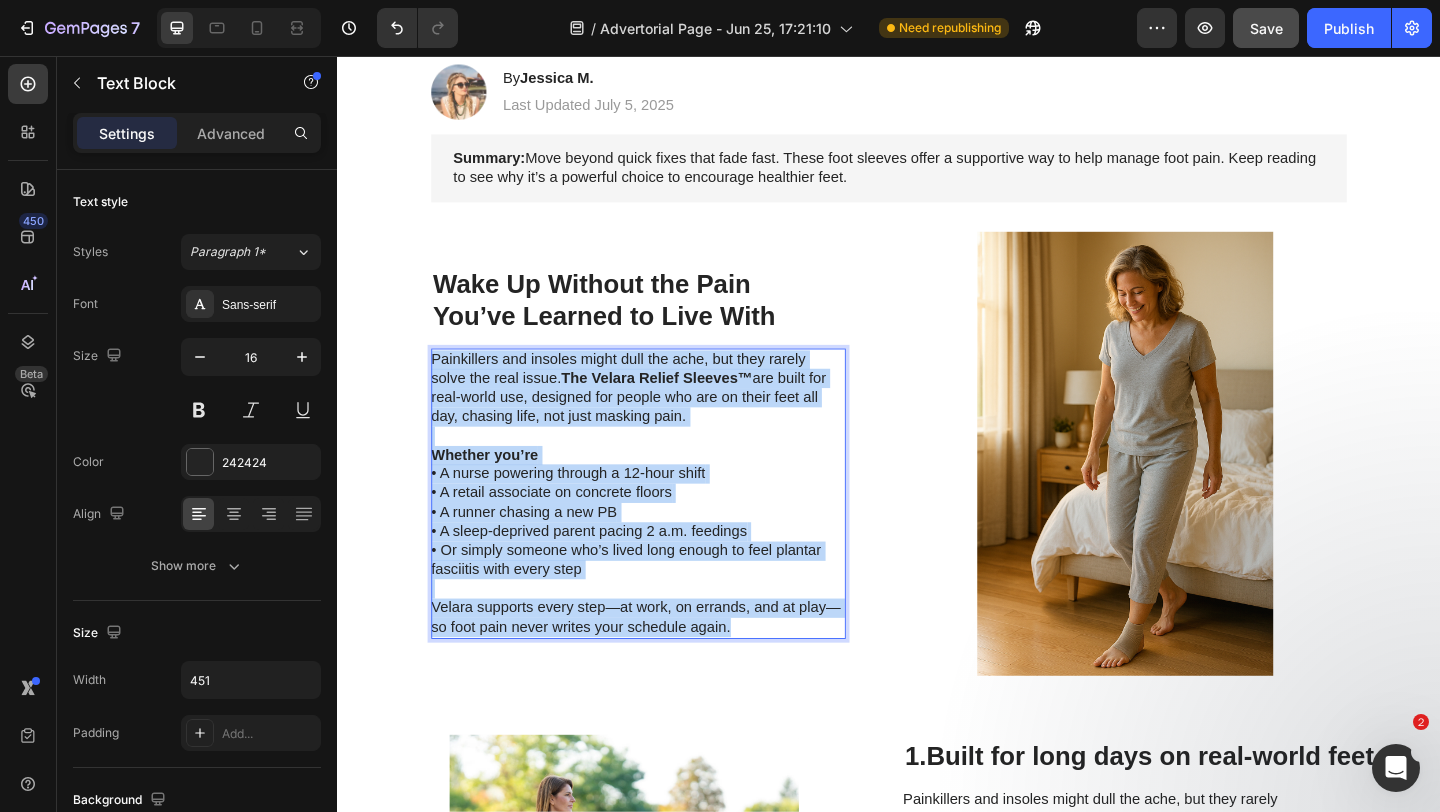drag, startPoint x: 788, startPoint y: 677, endPoint x: 441, endPoint y: 378, distance: 458.0502 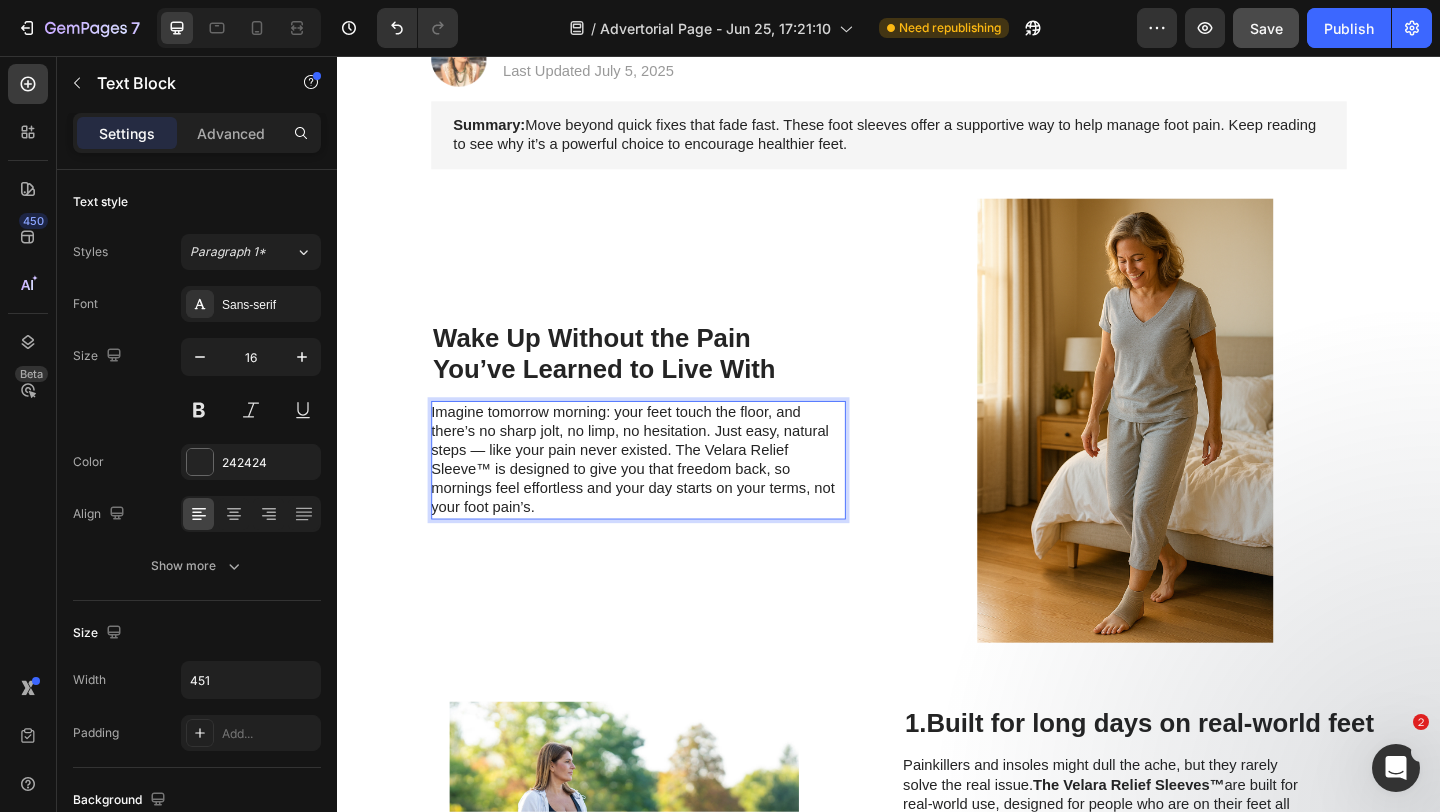 scroll, scrollTop: 460, scrollLeft: 0, axis: vertical 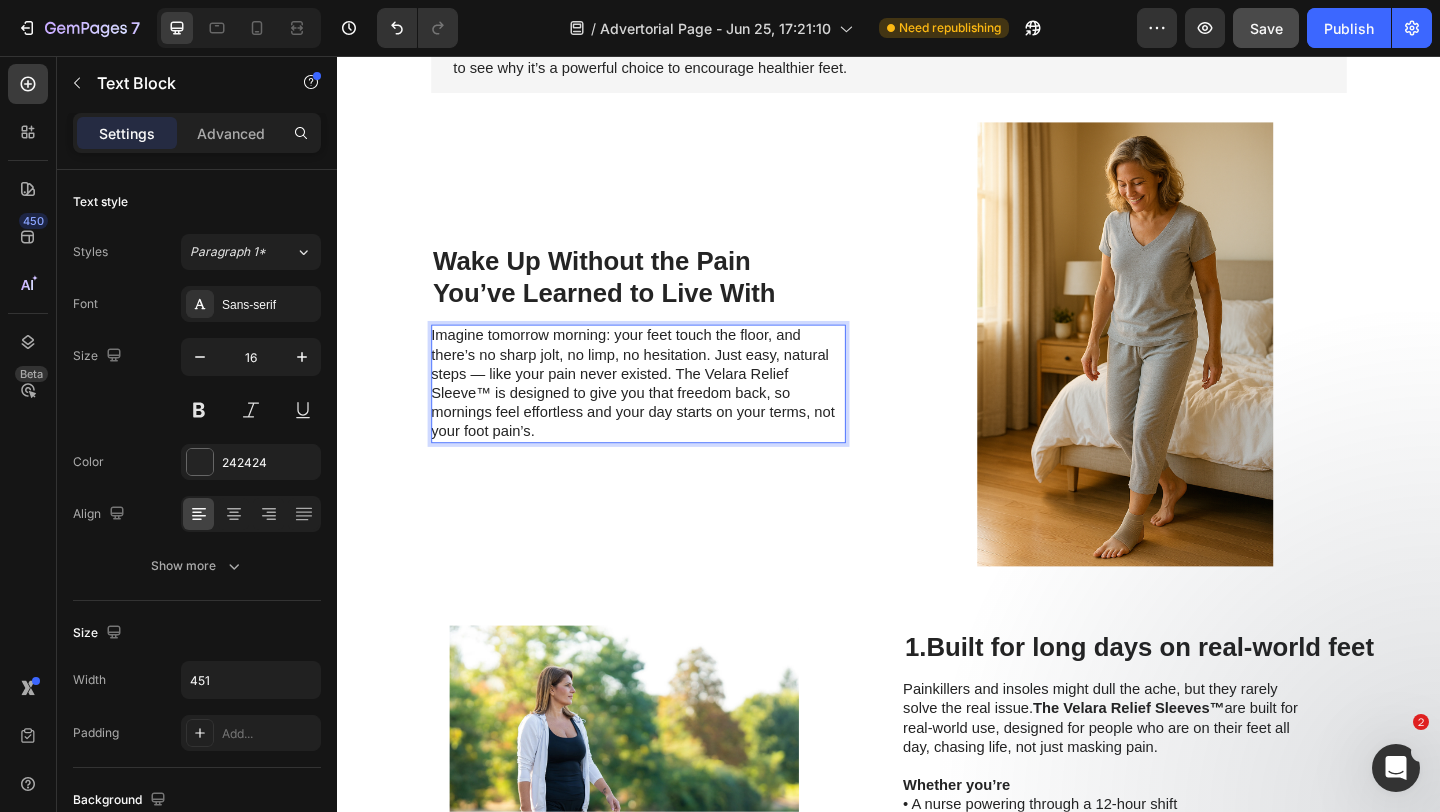 click on "Imagine tomorrow morning: your feet touch the floor, and there’s no sharp jolt, no limp, no hesitation. Just easy, natural steps — like your pain never existed. The Velara Relief Sleeve™ is designed to give you that freedom back, so mornings feel effortless and your day starts on your terms, not your foot pain’s." at bounding box center (663, 412) 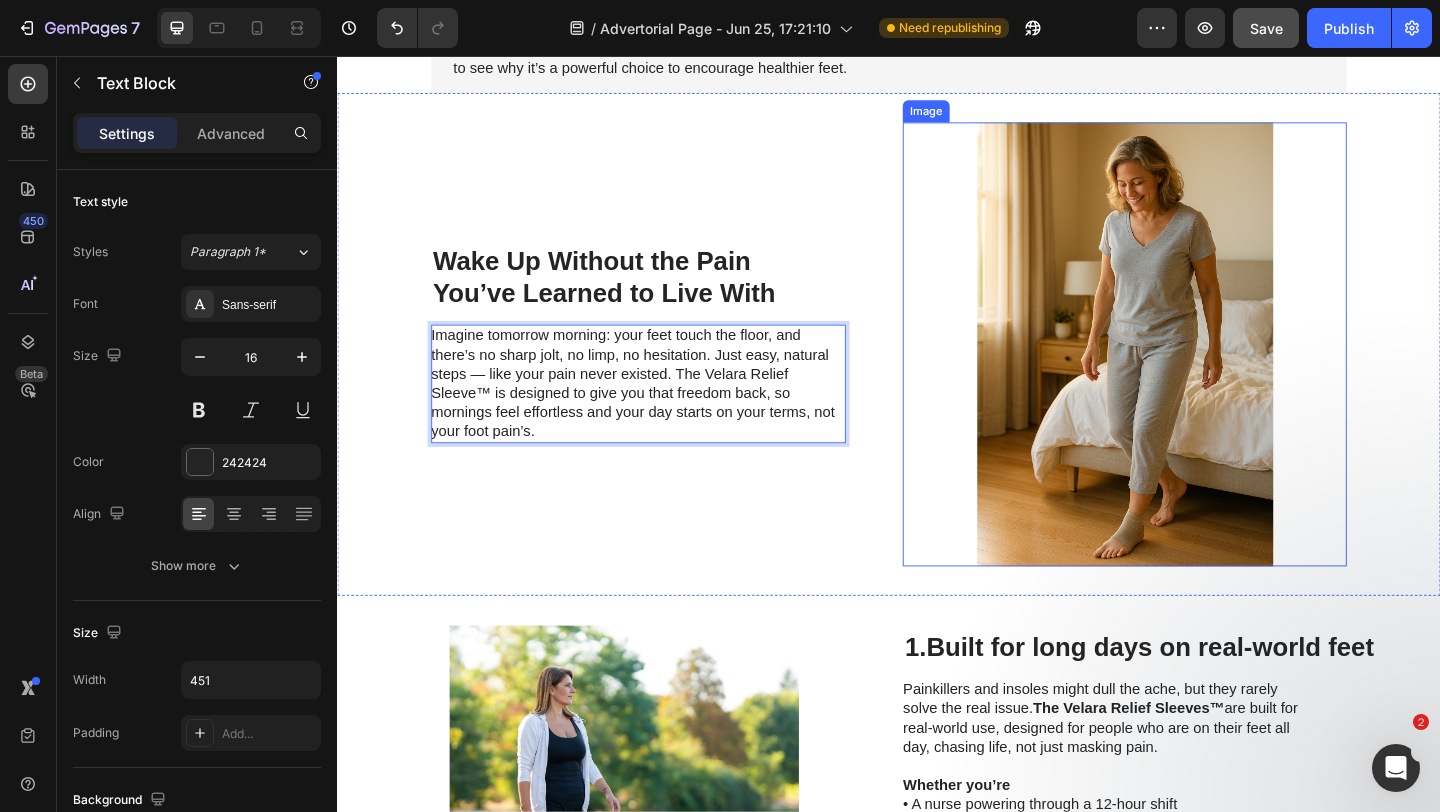 click at bounding box center [1193, 369] 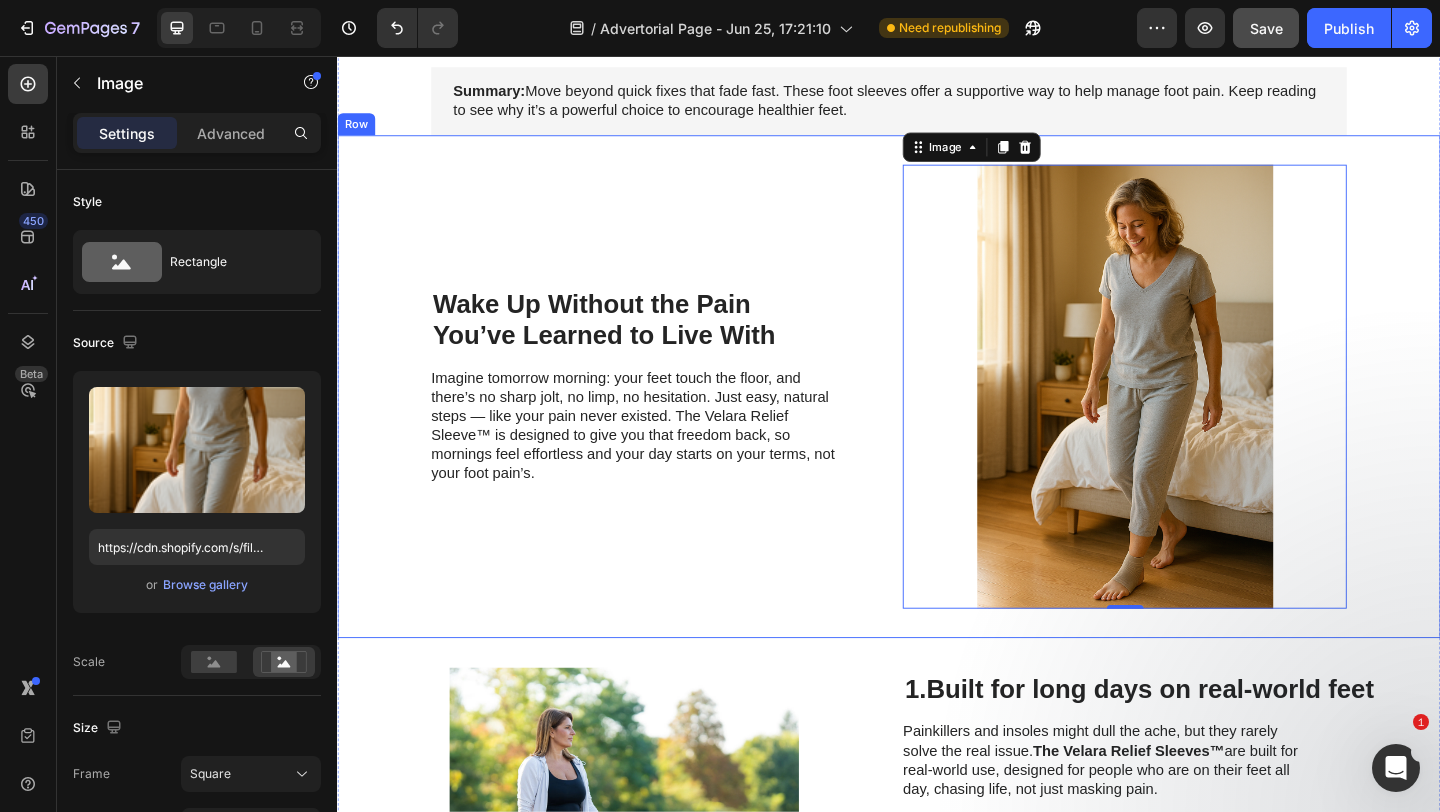 scroll, scrollTop: 1361, scrollLeft: 0, axis: vertical 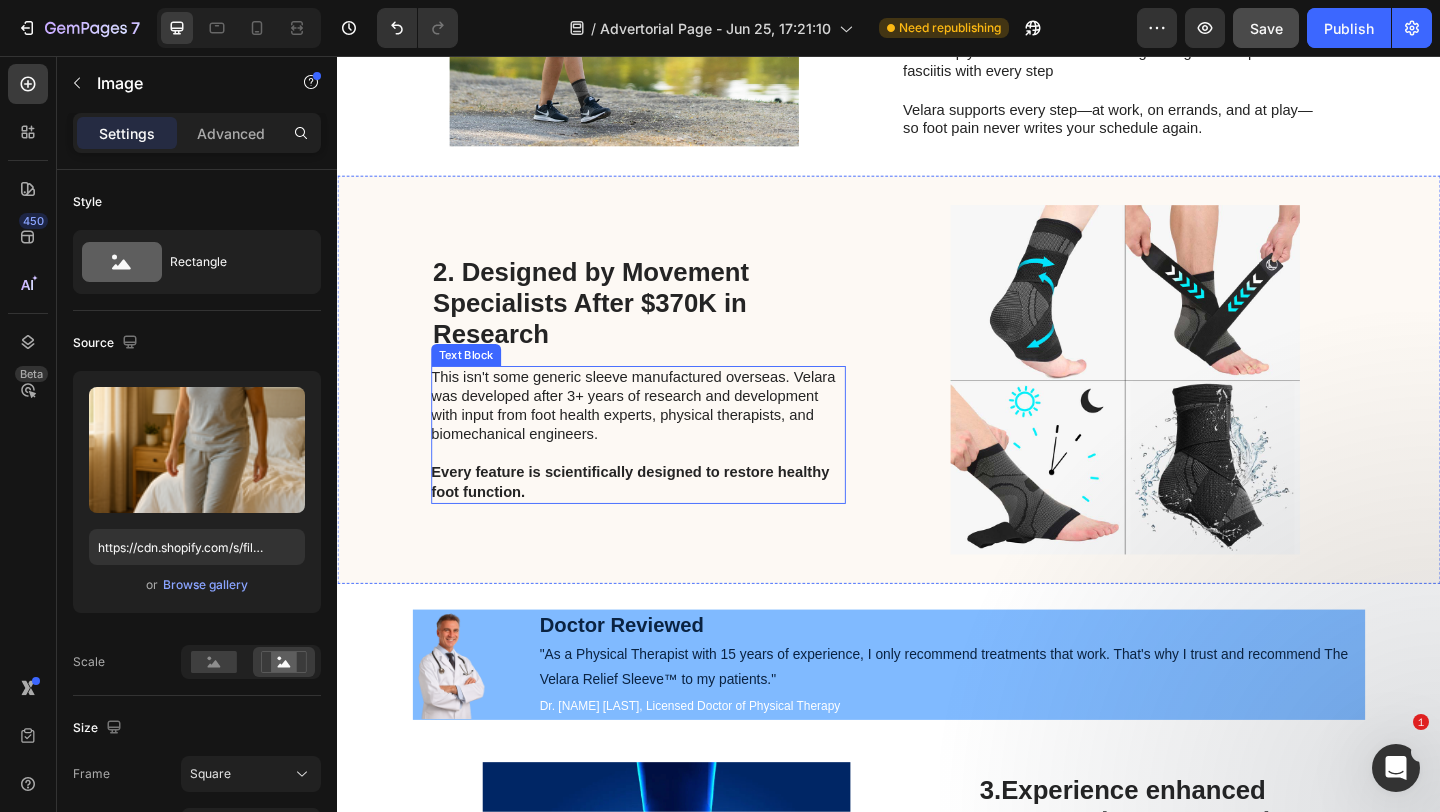 click on "This isn't some generic sleeve manufactured overseas. Velara was developed after 3+ years of research and development with input from foot health experts, physical therapists, and biomechanical engineers." at bounding box center (663, 436) 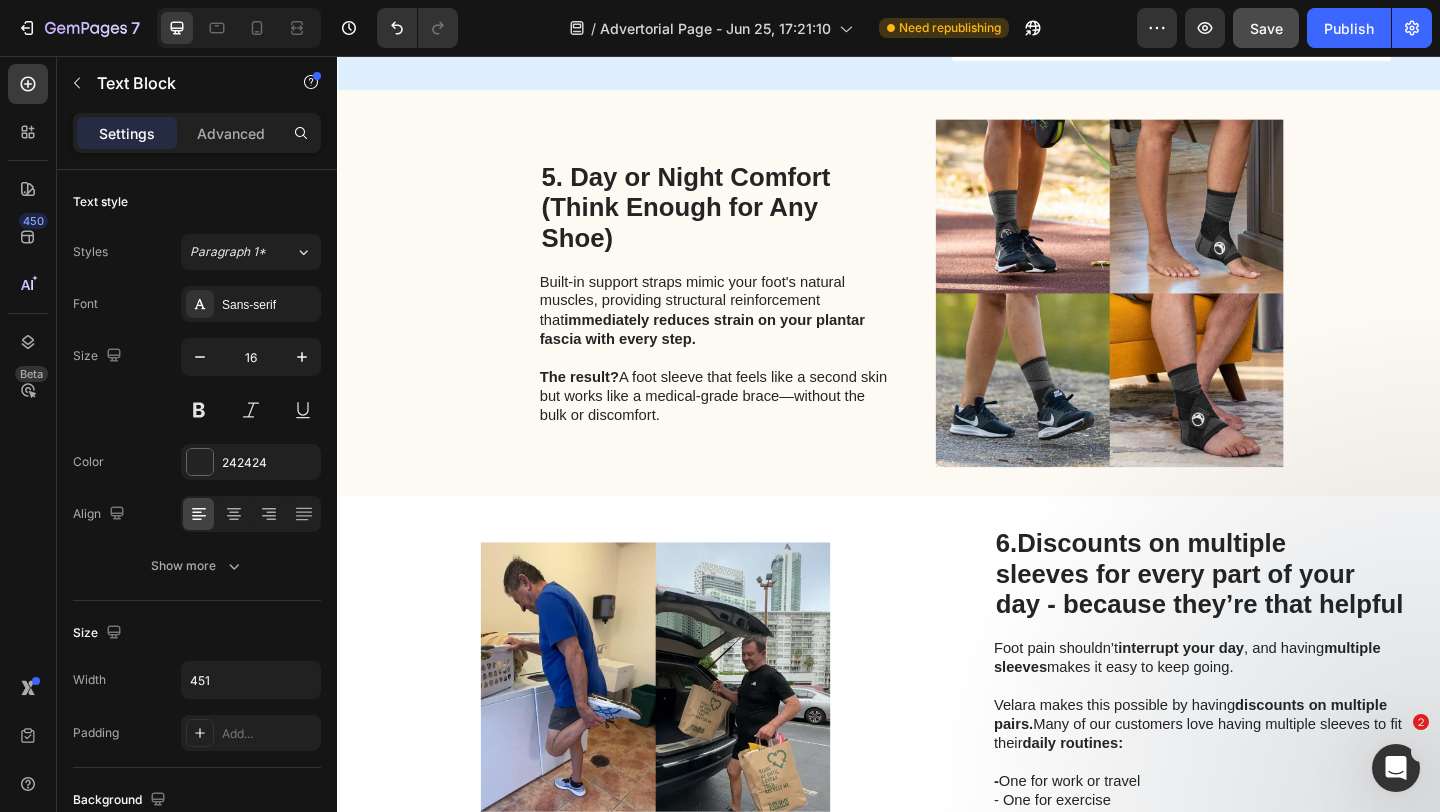 scroll, scrollTop: 3534, scrollLeft: 0, axis: vertical 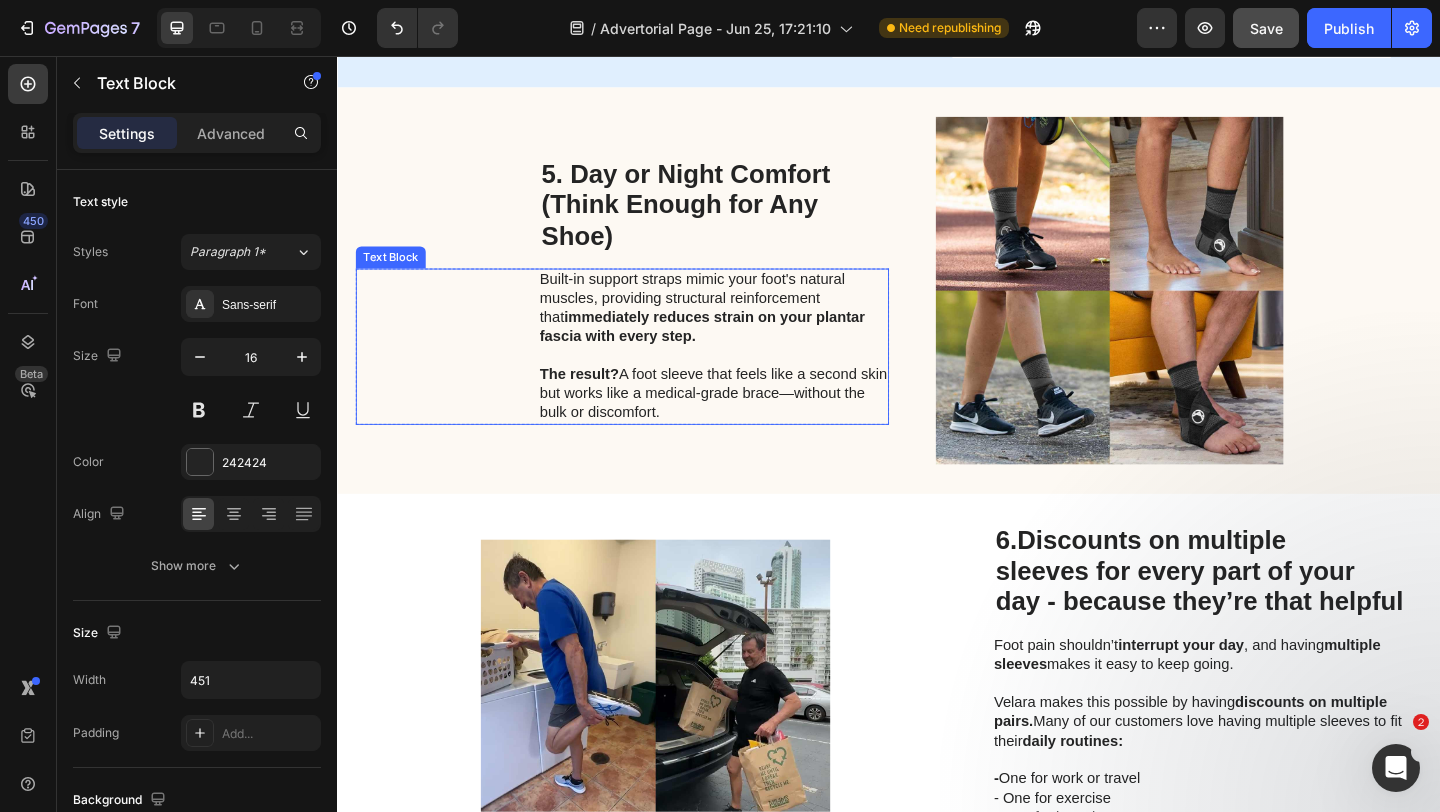 click on "Built-in support straps mimic your foot's natural muscles, providing structural reinforcement that  immediately reduces strain on your plantar fascia with every step." at bounding box center (746, 330) 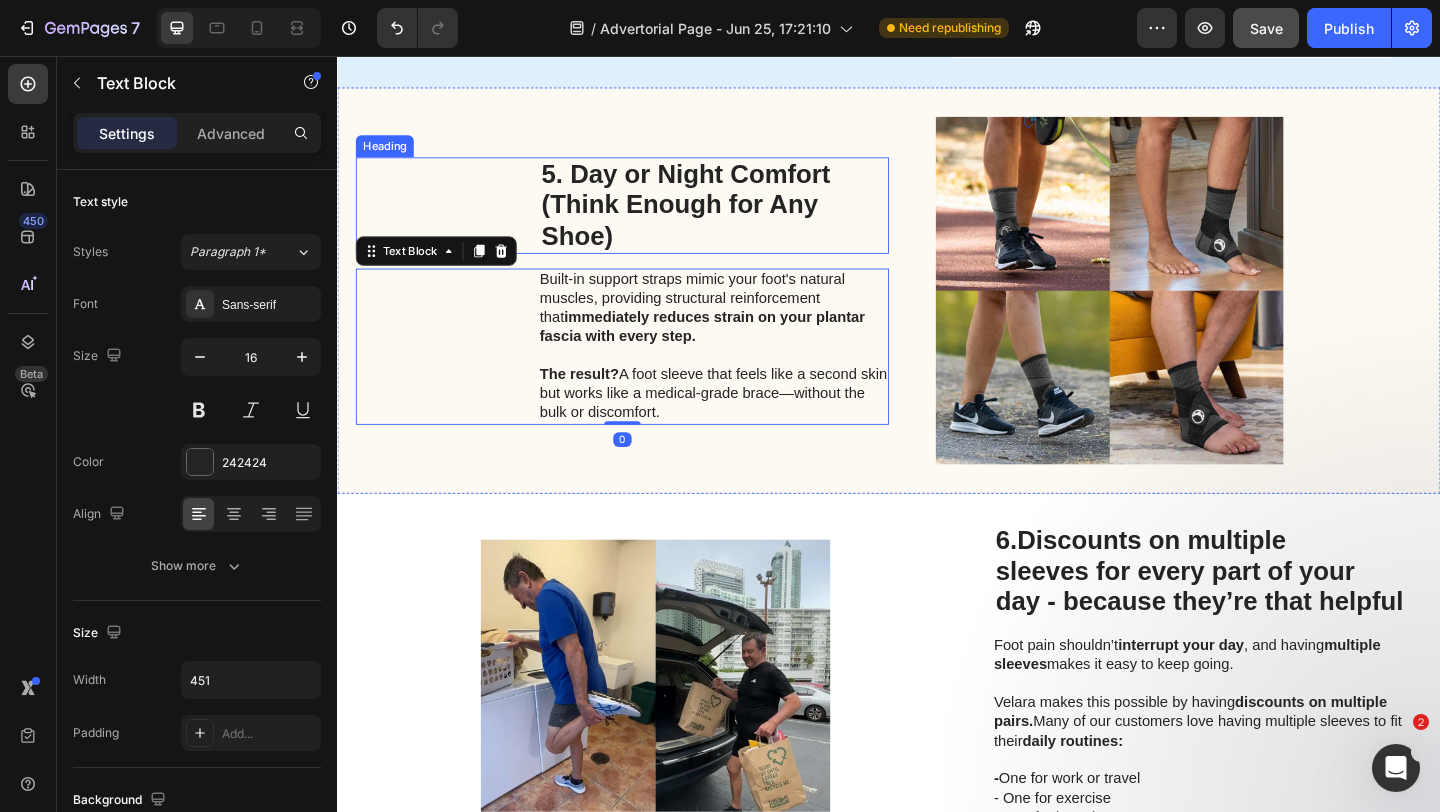 click on "5. Day or Night Comfort  (Think Enough for Any Shoe) Heading" at bounding box center (647, 218) 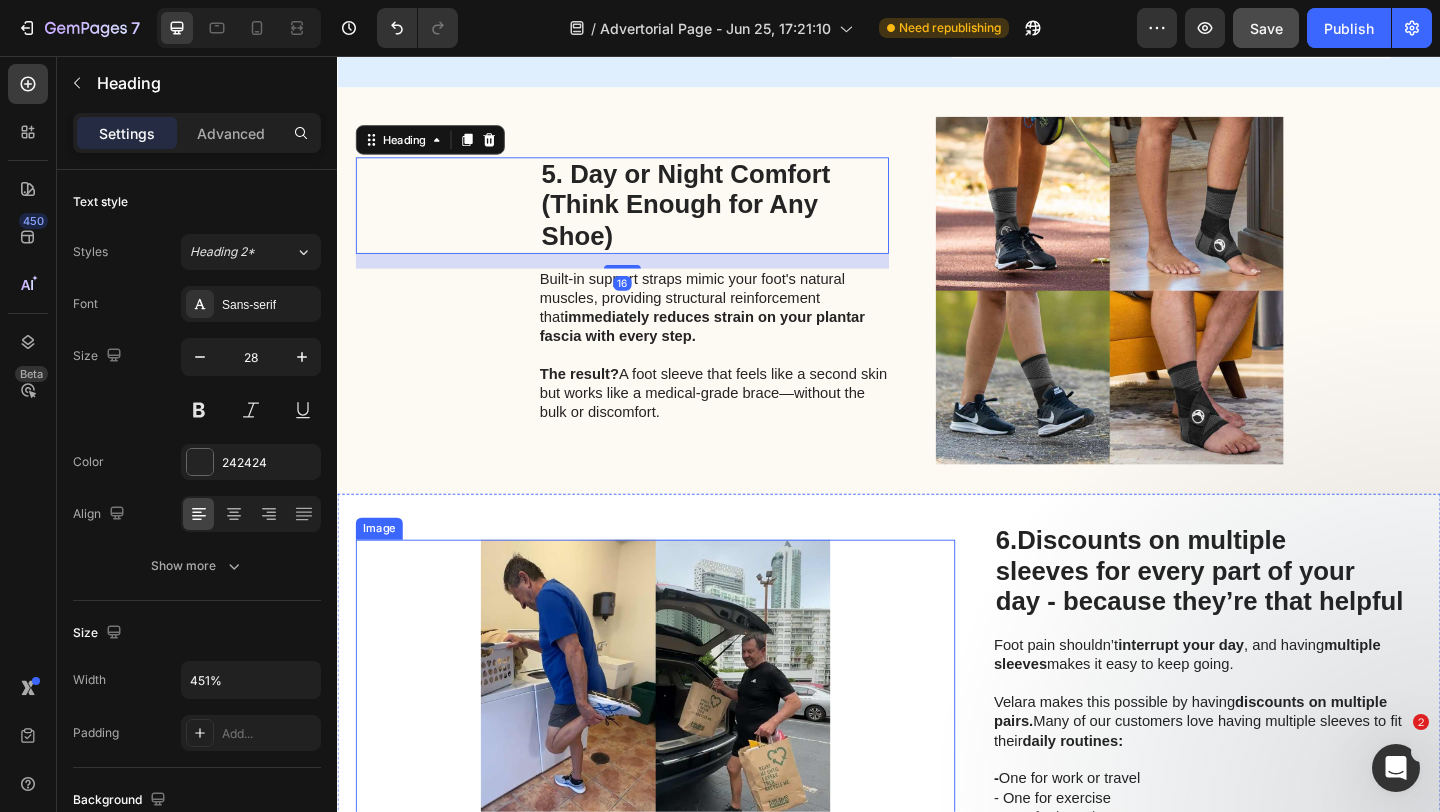 click at bounding box center (683, 772) 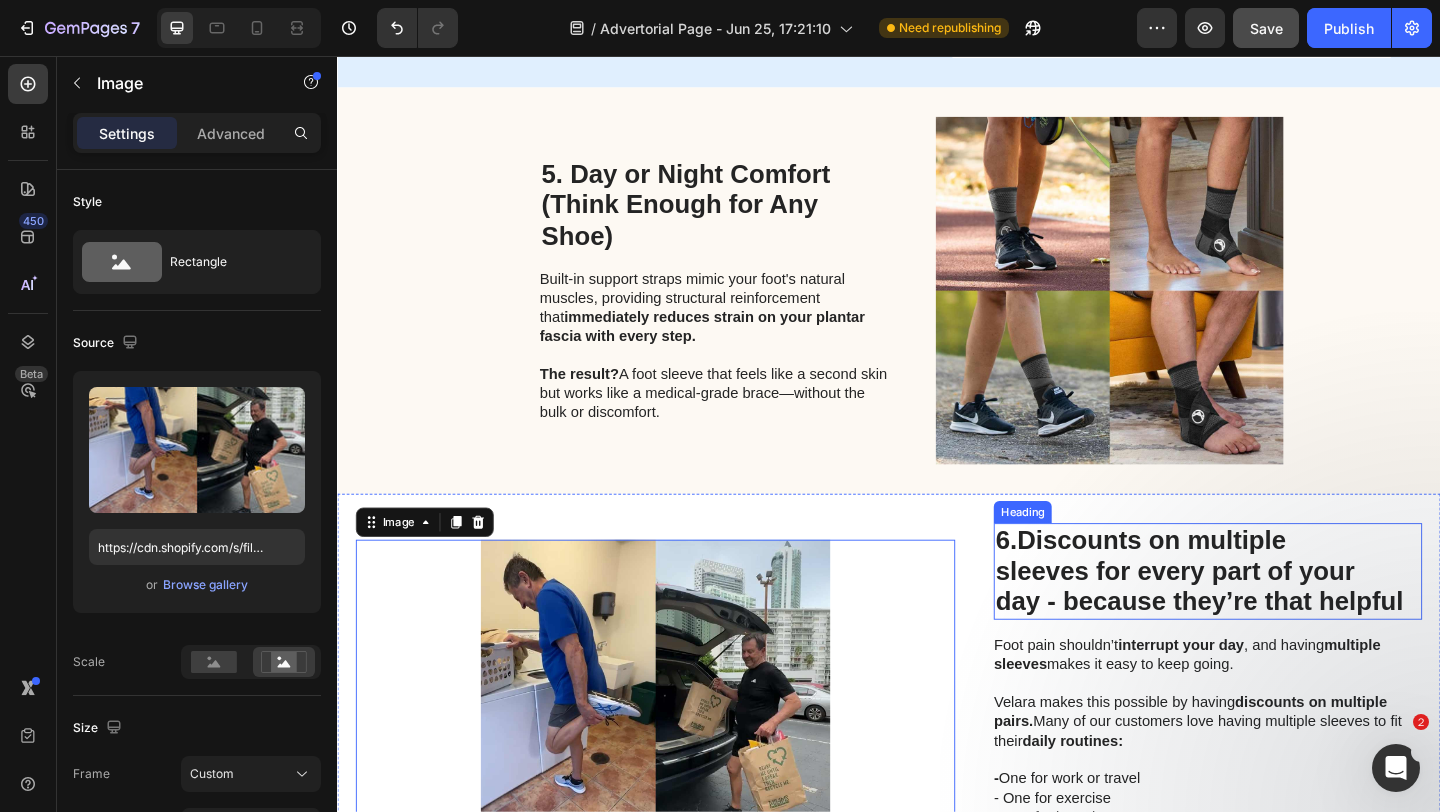 click on "sleeves for every part of your" at bounding box center [1248, 616] 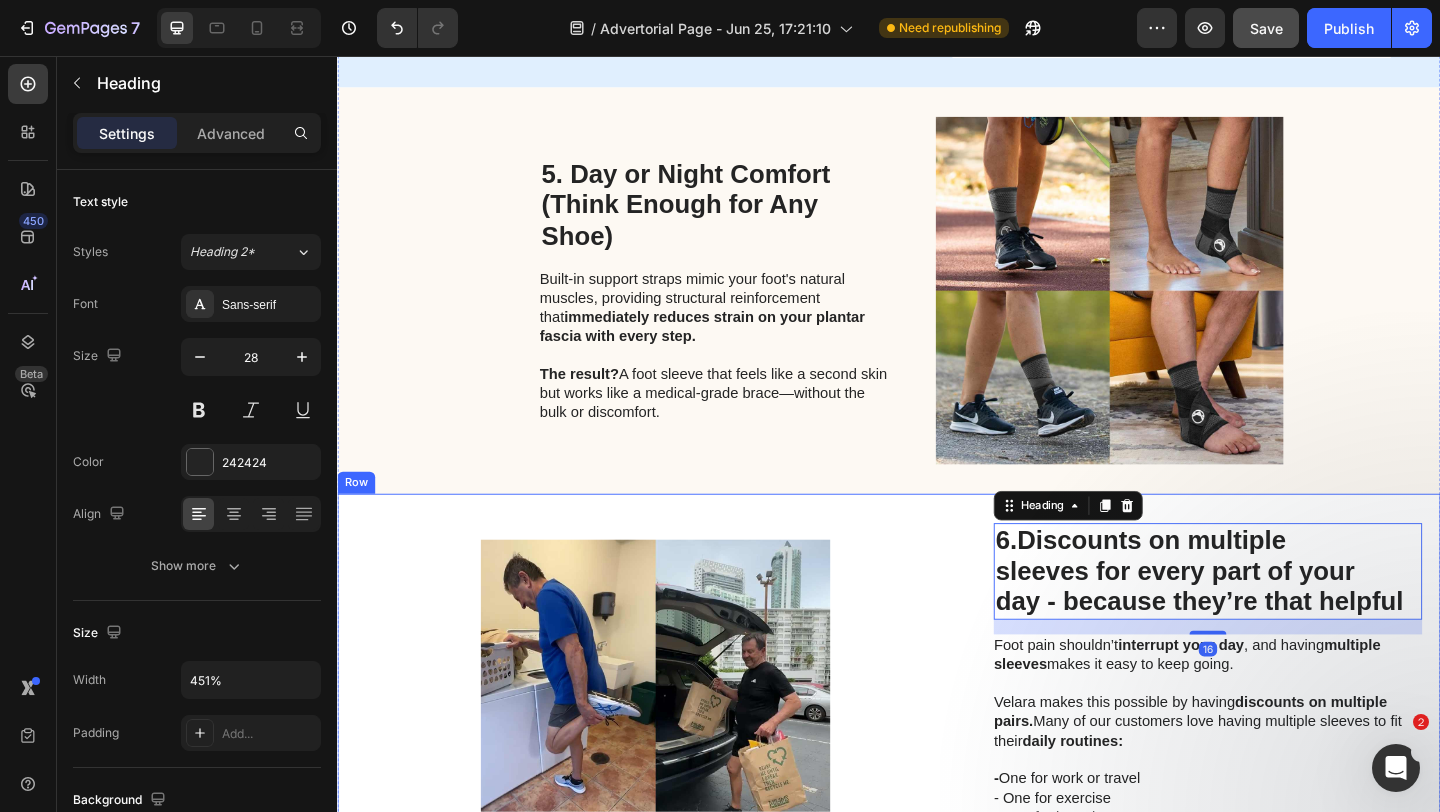 click at bounding box center (683, 772) 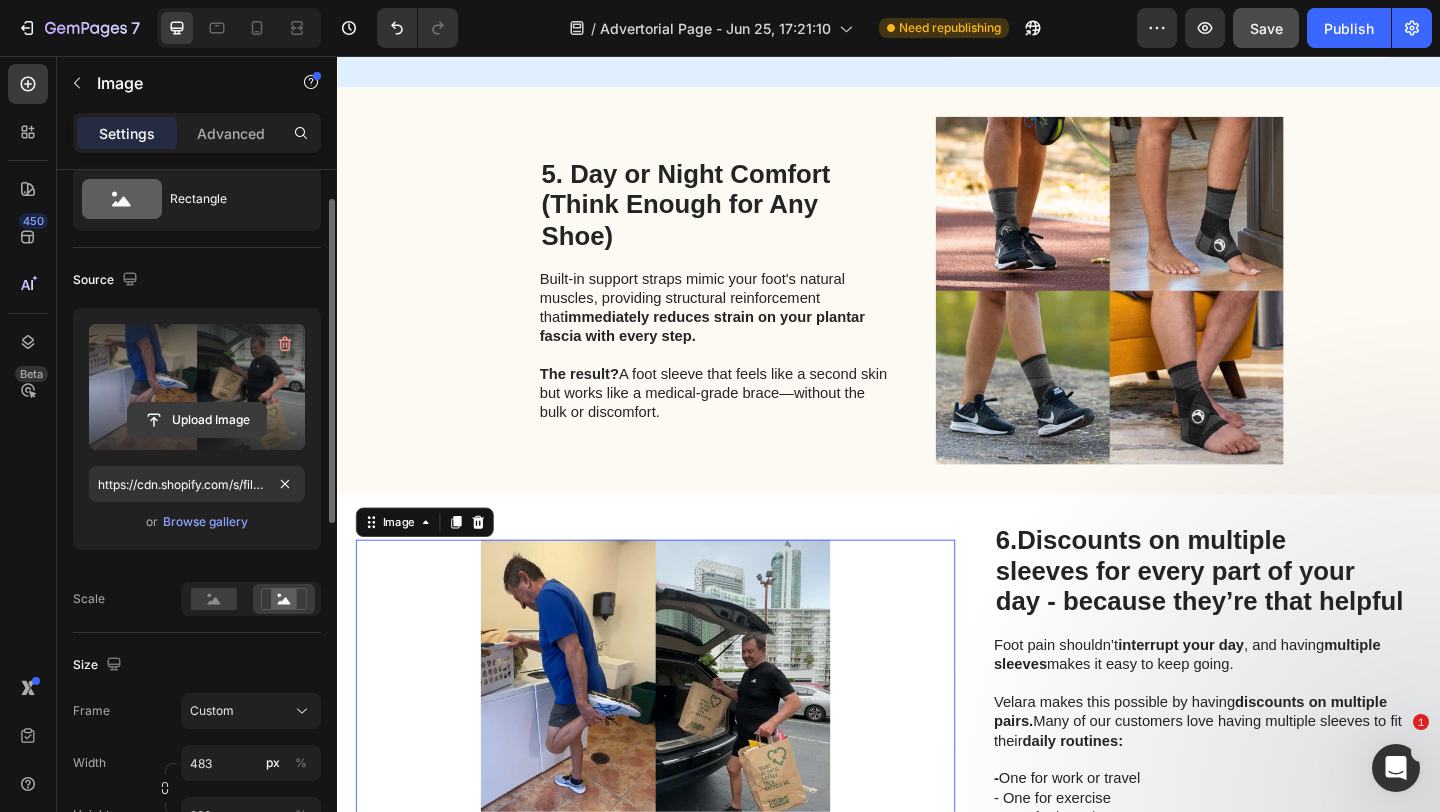 scroll, scrollTop: 143, scrollLeft: 0, axis: vertical 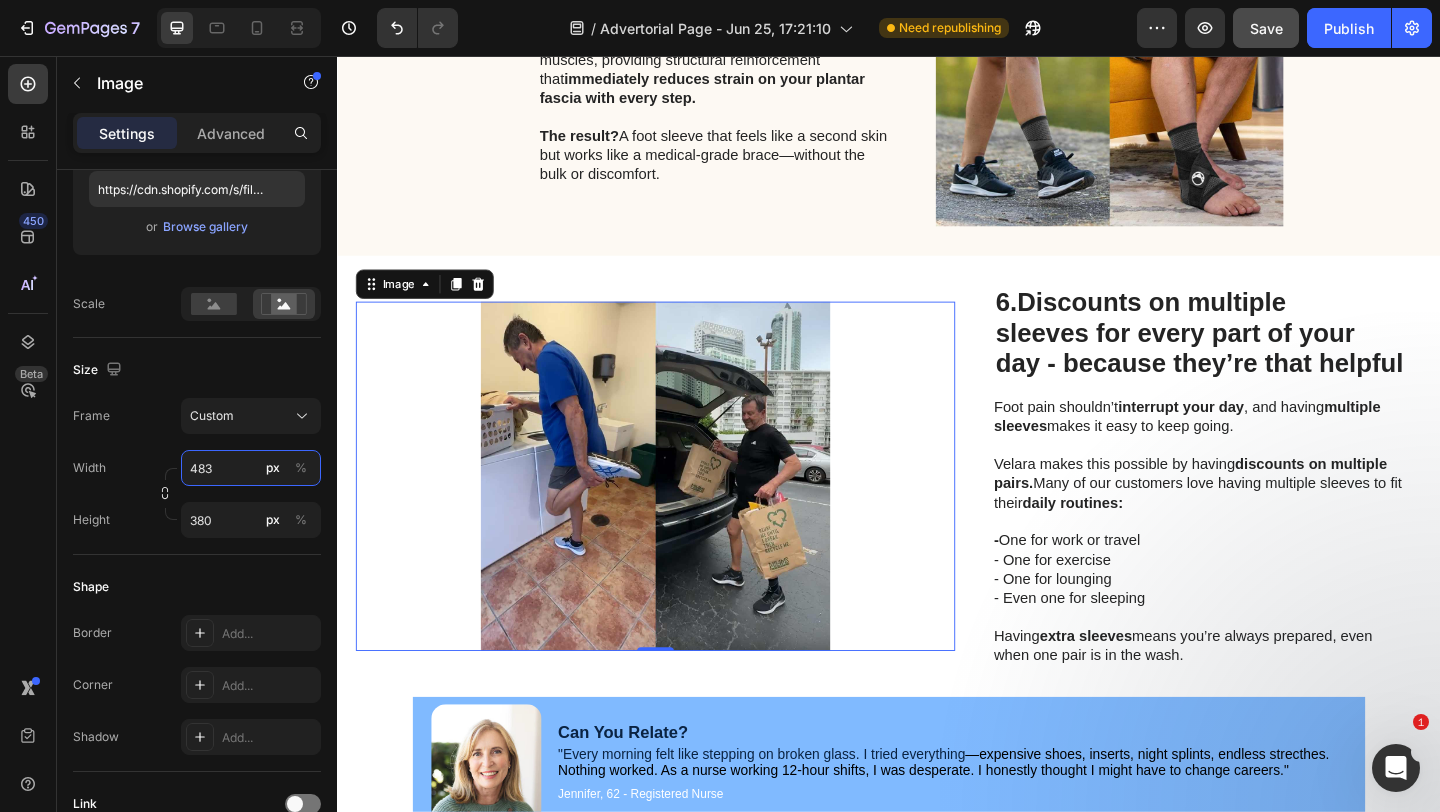 click on "483" at bounding box center (251, 468) 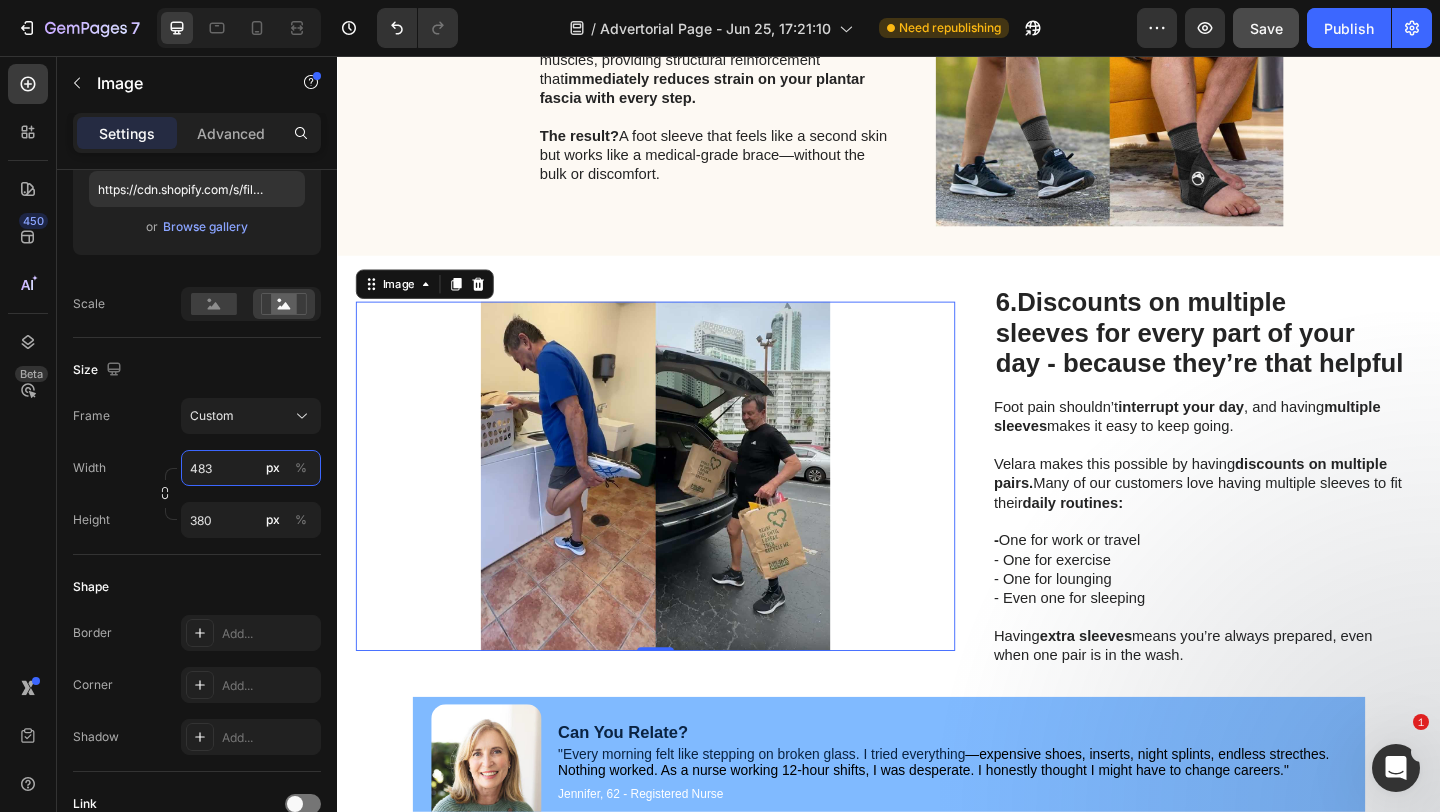 click on "483" at bounding box center (251, 468) 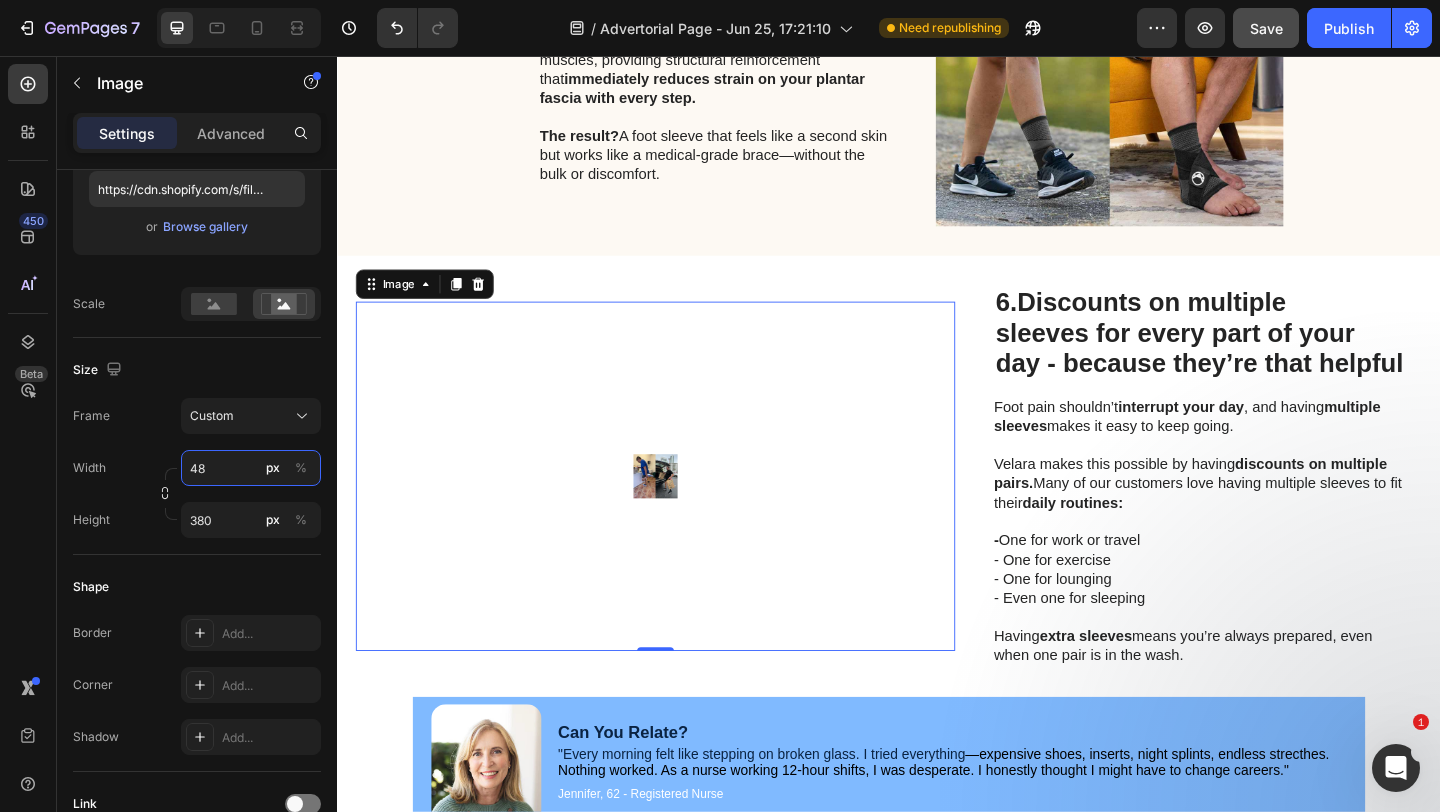 type on "4" 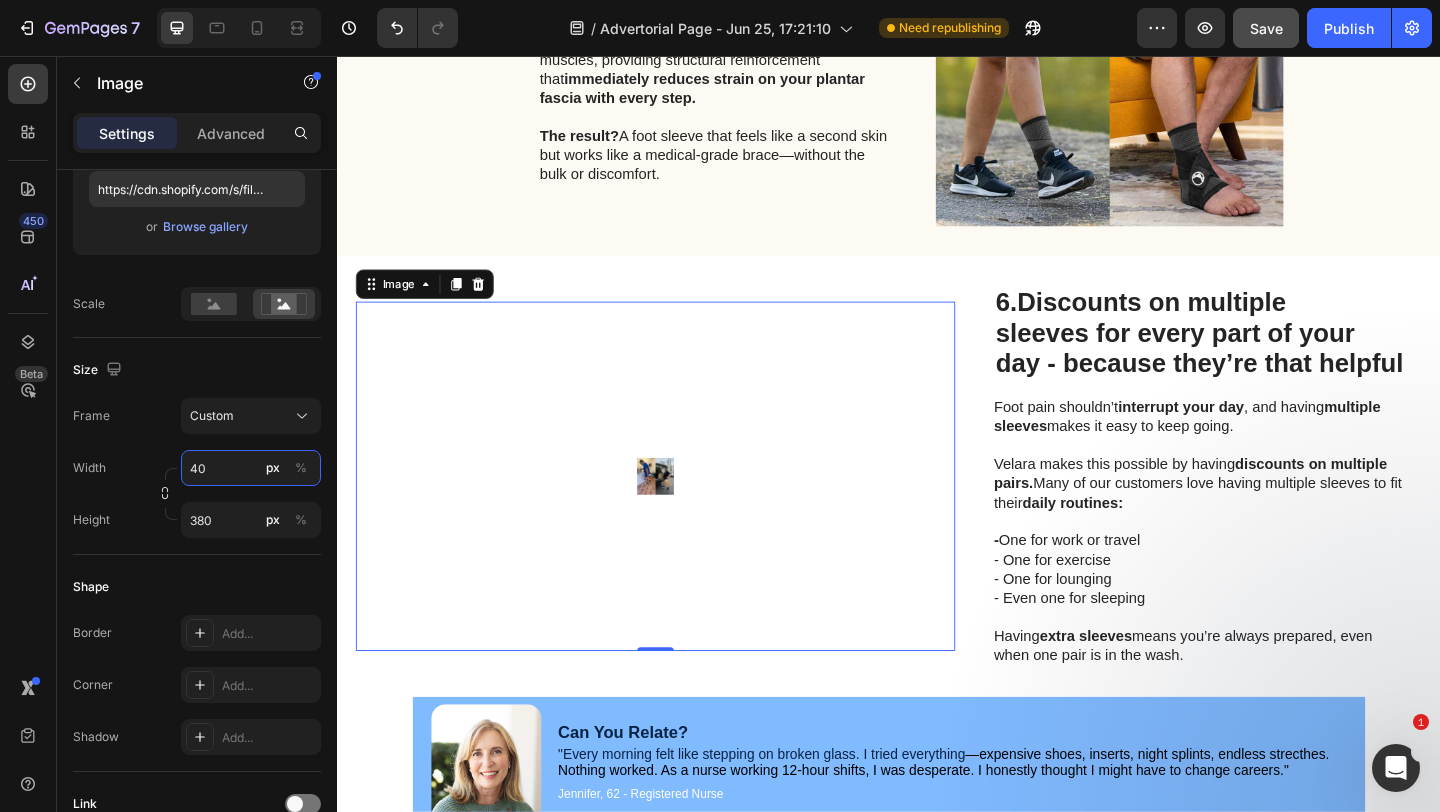 type on "4" 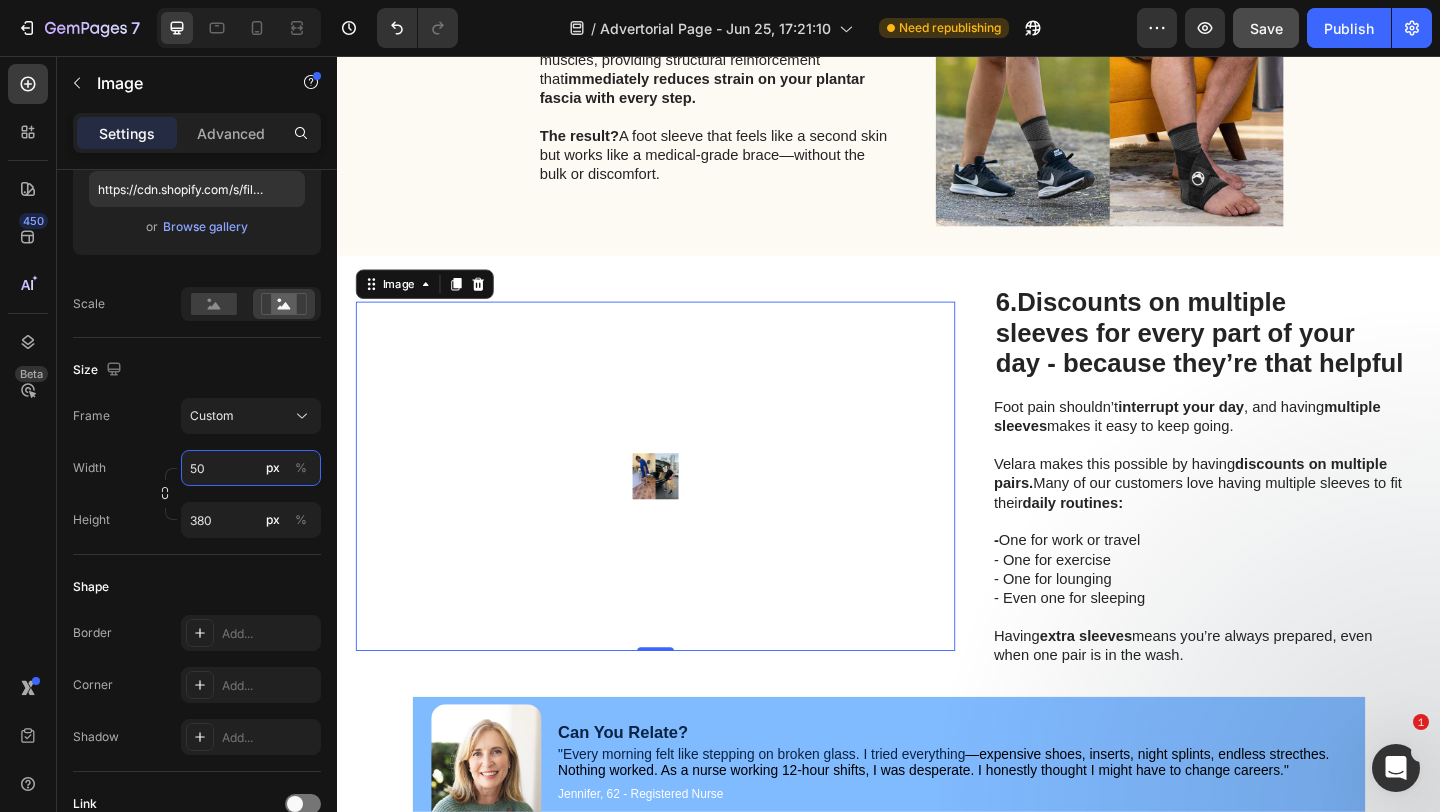type on "5" 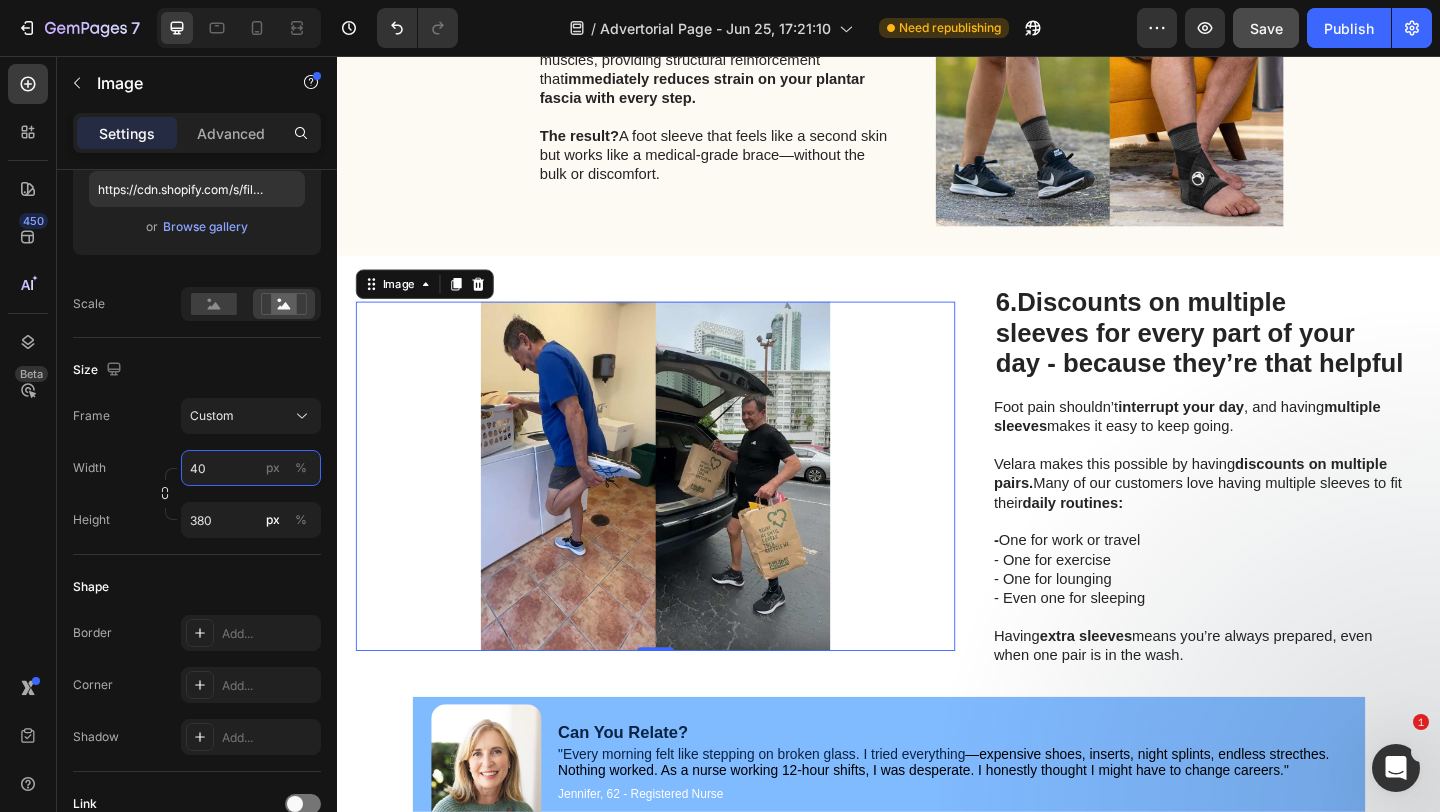 type on "400" 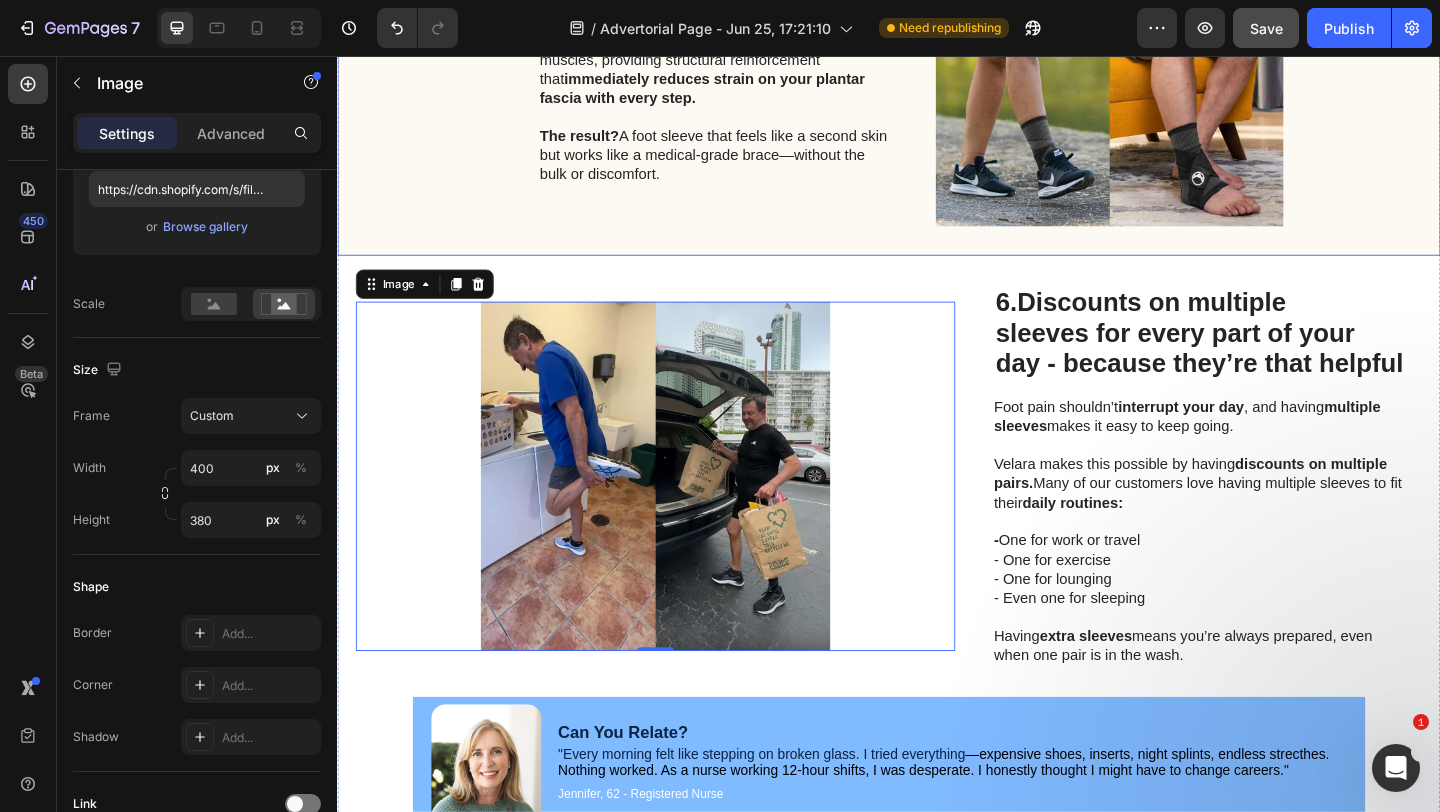click on "Image 5. Day or Night Comfort  (Think Enough for Any Shoe) Heading Built-in support straps mimic your foot's natural muscles, providing structural reinforcement that  immediately reduces strain on your plantar fascia with every step.   The result?  A foot sleeve that feels like a second skin but works like a medical-grade brace—without the bulk or discomfort. Text Block Row Row" at bounding box center (937, 52) 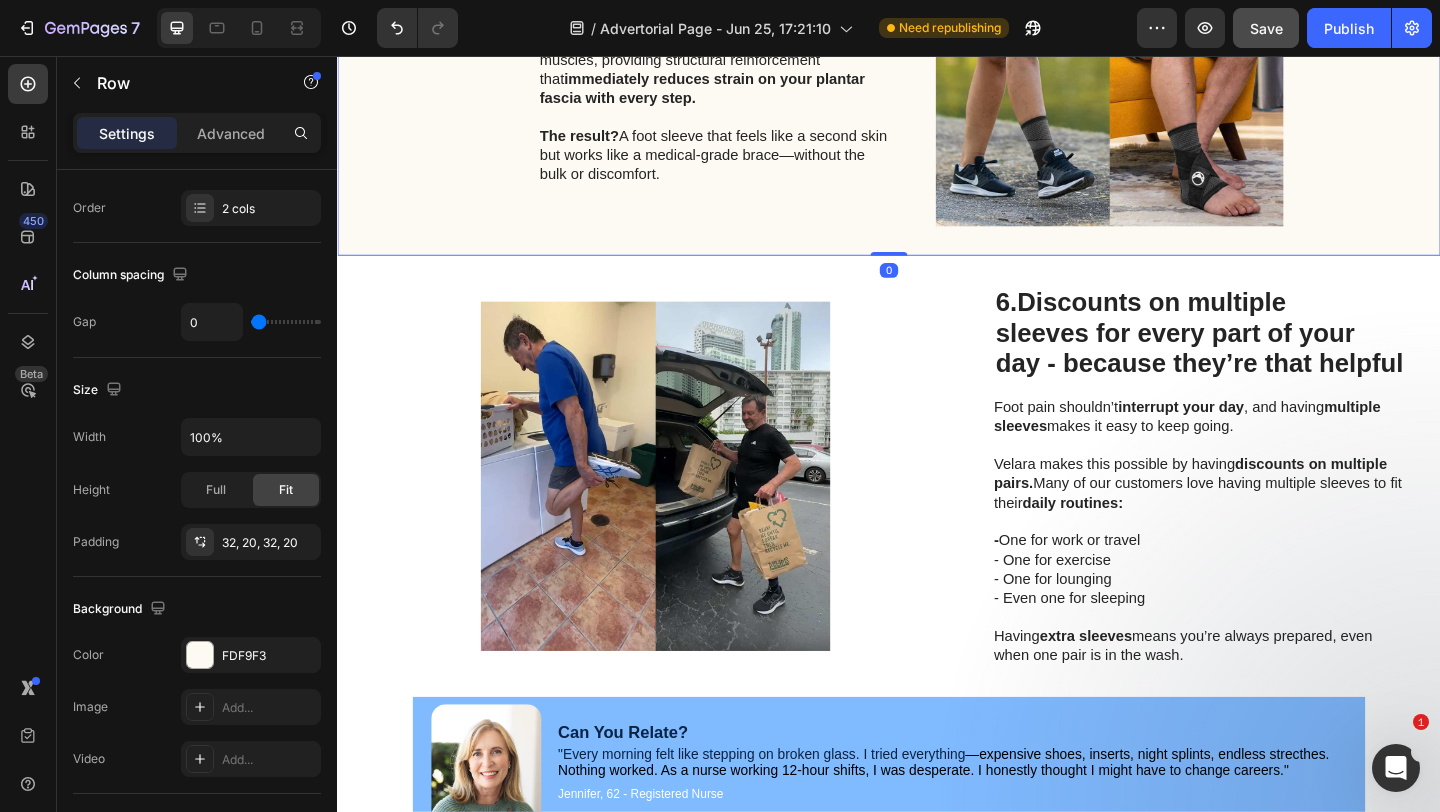 scroll, scrollTop: 0, scrollLeft: 0, axis: both 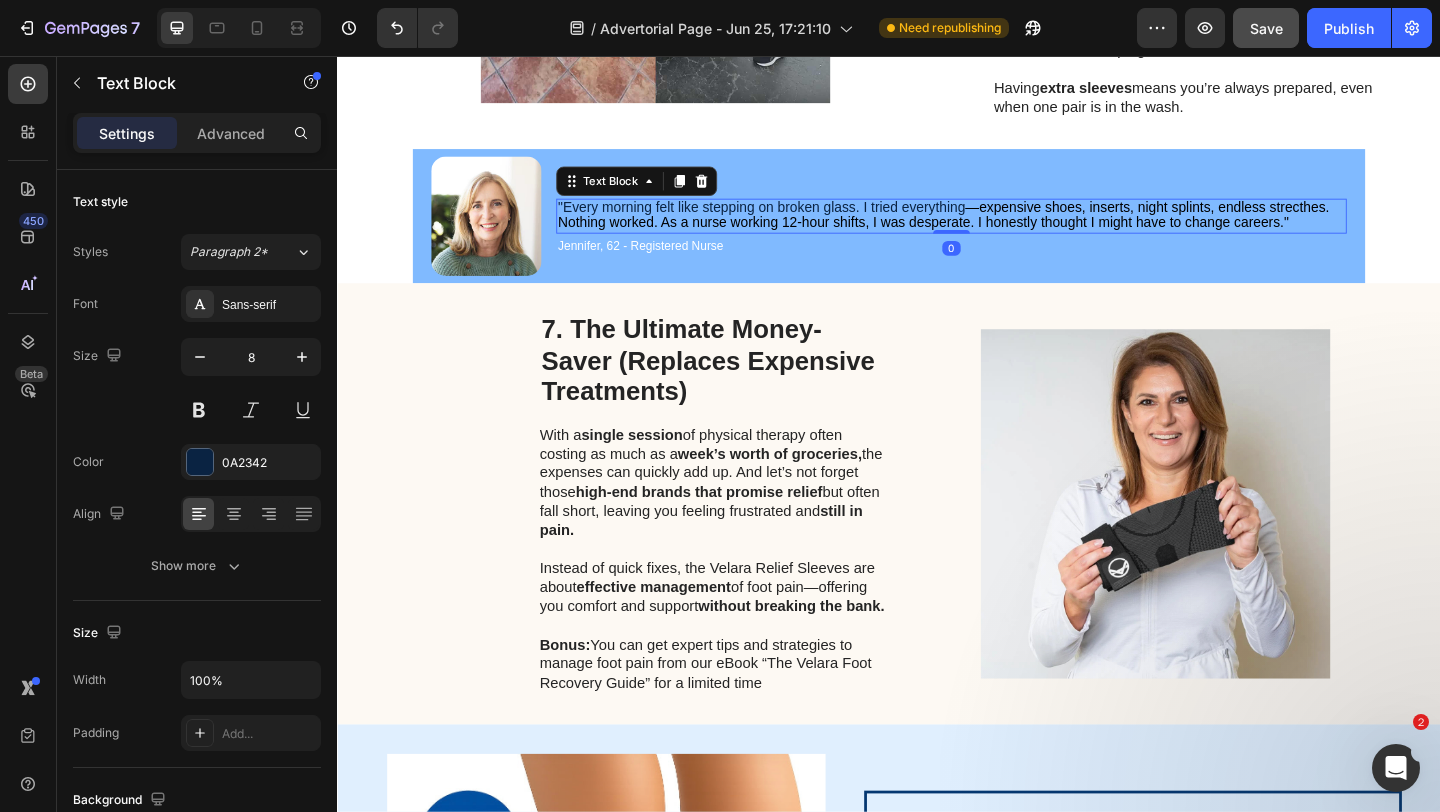 click on ""Every morning felt like stepping on broken glass. I tried everything" at bounding box center (798, 219) 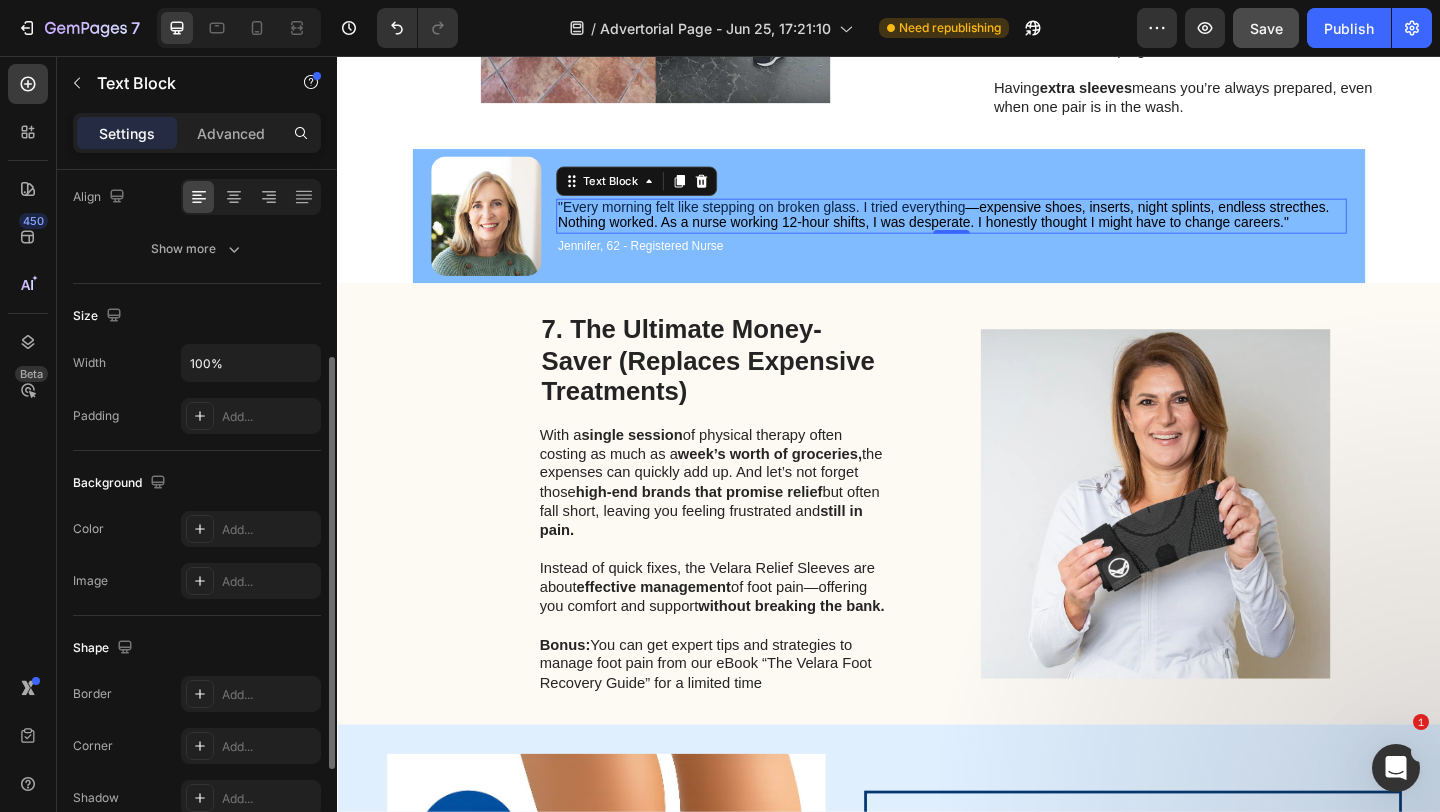 scroll, scrollTop: 486, scrollLeft: 0, axis: vertical 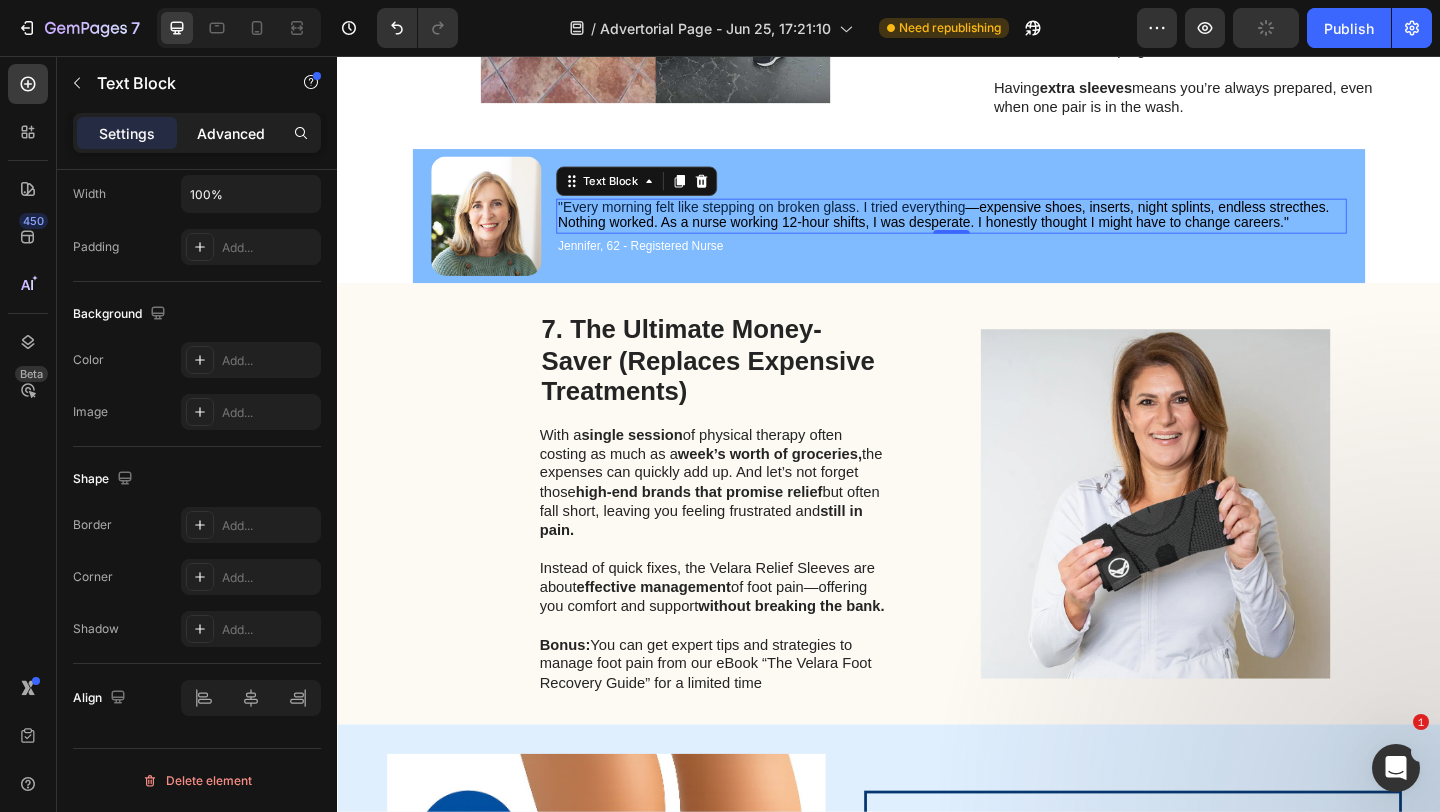 click on "Advanced" at bounding box center [231, 133] 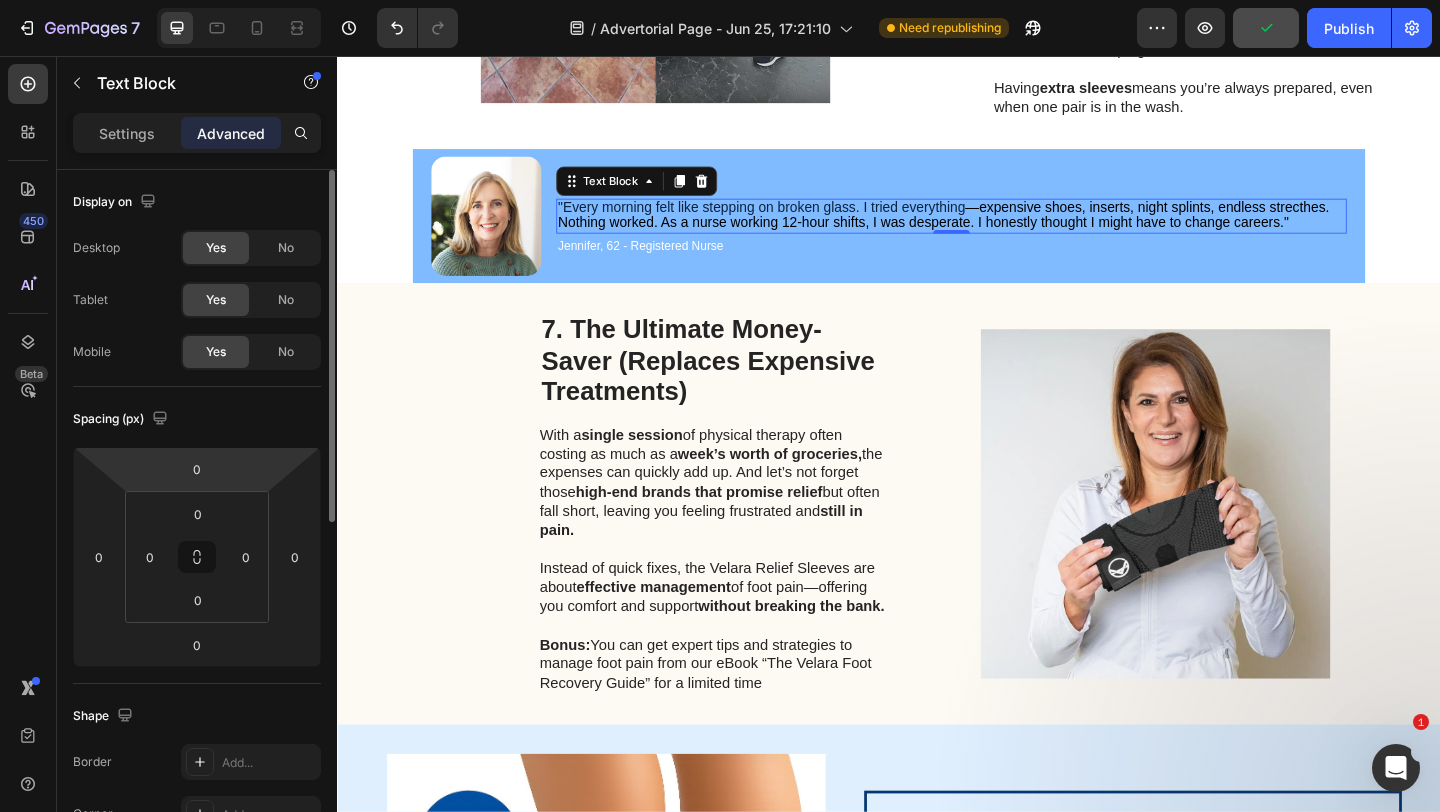 scroll, scrollTop: 0, scrollLeft: 0, axis: both 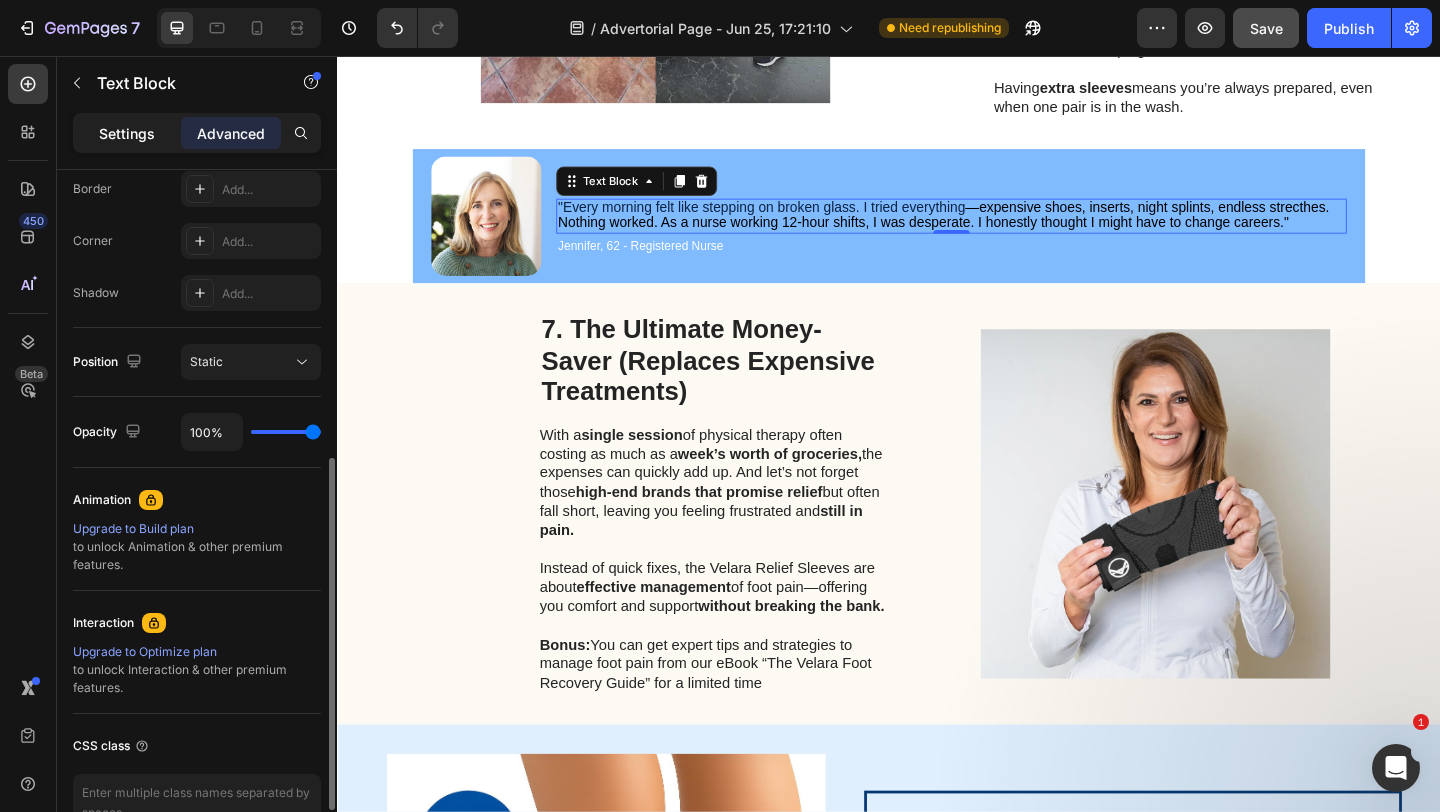 click on "Settings" 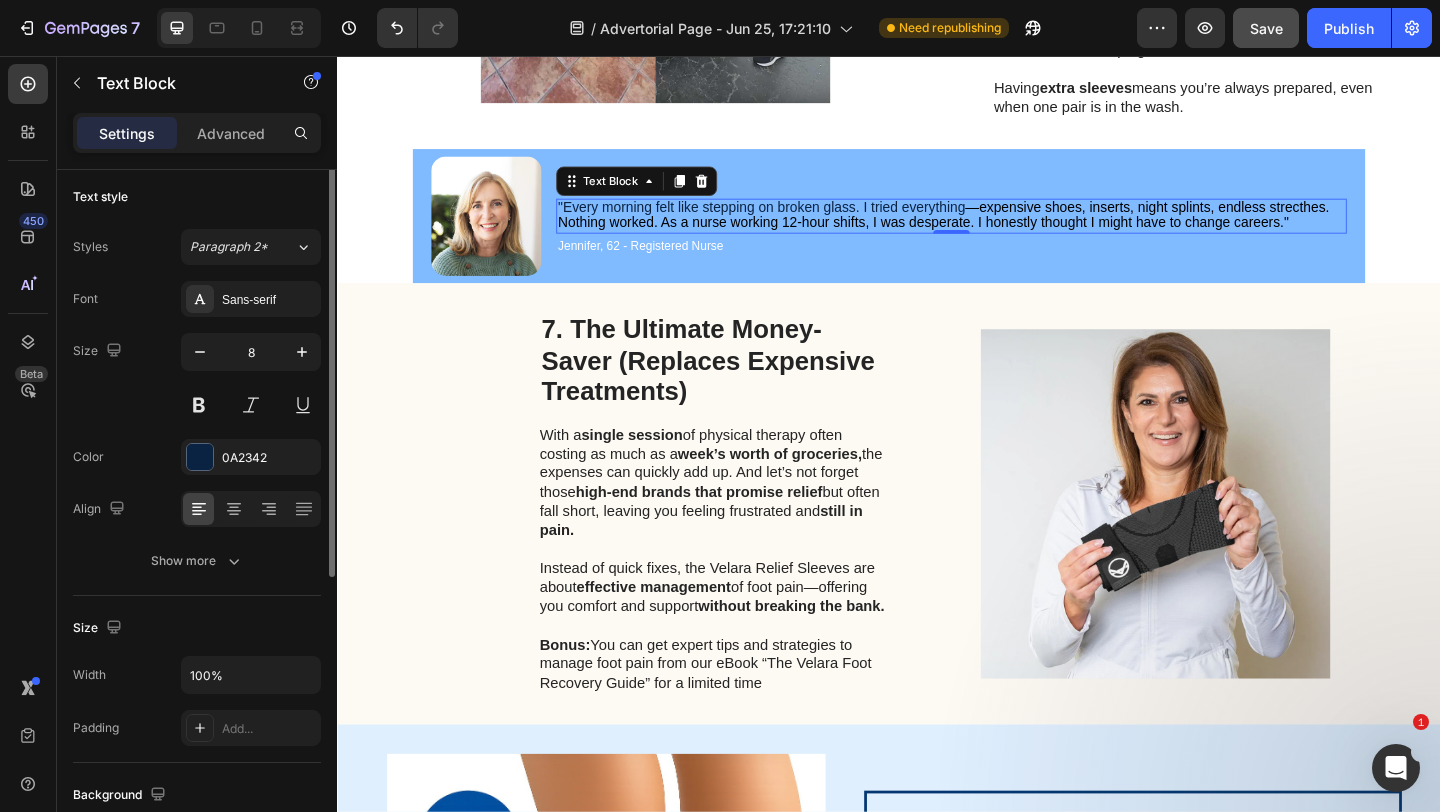 scroll, scrollTop: 0, scrollLeft: 0, axis: both 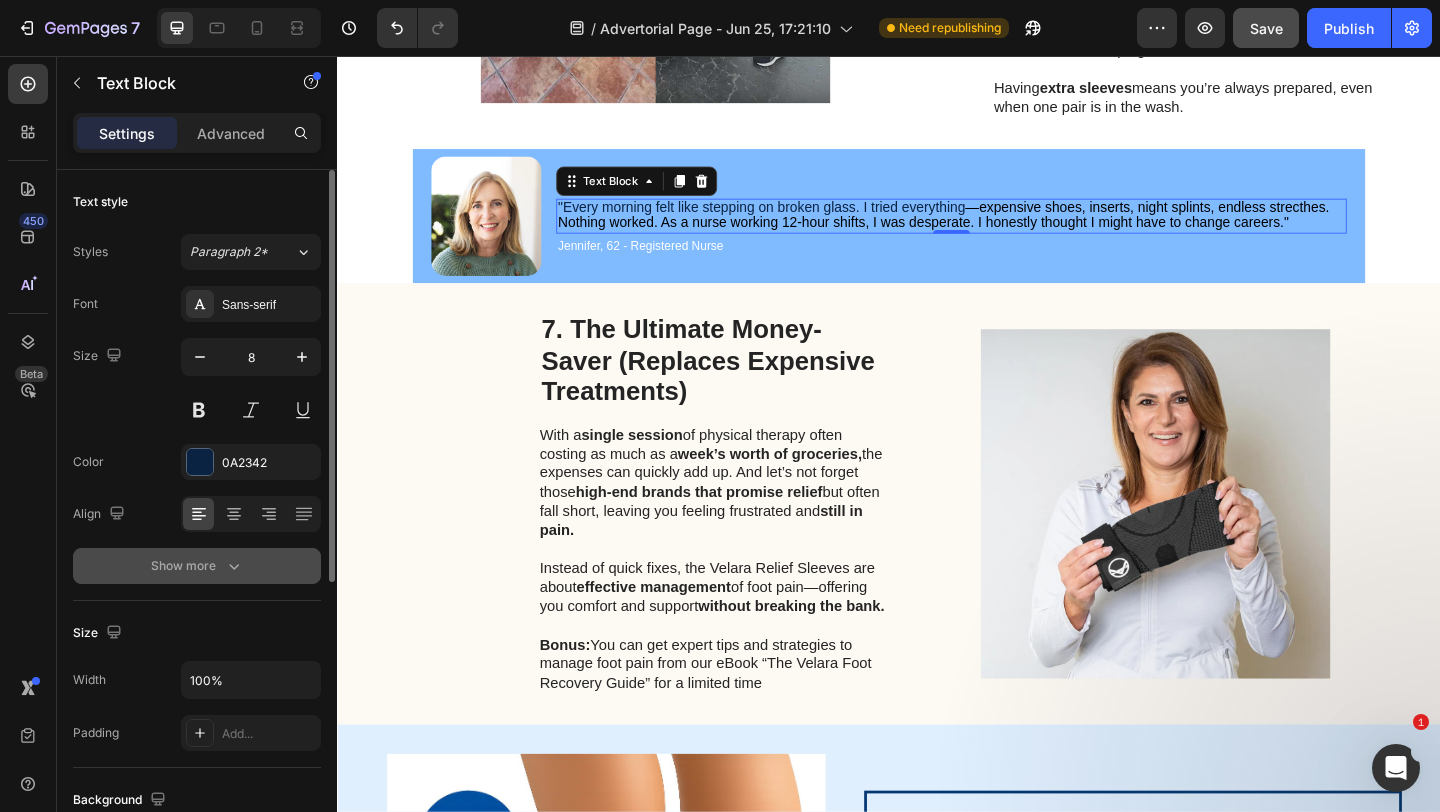 click on "Show more" at bounding box center [197, 566] 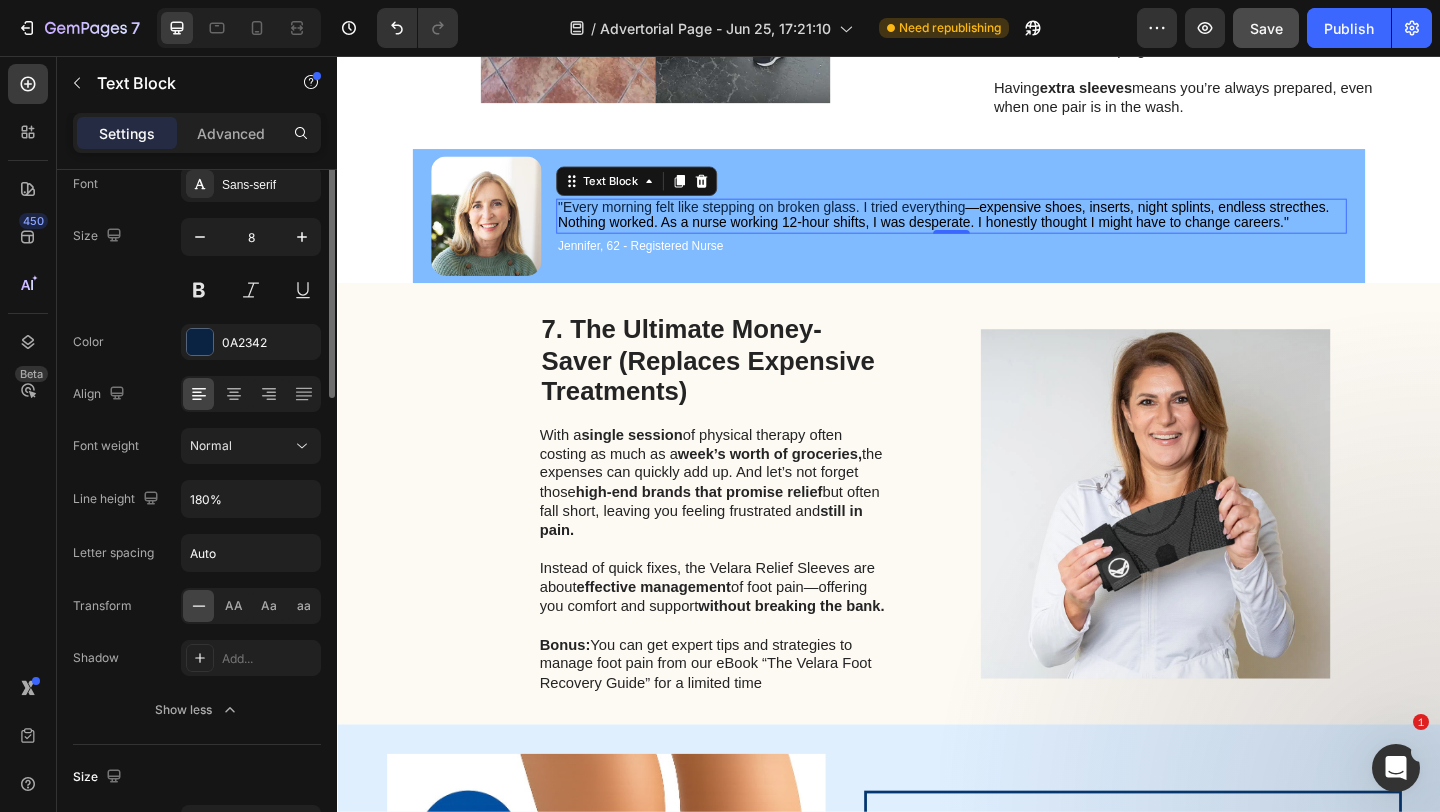 scroll, scrollTop: 0, scrollLeft: 0, axis: both 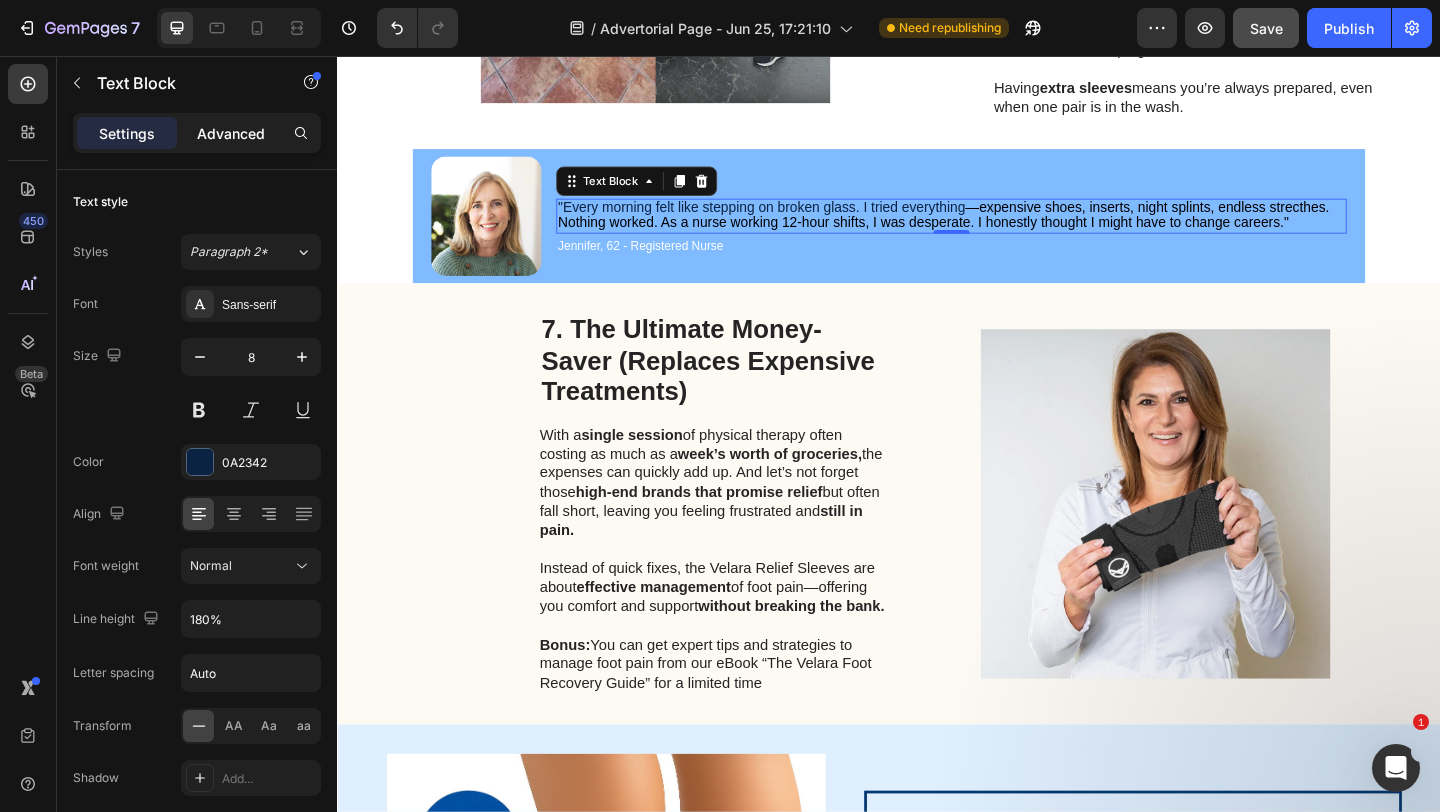click on "Advanced" at bounding box center [231, 133] 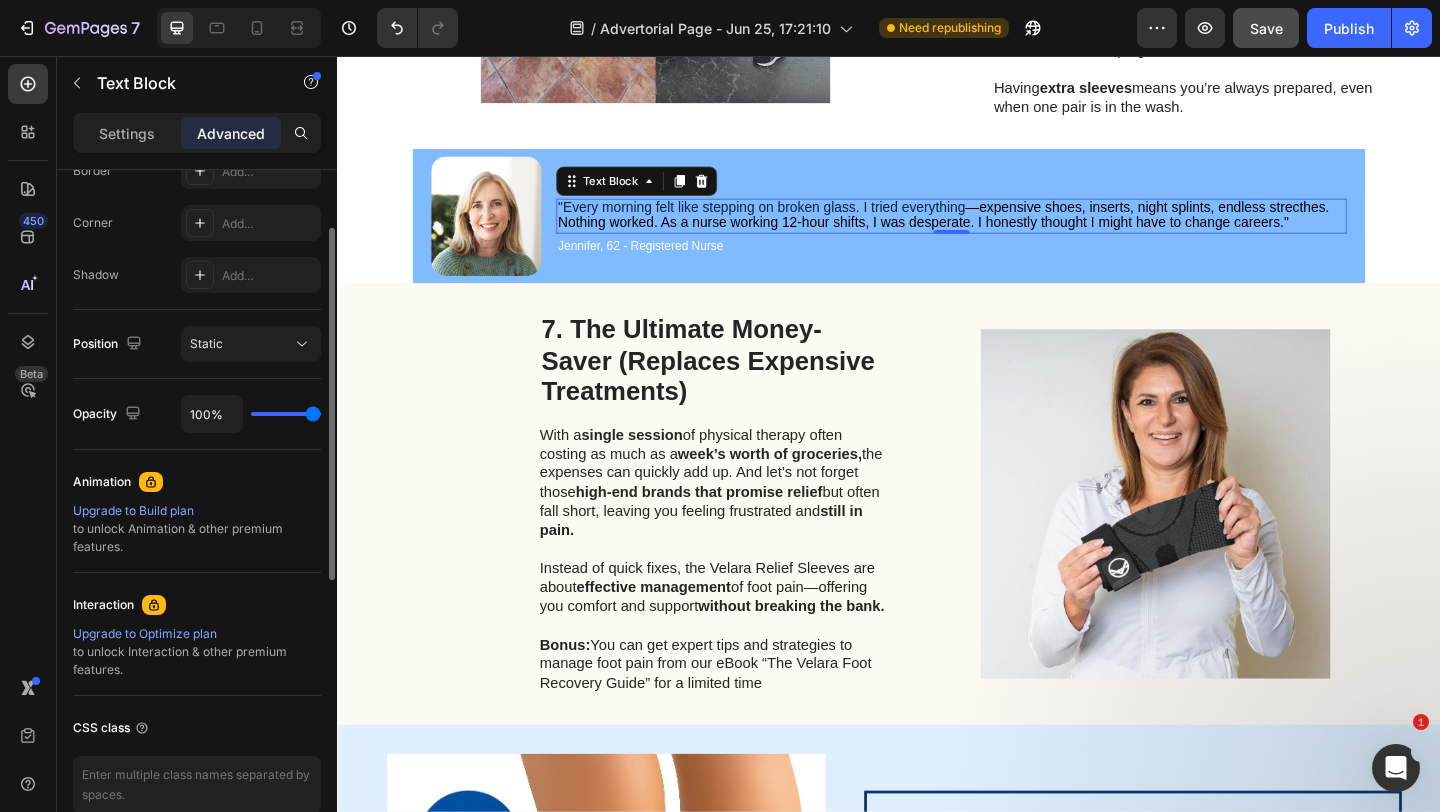scroll, scrollTop: 432, scrollLeft: 0, axis: vertical 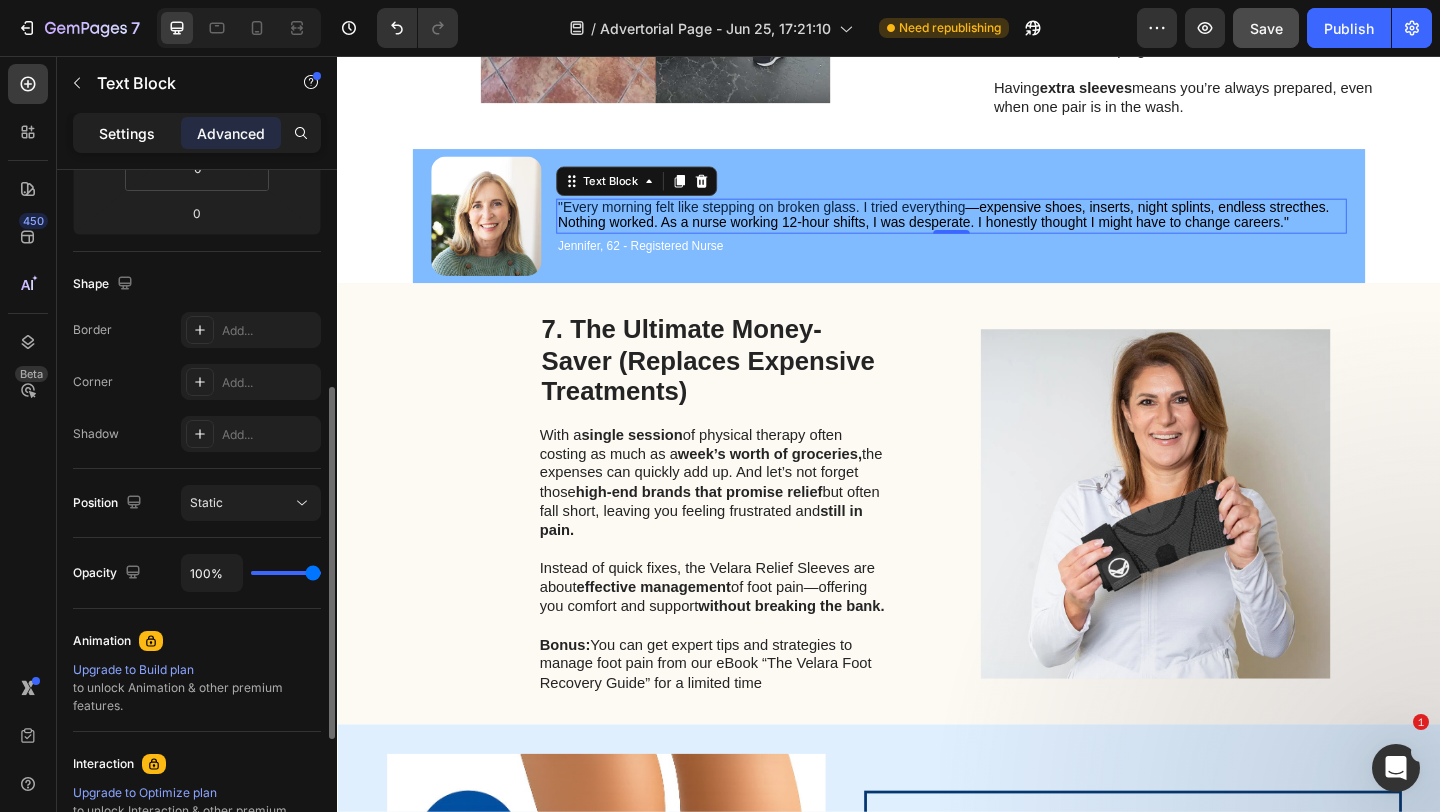 click on "Settings" at bounding box center [127, 133] 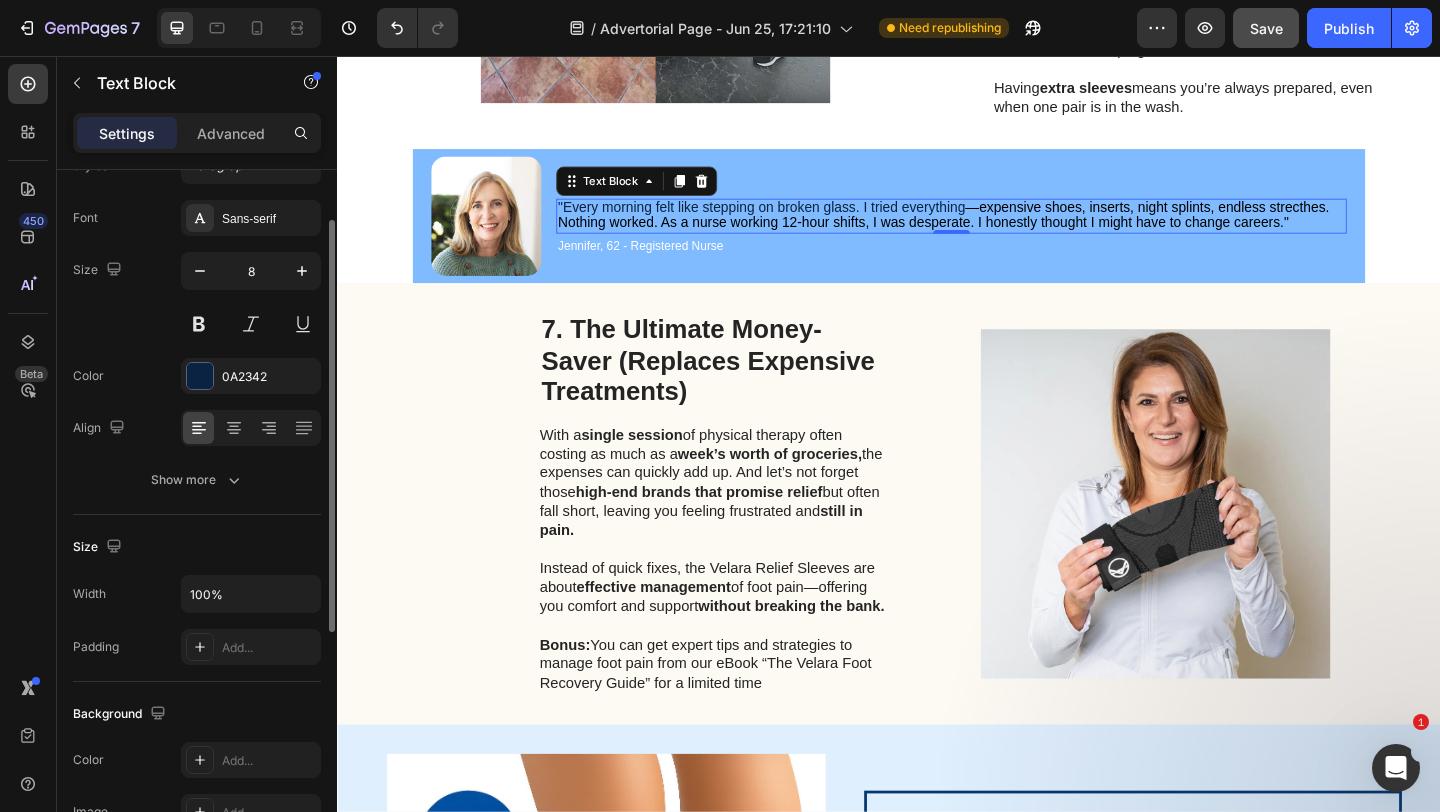 scroll, scrollTop: 0, scrollLeft: 0, axis: both 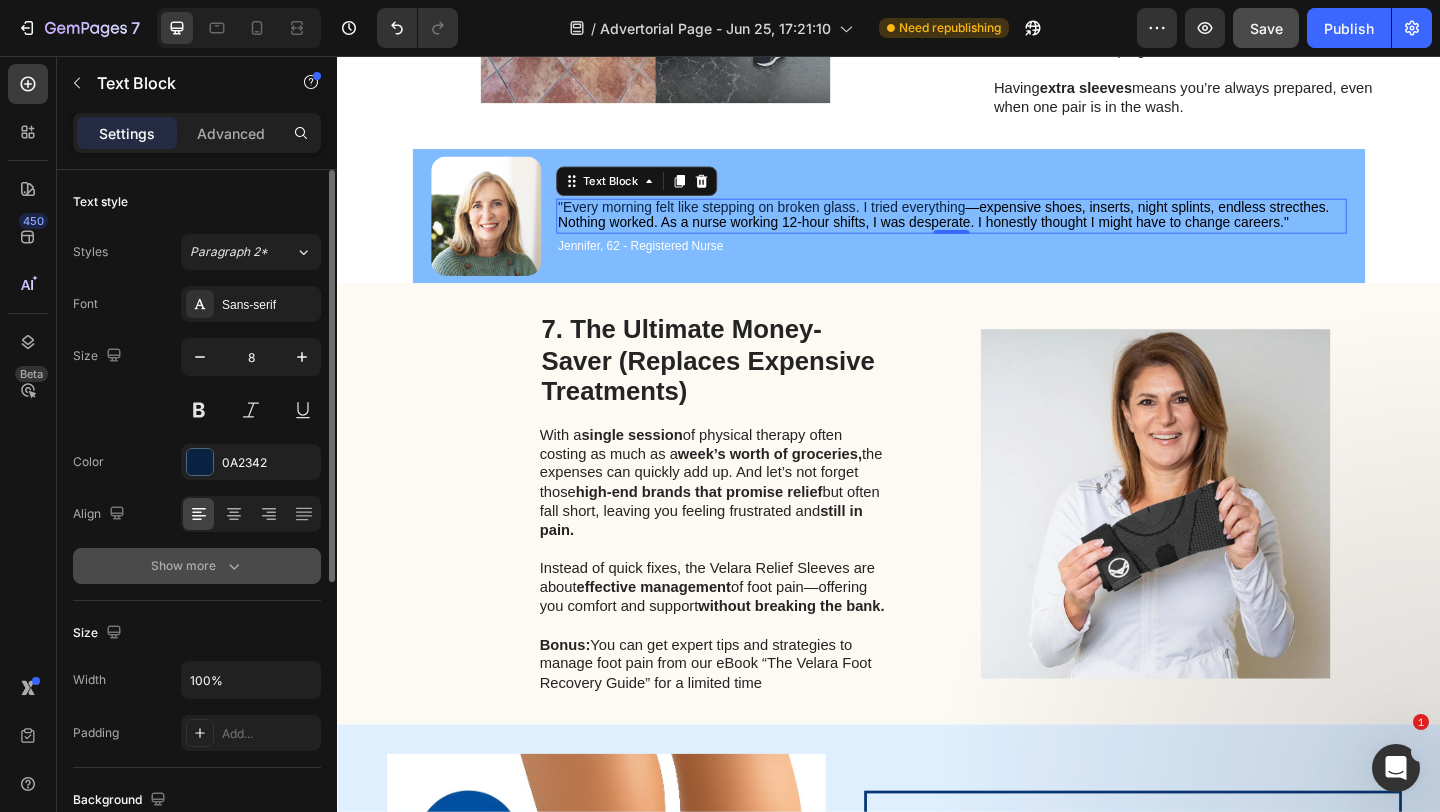 click 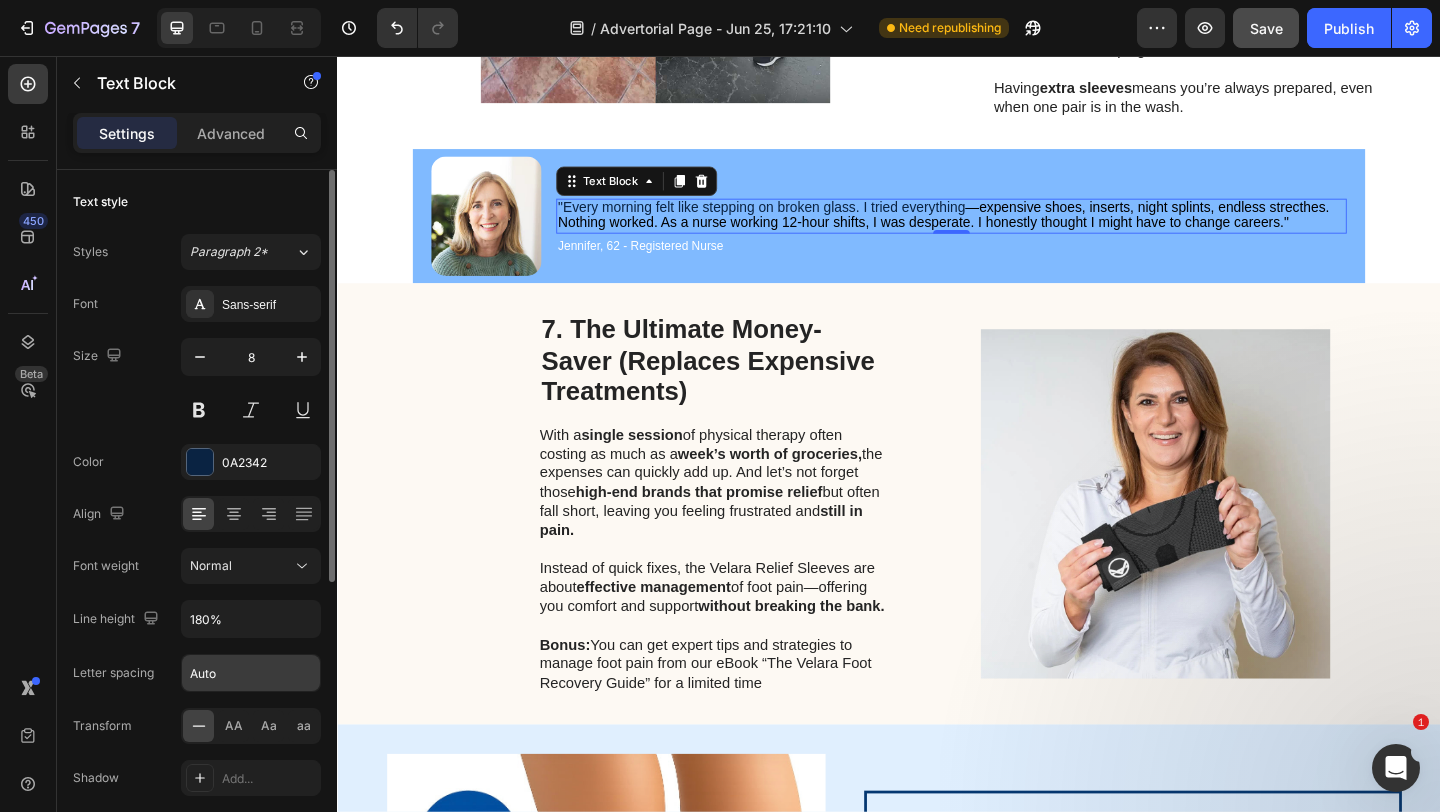 click on "Auto" at bounding box center (251, 673) 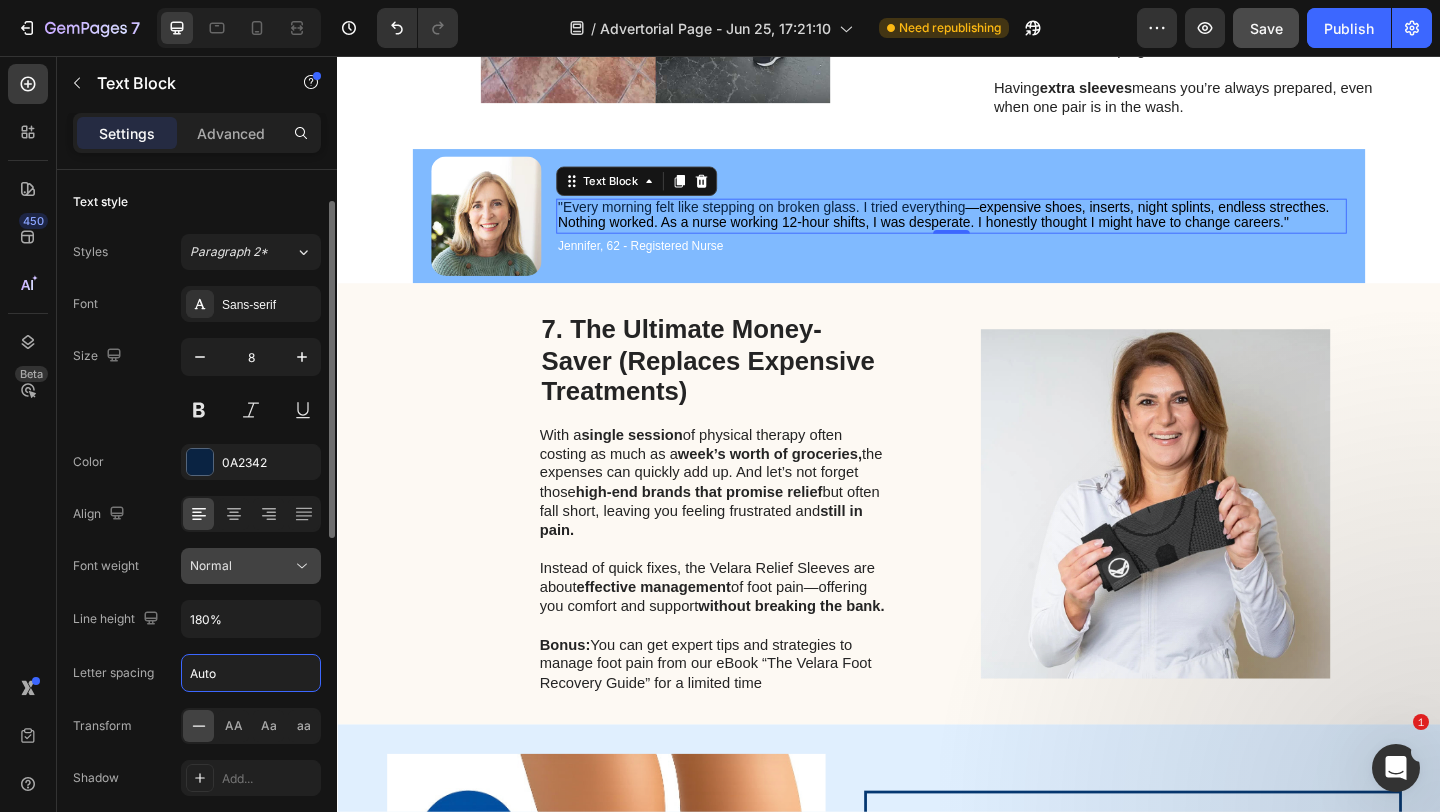 scroll, scrollTop: 99, scrollLeft: 0, axis: vertical 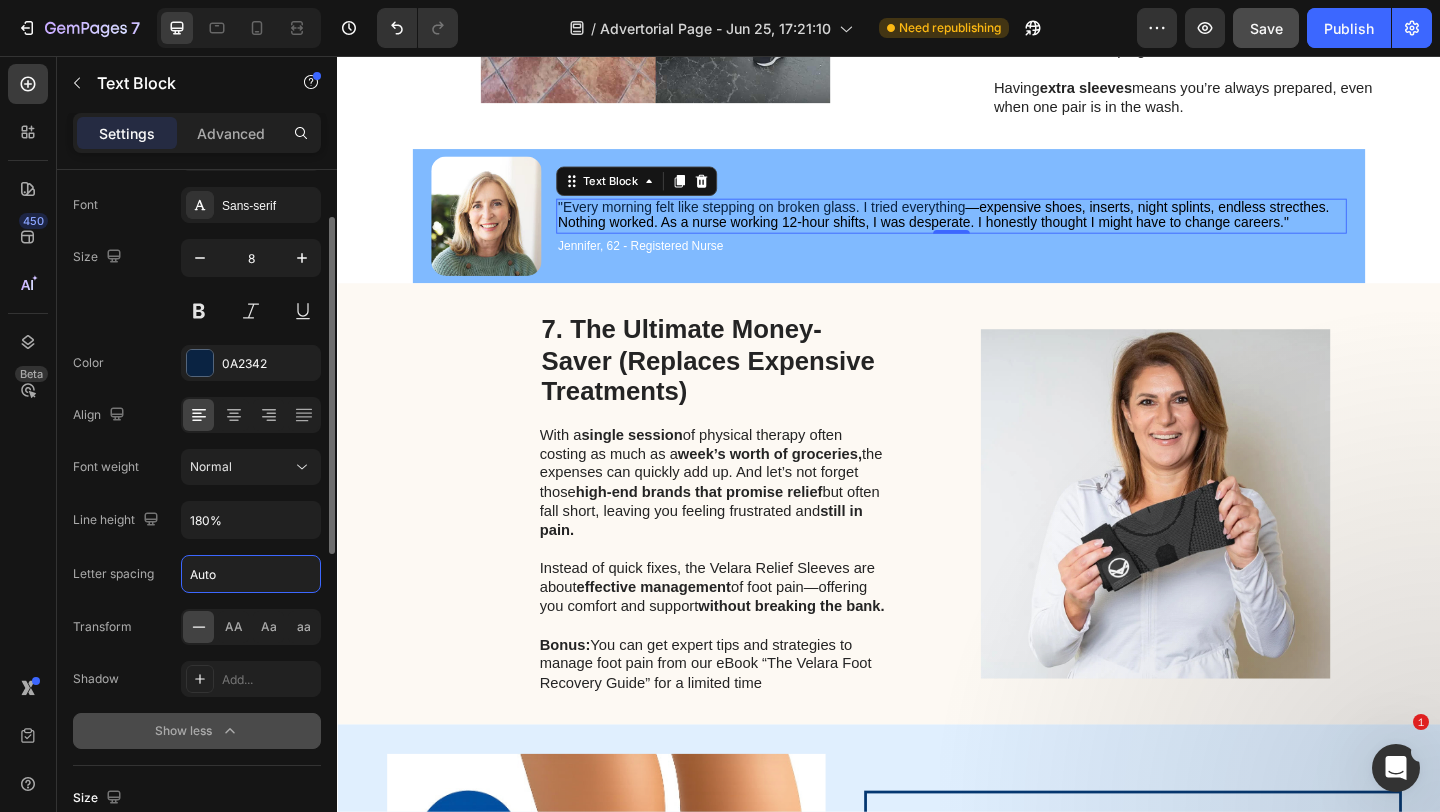 click on "Auto" at bounding box center (251, 574) 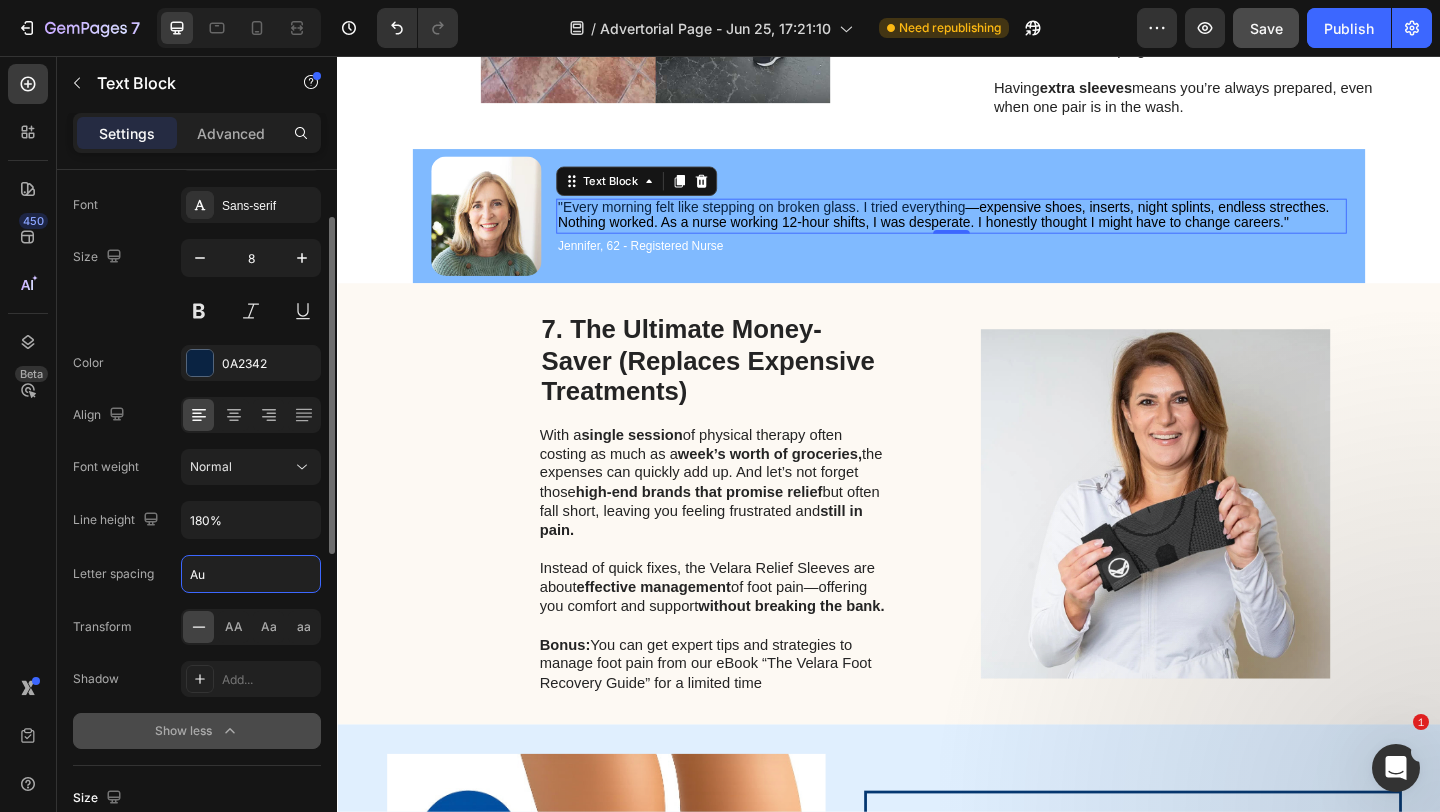 type on "A" 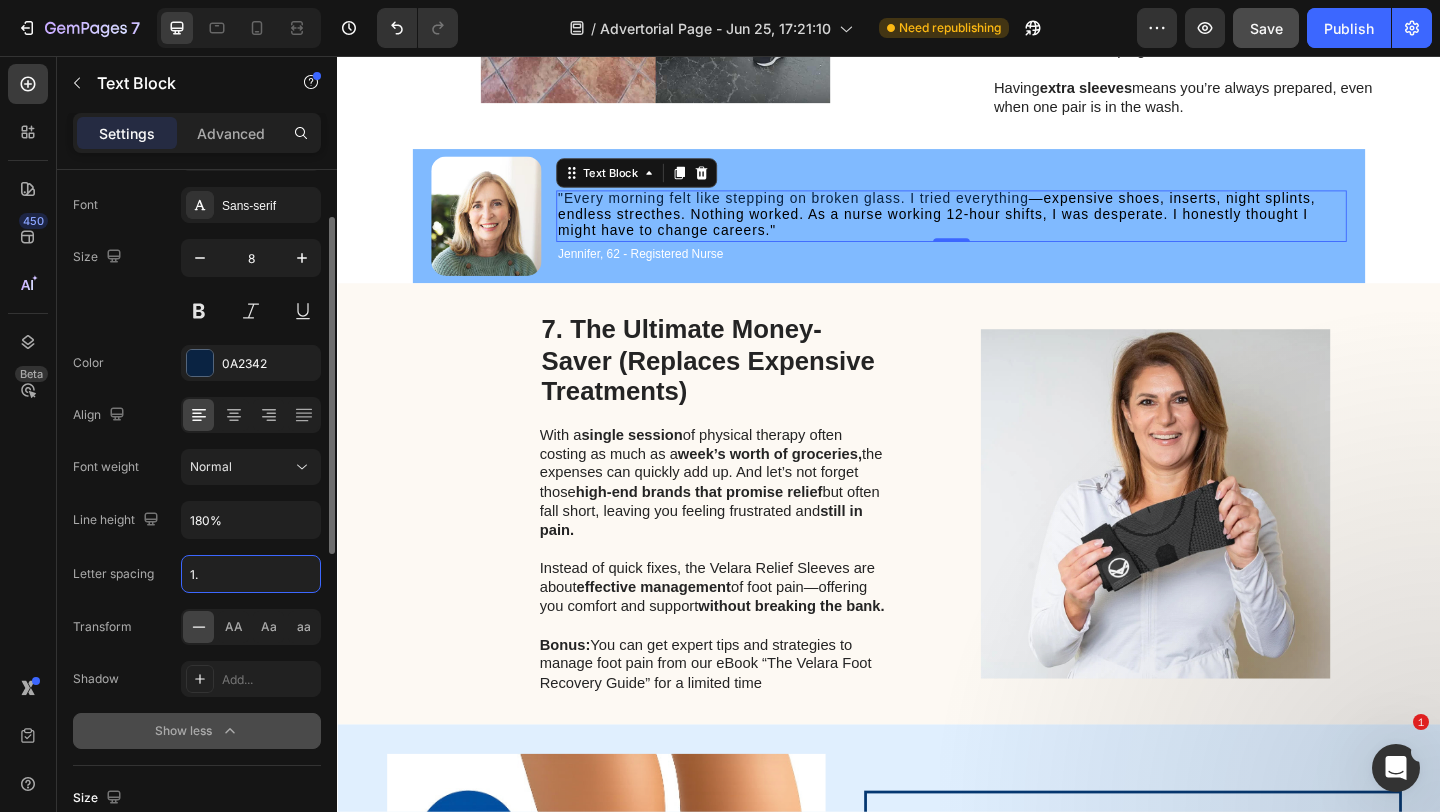 type on "1.5" 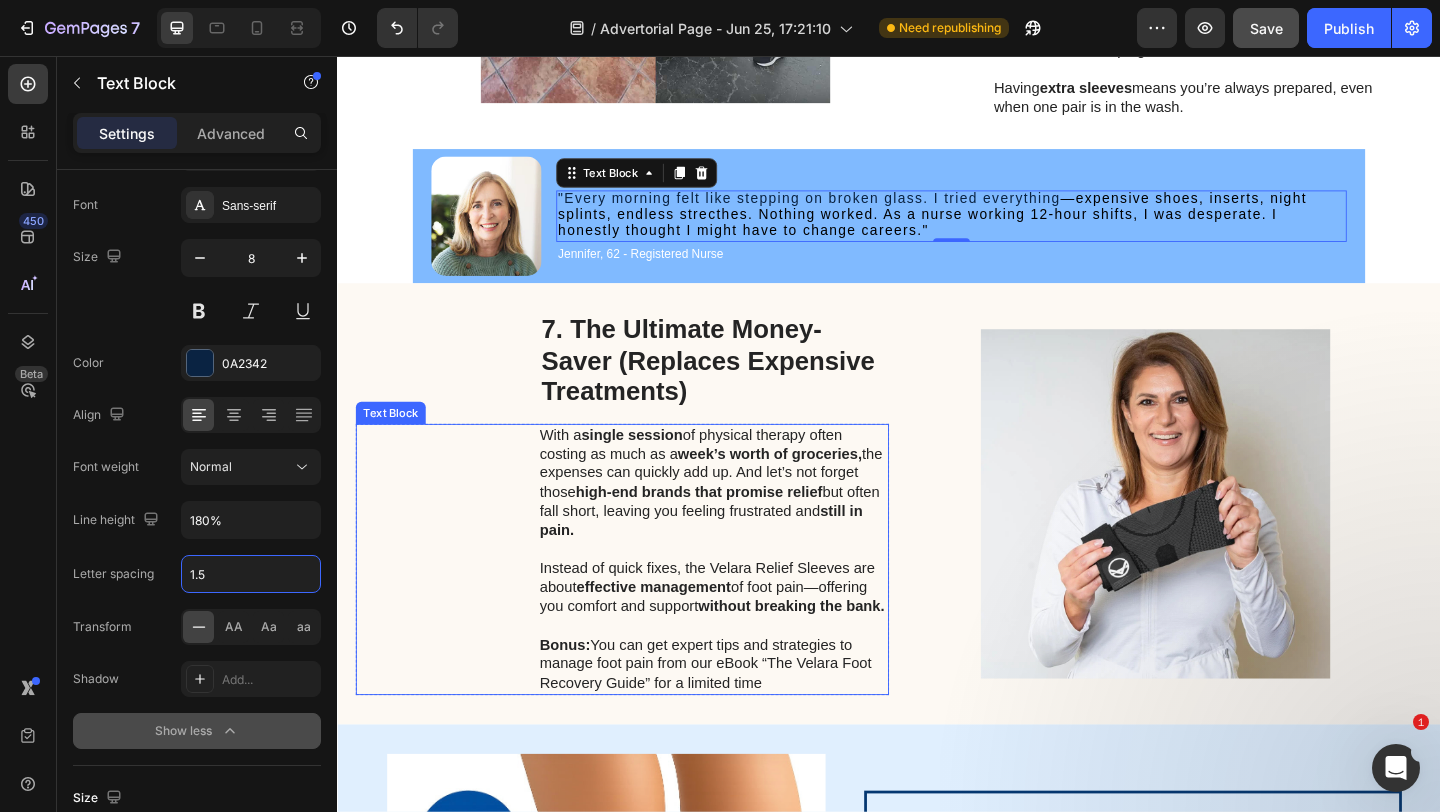 click on "With a  single session  of physical therapy often costing as much as a  week’s worth of groceries,  the expenses can quickly add up. And let’s not forget those  high-end brands that promise relief  but often fall short, leaving you feeling frustrated and  still in pain." at bounding box center (746, 520) 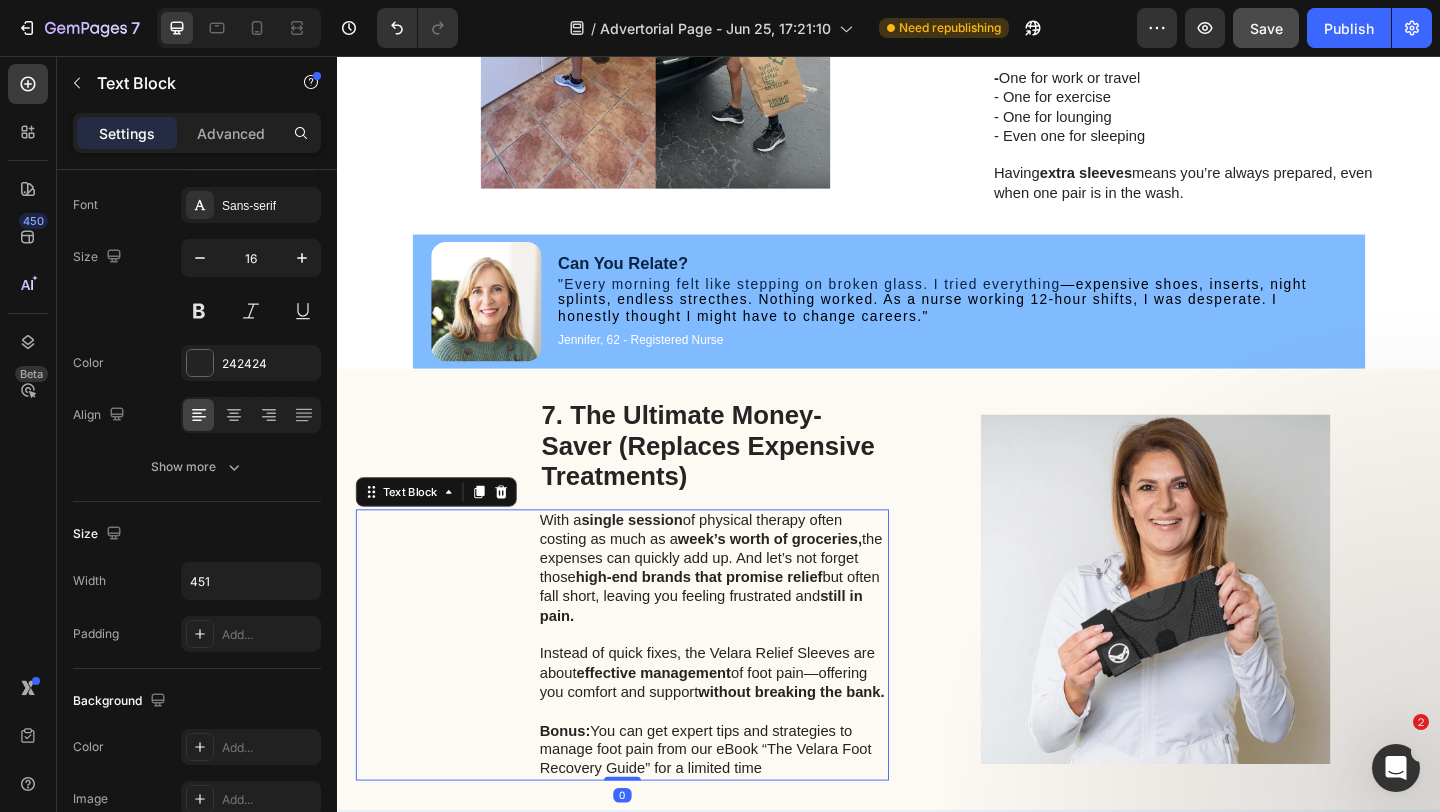 scroll, scrollTop: 4282, scrollLeft: 0, axis: vertical 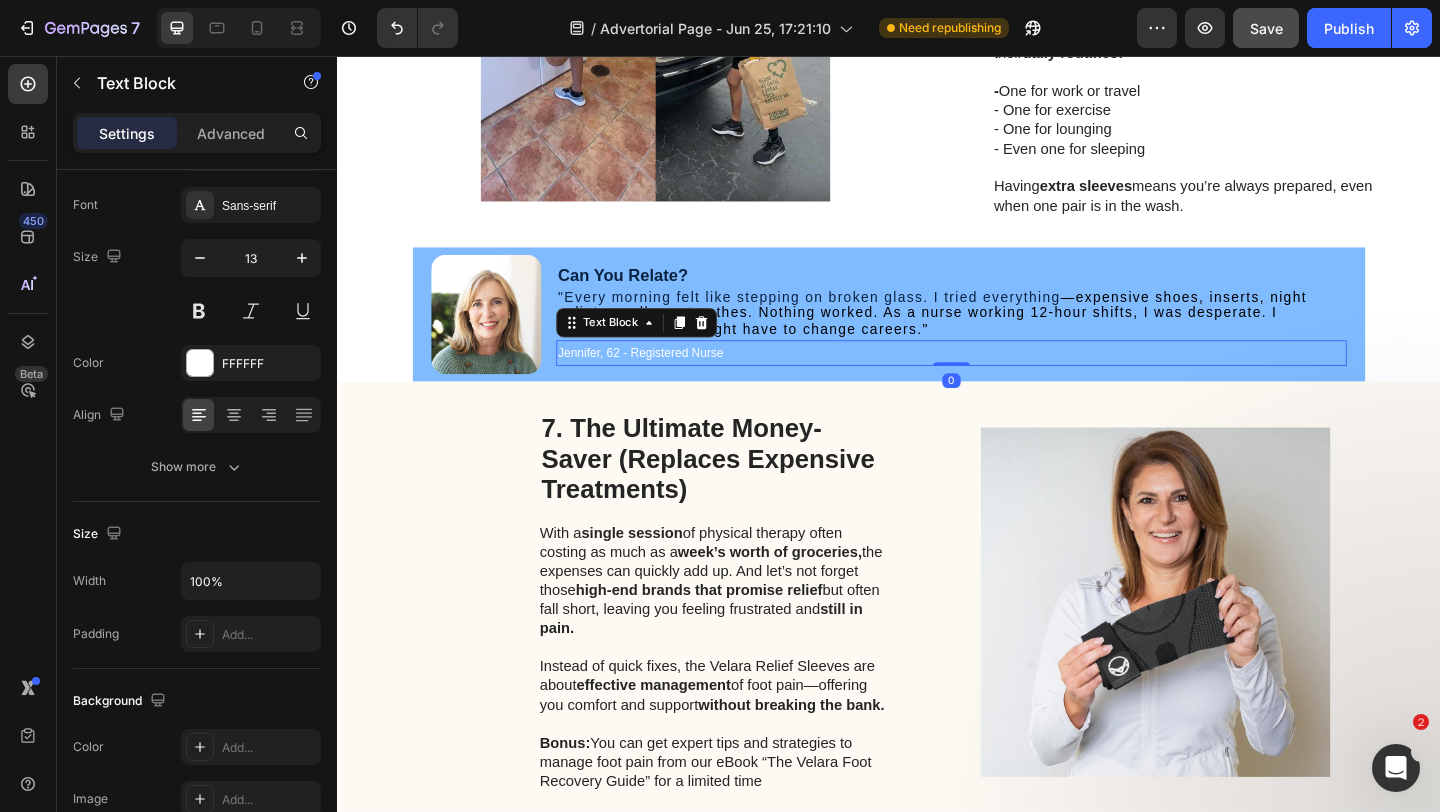 click on "Jennifer, 62 - Registered Nurse" at bounding box center [1005, 378] 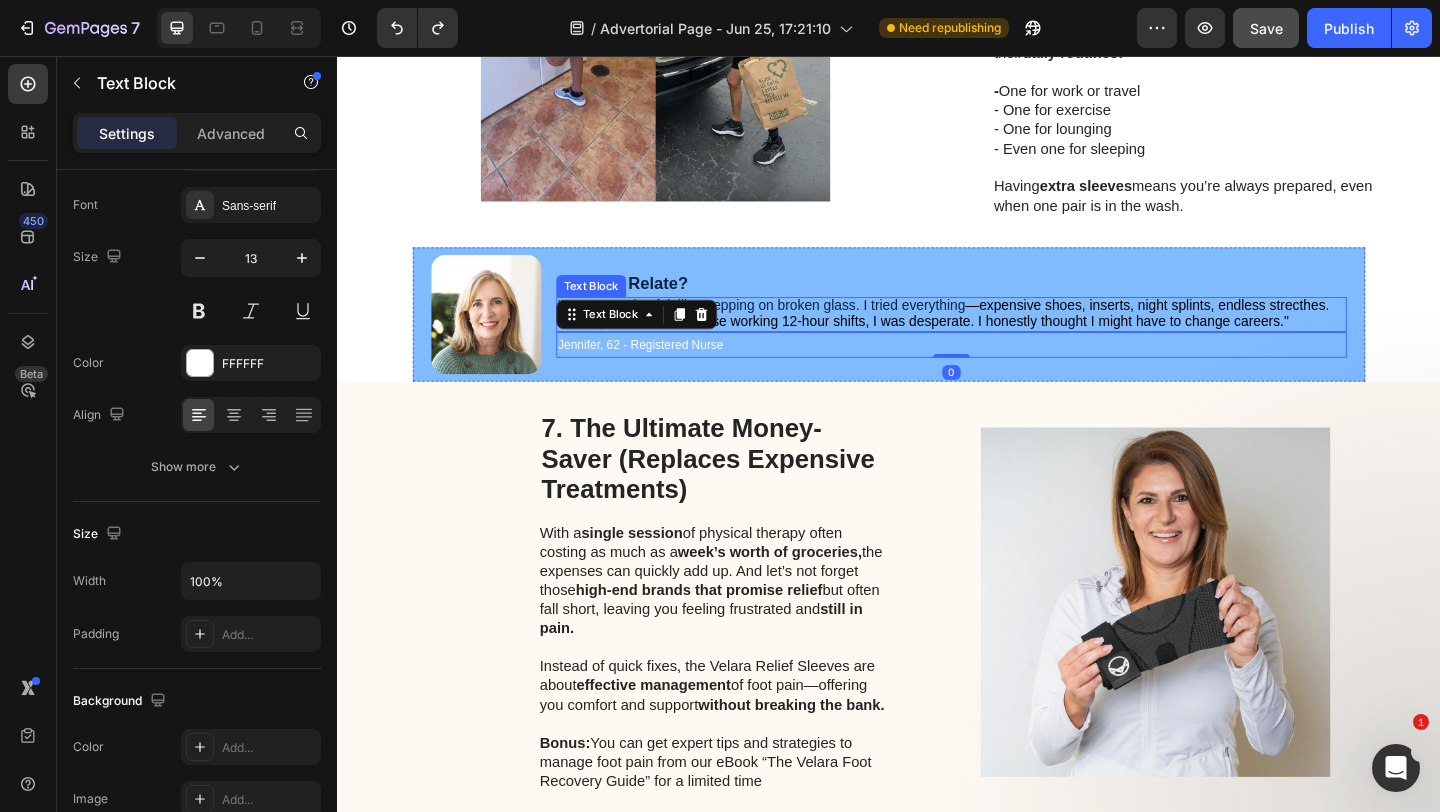 click on "Can You Relate?" at bounding box center [1005, 303] 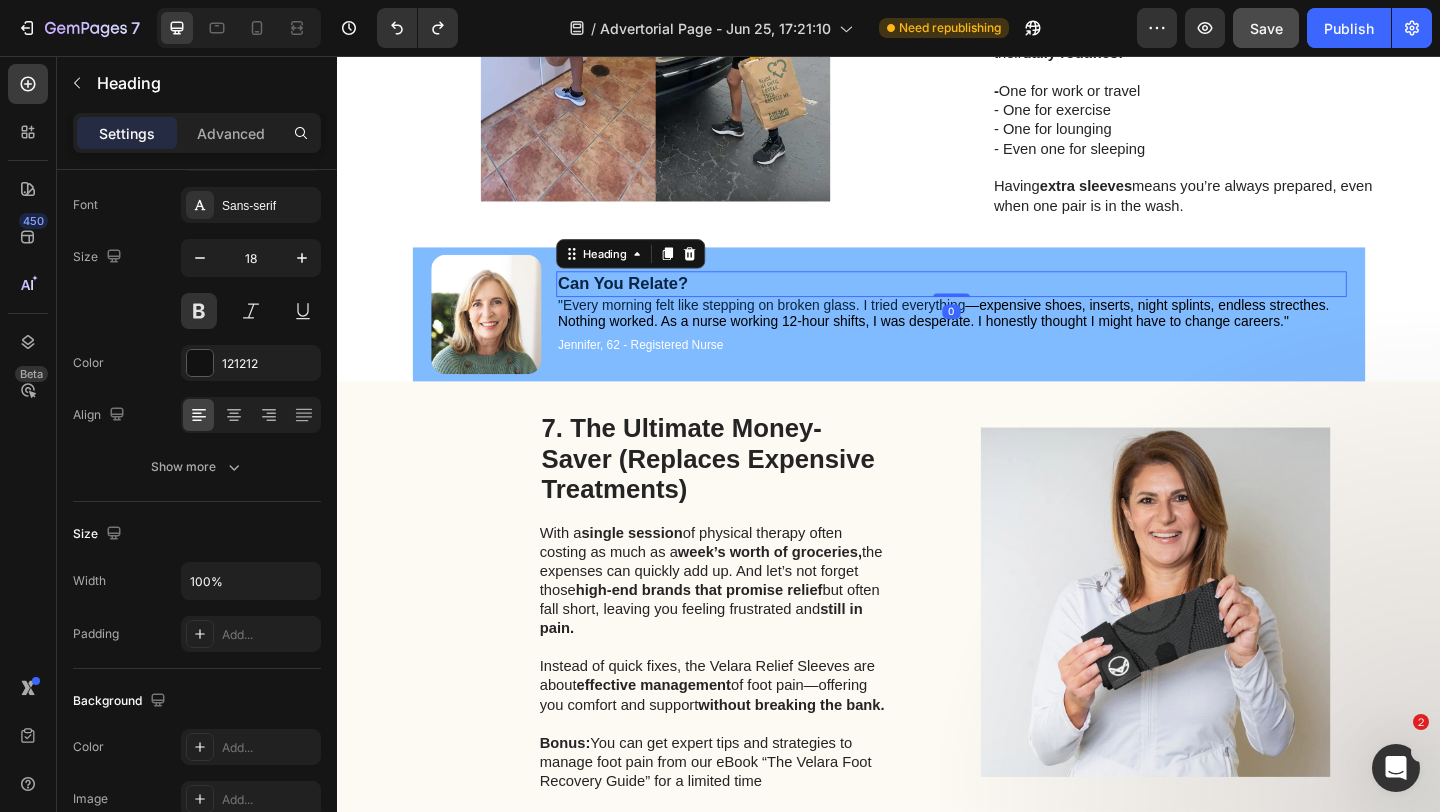 scroll, scrollTop: 0, scrollLeft: 0, axis: both 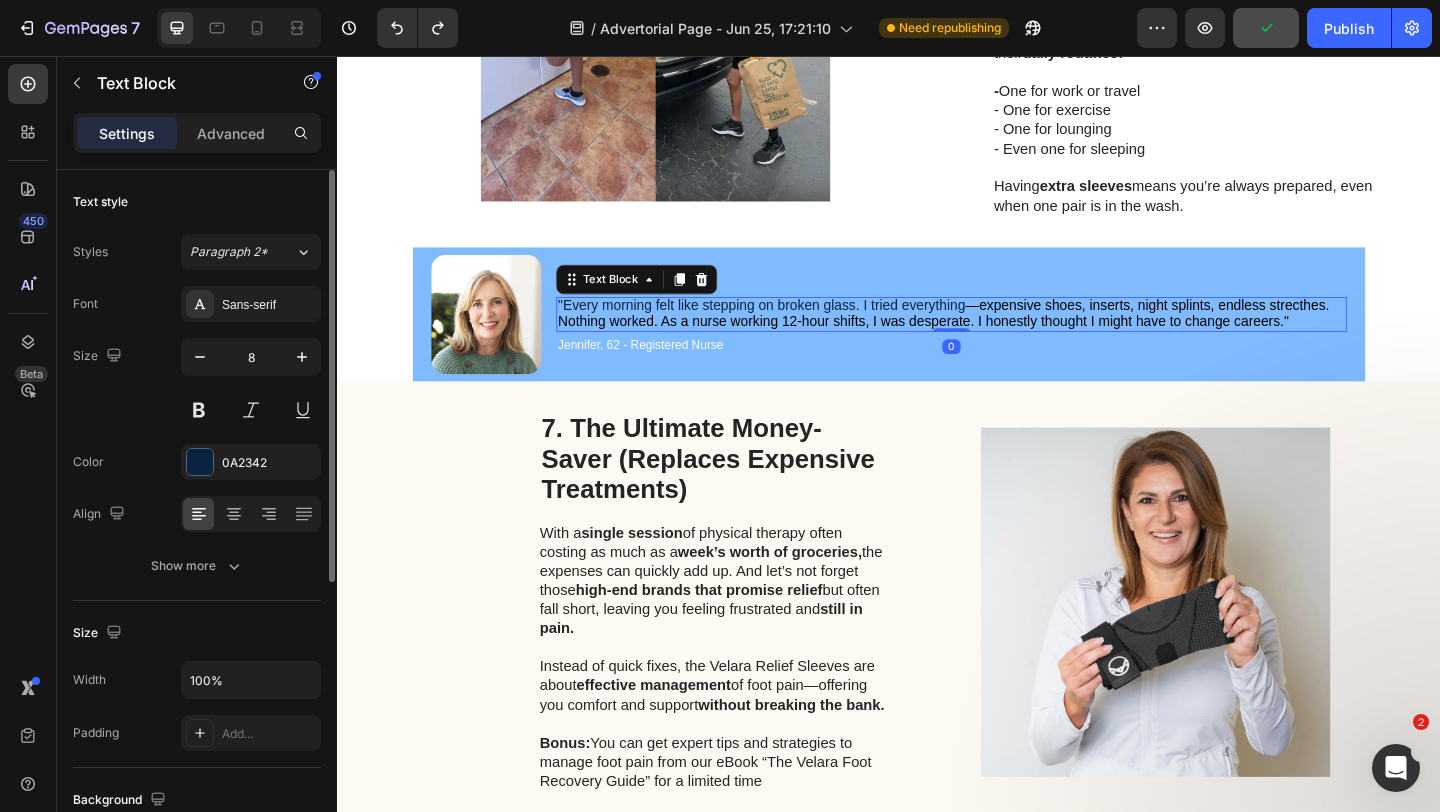 click on "—expensive shoes, inserts, night splints, endless strecthes. Nothing worked. As a nurse working 12-hour shifts, I was desperate. I honestly thought I might have to change careers."" at bounding box center (996, 335) 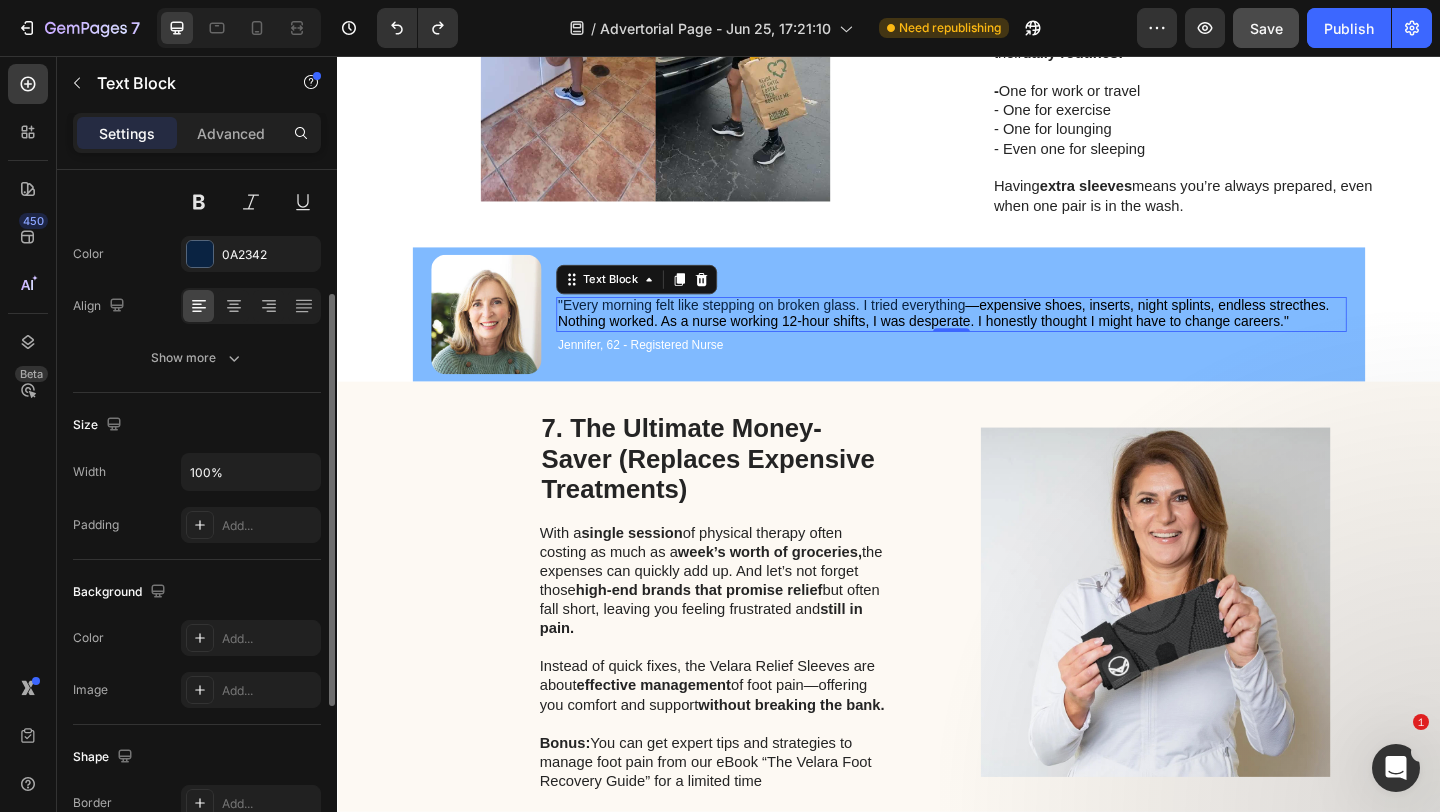 scroll, scrollTop: 233, scrollLeft: 0, axis: vertical 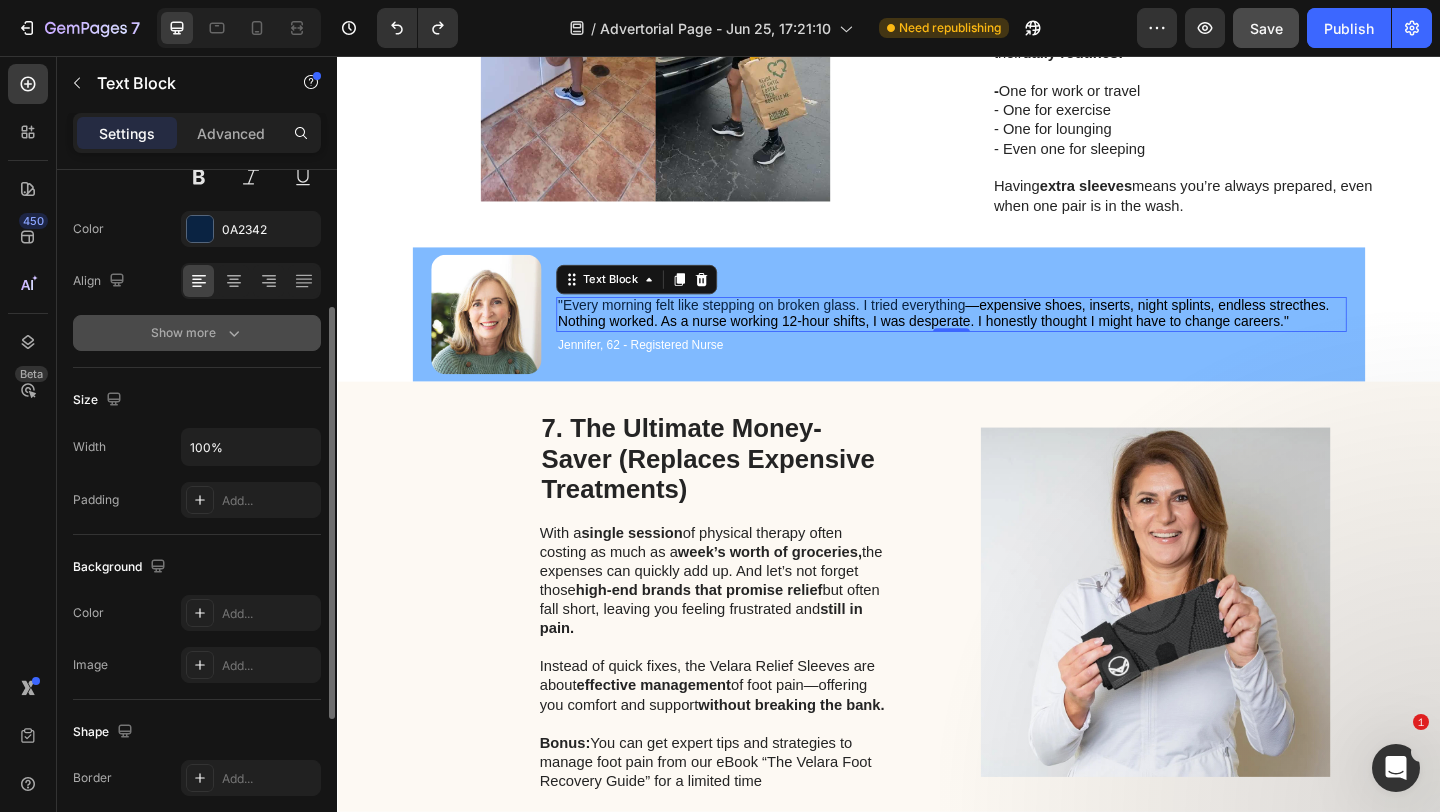 click on "Show more" at bounding box center (197, 333) 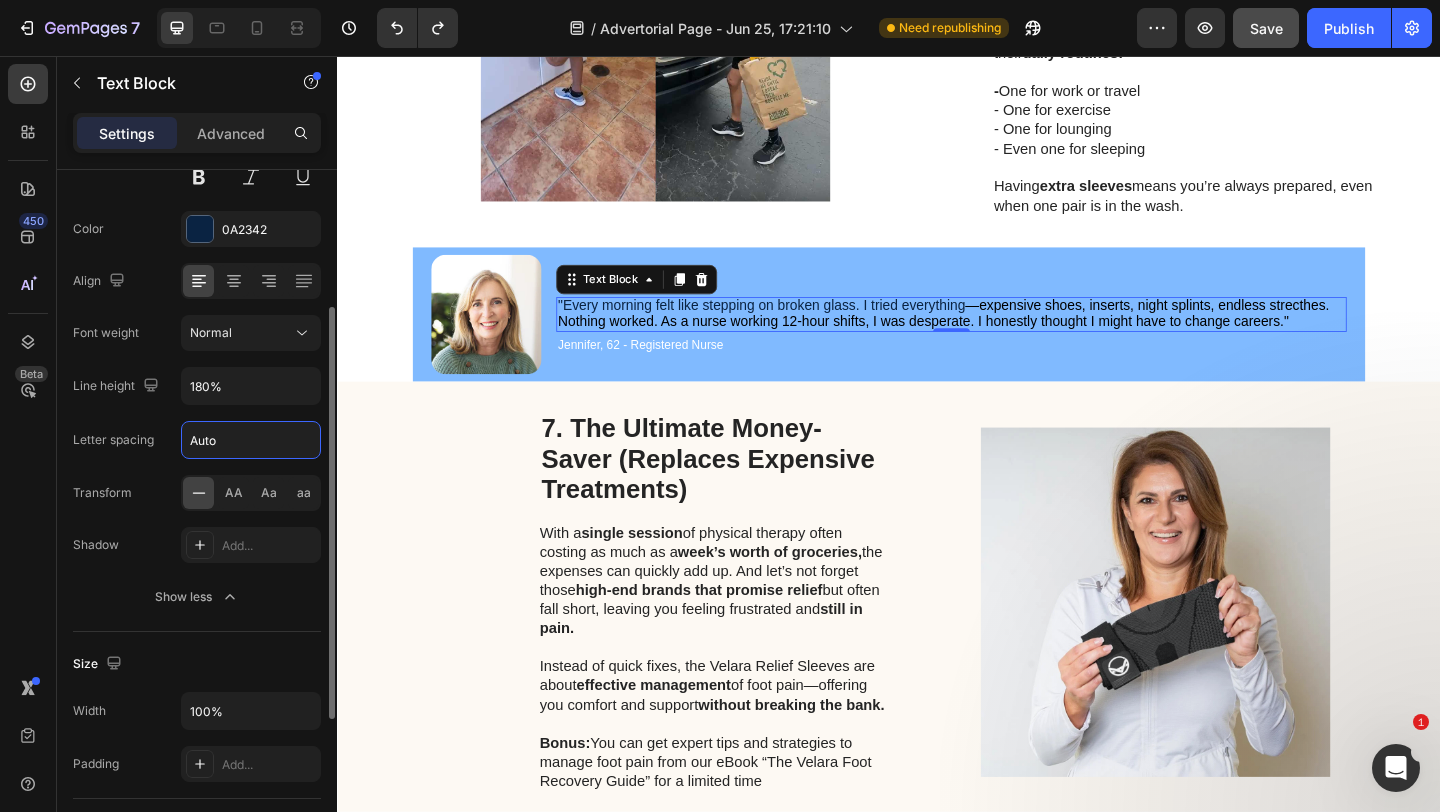 click on "Auto" at bounding box center [251, 440] 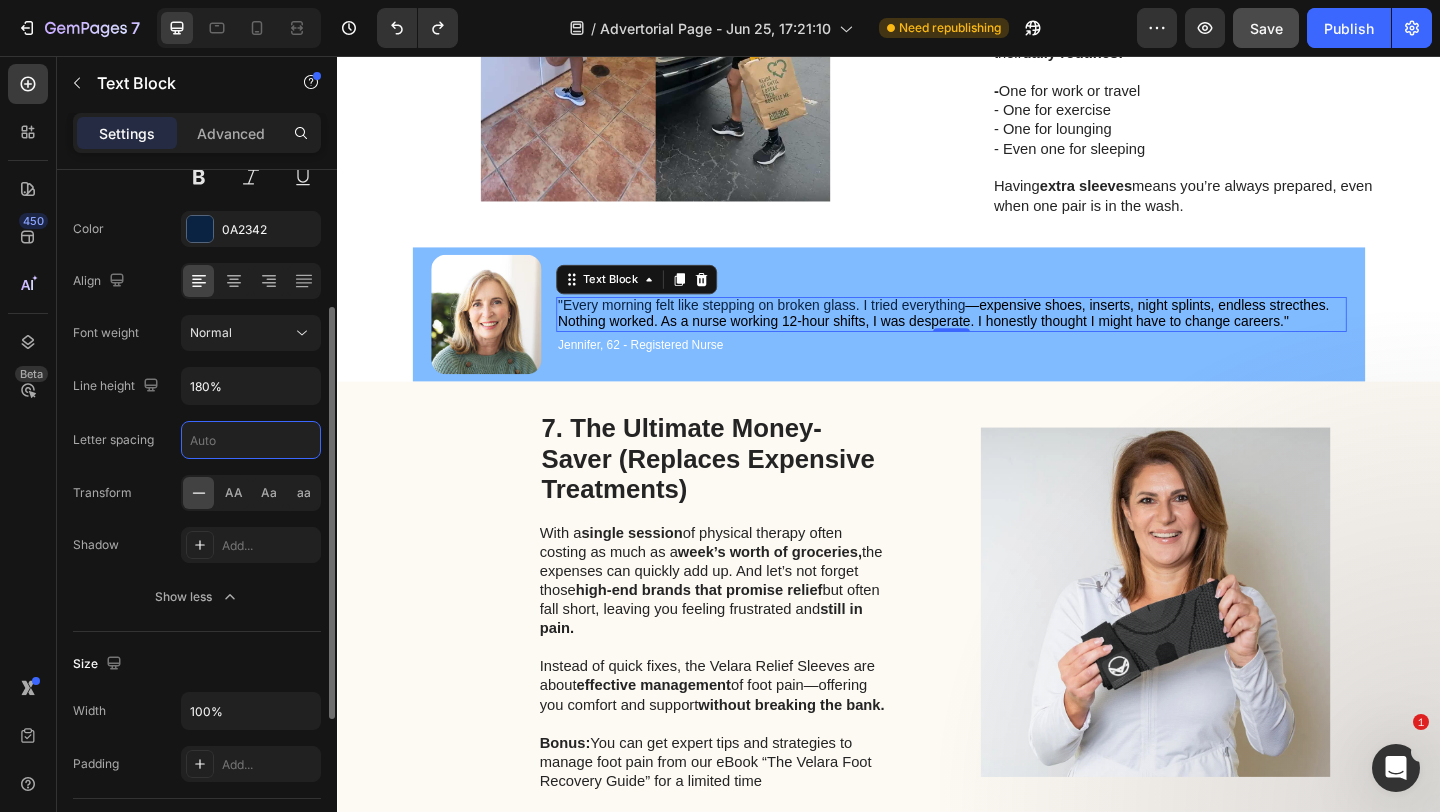 type on "1" 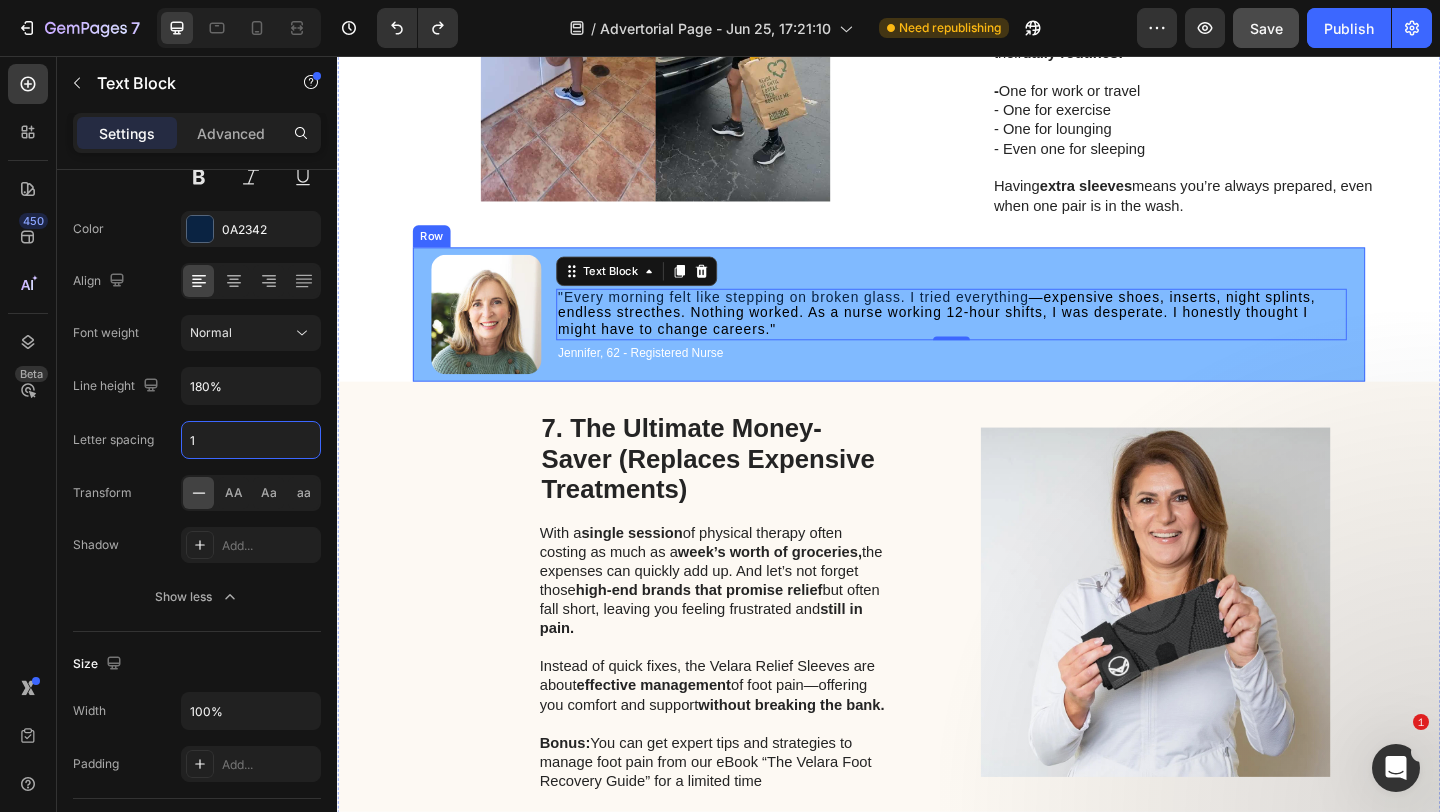 click on "Image Can You Relate? Heading "Every morning felt like stepping on broken glass. I tried everything —expensive shoes, inserts, night splints, endless strecthes. Nothing worked. As a nurse working 12-hour shifts, I was desperate. I honestly thought I might have to change careers." Text Block   0 Jennifer, 62 - Registered Nurse Text Block Row" at bounding box center (937, 337) 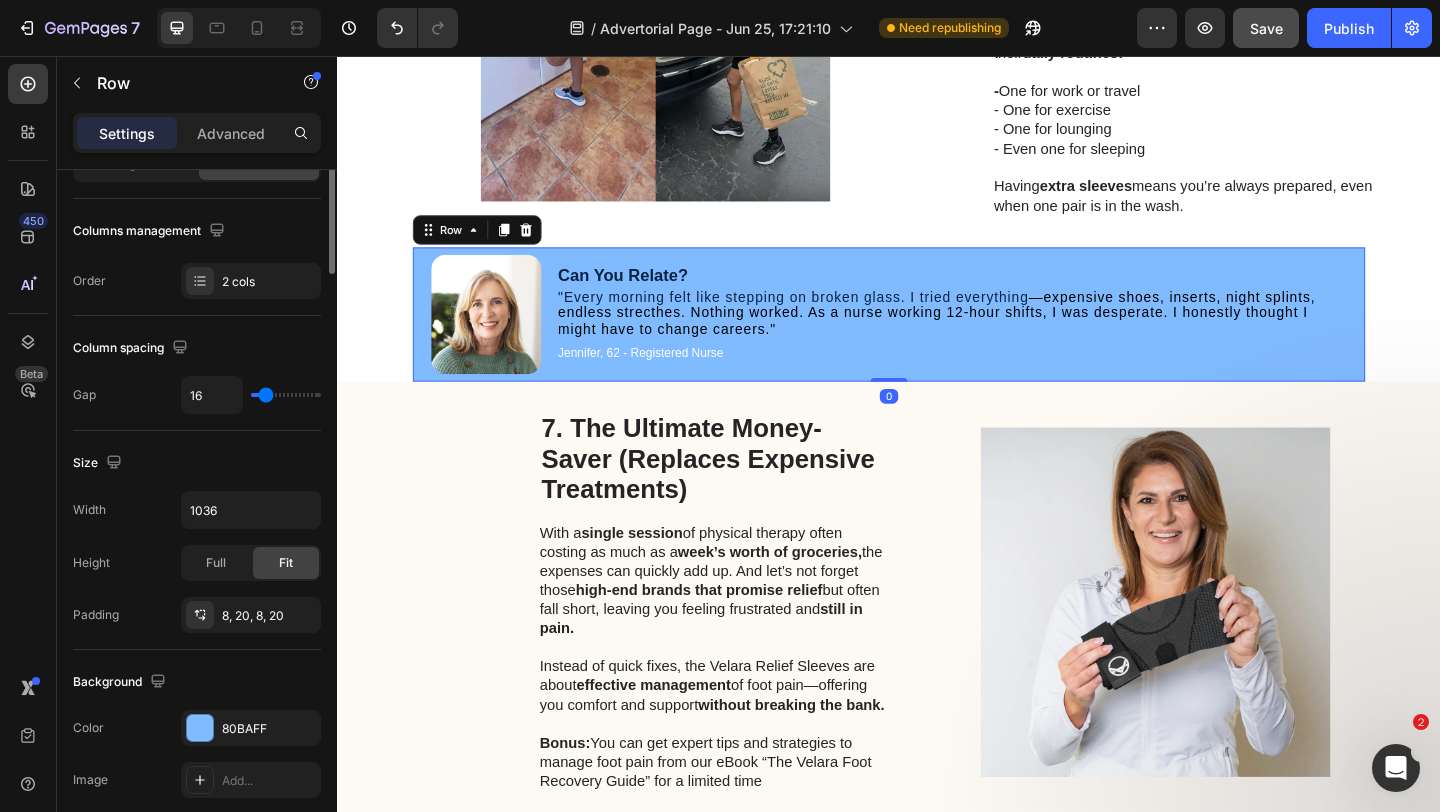 scroll, scrollTop: 0, scrollLeft: 0, axis: both 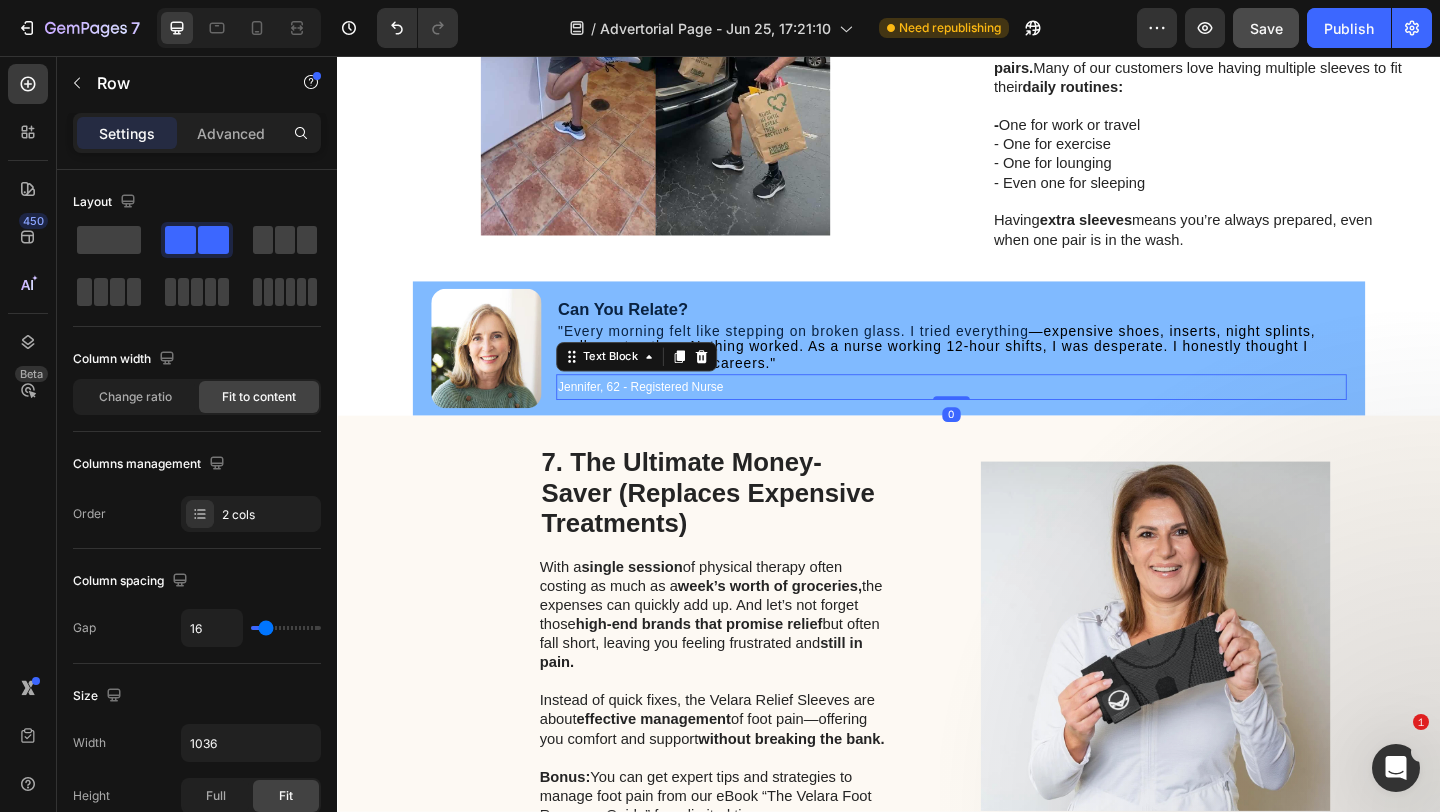 click on "Jennifer, 62 - Registered Nurse" at bounding box center [1005, 415] 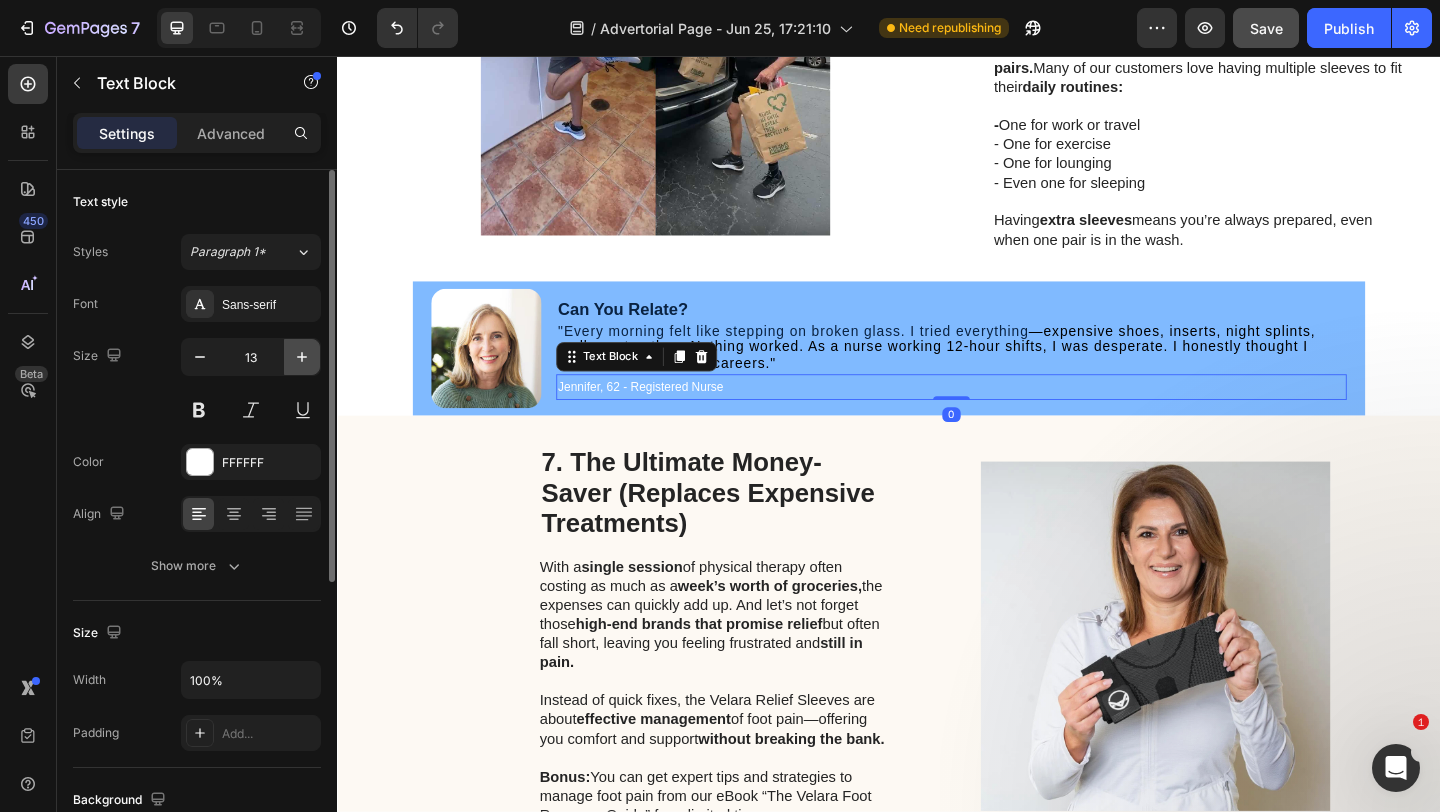 click at bounding box center [302, 357] 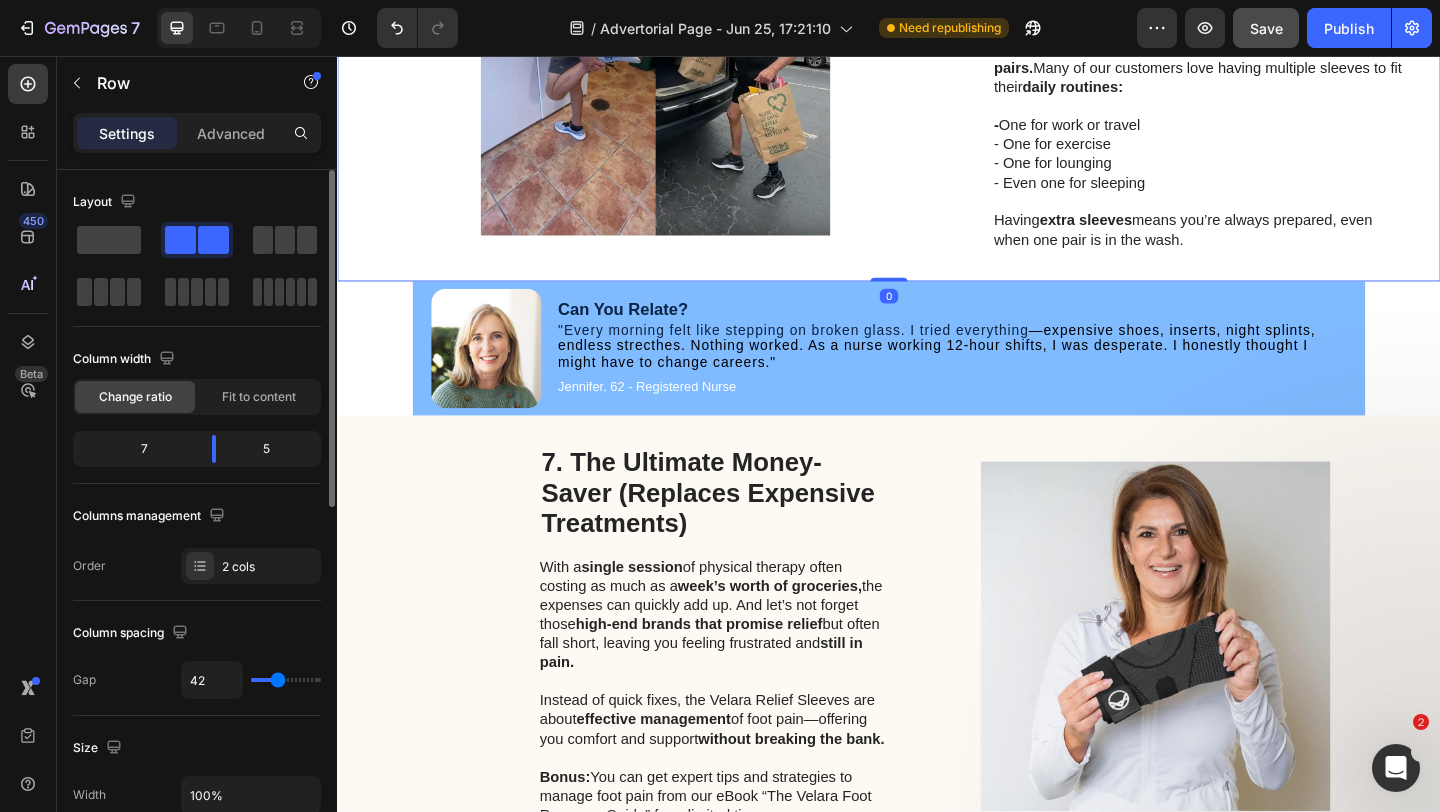click on "Image 6.  Discounts on multiple  sleeves for every part of your  day - because they’re that helpful Heading Foot pain shouldn’t  interrupt your day , and having  multiple sleeves  makes it easy to keep going.    Velara makes this possible by having  discounts on multiple pairs.  Many of our customers love having multiple sleeves to fit their  daily routines:   -  One for work or travel - One for exercise - One for lounging - Even one for sleeping   Having  extra sleeves  means you’re always prepared, even when one pair is in the wash.  Text Block Row Row   0" at bounding box center [937, 61] 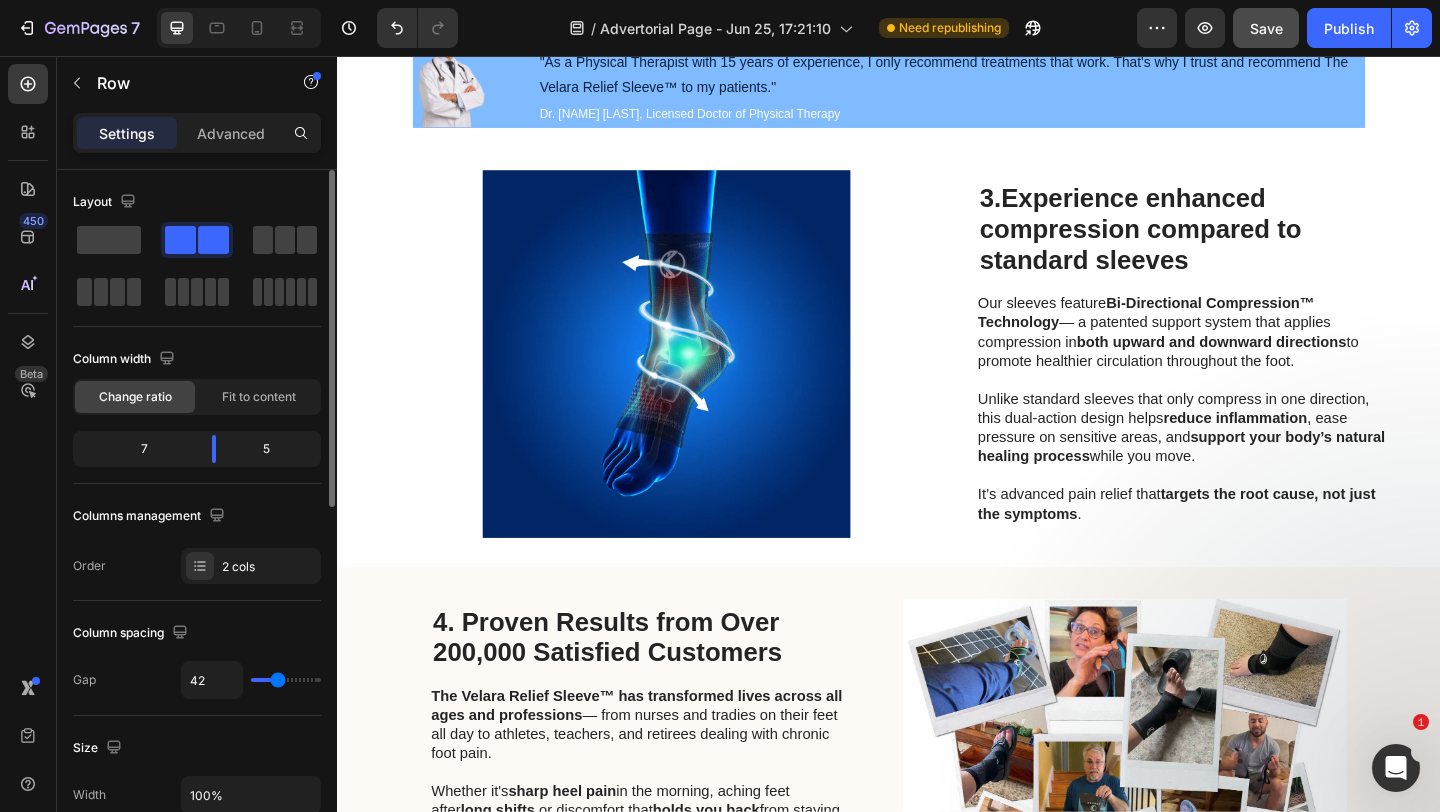 scroll, scrollTop: 1960, scrollLeft: 0, axis: vertical 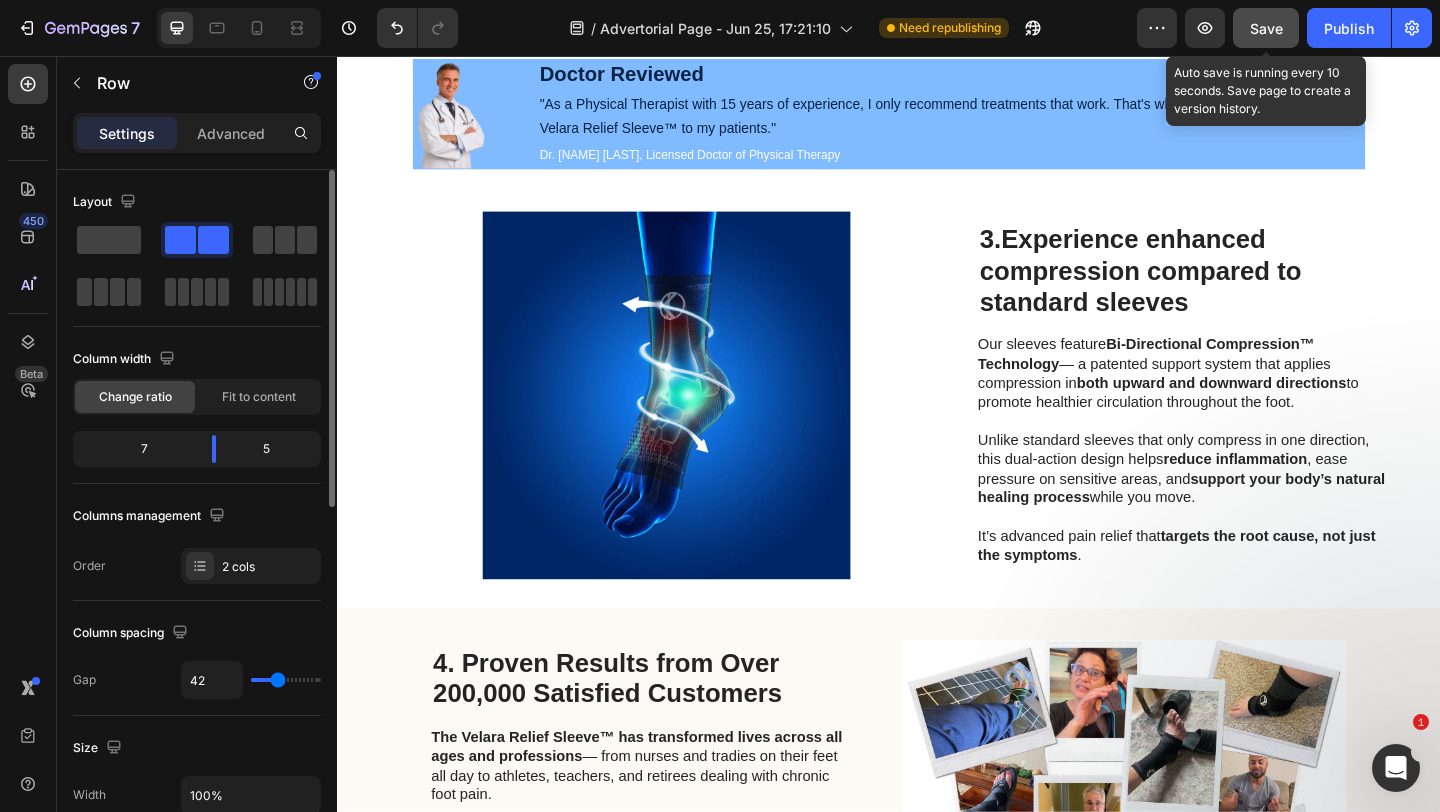 click on "Save" 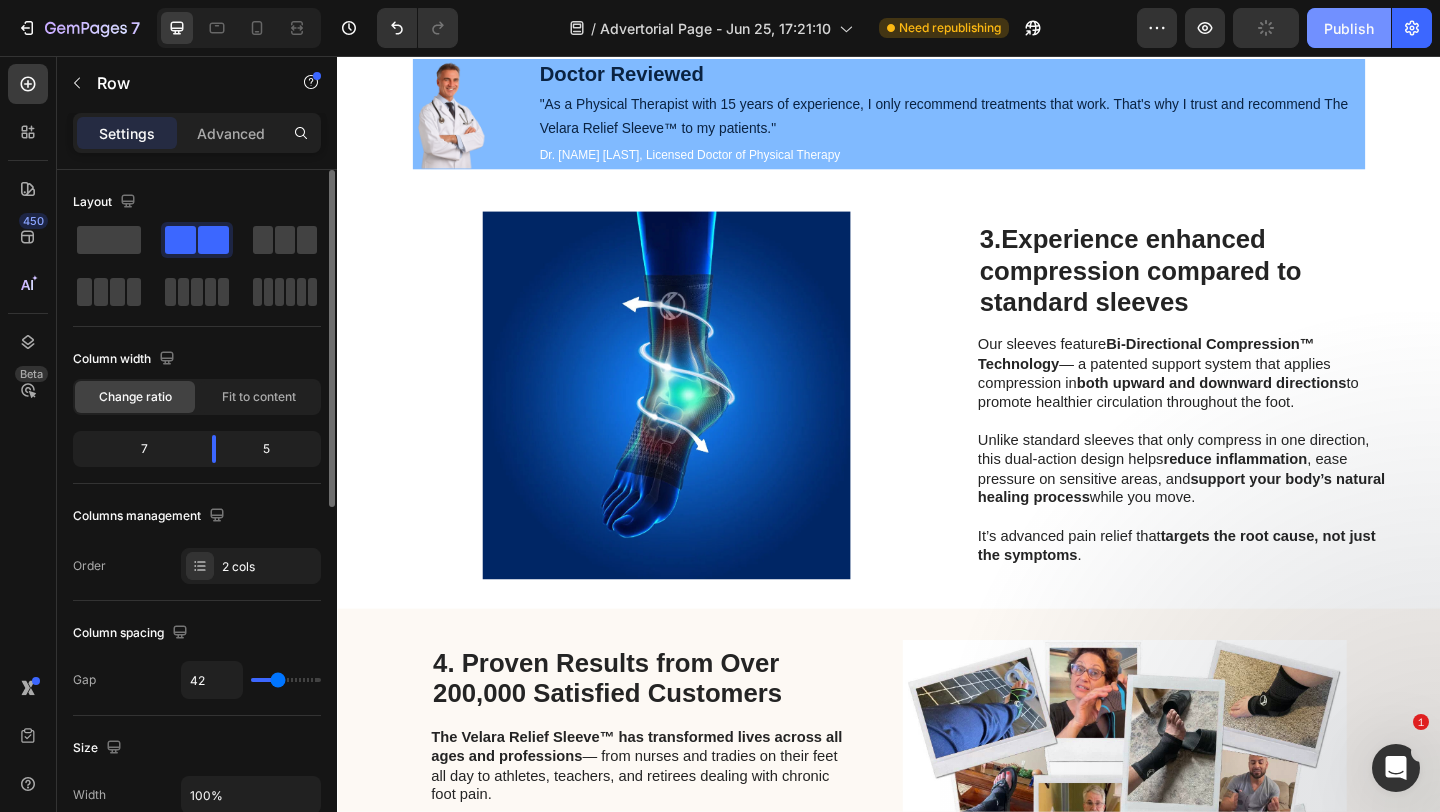 click on "Publish" 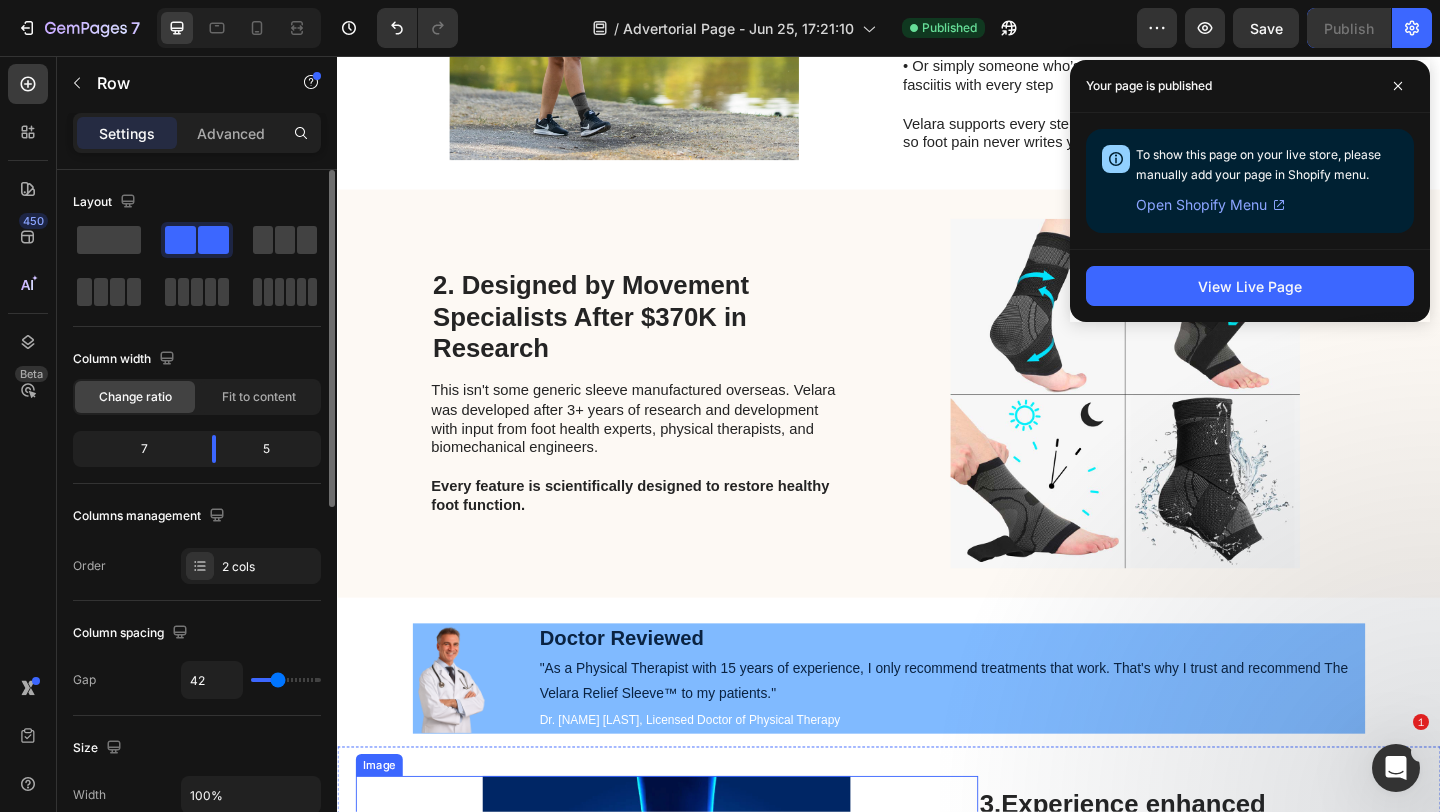 scroll, scrollTop: 1160, scrollLeft: 0, axis: vertical 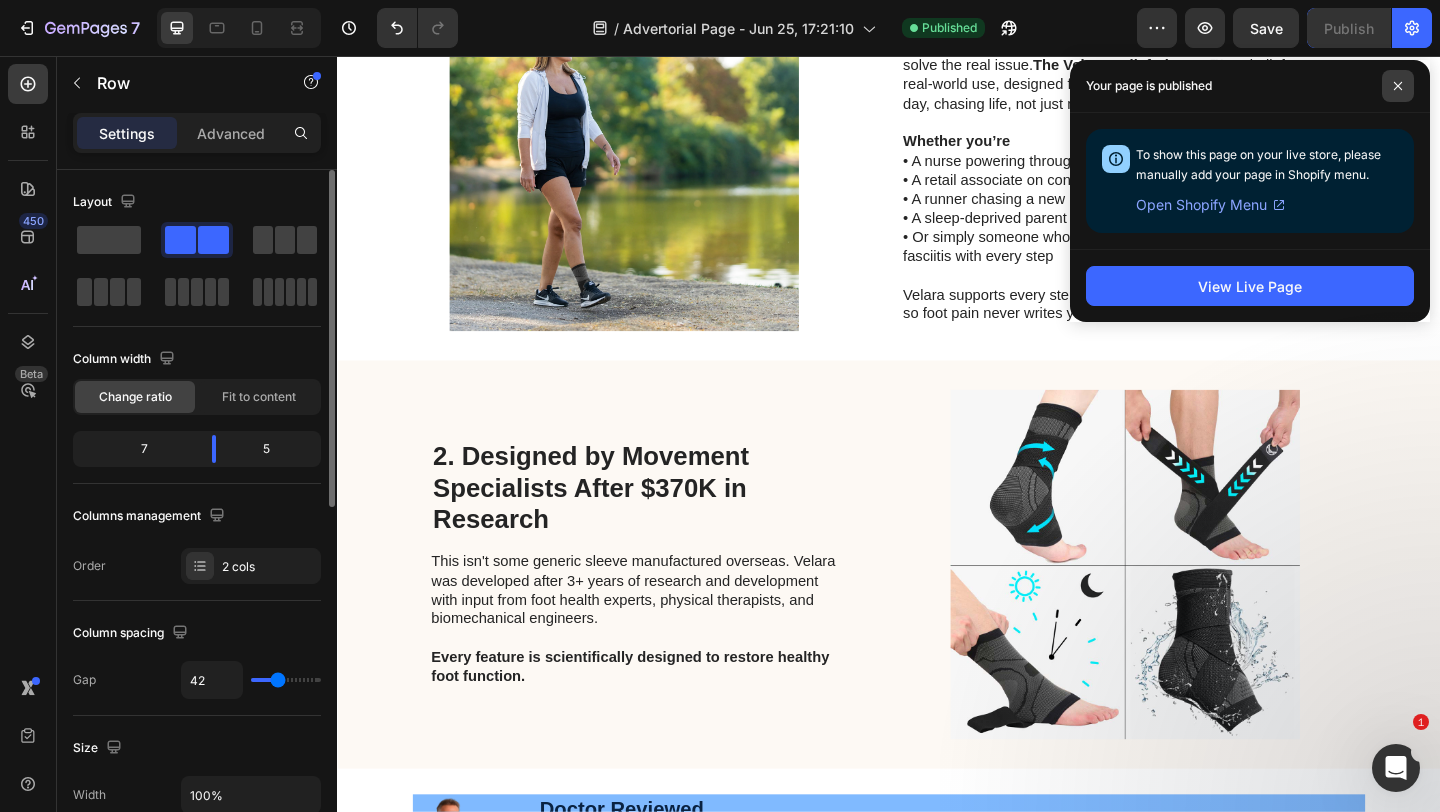 click at bounding box center [1398, 86] 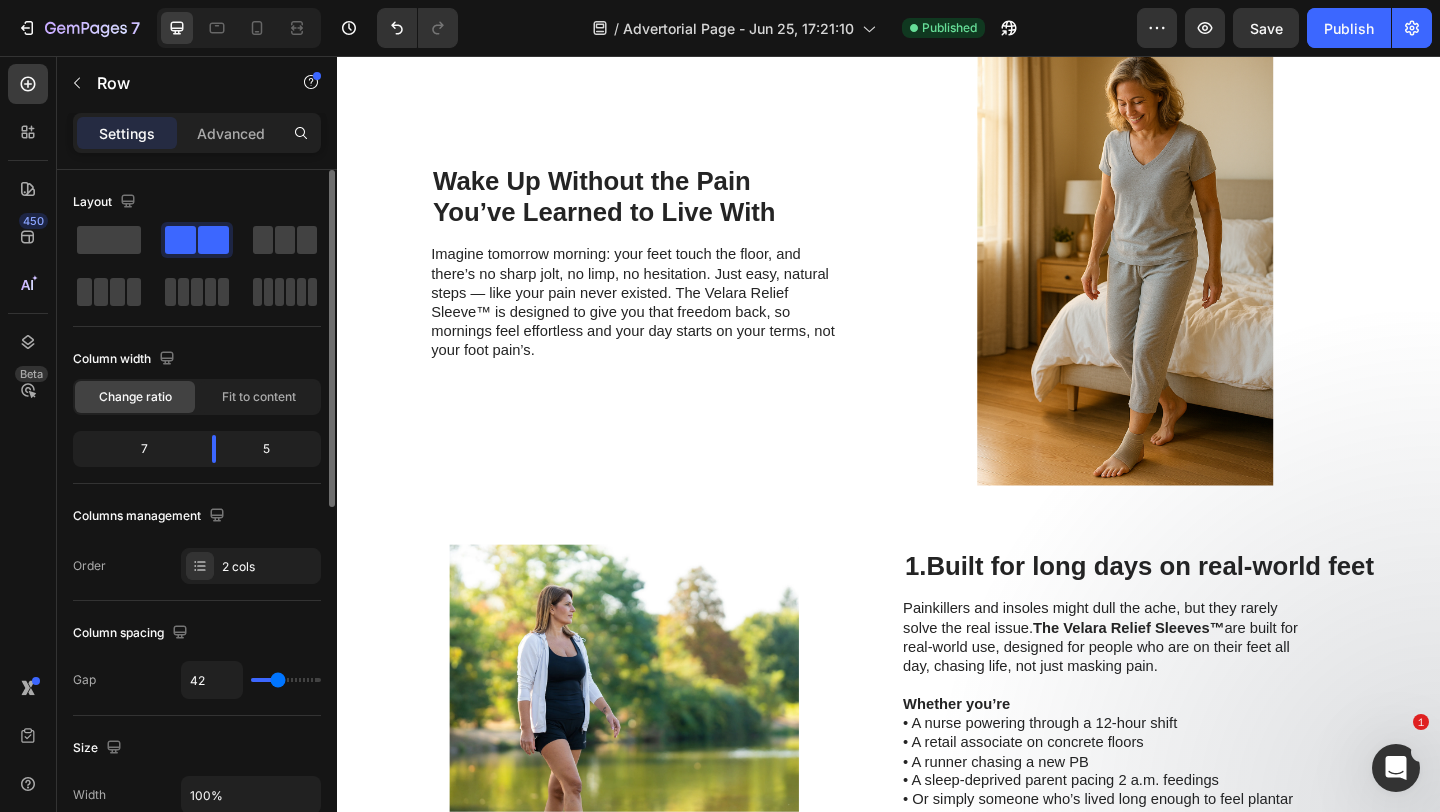 scroll, scrollTop: 588, scrollLeft: 0, axis: vertical 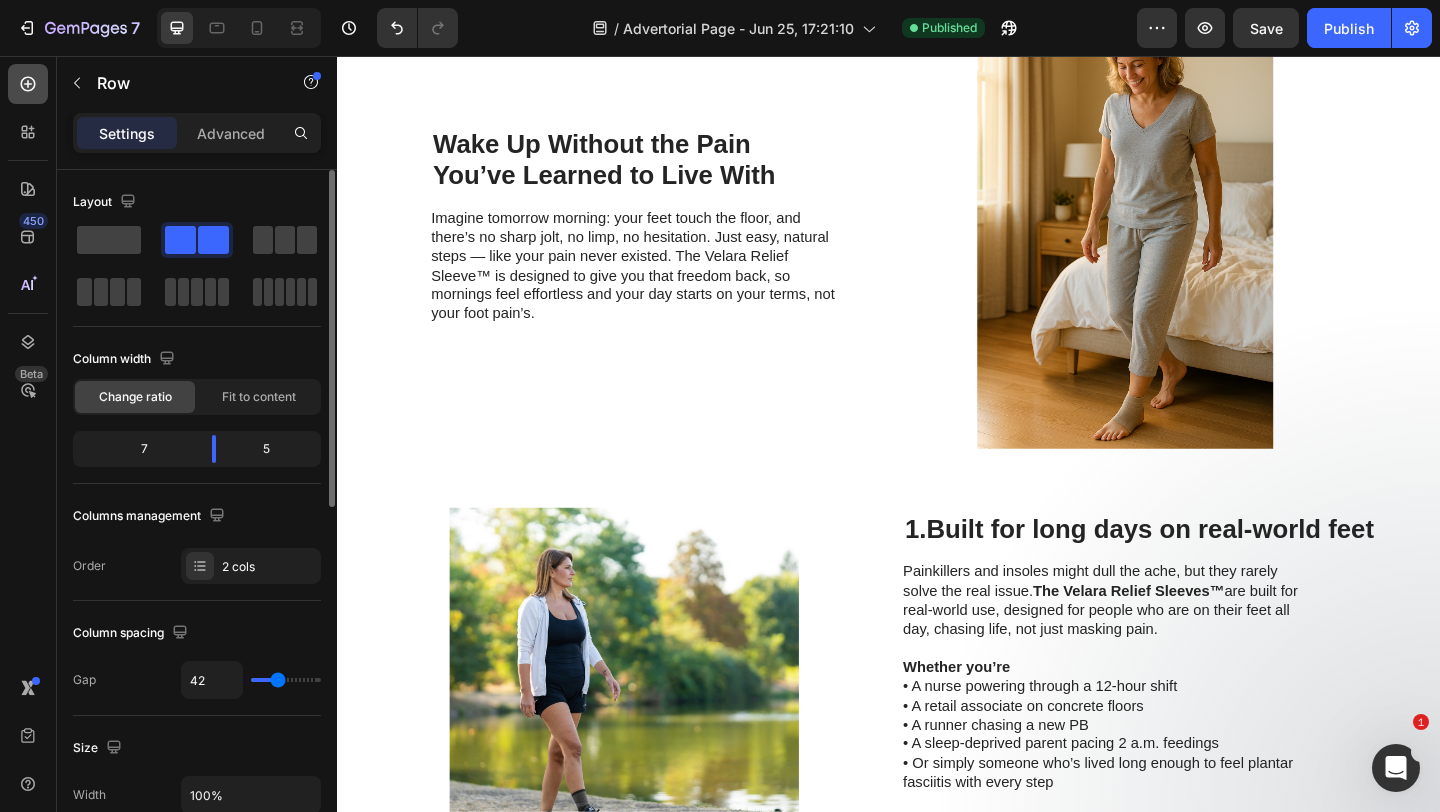 click 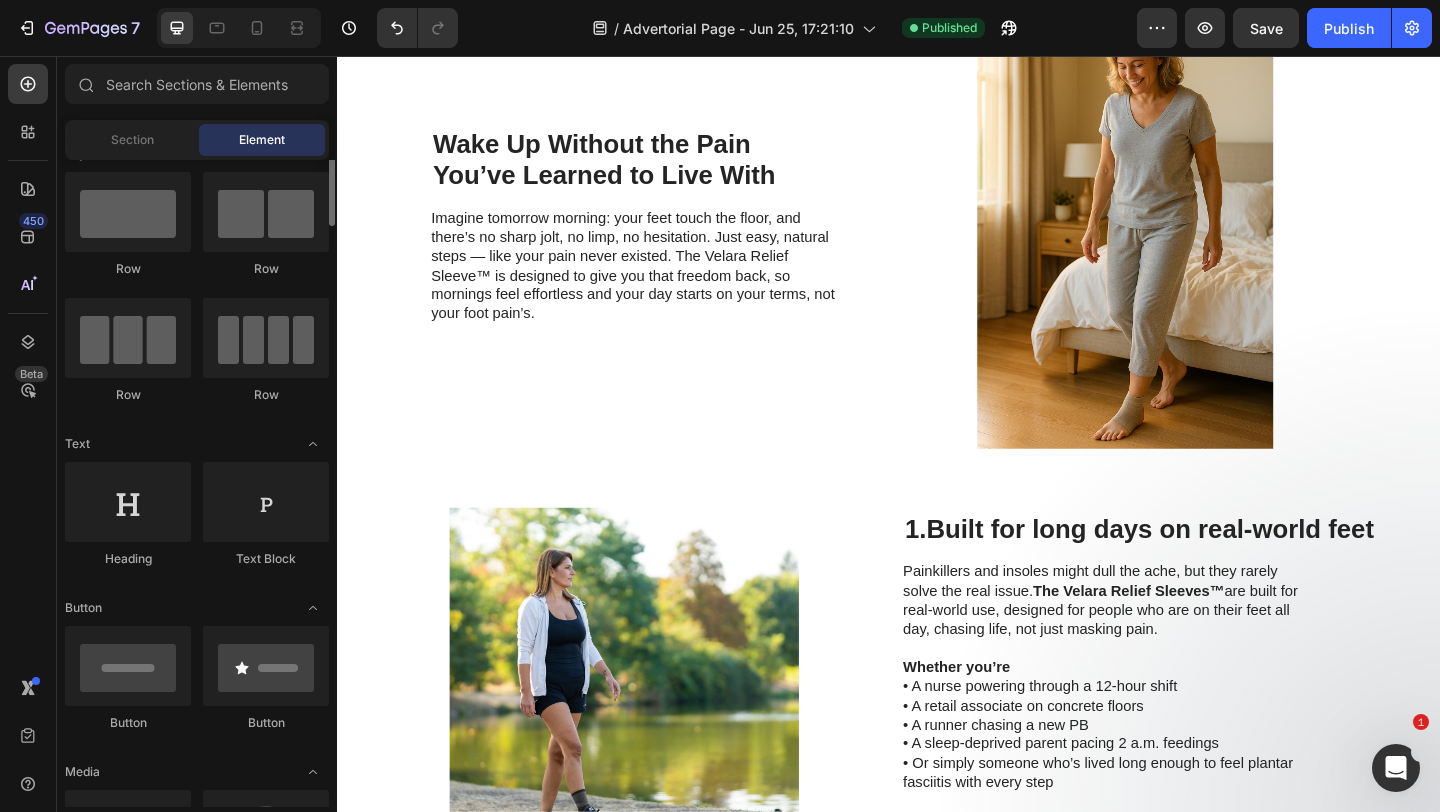 scroll, scrollTop: 15, scrollLeft: 0, axis: vertical 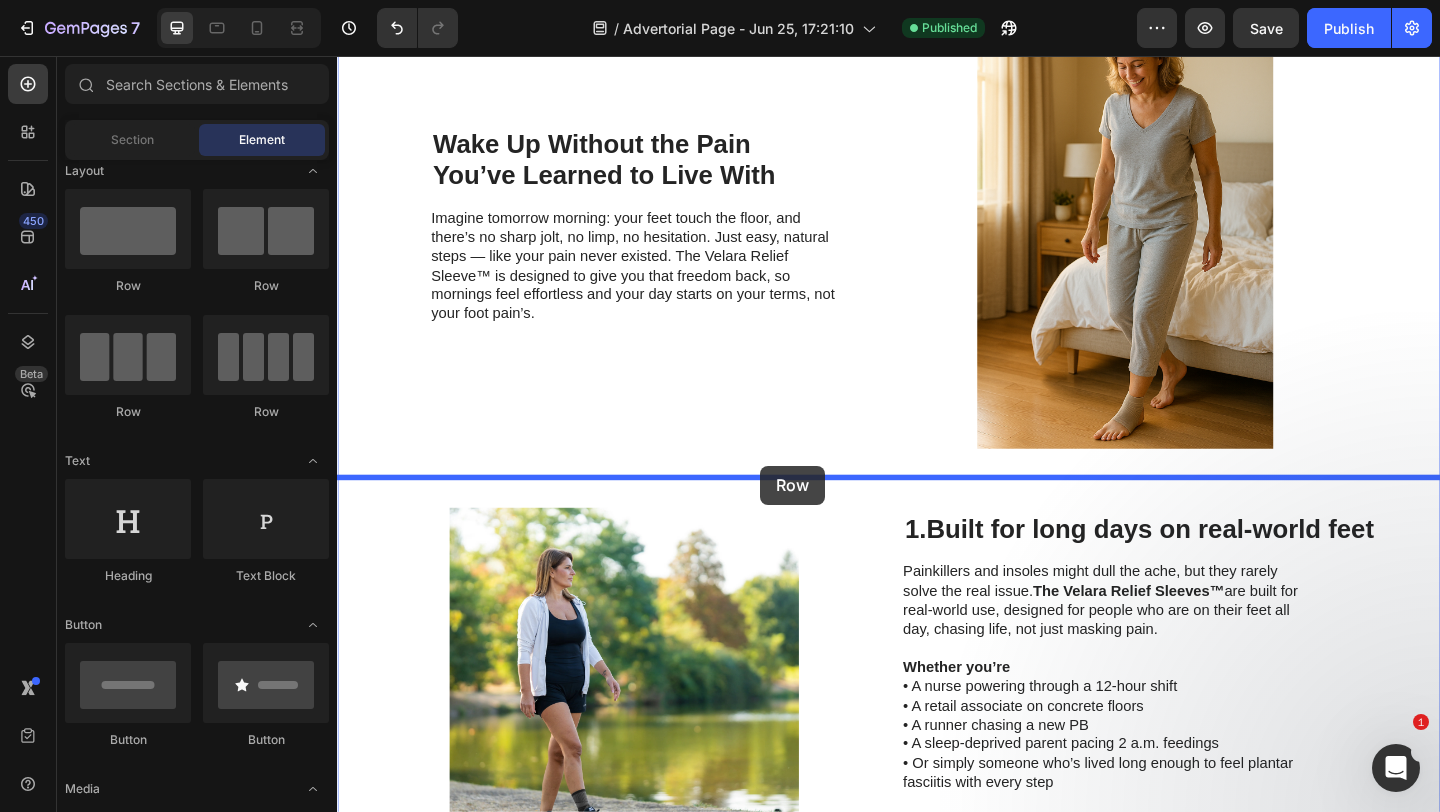 drag, startPoint x: 454, startPoint y: 303, endPoint x: 797, endPoint y: 502, distance: 396.5476 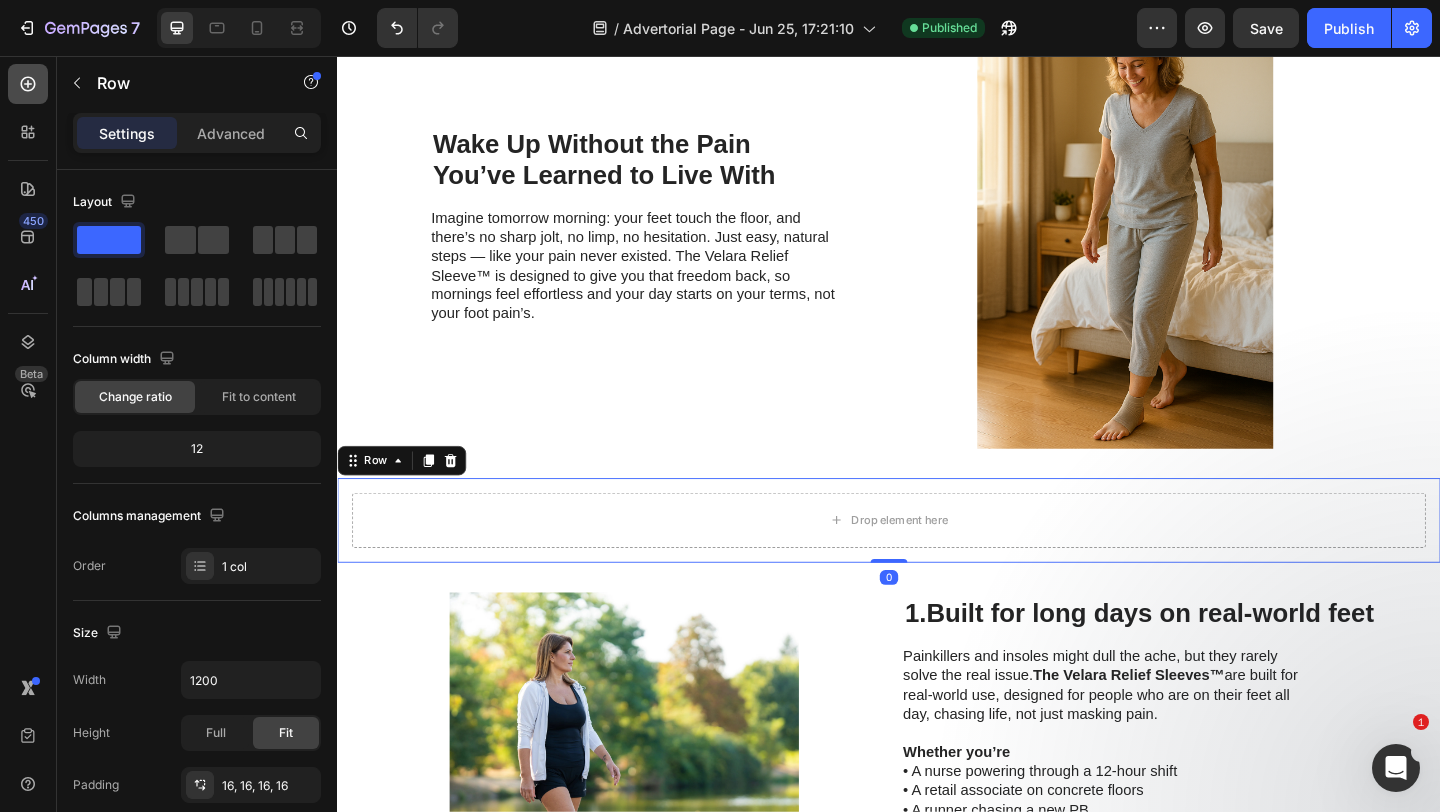 click 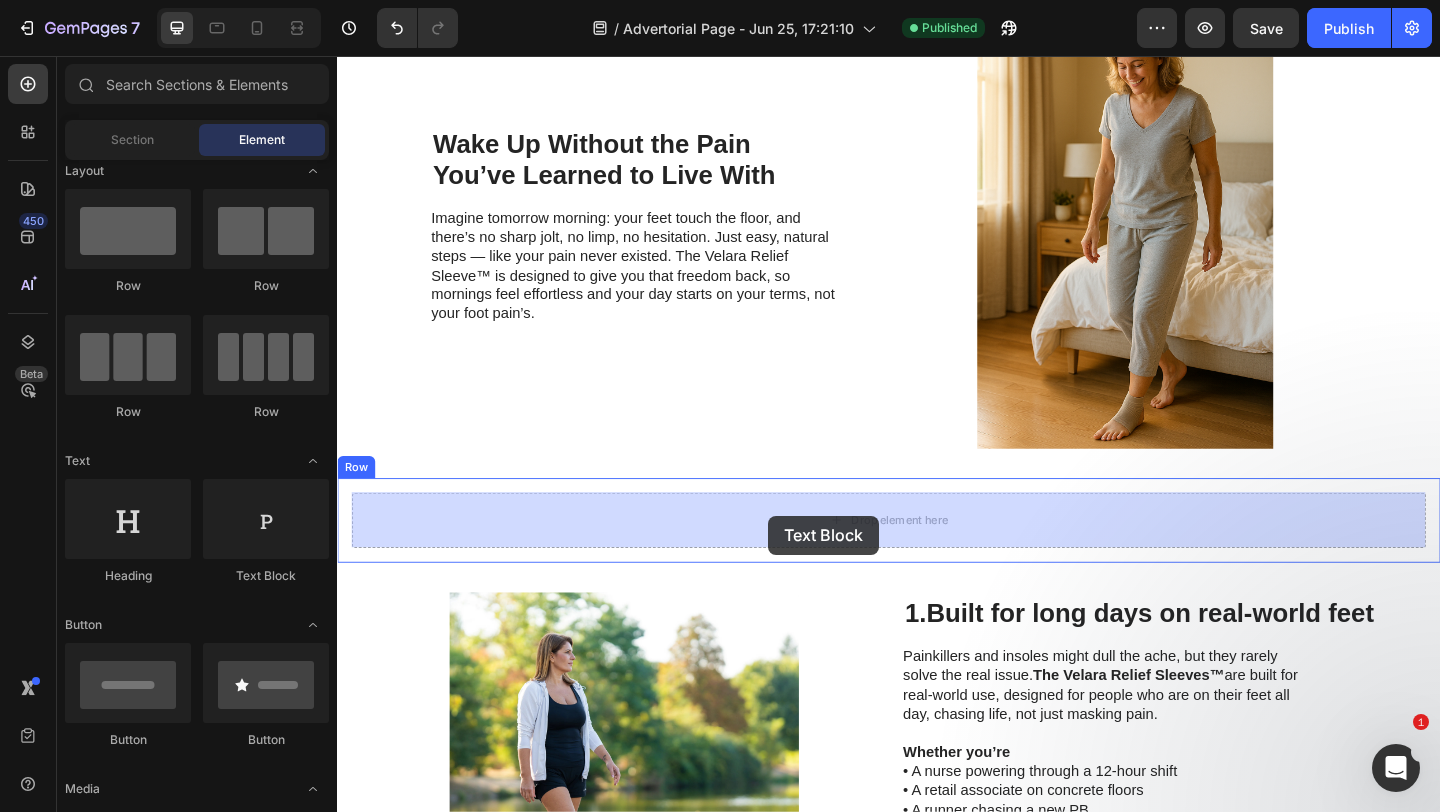 drag, startPoint x: 574, startPoint y: 587, endPoint x: 806, endPoint y: 556, distance: 234.06195 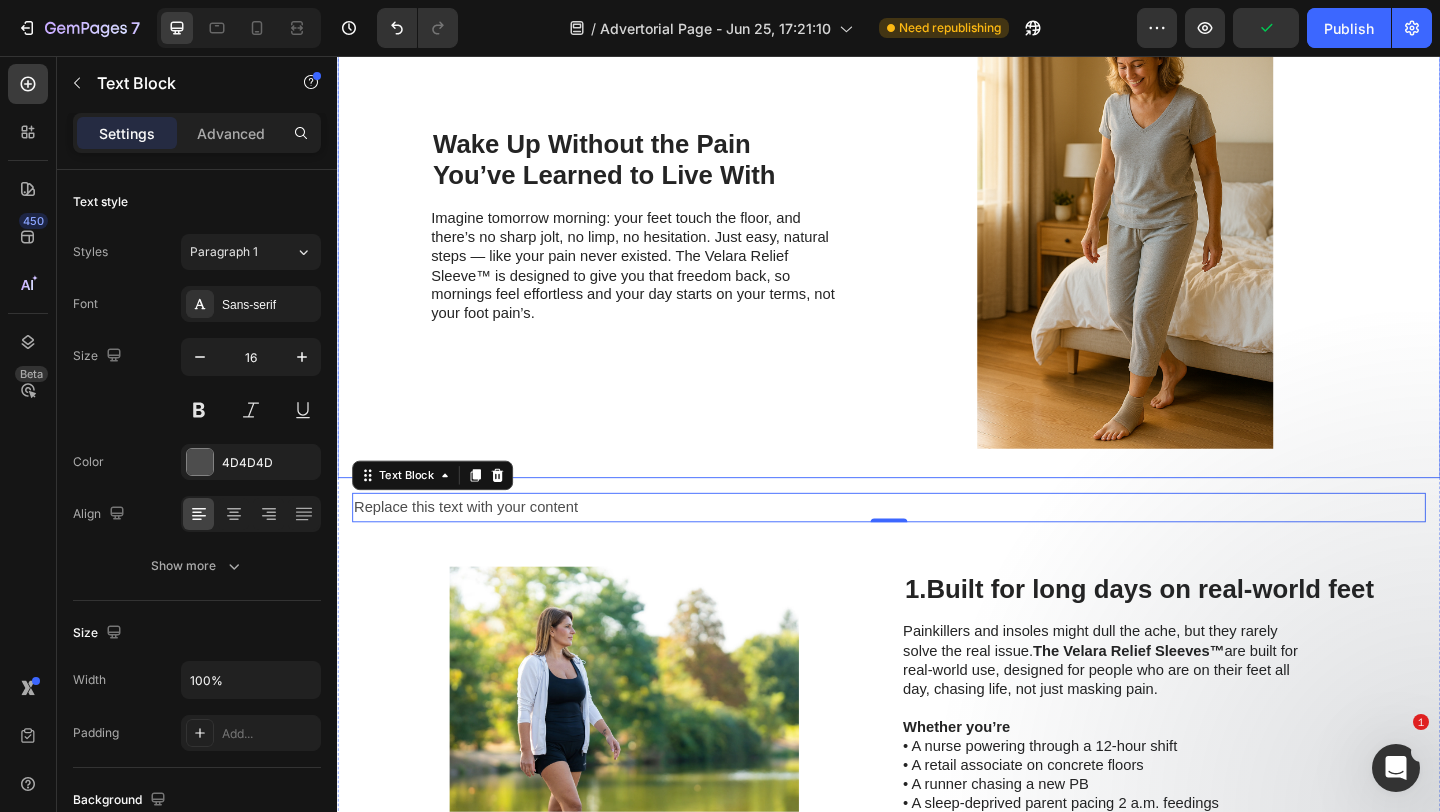 click on "Replace this text with your content" at bounding box center (937, 547) 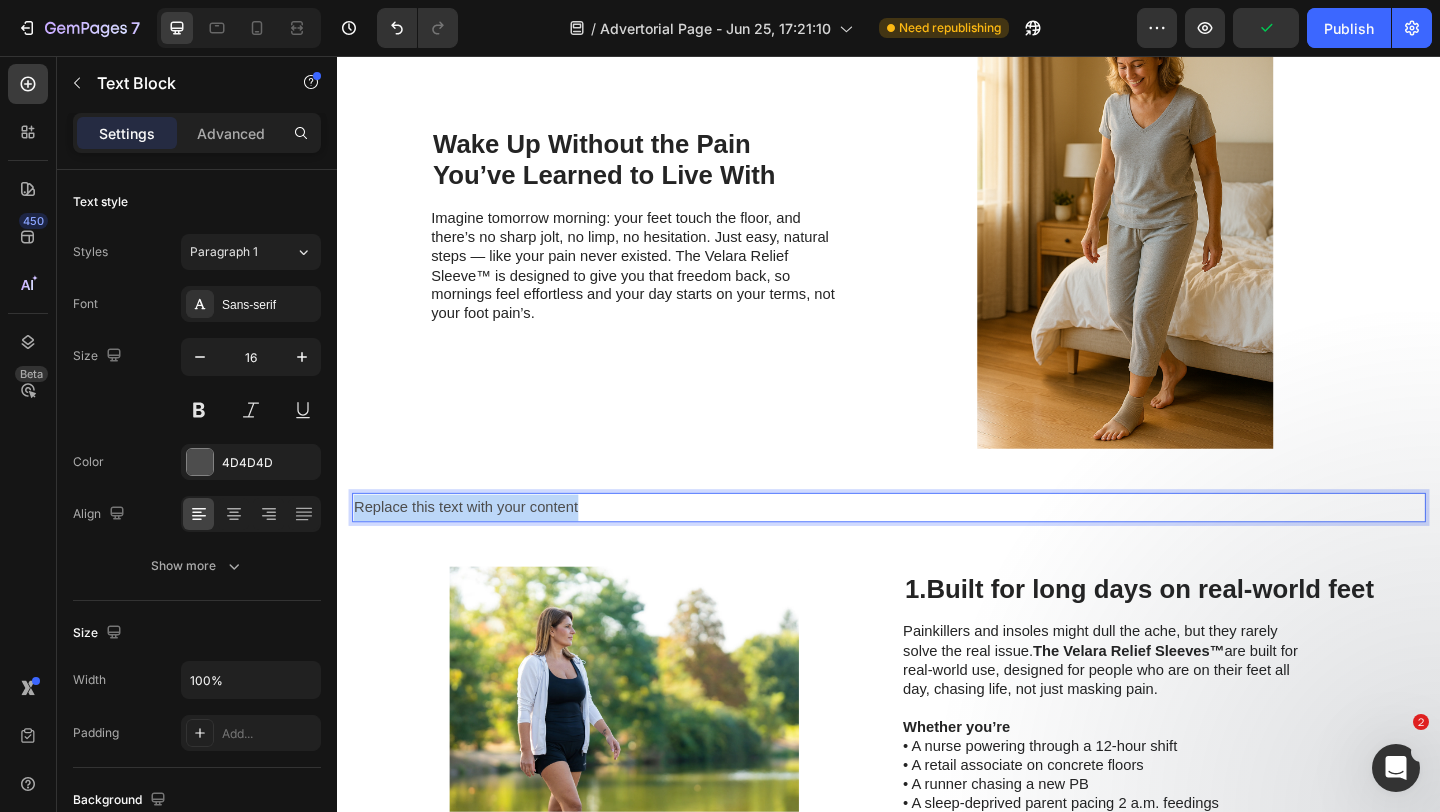 click on "Replace this text with your content" at bounding box center (937, 547) 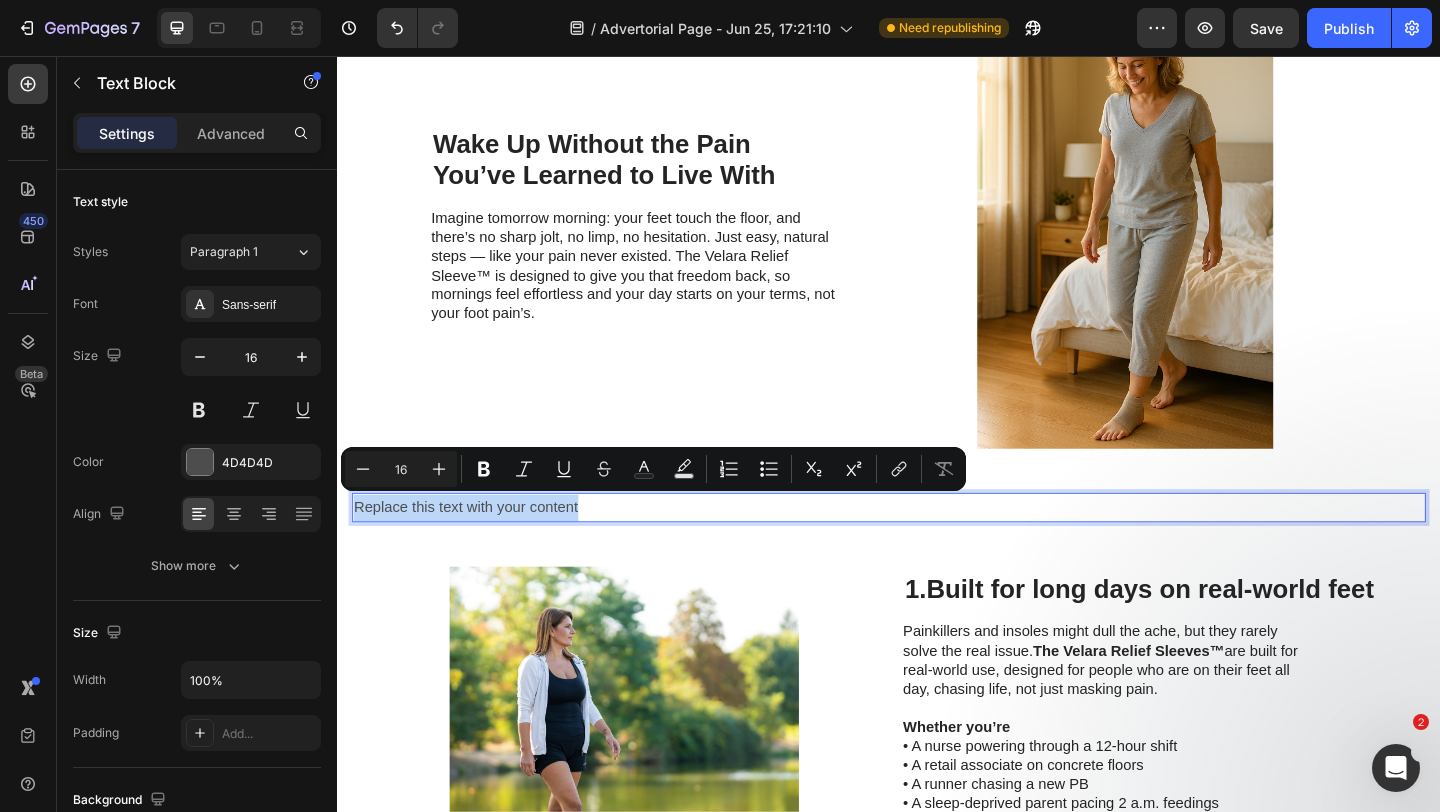 click on "Replace this text with your content" at bounding box center [937, 547] 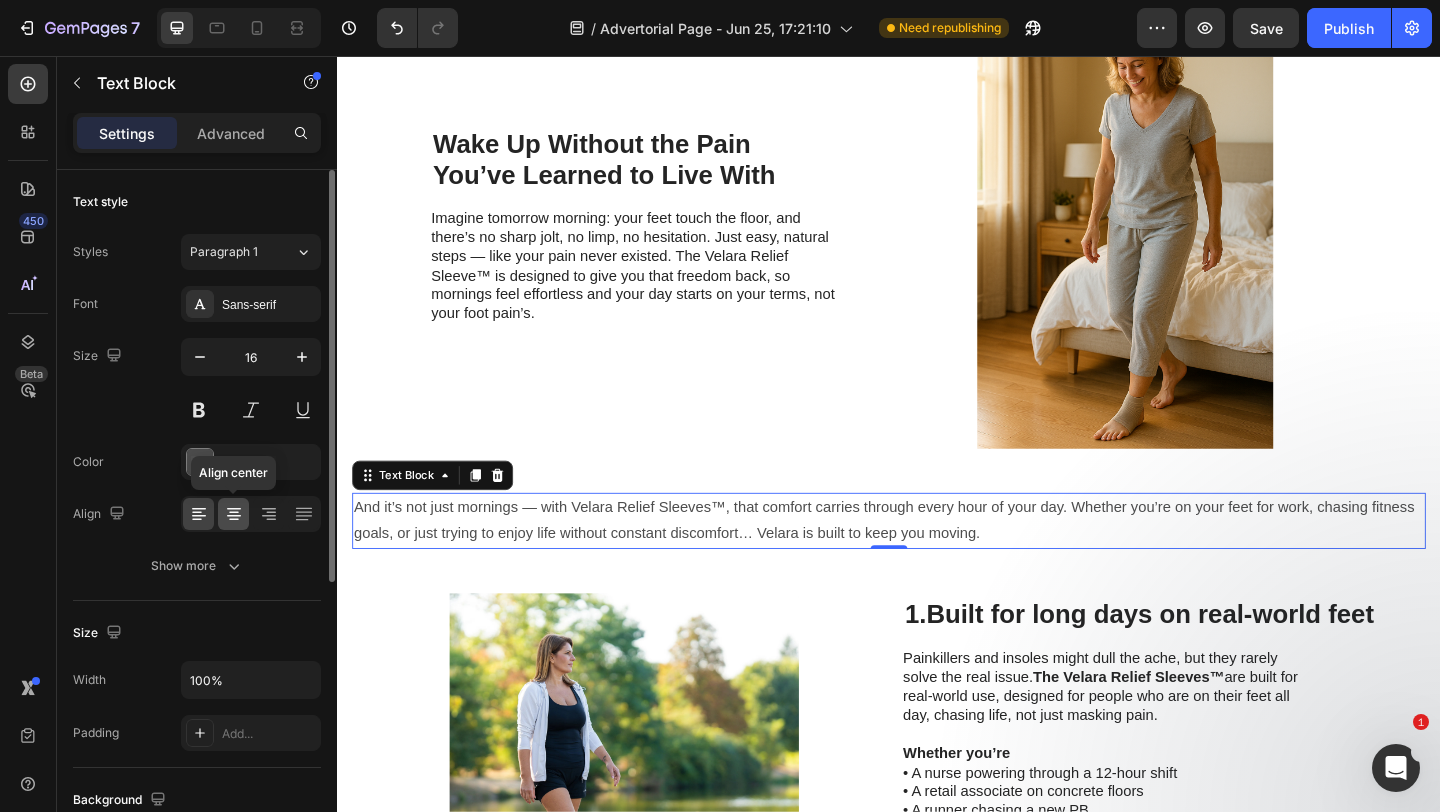 click 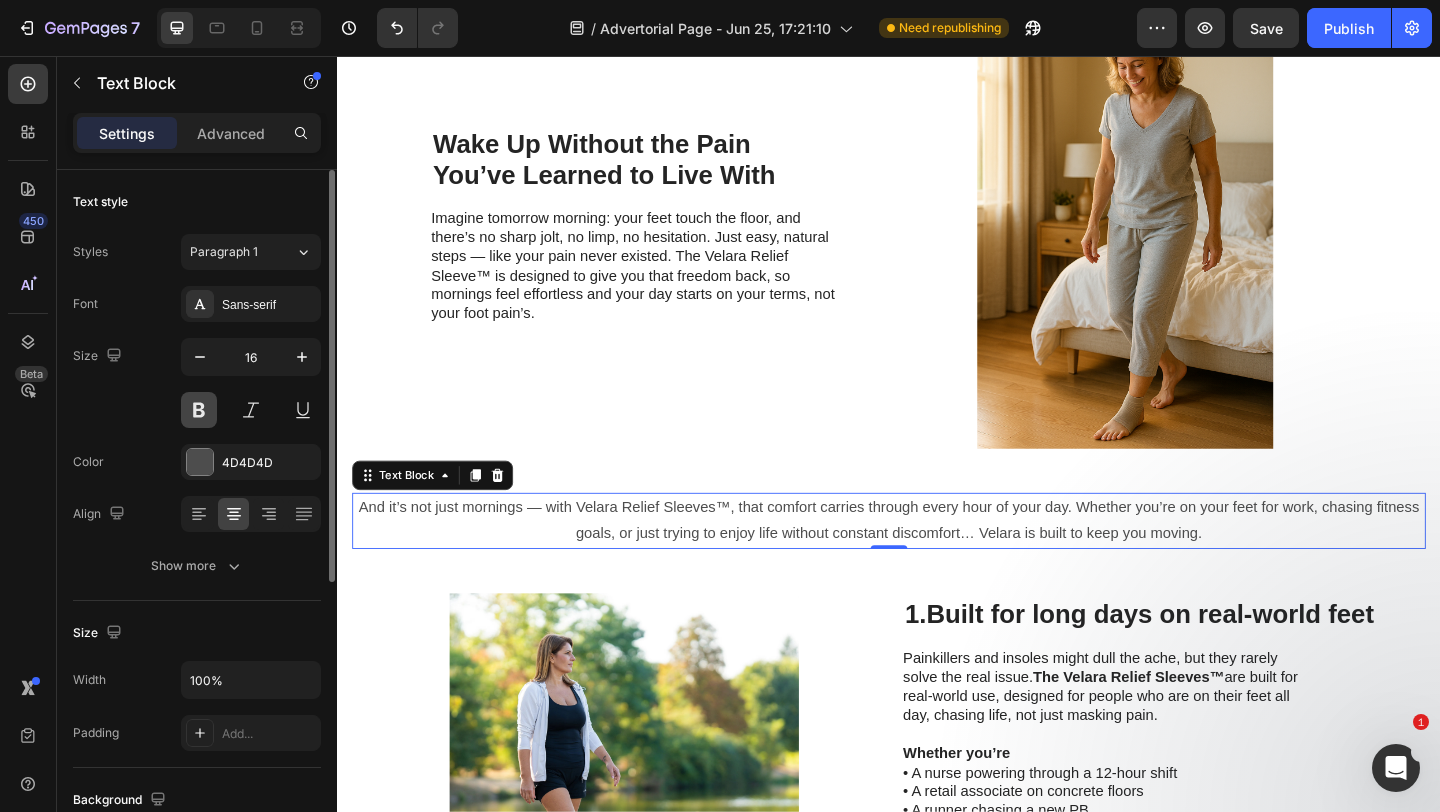 click at bounding box center (199, 410) 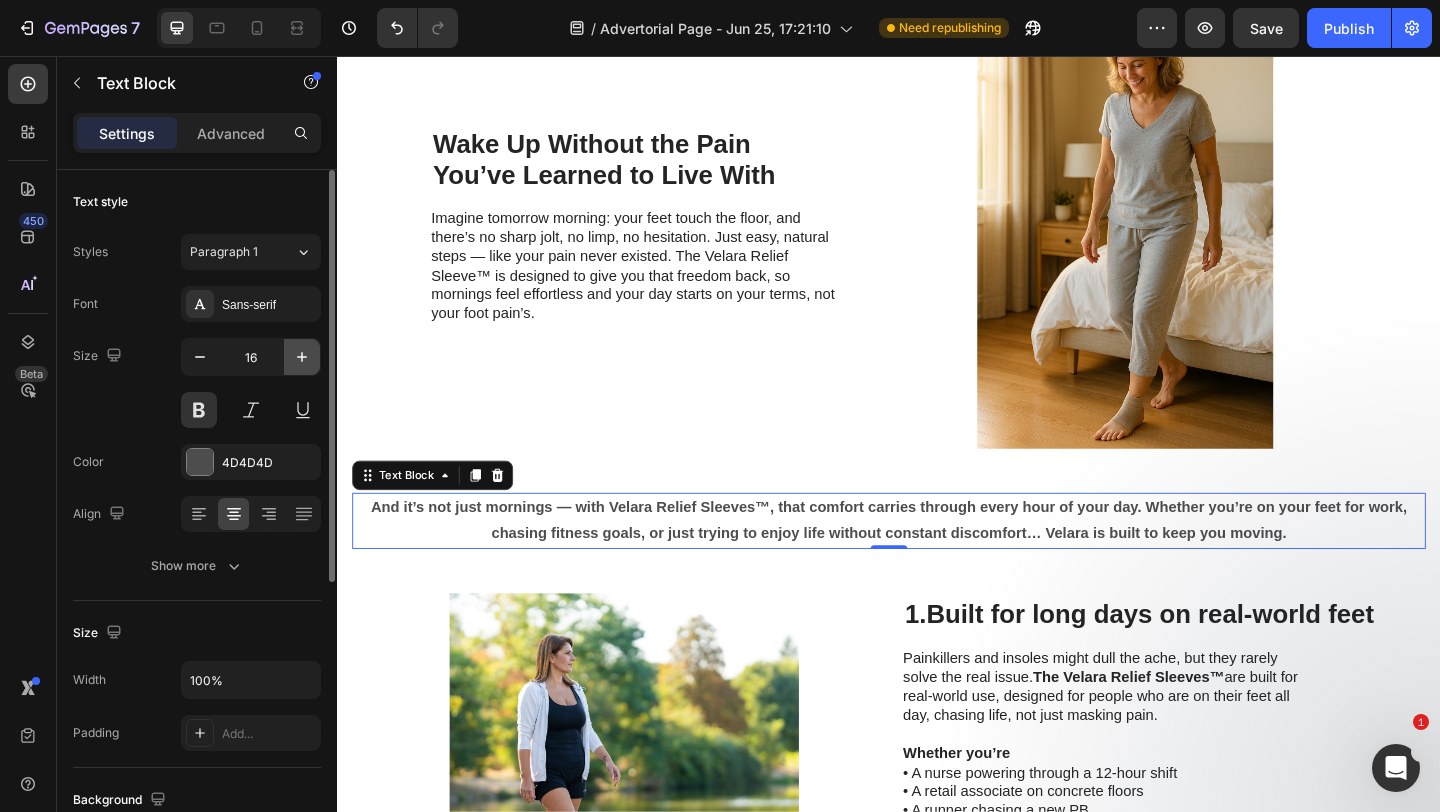 click 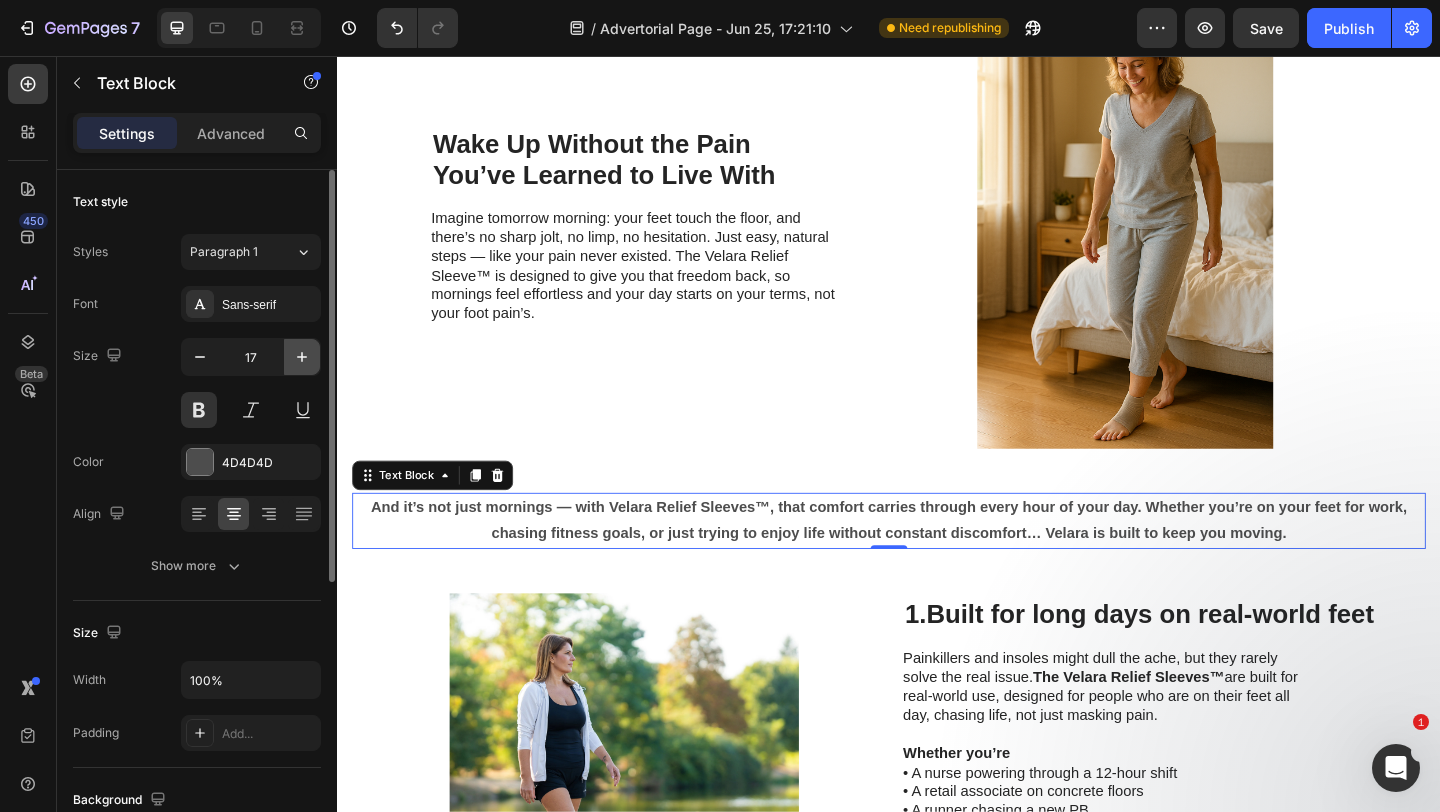 click 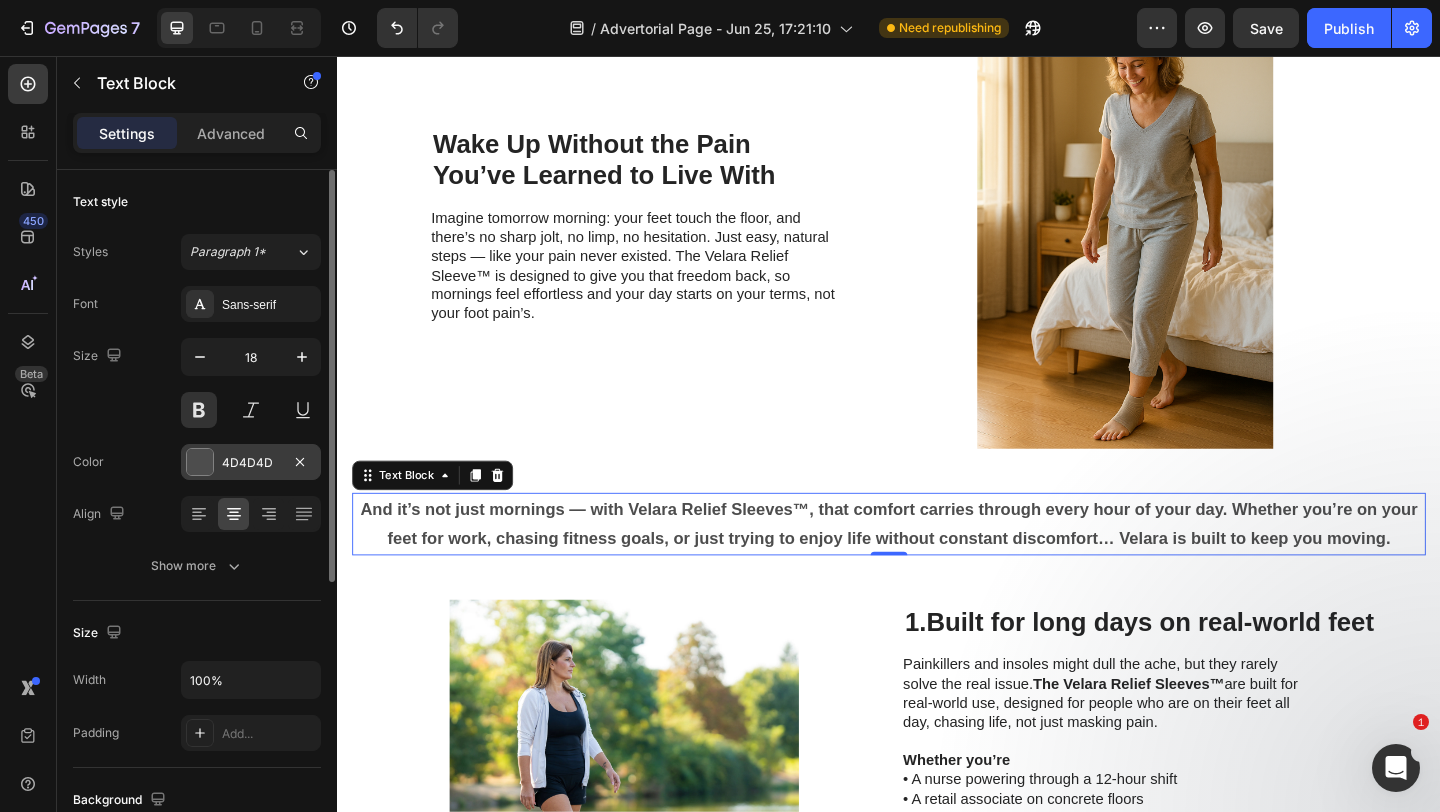 click on "4D4D4D" at bounding box center [251, 462] 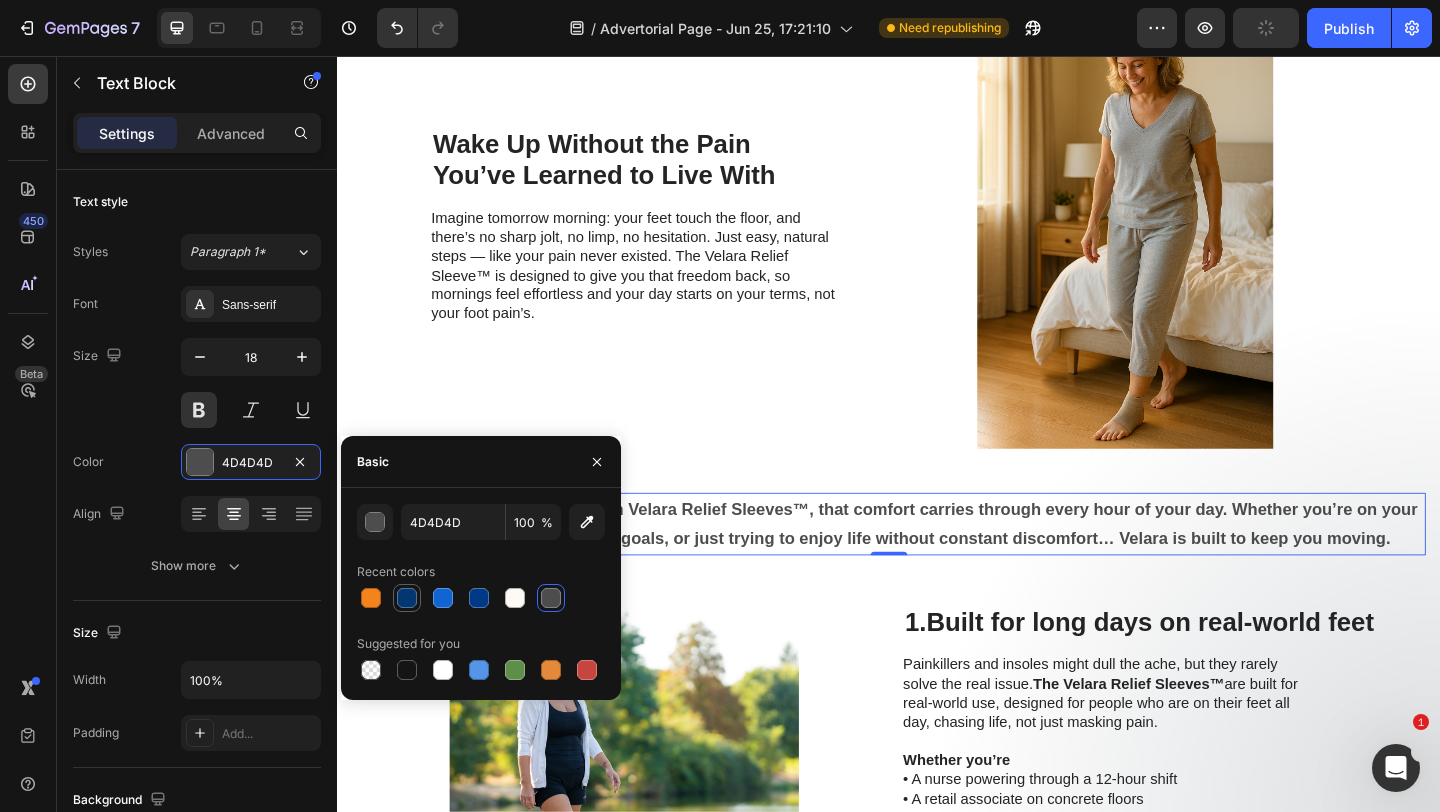 click at bounding box center (407, 598) 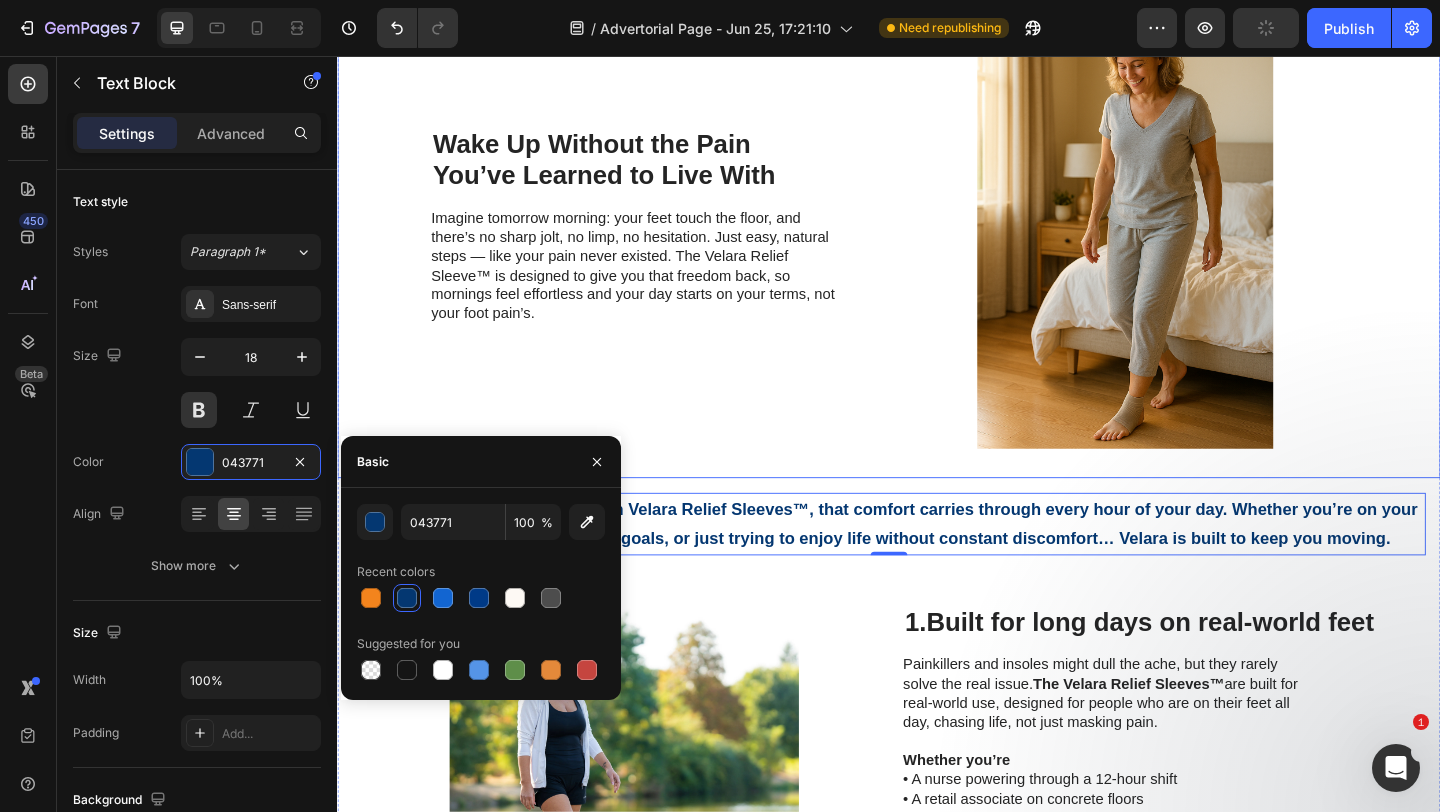 click on "Image Wake Up Without the Pain  You’ve Learned to Live With Heading Imagine tomorrow morning: your feet touch the floor, and there’s no sharp jolt, no limp, no hesitation. Just easy, natural steps — like your pain never existed. The Velara Relief Sleeve™ is designed to give you that freedom back, so mornings feel effortless and your day starts on your terms, not your foot pain’s. Text Block Row" at bounding box center [937, 241] 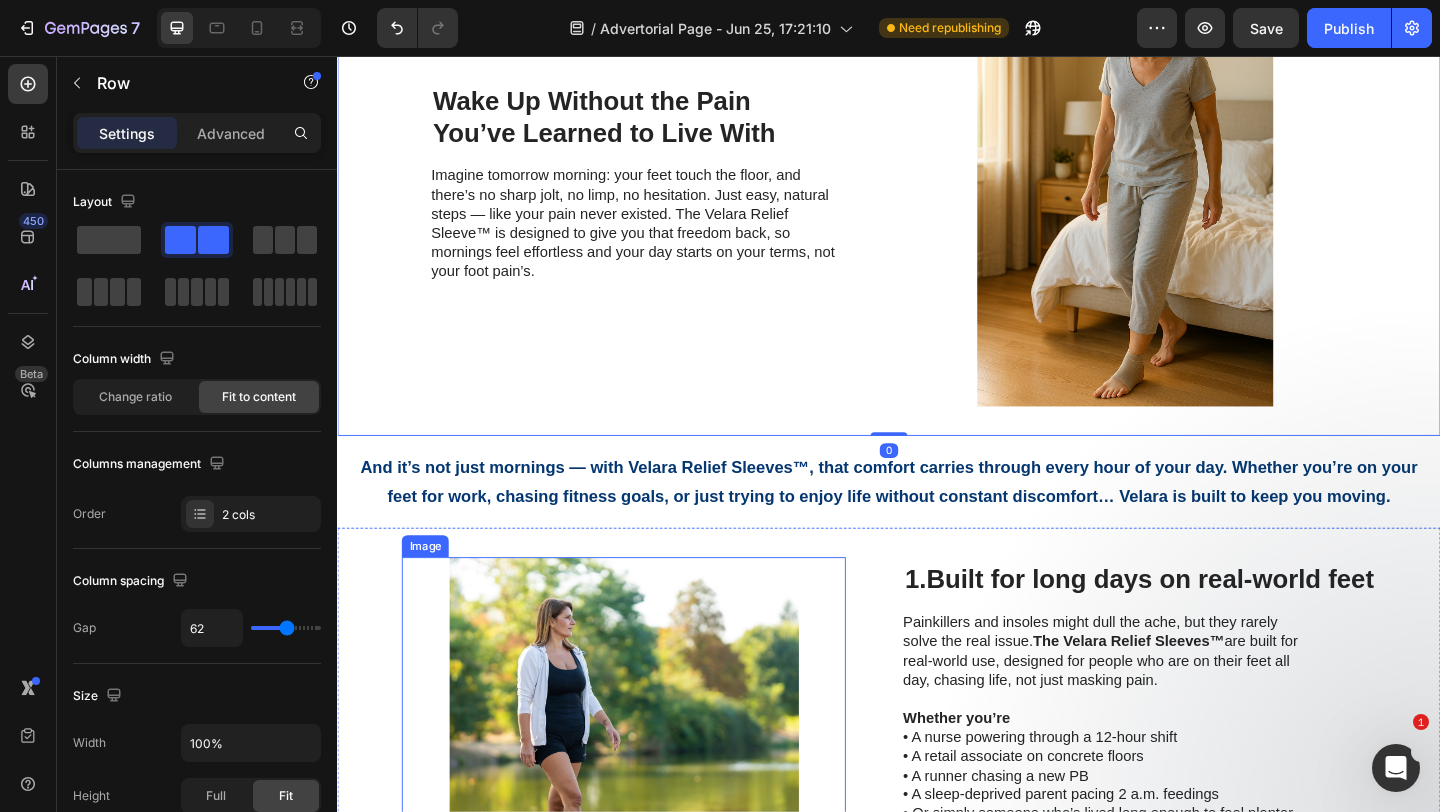scroll, scrollTop: 772, scrollLeft: 0, axis: vertical 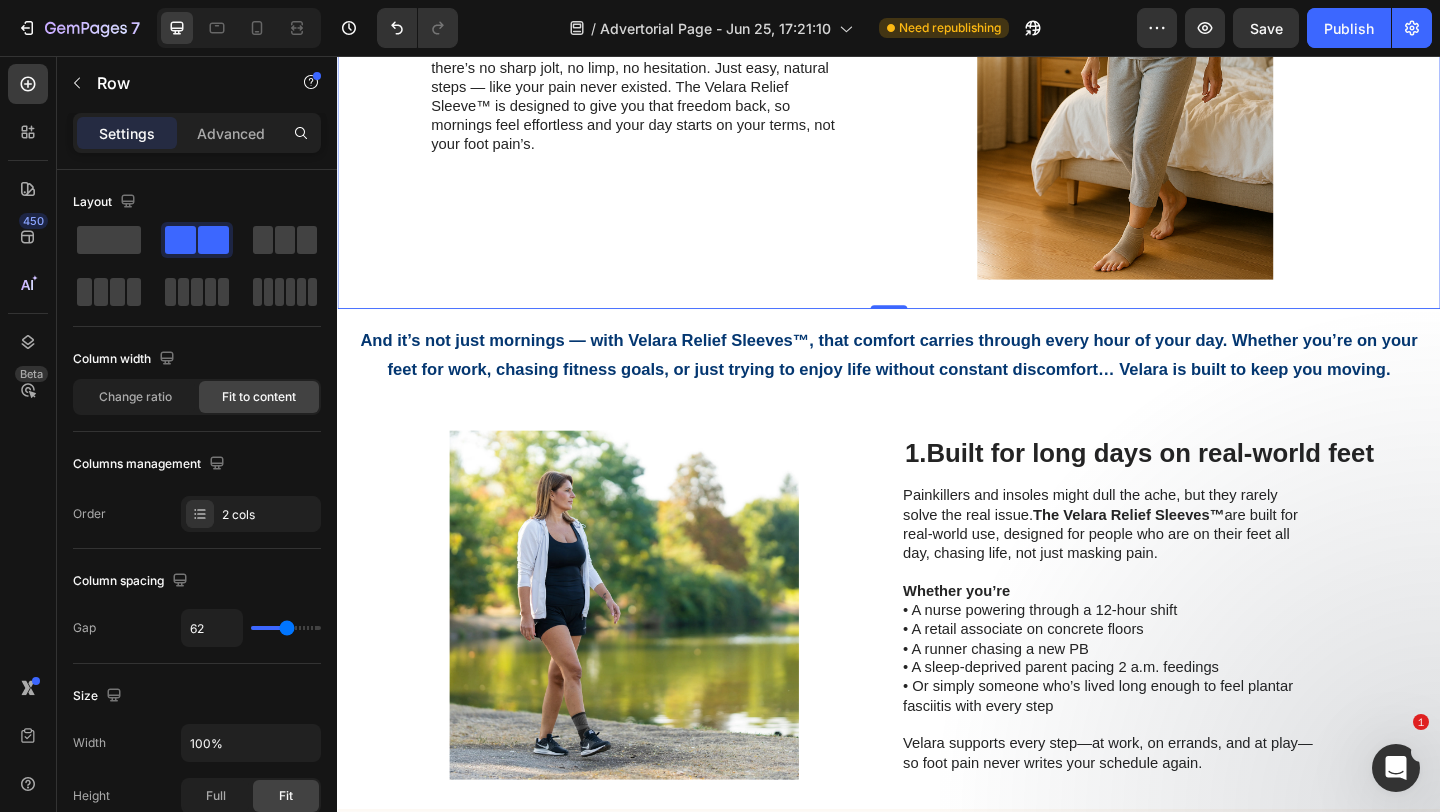 click on "Wake Up Without the Pain  You’ve Learned to Live With Heading Imagine tomorrow morning: your feet touch the floor, and there’s no sharp jolt, no limp, no hesitation. Just easy, natural steps — like your pain never existed. The Velara Relief Sleeve™ is designed to give you that freedom back, so mornings feel effortless and your day starts on your terms, not your foot pain’s. Text Block" at bounding box center [664, 57] 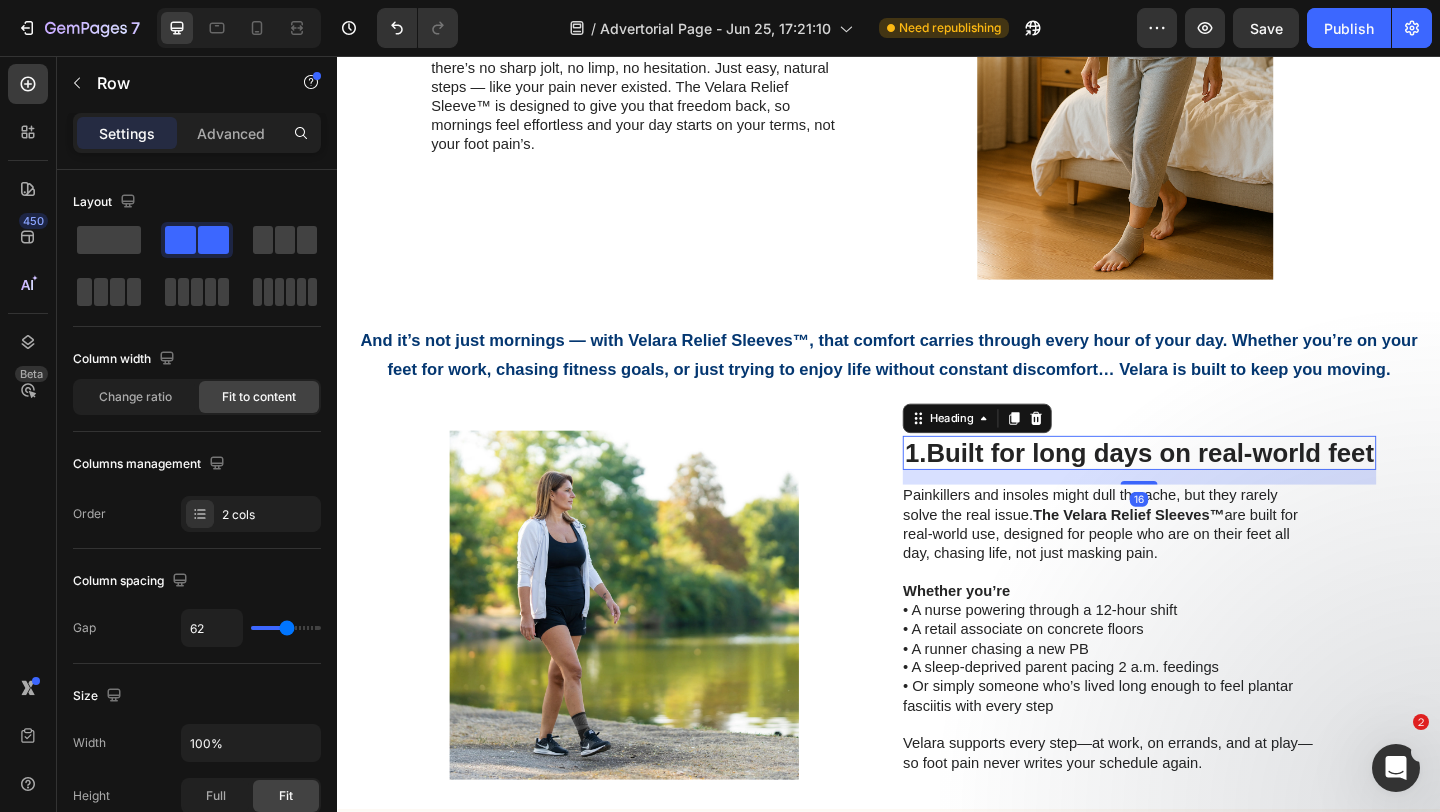 click on "Built for long days on real-world feet" at bounding box center (1221, 487) 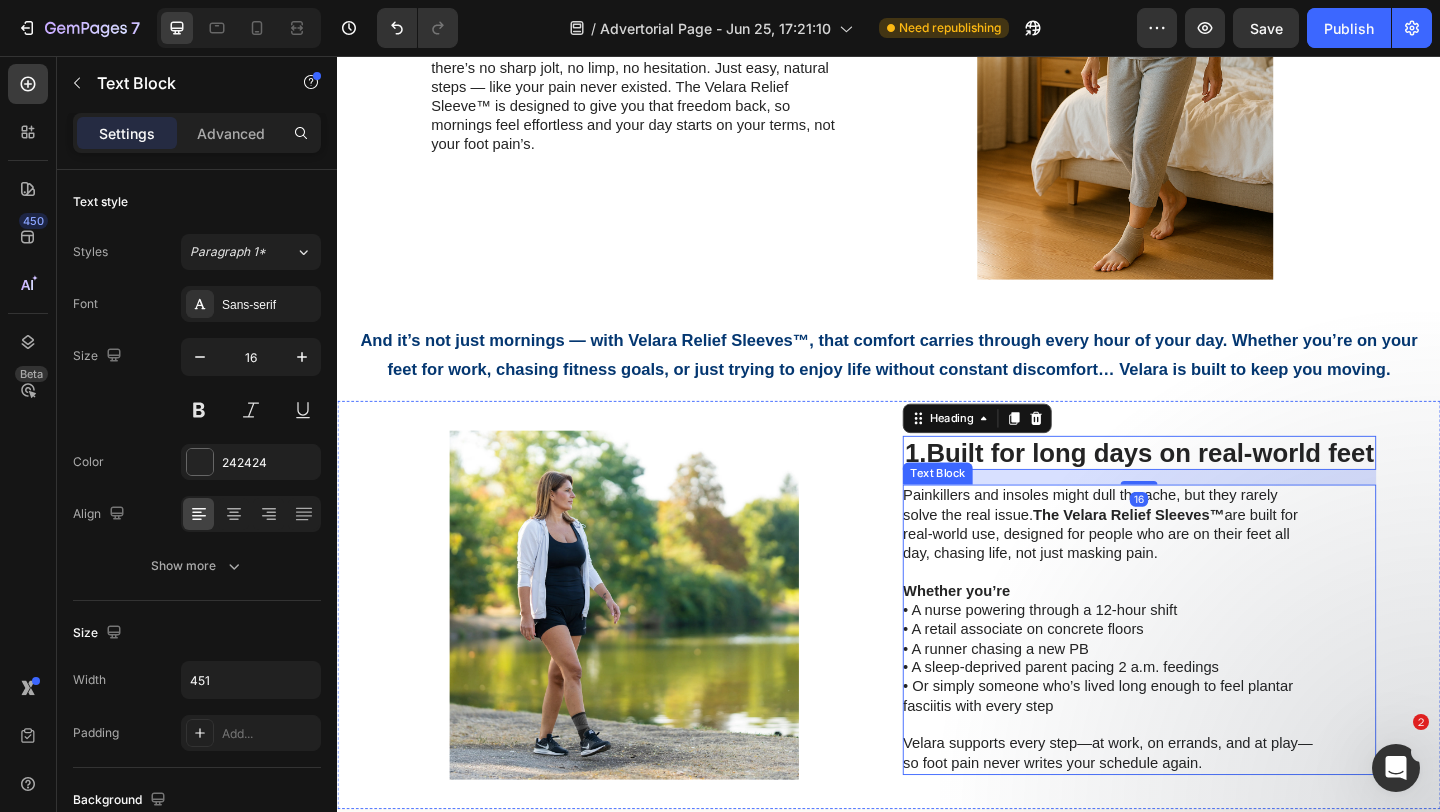 click on "Whether you’re • A nurse powering through a 12-hour shift • A retail associate on concrete floors • A runner chasing a new PB • A sleep-deprived parent pacing 2 a.m. feedings • Or simply someone who’s lived long enough to feel plantar fasciitis with every step" at bounding box center (1176, 701) 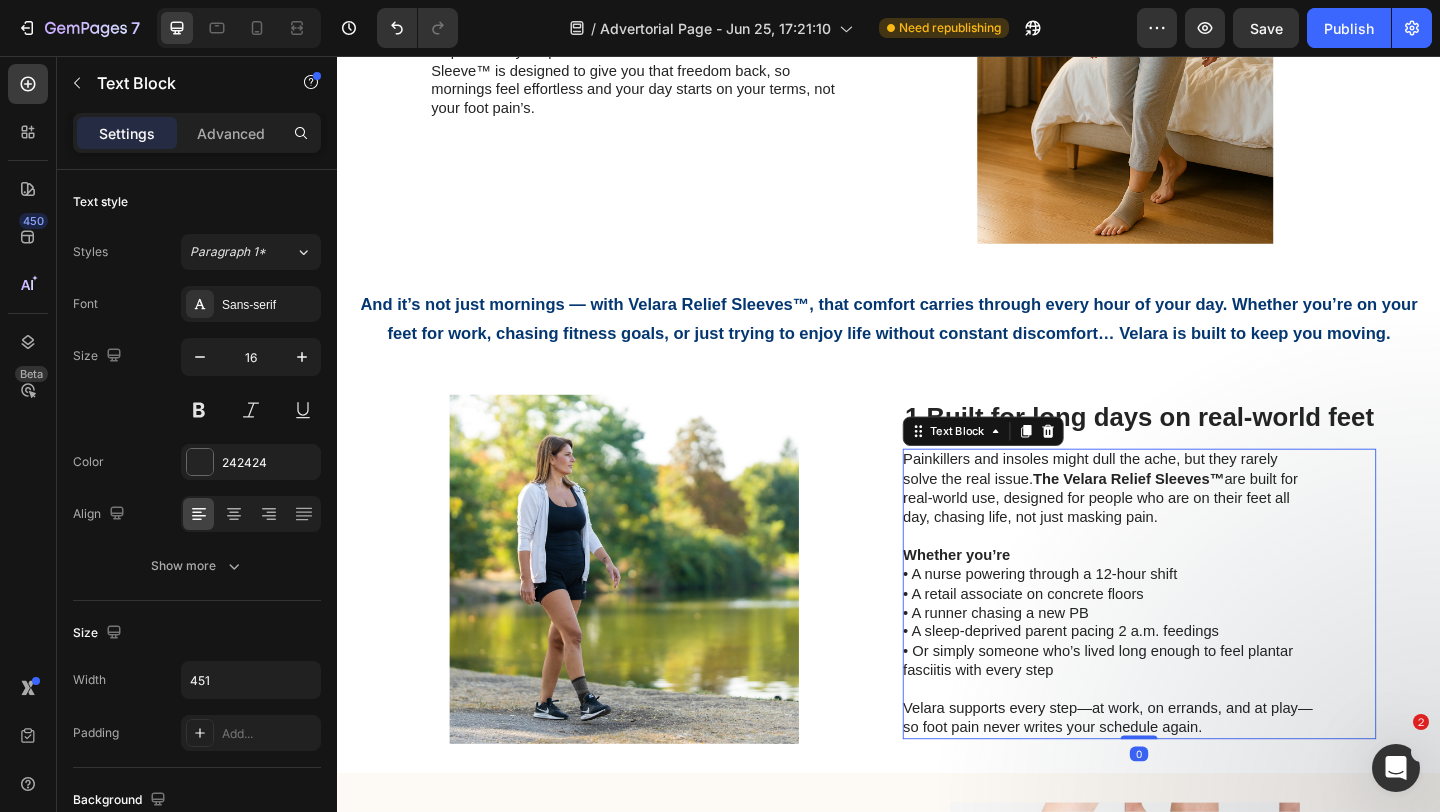 scroll, scrollTop: 814, scrollLeft: 0, axis: vertical 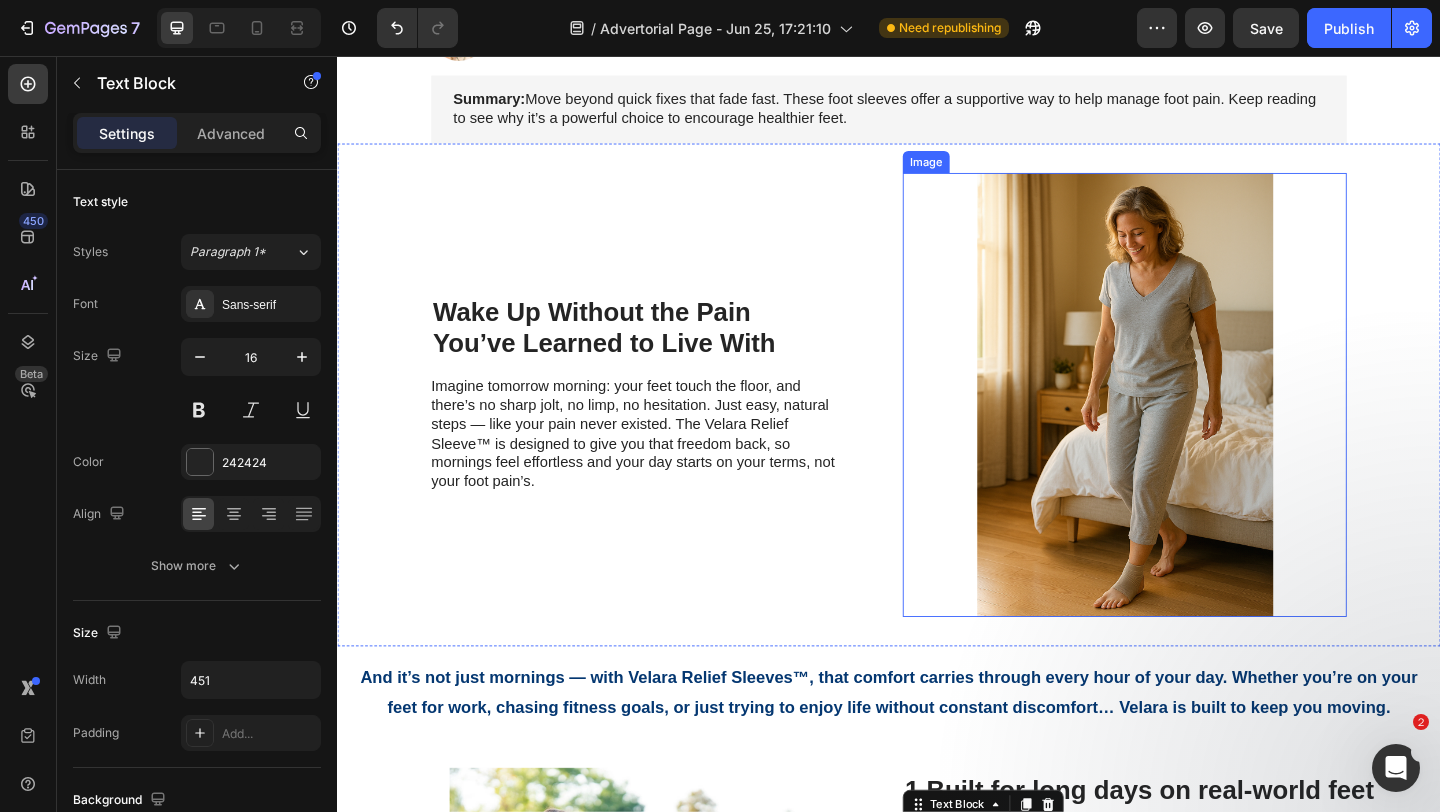 click at bounding box center (1193, 424) 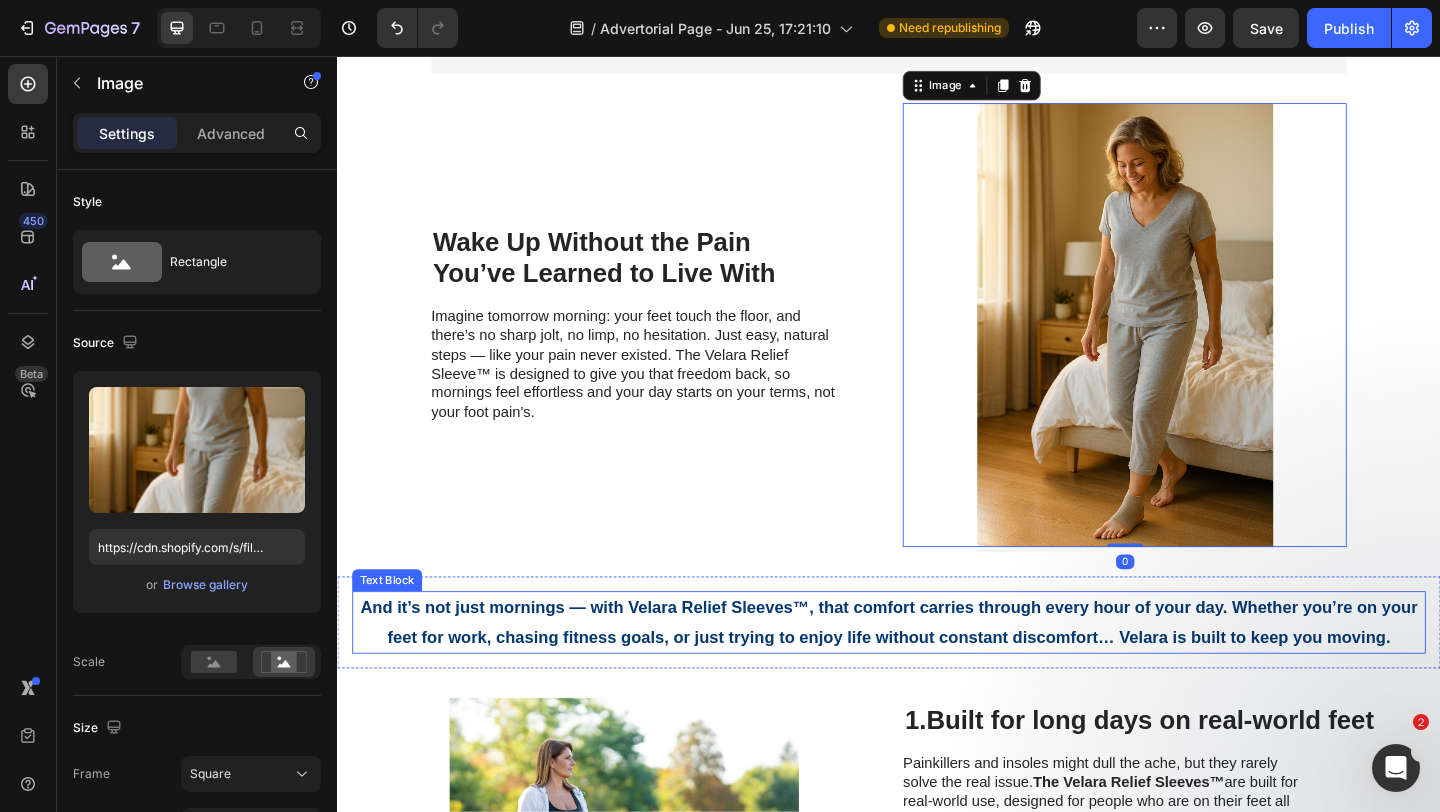 click on "And it’s not just mornings — with Velara Relief Sleeves™, that comfort carries through every hour of your day. Whether you’re on your feet for work, chasing fitness goals, or just trying to enjoy life without constant discomfort… Velara is built to keep you moving." at bounding box center (937, 672) 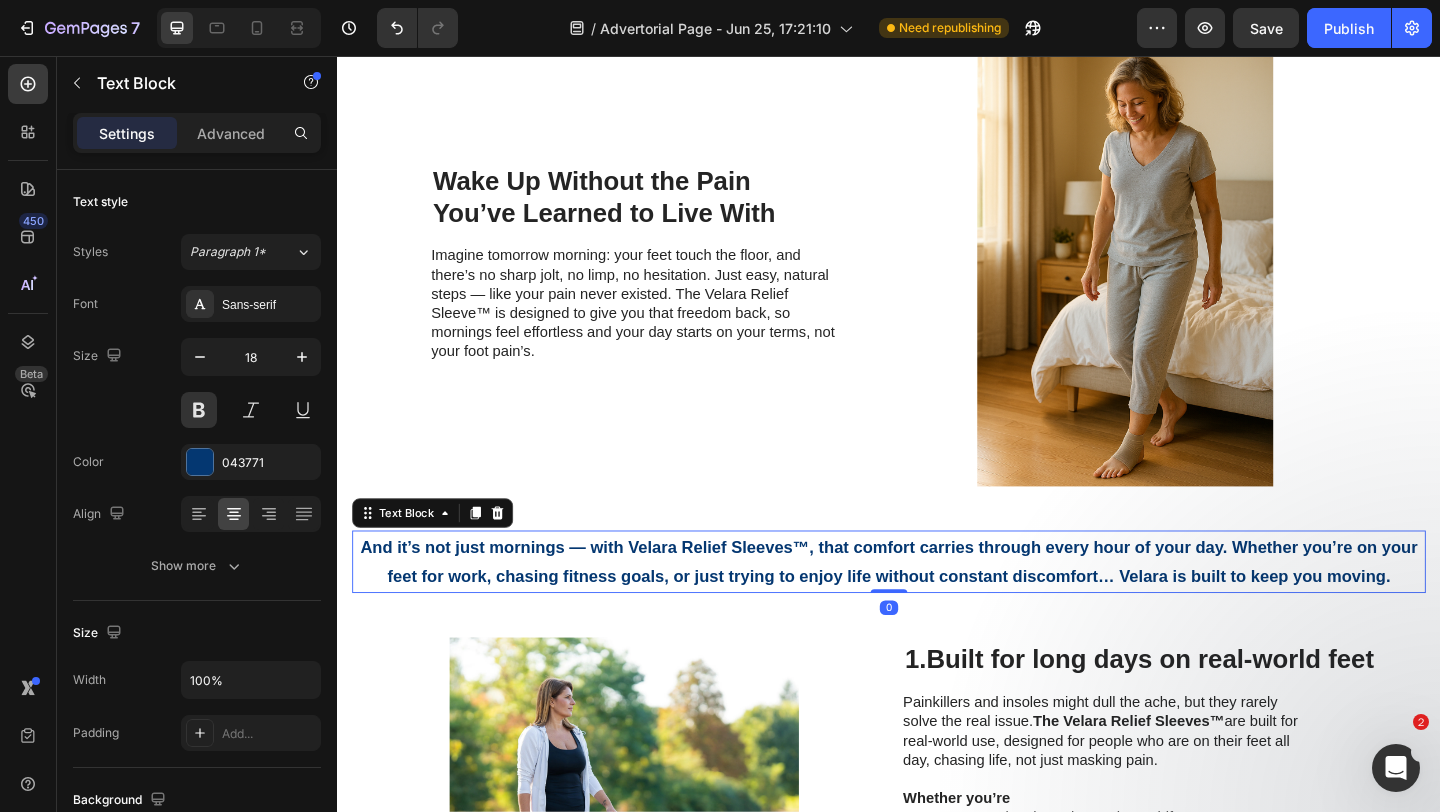 scroll, scrollTop: 602, scrollLeft: 0, axis: vertical 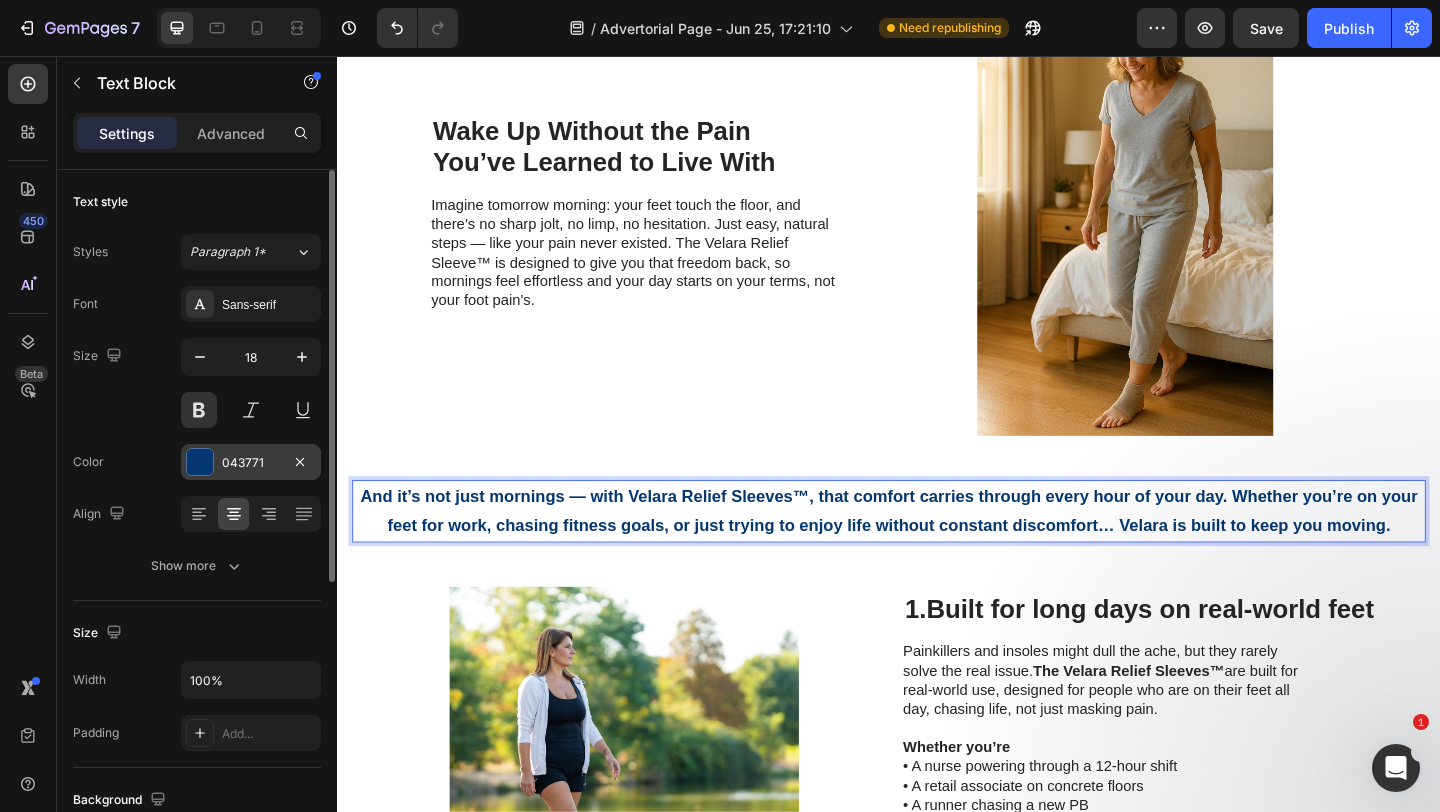 click on "043771" at bounding box center [251, 462] 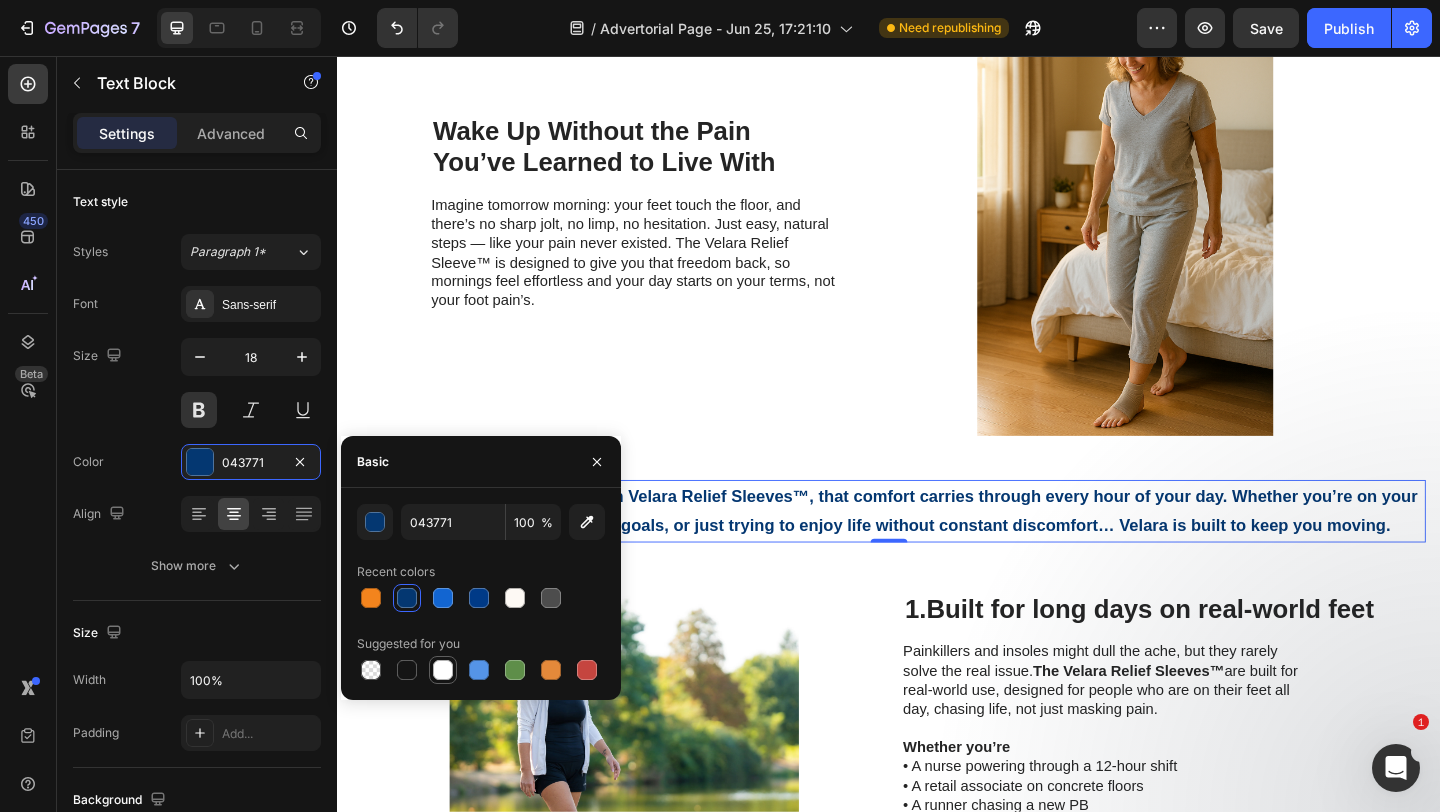 click at bounding box center (443, 670) 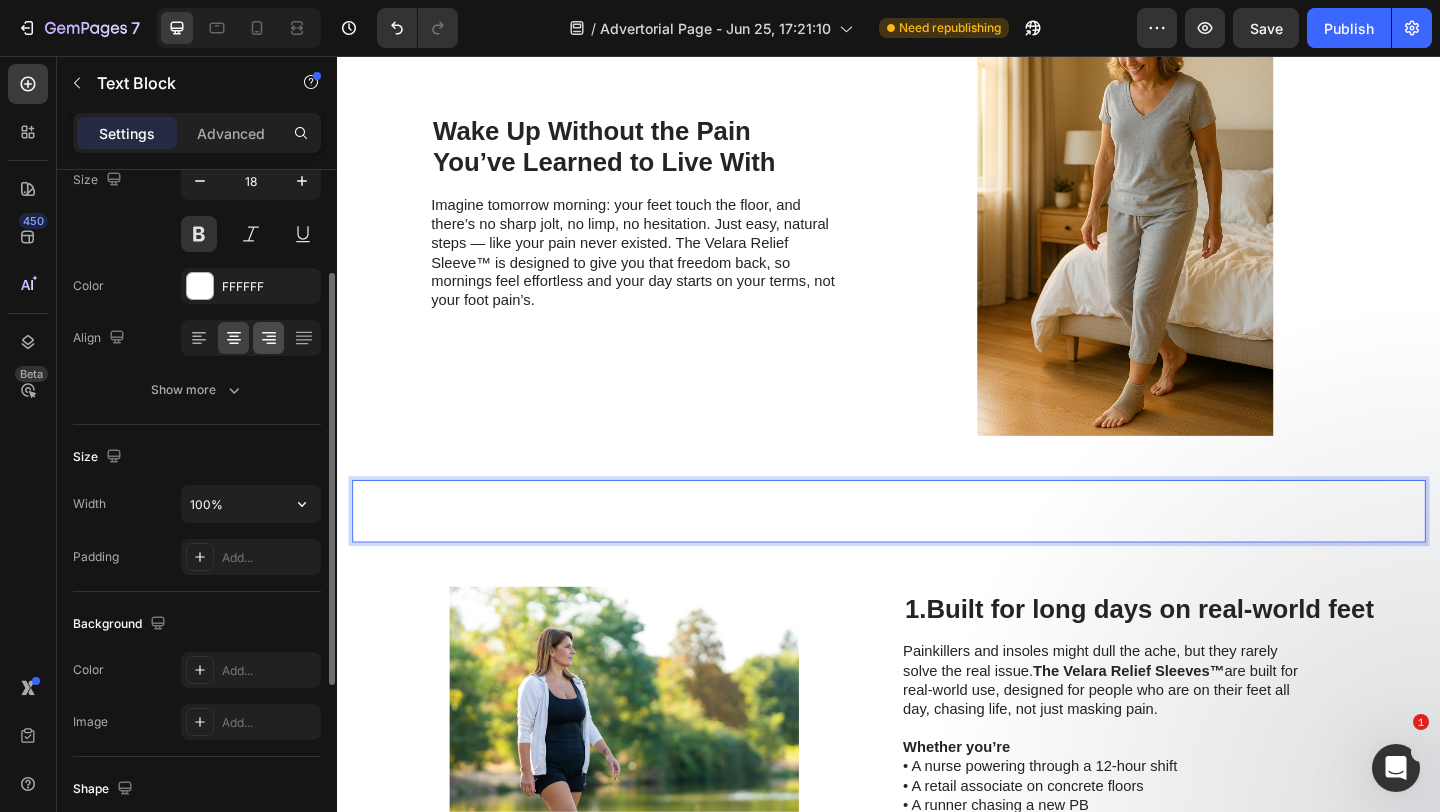 scroll, scrollTop: 213, scrollLeft: 0, axis: vertical 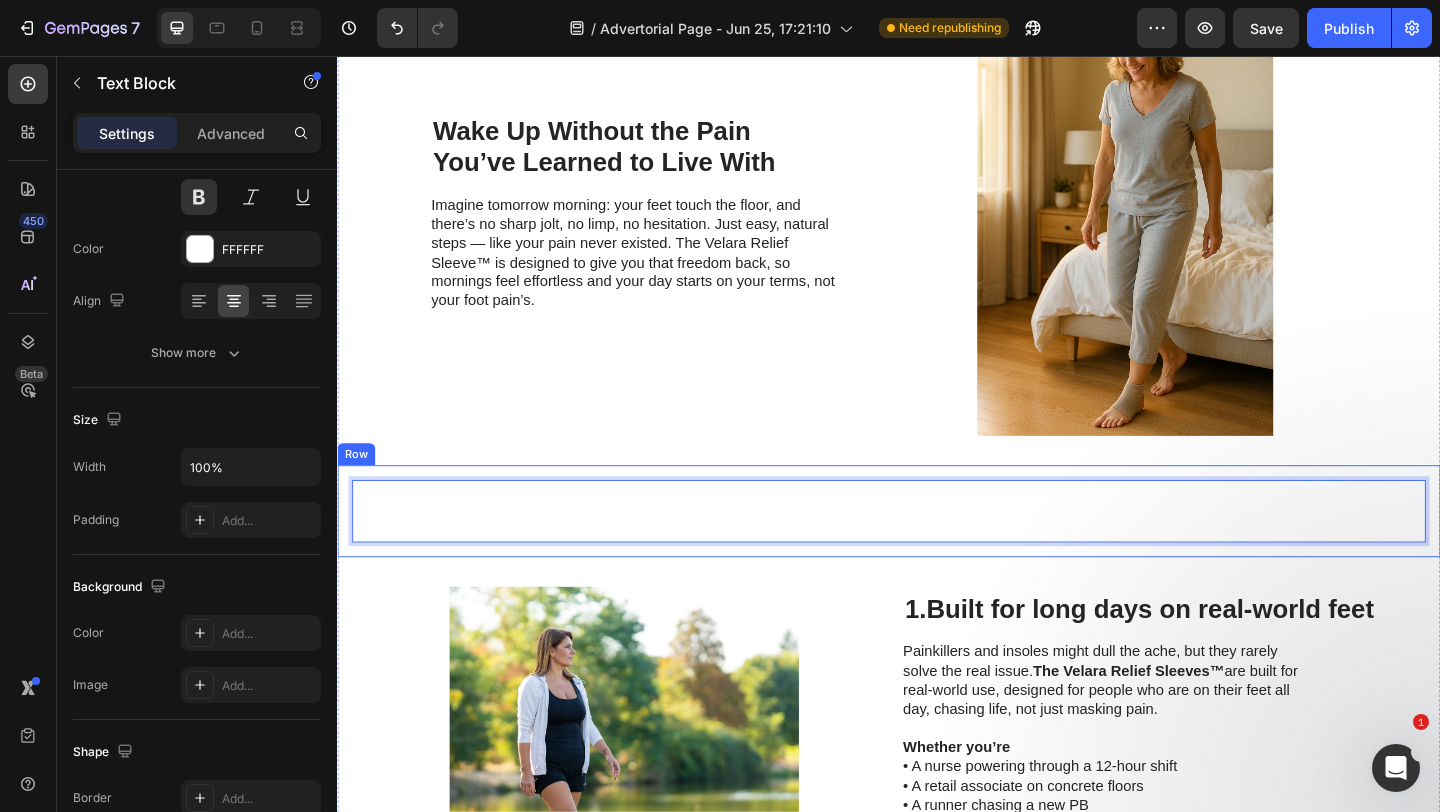 click on "And it’s not just mornings — with Velara Relief Sleeves™, that comfort carries through every hour of your day. Whether you’re on your feet for work, chasing fitness goals, or just trying to enjoy life without constant discomfort… Velara is built to keep you moving. Text Block   0 Row" at bounding box center [937, 551] 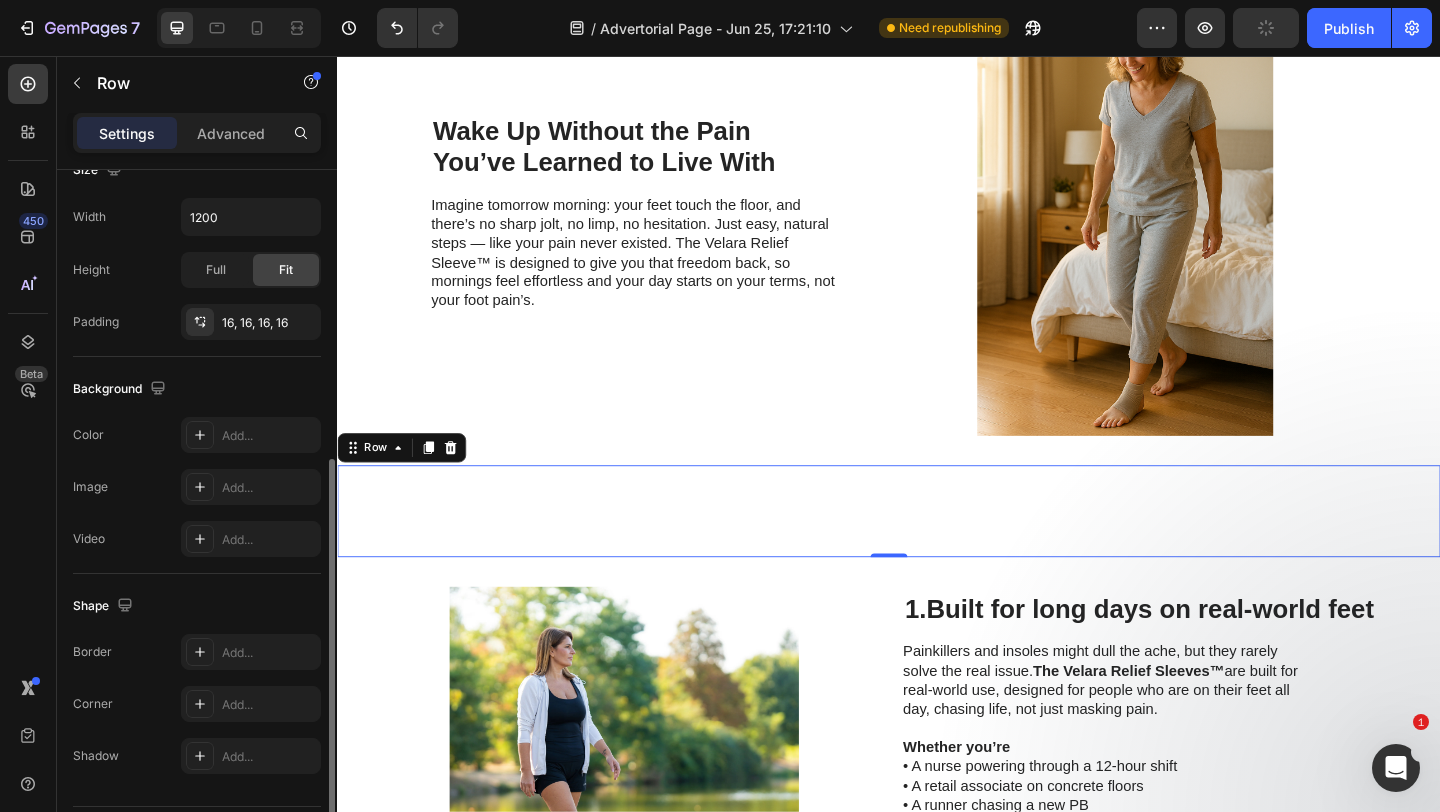 scroll, scrollTop: 490, scrollLeft: 0, axis: vertical 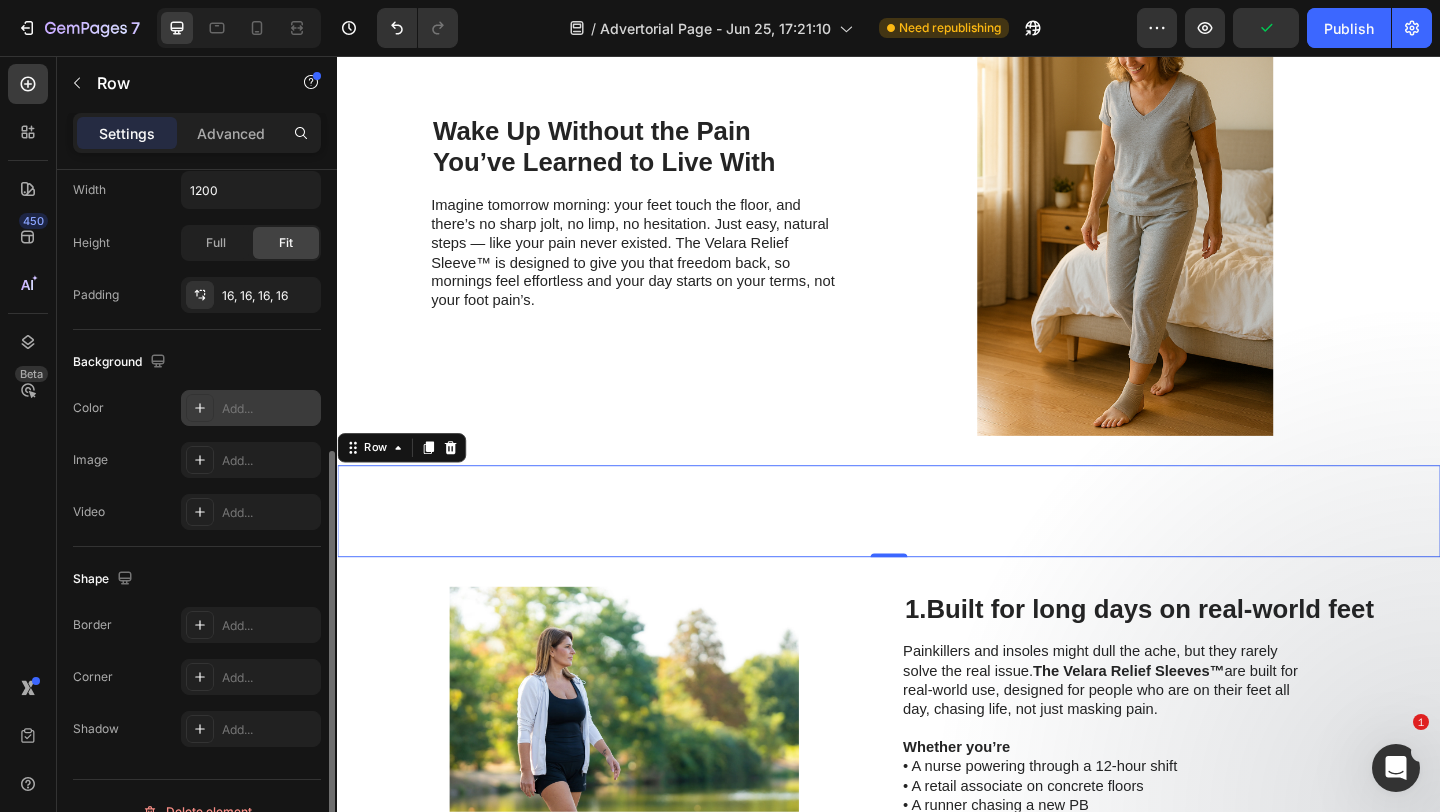 click on "Add..." at bounding box center (269, 409) 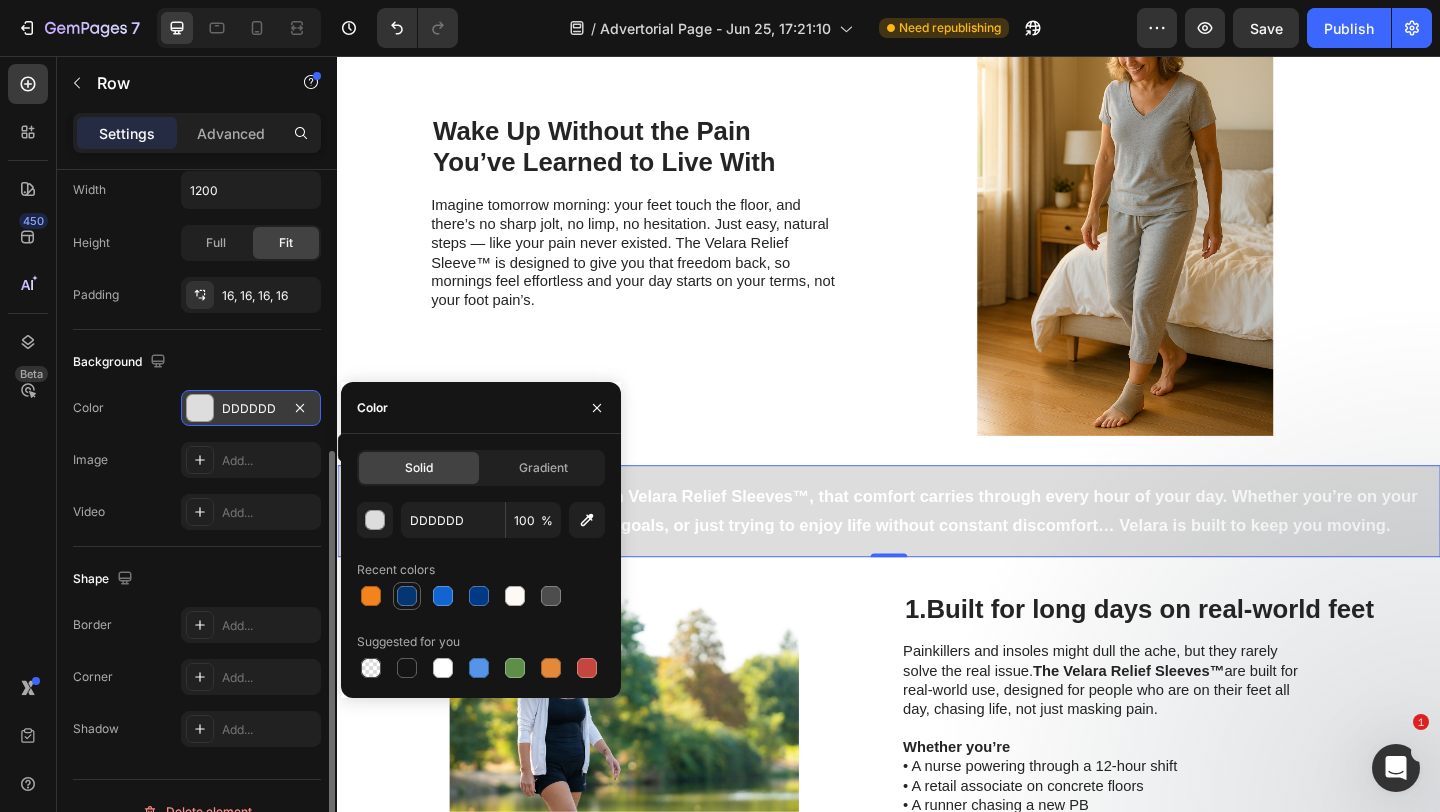 click at bounding box center [407, 596] 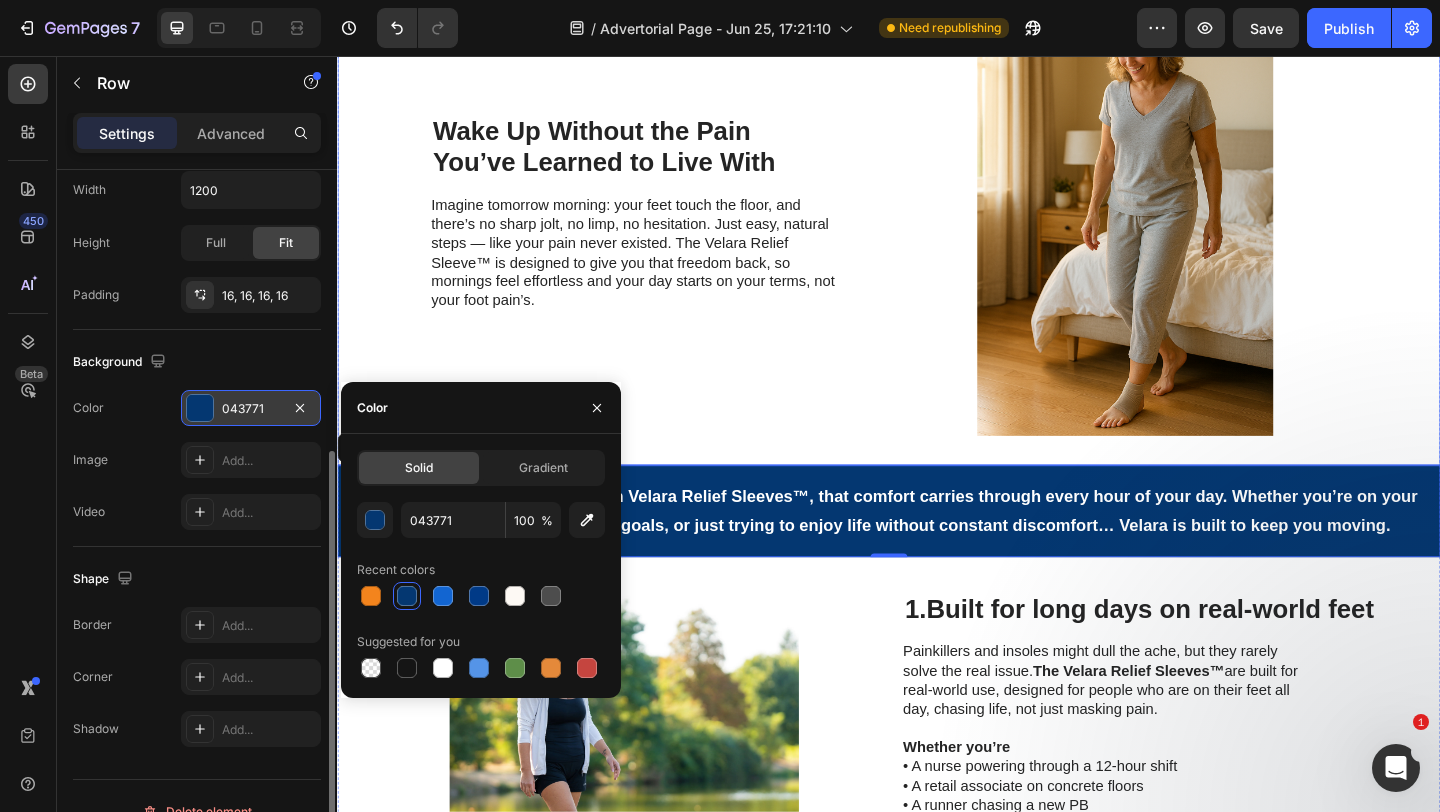 click on "Wake Up Without the Pain  You’ve Learned to Live With Heading Imagine tomorrow morning: your feet touch the floor, and there’s no sharp jolt, no limp, no hesitation. Just easy, natural steps — like your pain never existed. The Velara Relief Sleeve™ is designed to give you that freedom back, so mornings feel effortless and your day starts on your terms, not your foot pain’s. Text Block" at bounding box center (664, 227) 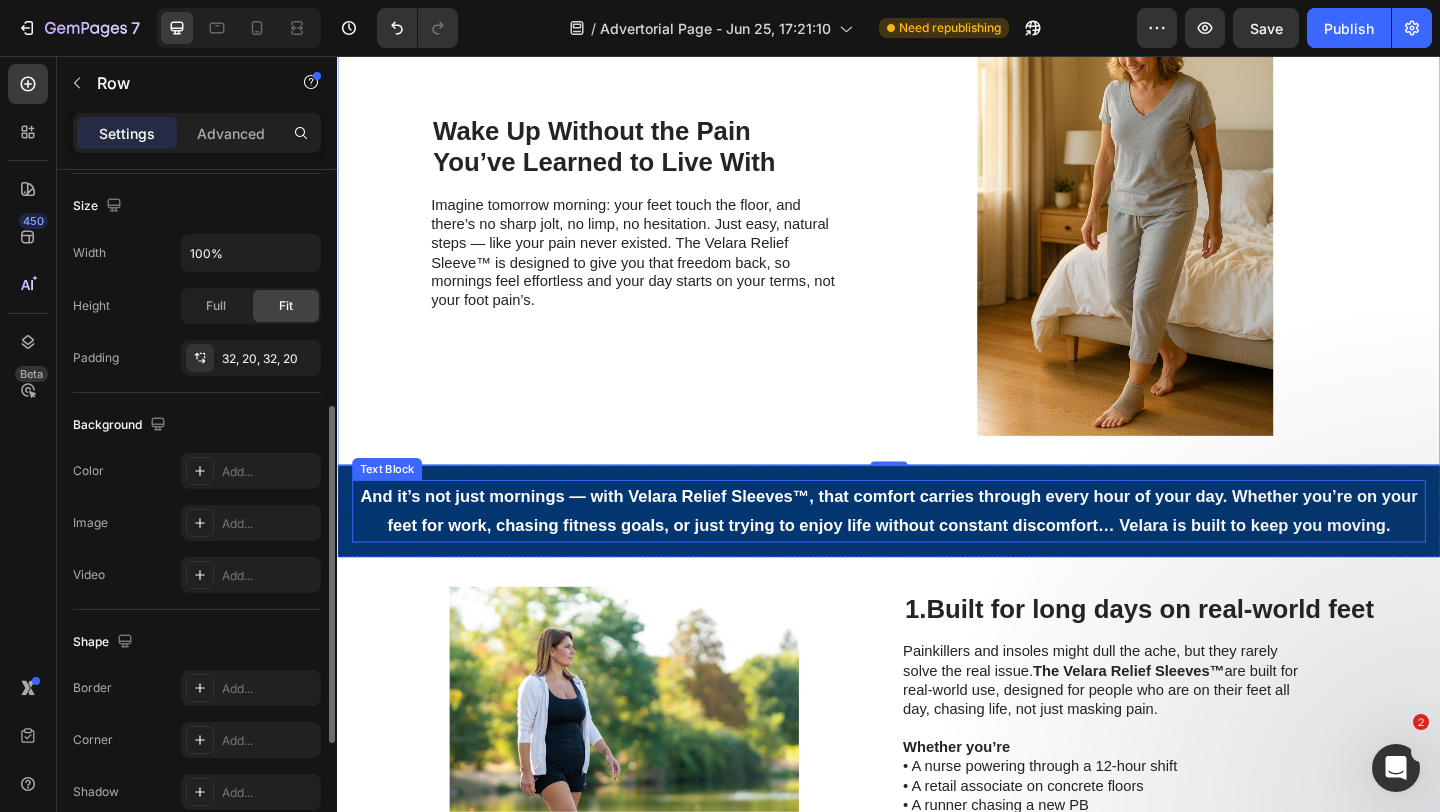 click on "And it’s not just mornings — with Velara Relief Sleeves™, that comfort carries through every hour of your day. Whether you’re on your feet for work, chasing fitness goals, or just trying to enjoy life without constant discomfort… Velara is built to keep you moving." at bounding box center (937, 551) 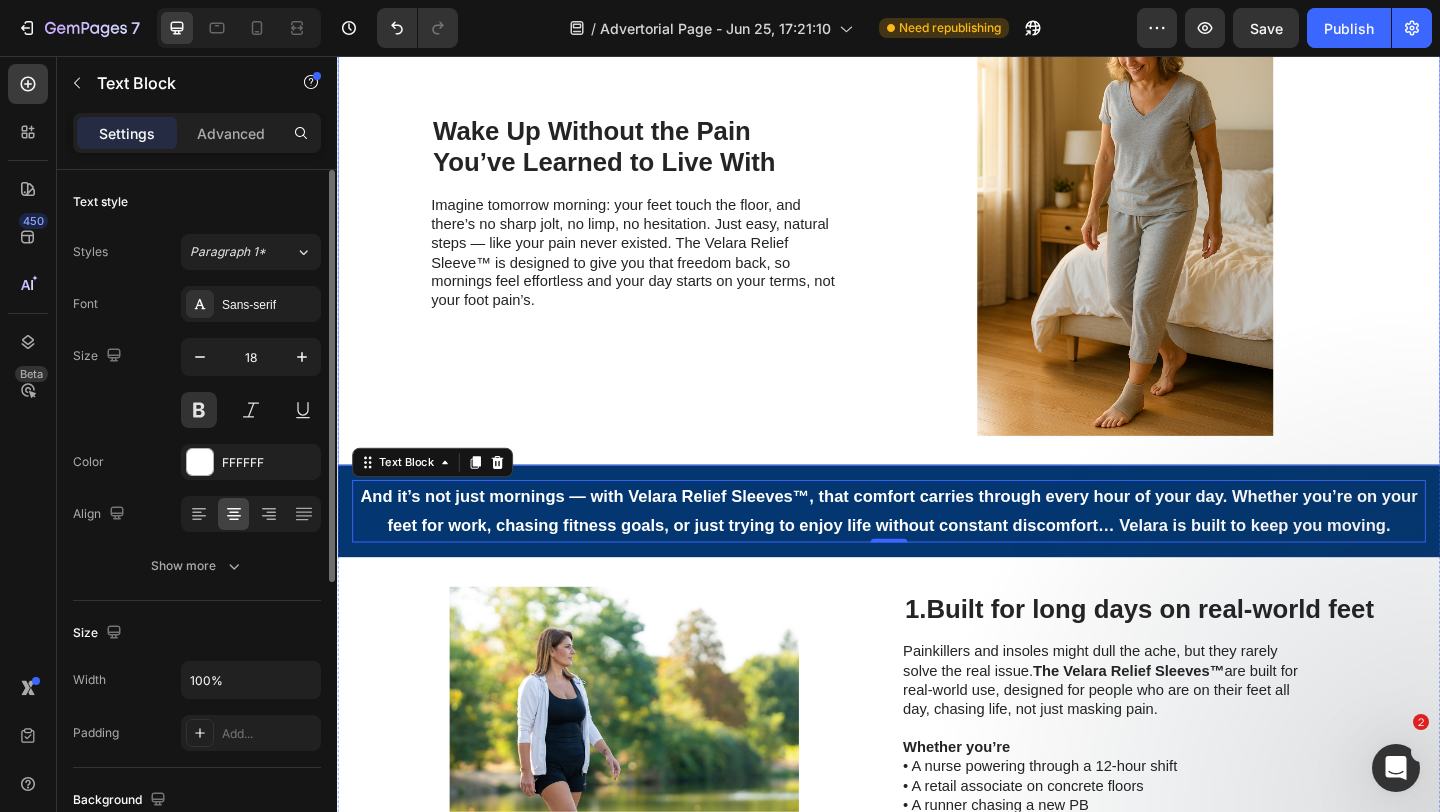 click on "Wake Up Without the Pain  You’ve Learned to Live With Heading Imagine tomorrow morning: your feet touch the floor, and there’s no sharp jolt, no limp, no hesitation. Just easy, natural steps — like your pain never existed. The Velara Relief Sleeve™ is designed to give you that freedom back, so mornings feel effortless and your day starts on your terms, not your foot pain’s. Text Block" at bounding box center (664, 227) 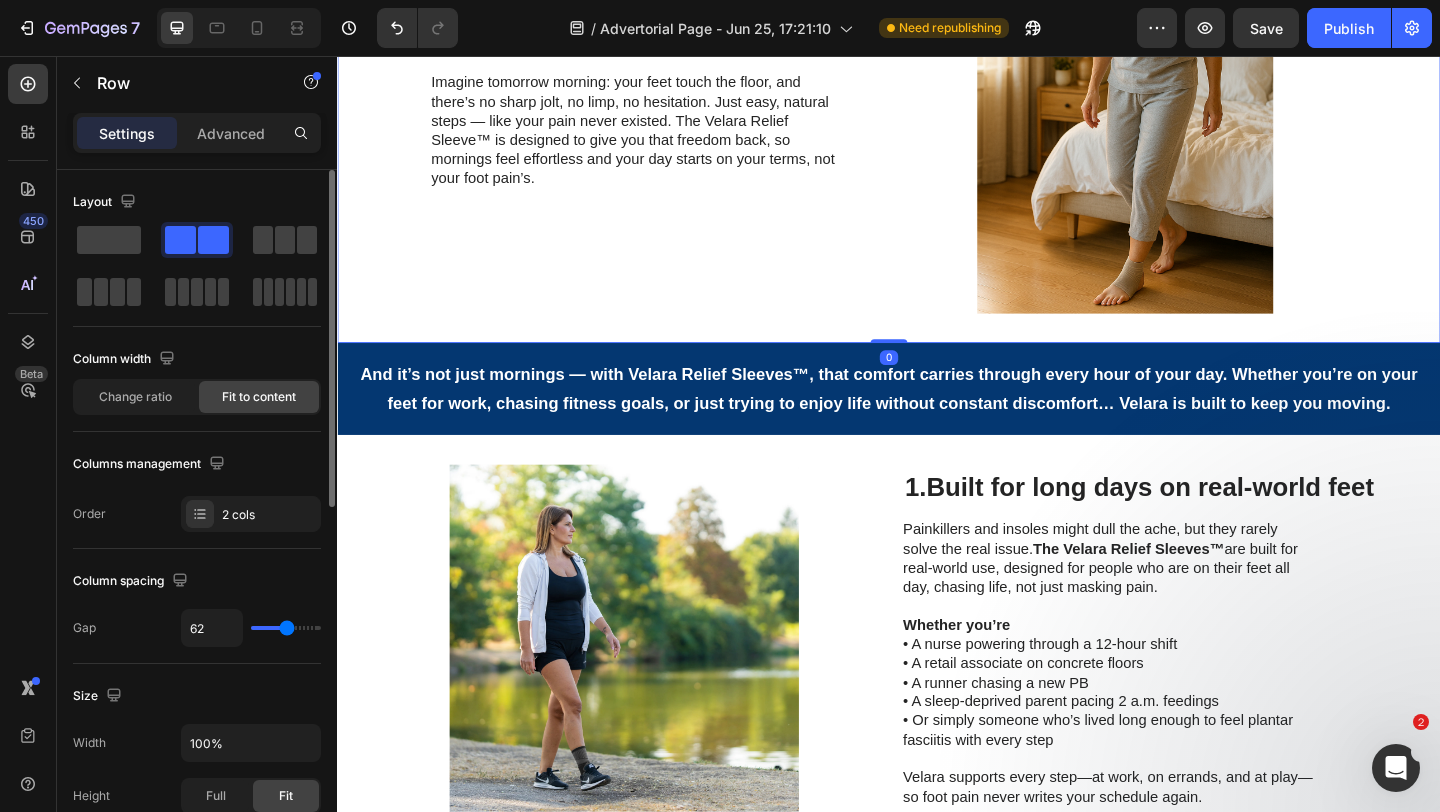 scroll, scrollTop: 733, scrollLeft: 0, axis: vertical 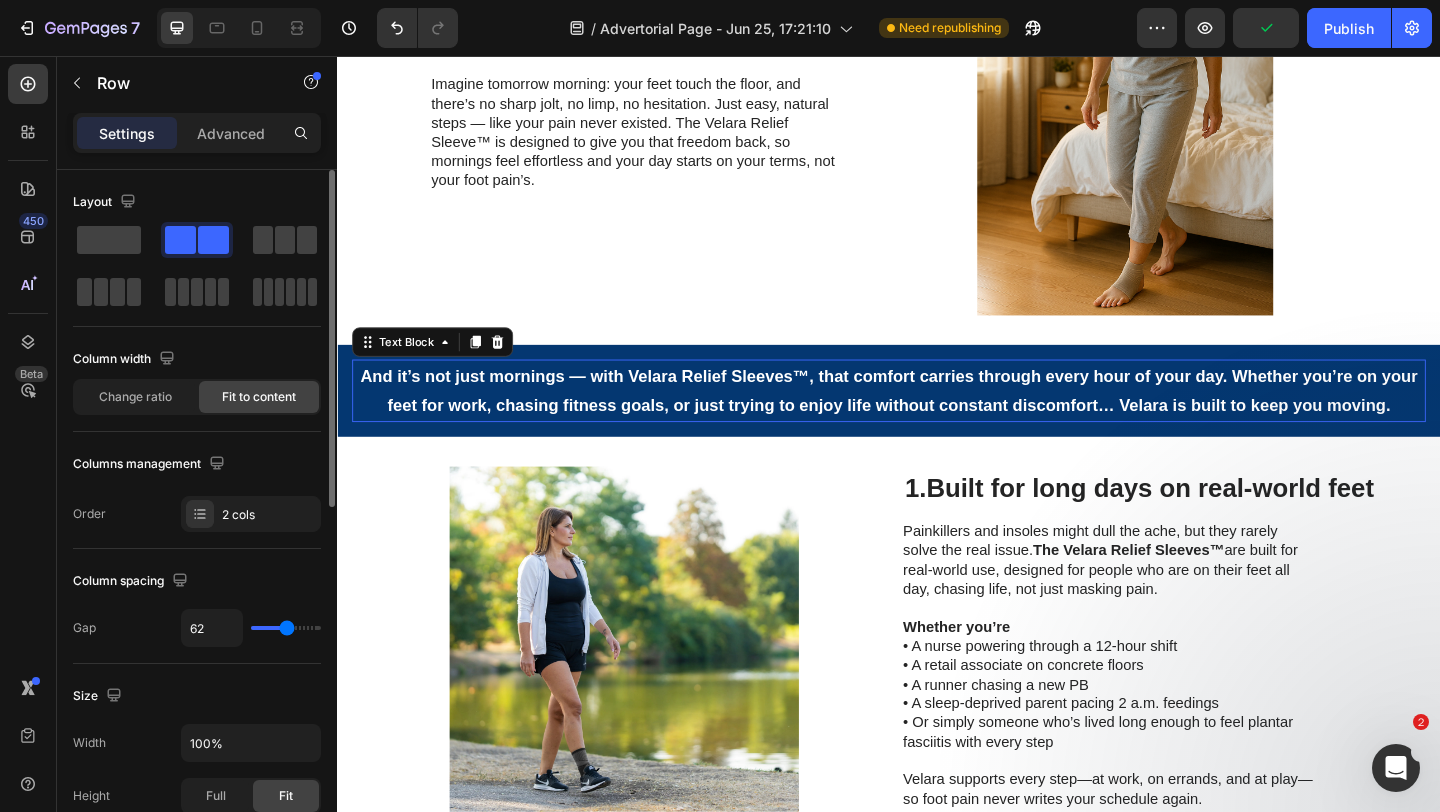 click on "And it’s not just mornings — with Velara Relief Sleeves™, that comfort carries through every hour of your day. Whether you’re on your feet for work, chasing fitness goals, or just trying to enjoy life without constant discomfort… Velara is built to keep you moving." at bounding box center (937, 420) 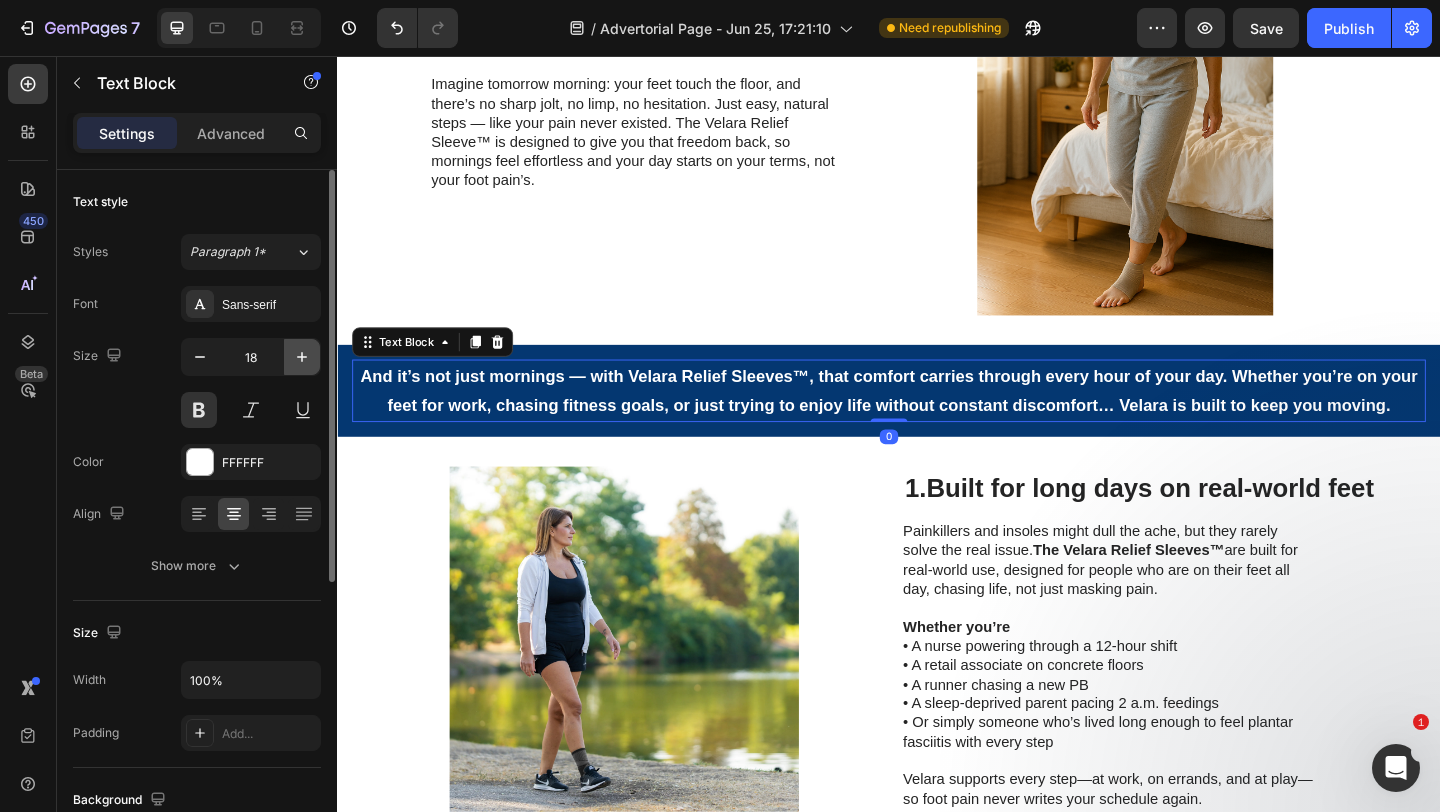 click 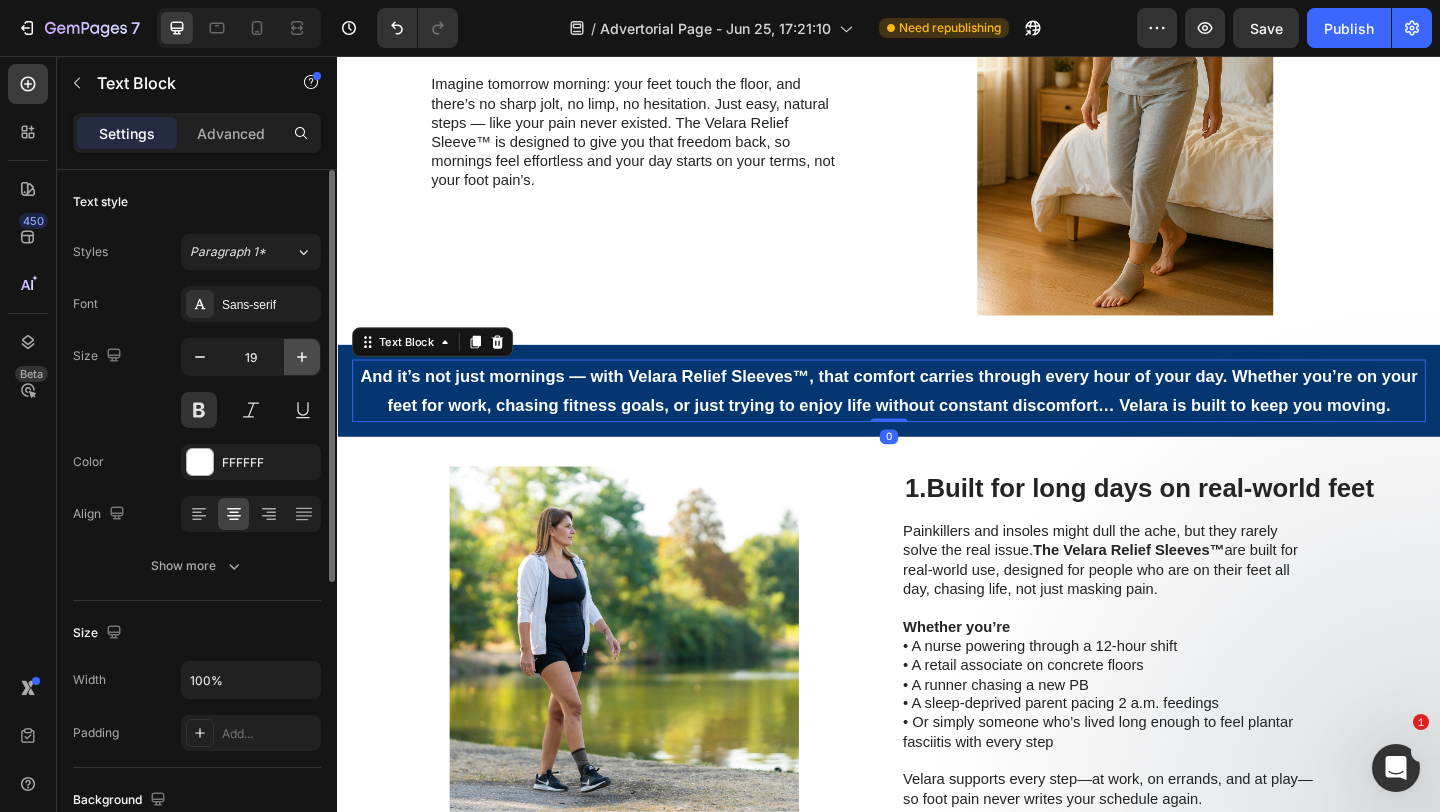 click 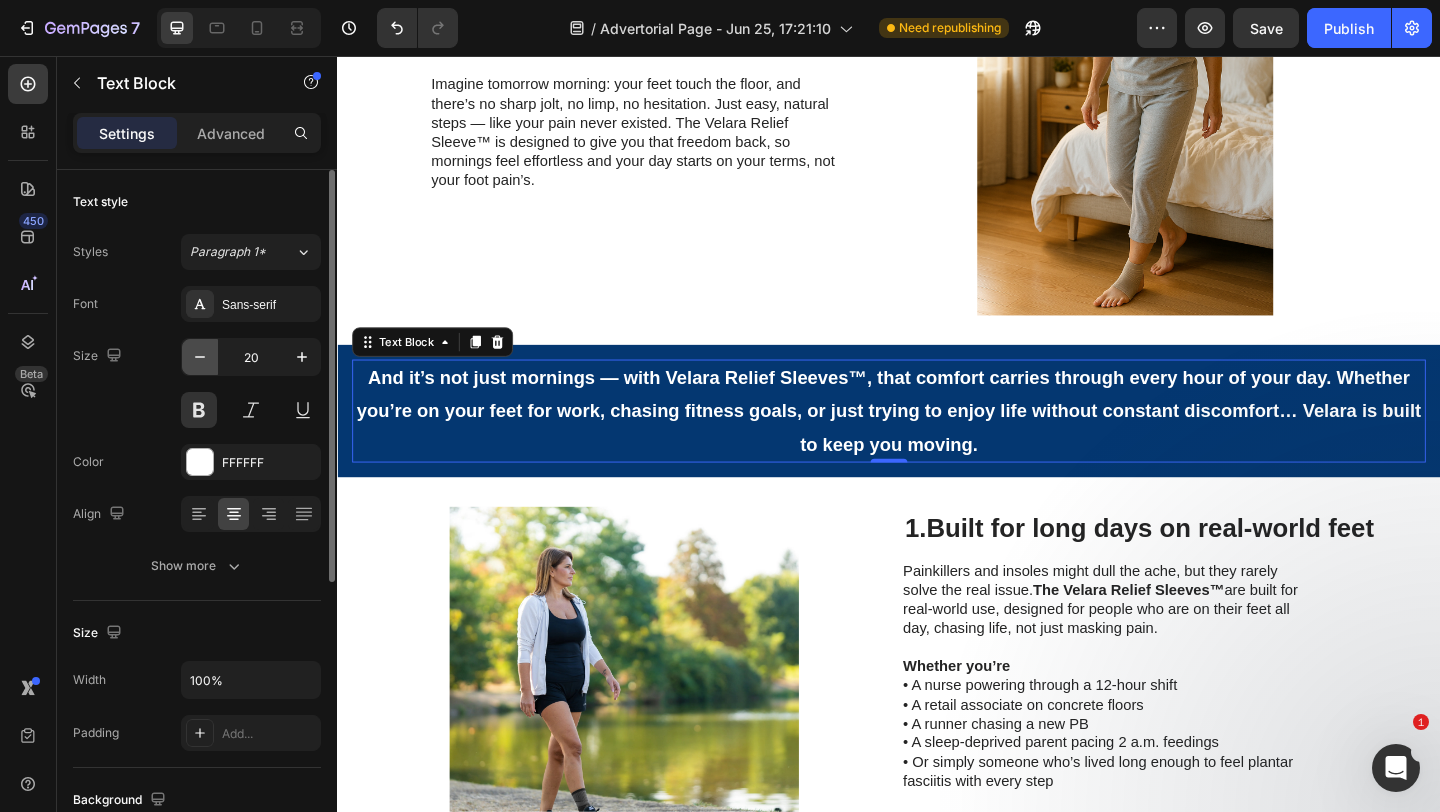 click 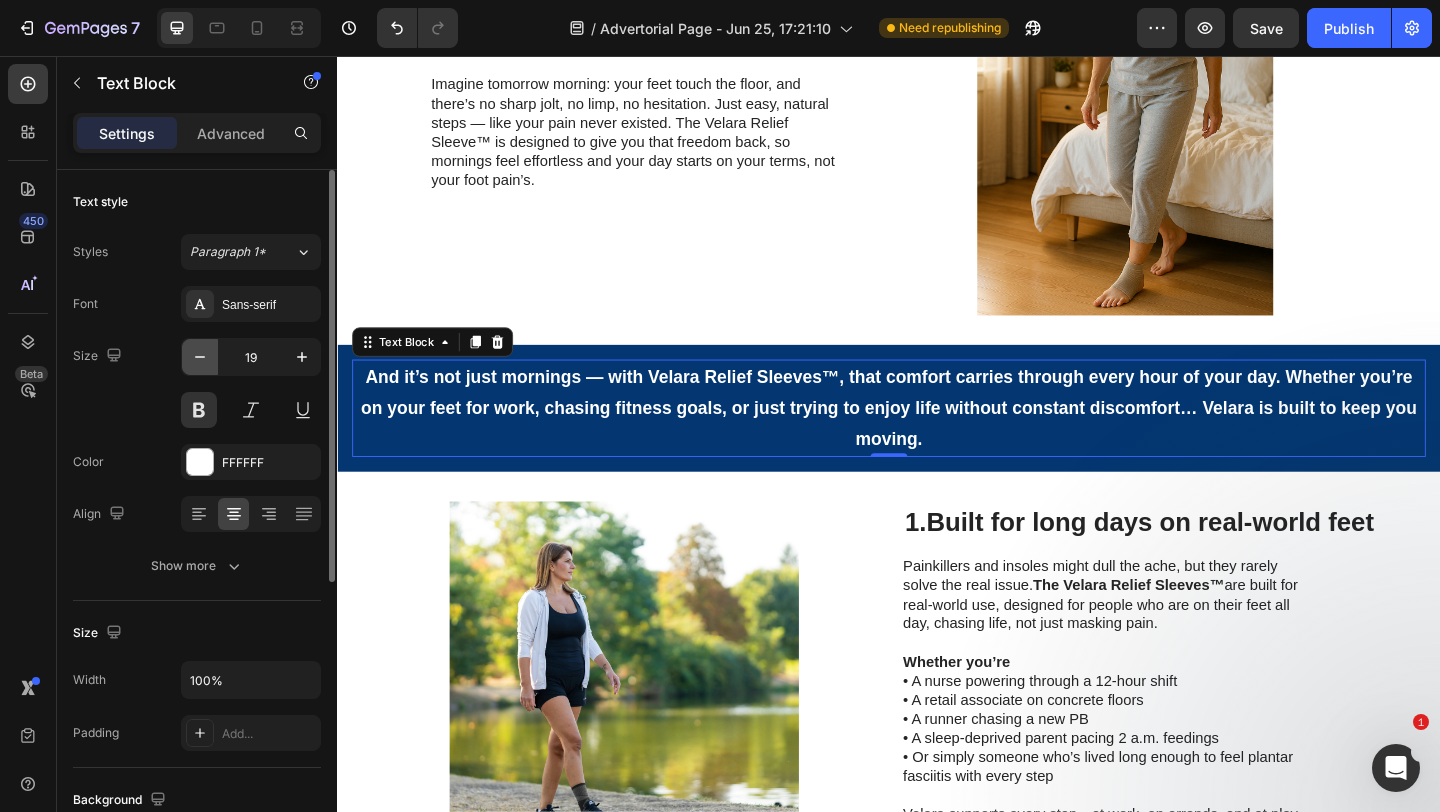 click 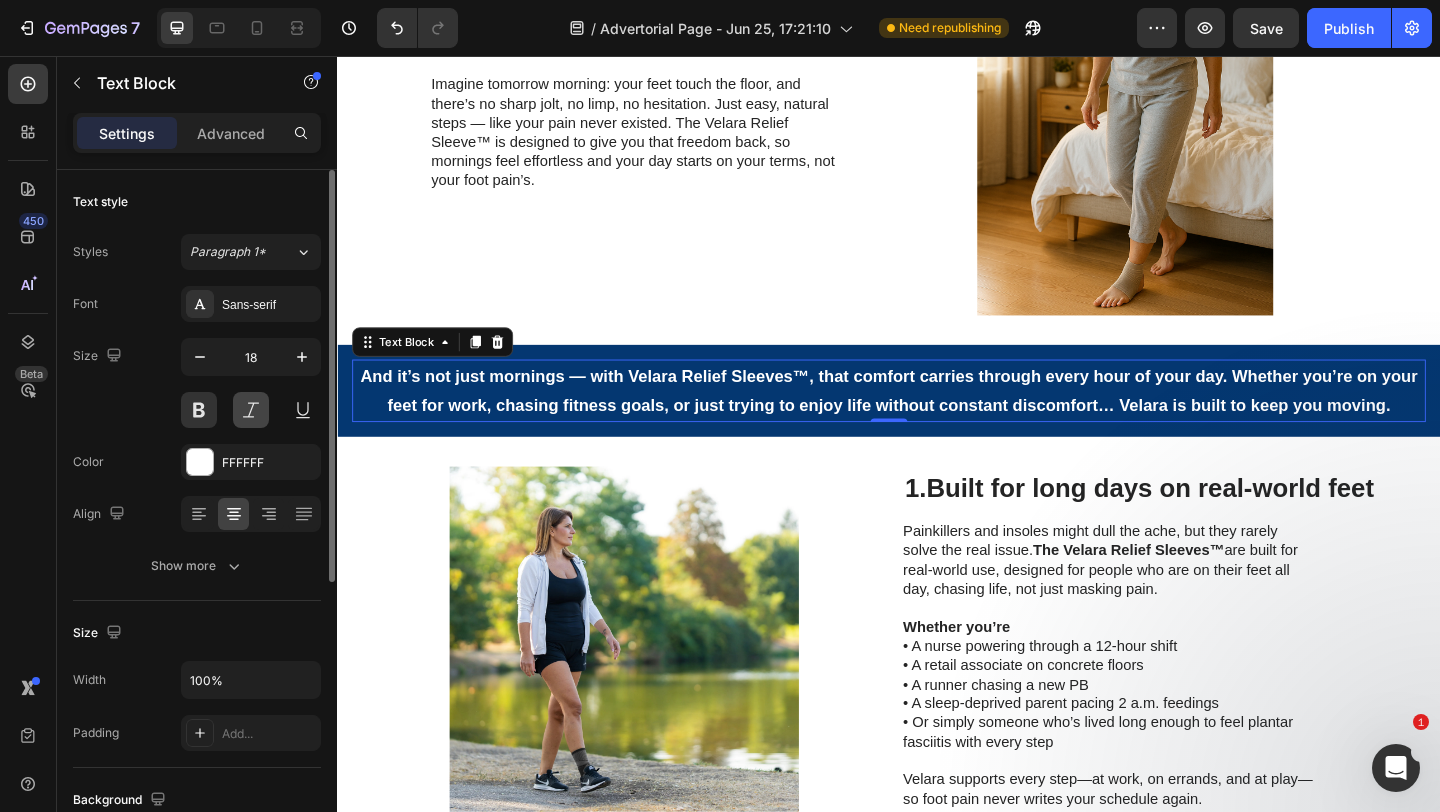 click at bounding box center (251, 410) 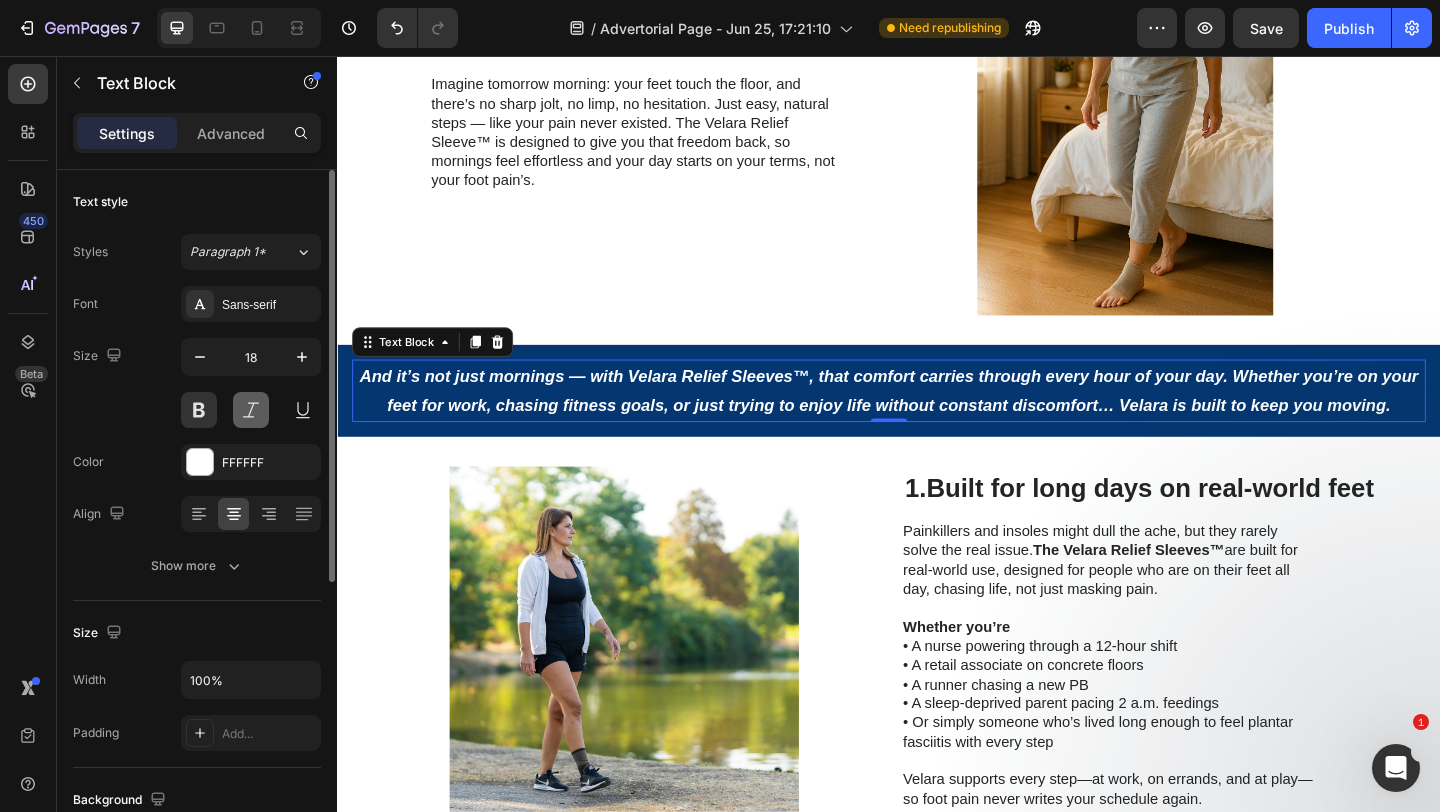 click at bounding box center (251, 410) 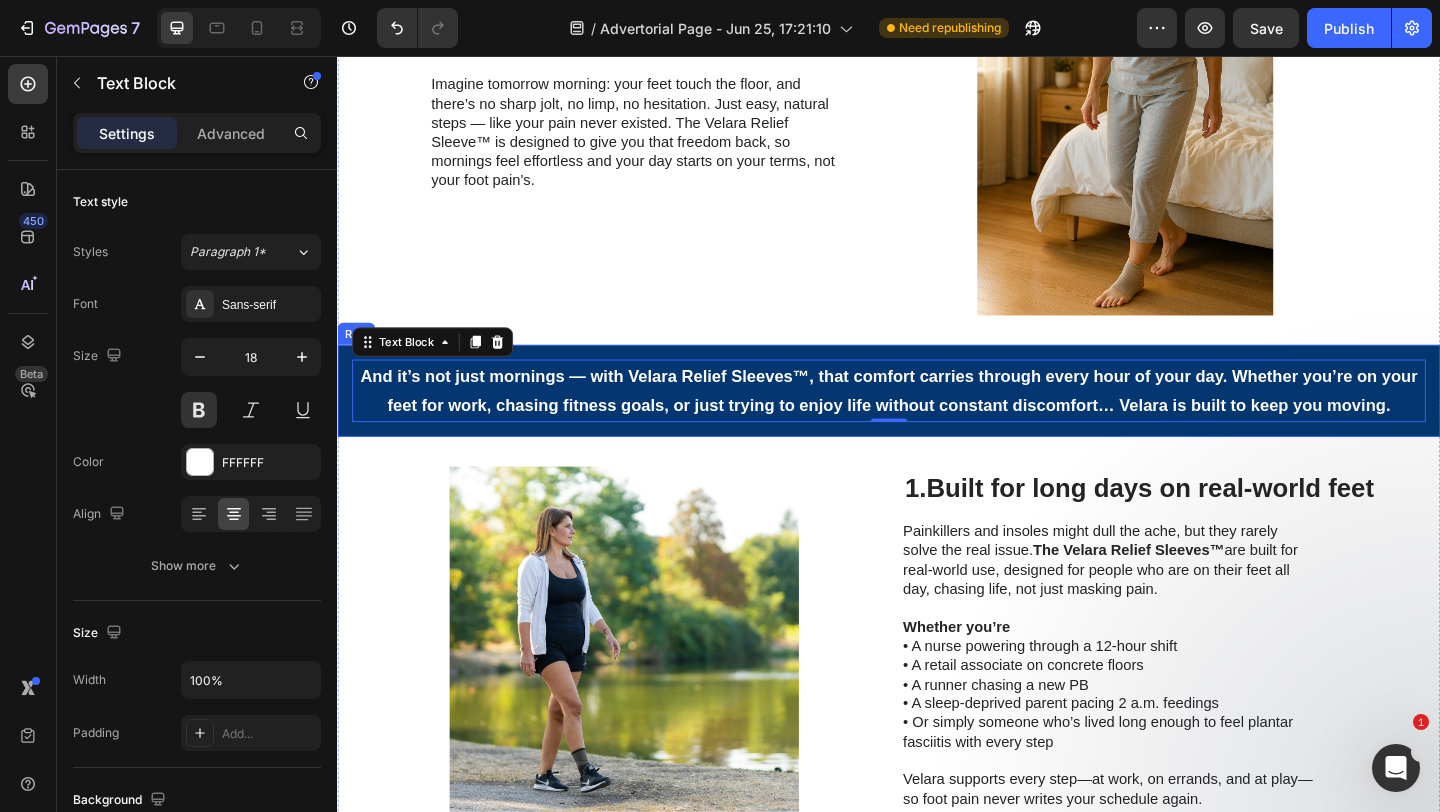 click on "And it’s not just mornings — with Velara Relief Sleeves™, that comfort carries through every hour of your day. Whether you’re on your feet for work, chasing fitness goals, or just trying to enjoy life without constant discomfort… Velara is built to keep you moving. Text Block   0 Row" at bounding box center (937, 420) 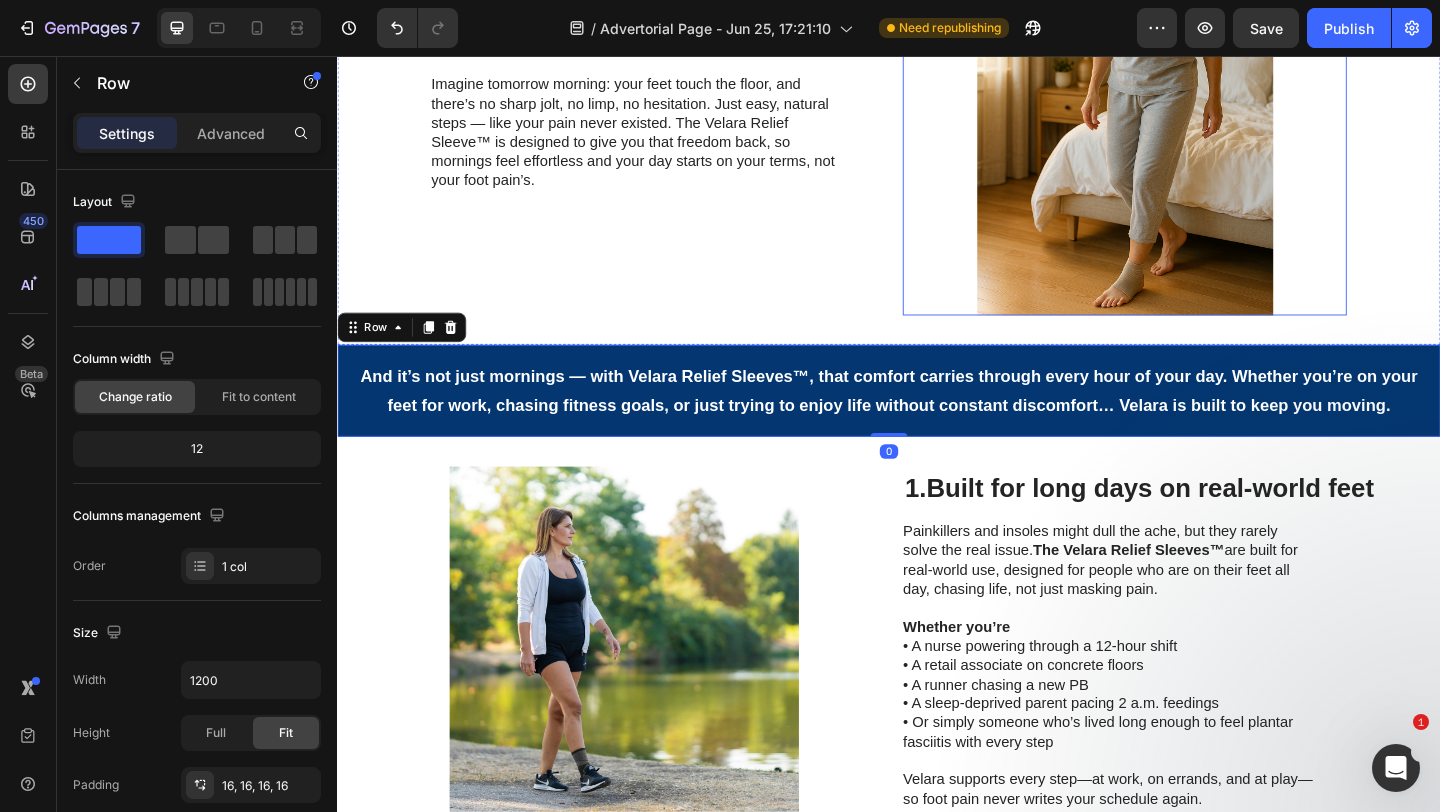 scroll, scrollTop: 651, scrollLeft: 0, axis: vertical 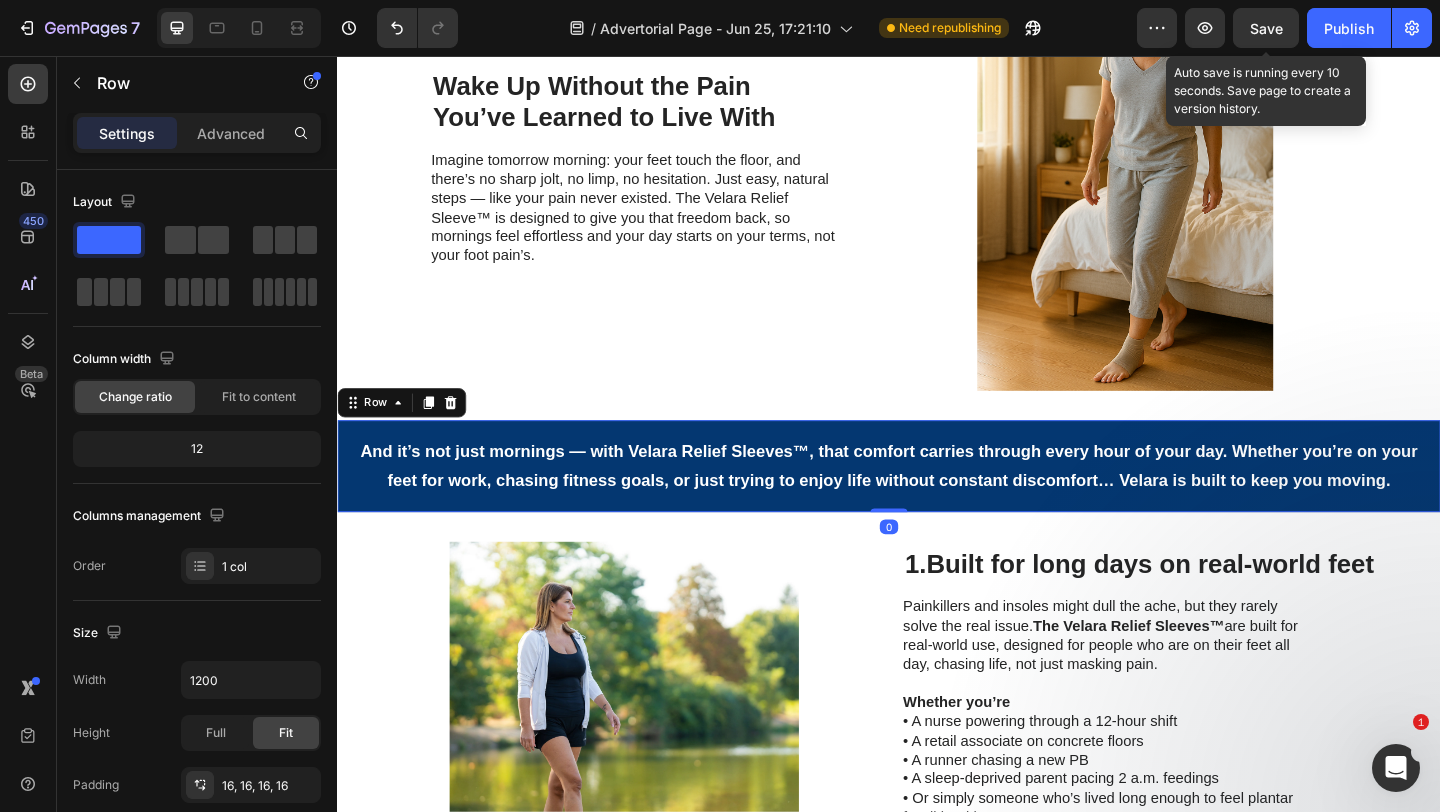 click on "Save" at bounding box center [1266, 28] 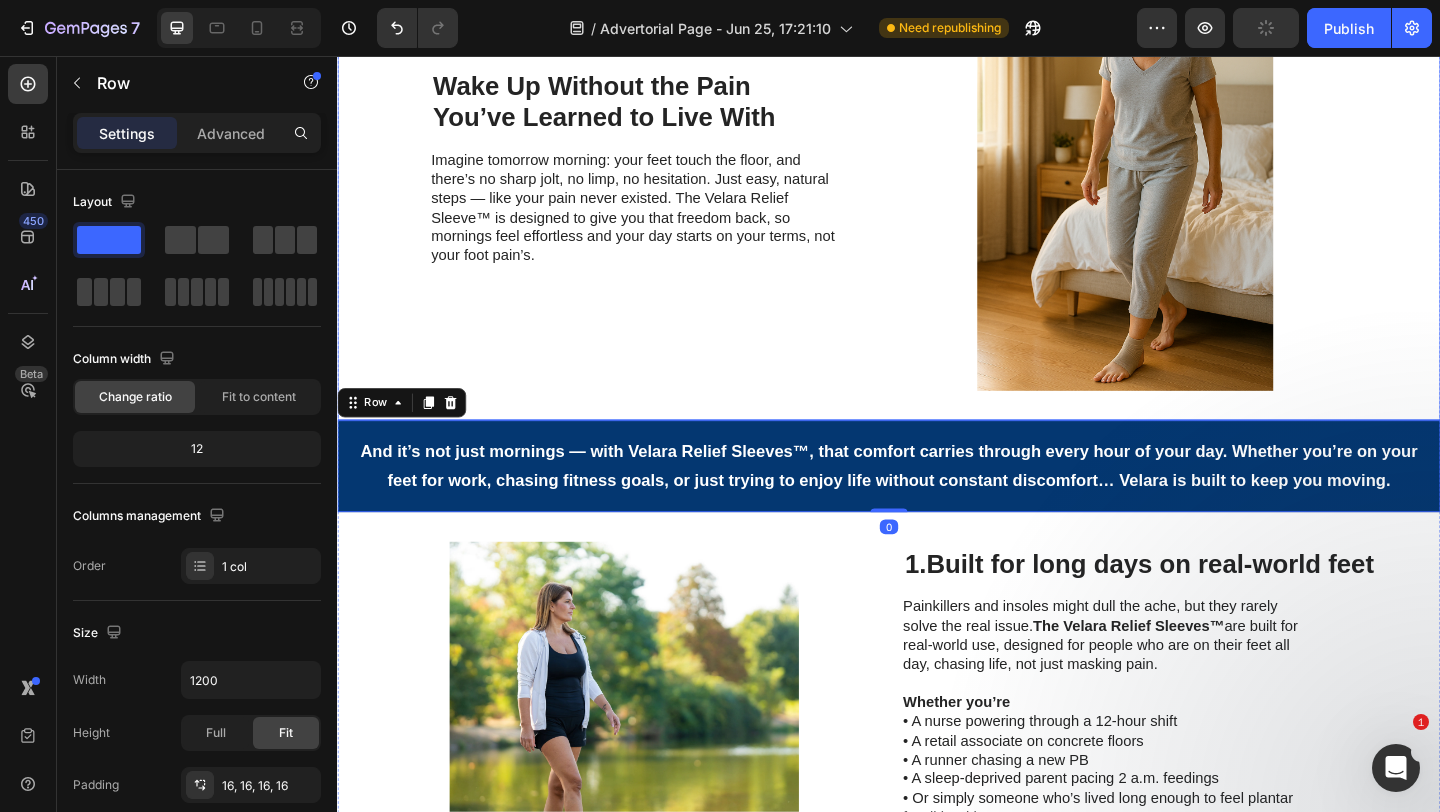scroll, scrollTop: 632, scrollLeft: 0, axis: vertical 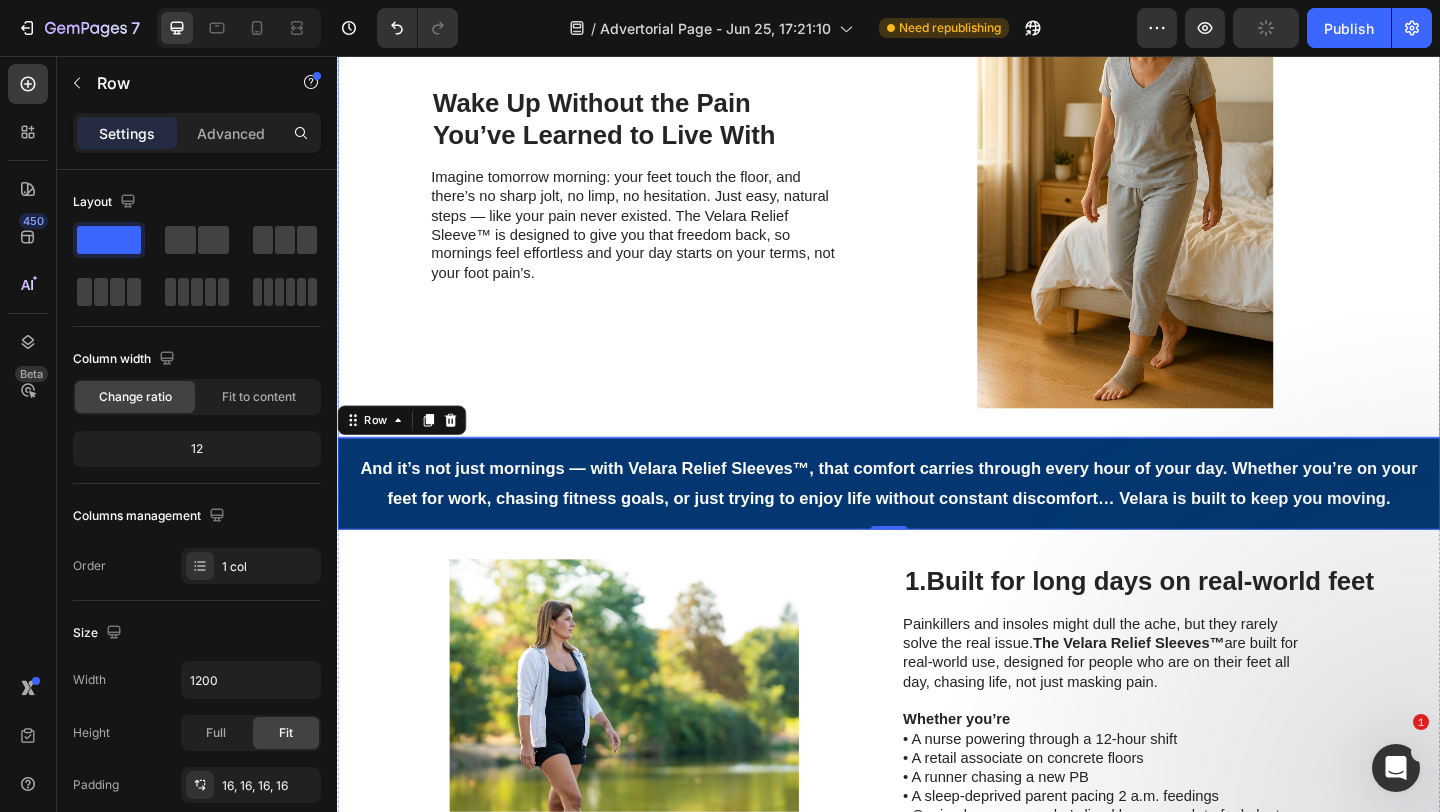 type 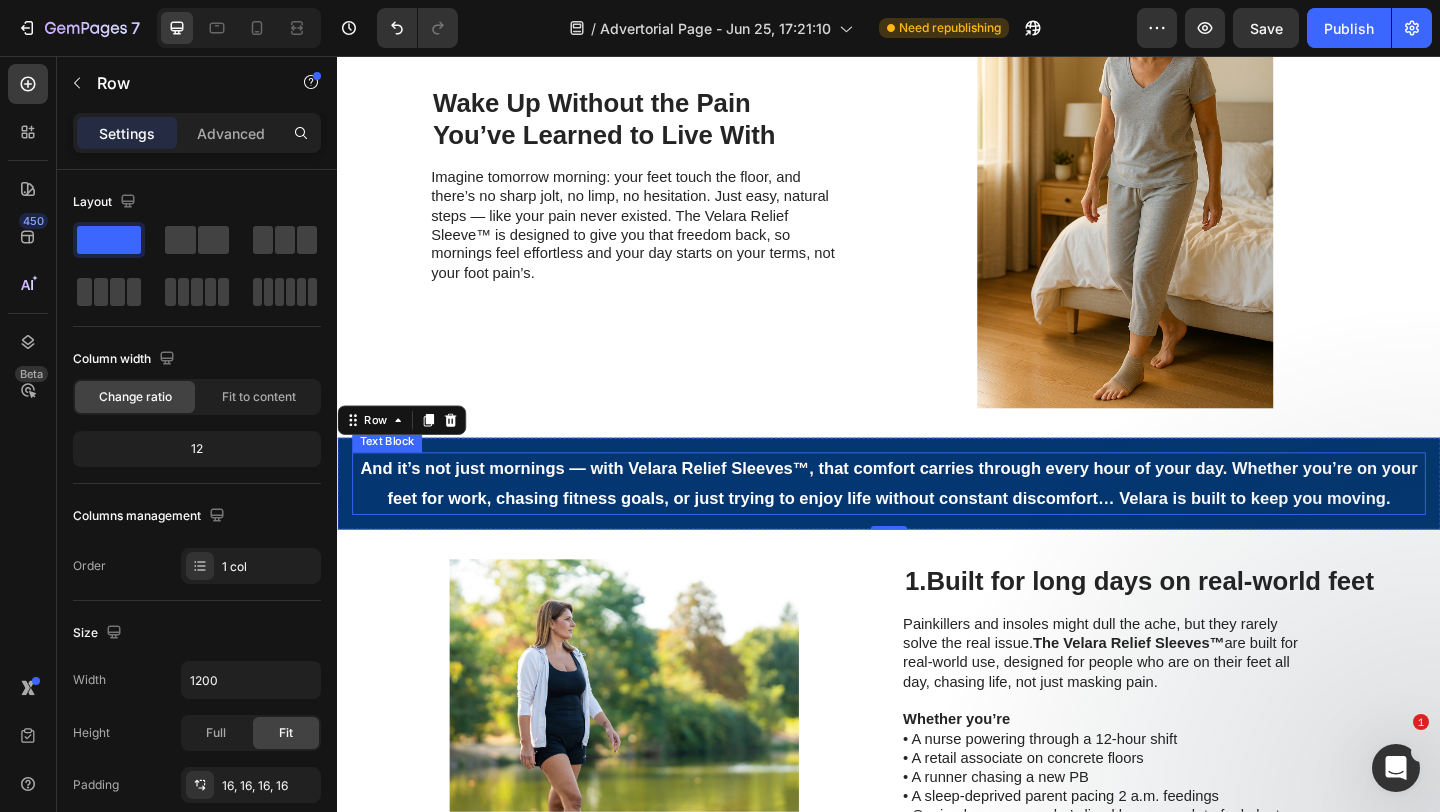 click on "And it’s not just mornings — with Velara Relief Sleeves™, that comfort carries through every hour of your day. Whether you’re on your feet for work, chasing fitness goals, or just trying to enjoy life without constant discomfort… Velara is built to keep you moving." at bounding box center (937, 521) 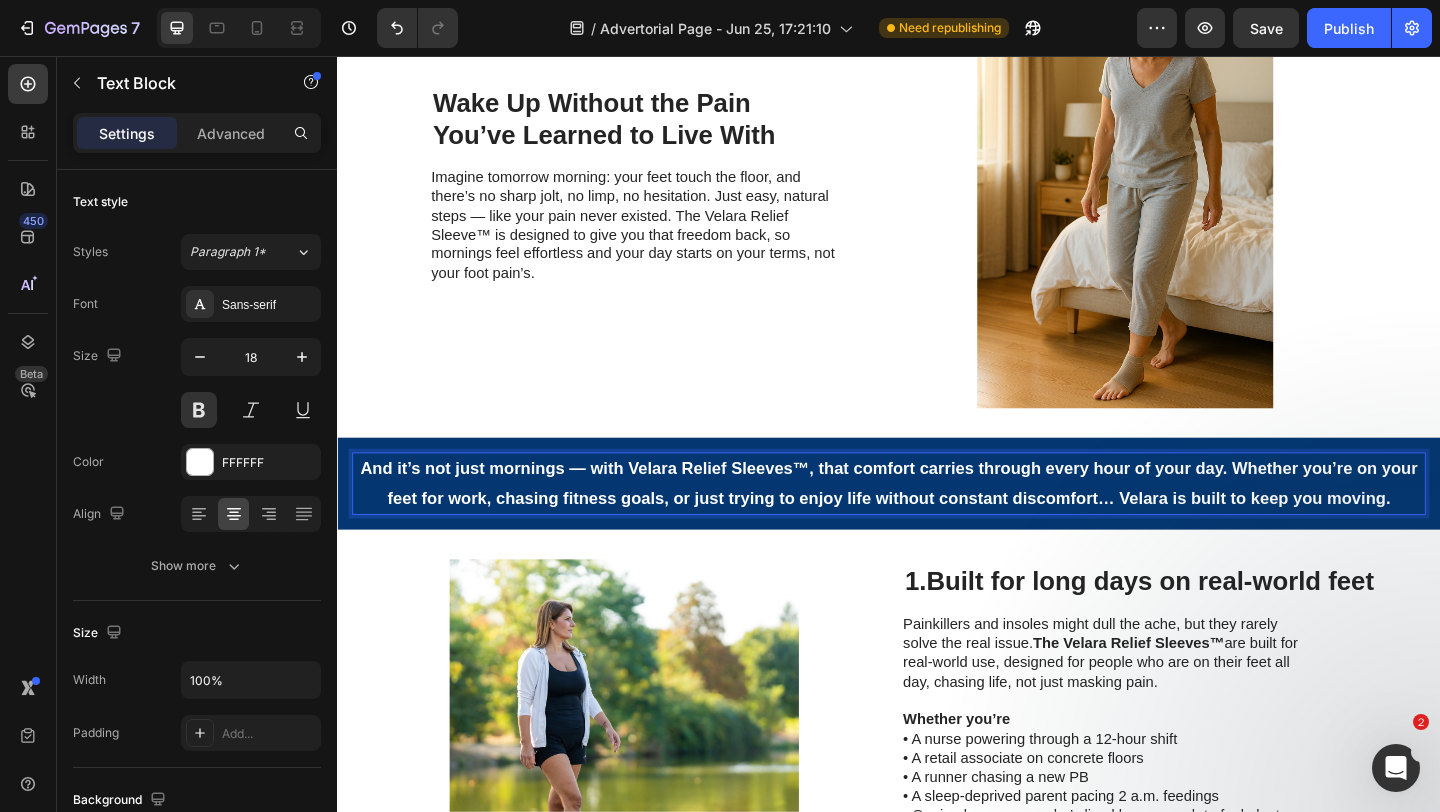 click on "And it’s not just mornings — with Velara Relief Sleeves™, that comfort carries through every hour of your day. Whether you’re on your feet for work, chasing fitness goals, or just trying to enjoy life without constant discomfort… Velara is built to keep you moving." at bounding box center [937, 521] 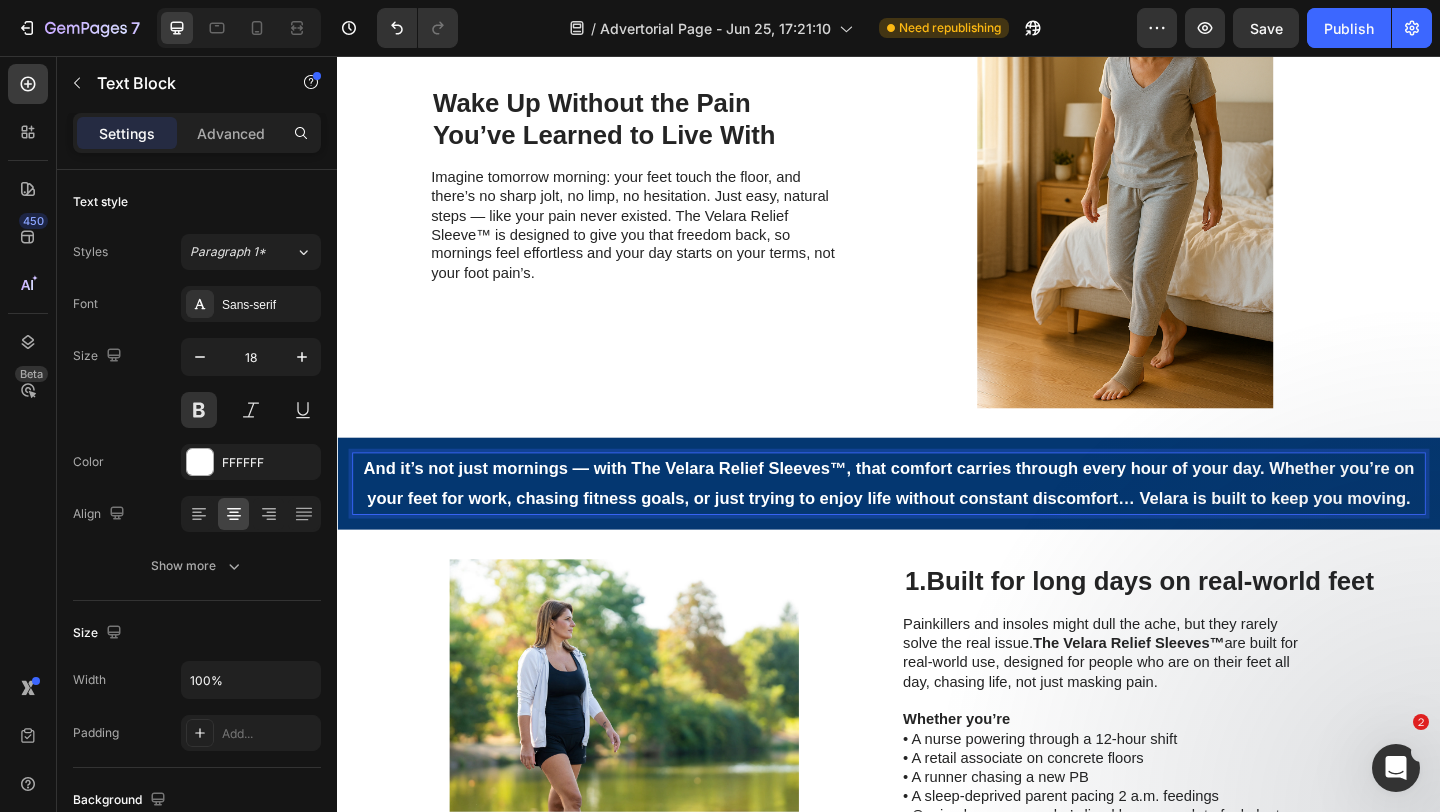 click on "And it’s not just mornings — with The Velara Relief Sleeves™, that comfort carries through every hour of your day. Whether you’re on your feet for work, chasing fitness goals, or just trying to enjoy life without constant discomfort… Velara is built to keep you moving." at bounding box center [937, 521] 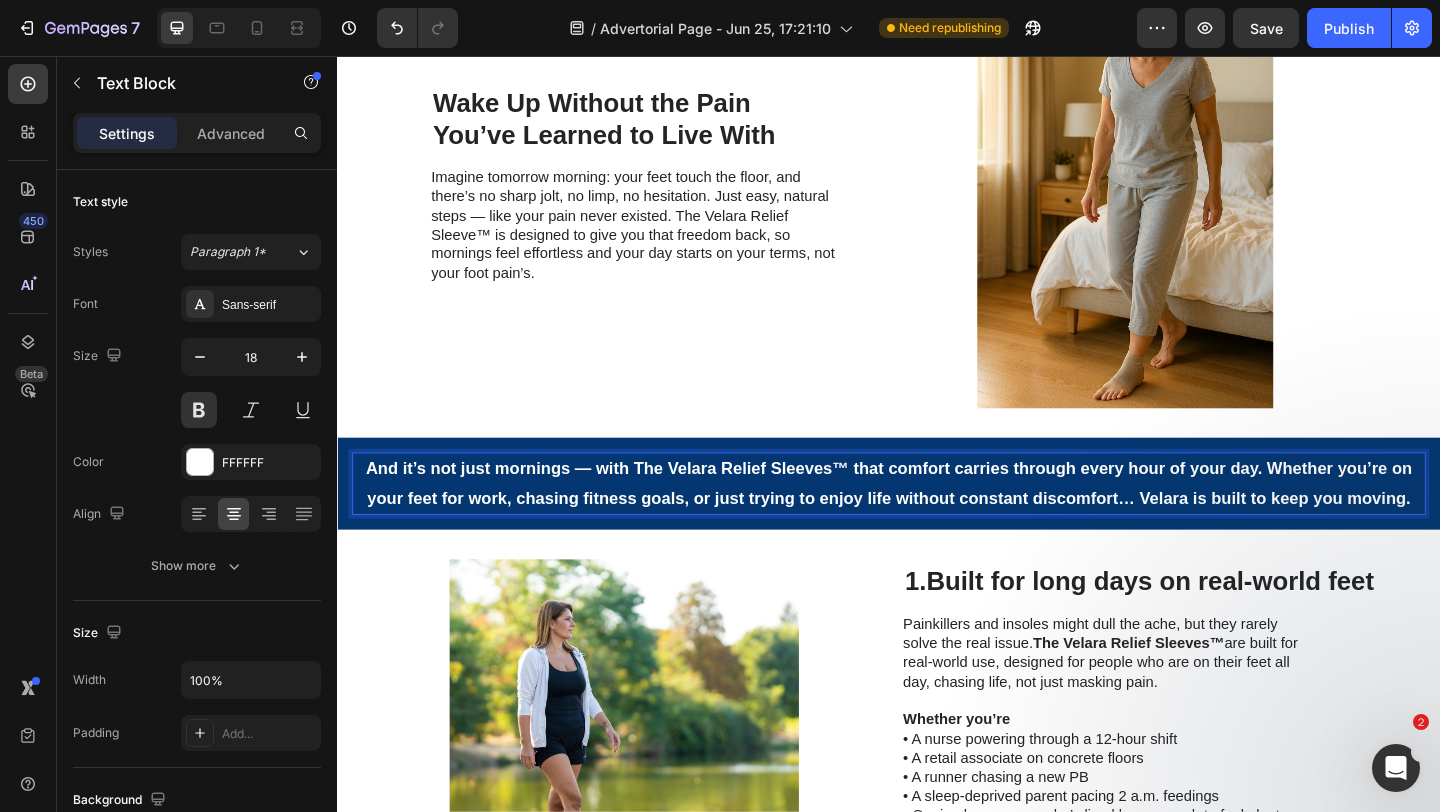 click on "And it’s not just mornings — with The Velara Relief Sleeves™ that comfort carries through every hour of your day. Whether you’re on your feet for work, chasing fitness goals, or just trying to enjoy life without constant discomfort… Velara is built to keep you moving." at bounding box center (937, 521) 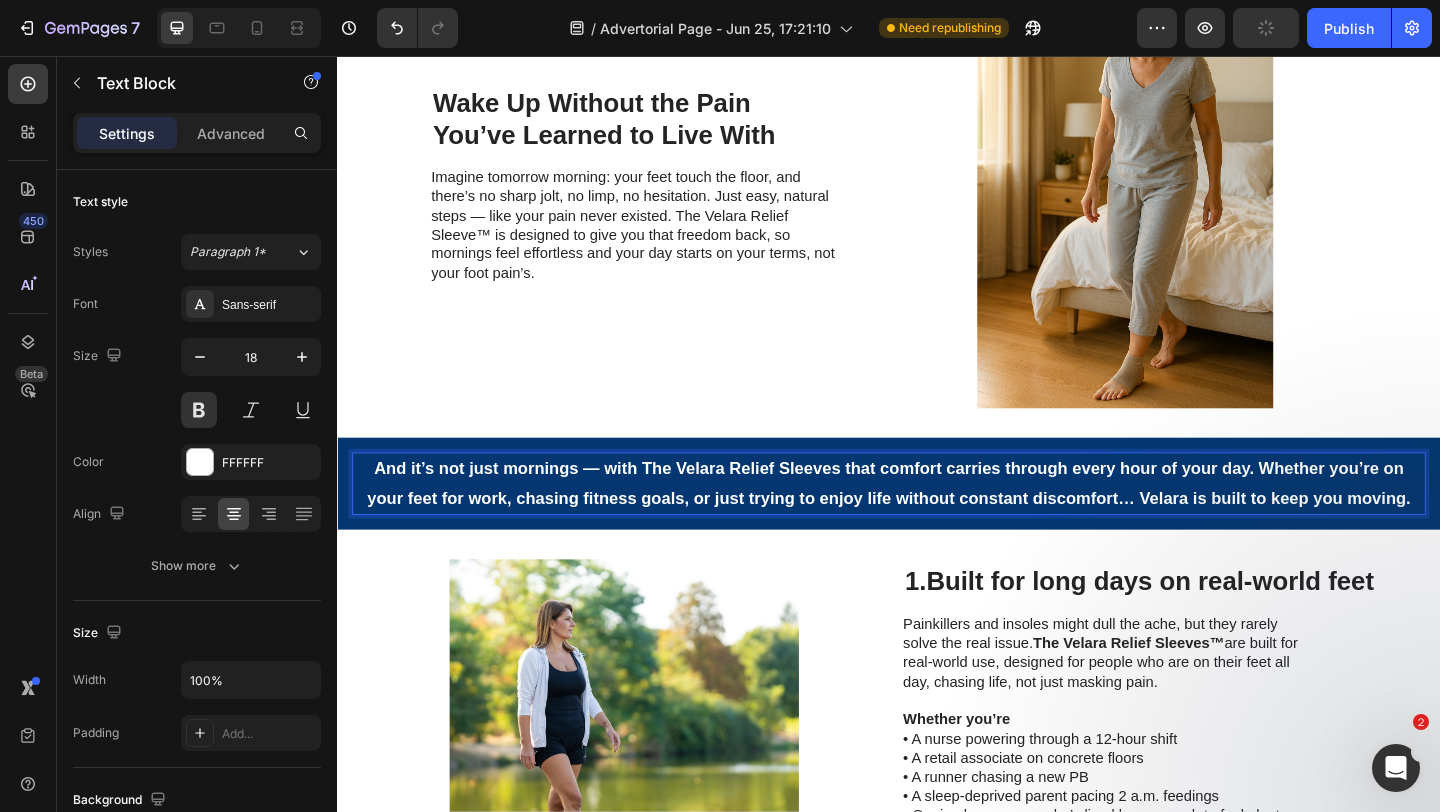 click on "And it’s not just mornings — with The Velara Relief Sleeves that comfort carries through every hour of your day. Whether you’re on your feet for work, chasing fitness goals, or just trying to enjoy life without constant discomfort… Velara is built to keep you moving." at bounding box center (937, 521) 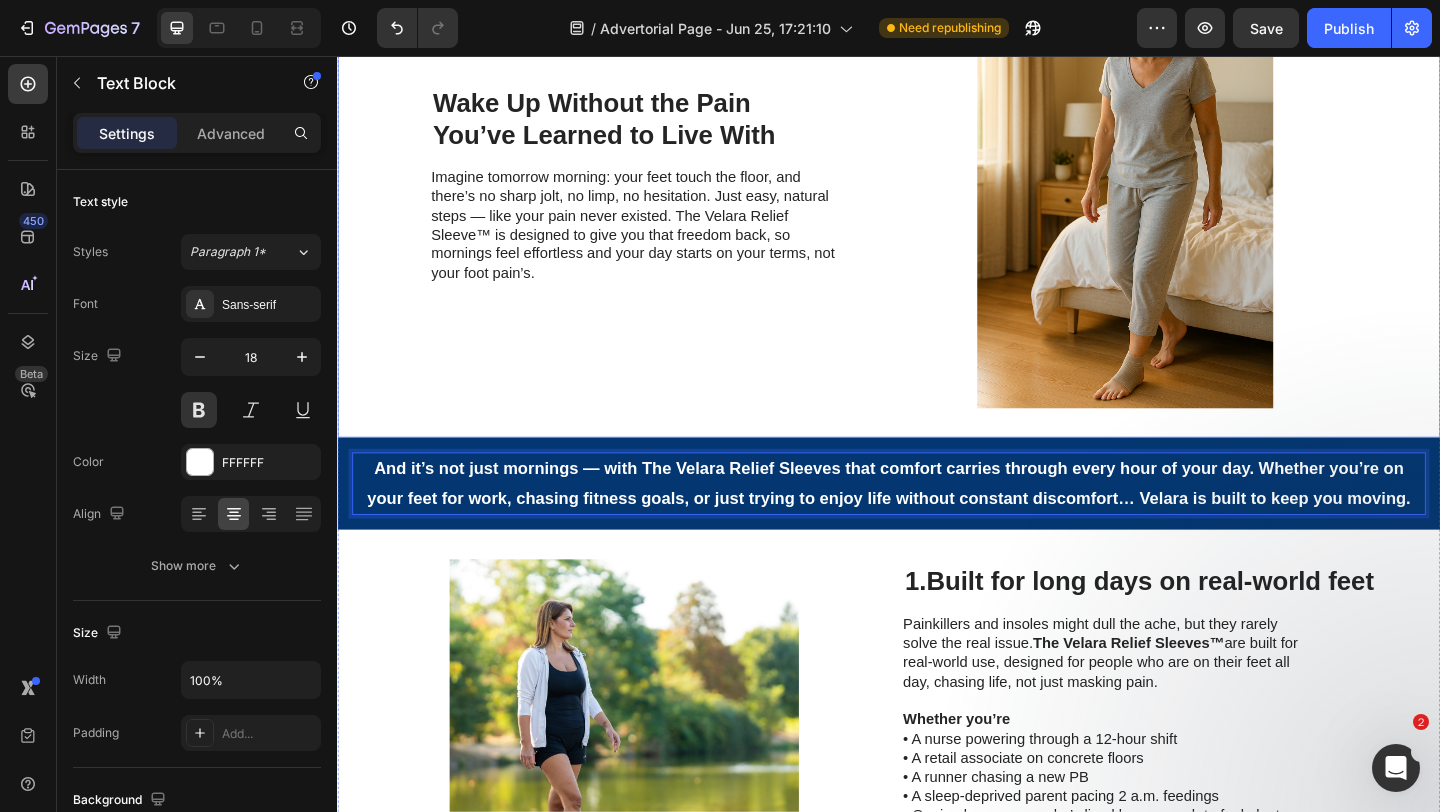 click on "Wake Up Without the Pain  You’ve Learned to Live With Heading Imagine tomorrow morning: your feet touch the floor, and there’s no sharp jolt, no limp, no hesitation. Just easy, natural steps — like your pain never existed. The Velara Relief Sleeve™ is designed to give you that freedom back, so mornings feel effortless and your day starts on your terms, not your foot pain’s. Text Block" at bounding box center [664, 197] 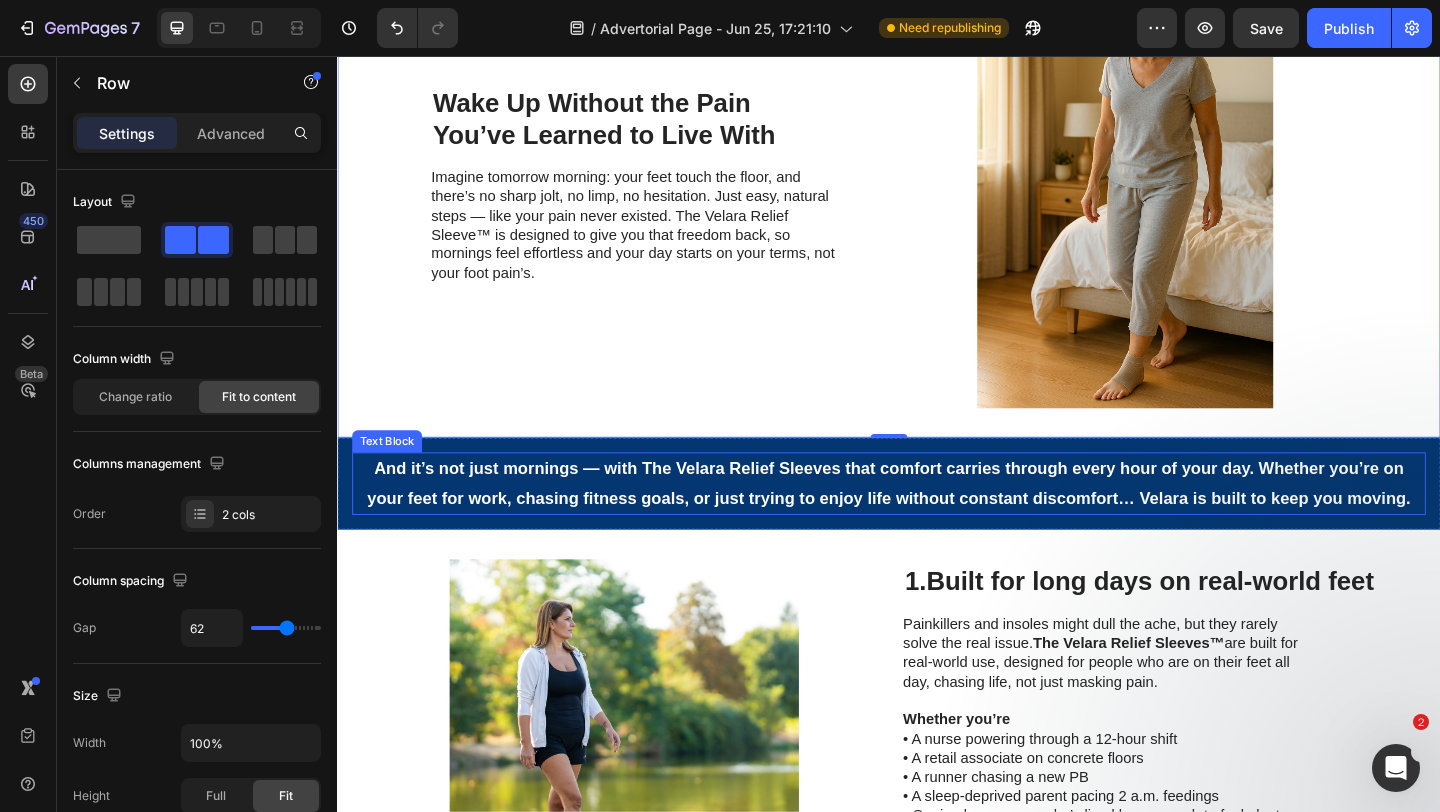 click on "And it’s not just mornings — with The Velara Relief Sleeves that comfort carries through every hour of your day. Whether you’re on your feet for work, chasing fitness goals, or just trying to enjoy life without constant discomfort… Velara is built to keep you moving." at bounding box center (937, 521) 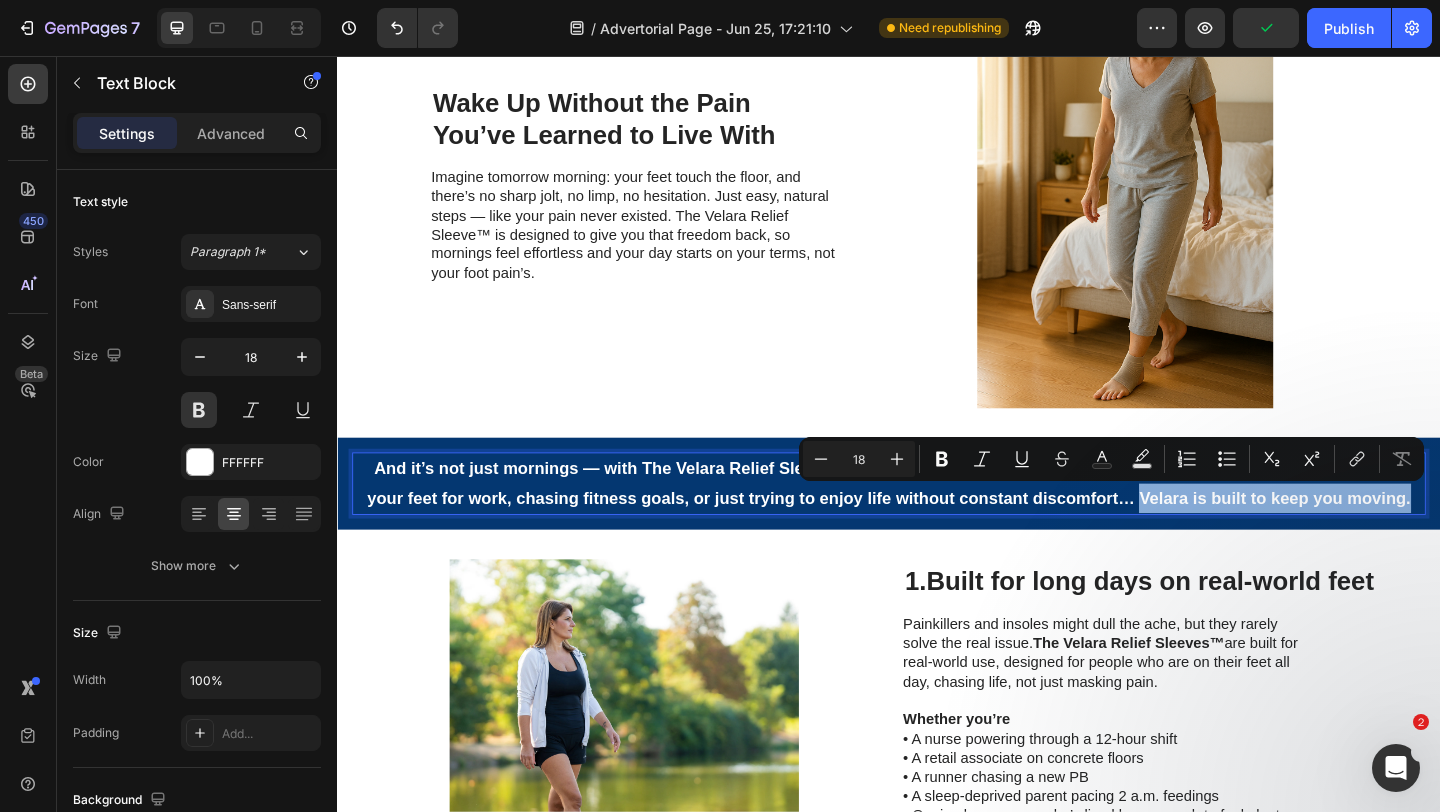 drag, startPoint x: 1509, startPoint y: 543, endPoint x: 1212, endPoint y: 544, distance: 297.00168 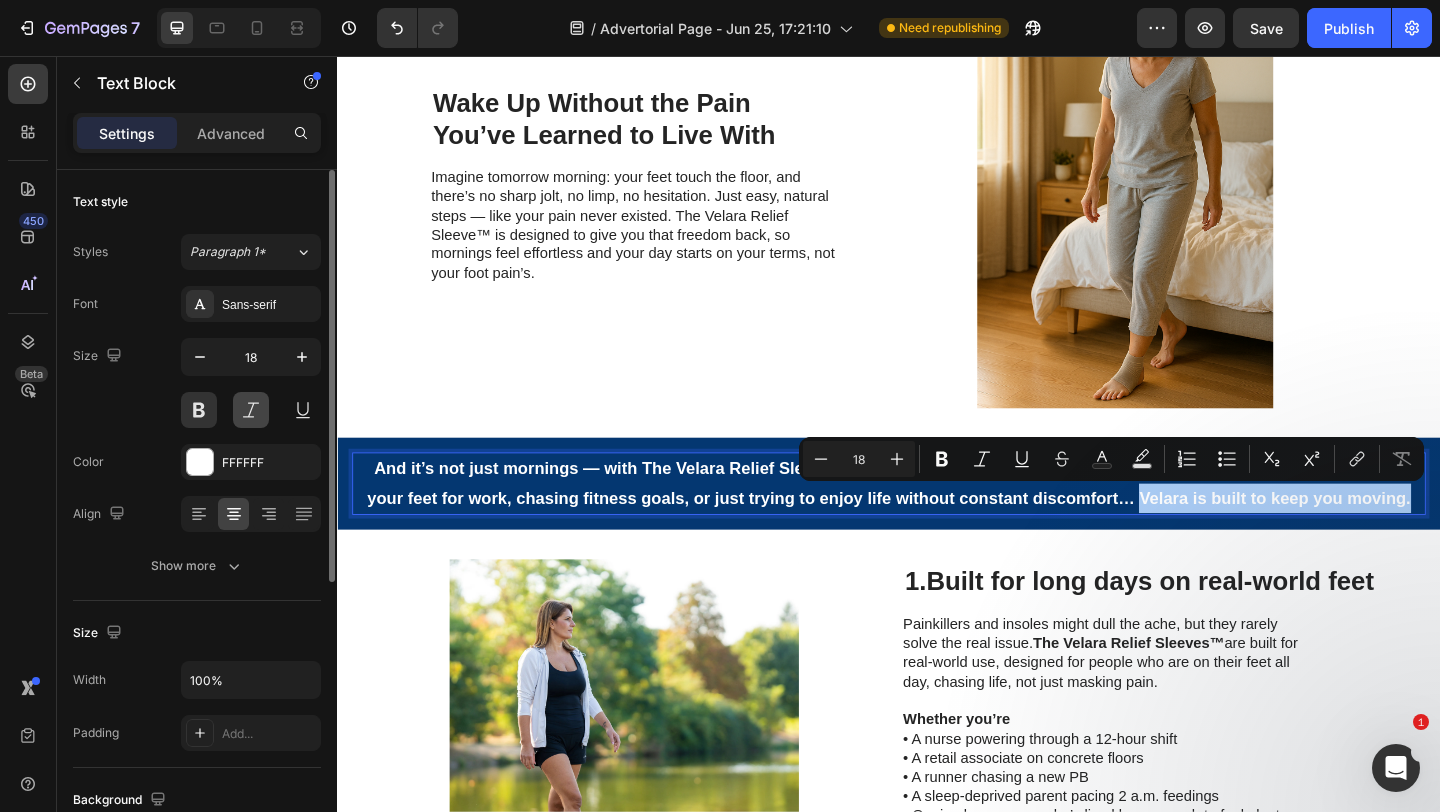 click at bounding box center (251, 410) 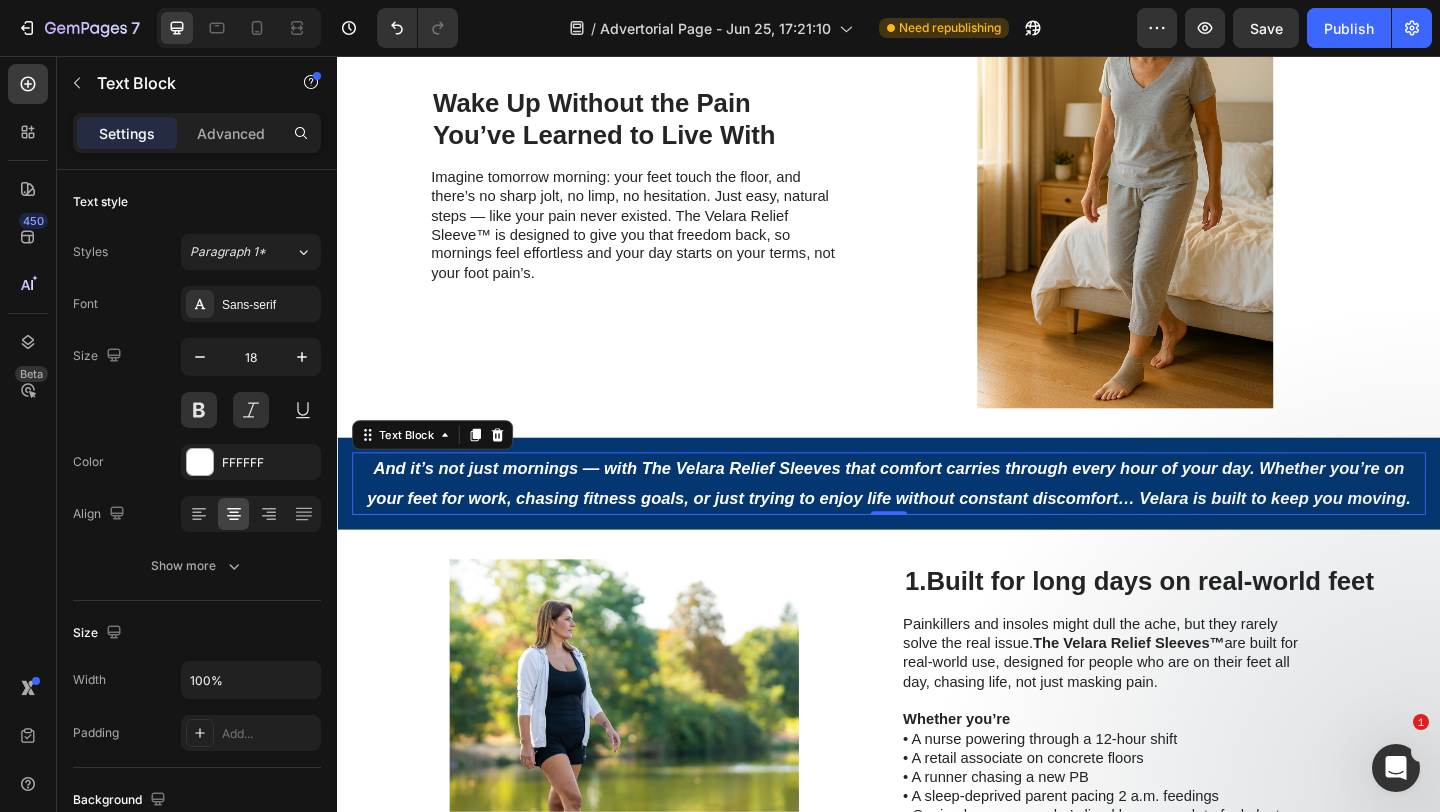click on "Image 1.  Built for long days on real-world feet Heading Painkillers and insoles might dull the ache, but they rarely solve the real issue.  The Velara Relief Sleeves™  are built for real-world use, designed for people who are on their feet all day, chasing life, not just masking pain.   Whether you’re • A nurse powering through a 12-hour shift • A retail associate on concrete floors • A runner chasing a new PB • A sleep-deprived parent pacing 2 a.m. feedings • Or simply someone who’s lived long enough to feel plantar fasciitis with every step   Velara supports every step—at work, on errands, and at play—so foot pain never writes your schedule again. Text Block Row" at bounding box center (937, 793) 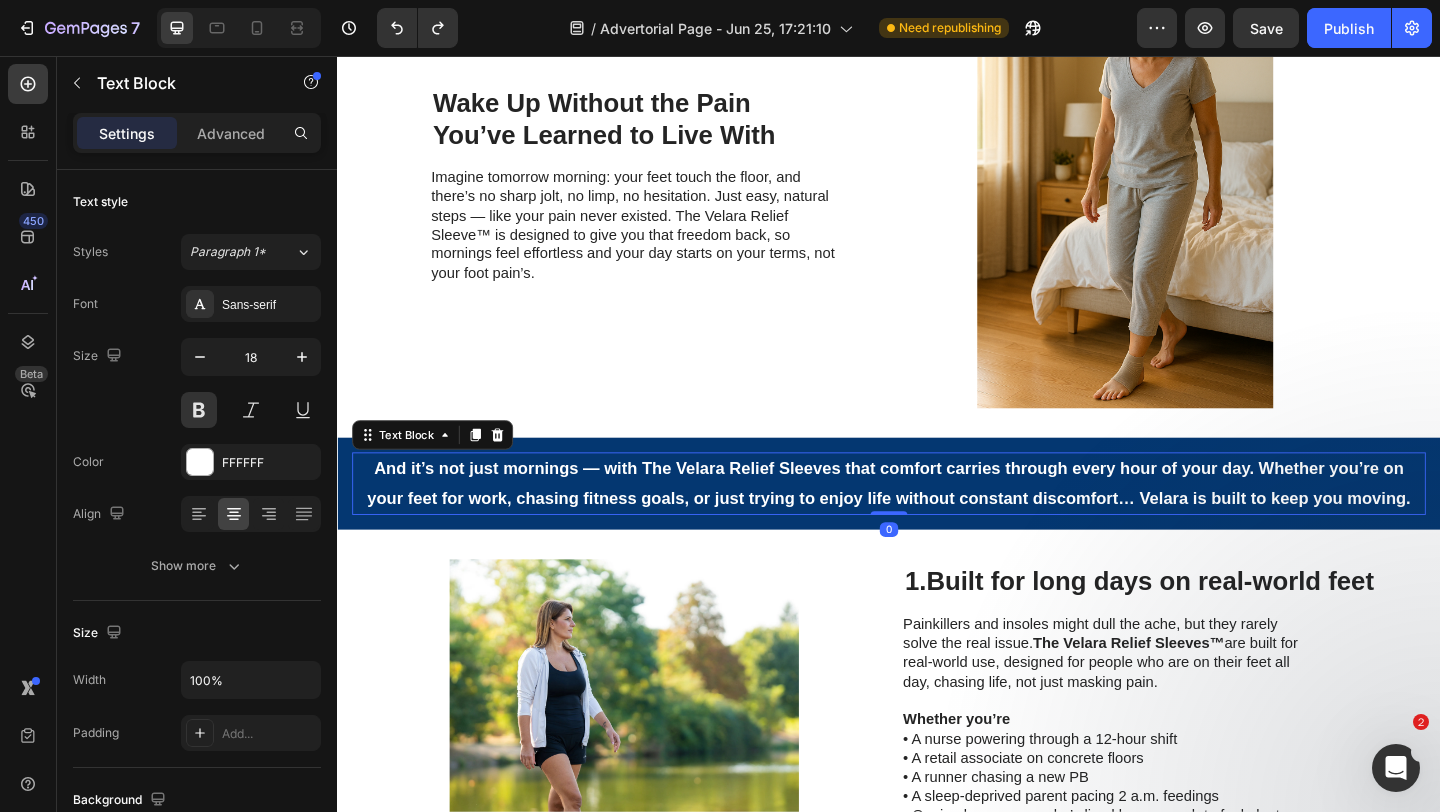 click on "And it’s not just mornings — with The Velara Relief Sleeves that comfort carries through every hour of your day. Whether you’re on your feet for work, chasing fitness goals, or just trying to enjoy life without constant discomfort… Velara is built to keep you moving." at bounding box center [937, 521] 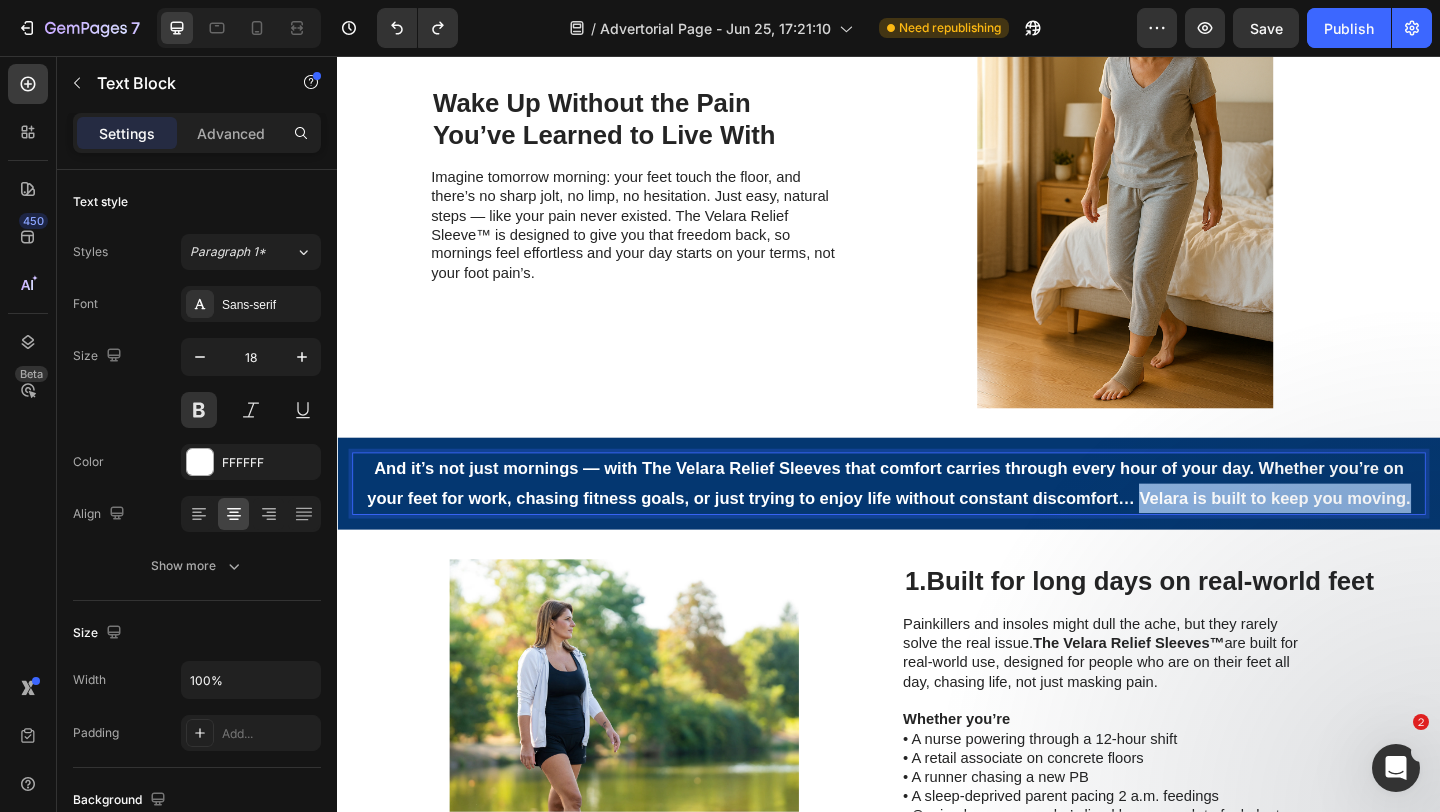 drag, startPoint x: 1508, startPoint y: 538, endPoint x: 1213, endPoint y: 529, distance: 295.13727 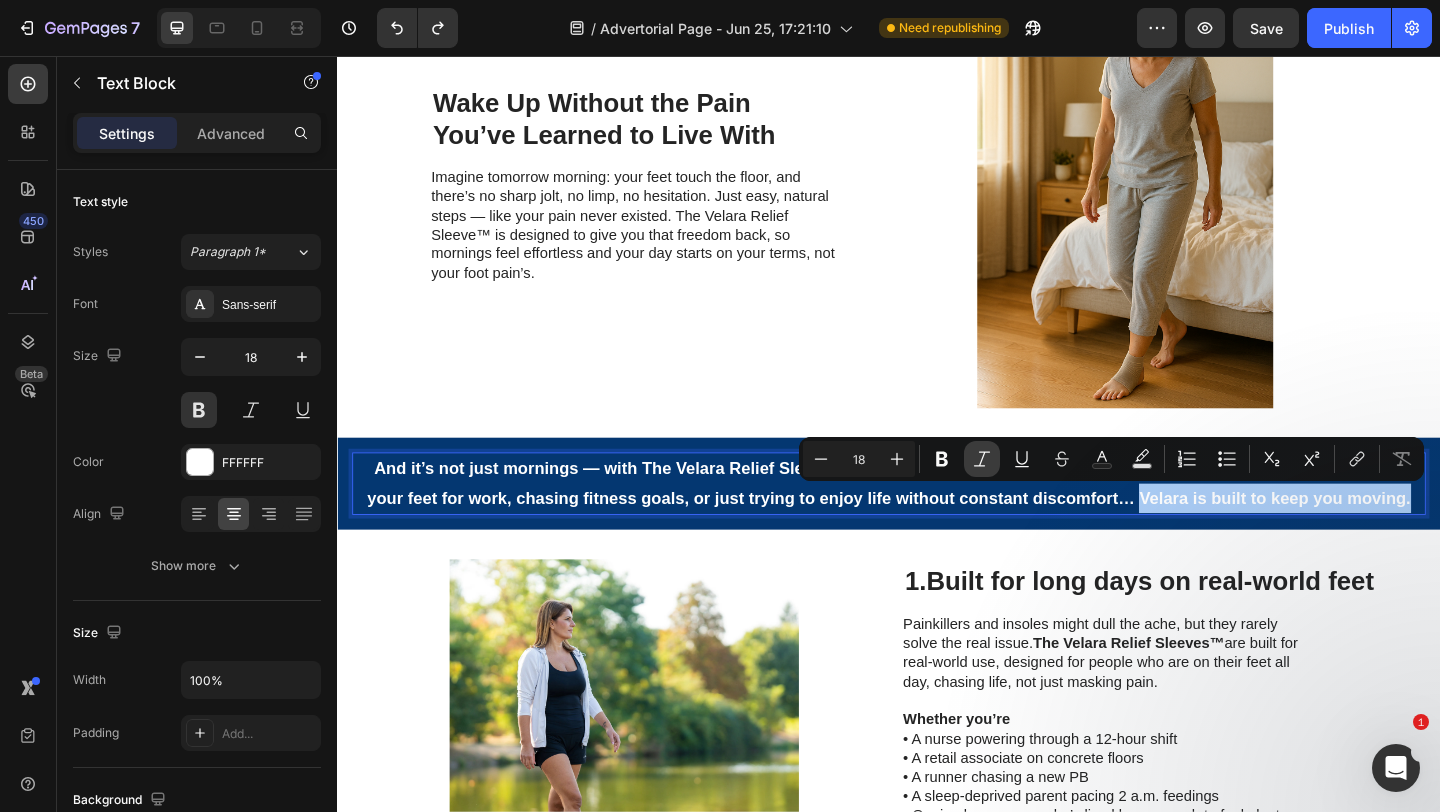drag, startPoint x: 982, startPoint y: 458, endPoint x: 709, endPoint y: 469, distance: 273.22153 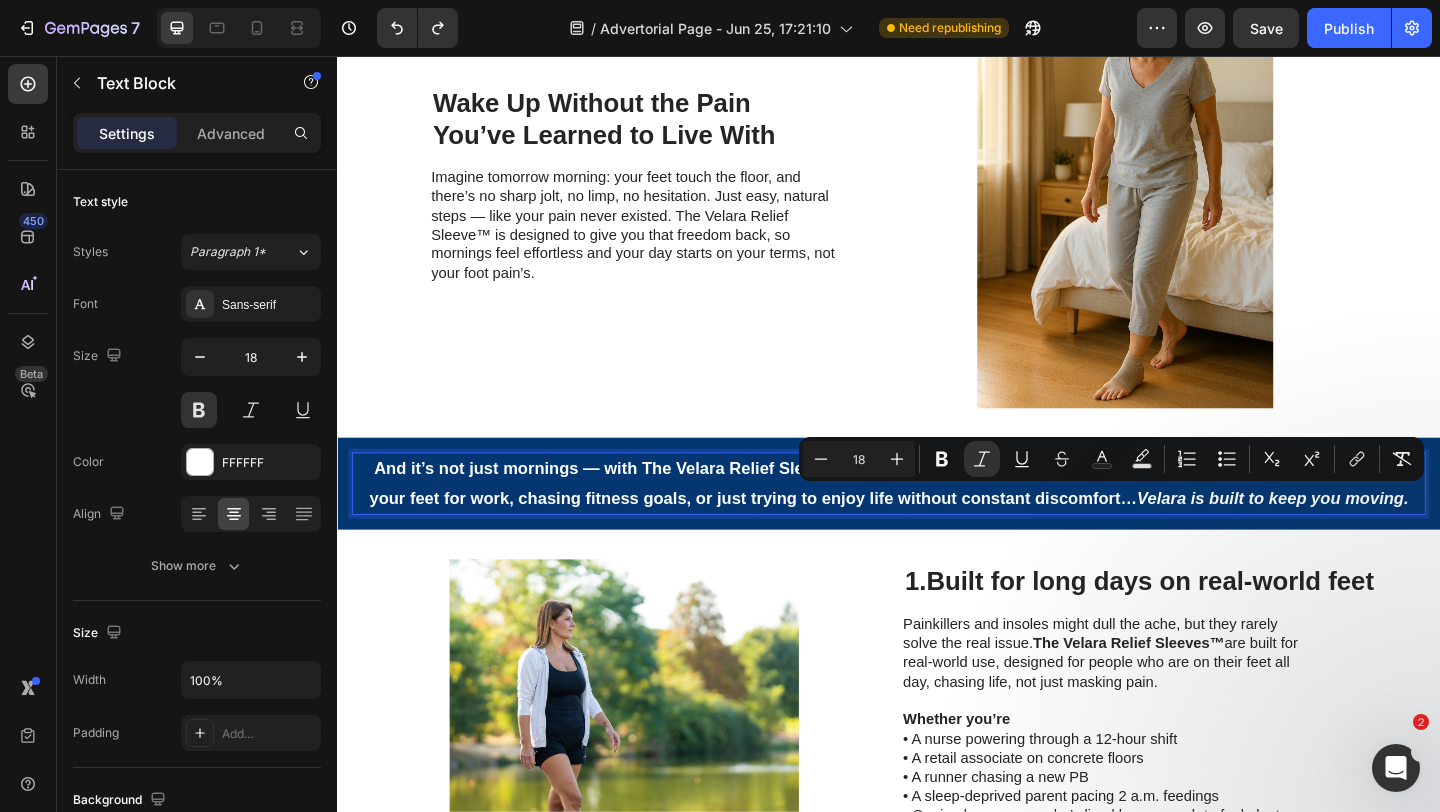 click on "And it’s not just mornings — with The Velara Relief Sleeves that comfort carries through every hour of your day. Whether you’re on your feet for work, chasing fitness goals, or just trying to enjoy life without constant discomfort…  Velara is built to keep you moving. Text Block   0 Row" at bounding box center (937, 521) 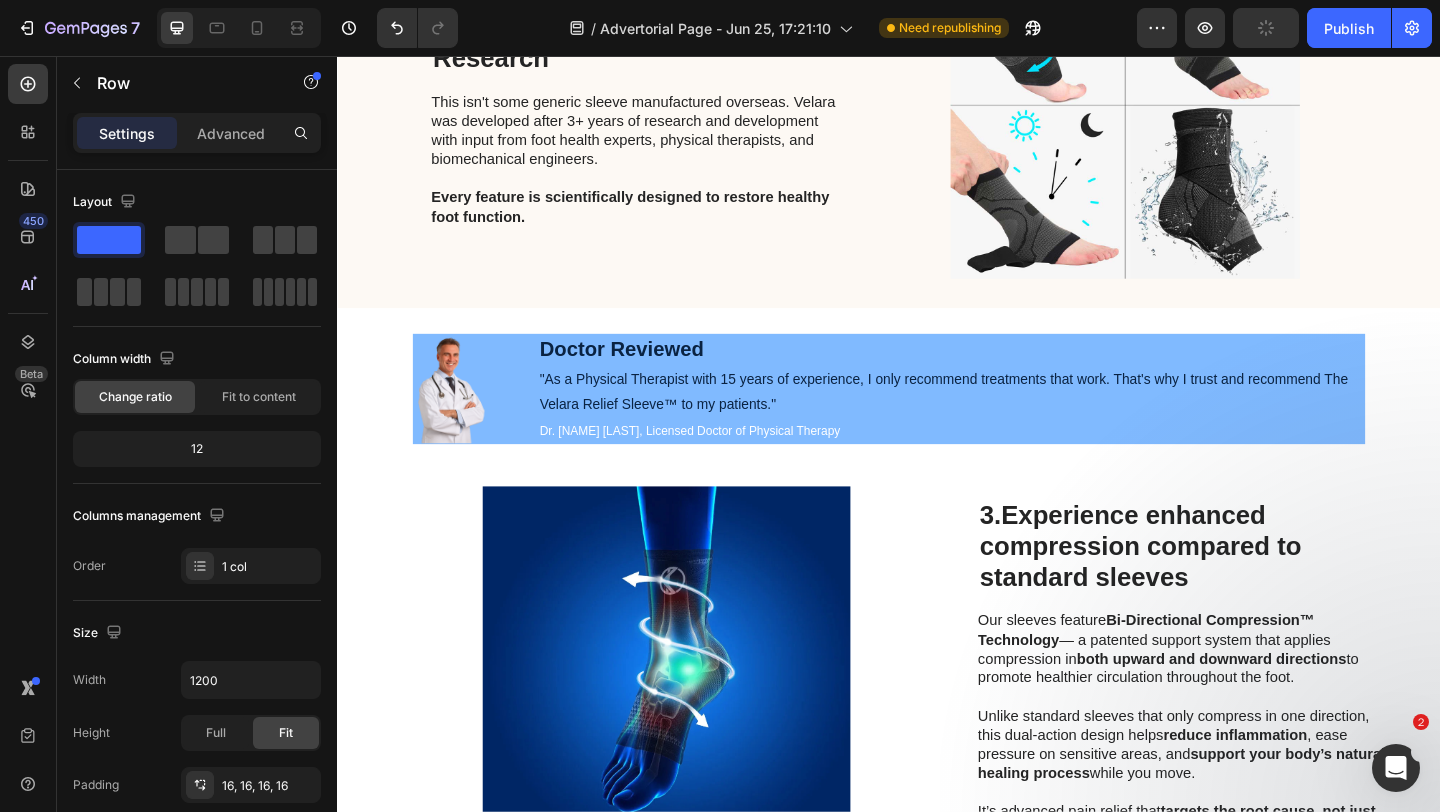 scroll, scrollTop: 1592, scrollLeft: 0, axis: vertical 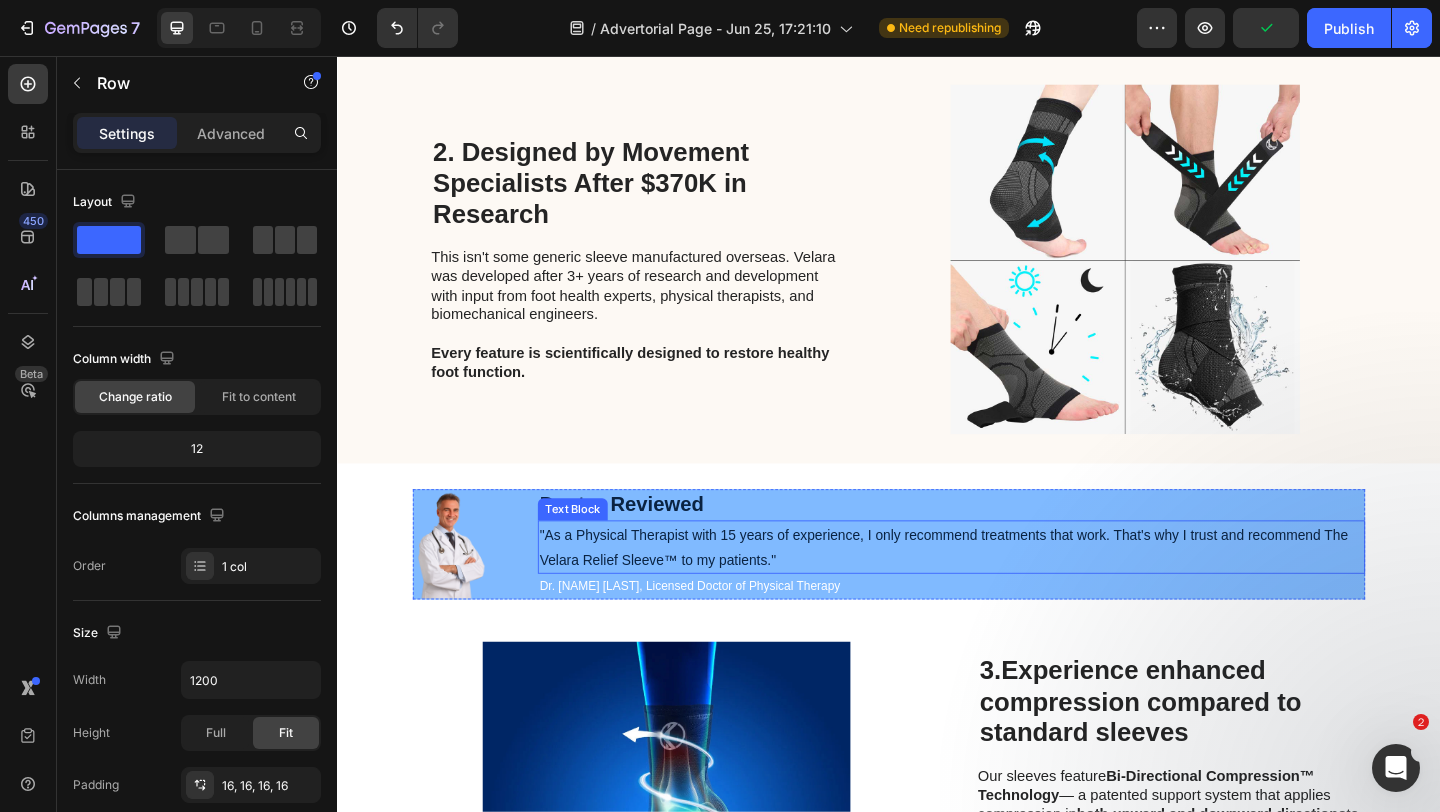 click on ""As a Physical Therapist with 15 years of experience, I only recommend treatments that work. That's why I trust and recommend The Velara Relief Sleeve™ to my patients."" at bounding box center [1005, 590] 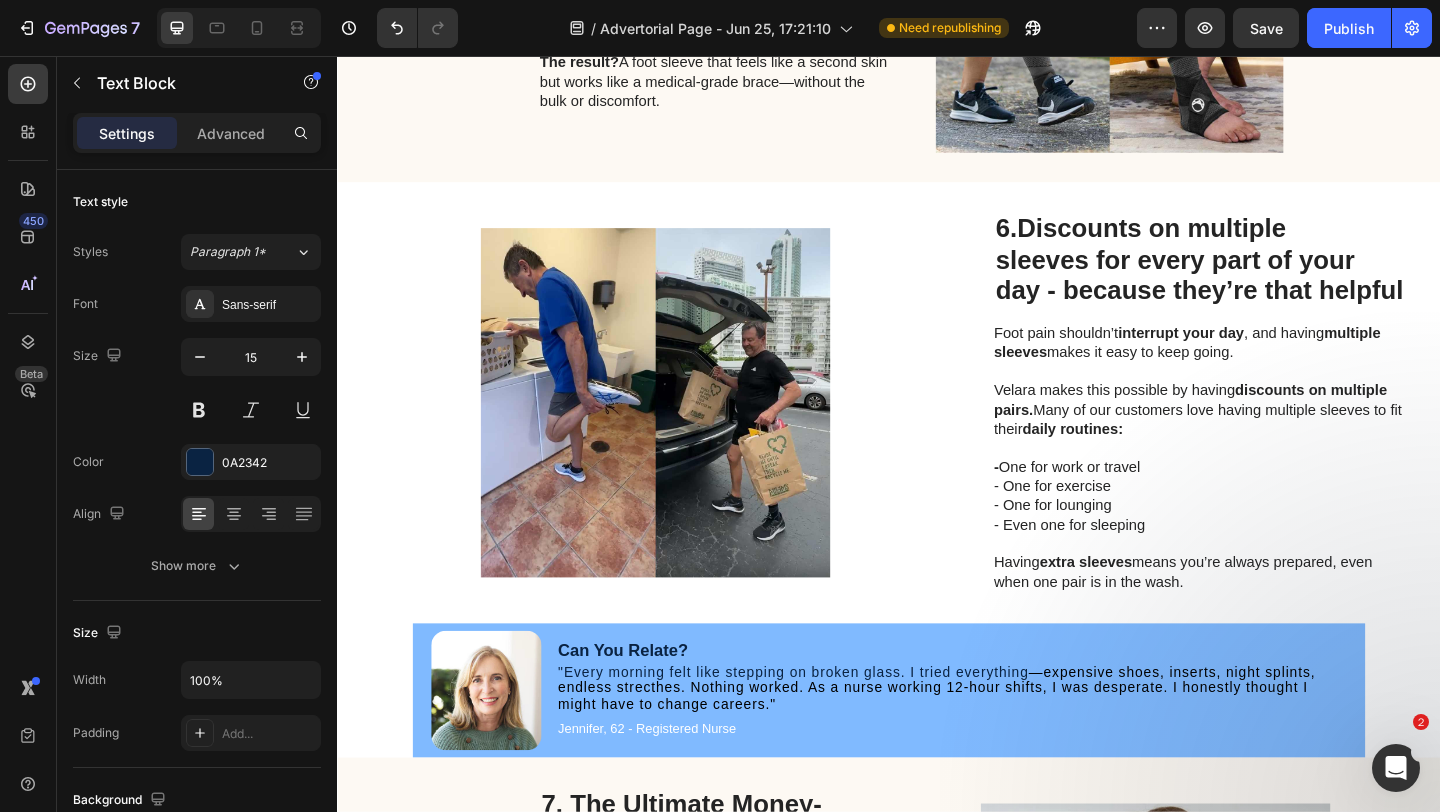 scroll, scrollTop: 4142, scrollLeft: 0, axis: vertical 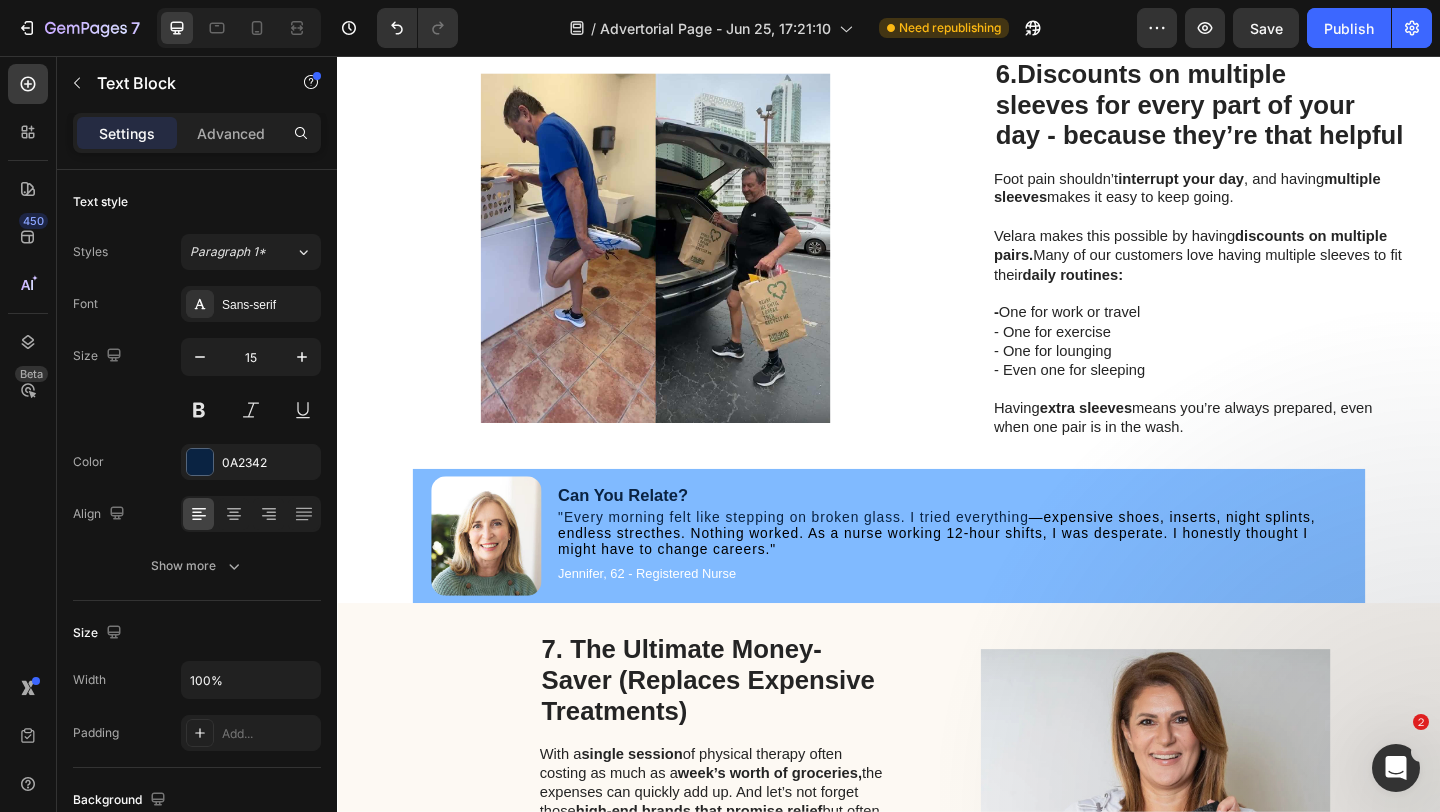 click on "—expensive shoes, inserts, night splints, endless strecthes. Nothing worked. As a nurse working 12-hour shifts, I was desperate. I honestly thought I might have to change careers."" at bounding box center [989, 575] 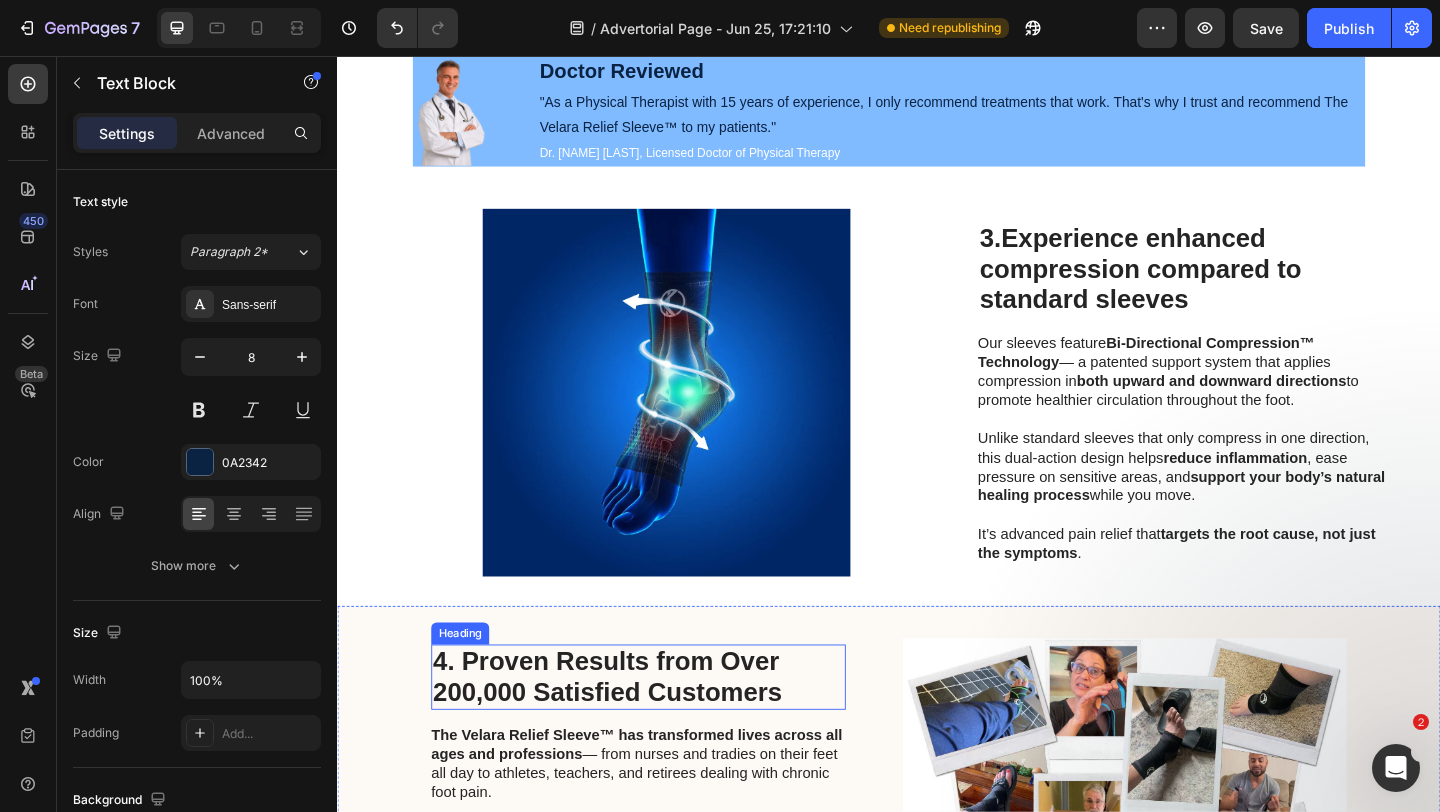 scroll, scrollTop: 1821, scrollLeft: 0, axis: vertical 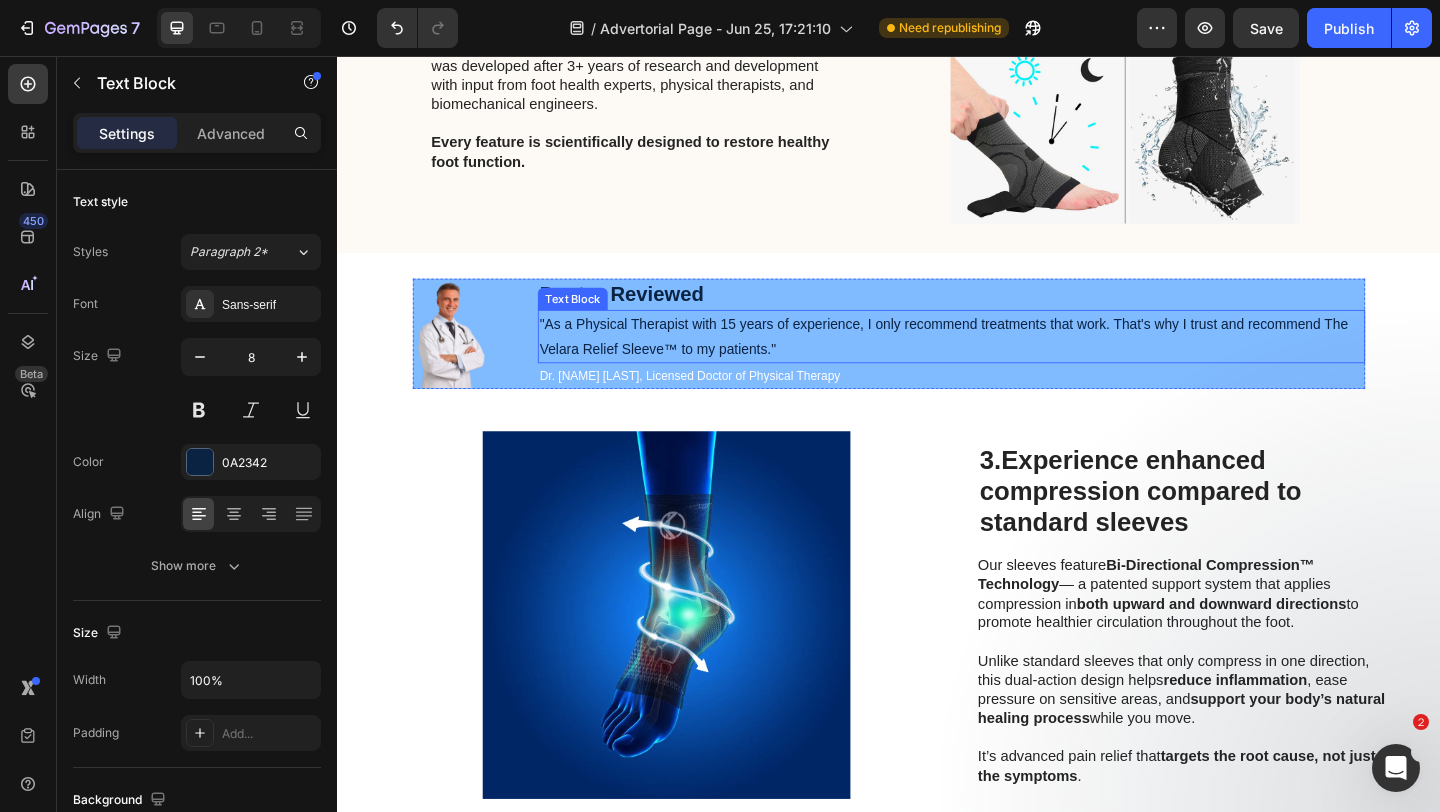 click on ""As a Physical Therapist with 15 years of experience, I only recommend treatments that work. That's why I trust and recommend The Velara Relief Sleeve™ to my patients."" at bounding box center (1005, 361) 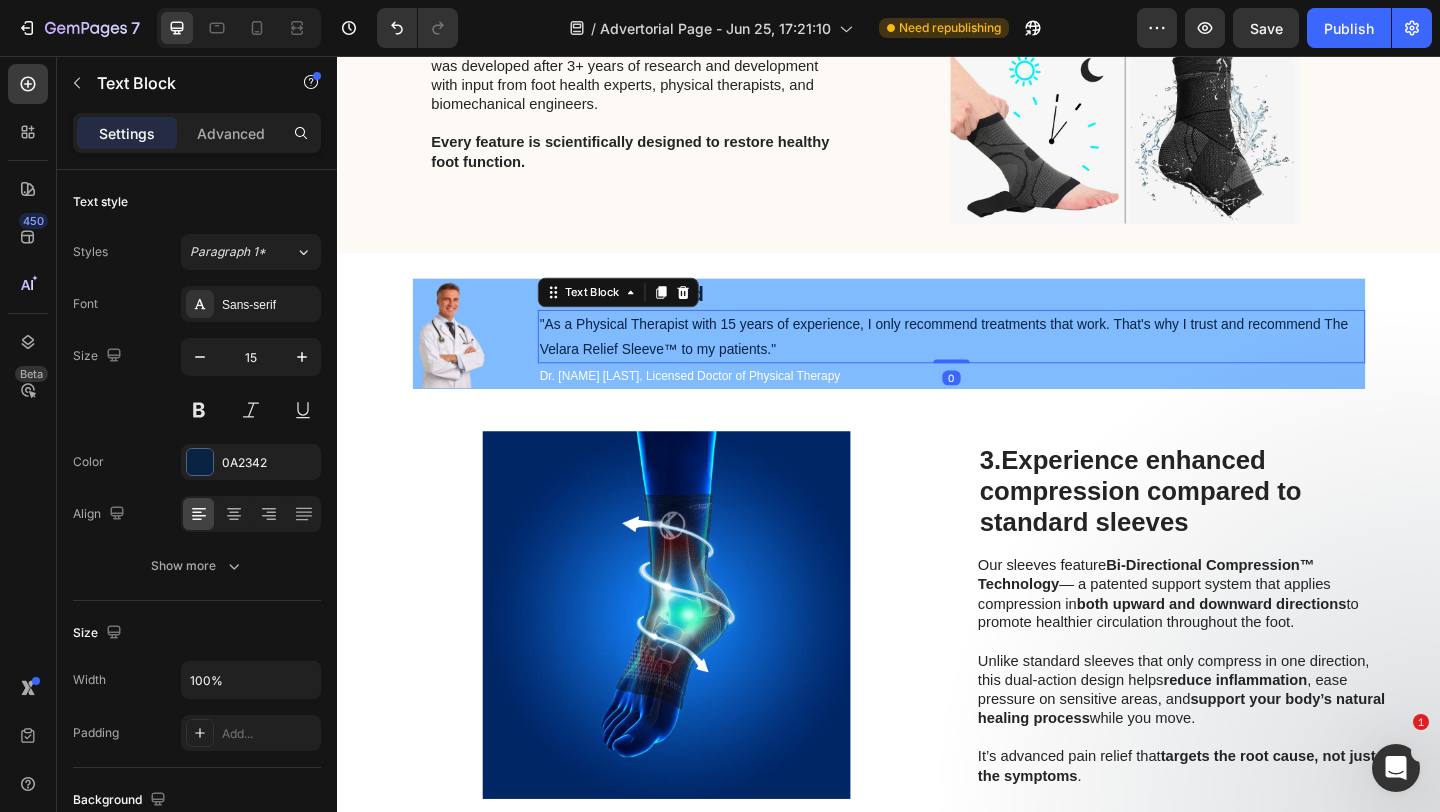 click on ""As a Physical Therapist with 15 years of experience, I only recommend treatments that work. That's why I trust and recommend The Velara Relief Sleeve™ to my patients."" at bounding box center (1005, 361) 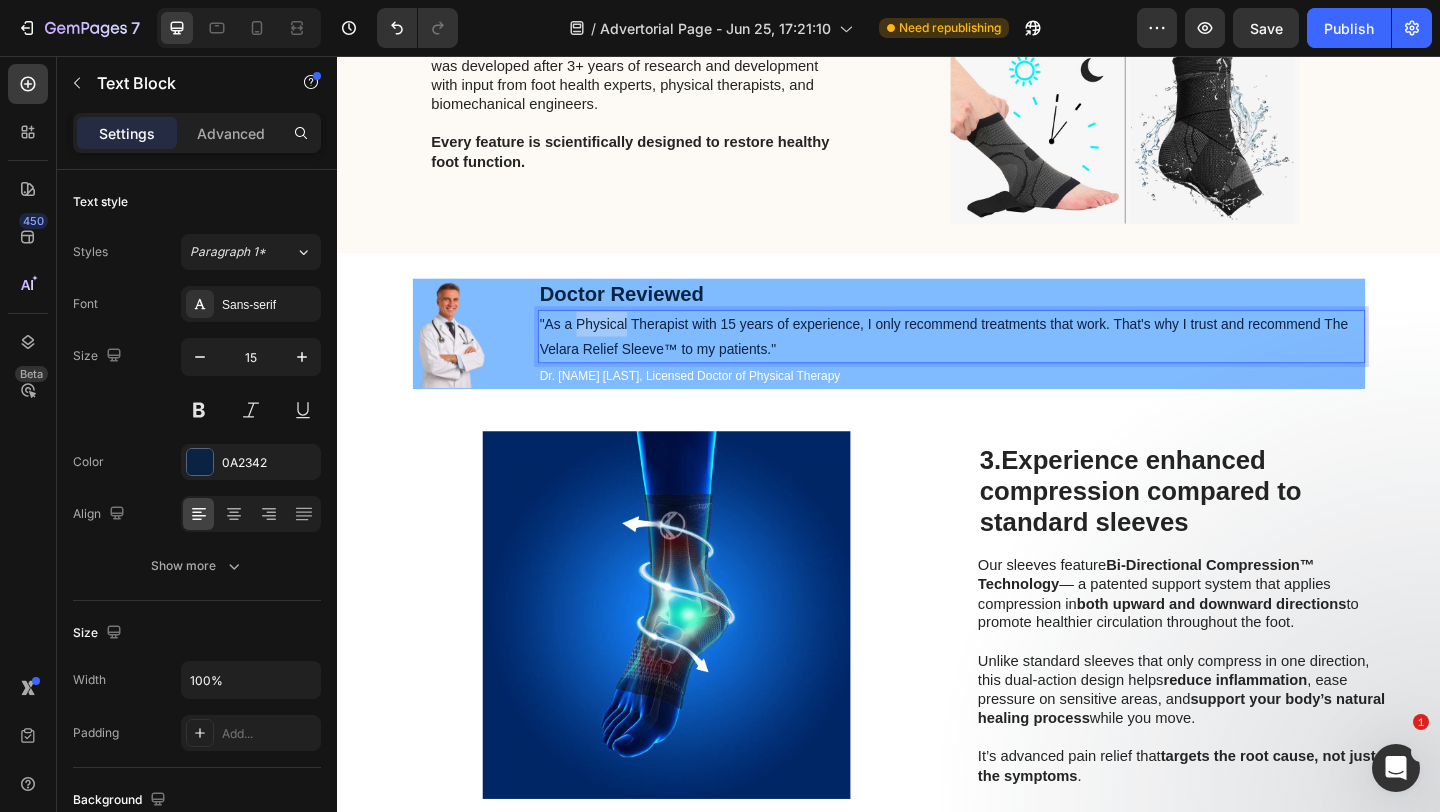 click on ""As a Physical Therapist with 15 years of experience, I only recommend treatments that work. That's why I trust and recommend The Velara Relief Sleeve™ to my patients."" at bounding box center (1005, 361) 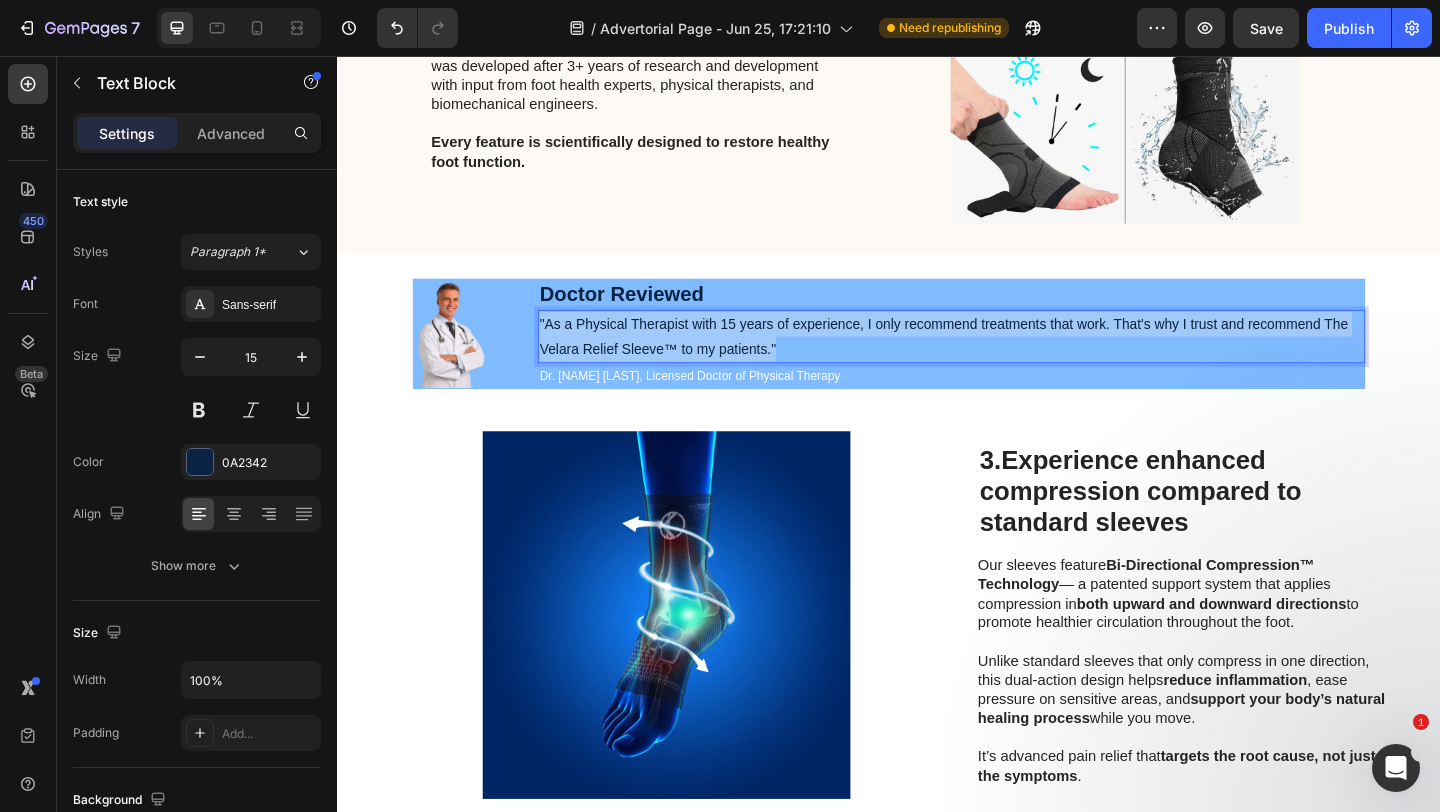 click on ""As a Physical Therapist with 15 years of experience, I only recommend treatments that work. That's why I trust and recommend The Velara Relief Sleeve™ to my patients."" at bounding box center (1005, 361) 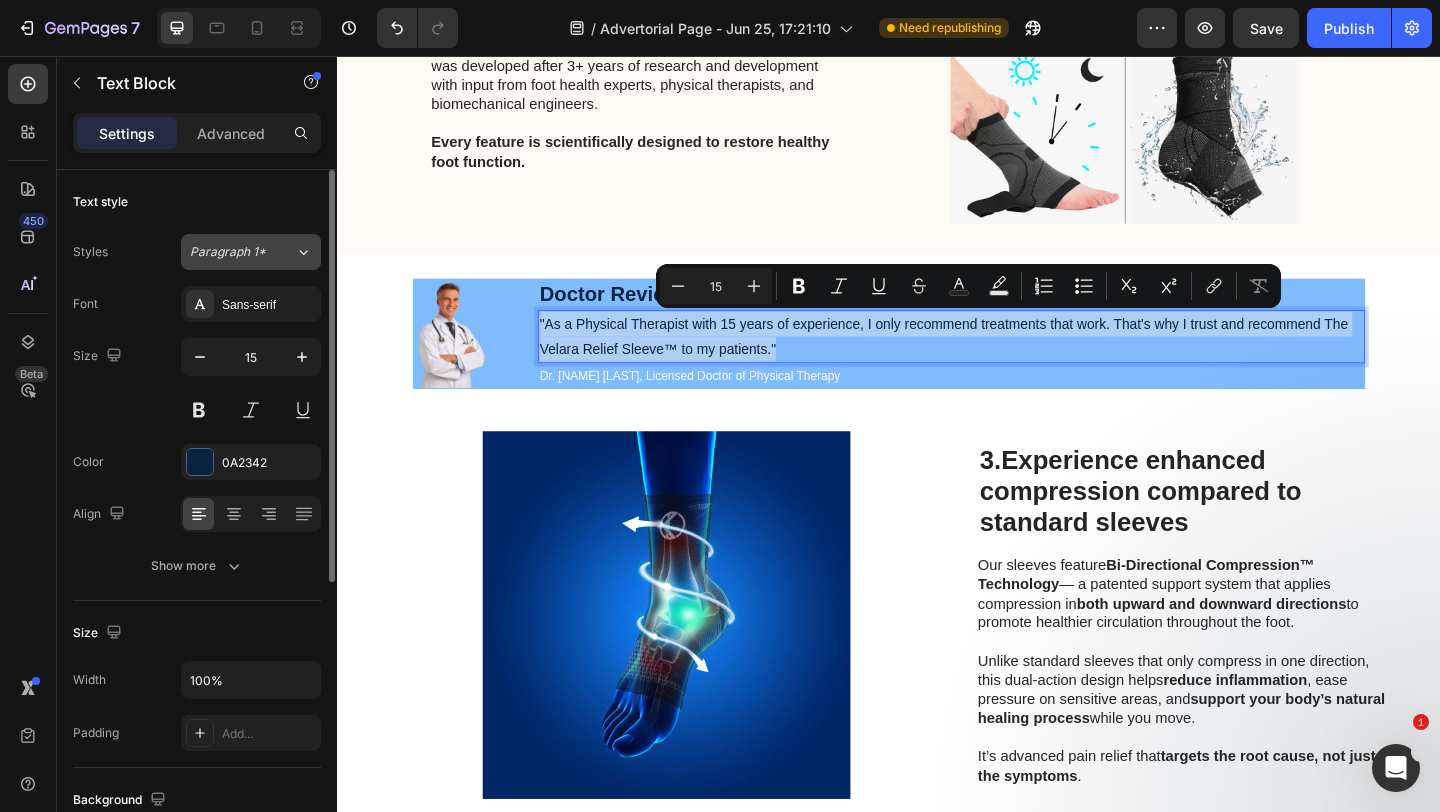 click on "Paragraph 1*" at bounding box center (230, 252) 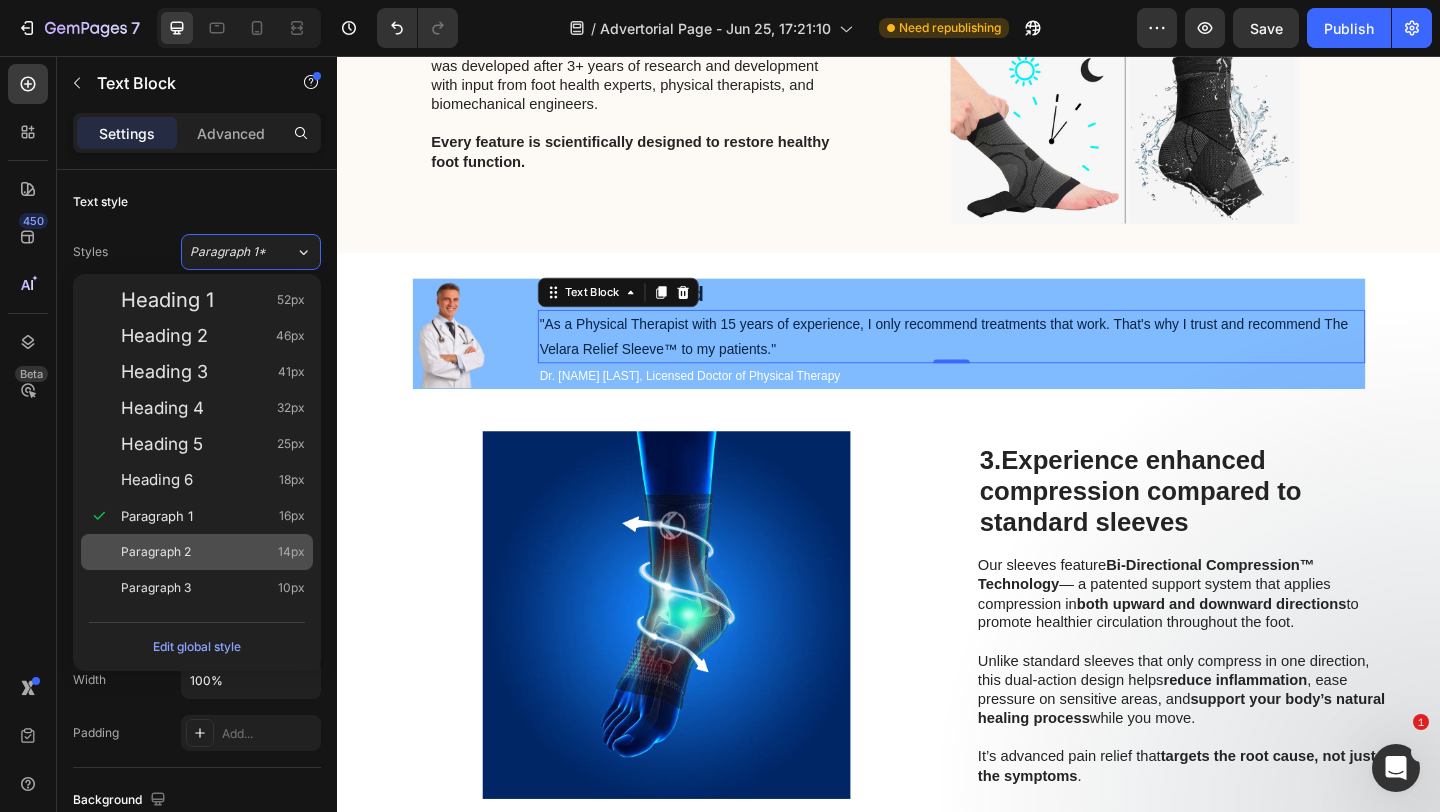 click on "Paragraph 2 14px" at bounding box center [213, 552] 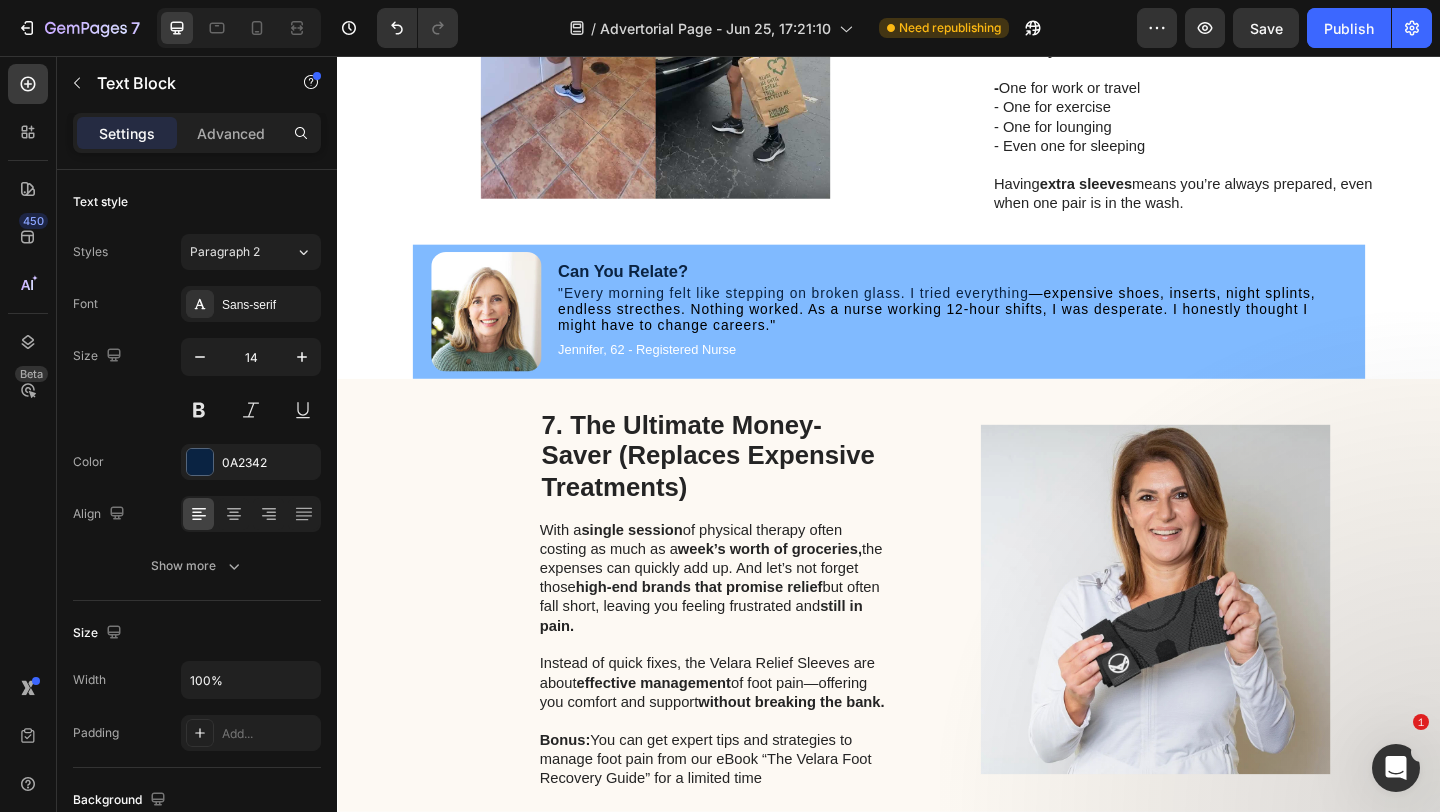scroll, scrollTop: 4537, scrollLeft: 0, axis: vertical 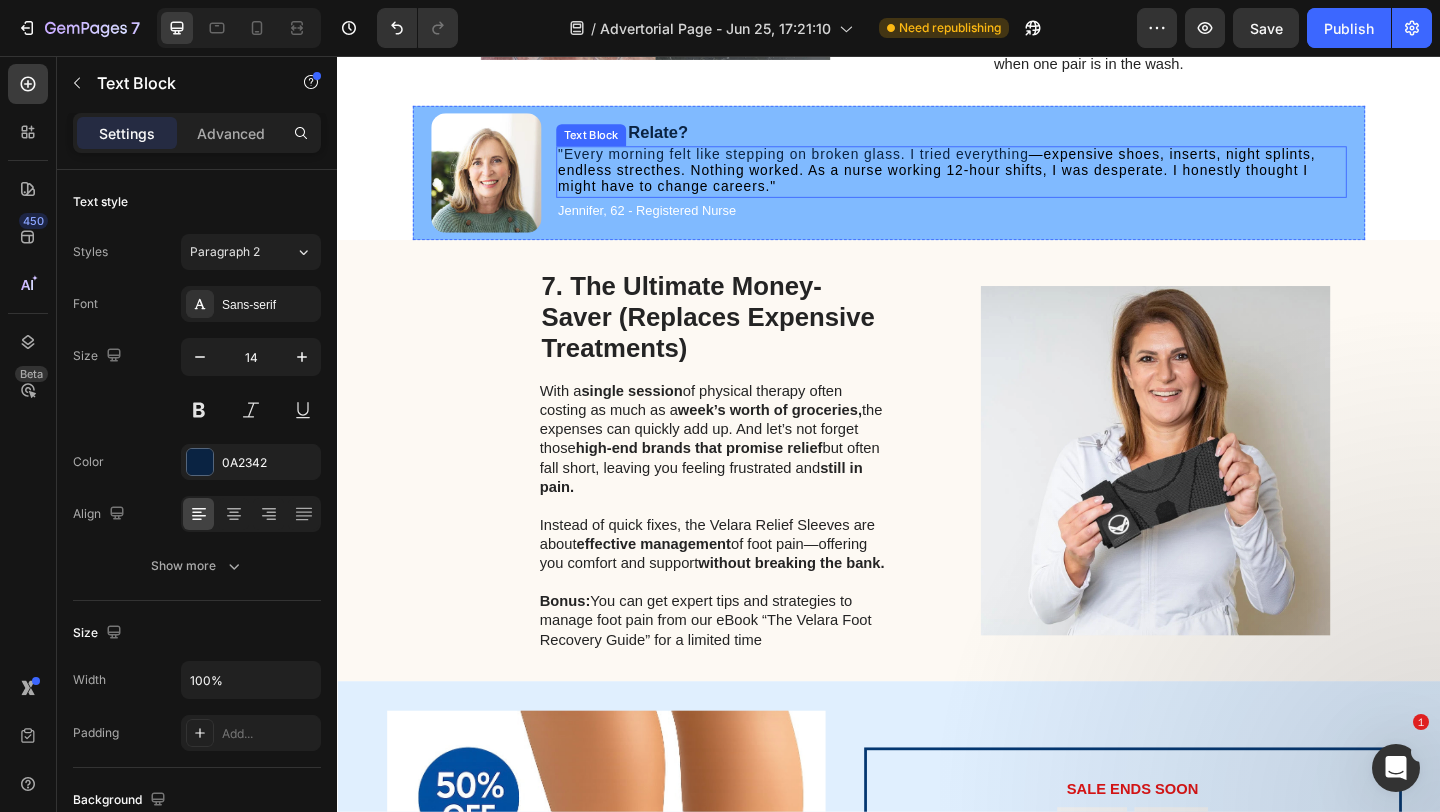 click on ""Every morning felt like stepping on broken glass. I tried everything" at bounding box center (833, 162) 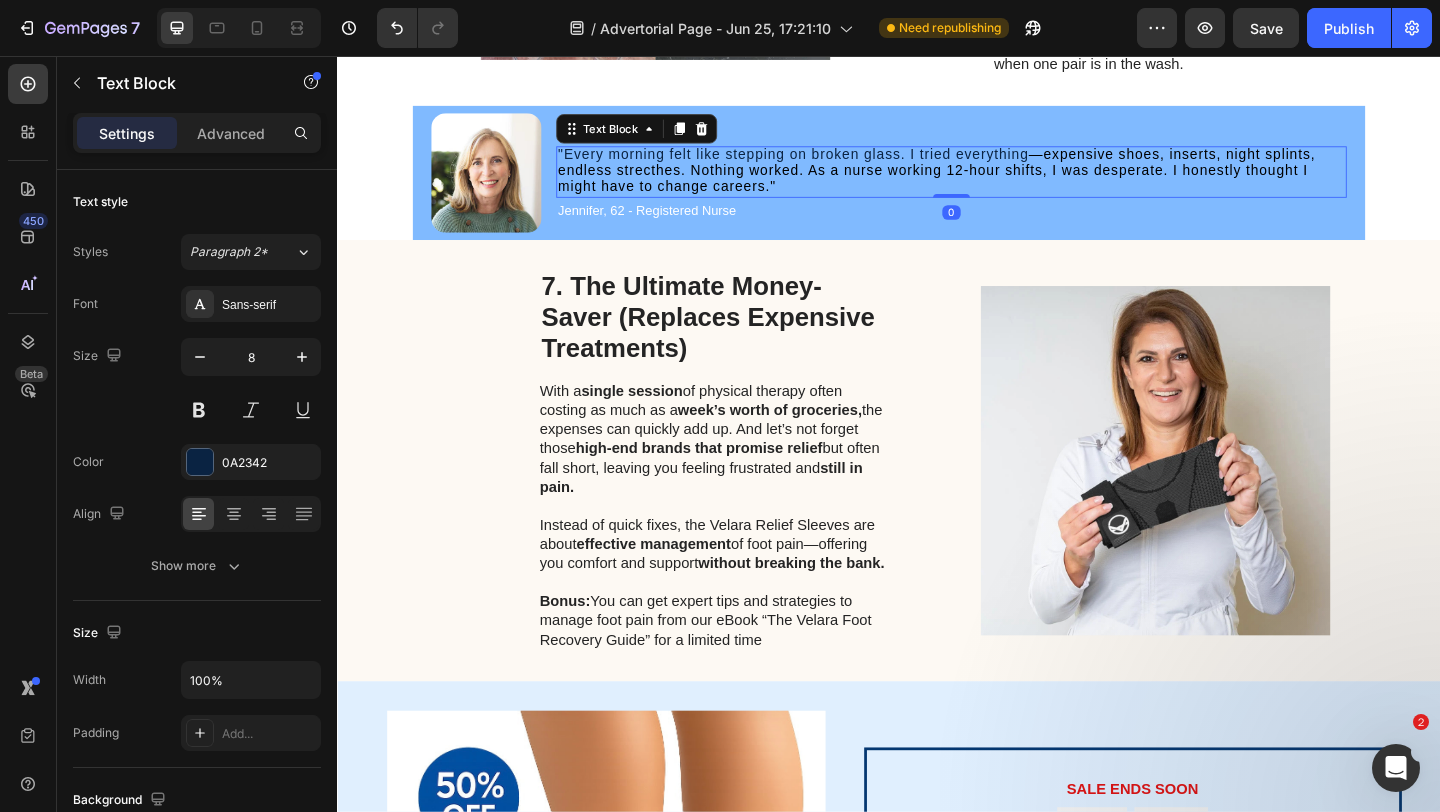 click on "—expensive shoes, inserts, night splints, endless strecthes. Nothing worked. As a nurse working 12-hour shifts, I was desperate. I honestly thought I might have to change careers."" at bounding box center (989, 180) 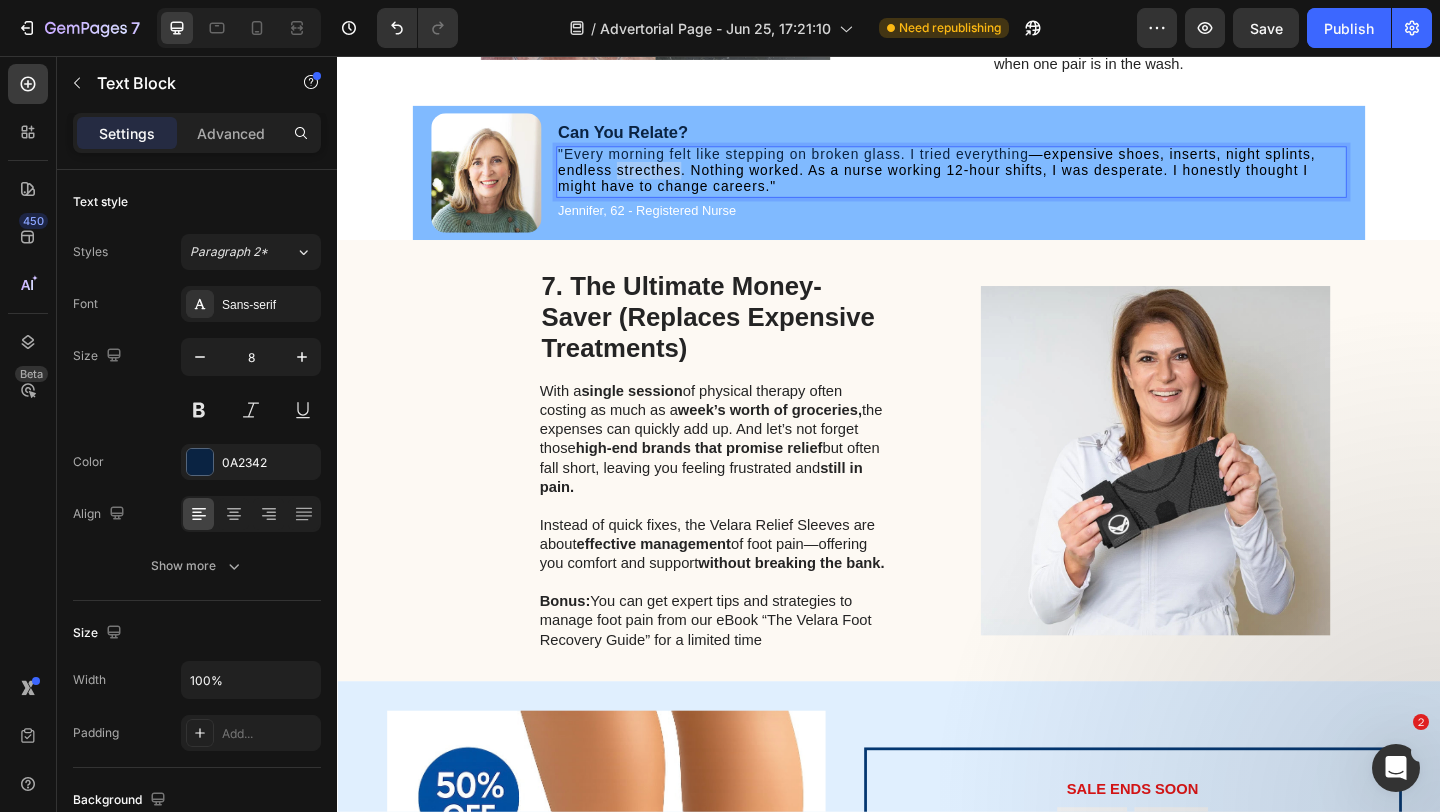 click on "—expensive shoes, inserts, night splints, endless strecthes. Nothing worked. As a nurse working 12-hour shifts, I was desperate. I honestly thought I might have to change careers."" at bounding box center [989, 180] 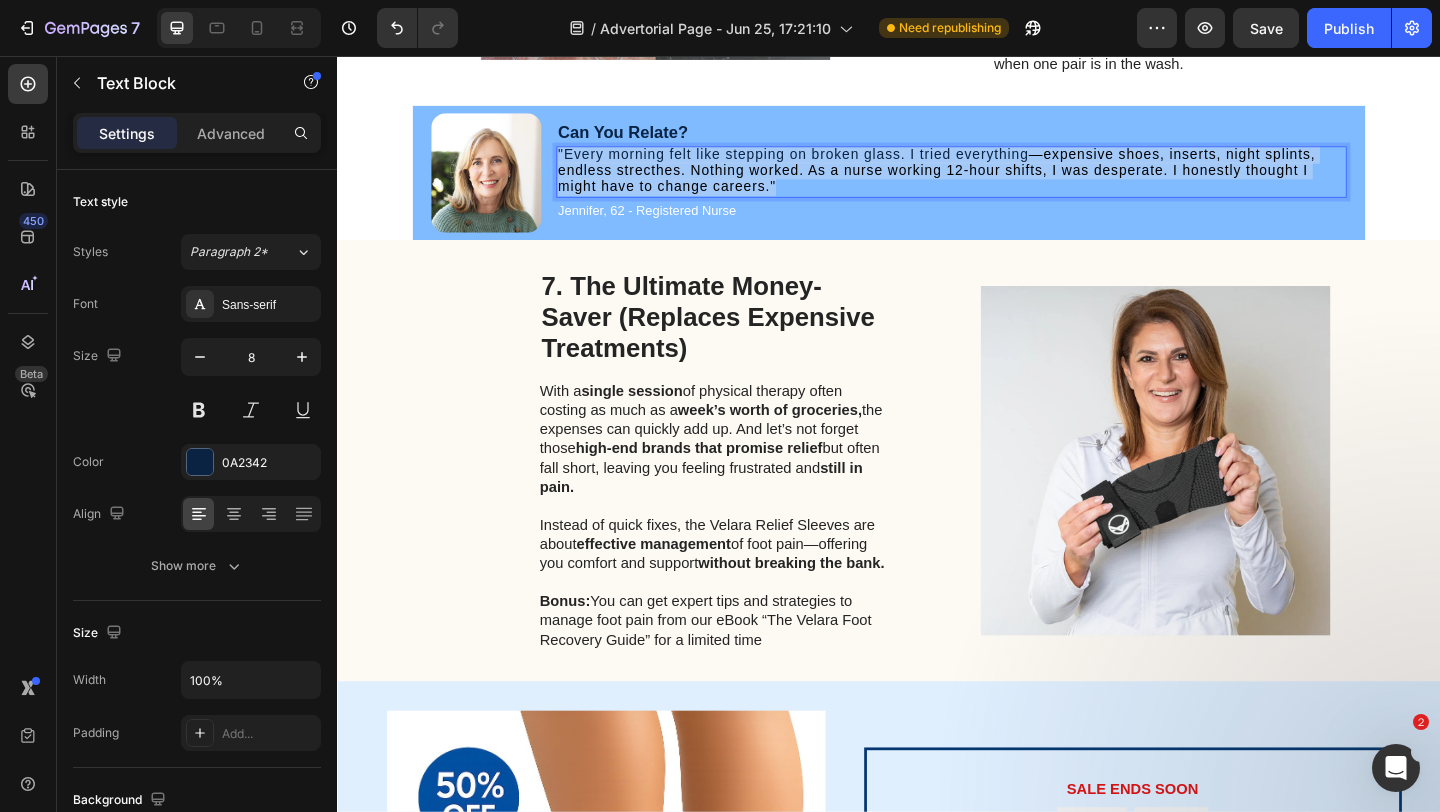 click on "—expensive shoes, inserts, night splints, endless strecthes. Nothing worked. As a nurse working 12-hour shifts, I was desperate. I honestly thought I might have to change careers."" at bounding box center [989, 180] 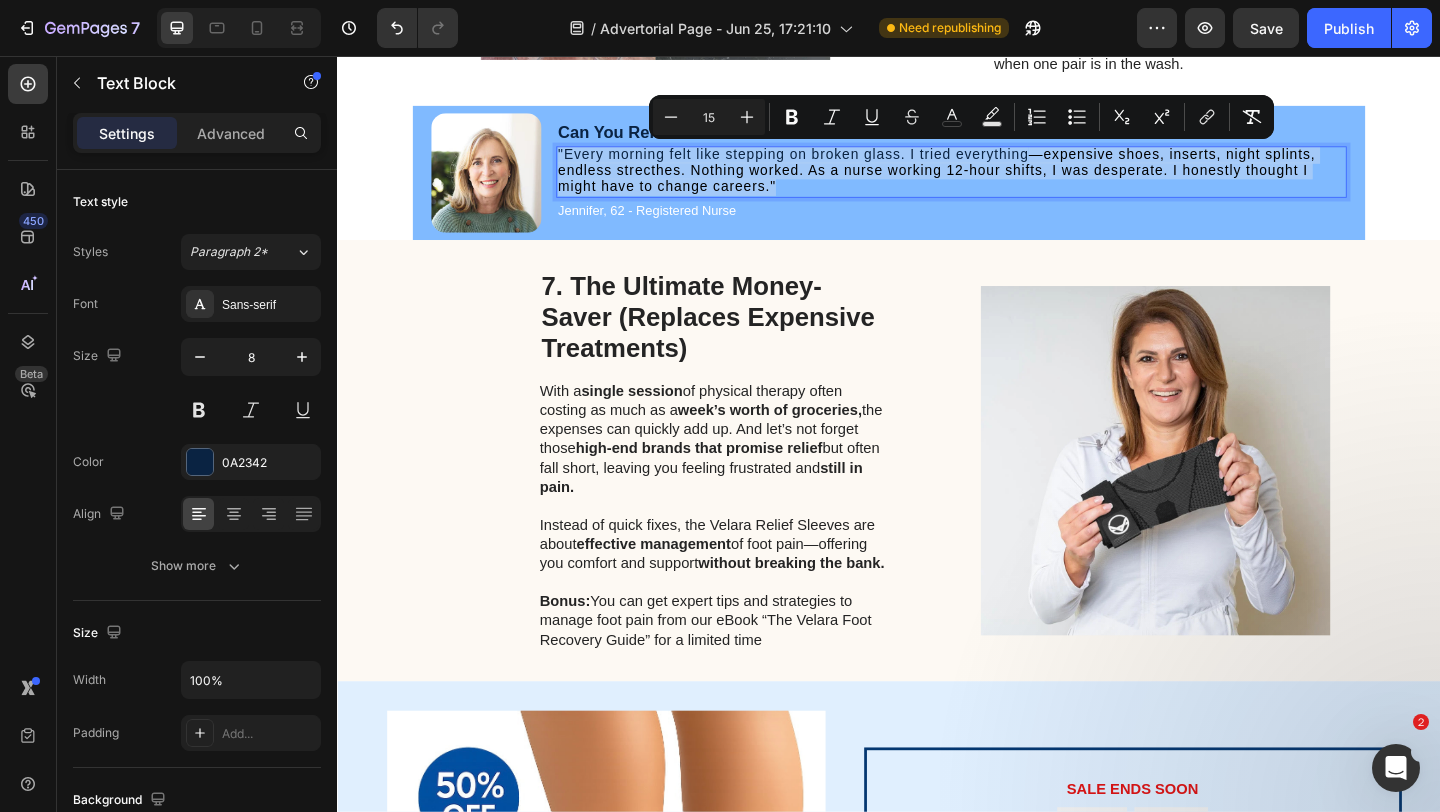 click on "—expensive shoes, inserts, night splints, endless strecthes. Nothing worked. As a nurse working 12-hour shifts, I was desperate. I honestly thought I might have to change careers."" at bounding box center (989, 180) 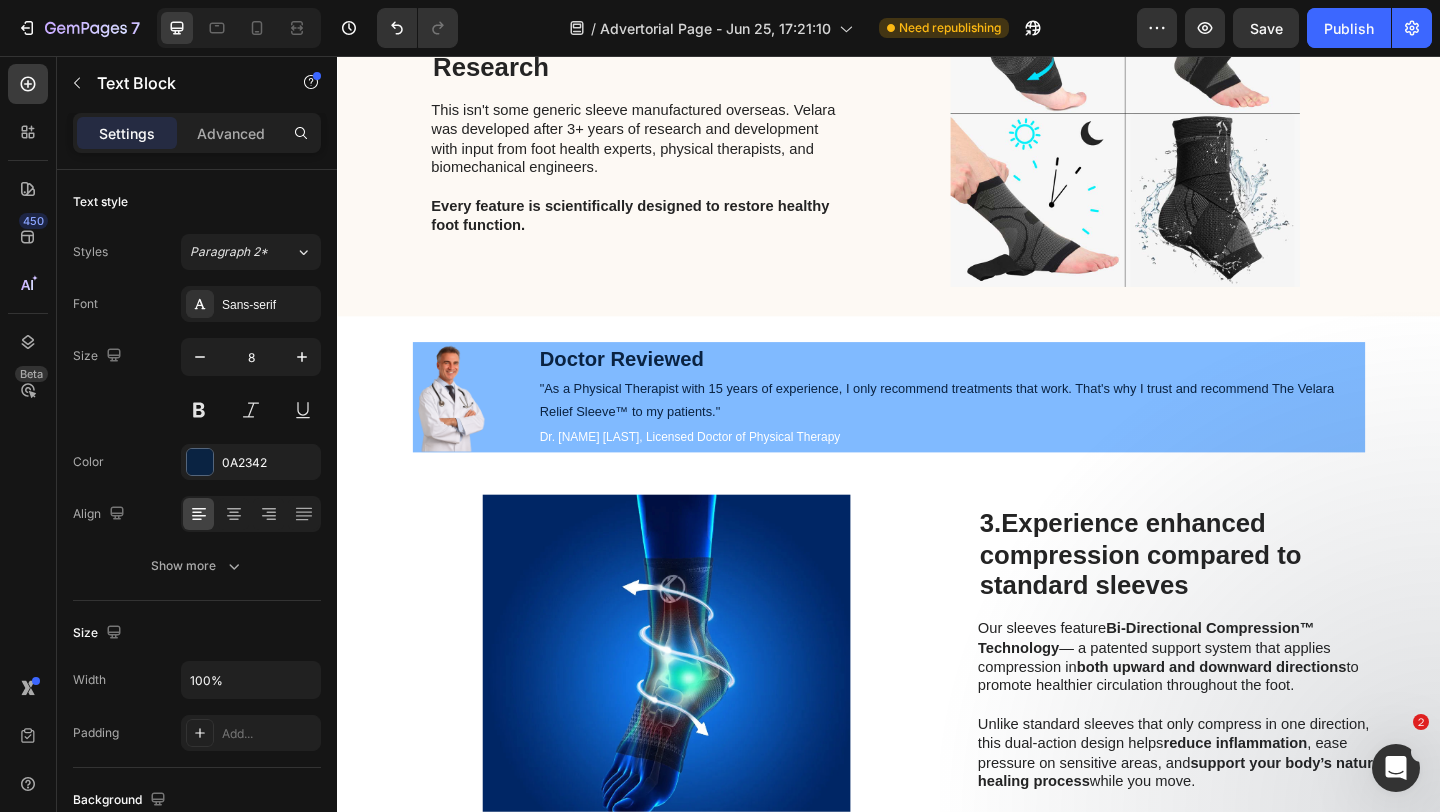 scroll, scrollTop: 1713, scrollLeft: 0, axis: vertical 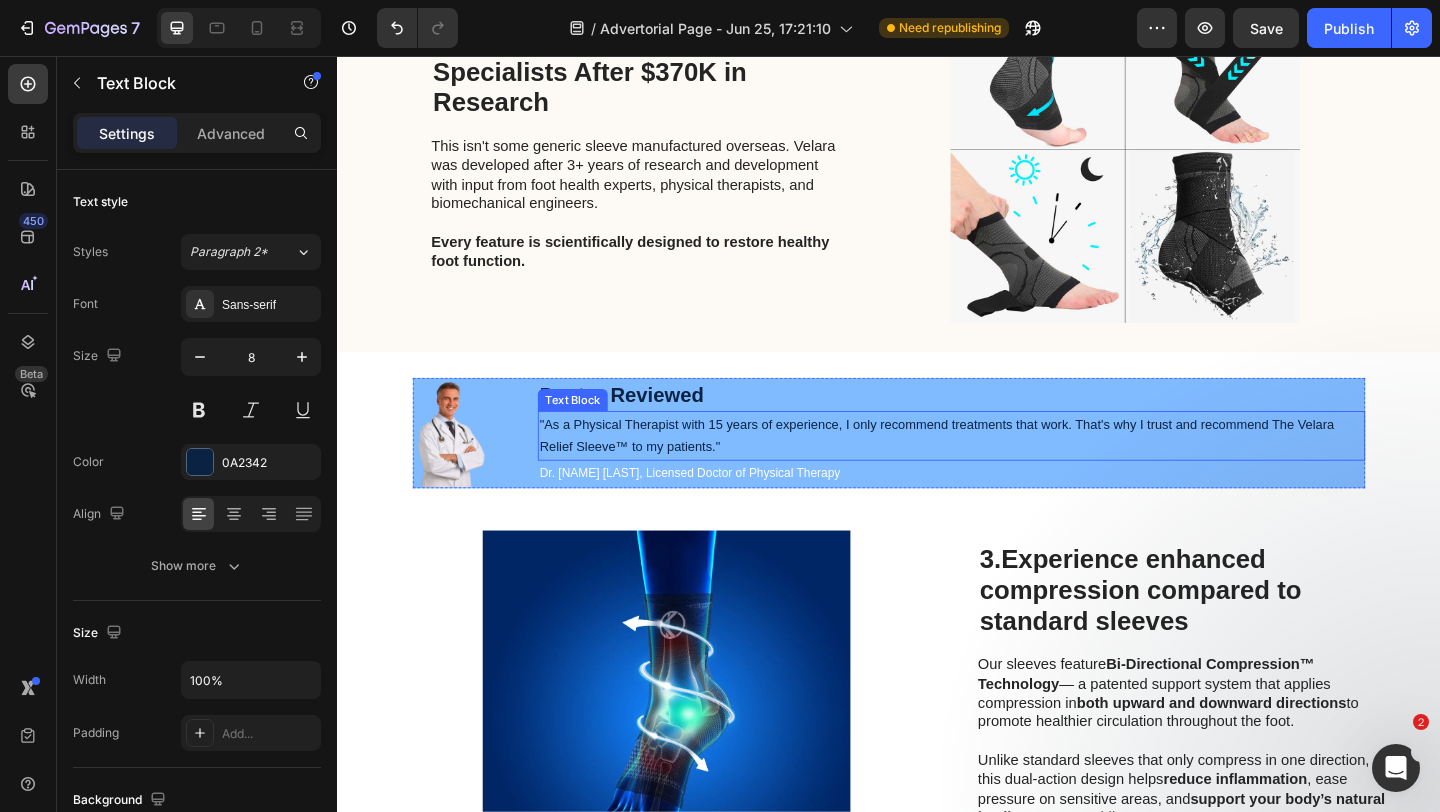click on ""As a Physical Therapist with 15 years of experience, I only recommend treatments that work. That's why I trust and recommend The Velara Relief Sleeve™ to my patients."" at bounding box center [1005, 469] 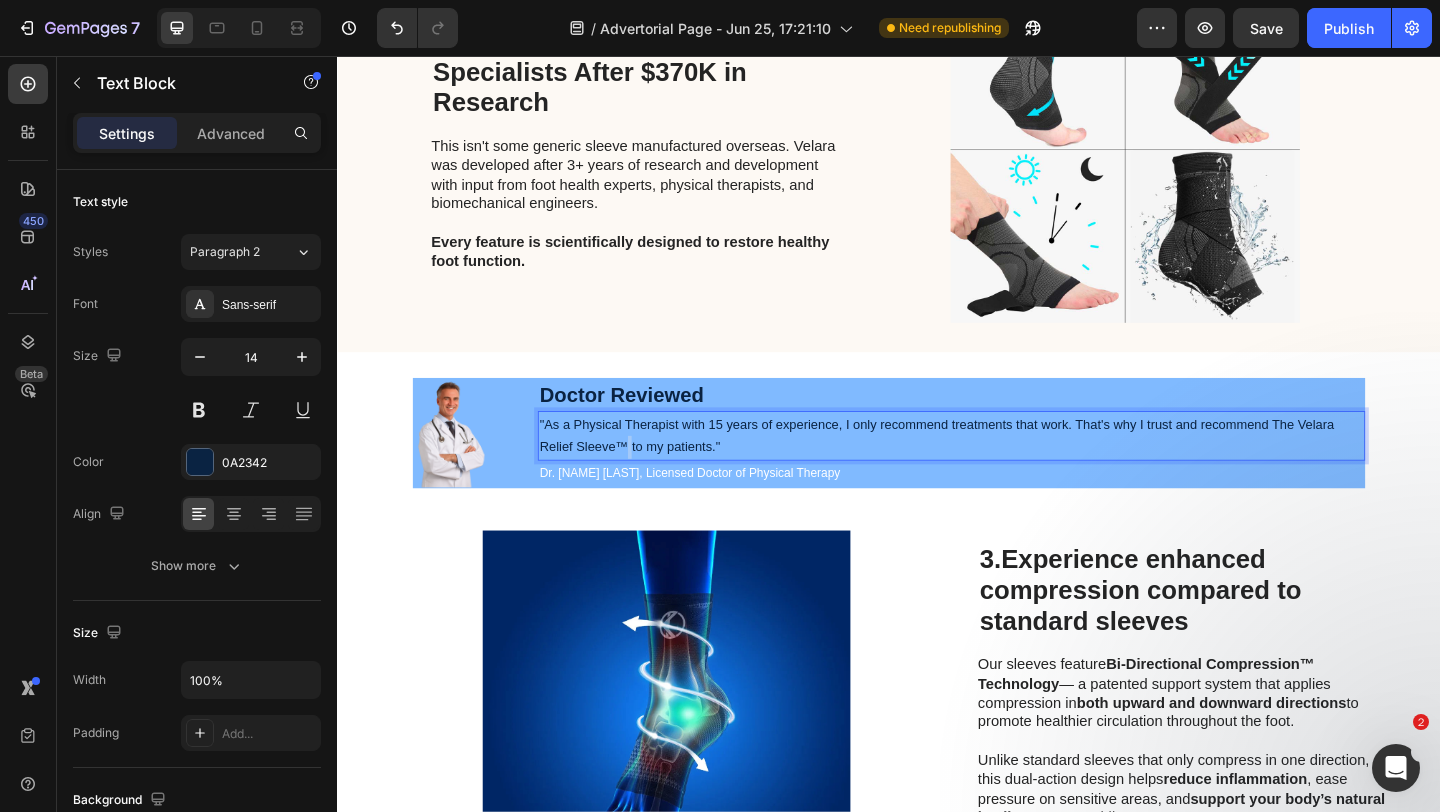 click on ""As a Physical Therapist with 15 years of experience, I only recommend treatments that work. That's why I trust and recommend The Velara Relief Sleeve™ to my patients."" at bounding box center [1005, 469] 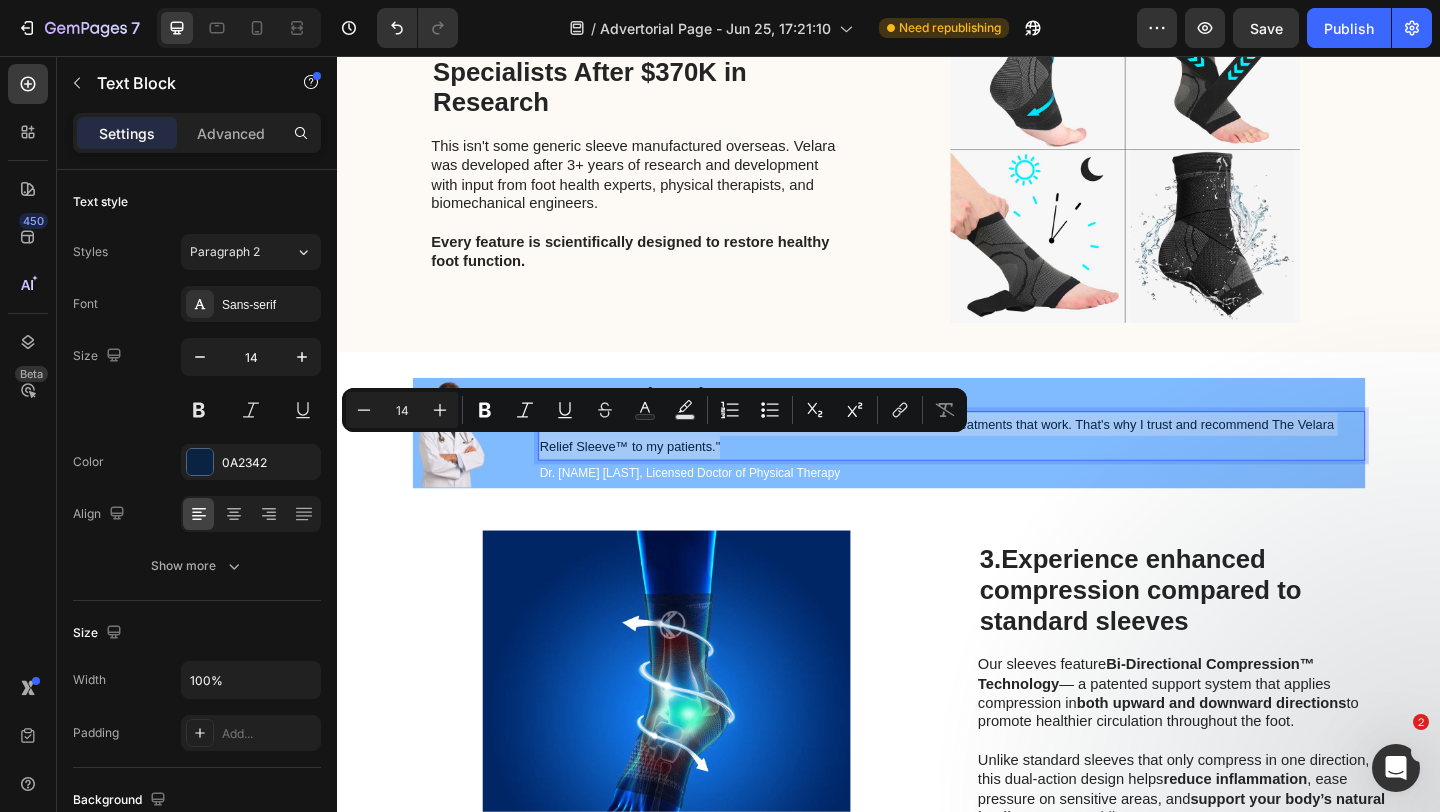 click on ""As a Physical Therapist with 15 years of experience, I only recommend treatments that work. That's why I trust and recommend The Velara Relief Sleeve™ to my patients."" at bounding box center [1005, 469] 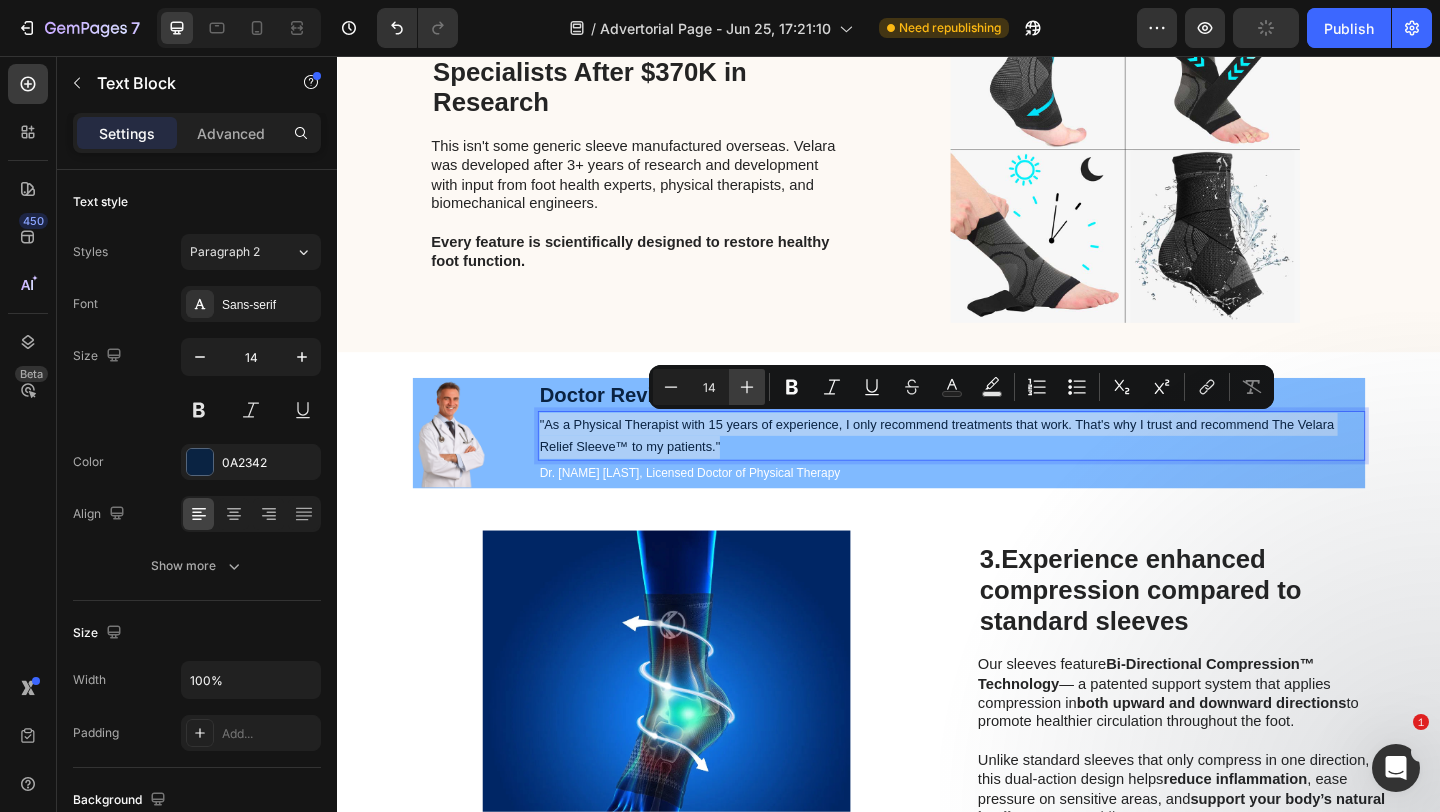 click on "Plus" at bounding box center [747, 387] 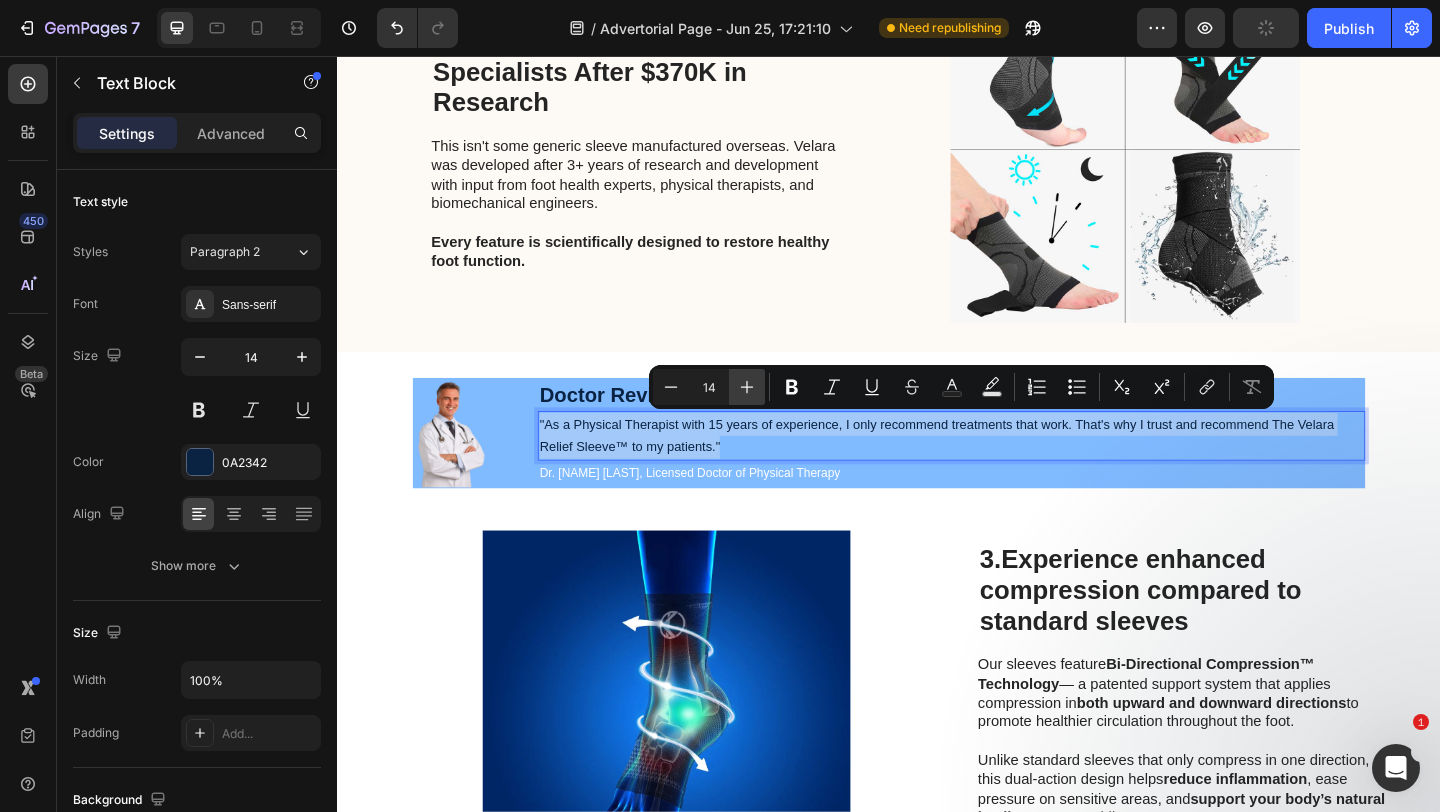 type on "15" 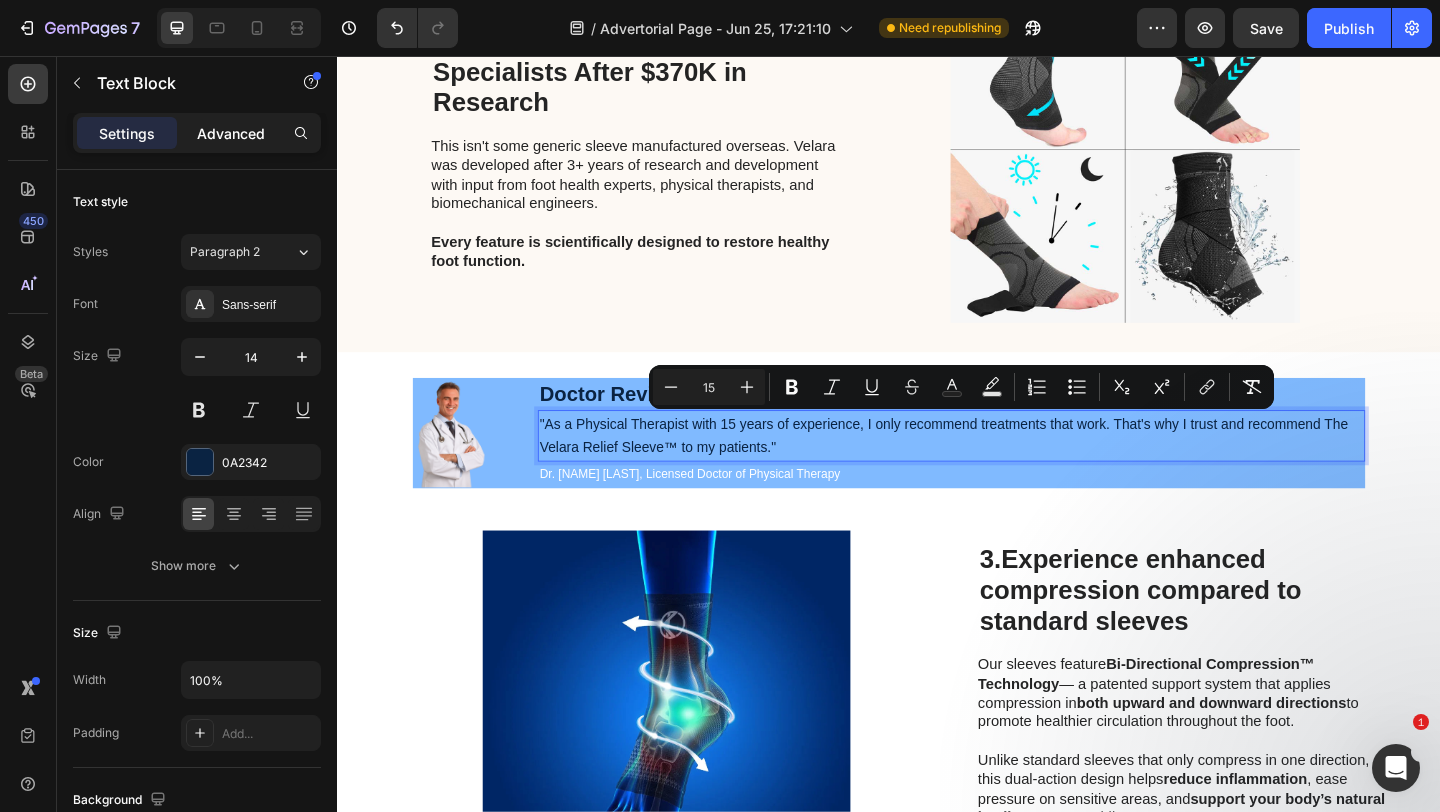 click on "Advanced" at bounding box center [231, 133] 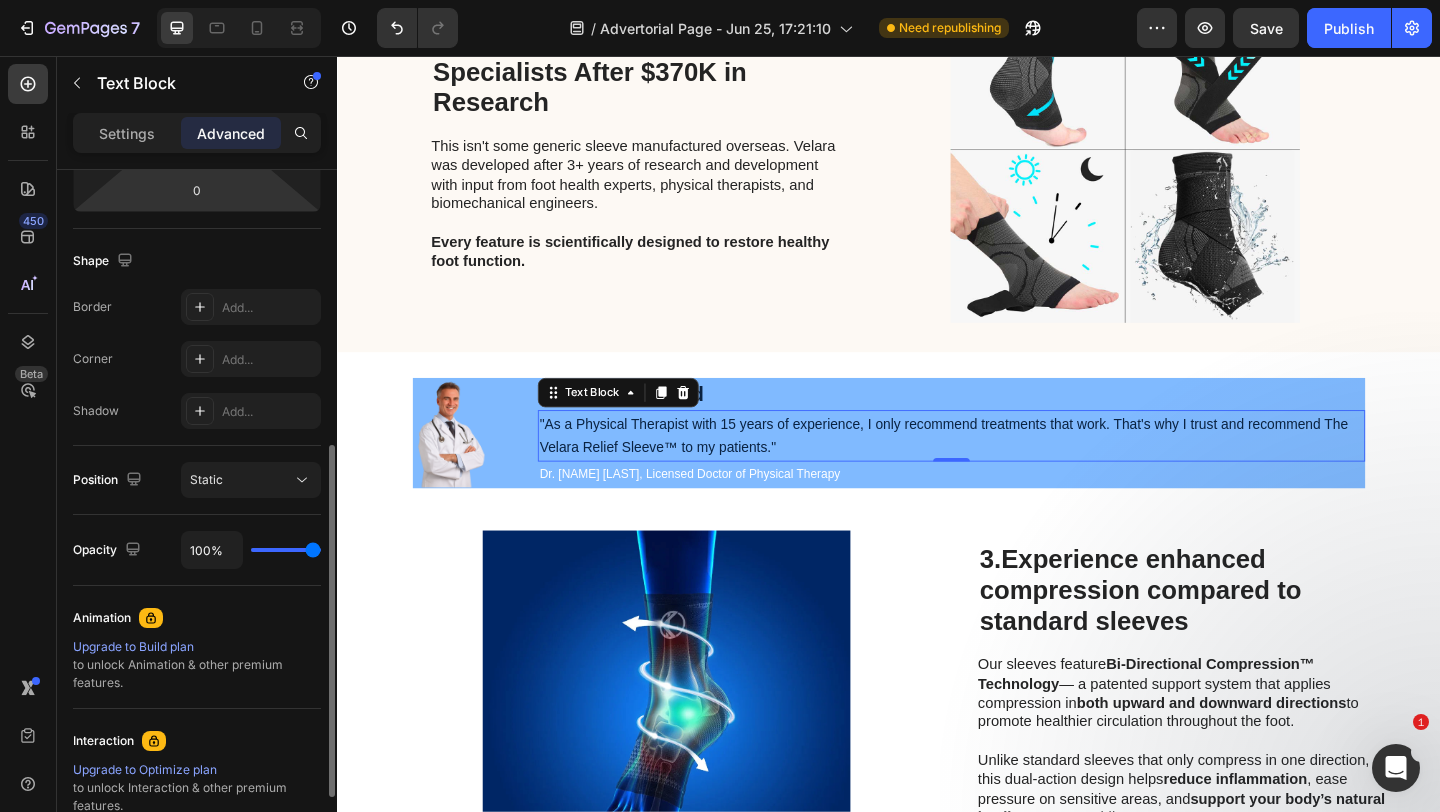 scroll, scrollTop: 564, scrollLeft: 0, axis: vertical 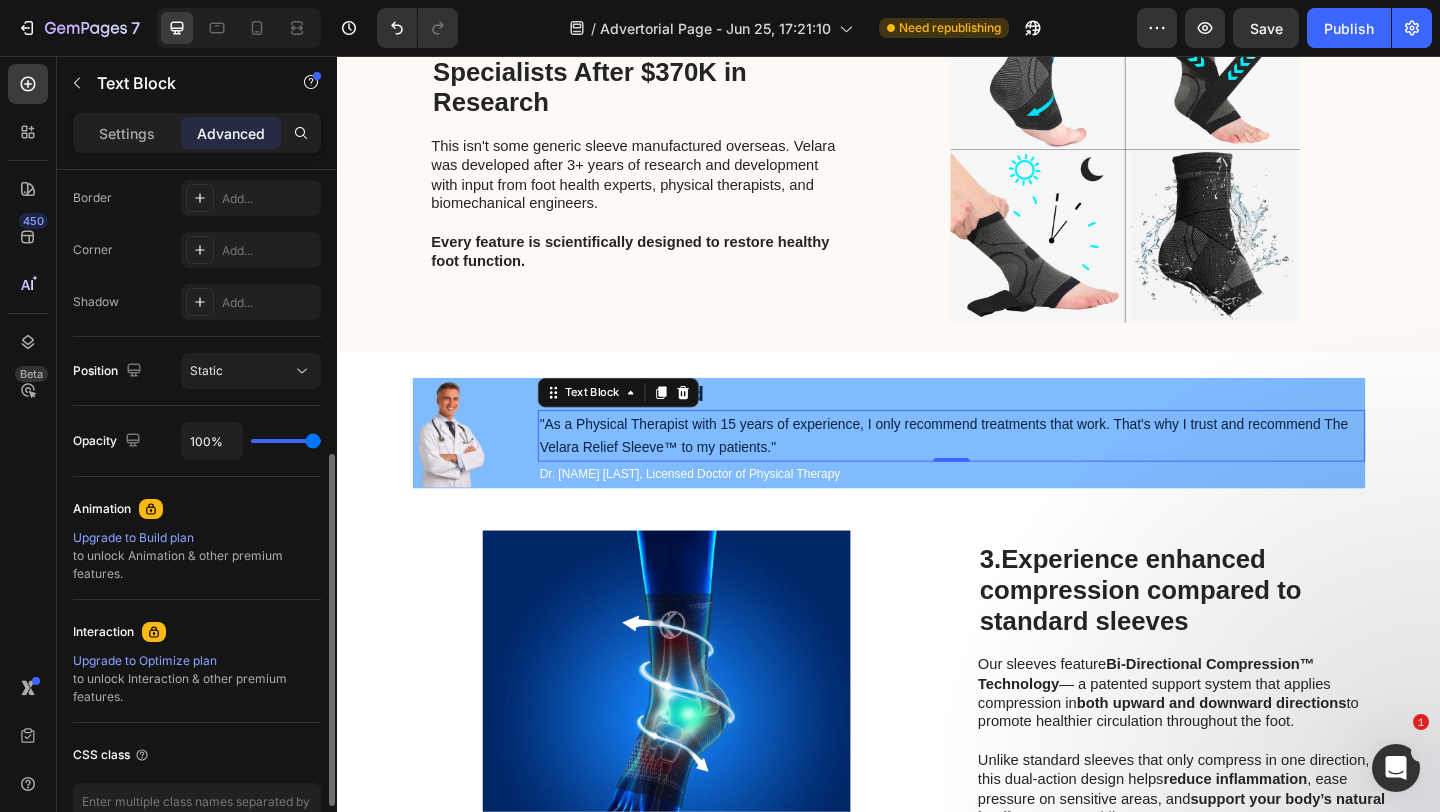 click on "Settings Advanced" at bounding box center (197, 133) 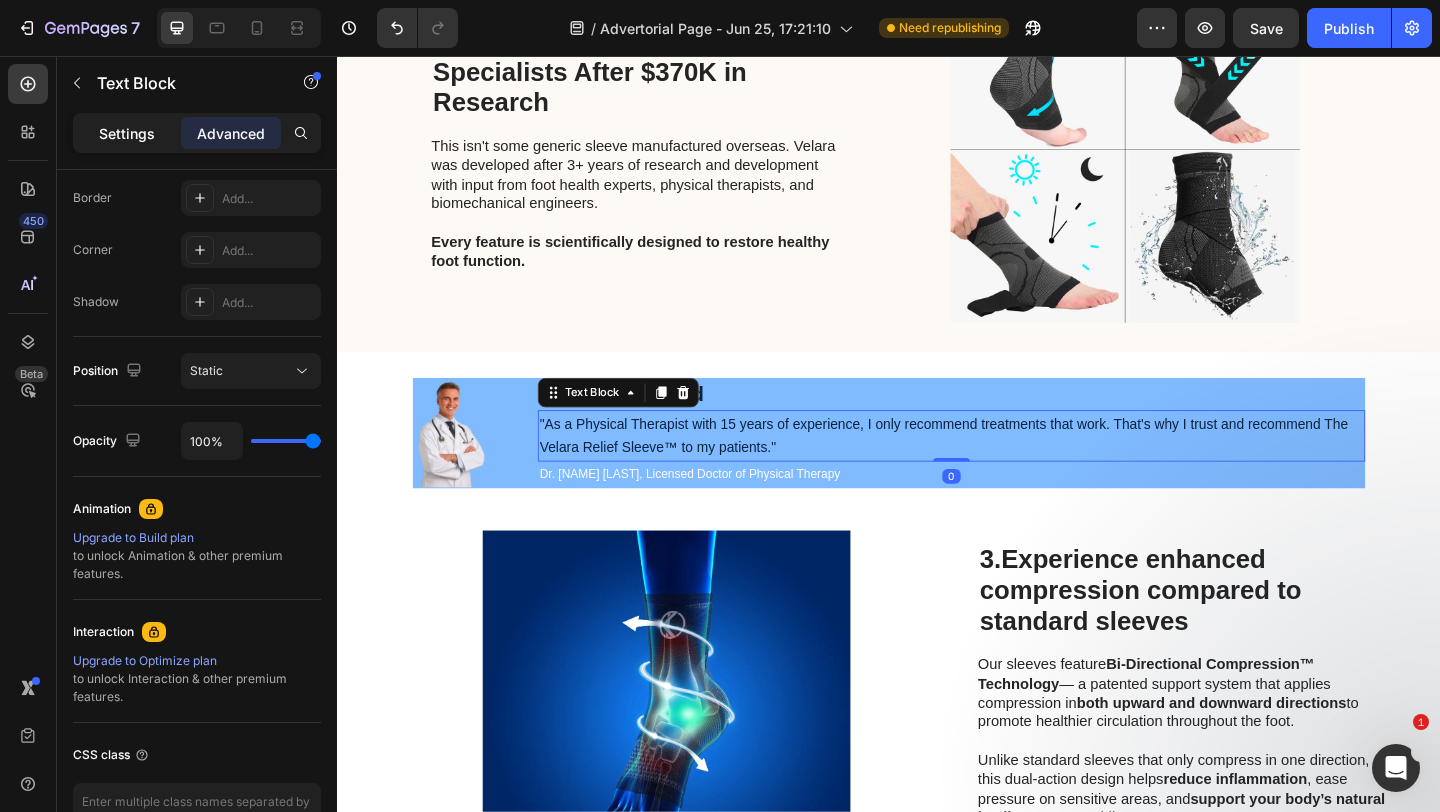 click on "Settings" at bounding box center (127, 133) 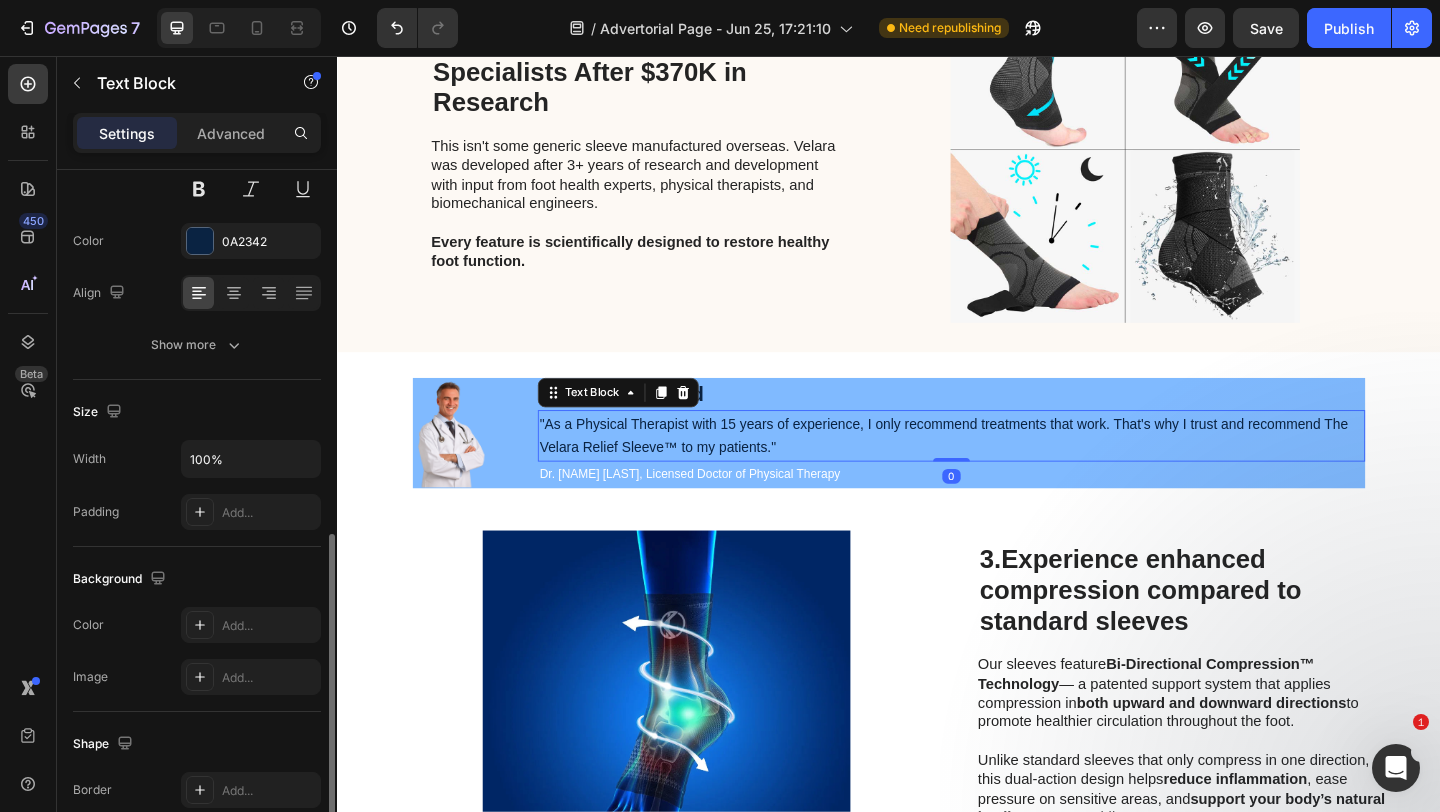 scroll, scrollTop: 186, scrollLeft: 0, axis: vertical 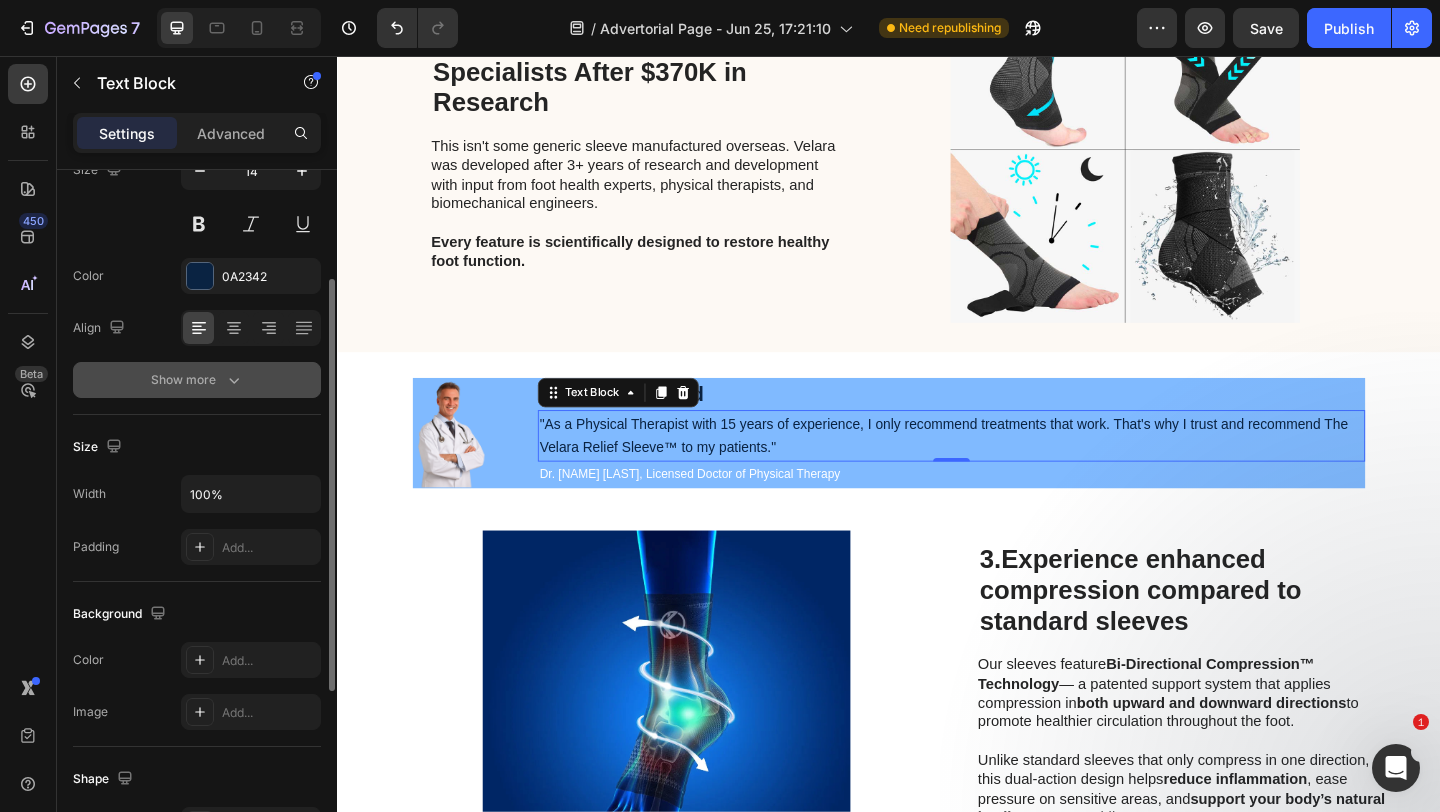 click on "Show more" at bounding box center (197, 380) 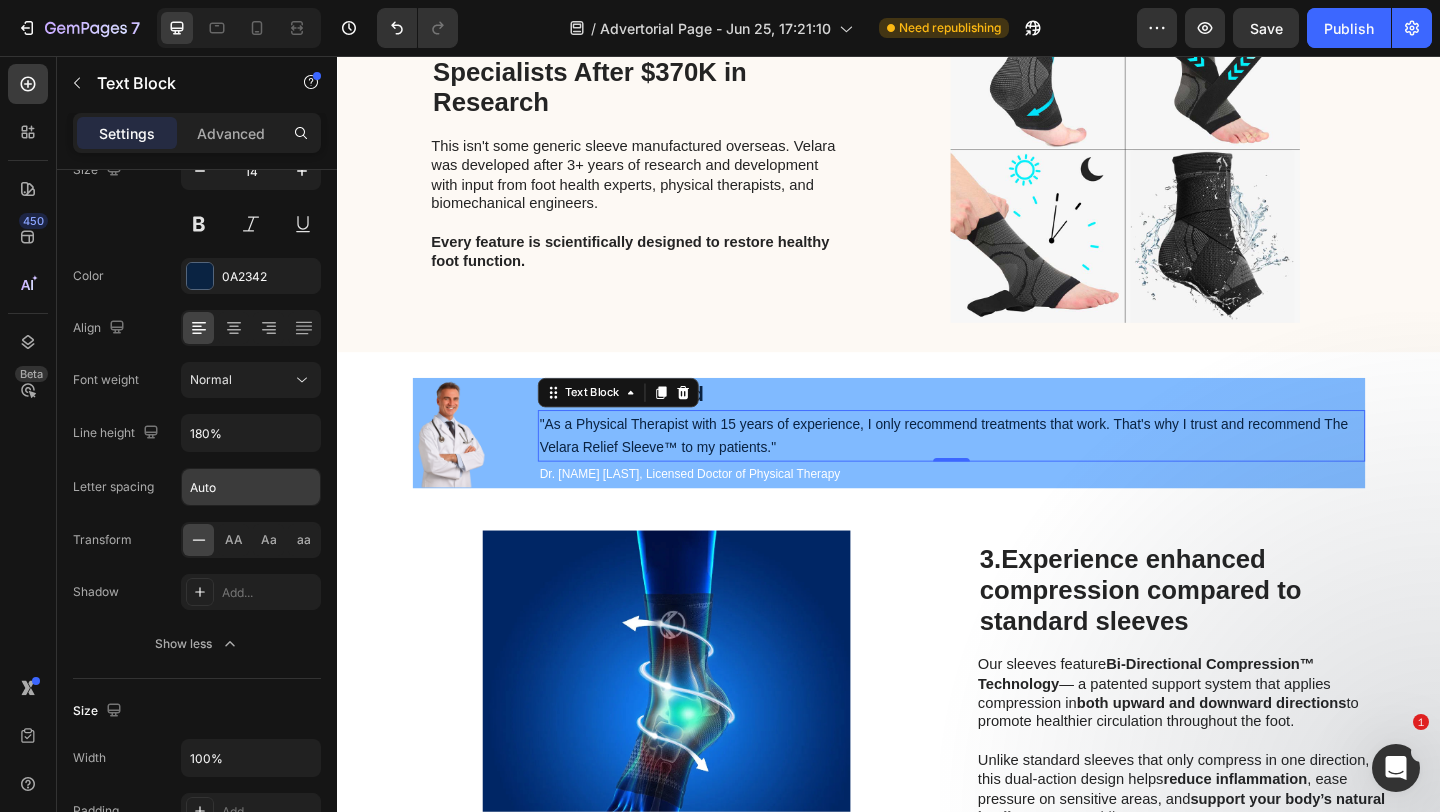 click on "Auto" at bounding box center (251, 487) 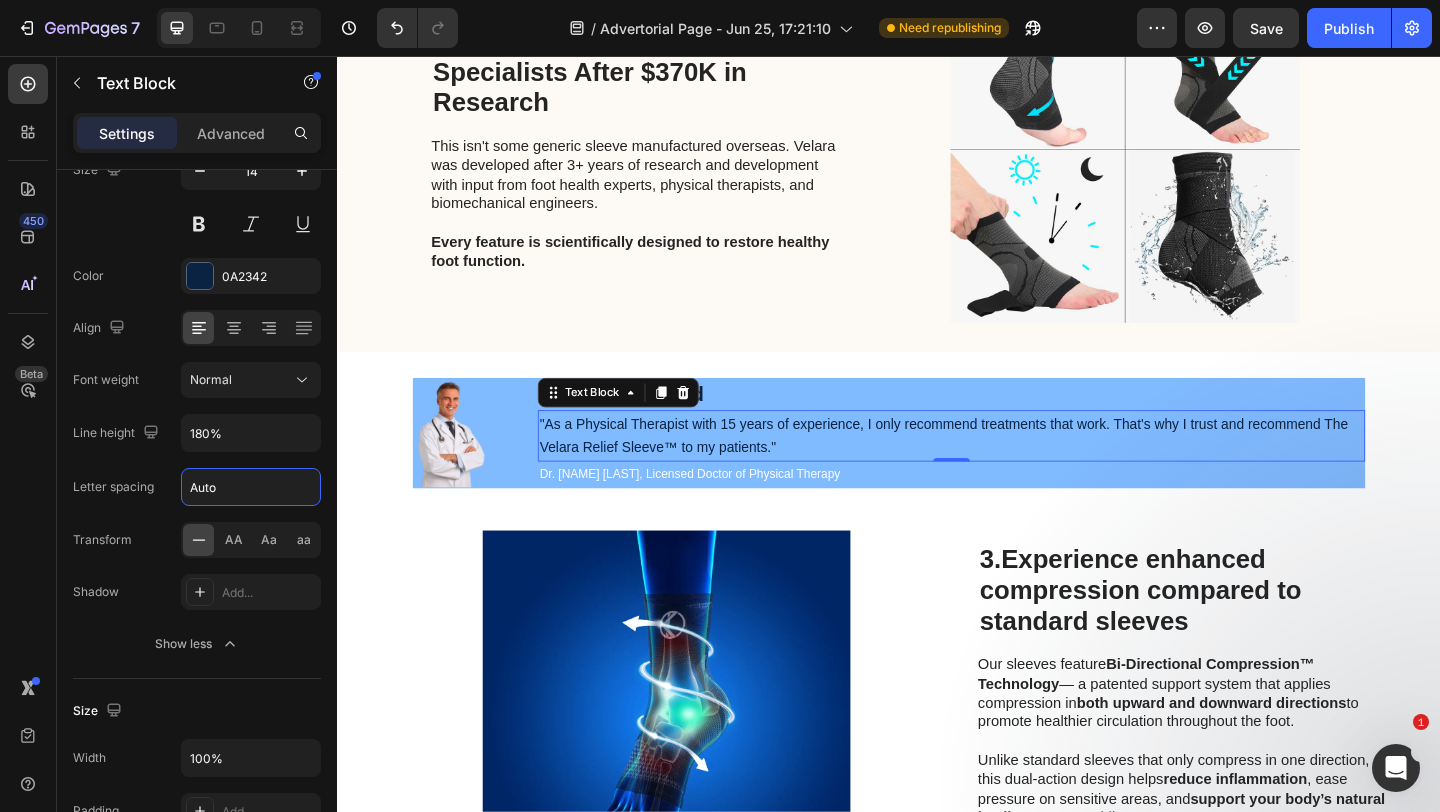 type on "1" 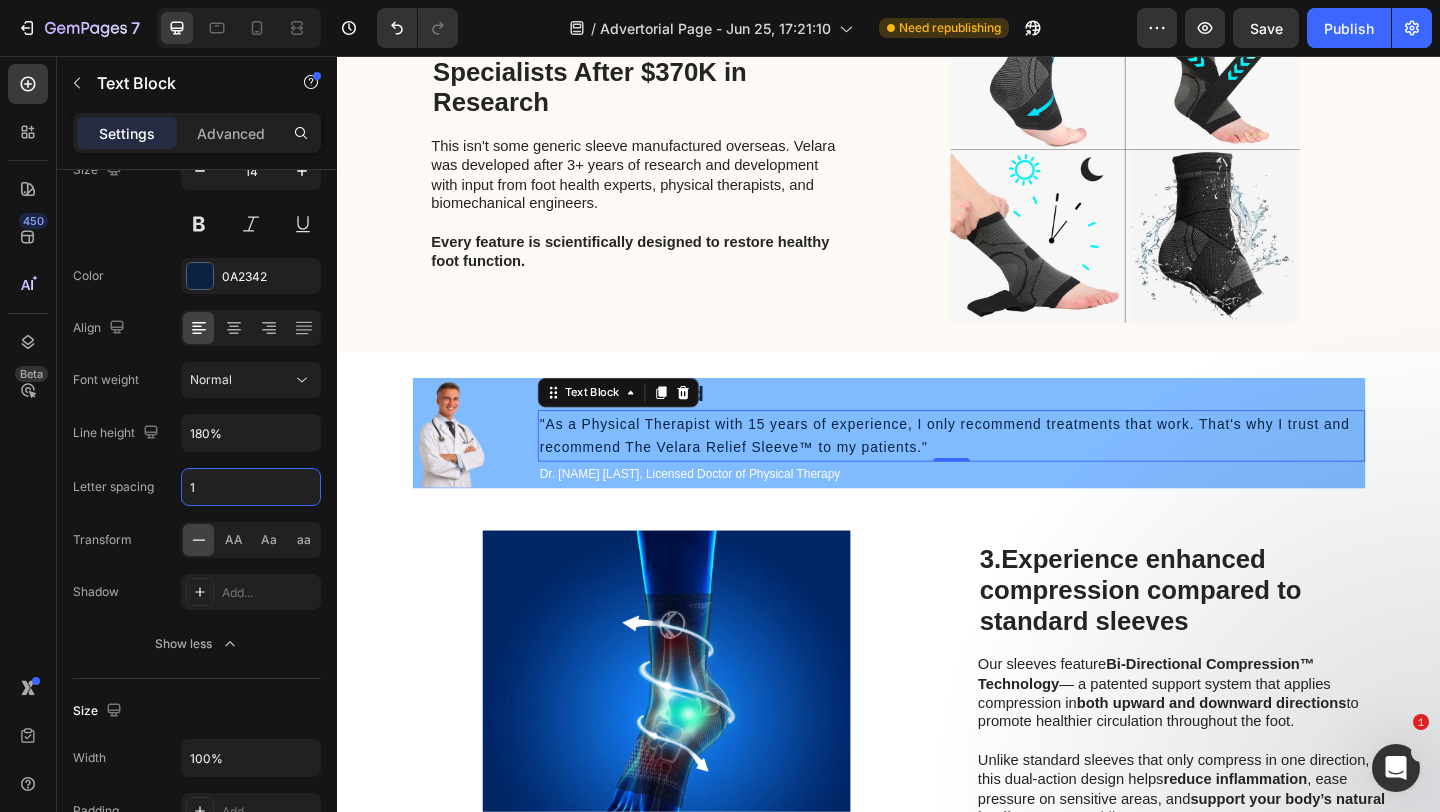 click on "Dr. [NAME] [LAST], Licensed Doctor of Physical Therapy" at bounding box center (1005, 510) 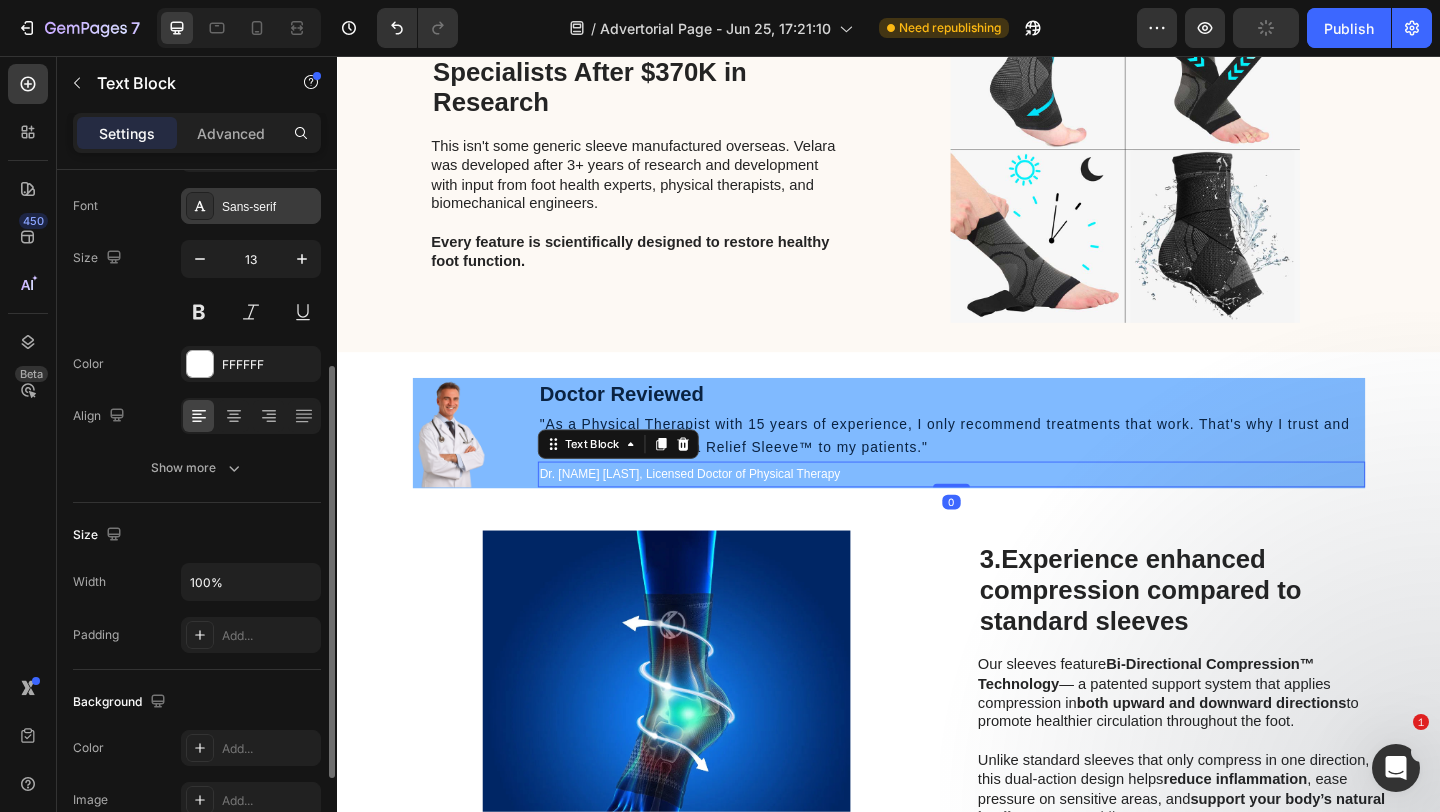 scroll, scrollTop: 90, scrollLeft: 0, axis: vertical 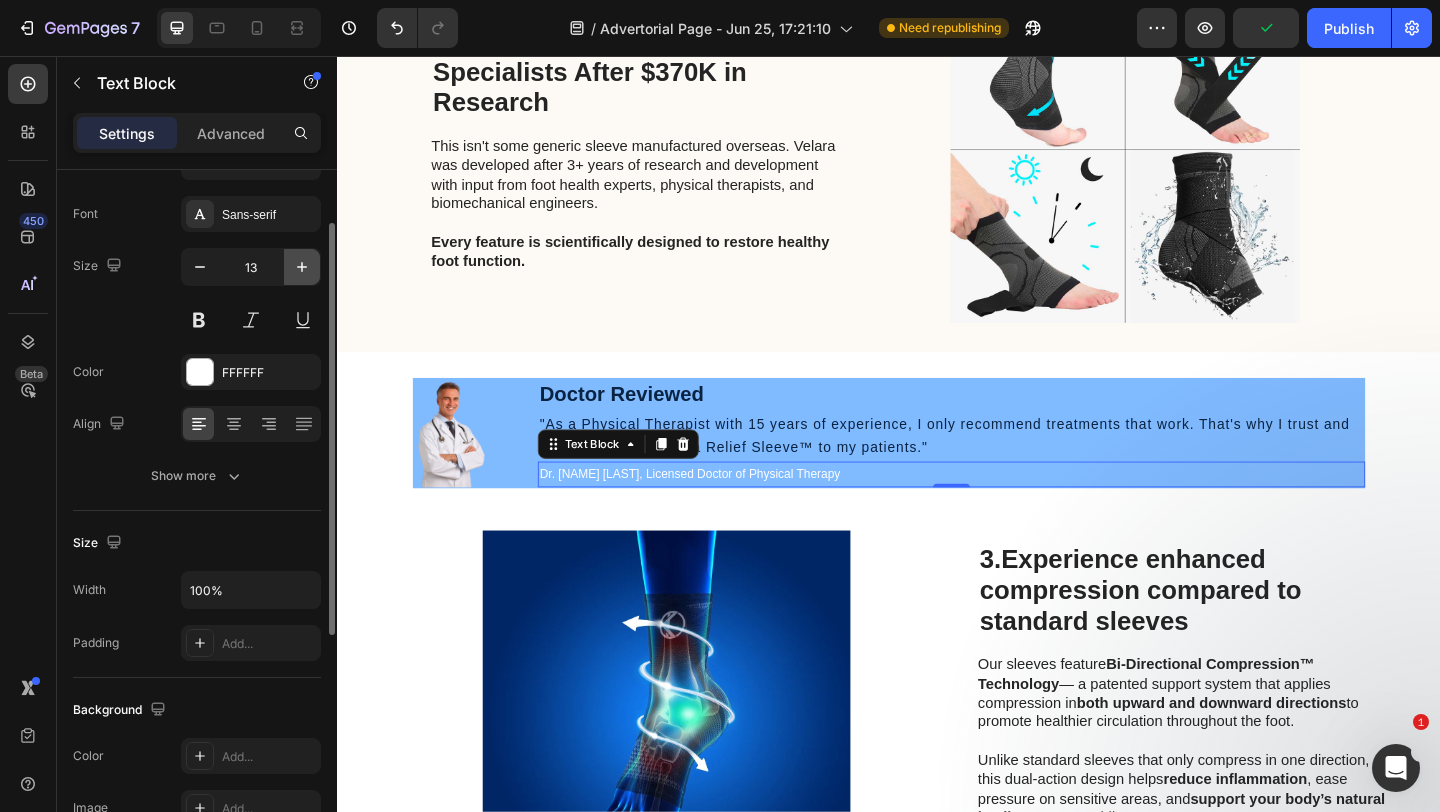 click 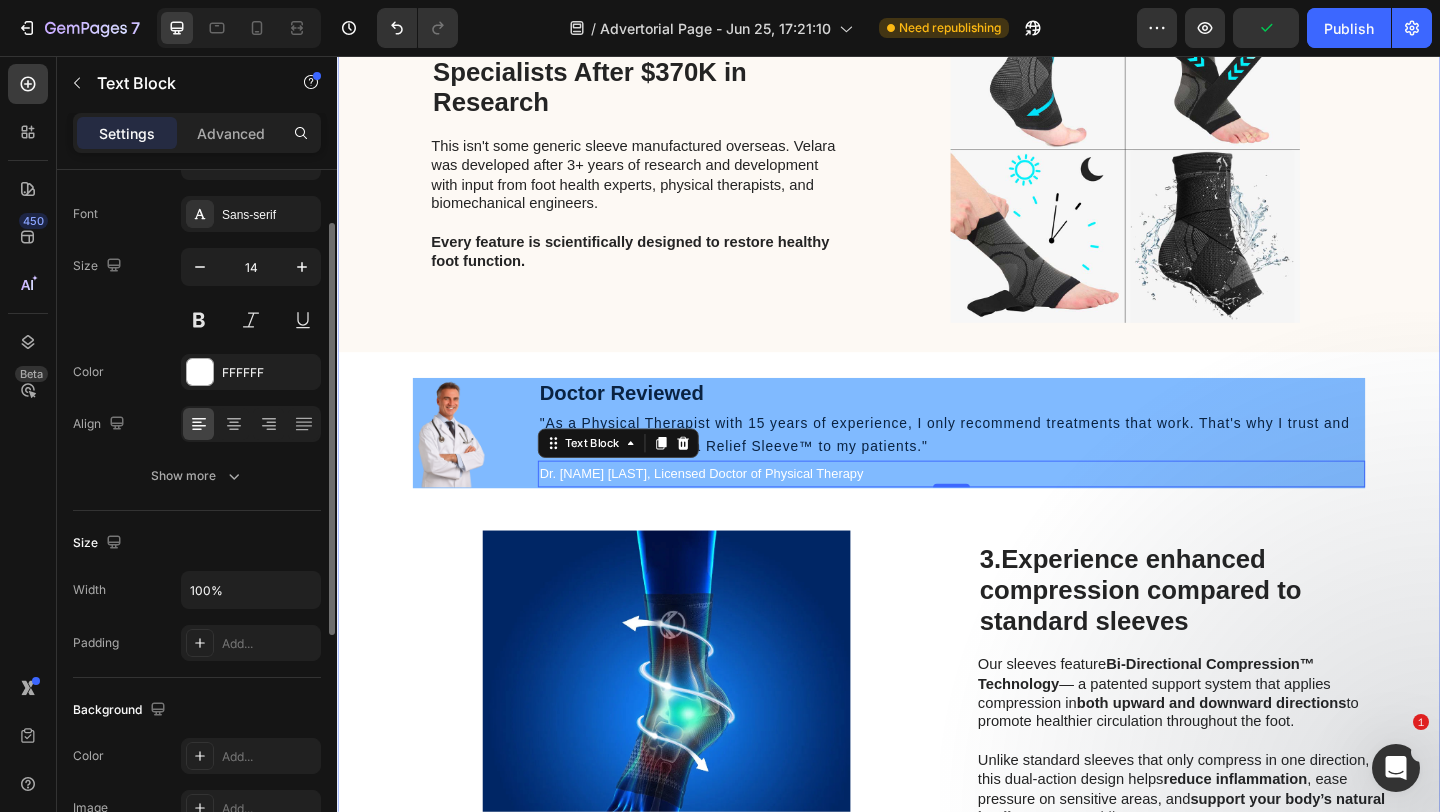 click on "Limited time: 50% OFF + FREESHIPPING Heading Row Image 09 Minutes 44 Seconds Countdown Timer Image Row Row Stop Letting Foot Pain  Steal Your Career Start Reclaiming Your Life Heading Image By  Jessica M. Heading Last Updated July 5, 2025 Text Block Row Summary:  Move beyond quick fixes that fade fast. These foot sleeves offer a supportive way to help manage foot pain. Keep reading to see why it’s a powerful choice to encourage healthier feet. Text Block Image Wake Up Without the Pain  You’ve Learned to Live With Heading Imagine tomorrow morning: your feet touch the floor, and there’s no sharp jolt, no limp, no hesitation. Just easy, natural steps — like your pain never existed. The Velara Relief Sleeve™ is designed to give you that freedom back, so mornings feel effortless and your day starts on your terms, not your foot pain’s. Text Block Row Text Block Row Image 1.  Built for long days on real-world feet Heading The Velara Relief Sleeves™   Whether you’re • A runner chasing a new PB" at bounding box center [937, -84] 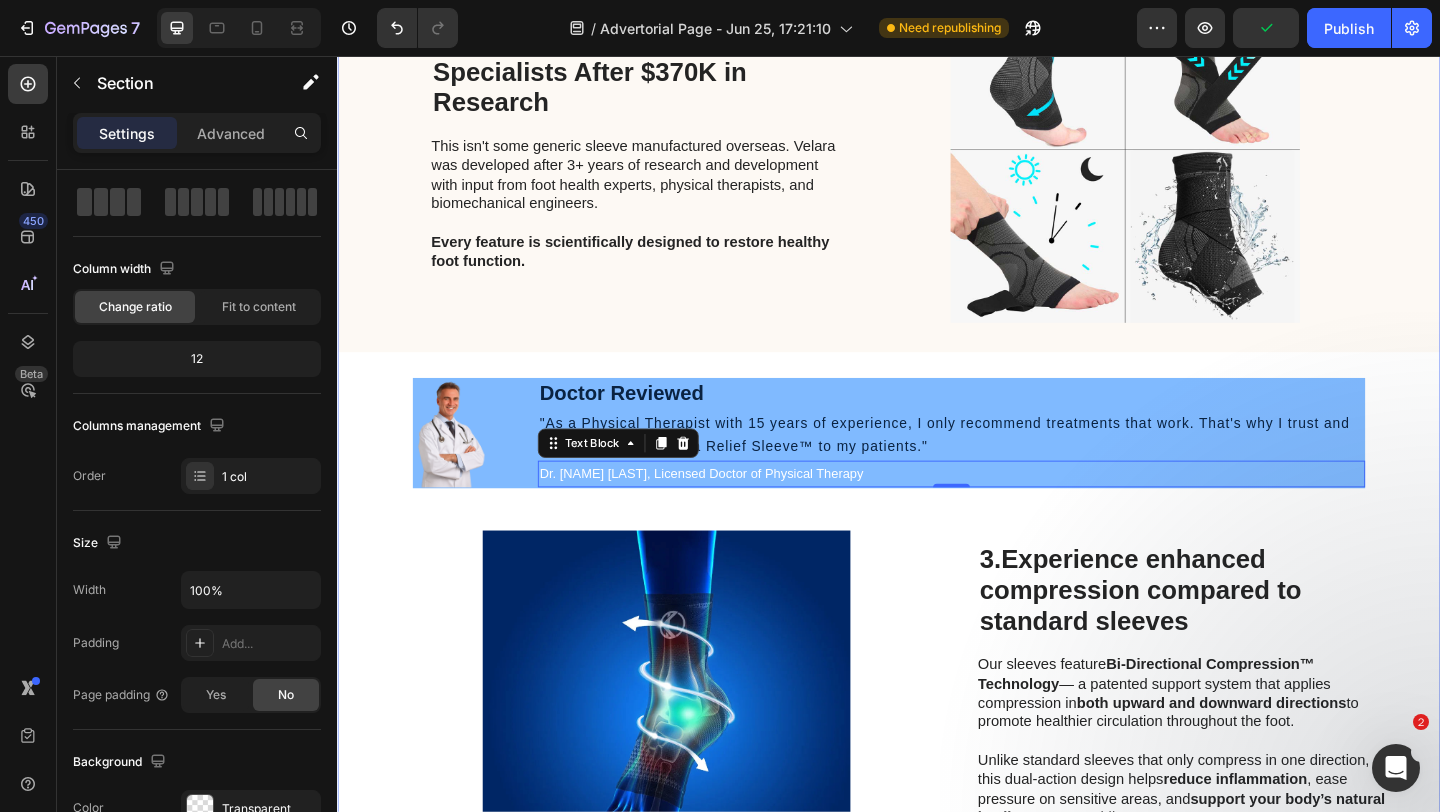 scroll, scrollTop: 0, scrollLeft: 0, axis: both 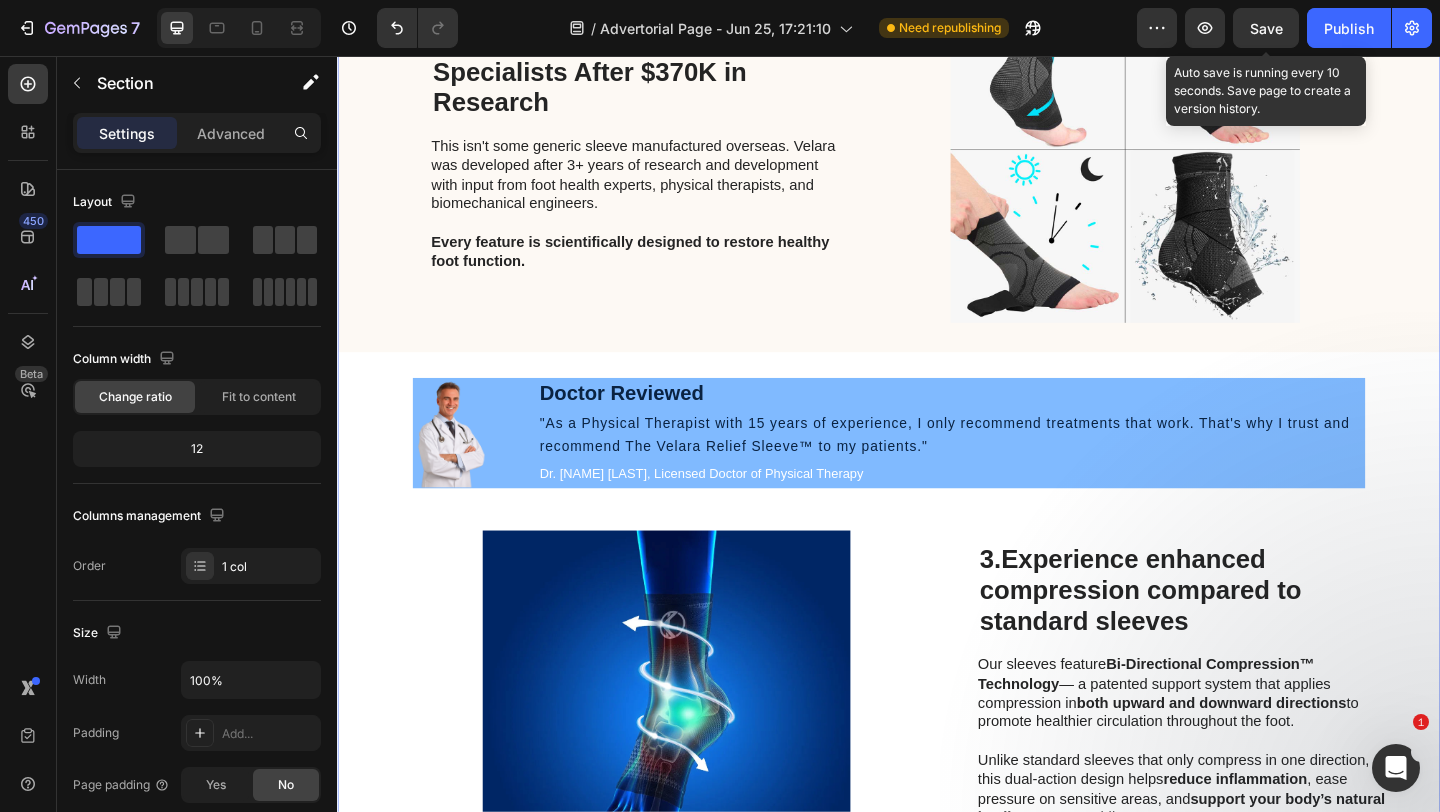 click on "Save" 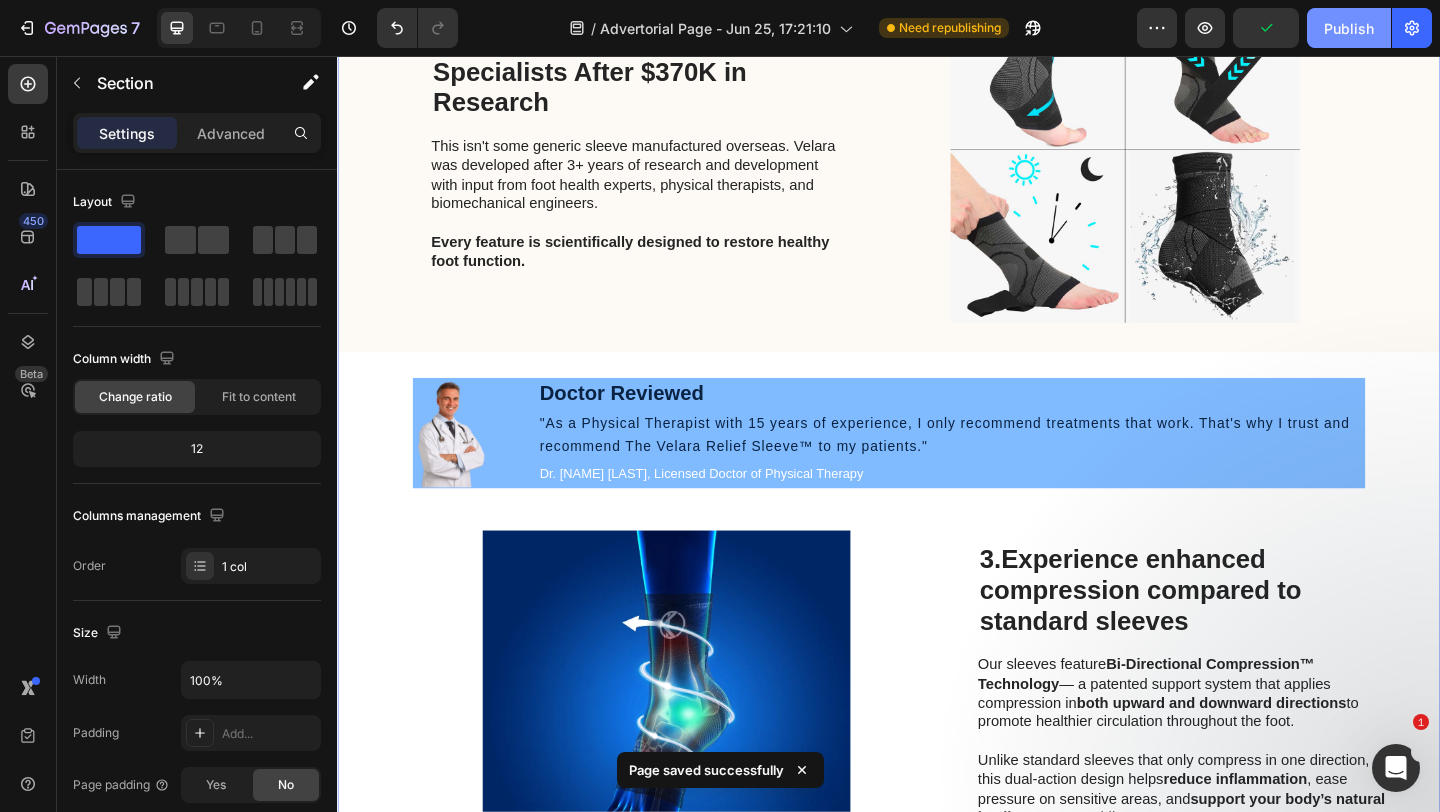 click on "Publish" at bounding box center [1349, 28] 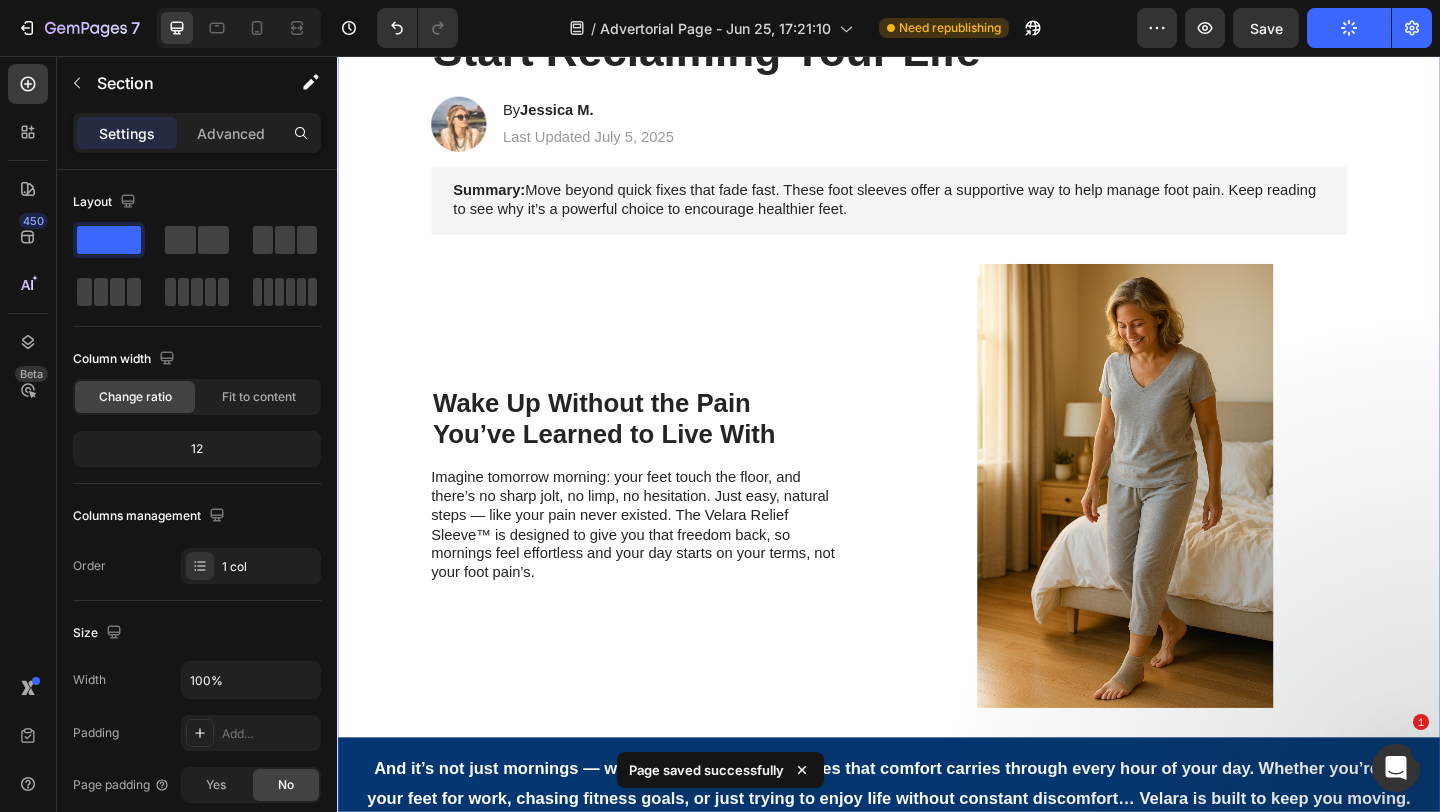 scroll, scrollTop: 238, scrollLeft: 0, axis: vertical 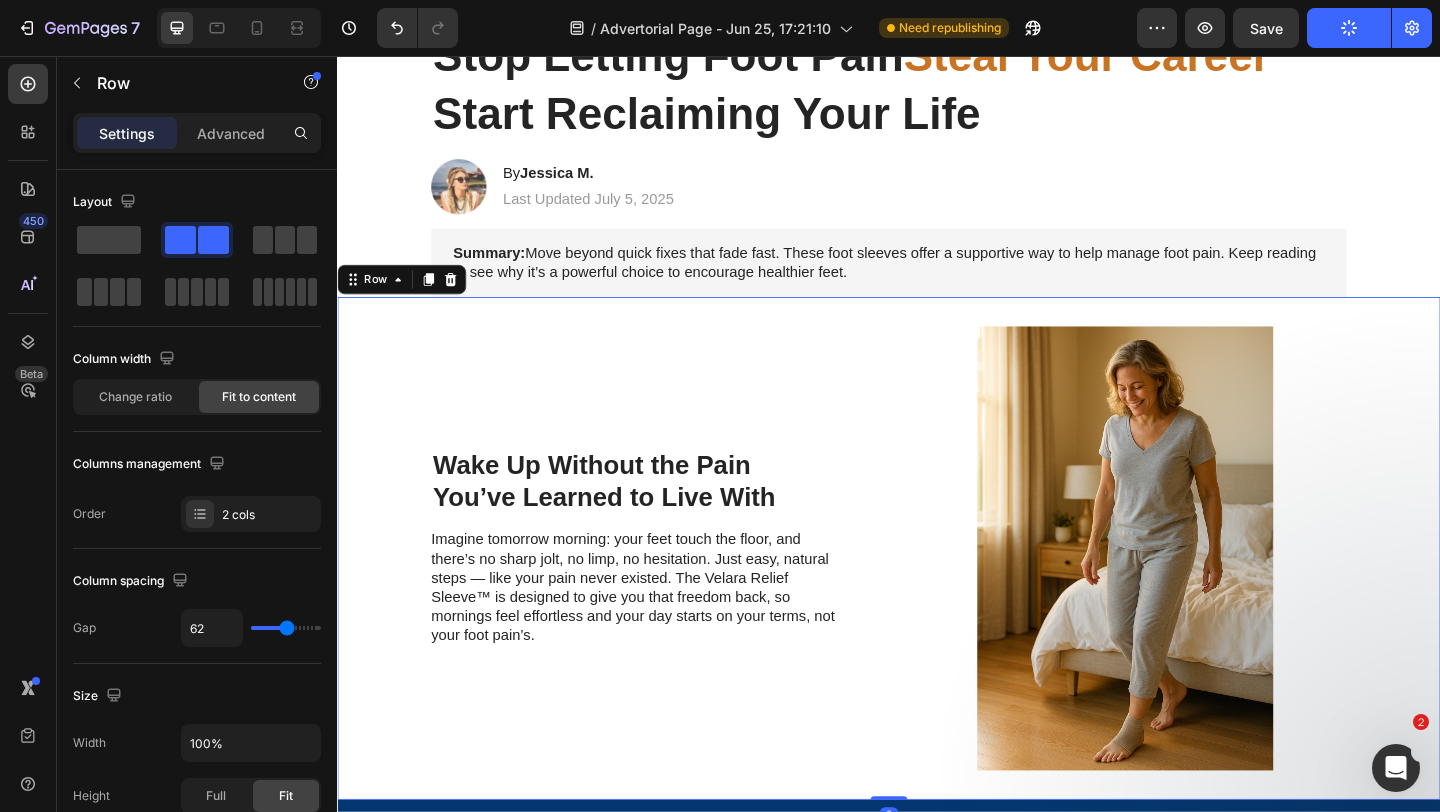 click on "Wake Up Without the Pain  You’ve Learned to Live With Heading Imagine tomorrow morning: your feet touch the floor, and there’s no sharp jolt, no limp, no hesitation. Just easy, natural steps — like your pain never existed. The Velara Relief Sleeve™ is designed to give you that freedom back, so mornings feel effortless and your day starts on your terms, not your foot pain’s. Text Block" at bounding box center [664, 591] 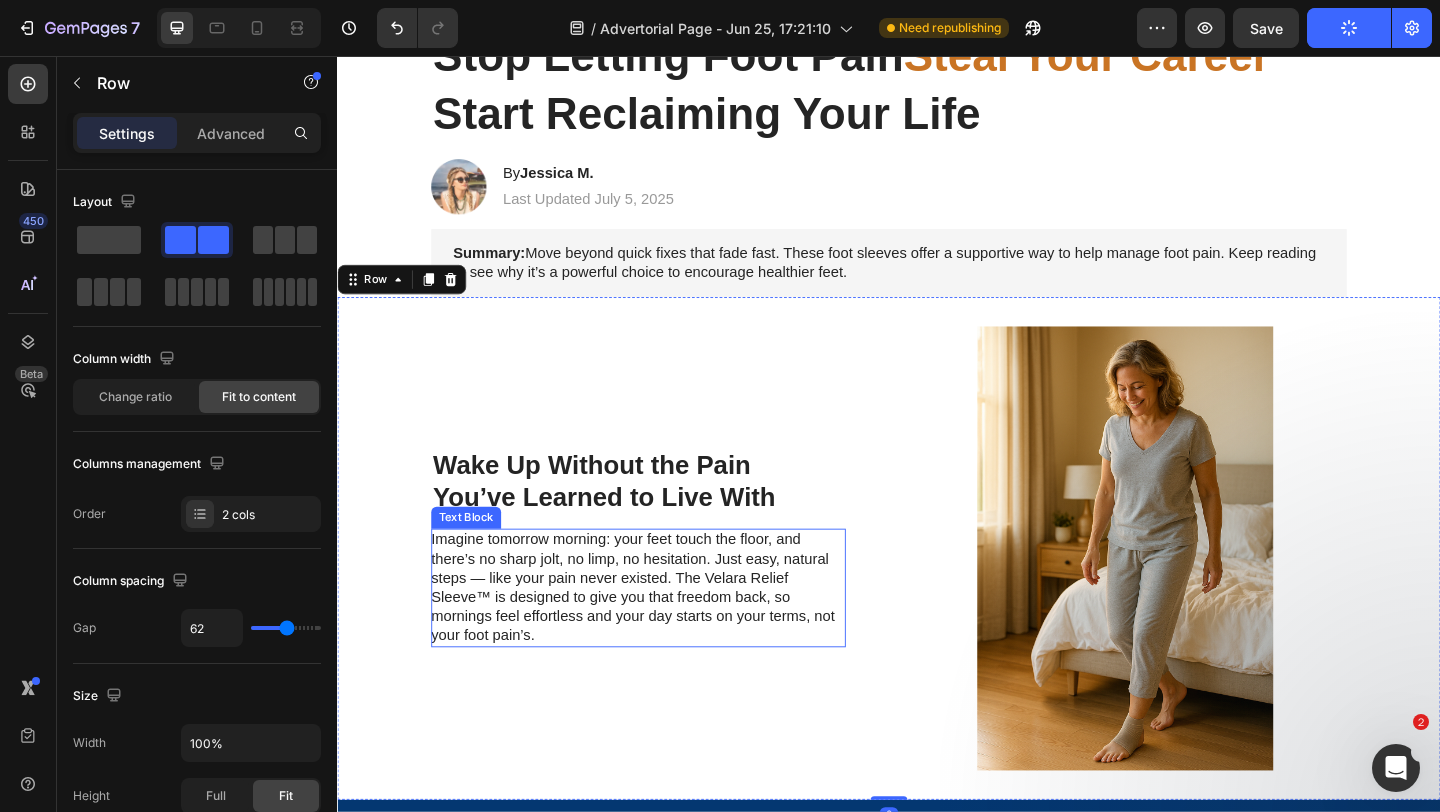 click on "Imagine tomorrow morning: your feet touch the floor, and there’s no sharp jolt, no limp, no hesitation. Just easy, natural steps — like your pain never existed. The Velara Relief Sleeve™ is designed to give you that freedom back, so mornings feel effortless and your day starts on your terms, not your foot pain’s." at bounding box center (663, 634) 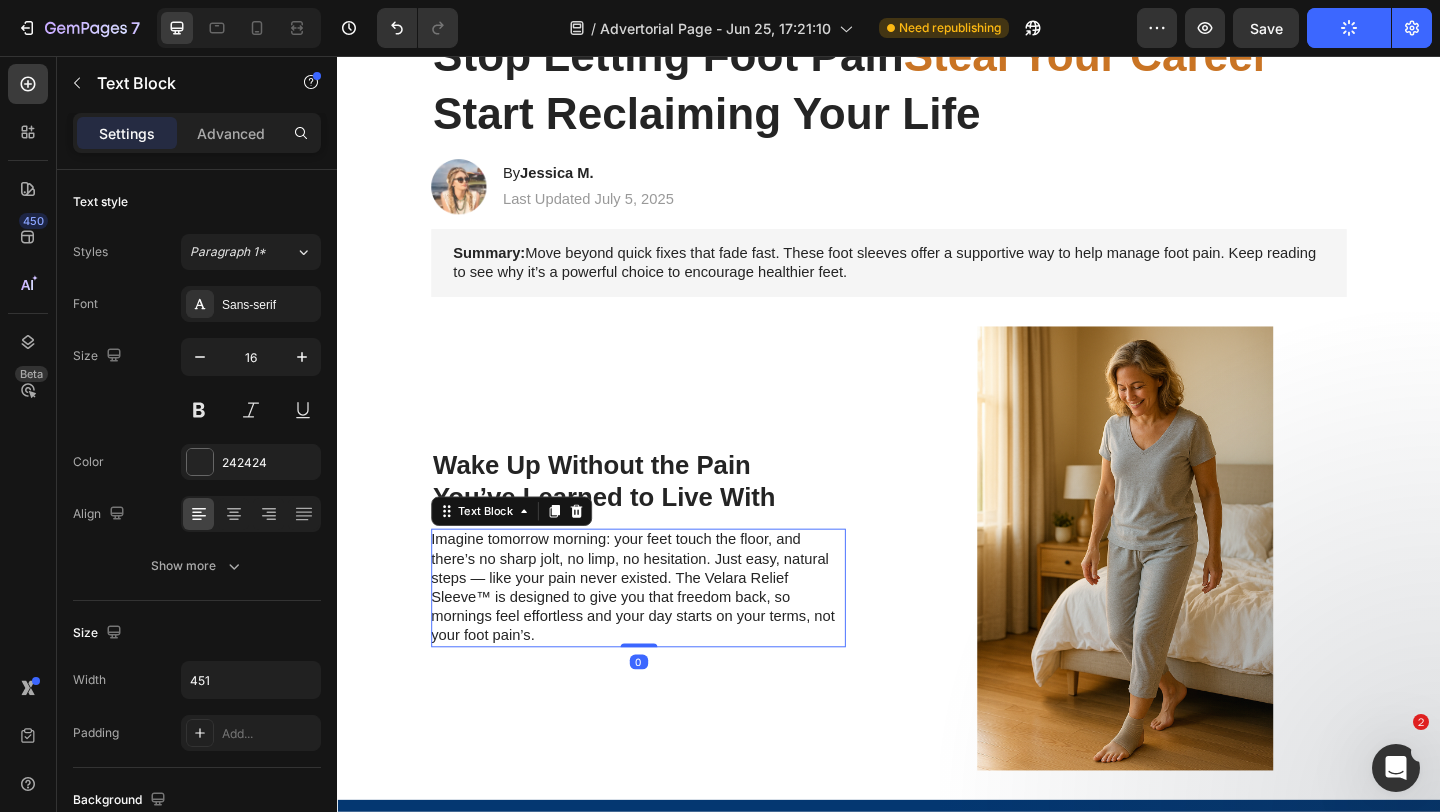 click on "Imagine tomorrow morning: your feet touch the floor, and there’s no sharp jolt, no limp, no hesitation. Just easy, natural steps — like your pain never existed. The Velara Relief Sleeve™ is designed to give you that freedom back, so mornings feel effortless and your day starts on your terms, not your foot pain’s." at bounding box center (663, 634) 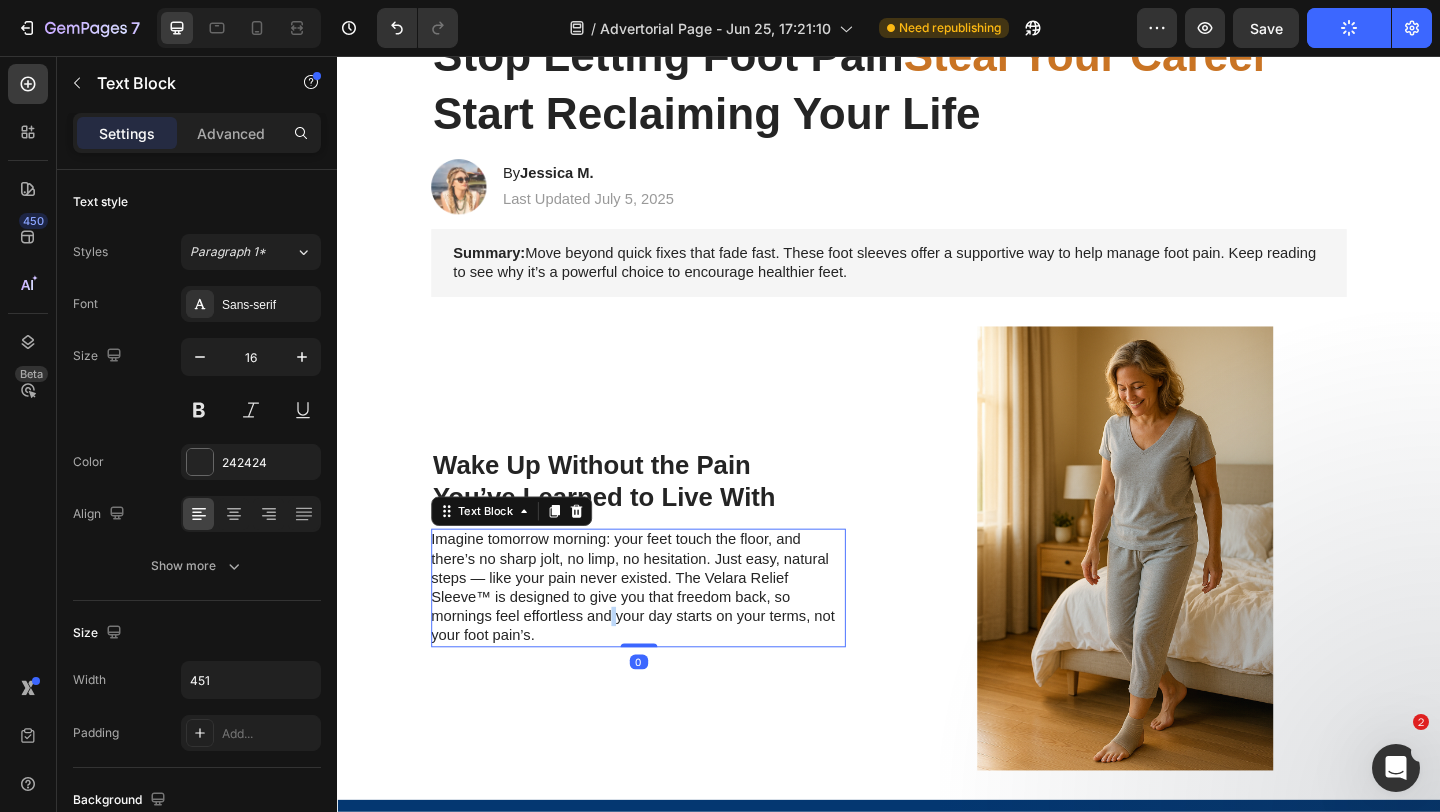 click on "Imagine tomorrow morning: your feet touch the floor, and there’s no sharp jolt, no limp, no hesitation. Just easy, natural steps — like your pain never existed. The Velara Relief Sleeve™ is designed to give you that freedom back, so mornings feel effortless and your day starts on your terms, not your foot pain’s." at bounding box center (663, 634) 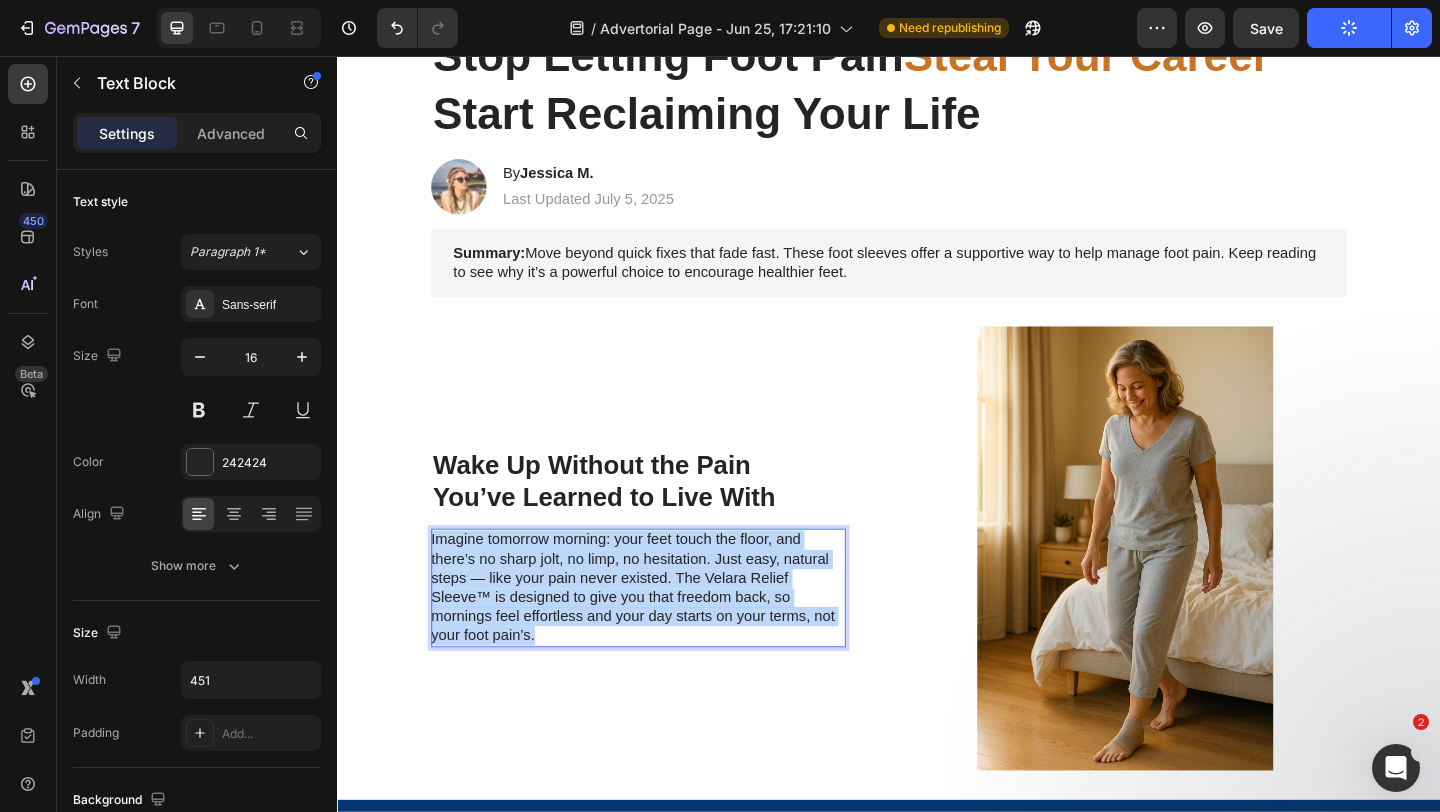 click on "Imagine tomorrow morning: your feet touch the floor, and there’s no sharp jolt, no limp, no hesitation. Just easy, natural steps — like your pain never existed. The Velara Relief Sleeve™ is designed to give you that freedom back, so mornings feel effortless and your day starts on your terms, not your foot pain’s." at bounding box center (663, 634) 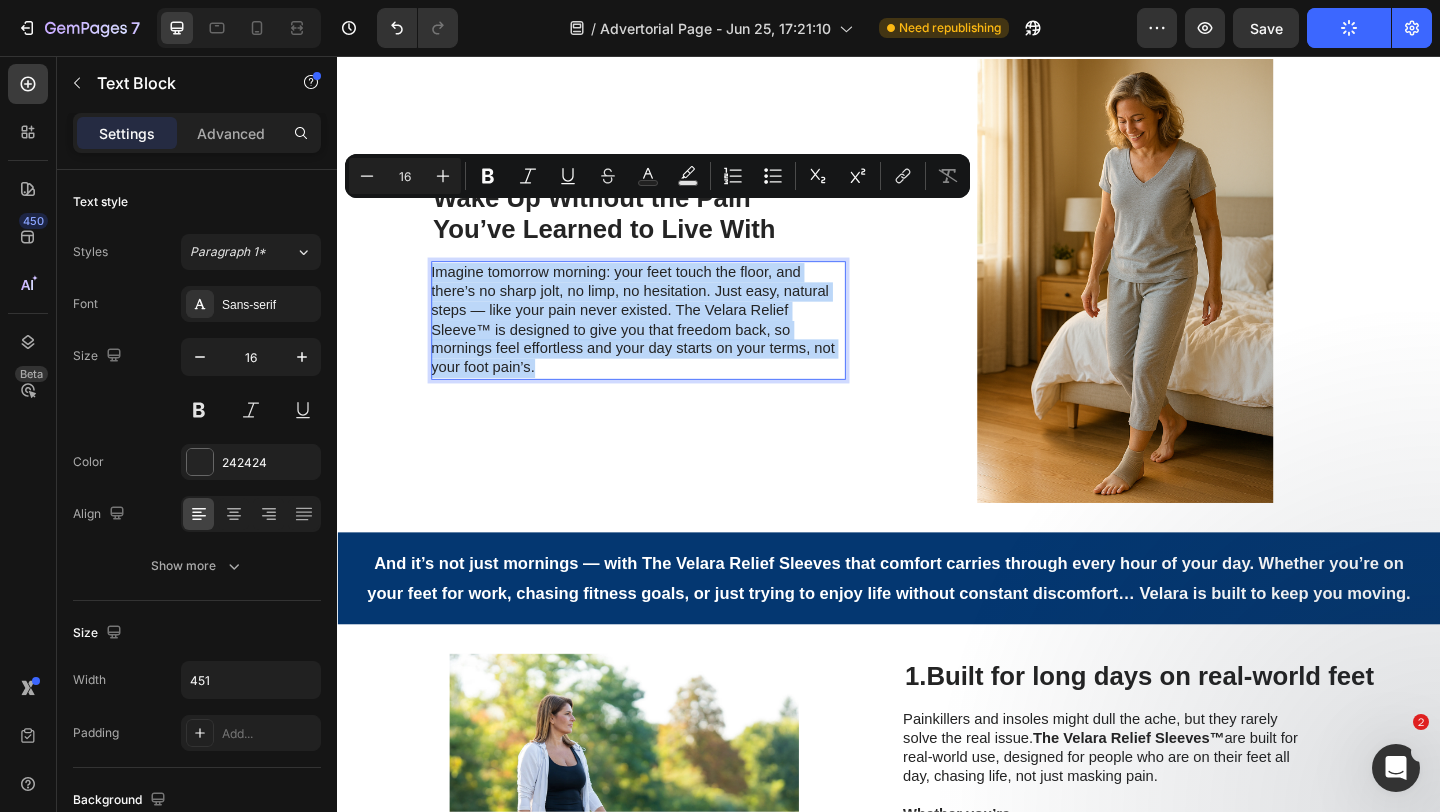 scroll, scrollTop: 451, scrollLeft: 0, axis: vertical 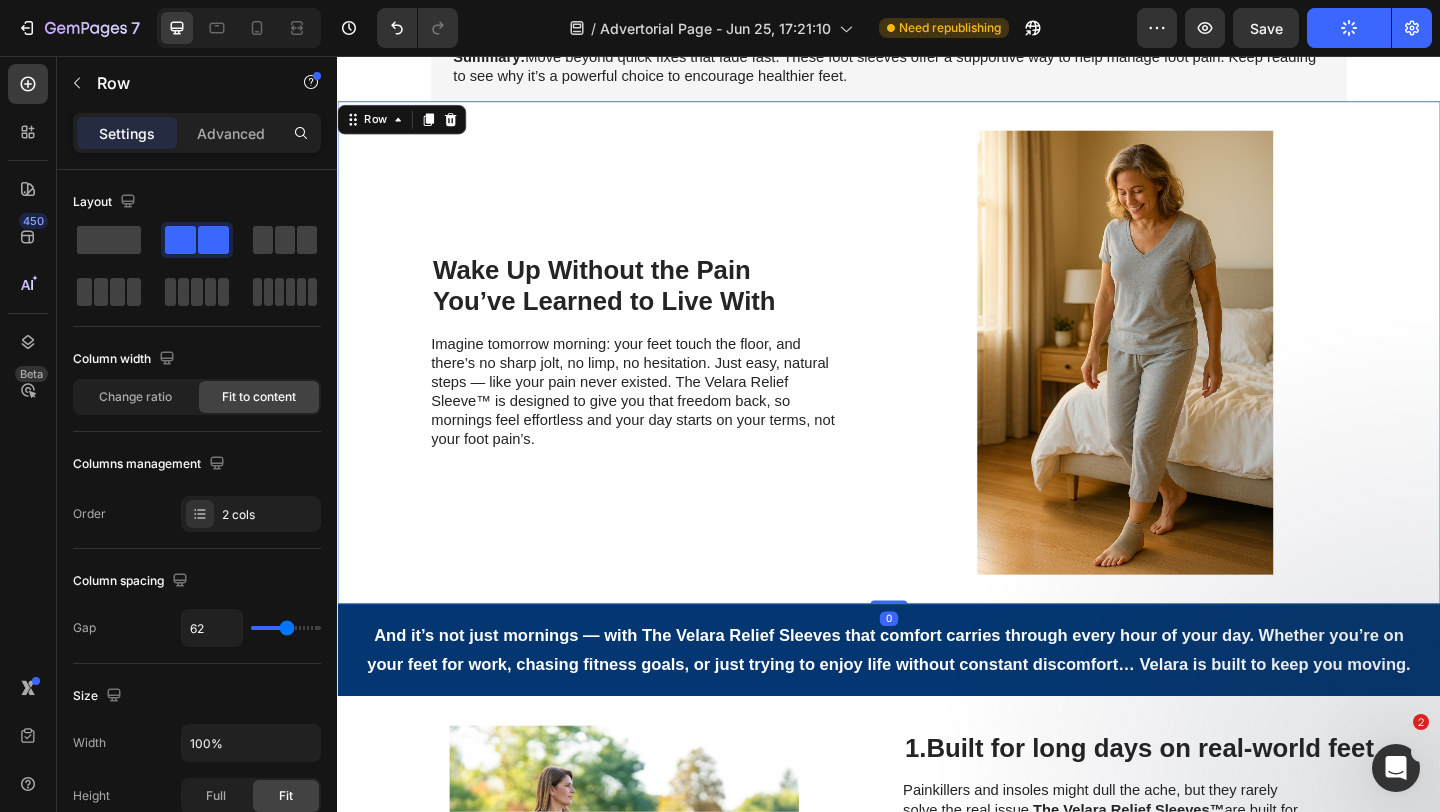 click on "Wake Up Without the Pain  You’ve Learned to Live With Heading Imagine tomorrow morning: your feet touch the floor, and there’s no sharp jolt, no limp, no hesitation. Just easy, natural steps — like your pain never existed. The Velara Relief Sleeve™ is designed to give you that freedom back, so mornings feel effortless and your day starts on your terms, not your foot pain’s. Text Block" at bounding box center [664, 378] 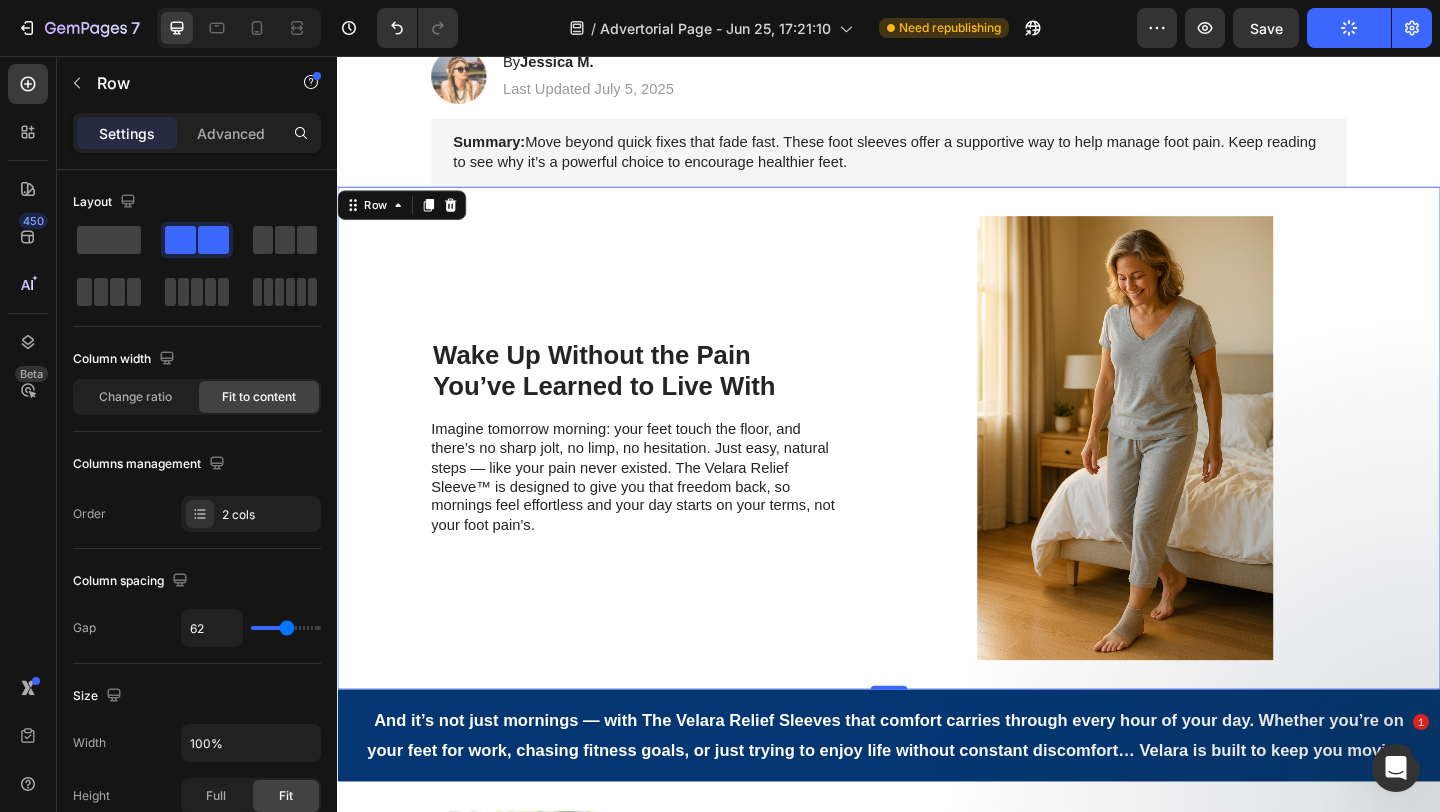 scroll, scrollTop: 347, scrollLeft: 0, axis: vertical 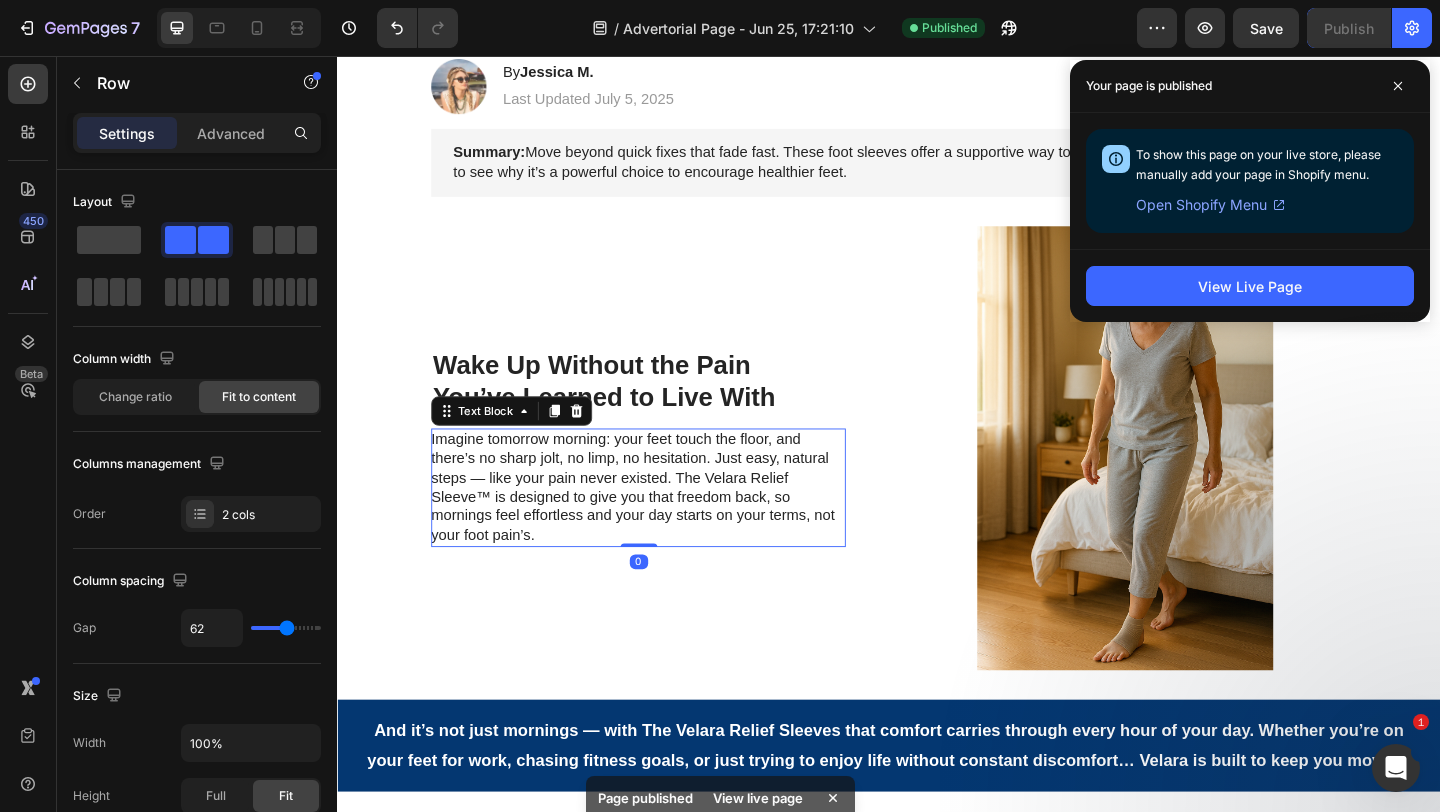 click on "Imagine tomorrow morning: your feet touch the floor, and there’s no sharp jolt, no limp, no hesitation. Just easy, natural steps — like your pain never existed. The Velara Relief Sleeve™ is designed to give you that freedom back, so mornings feel effortless and your day starts on your terms, not your foot pain’s." at bounding box center [663, 525] 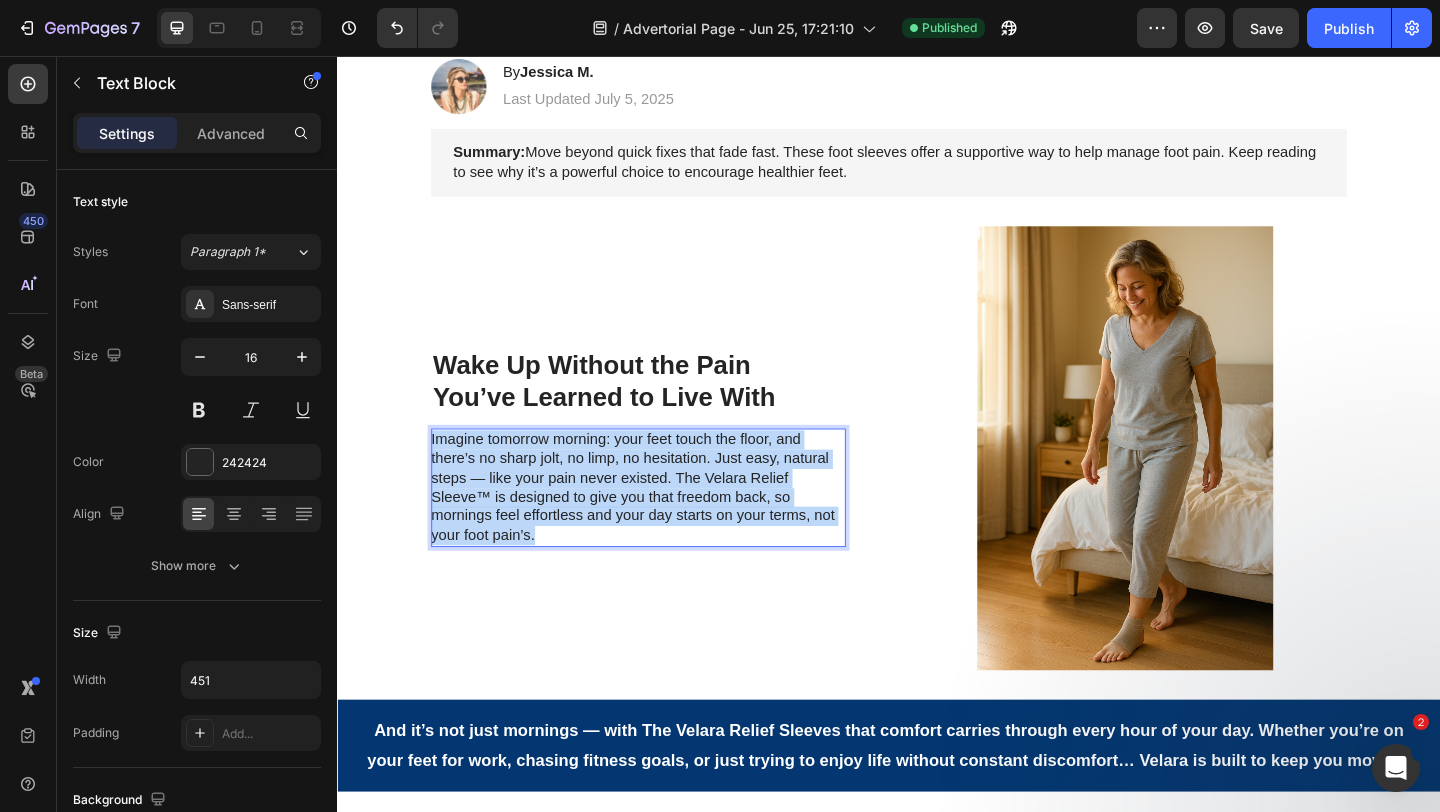 drag, startPoint x: 554, startPoint y: 577, endPoint x: 438, endPoint y: 473, distance: 155.79474 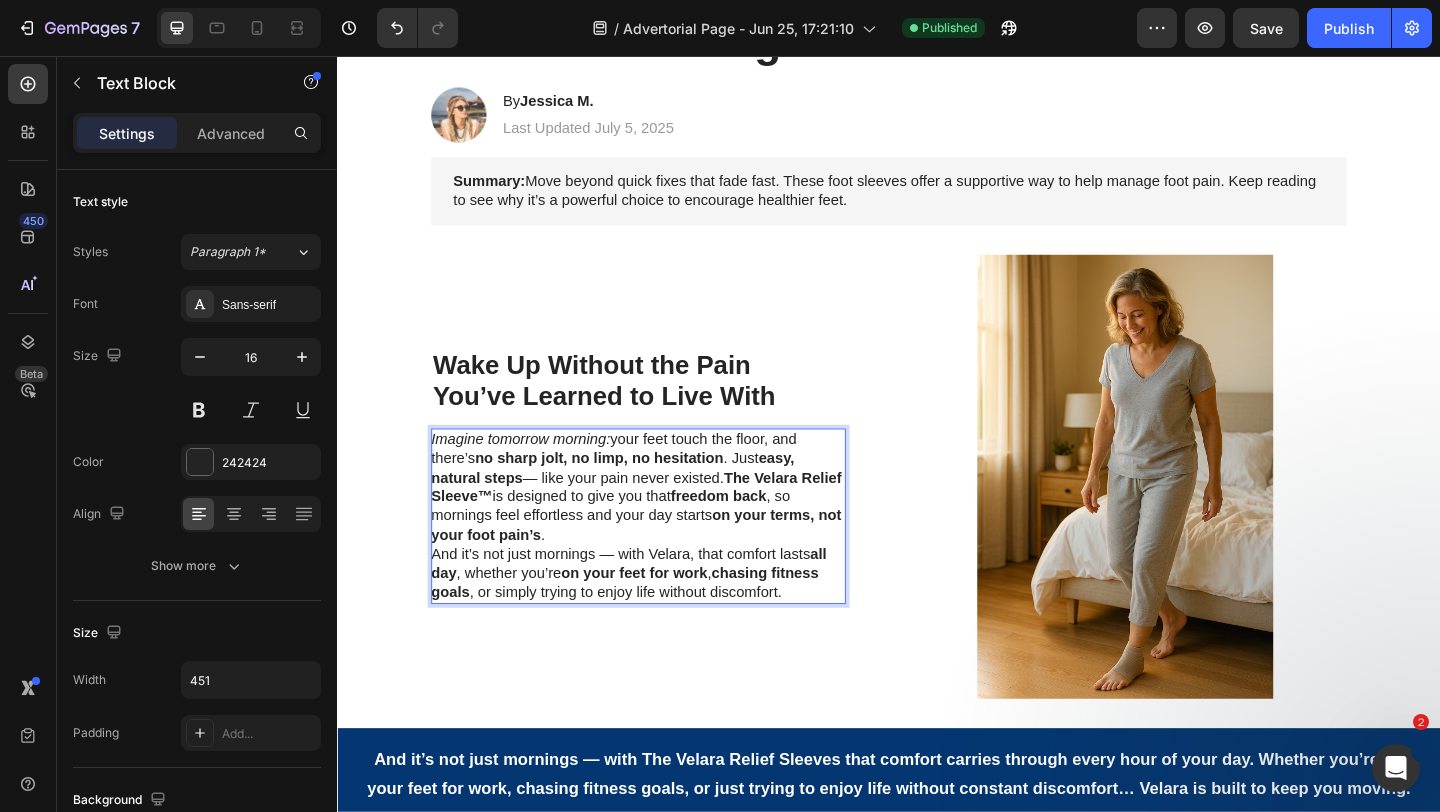 click on "The Velara Relief Sleeve™" at bounding box center [662, 525] 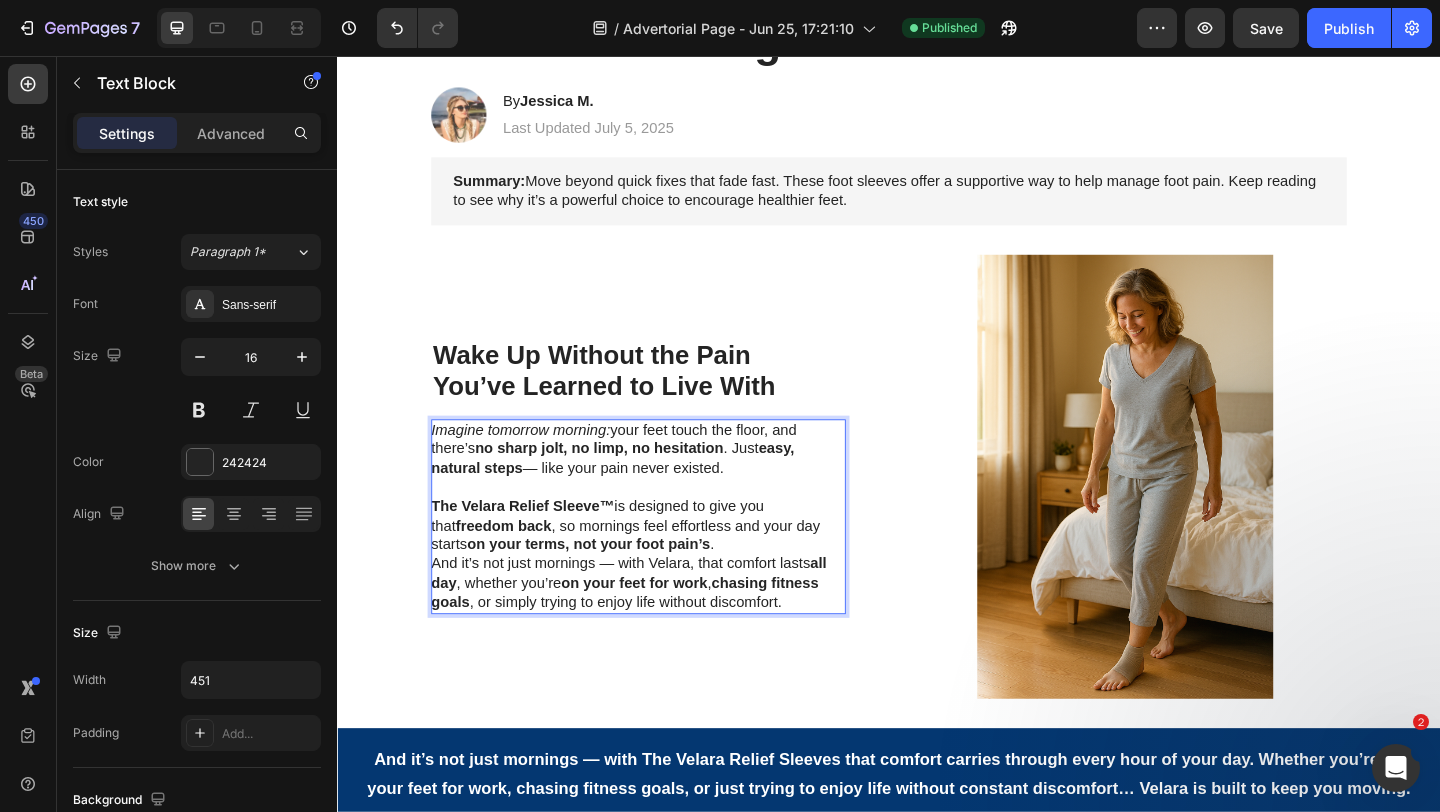 scroll, scrollTop: 305, scrollLeft: 0, axis: vertical 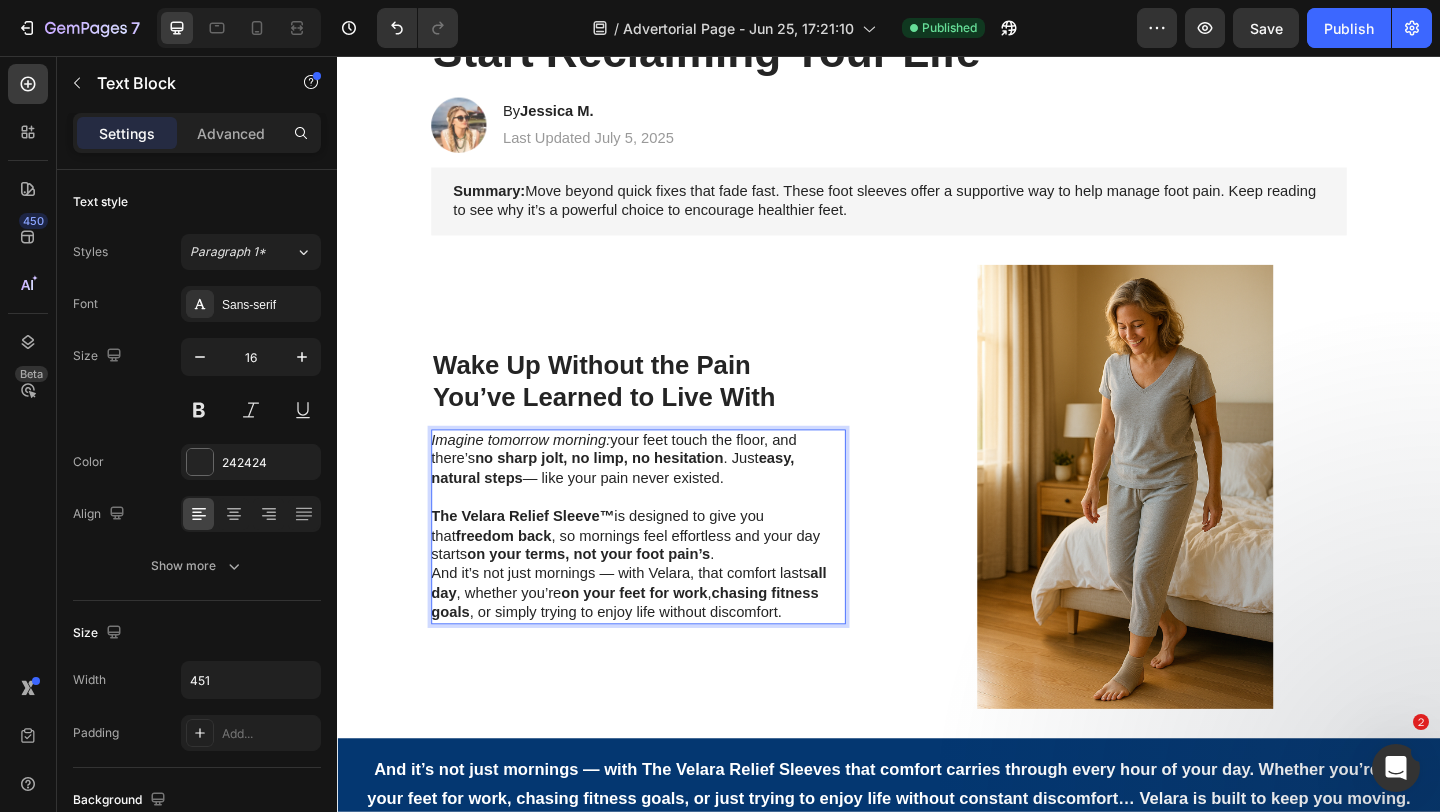 click on "The Velara Relief Sleeve™  is designed to give you that  freedom back , so mornings feel effortless and your day starts  on your terms, not your foot pain’s . And it’s not just mornings — with Velara, that comfort lasts  all day , whether you’re  on your feet for work ,  chasing fitness goals , or simply trying to enjoy life without discomfort." at bounding box center [663, 609] 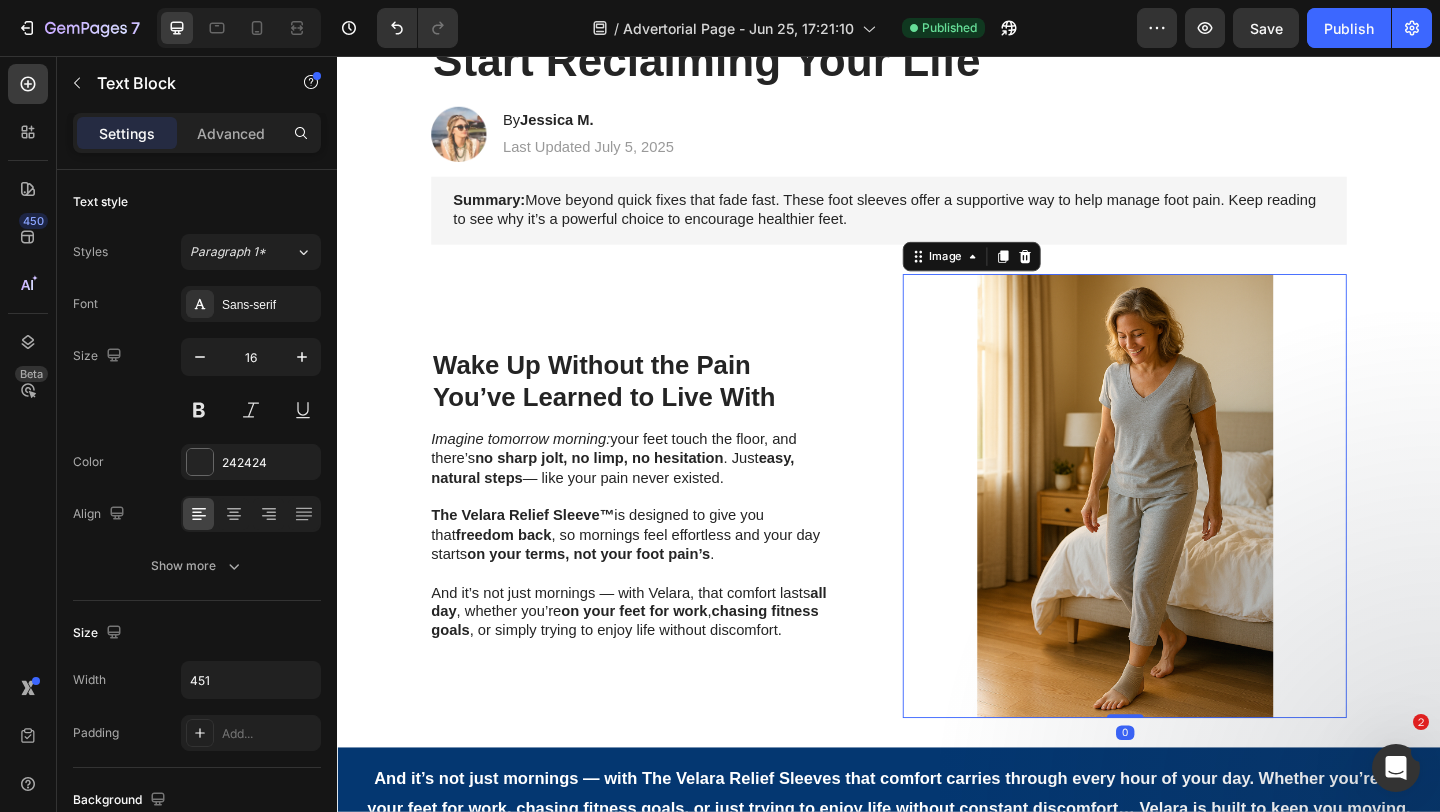 click at bounding box center (1193, 534) 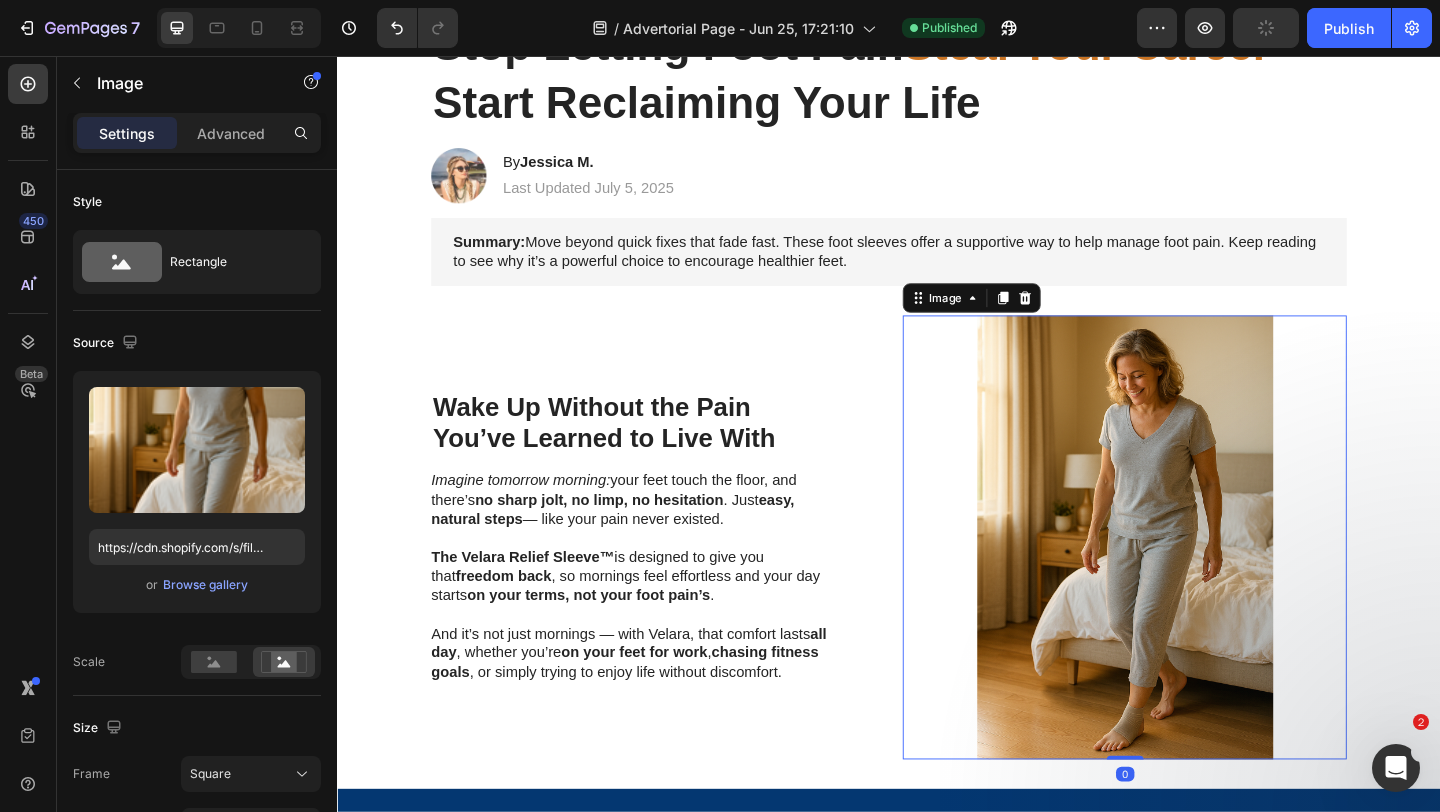 scroll, scrollTop: 248, scrollLeft: 0, axis: vertical 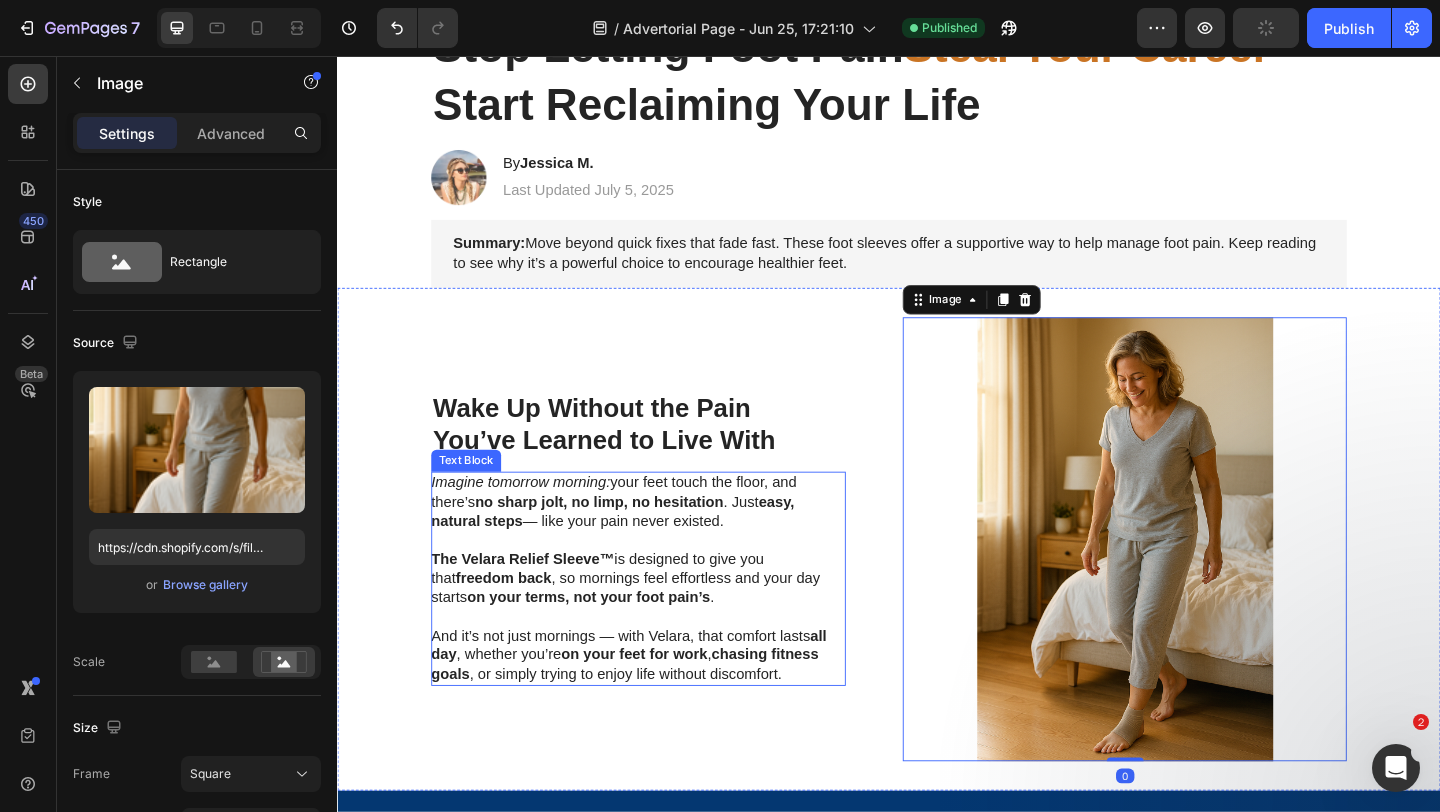 click on "Imagine tomorrow morning:  your feet touch the floor, and there’s  no sharp jolt, no limp, no hesitation . Just  easy, natural steps  — like your pain never existed." at bounding box center [663, 541] 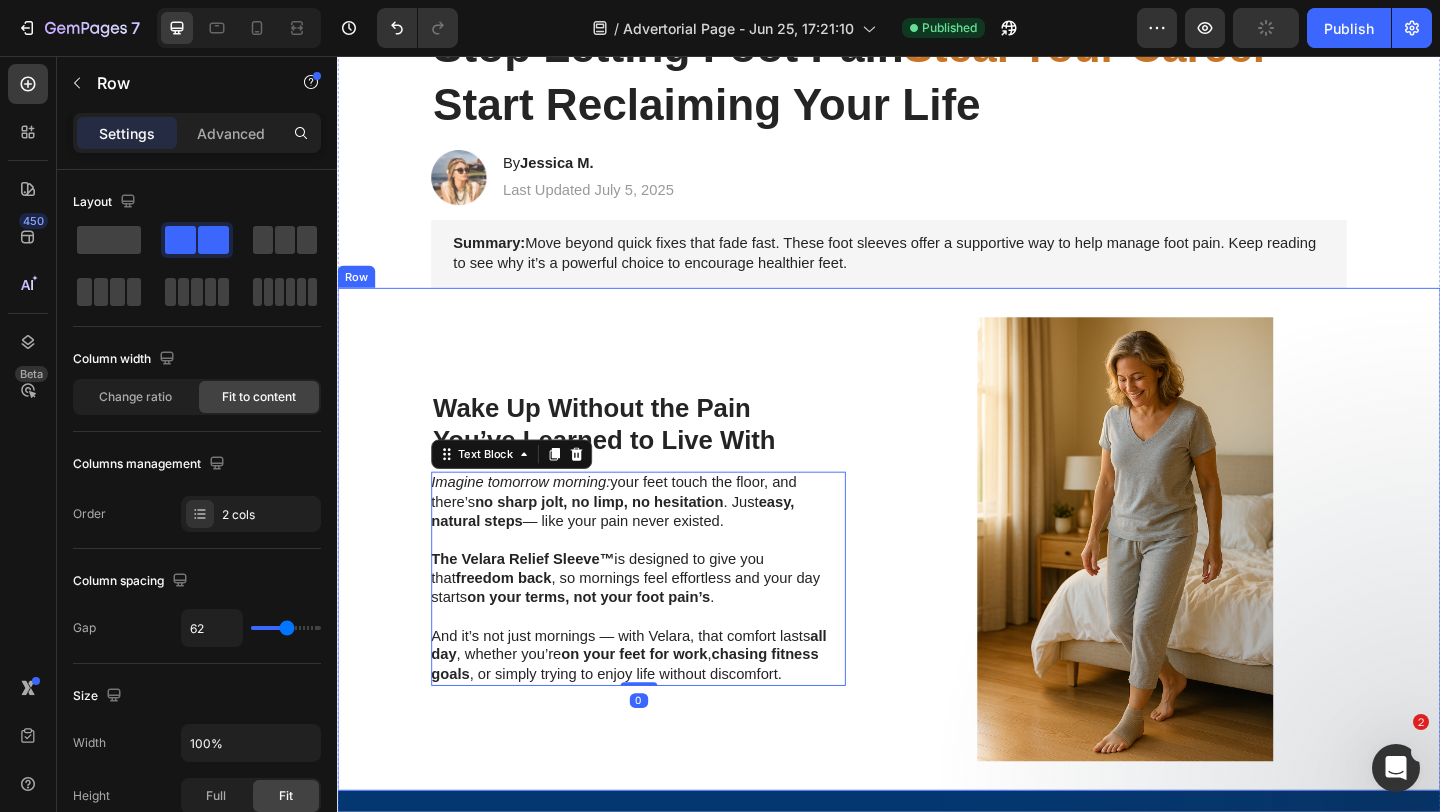 click on "Image Wake Up Without the Pain  You’ve Learned to Live With Heading Imagine tomorrow morning:  your feet touch the floor, and there’s  no sharp jolt, no limp, no hesitation . Just  easy, natural steps  — like your pain never existed.  The Velara Relief Sleeve™  is designed to give you that  freedom back , so mornings feel effortless and your day starts  on your terms, not your foot pain’s . ⁠⁠⁠⁠⁠⁠⁠ And it’s not just mornings — with Velara, that comfort lasts  all day , whether you’re  on your feet for work ,  chasing fitness goals , or simply trying to enjoy life without discomfort. Text Block   0 Row" at bounding box center (937, 581) 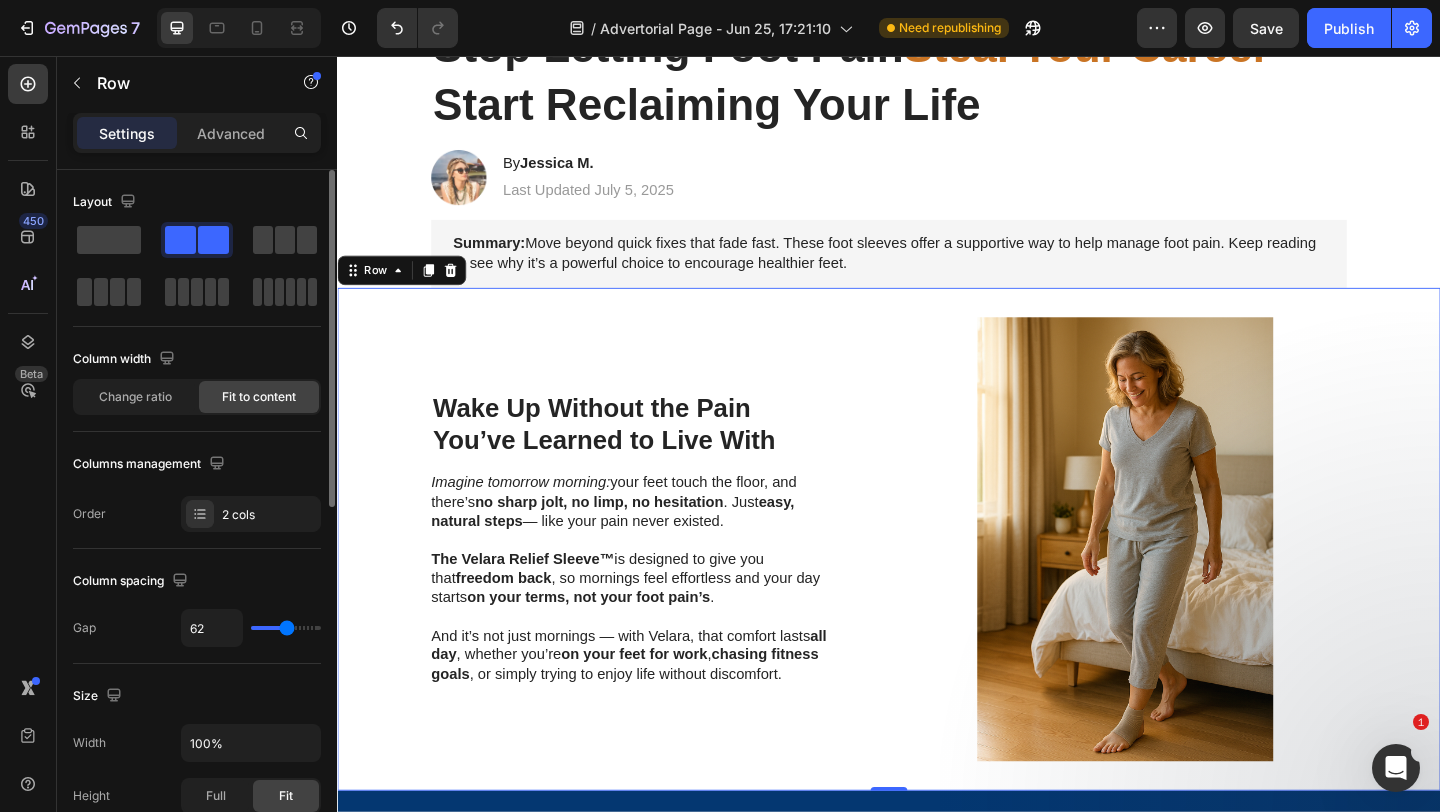 type on "60" 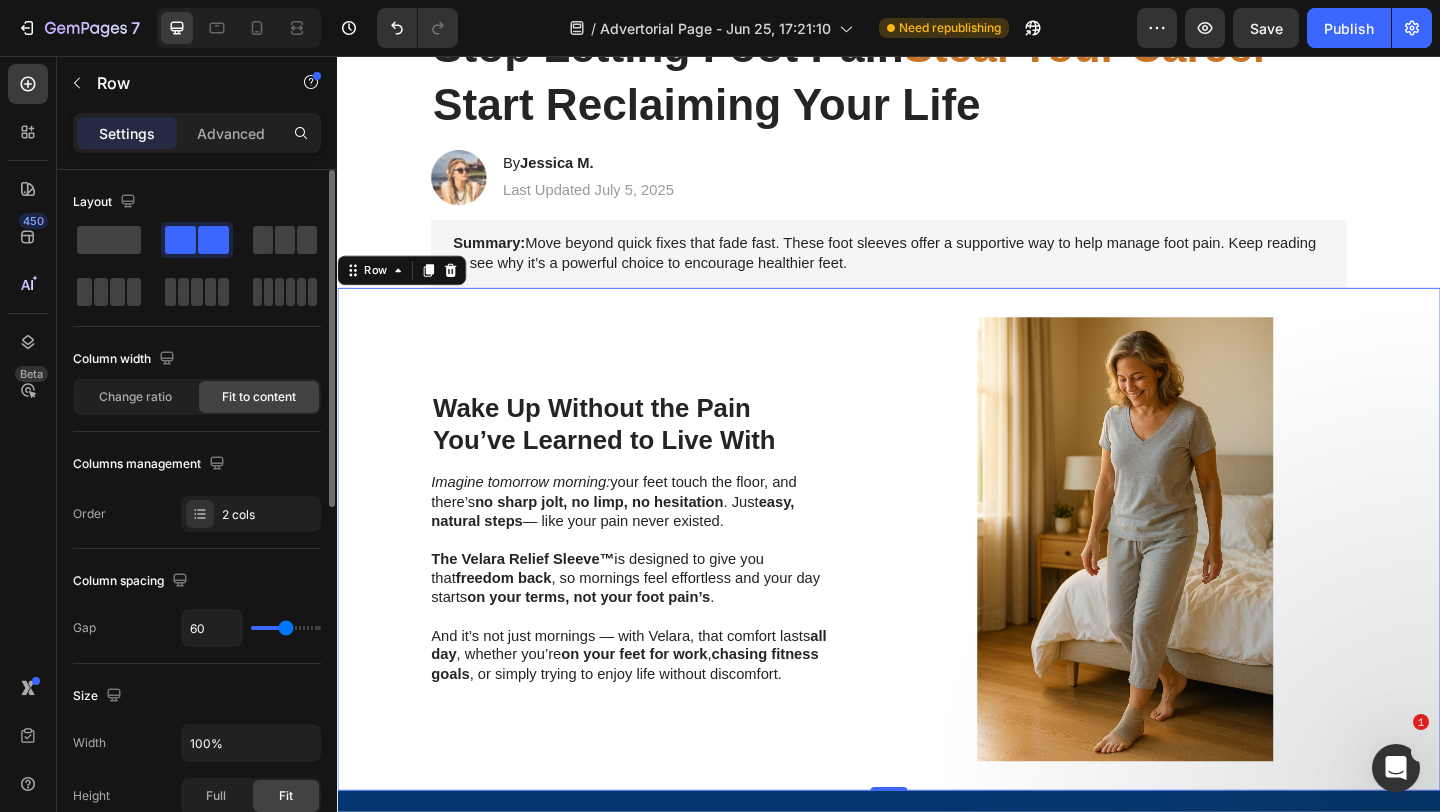 type on "59" 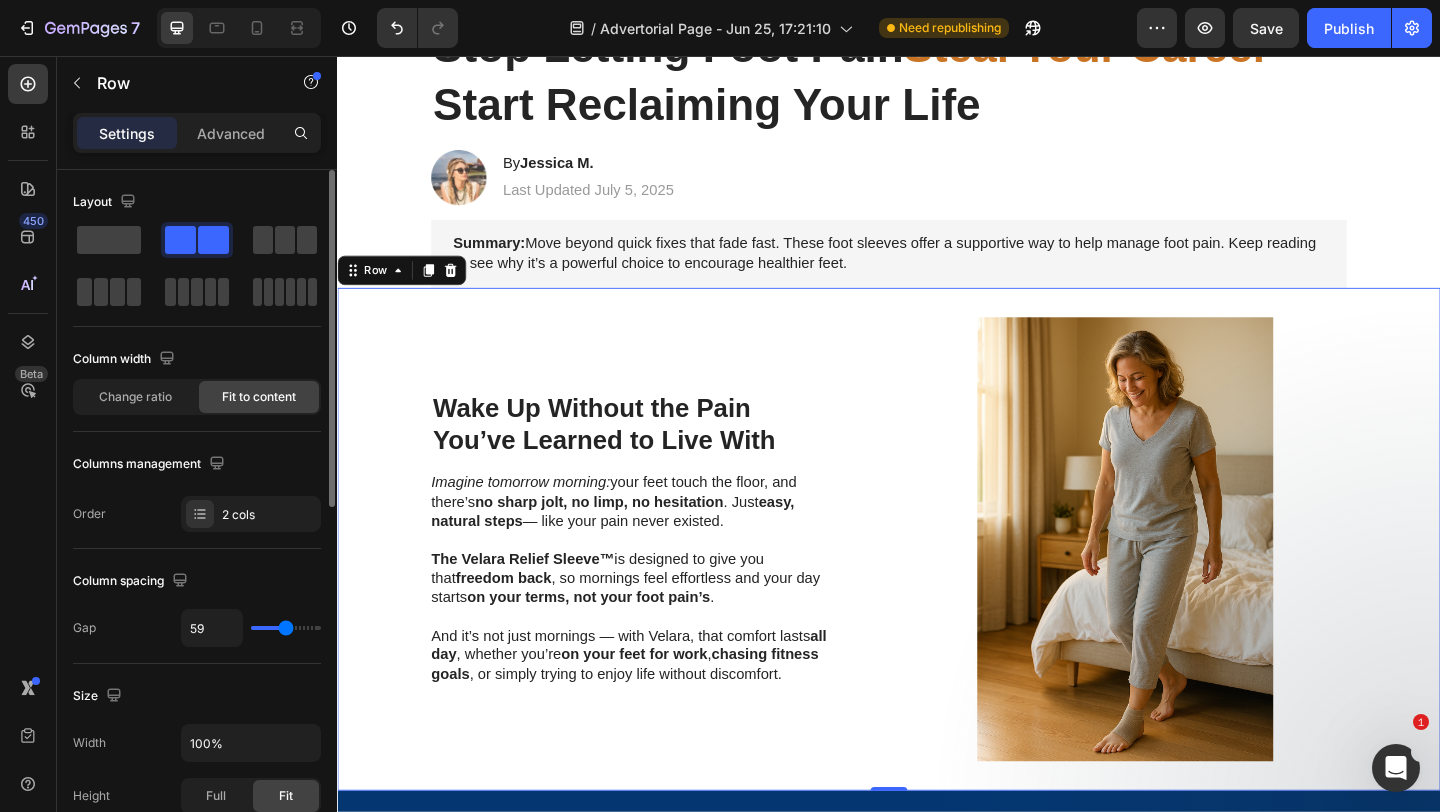 type on "56" 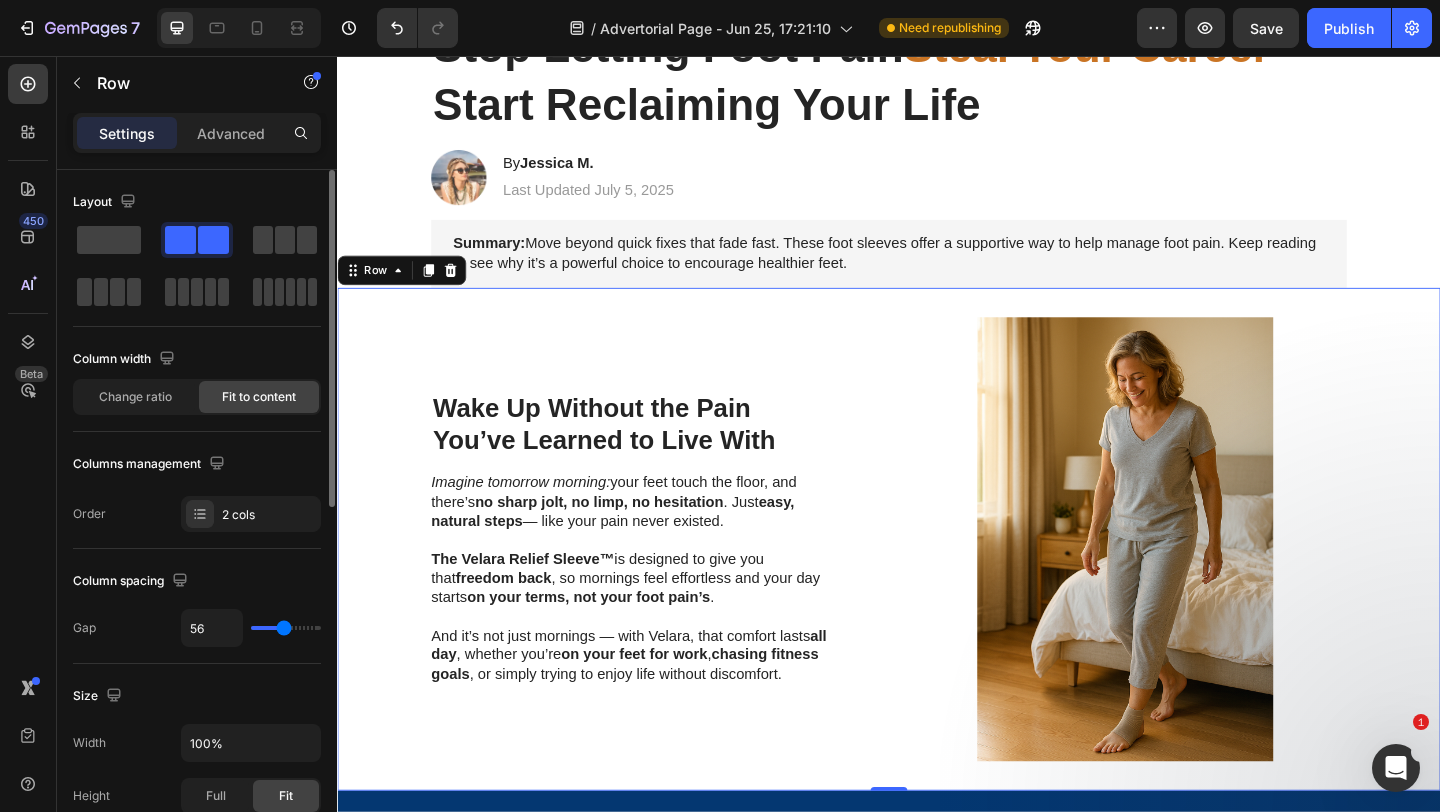 type on "54" 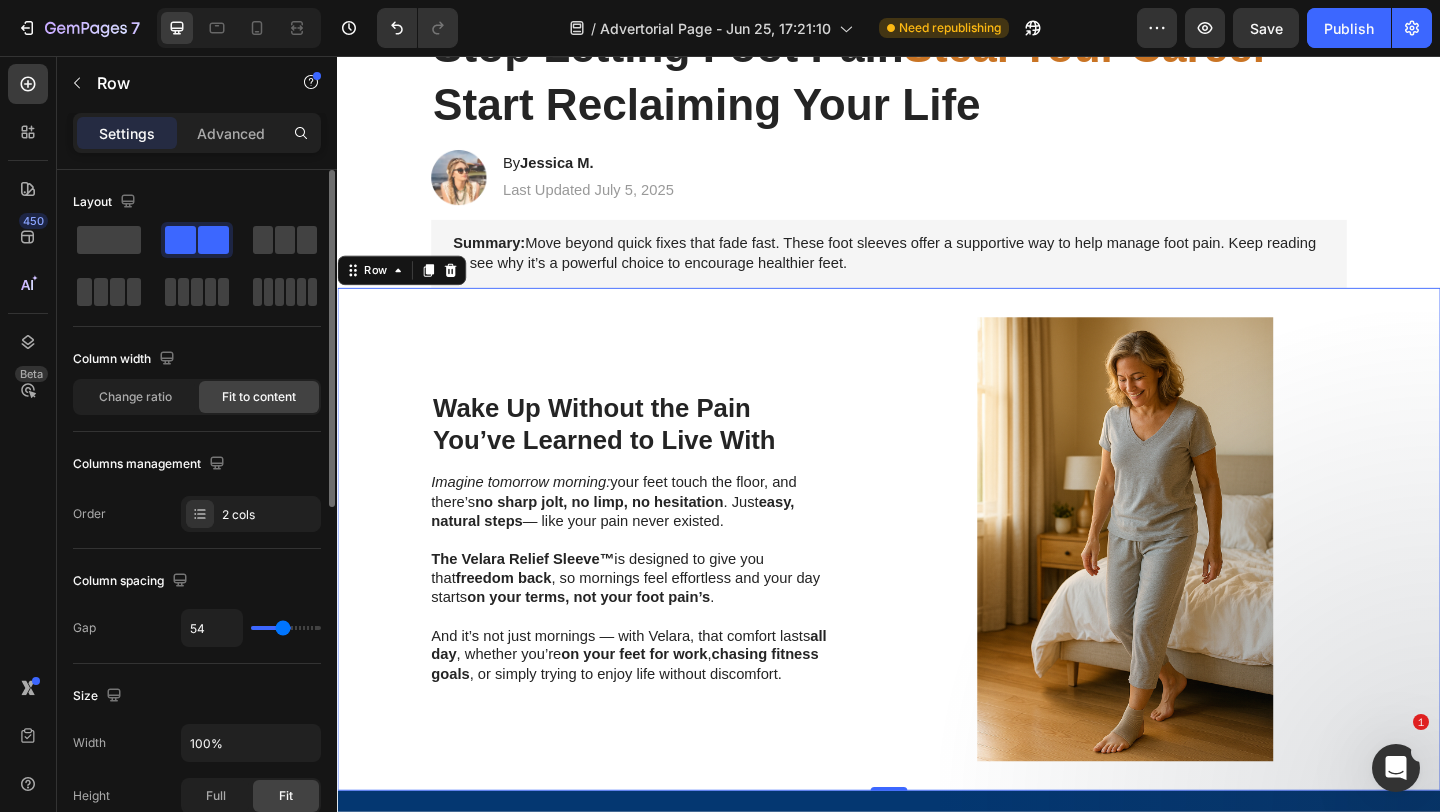 type on "52" 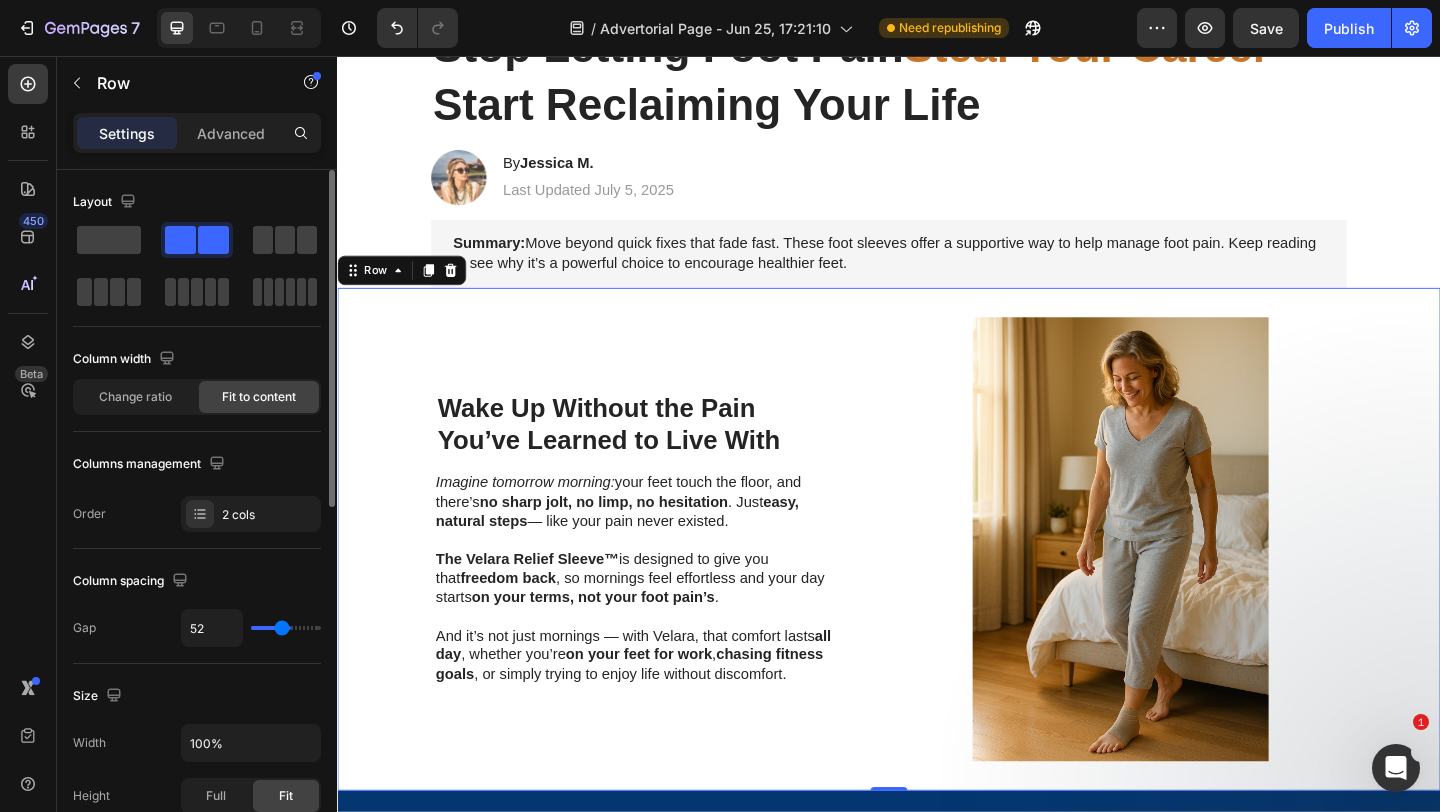 type on "51" 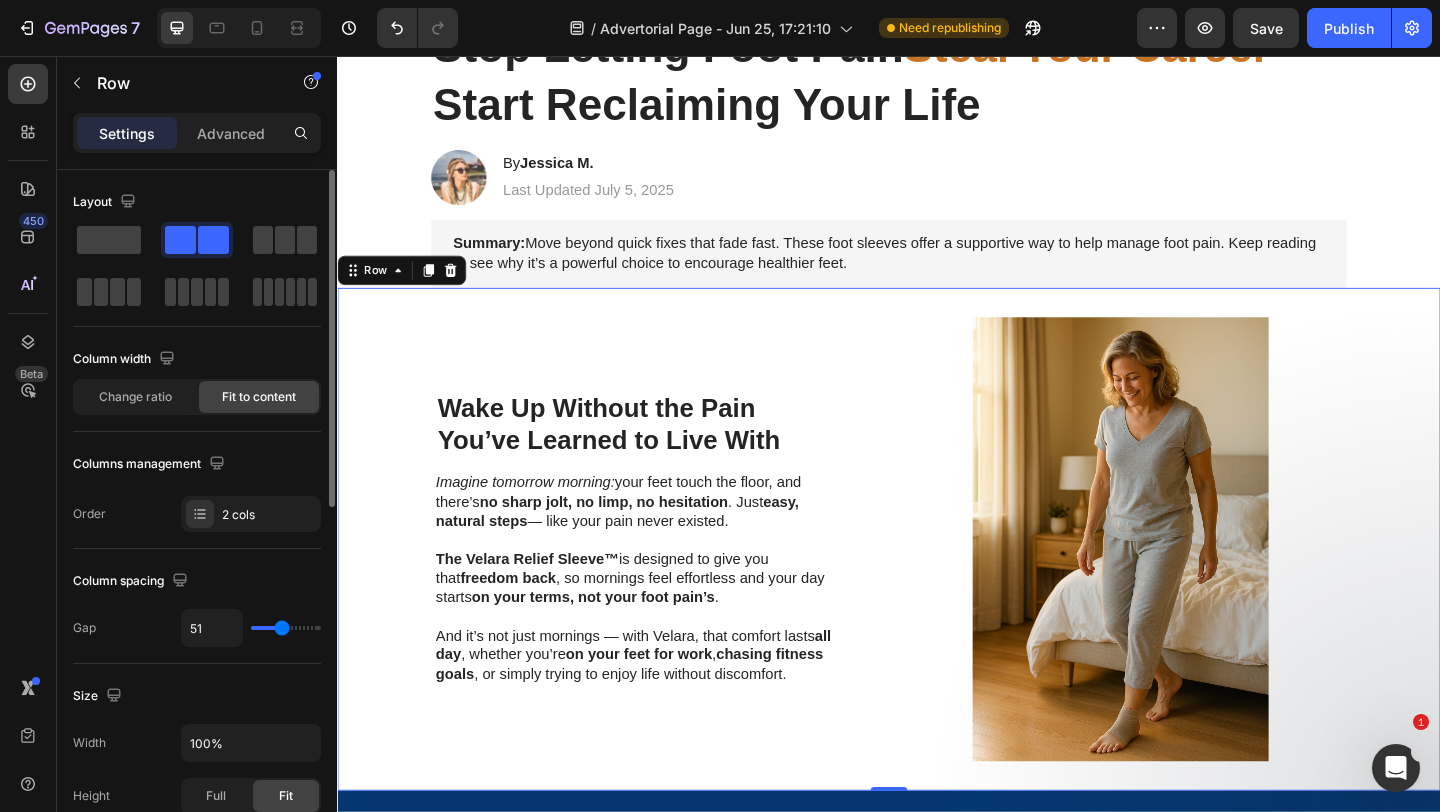 type on "49" 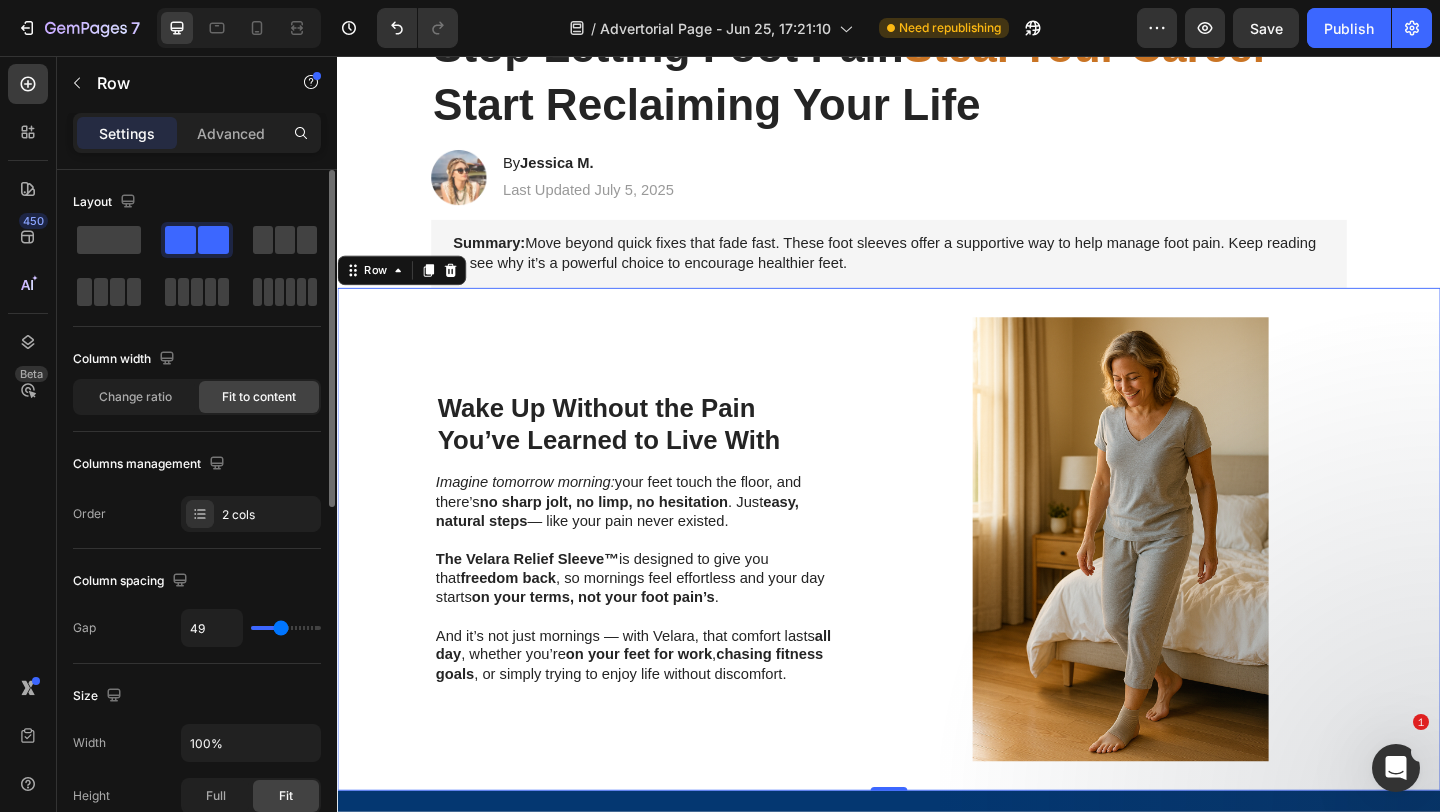 type on "47" 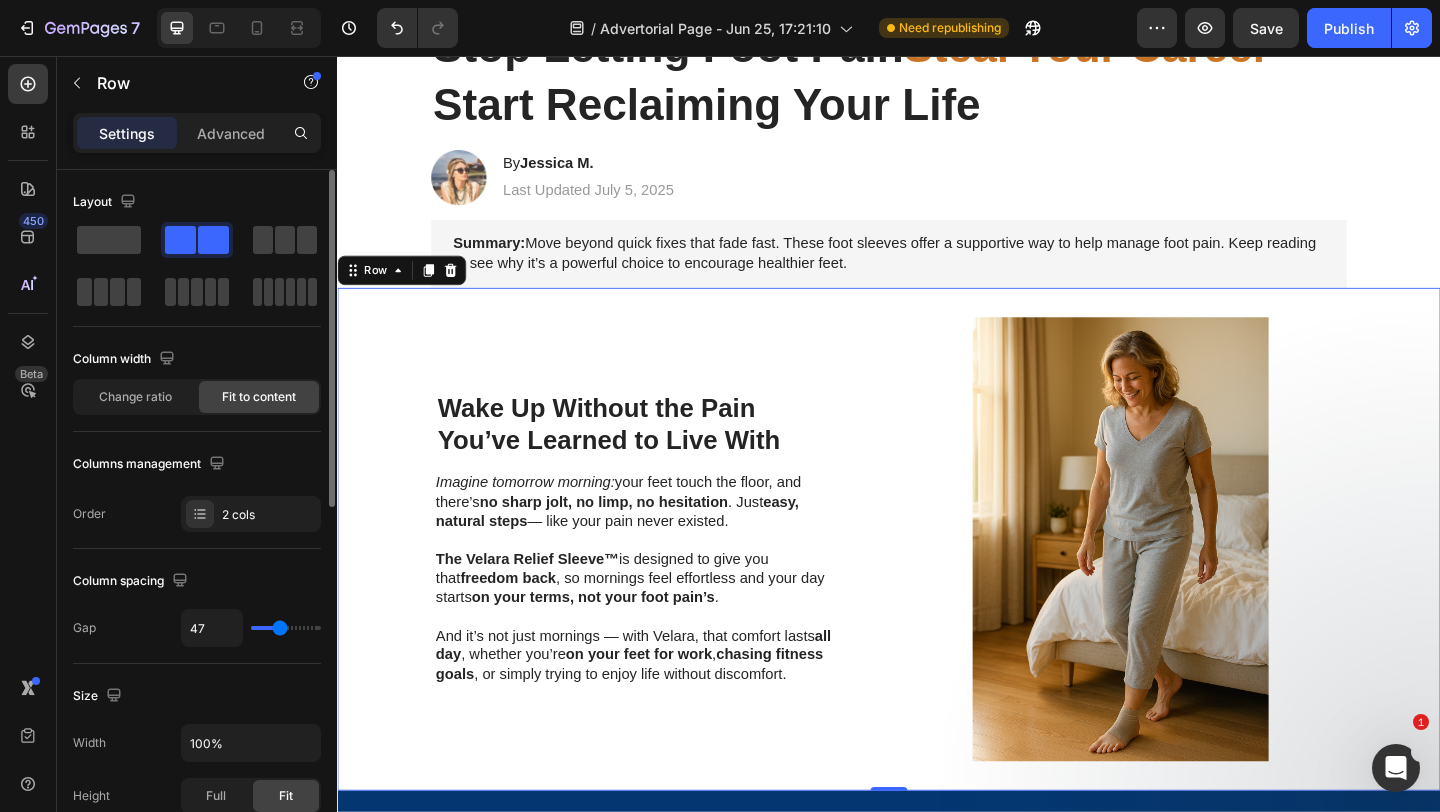 type on "46" 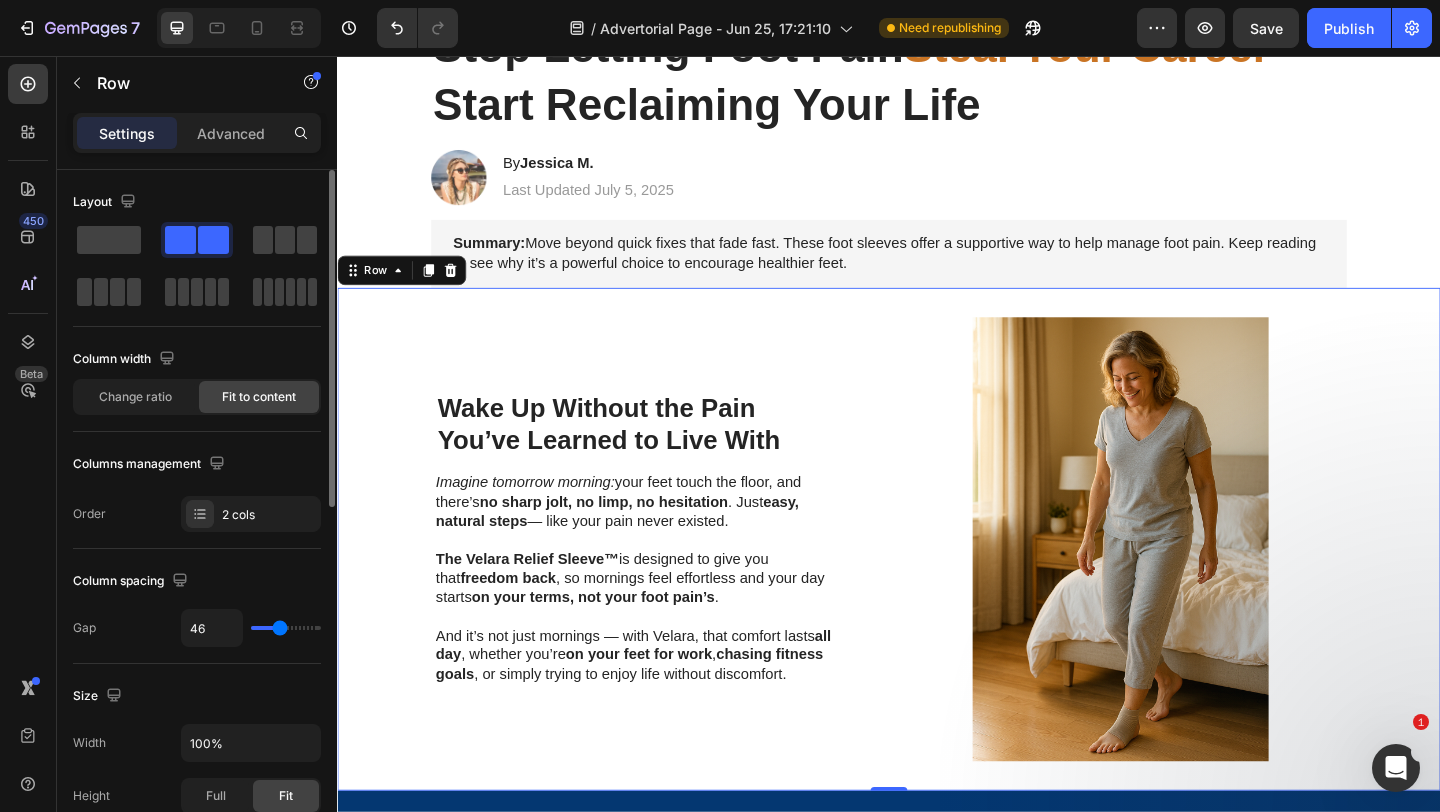 type on "44" 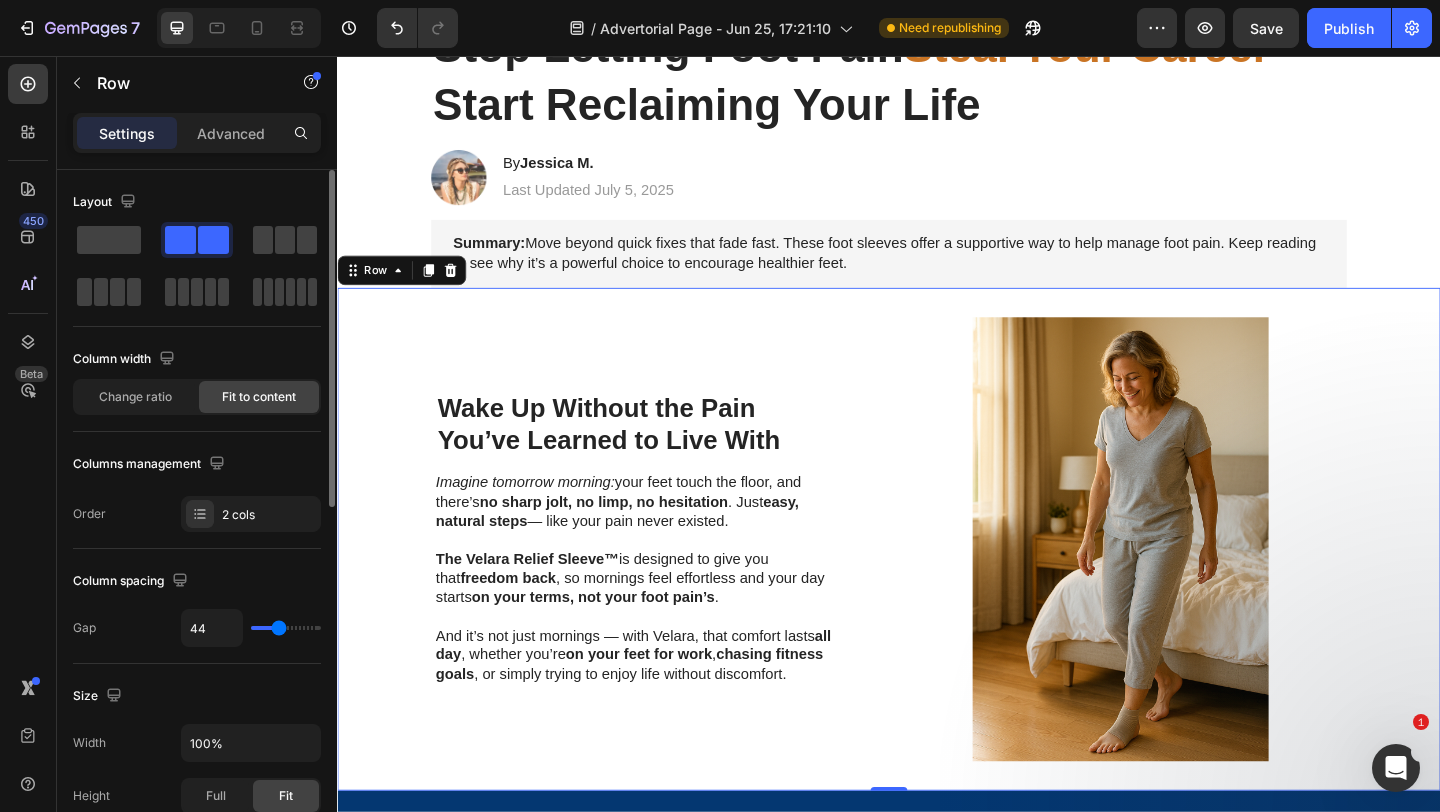 type on "43" 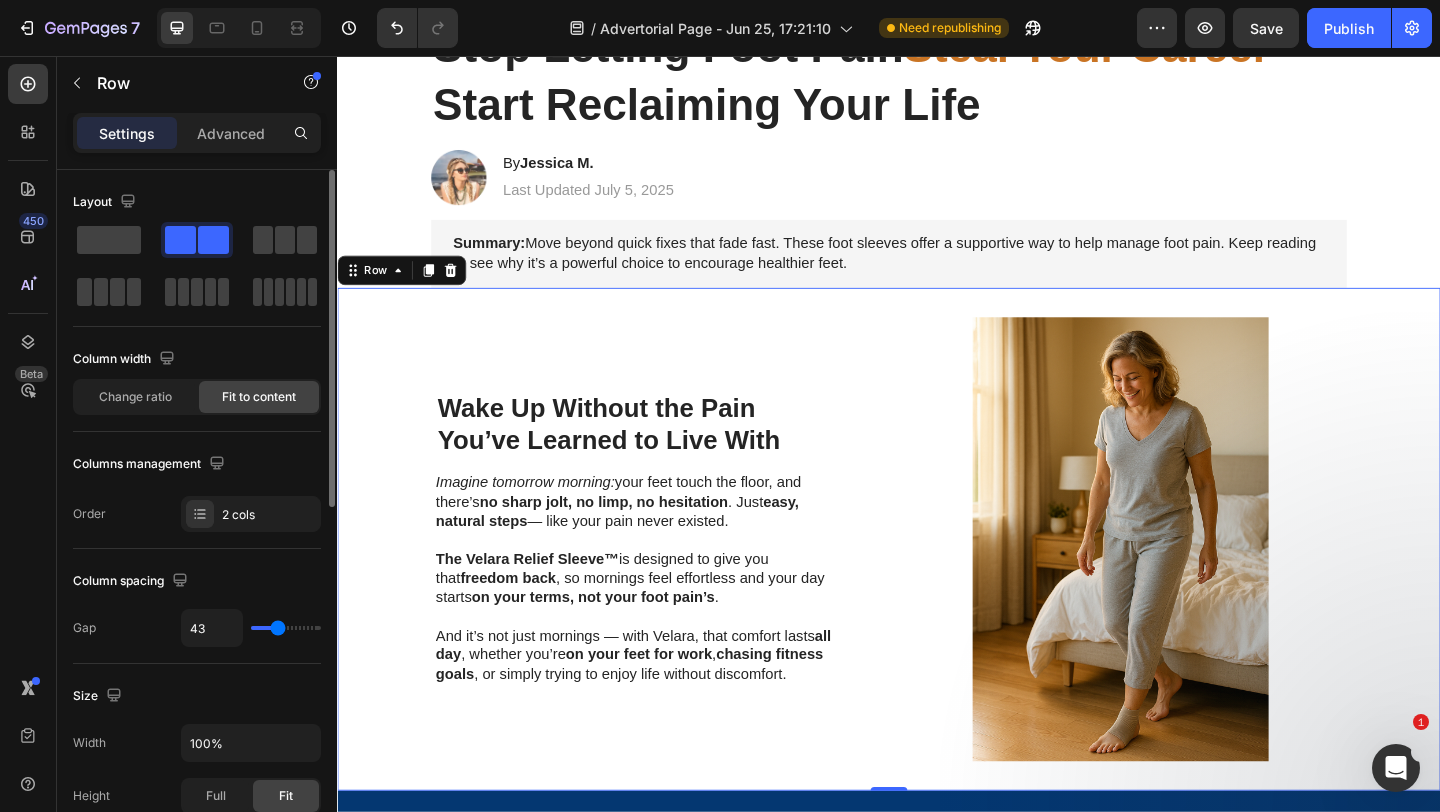 type on "42" 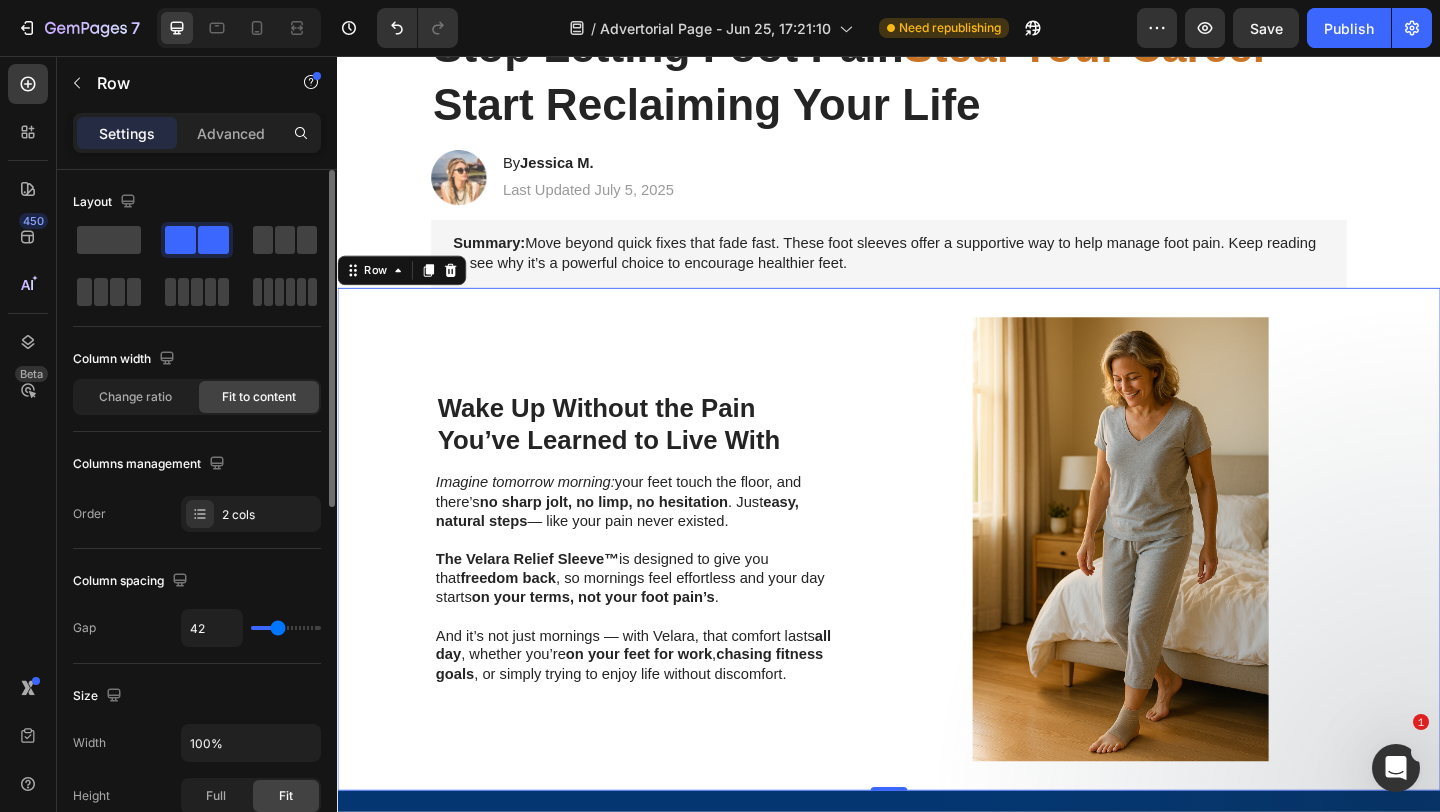 type on "41" 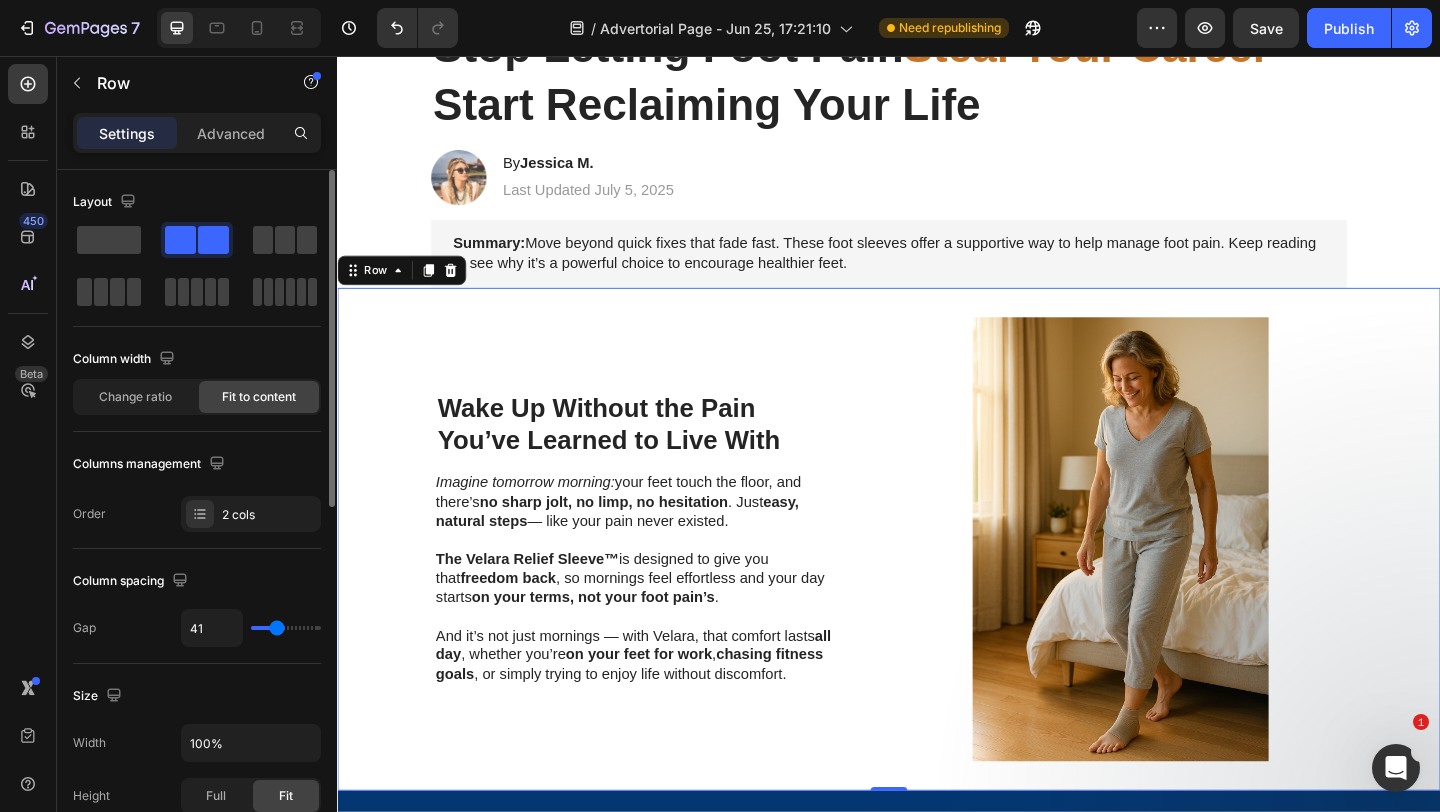 type on "40" 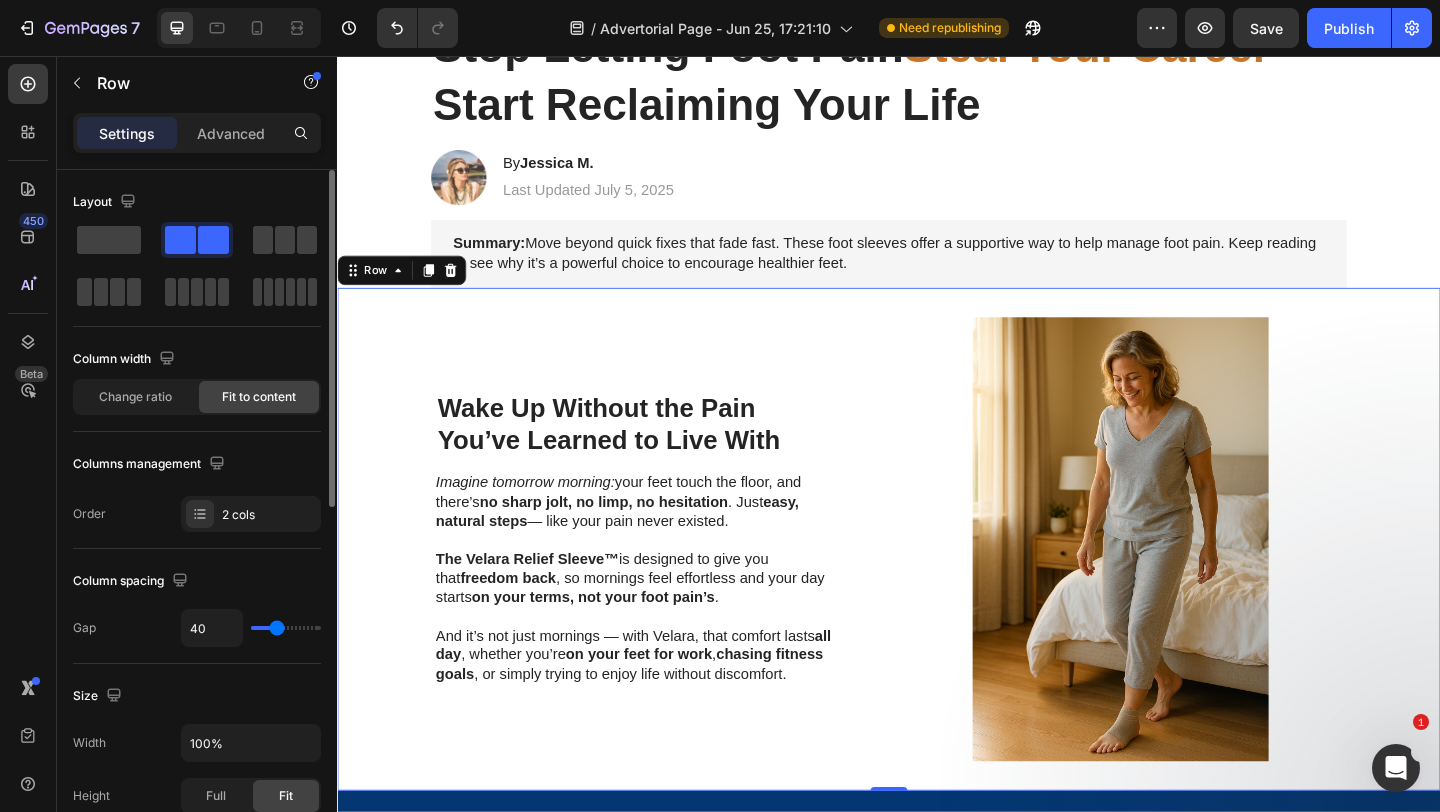 type on "39" 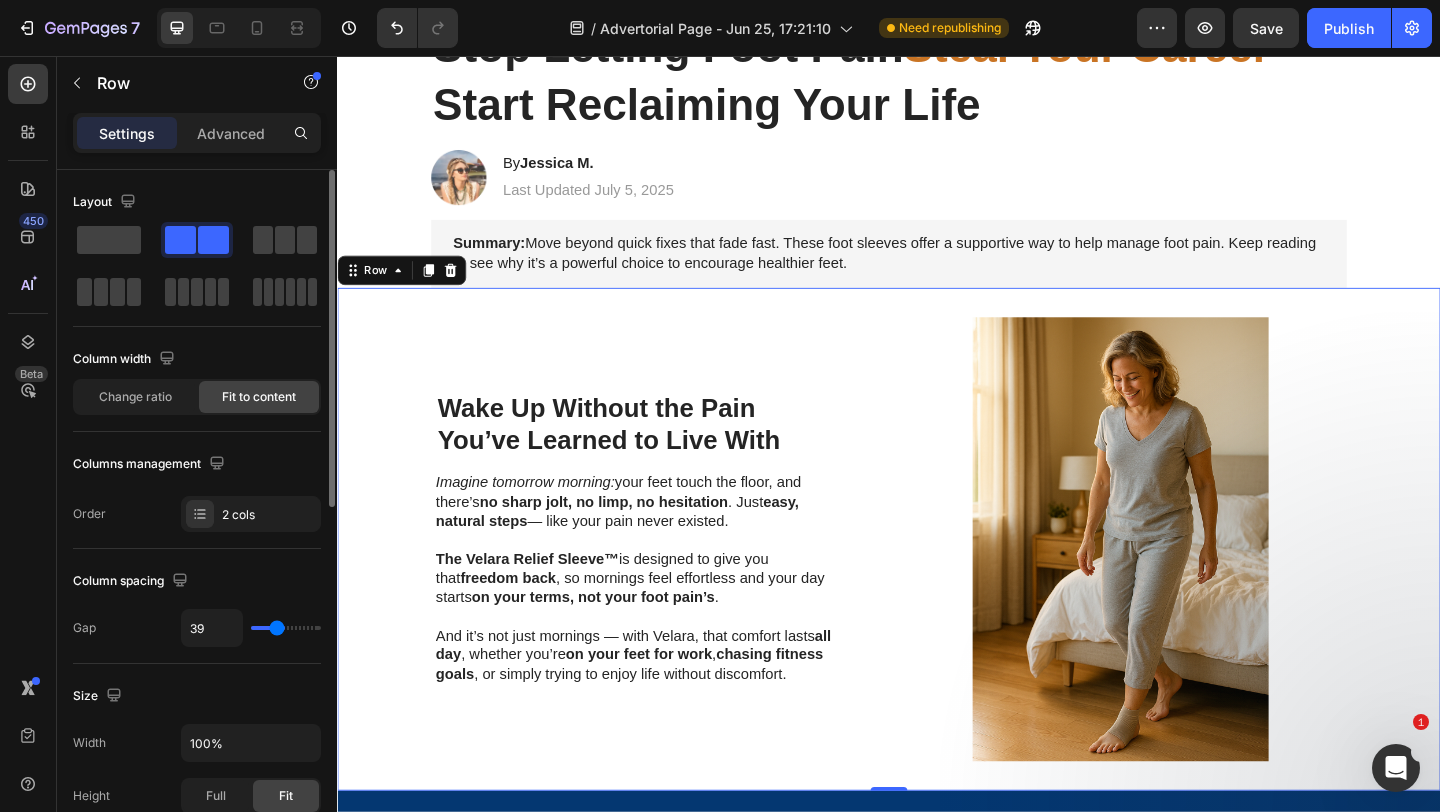 type on "38" 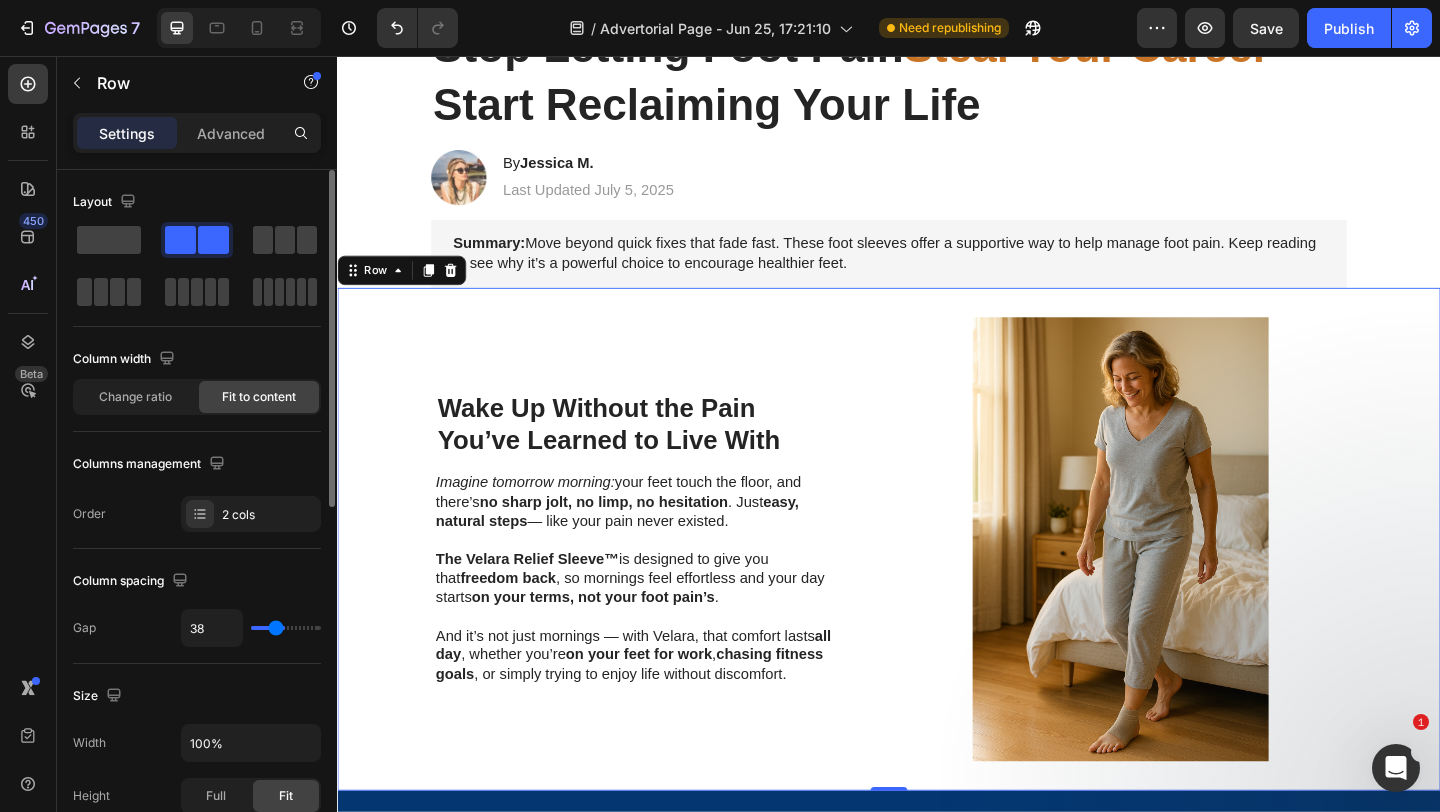 type on "36" 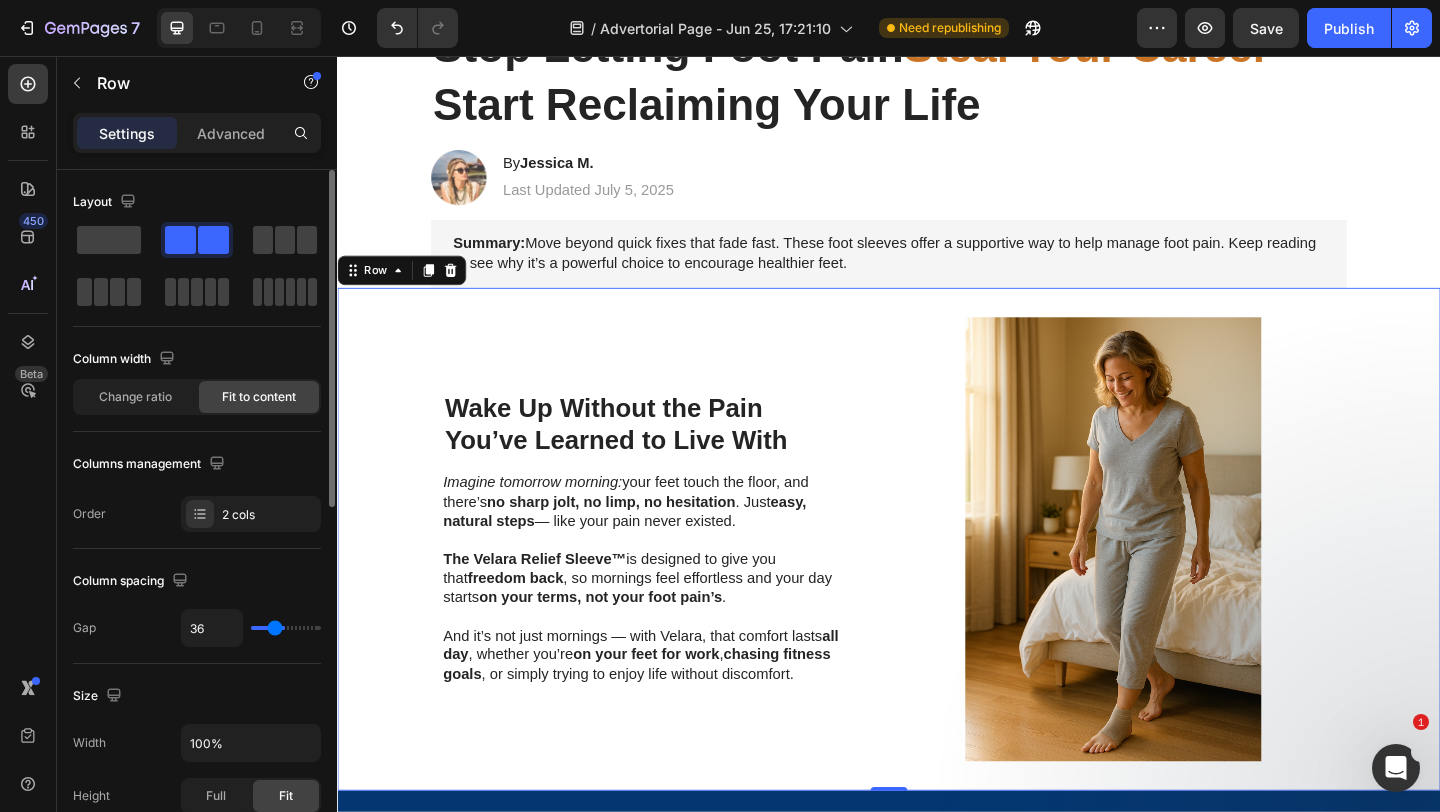 type on "35" 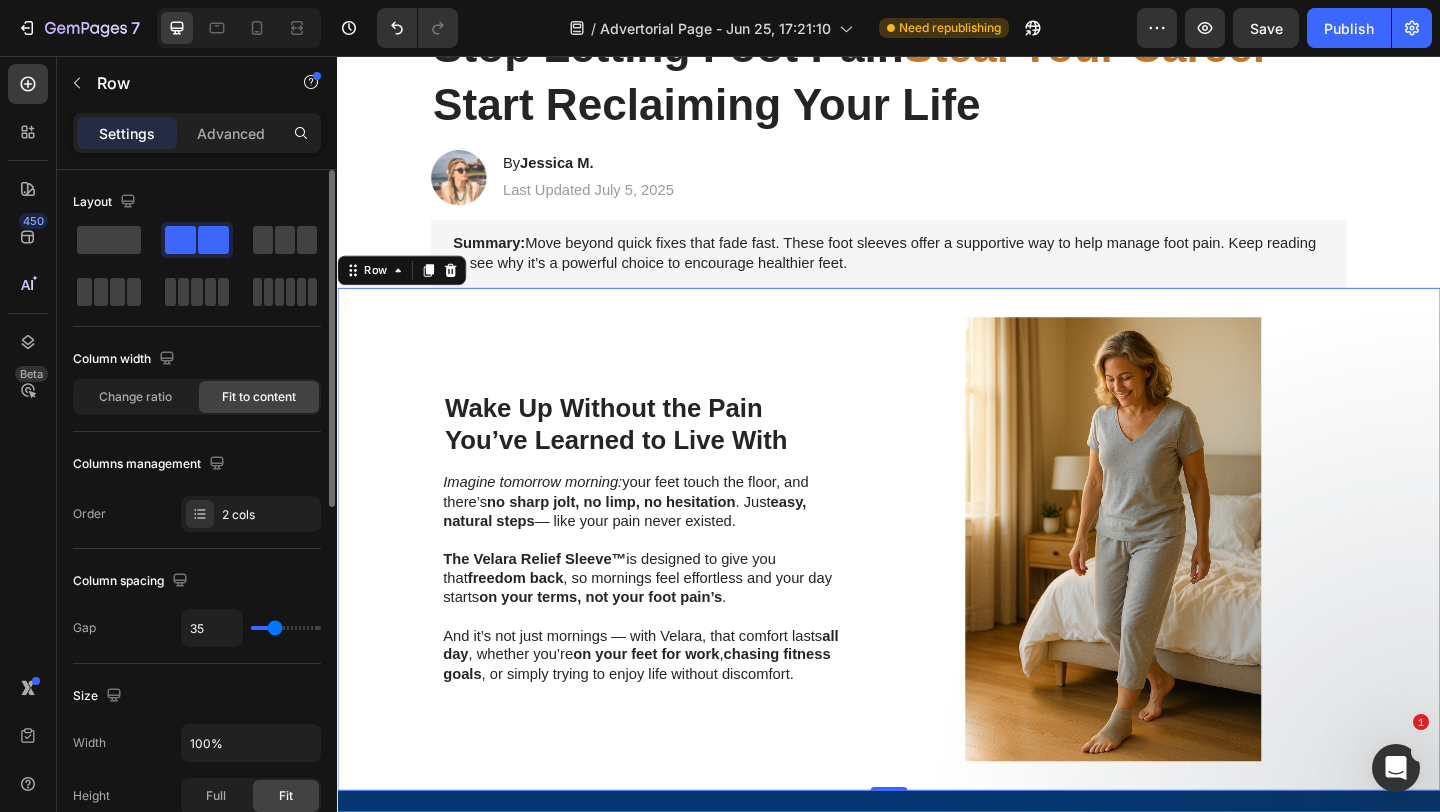 type on "34" 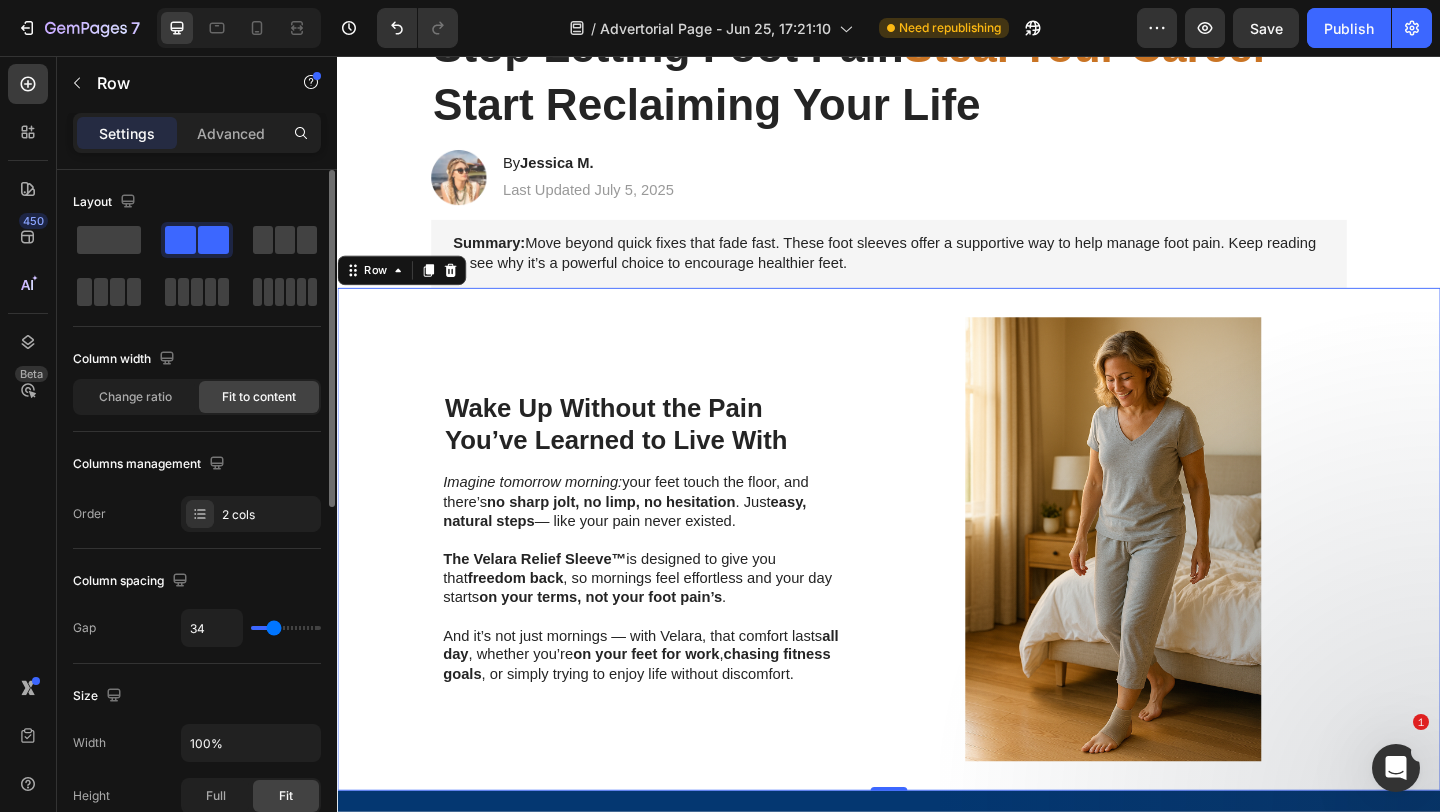 type on "33" 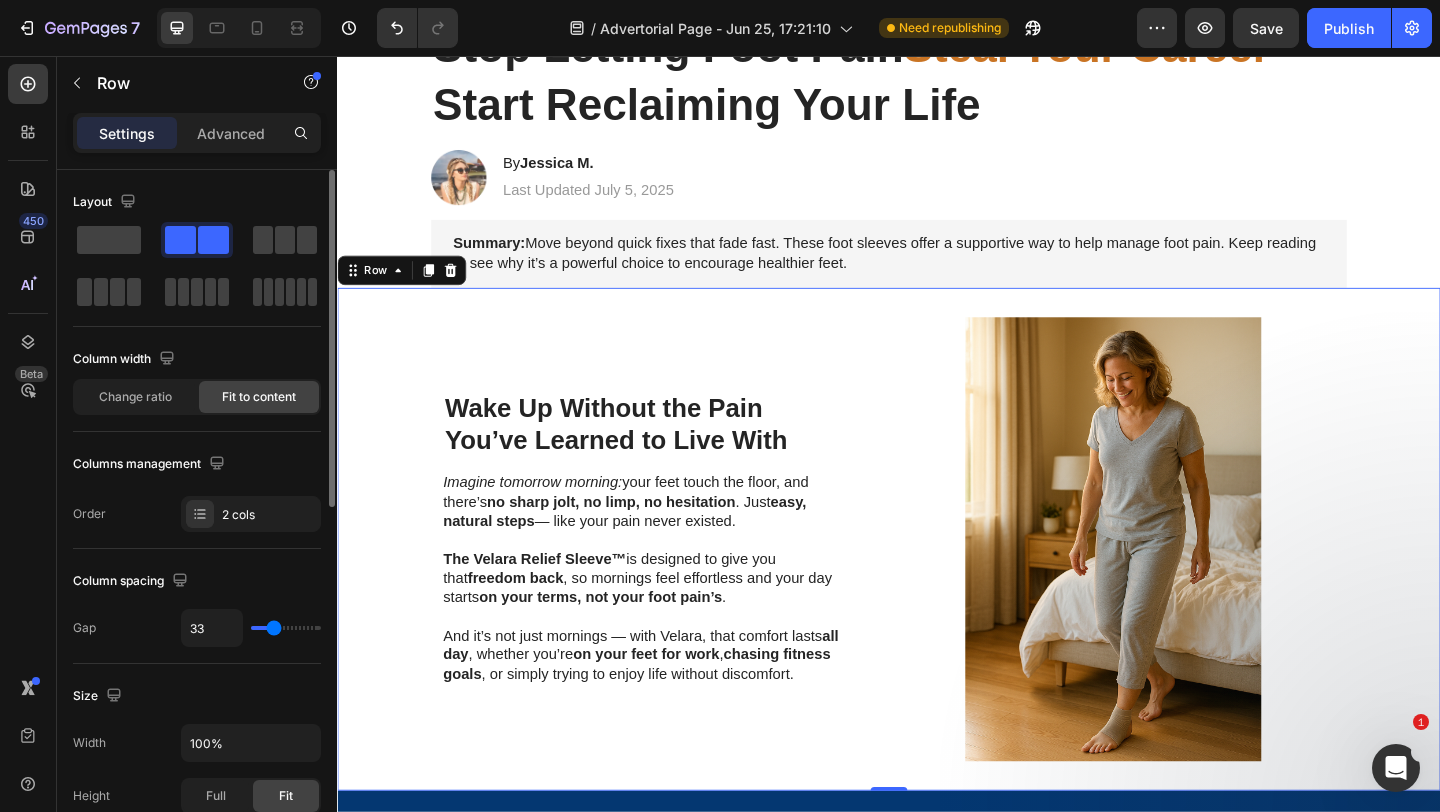 type on "32" 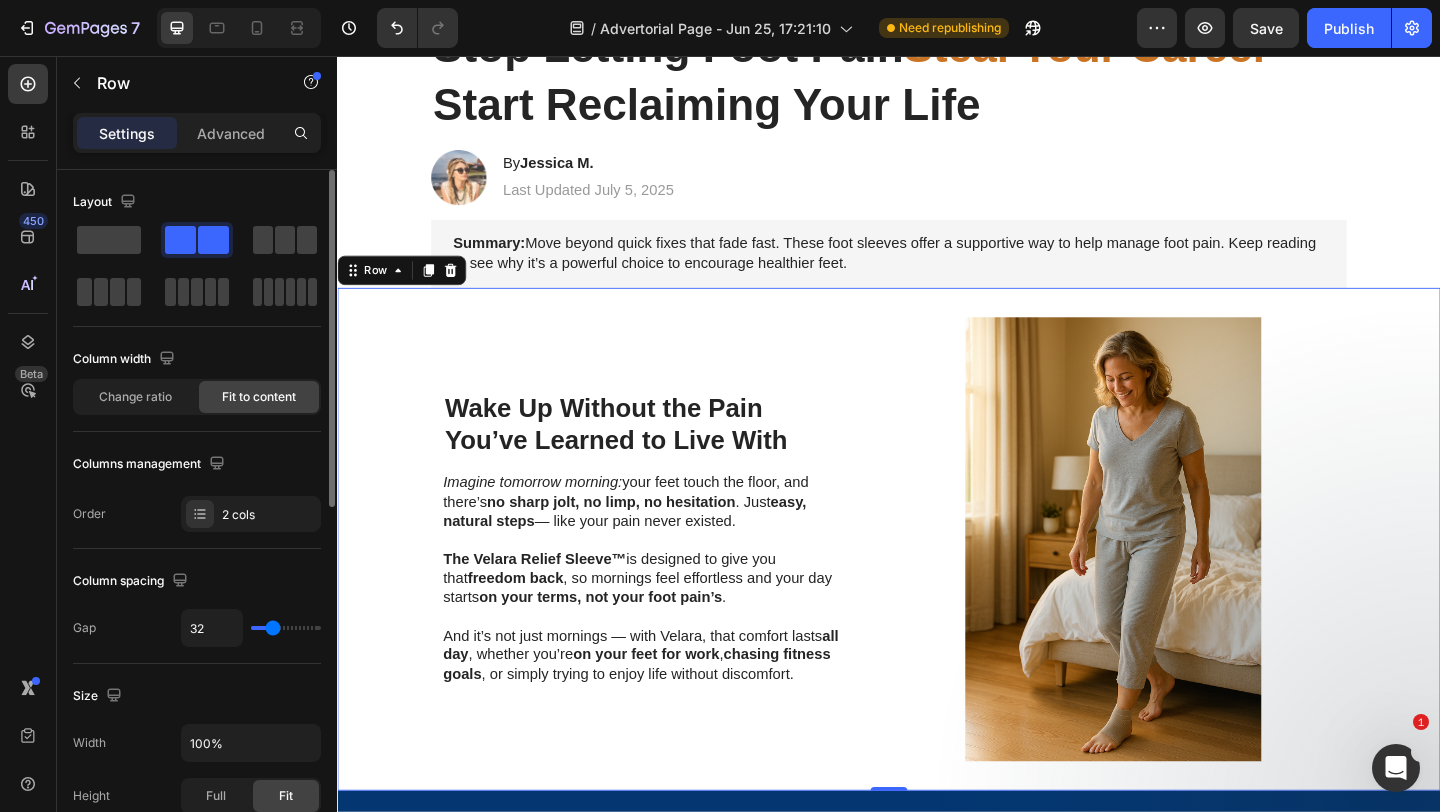 type on "31" 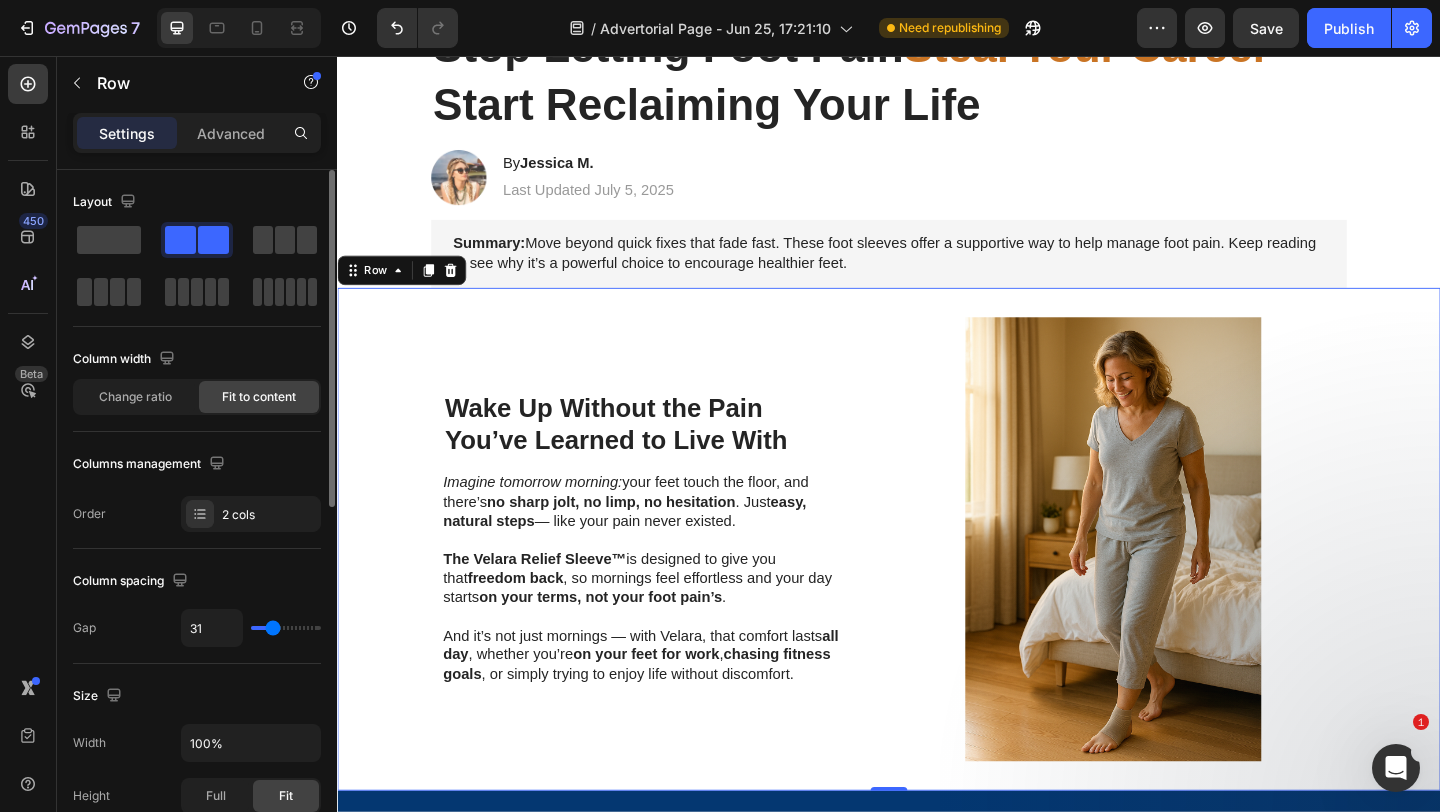 type on "31" 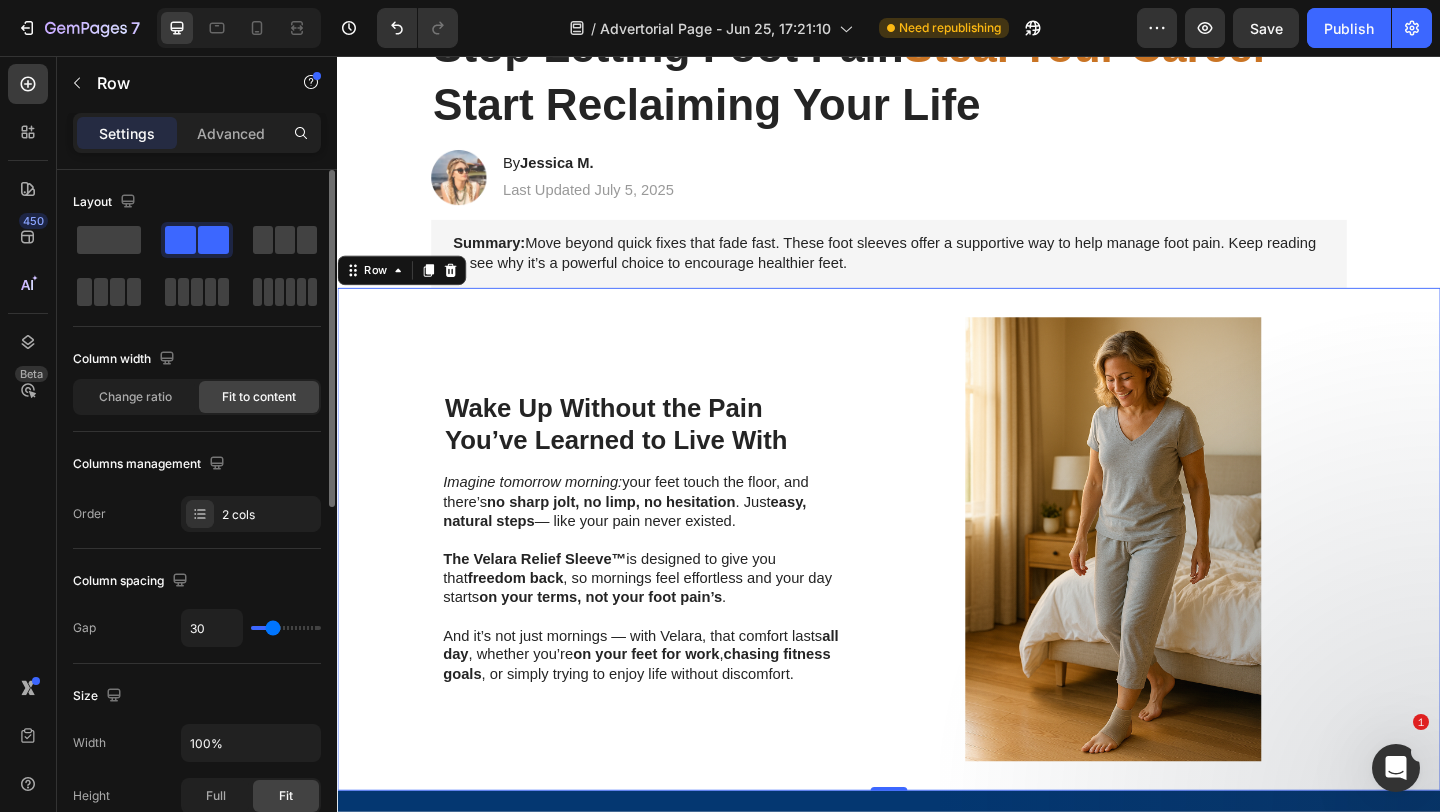 type on "29" 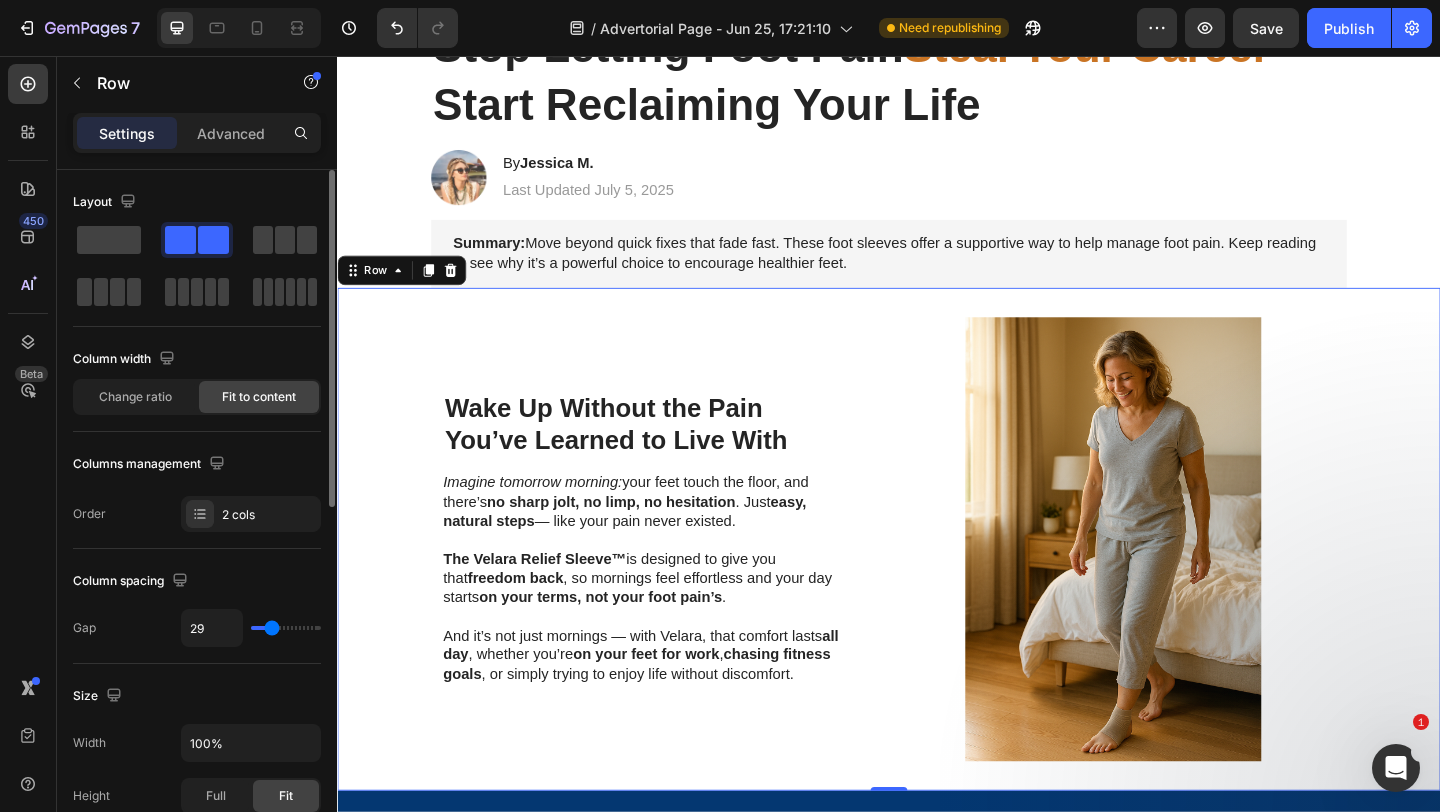 type on "28" 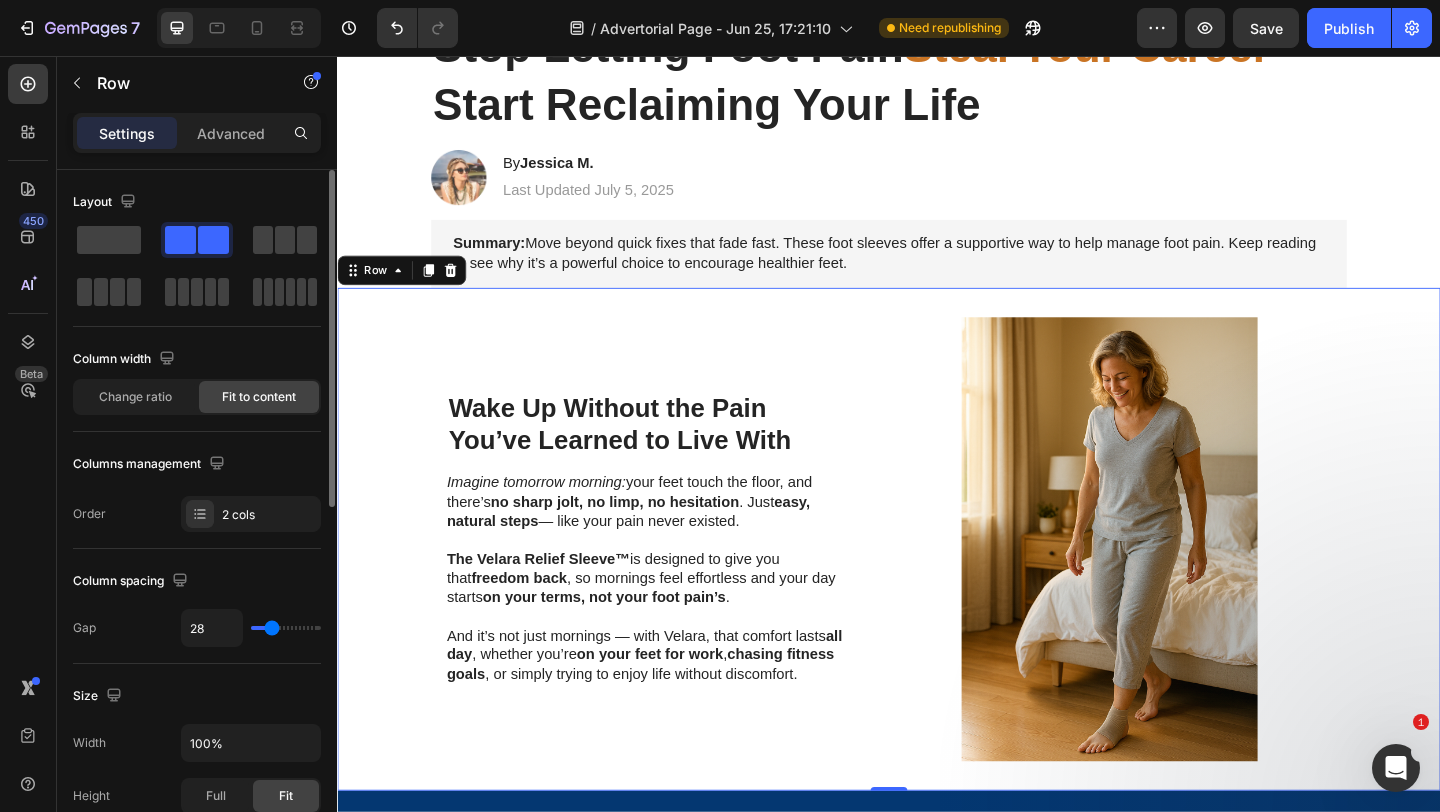 type on "27" 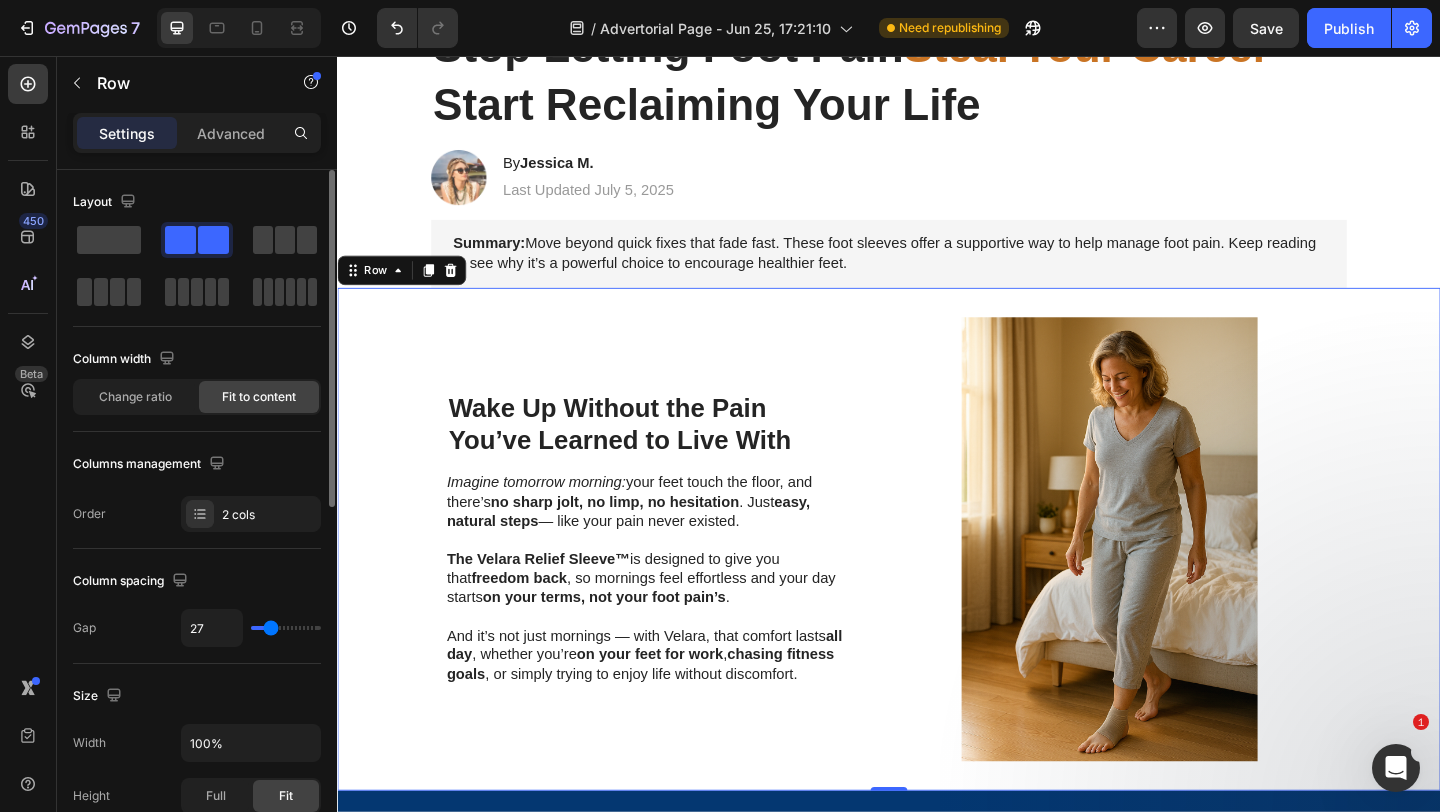 type on "26" 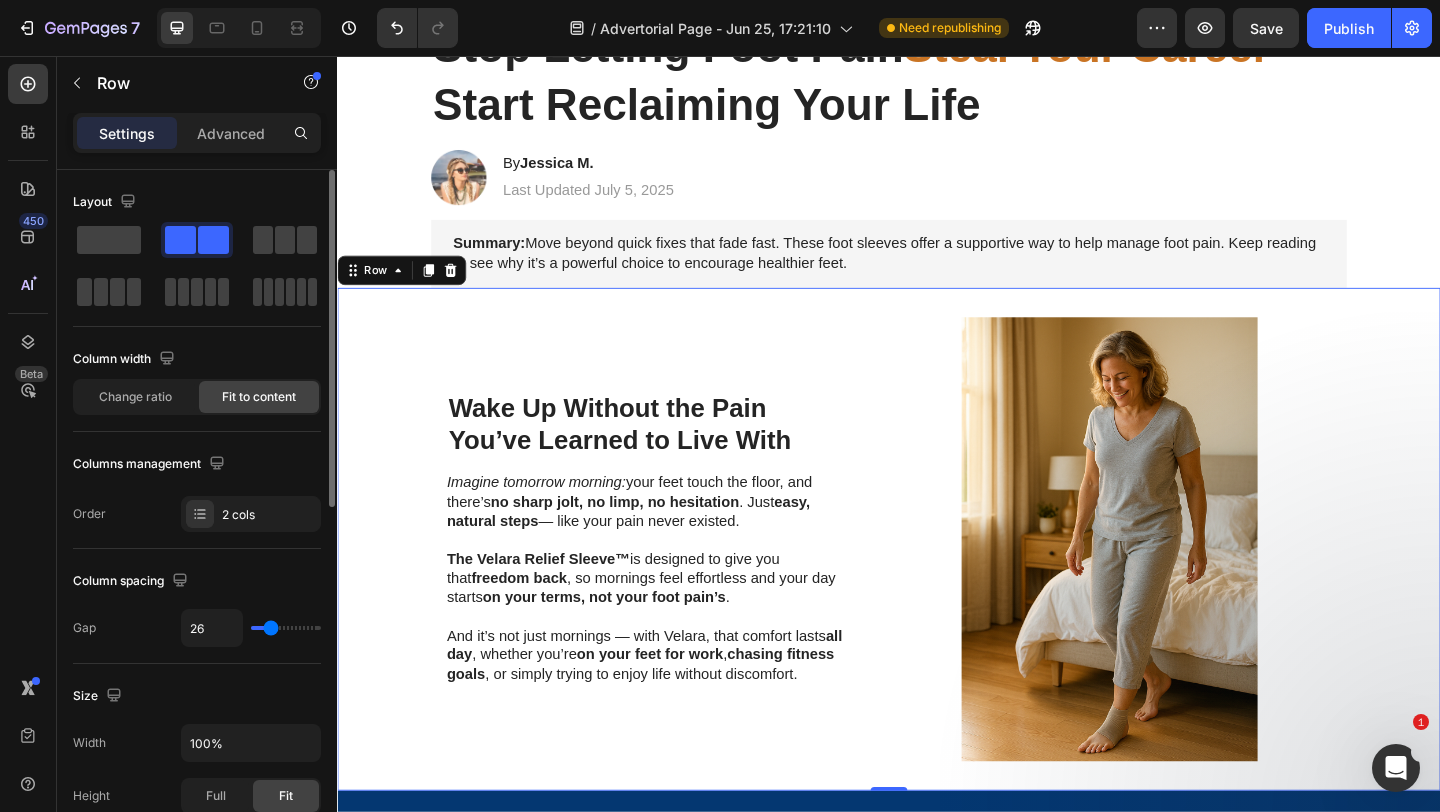 type on "25" 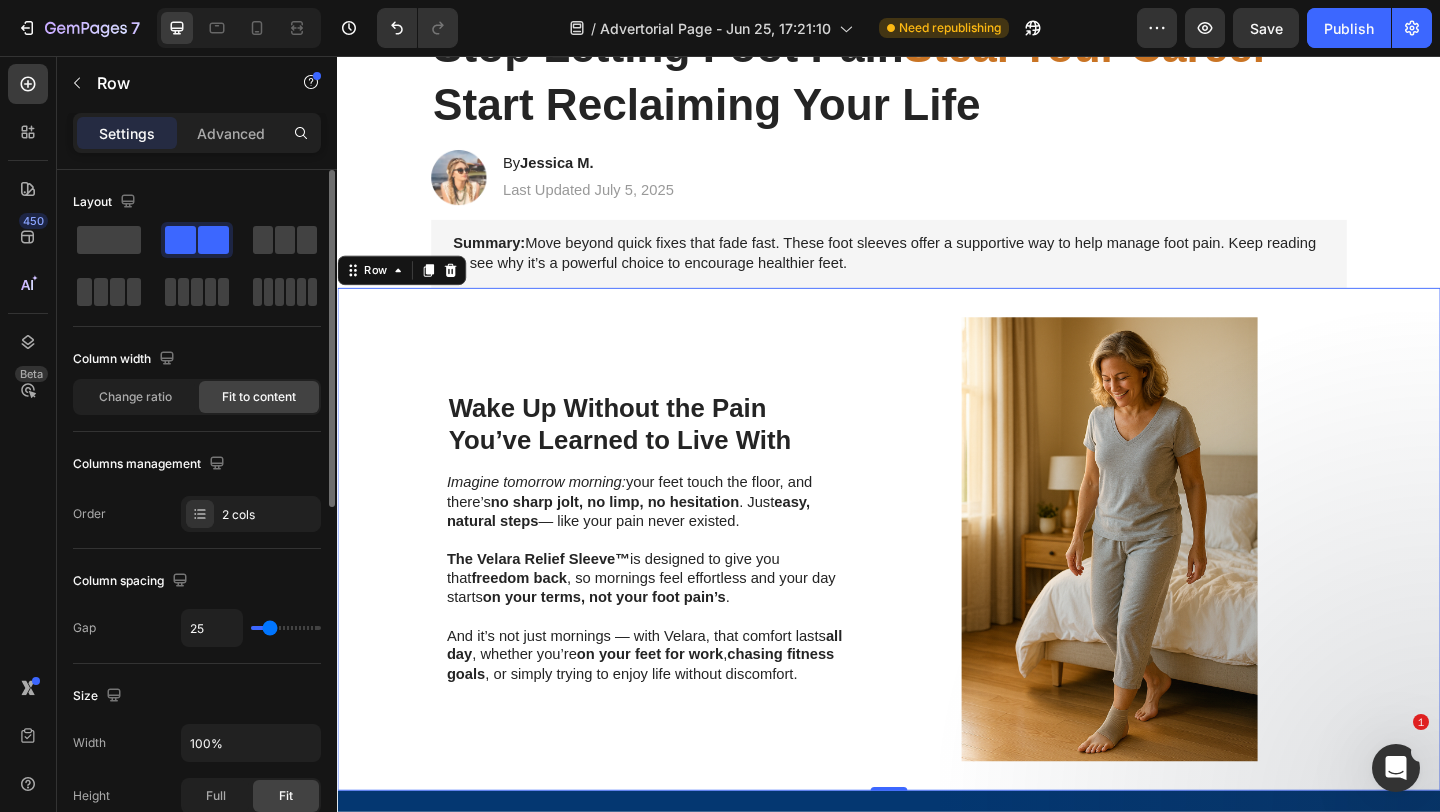 type on "24" 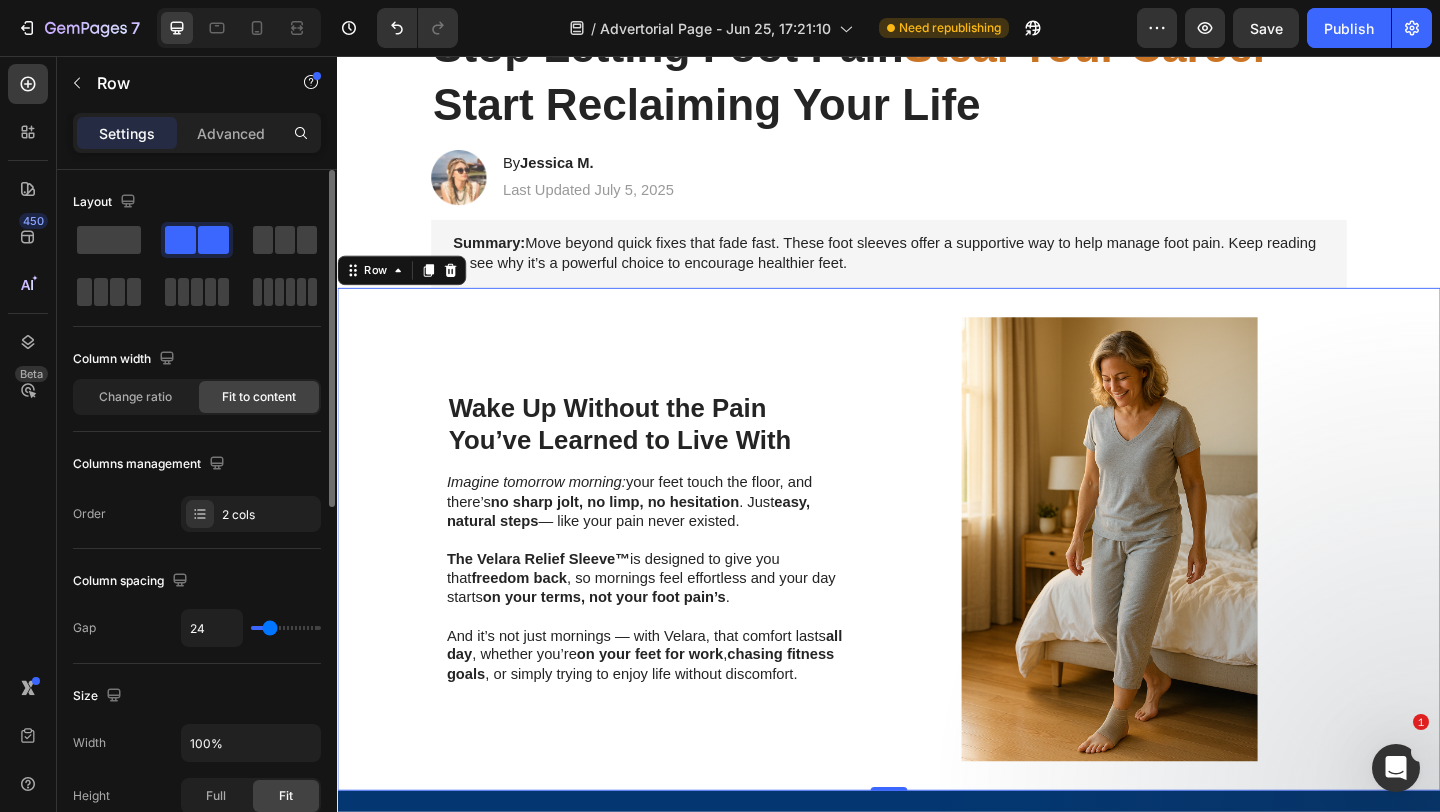 type on "23" 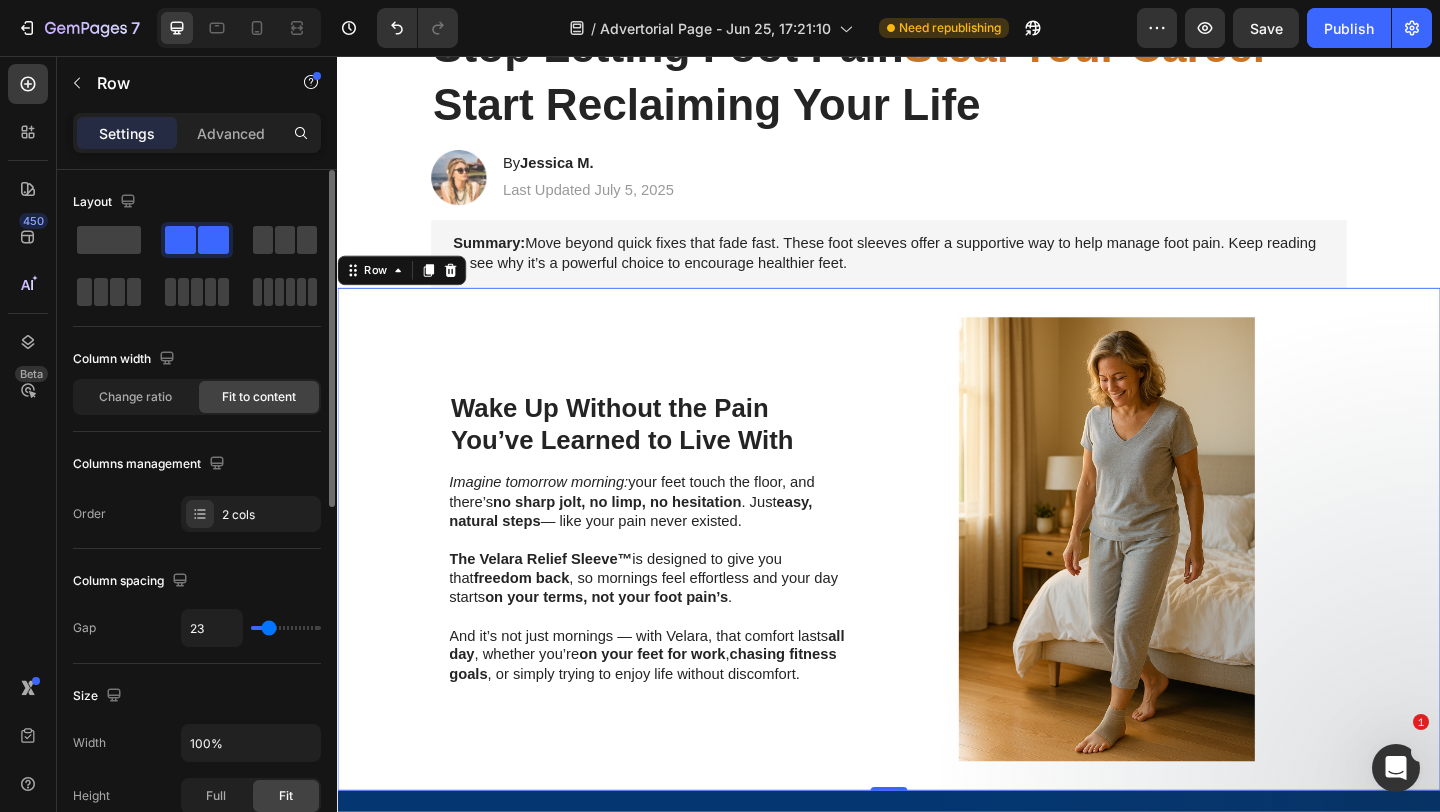 type on "22" 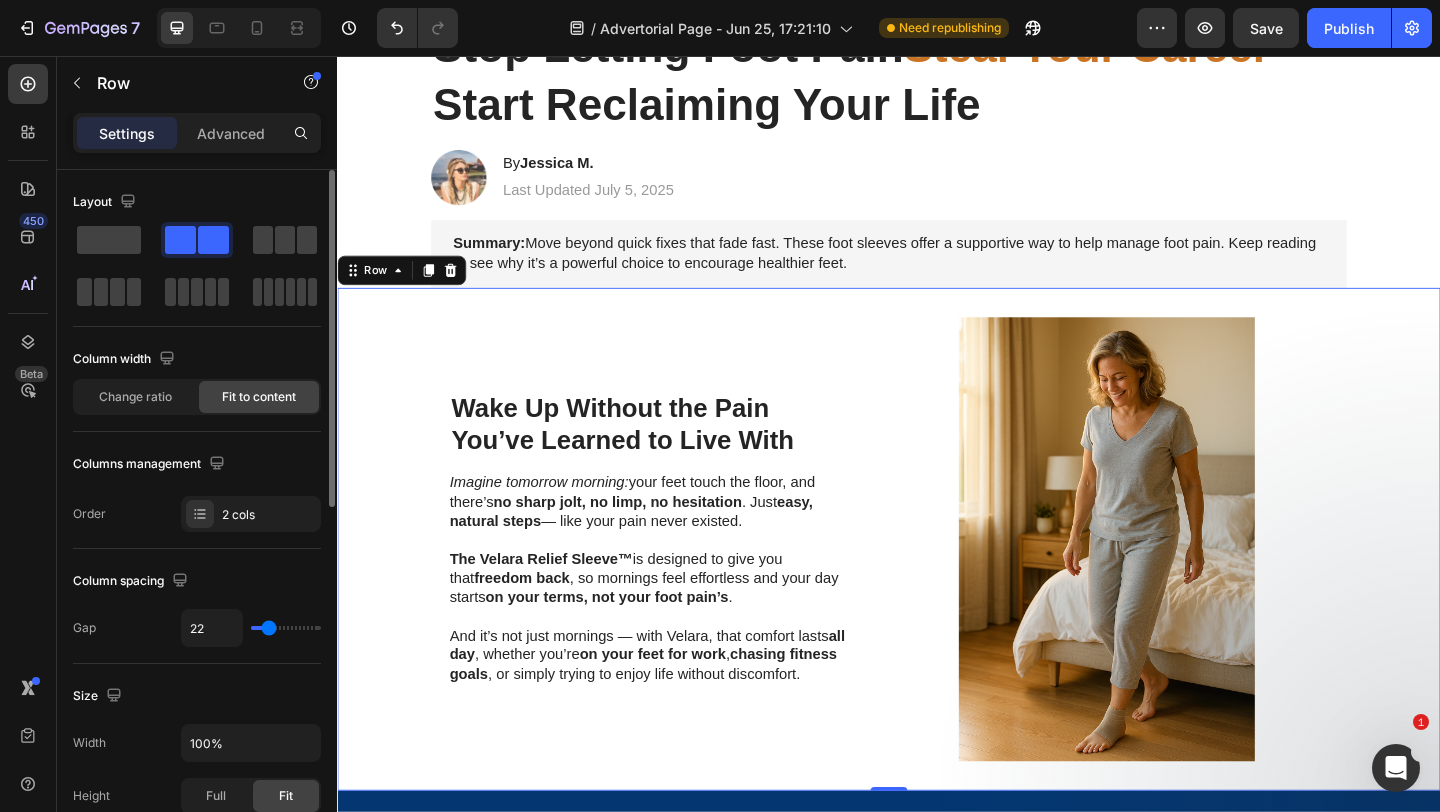 type on "21" 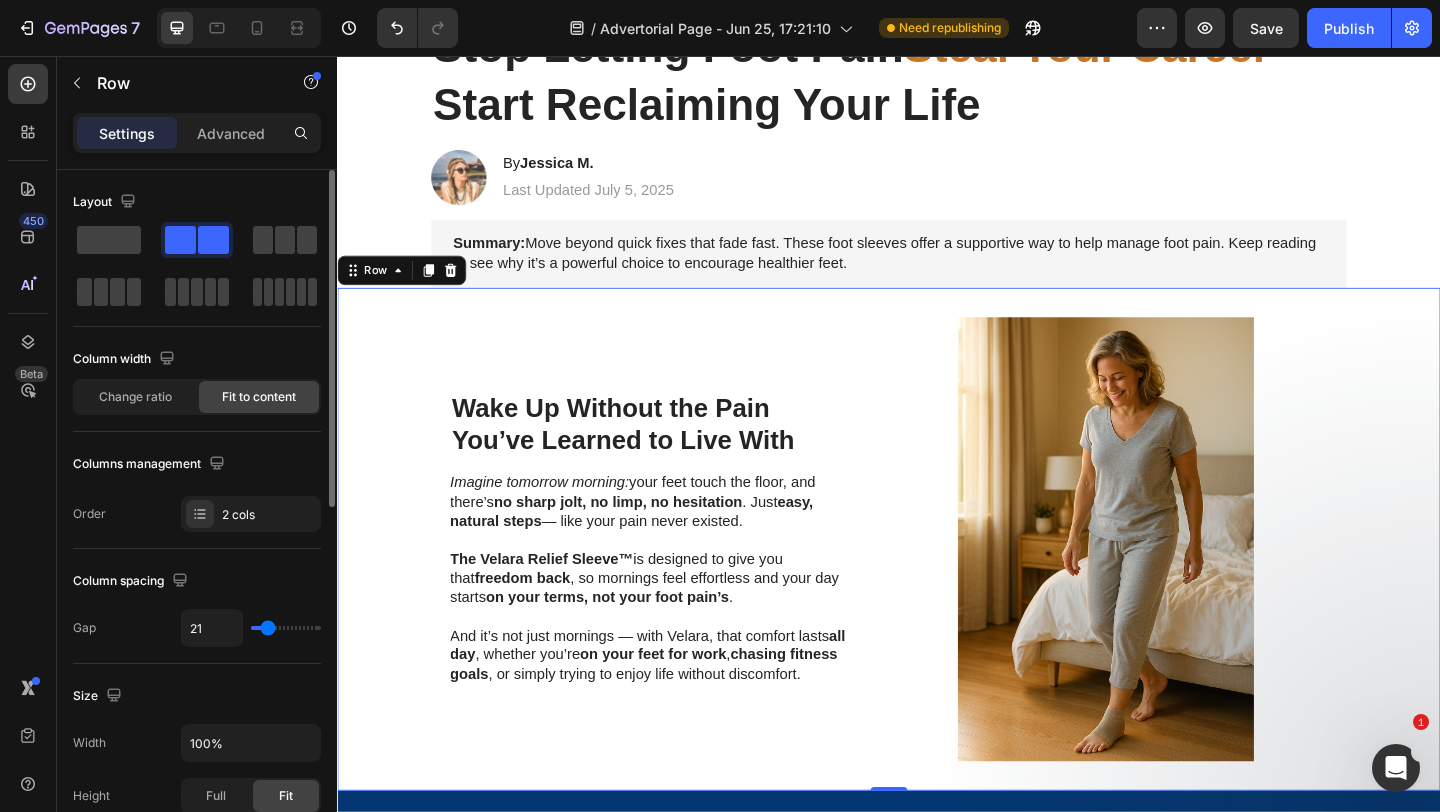type on "20" 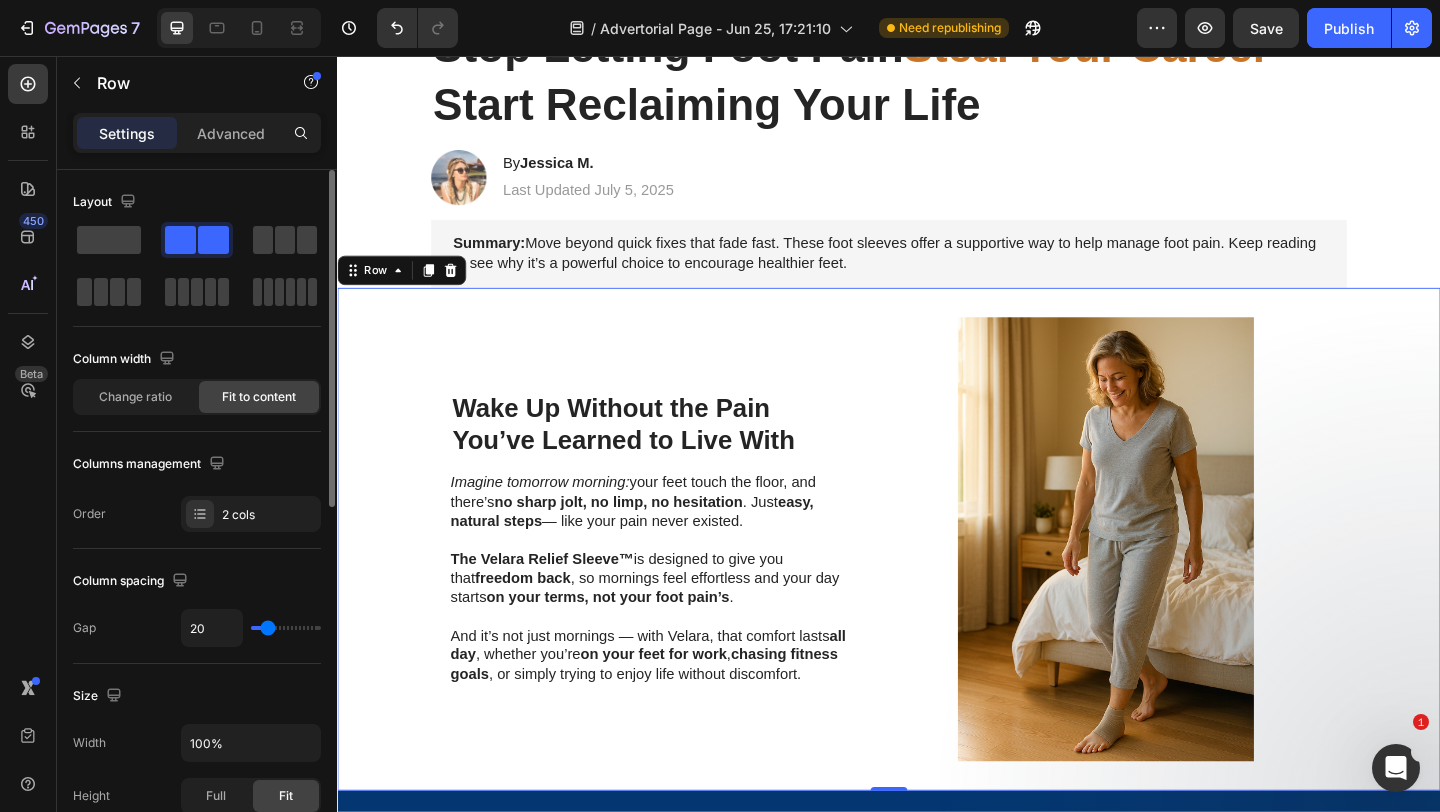 type on "19" 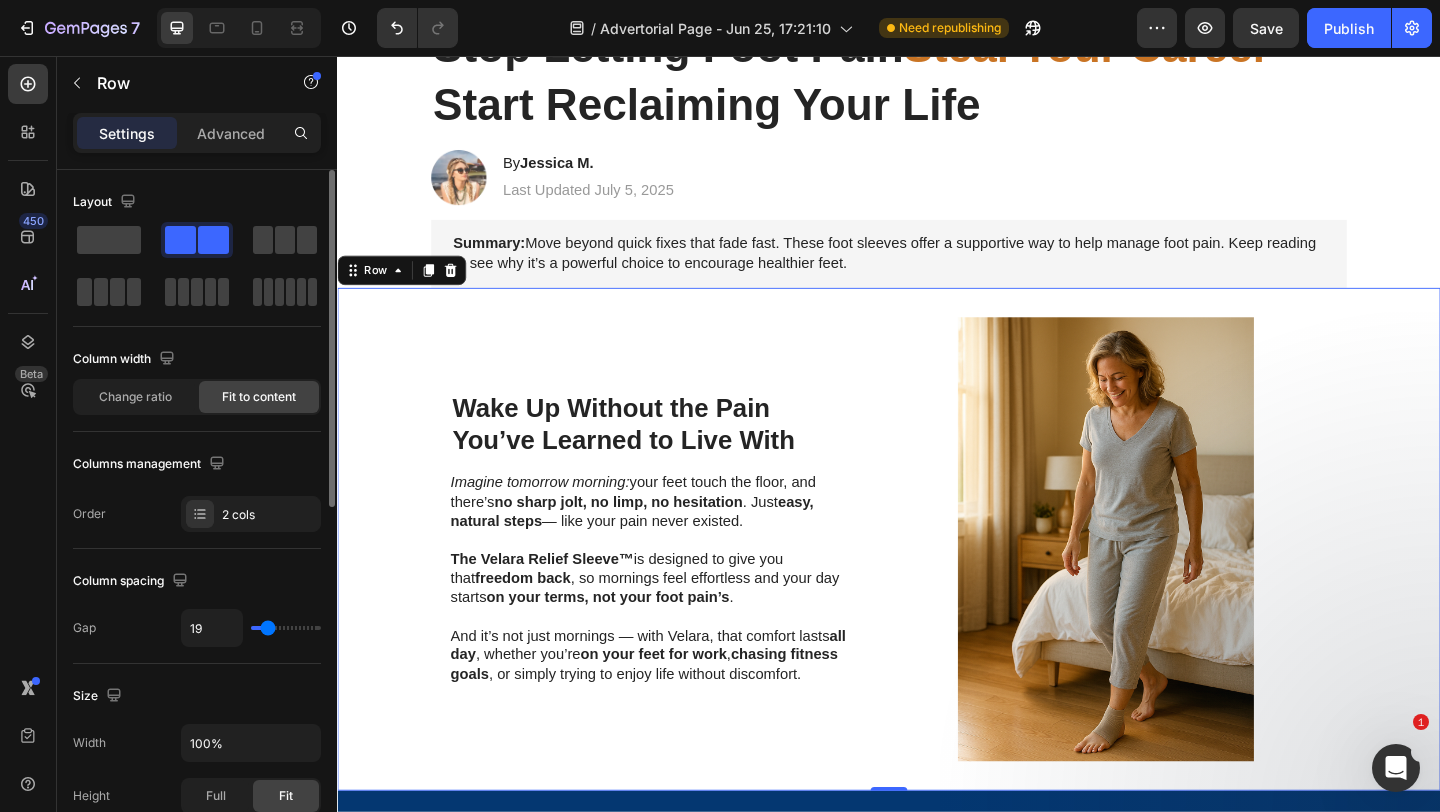 type on "18" 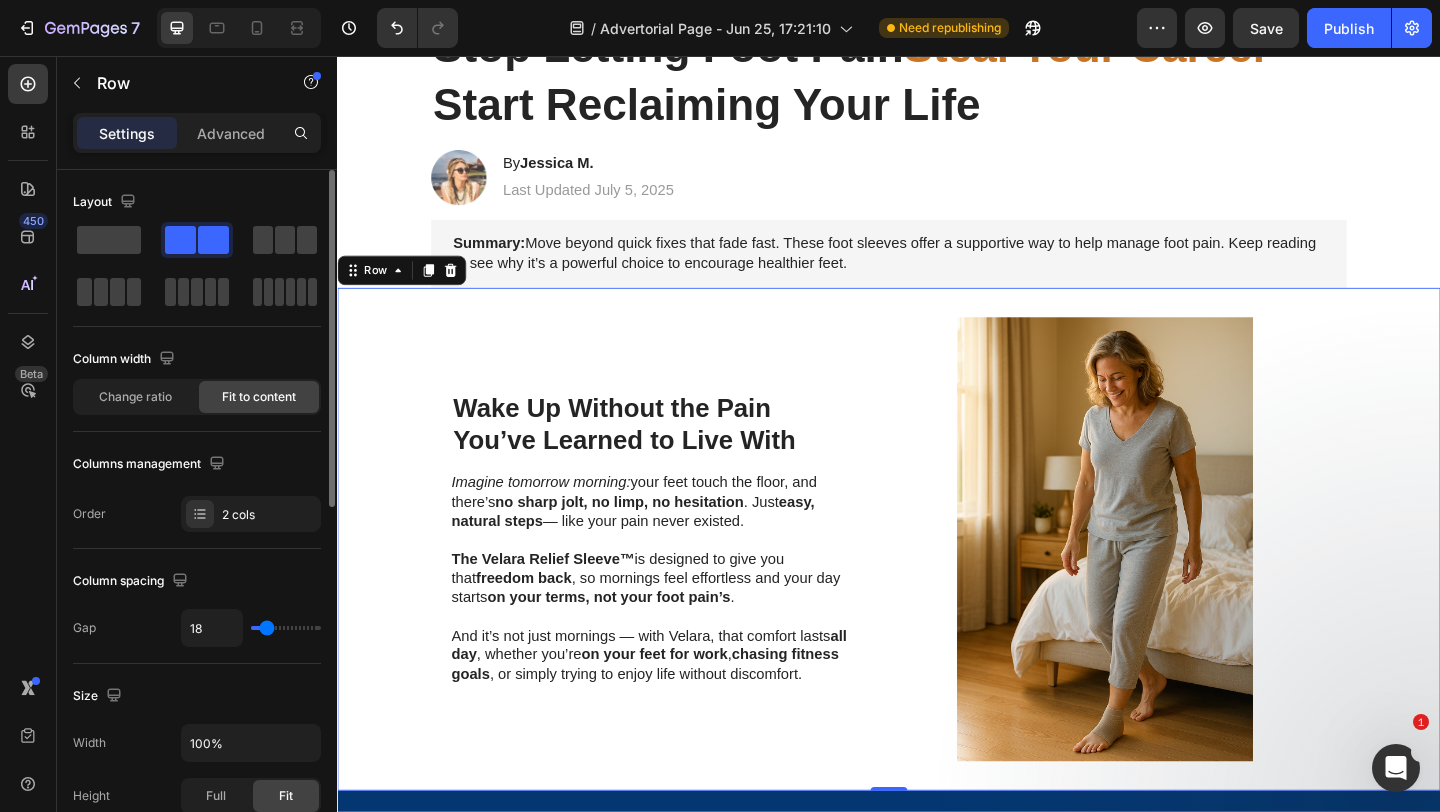 type on "17" 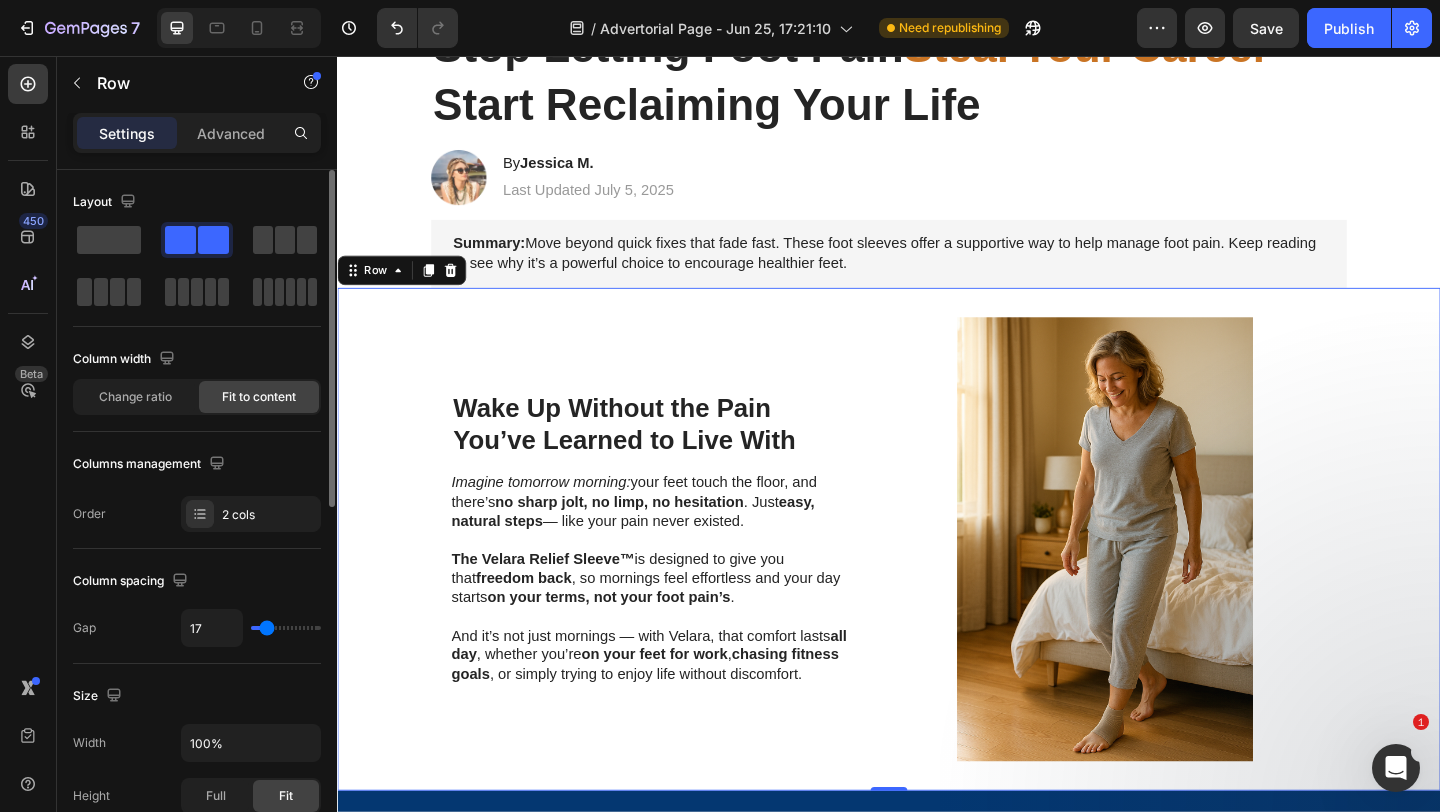 type on "16" 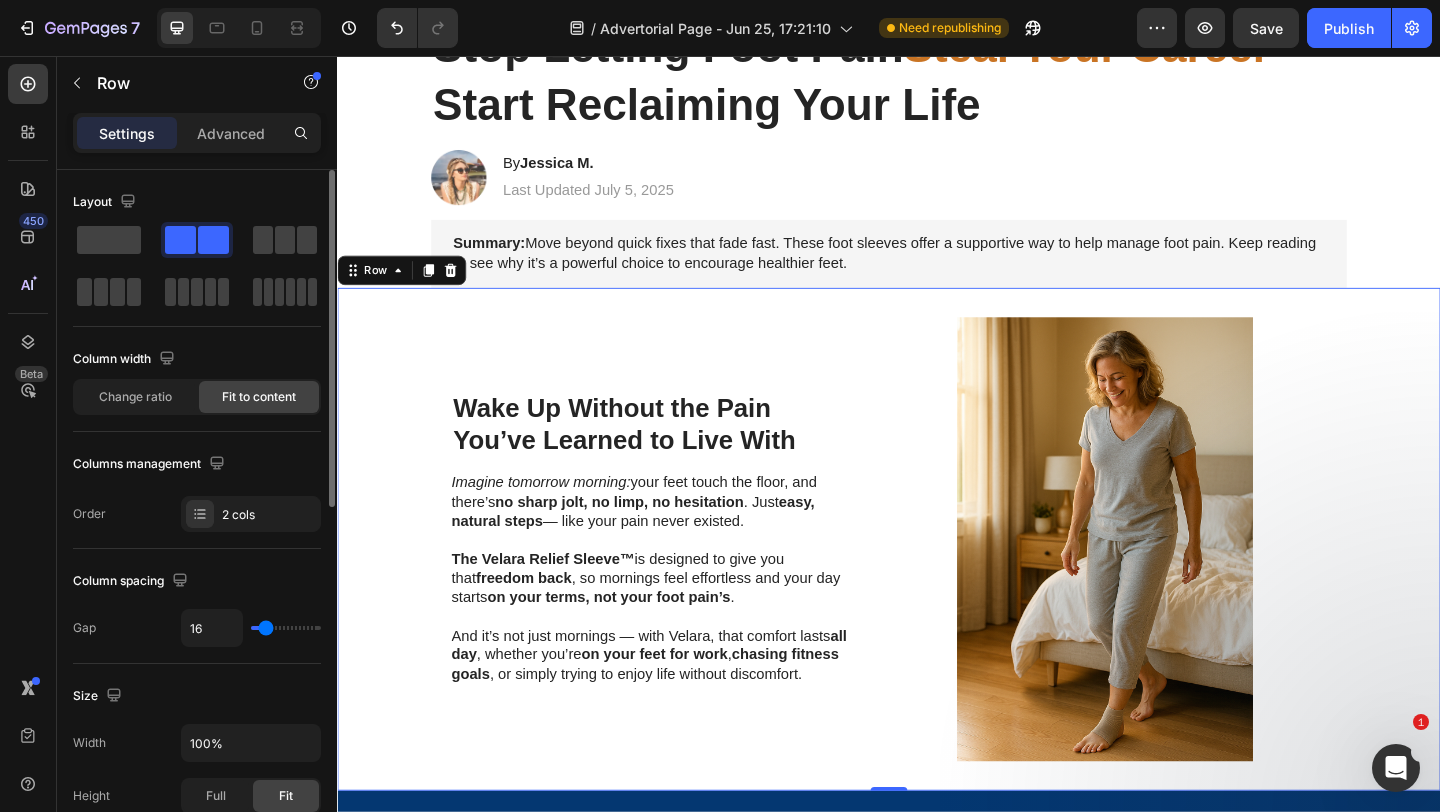 type on "15" 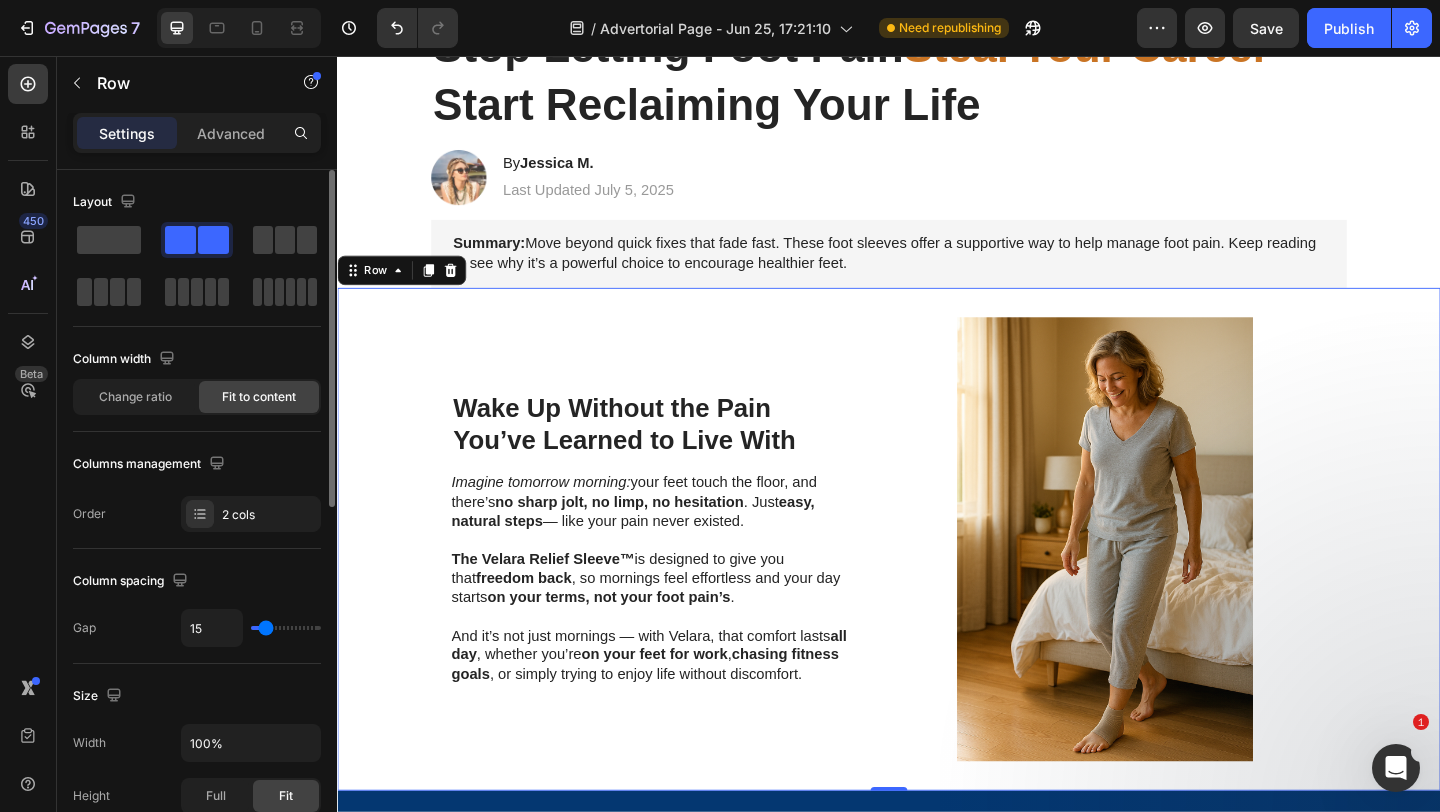 type on "11" 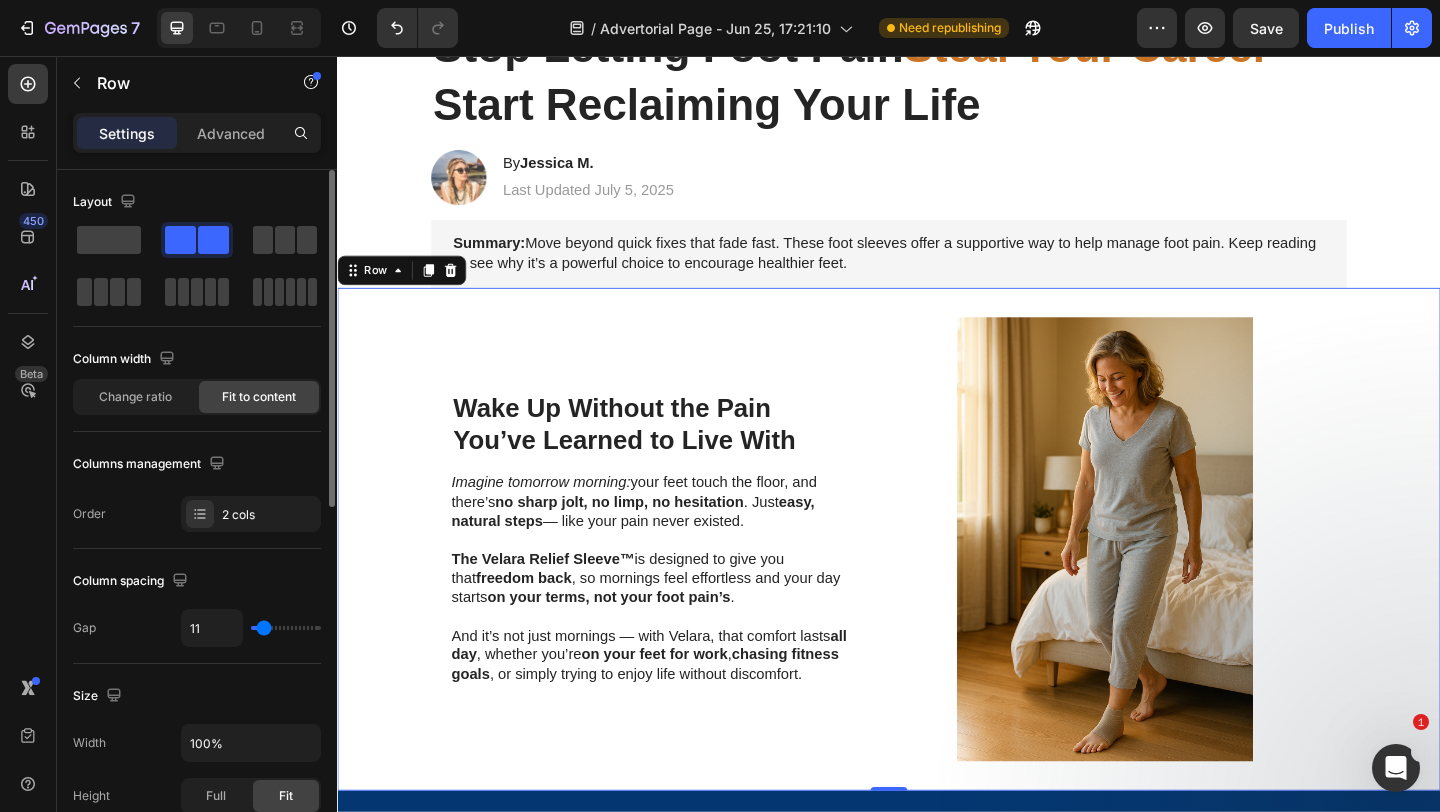 type on "6" 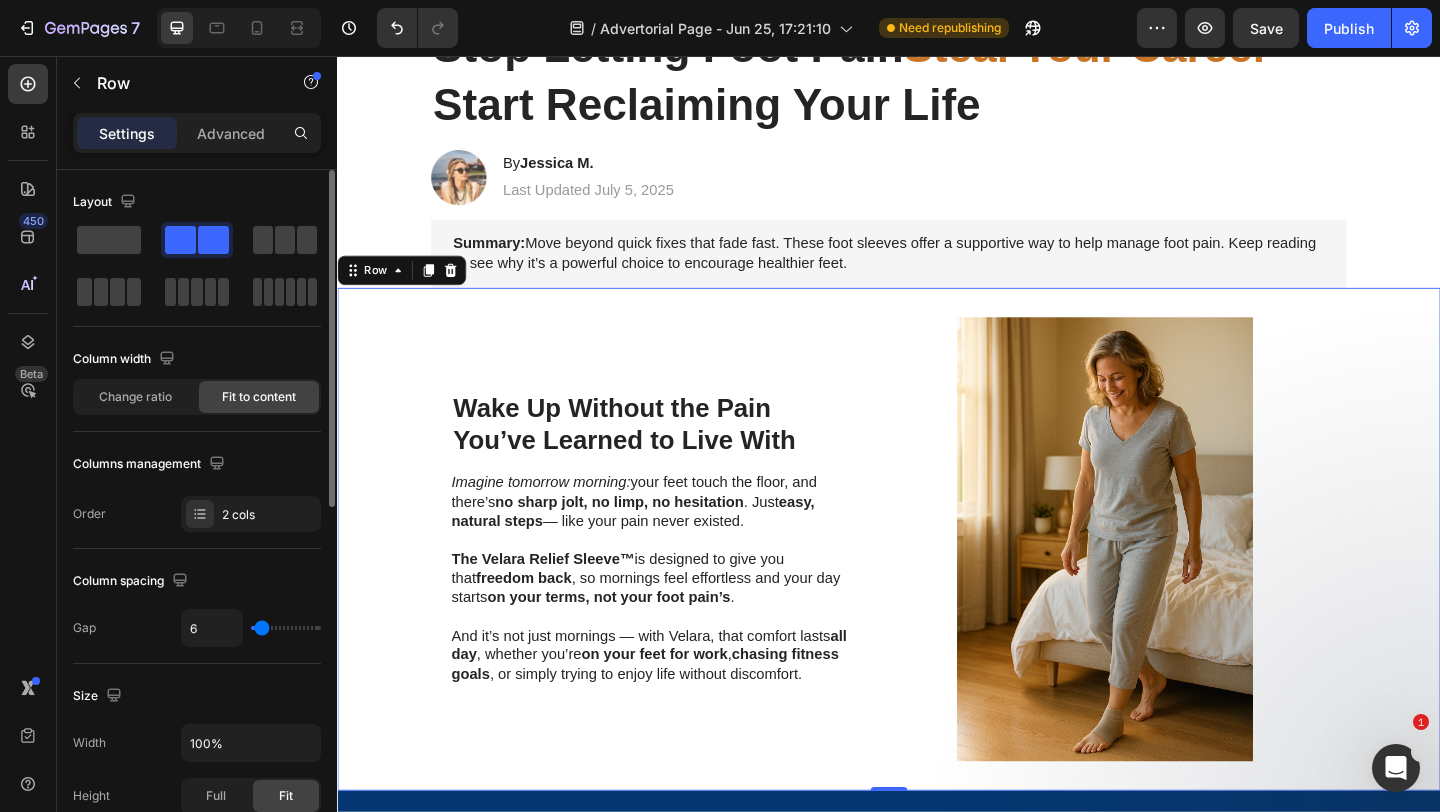 type on "0" 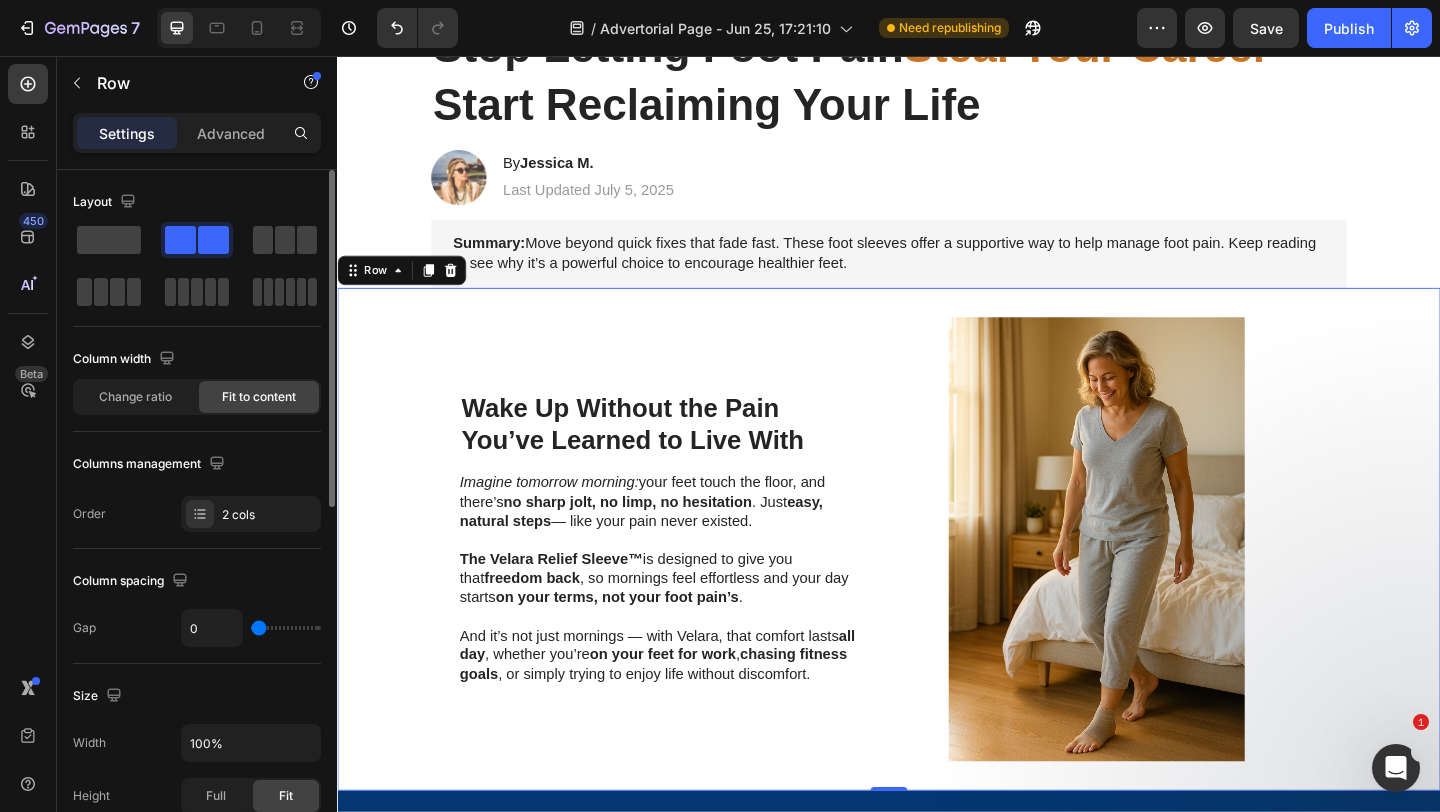 drag, startPoint x: 286, startPoint y: 626, endPoint x: 228, endPoint y: 627, distance: 58.00862 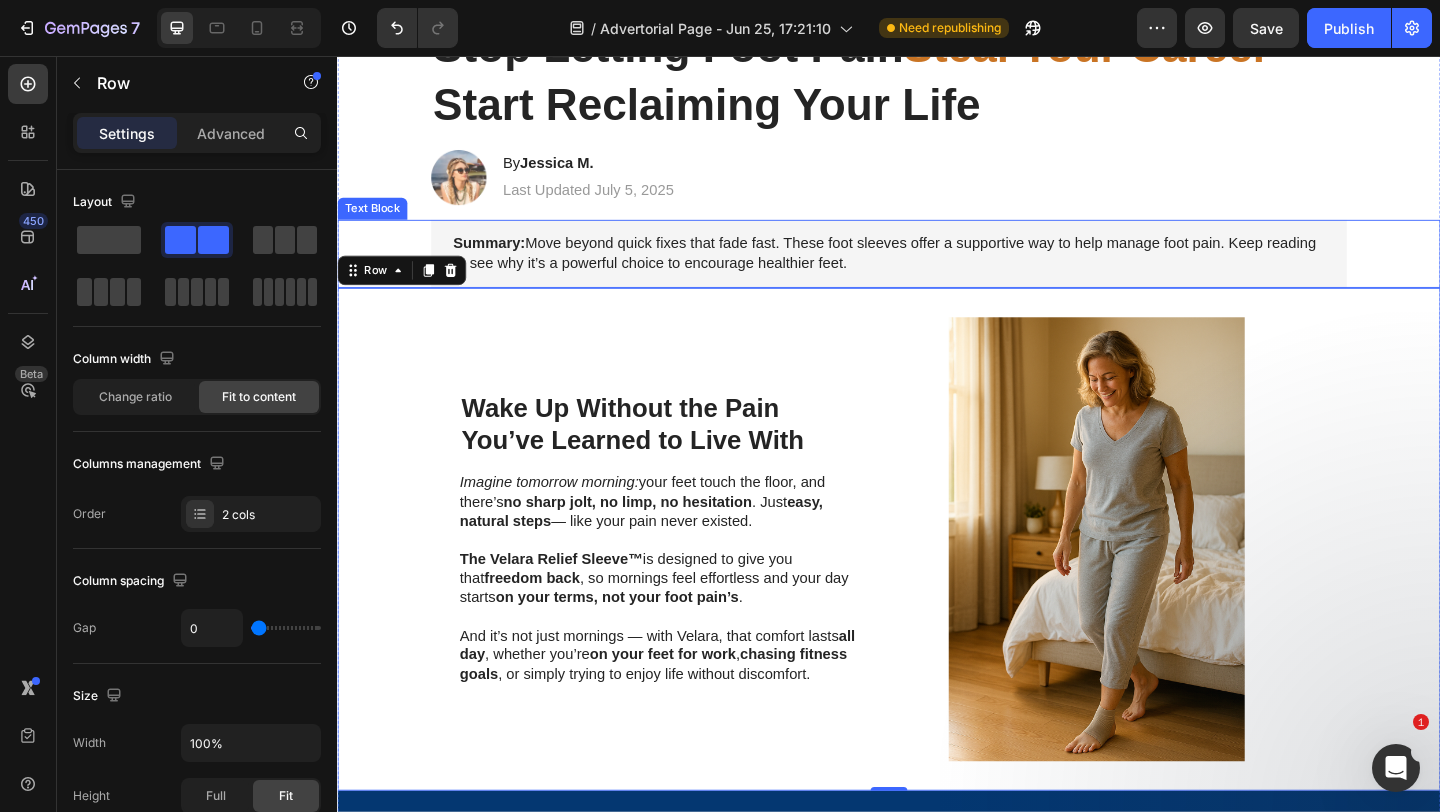 click on "Summary:  Move beyond quick fixes that fade fast. These foot sleeves offer a supportive way to help manage foot pain. Keep reading to see why it’s a powerful choice to encourage healthier feet." at bounding box center (937, 271) 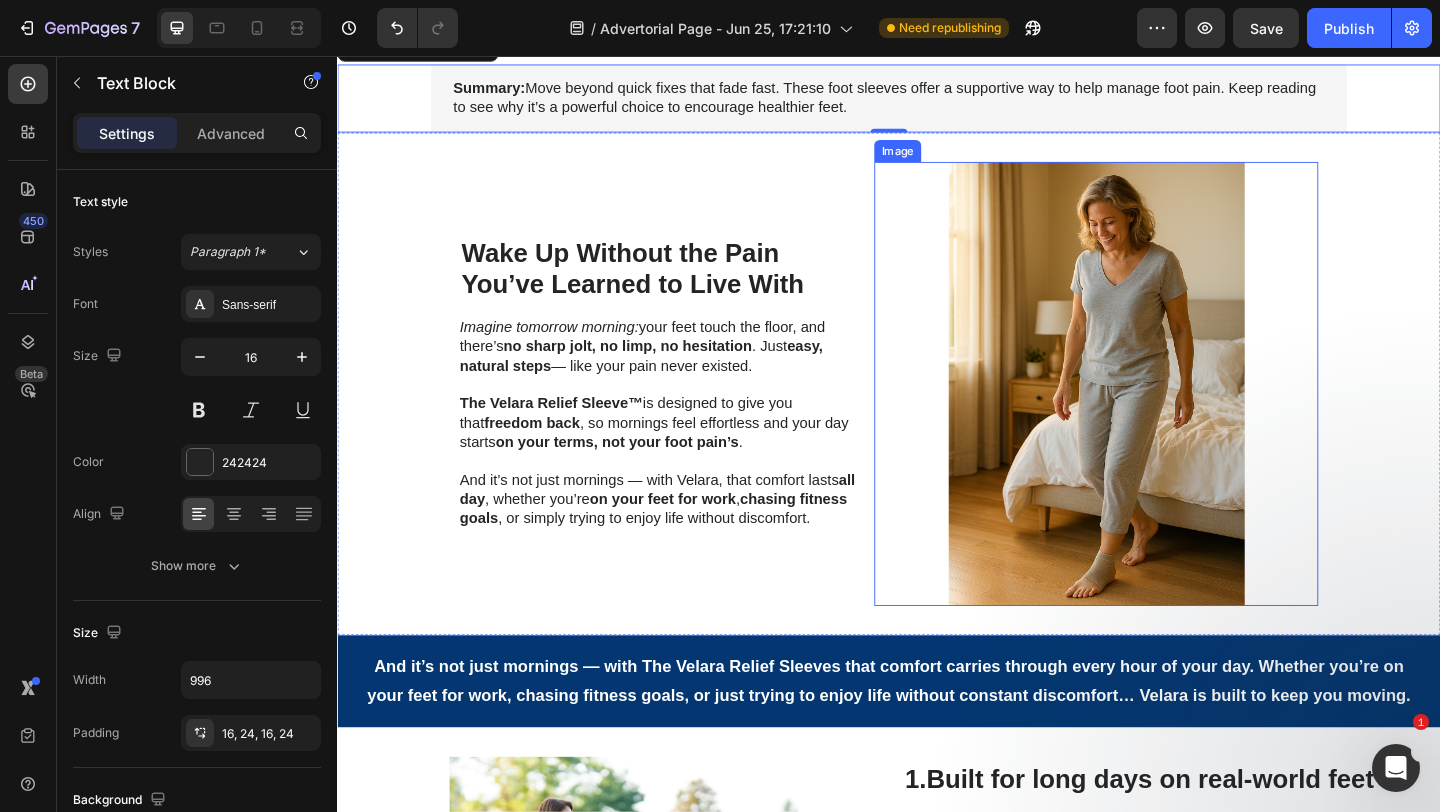 scroll, scrollTop: 493, scrollLeft: 0, axis: vertical 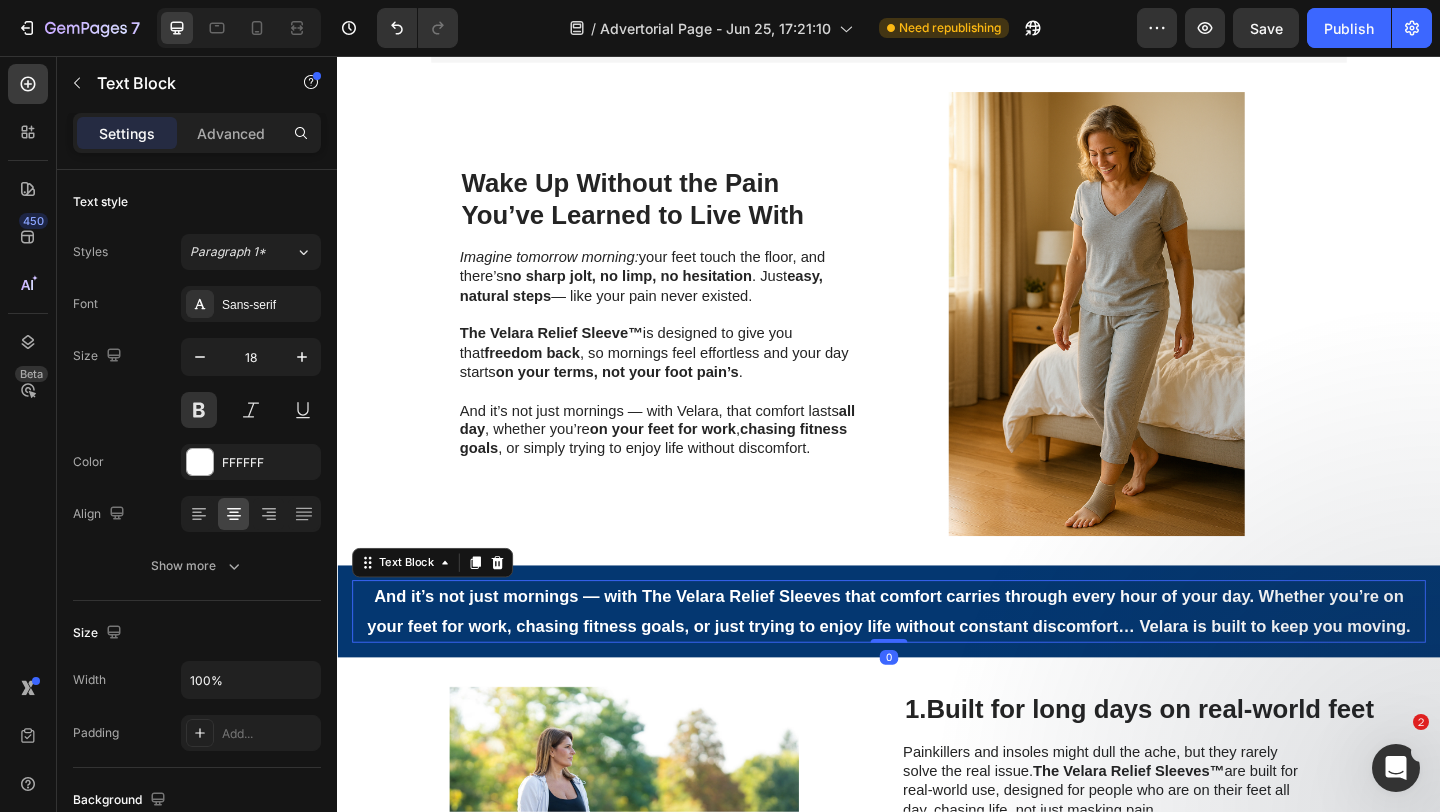 click on "And it’s not just mornings — with The Velara Relief Sleeves that comfort carries through every hour of your day. Whether you’re on your feet for work, chasing fitness goals, or just trying to enjoy life without constant discomfort… Velara is built to keep you moving." at bounding box center (937, 660) 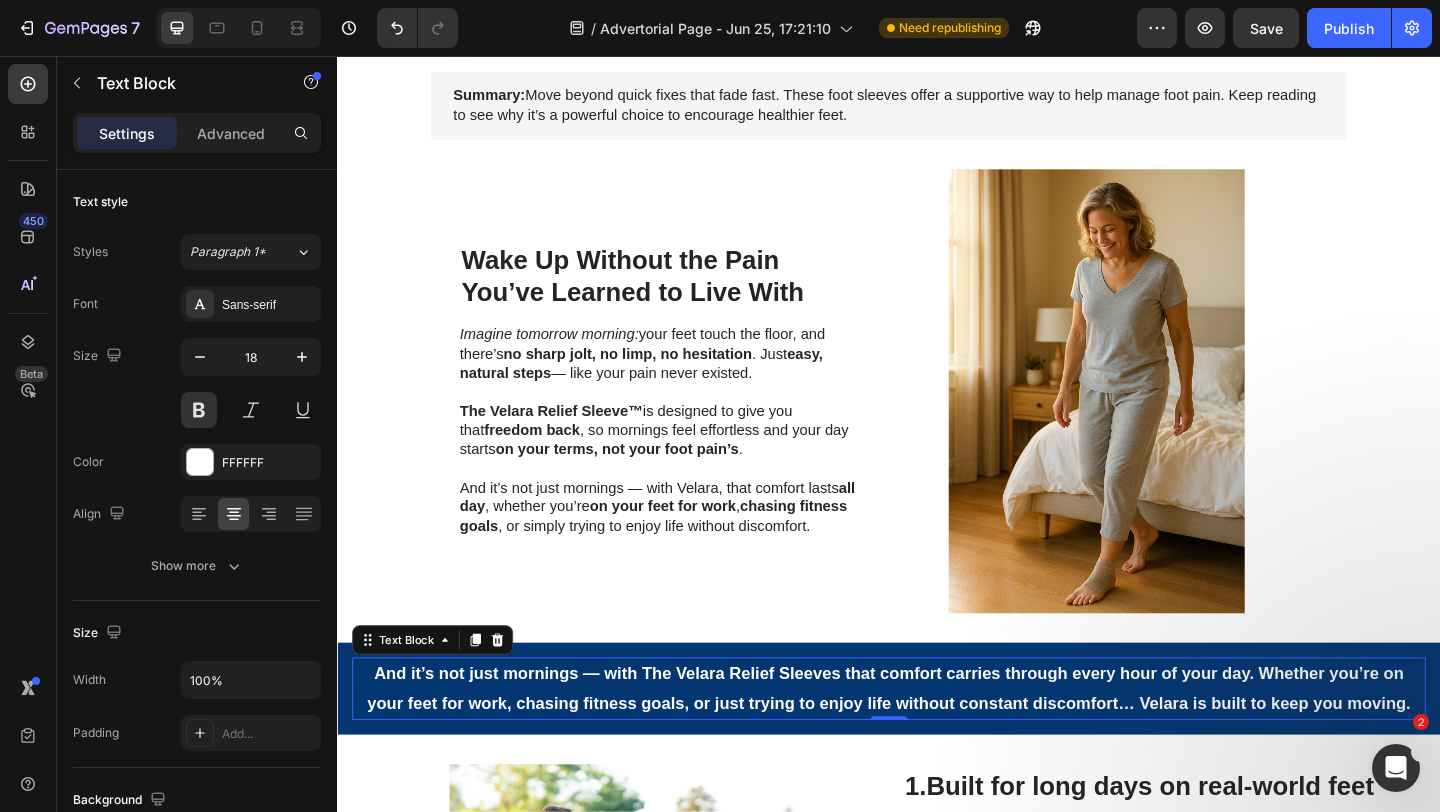 scroll, scrollTop: 410, scrollLeft: 0, axis: vertical 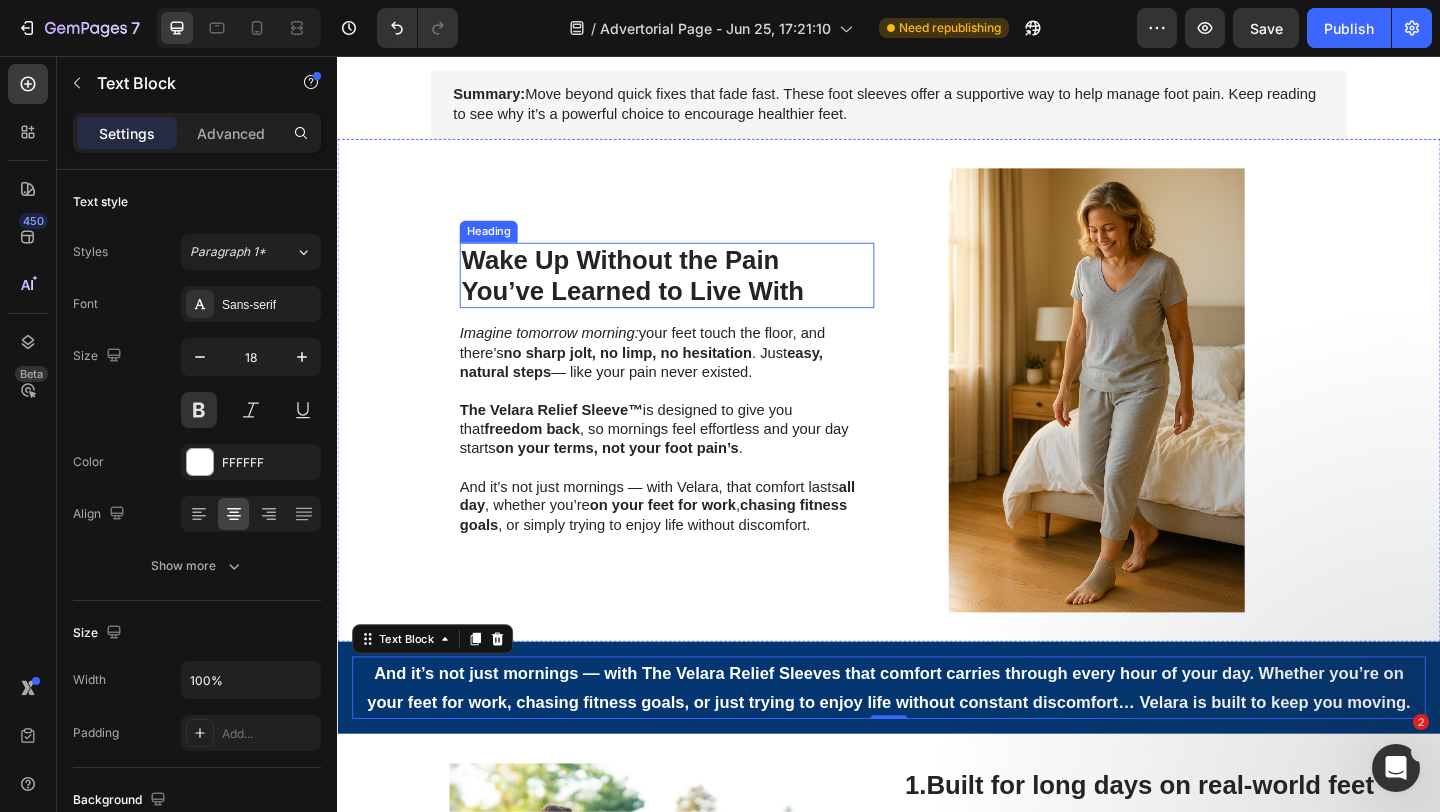 click on "You’ve Learned to Live With" at bounding box center (658, 311) 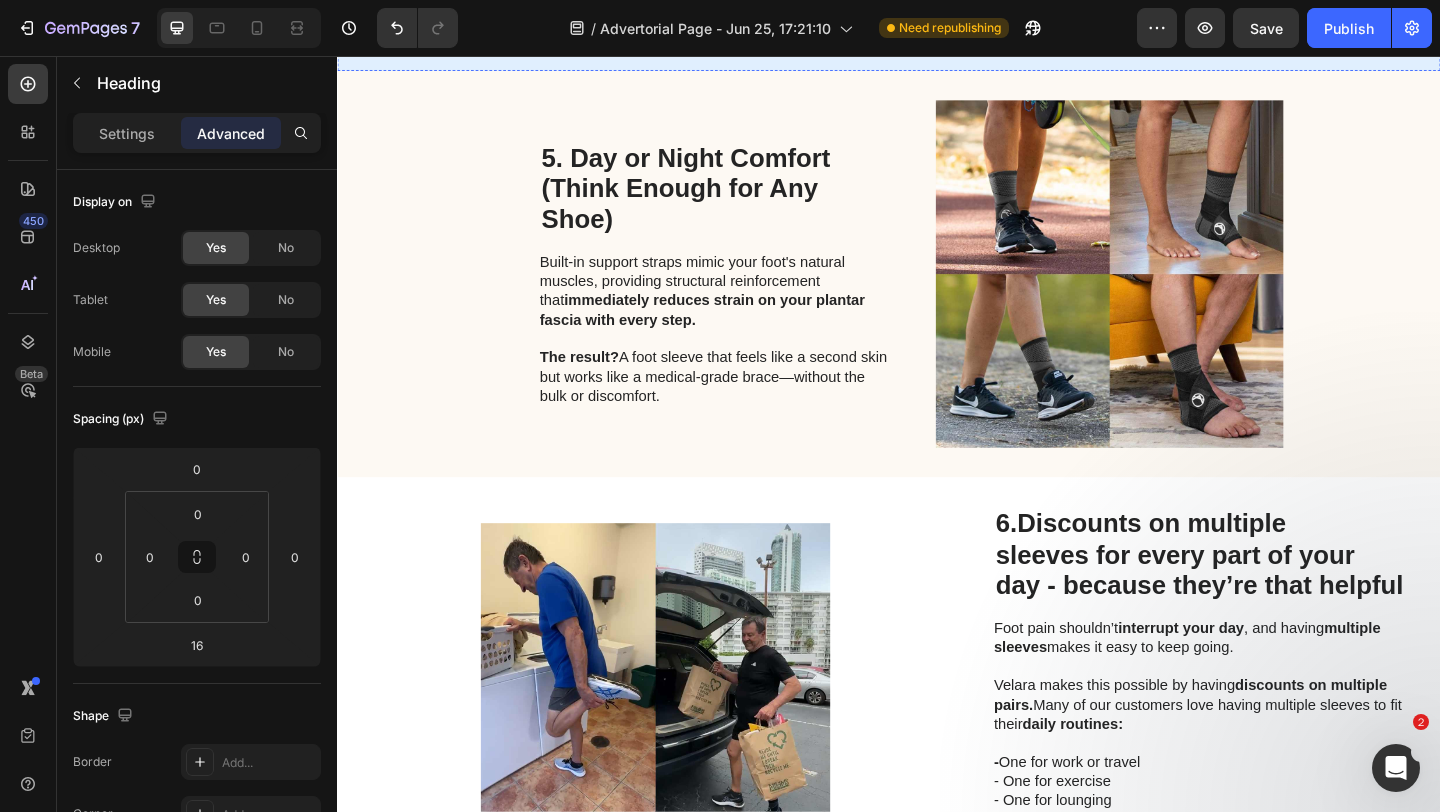 scroll, scrollTop: 3652, scrollLeft: 0, axis: vertical 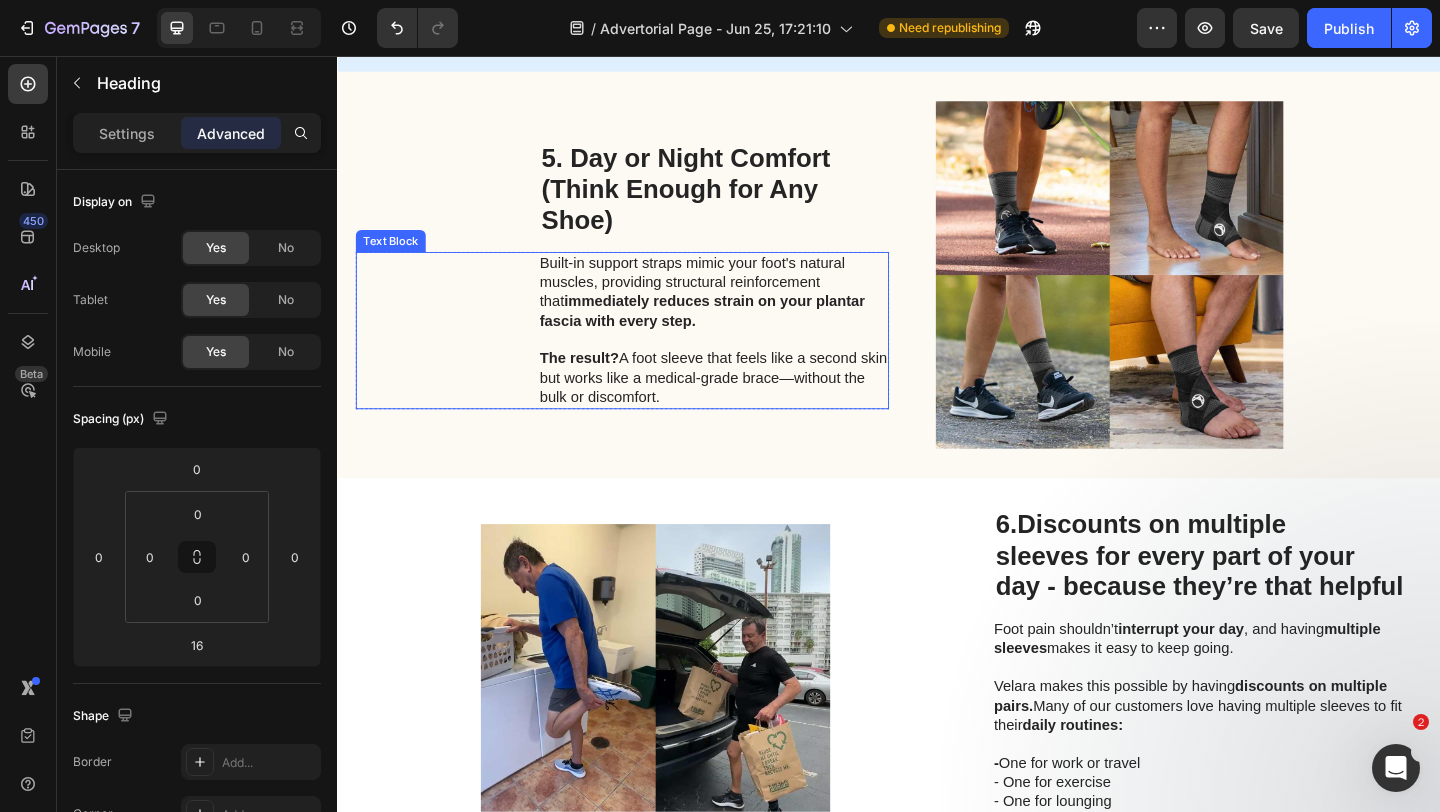 click on "Built-in support straps mimic your foot's natural muscles, providing structural reinforcement that  immediately reduces strain on your plantar fascia with every step." at bounding box center [746, 312] 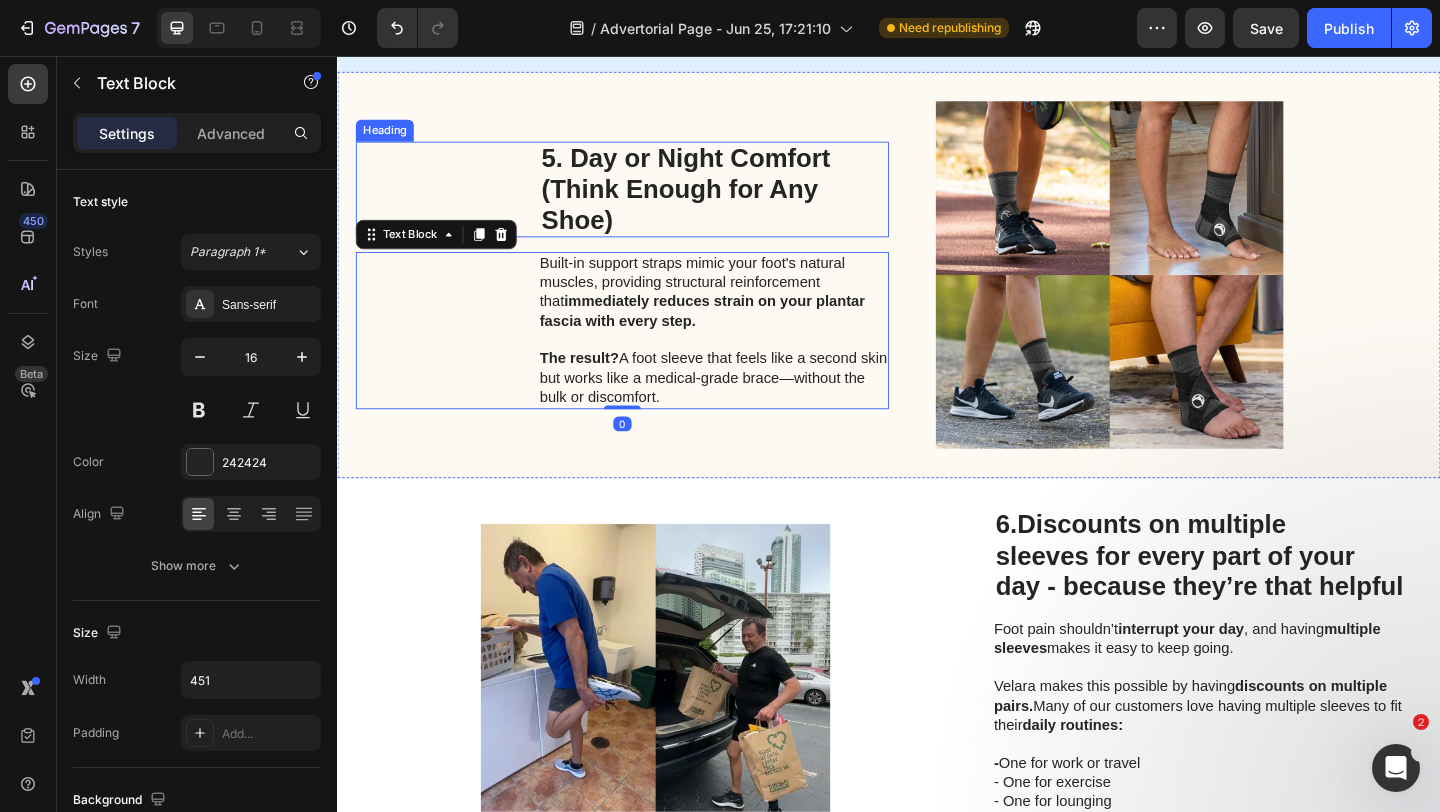 click on "5. Day or Night Comfort  (Think Enough for Any Shoe) Heading Built-in support straps mimic your foot's natural muscles, providing structural reinforcement that  immediately reduces strain on your plantar fascia with every step.   The result?  A foot sleeve that feels like a second skin but works like a medical-grade brace—without the bulk or discomfort. Text Block   0 Row" at bounding box center (647, 294) 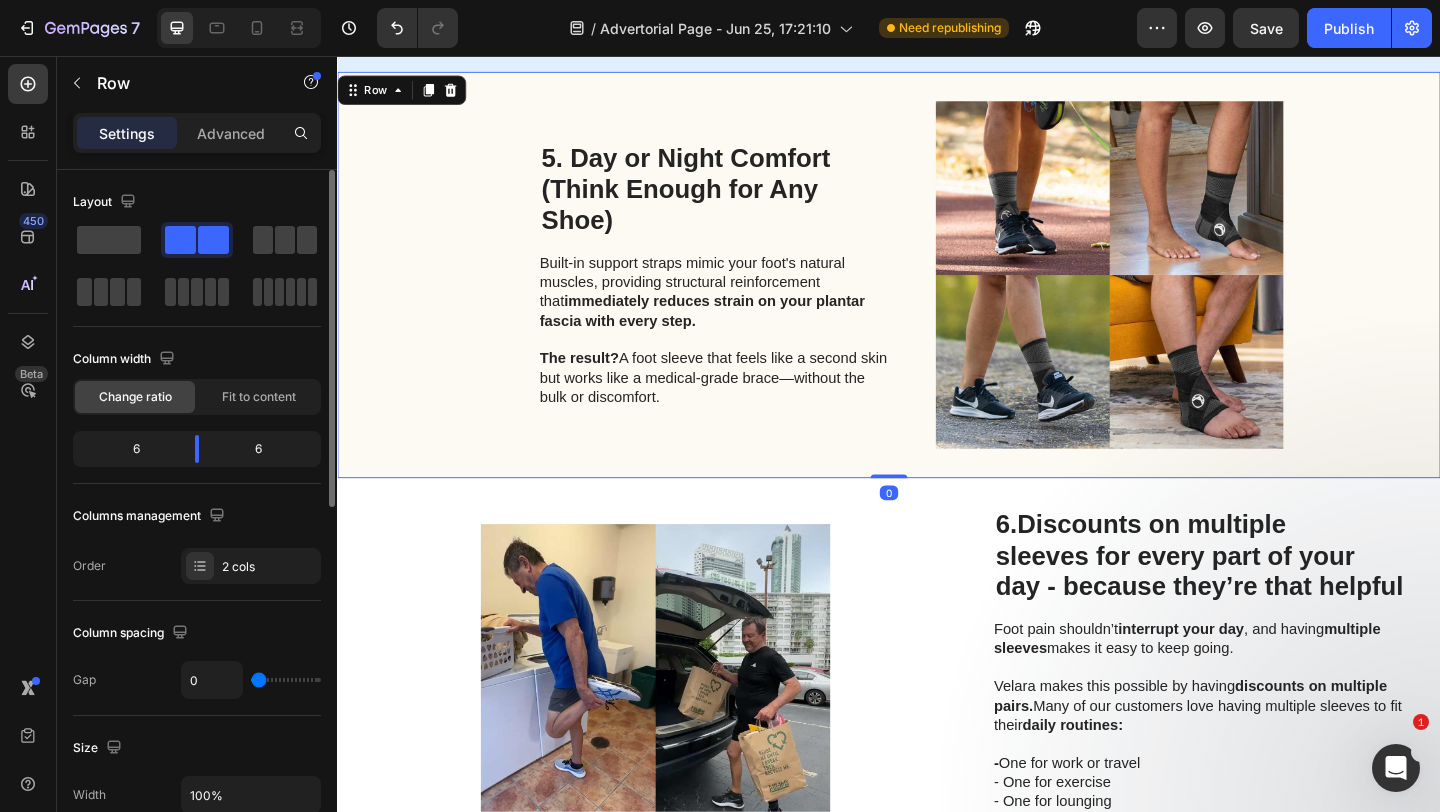 type on "17" 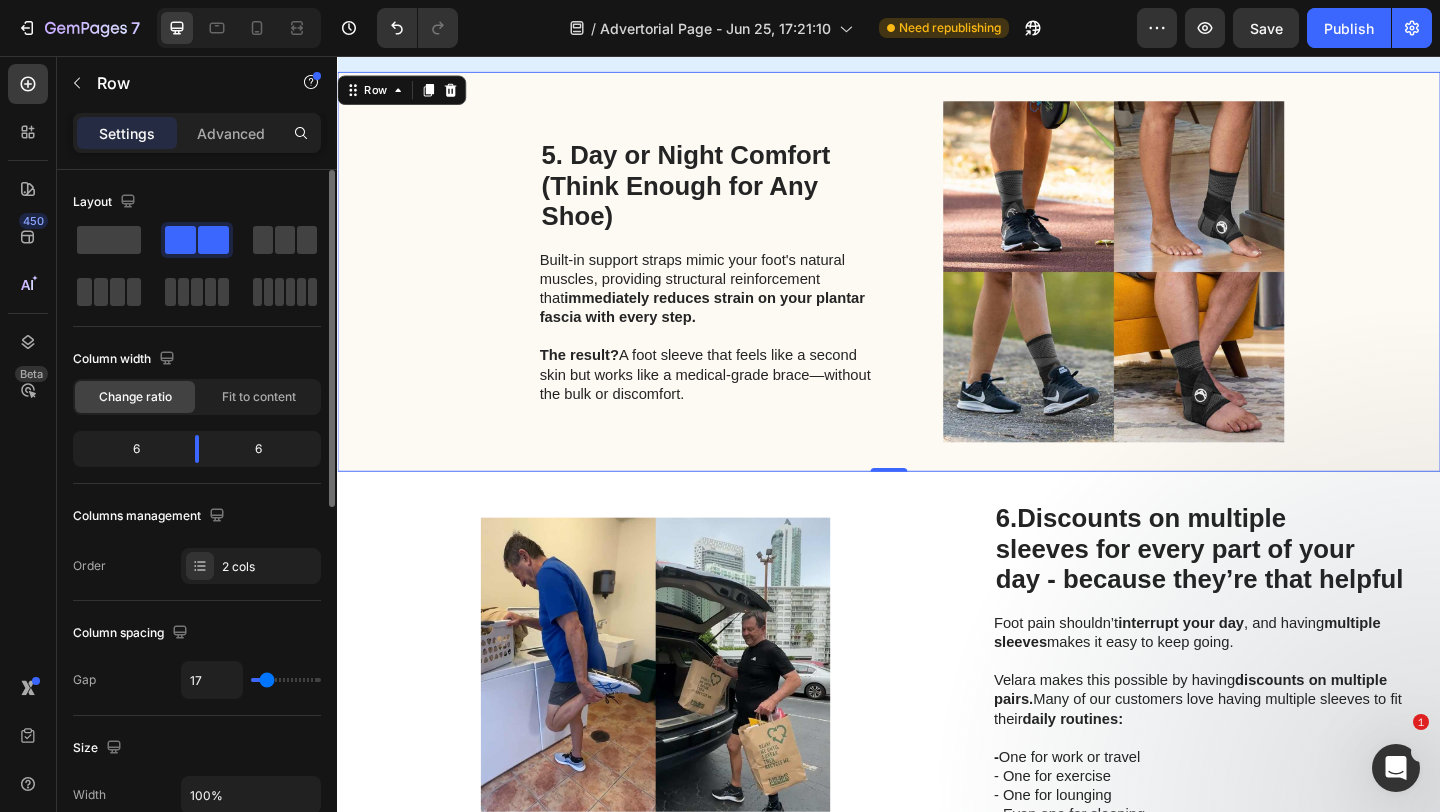 type on "21" 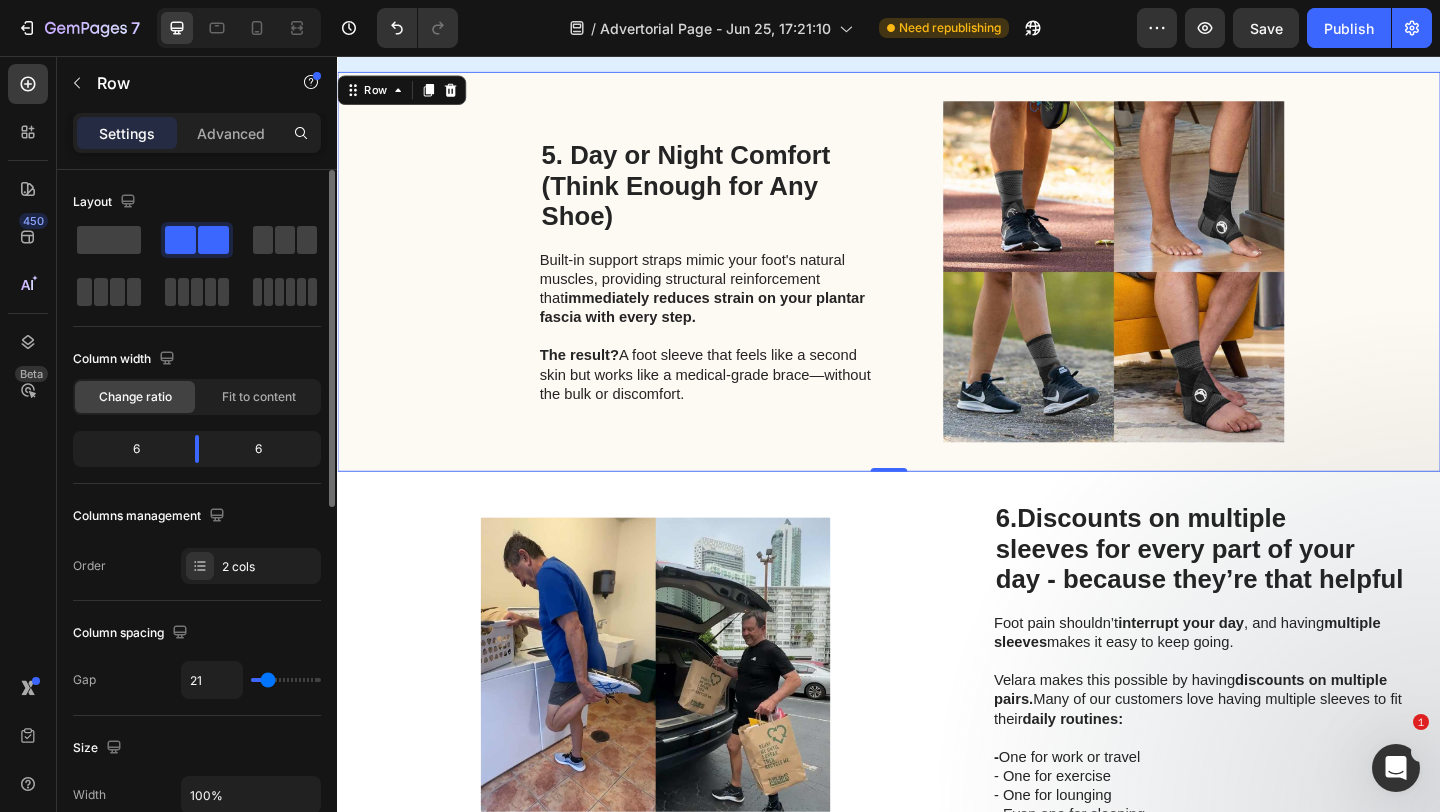 type on "23" 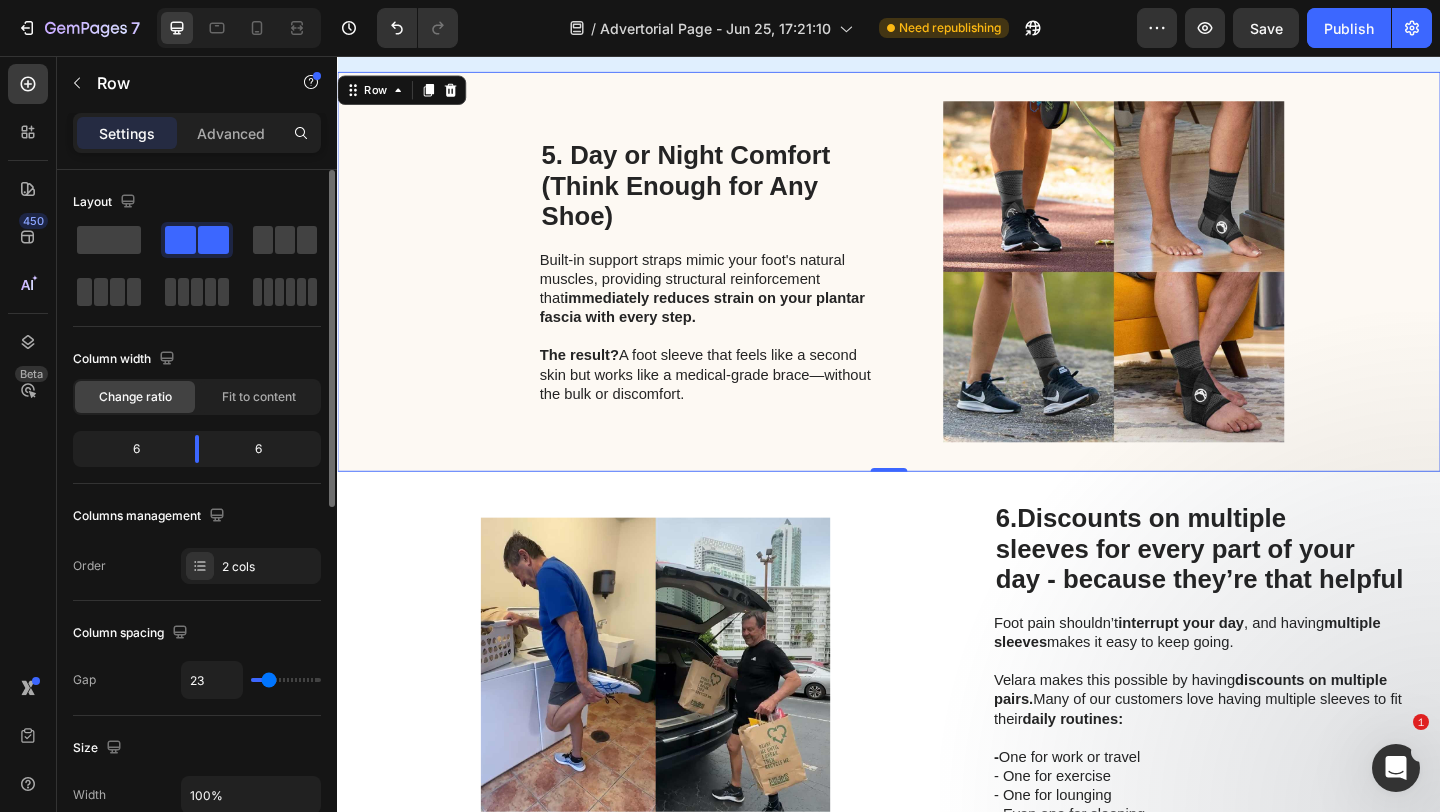 type on "26" 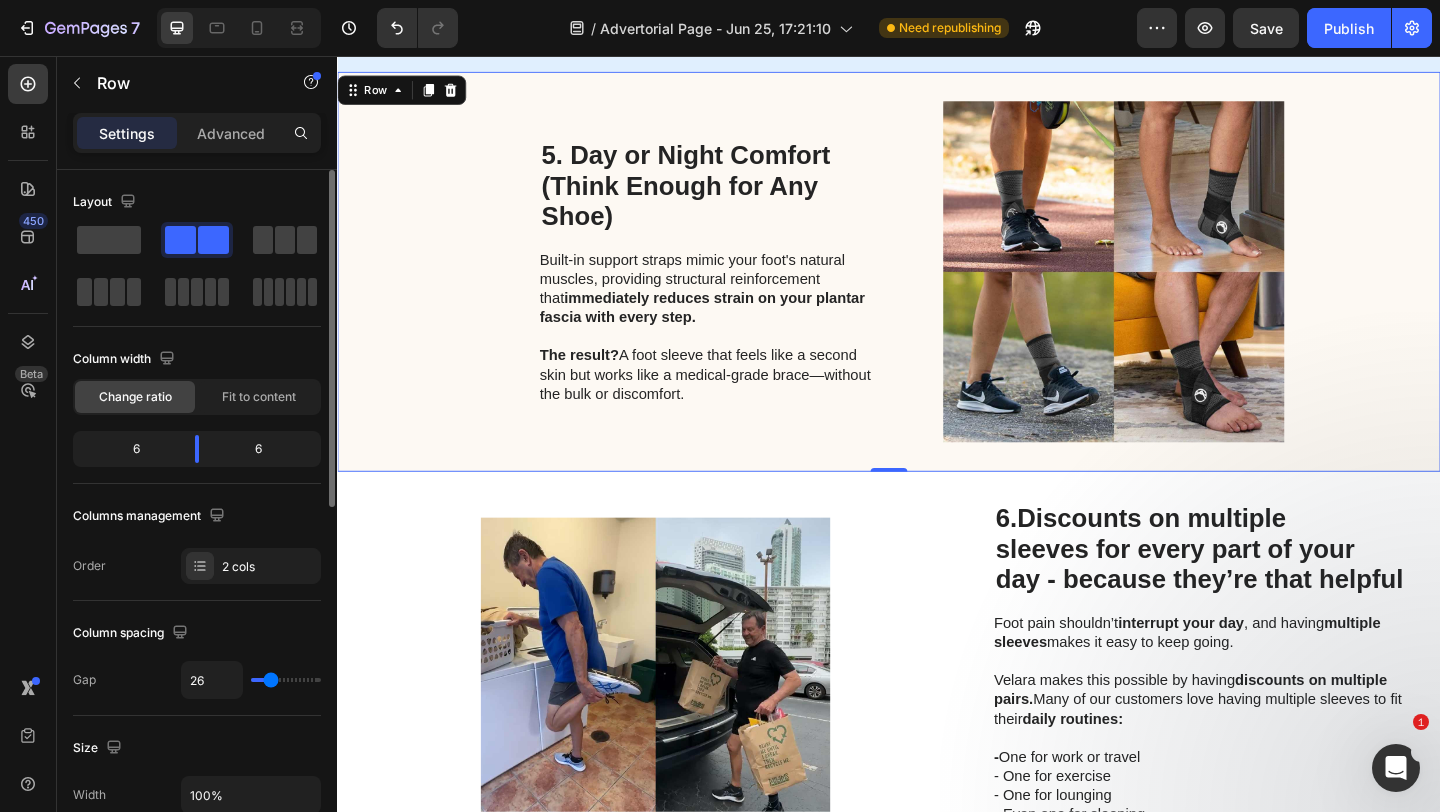 type on "27" 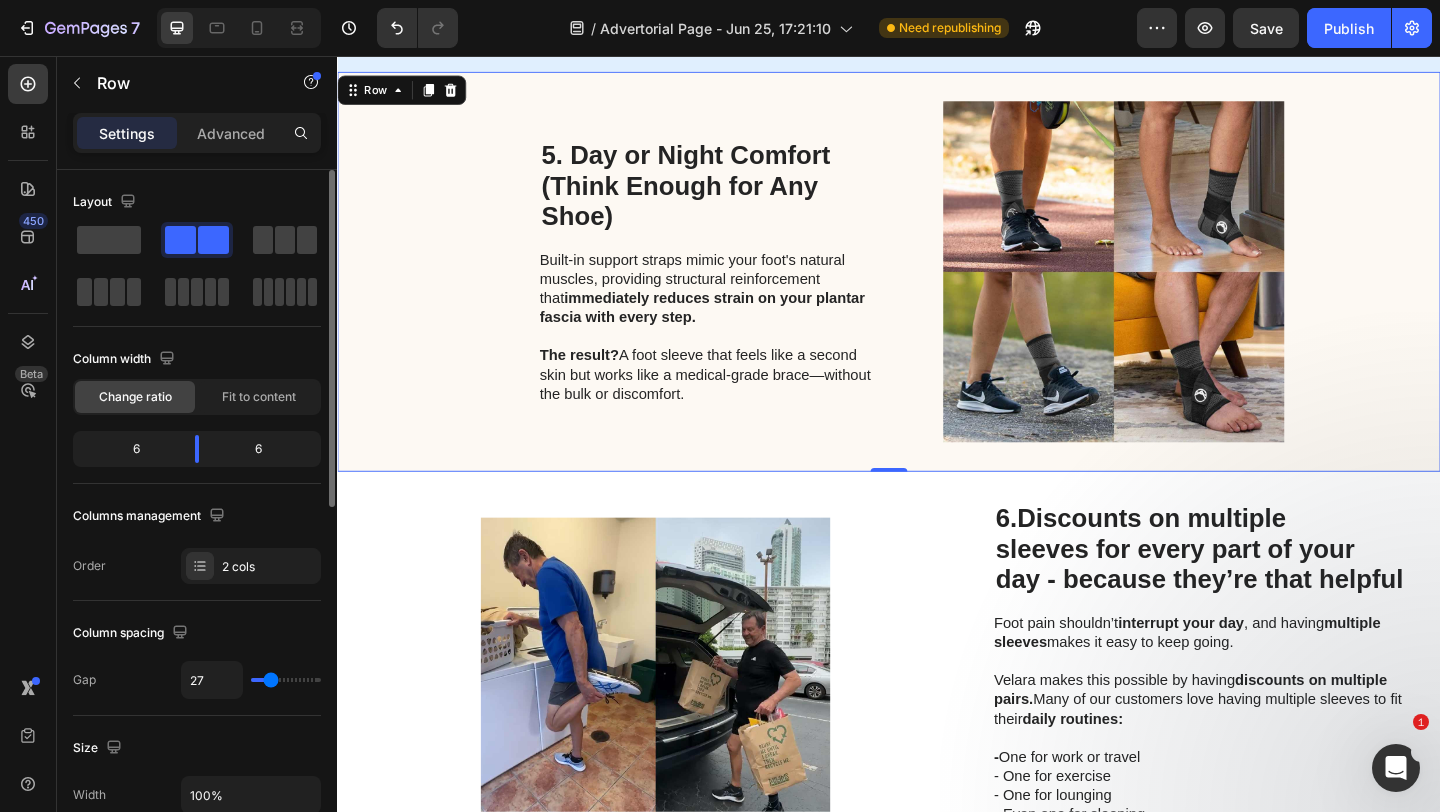 type on "28" 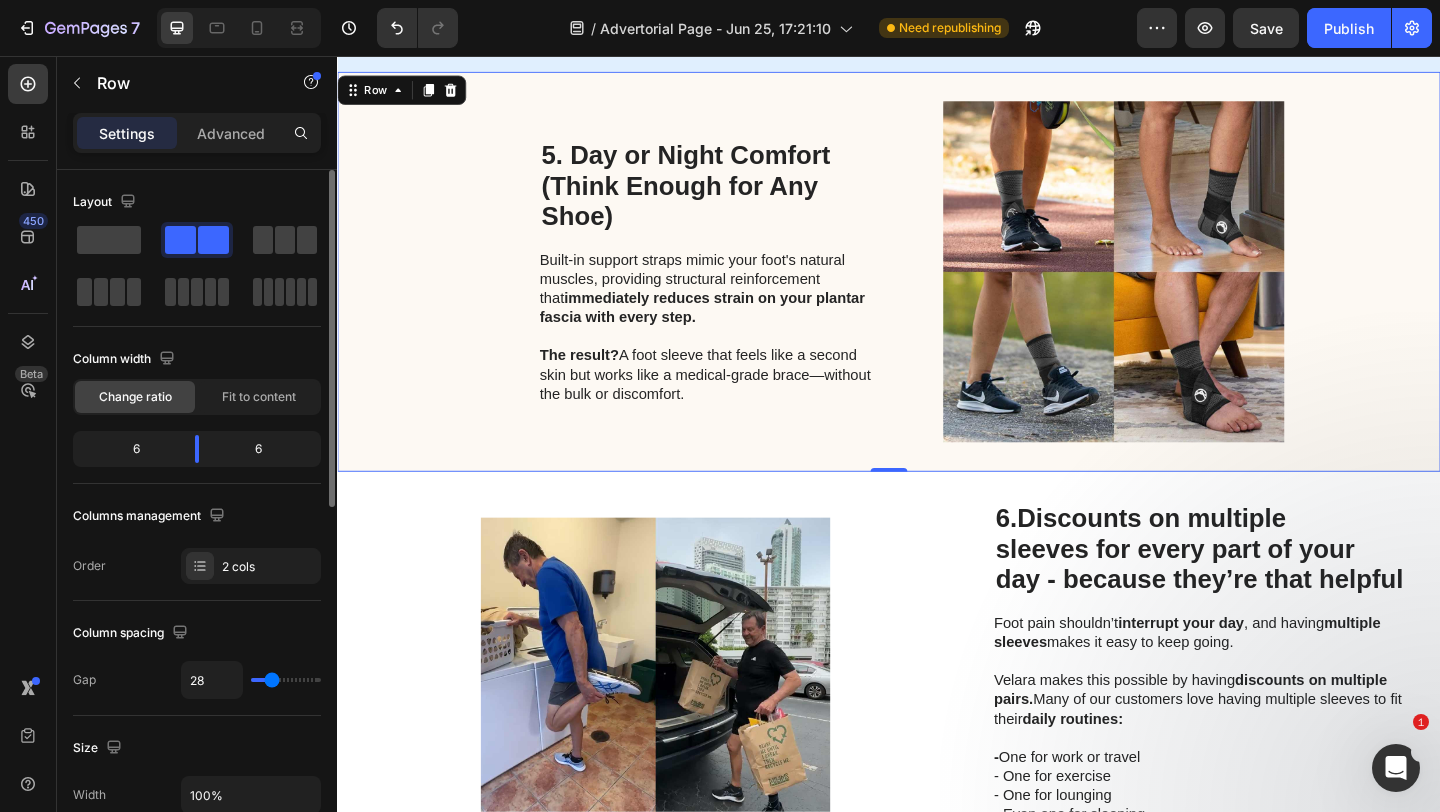 type on "29" 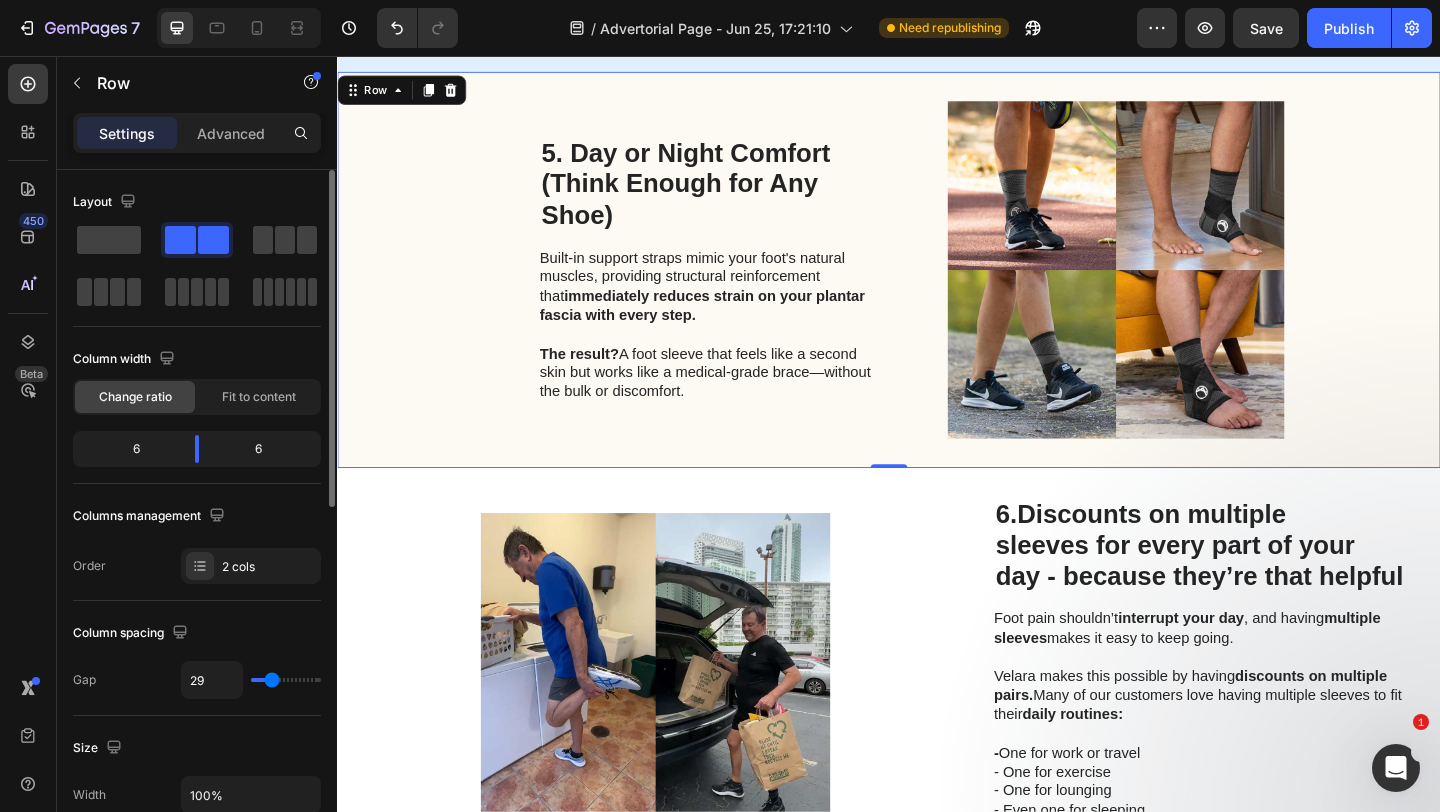 type on "30" 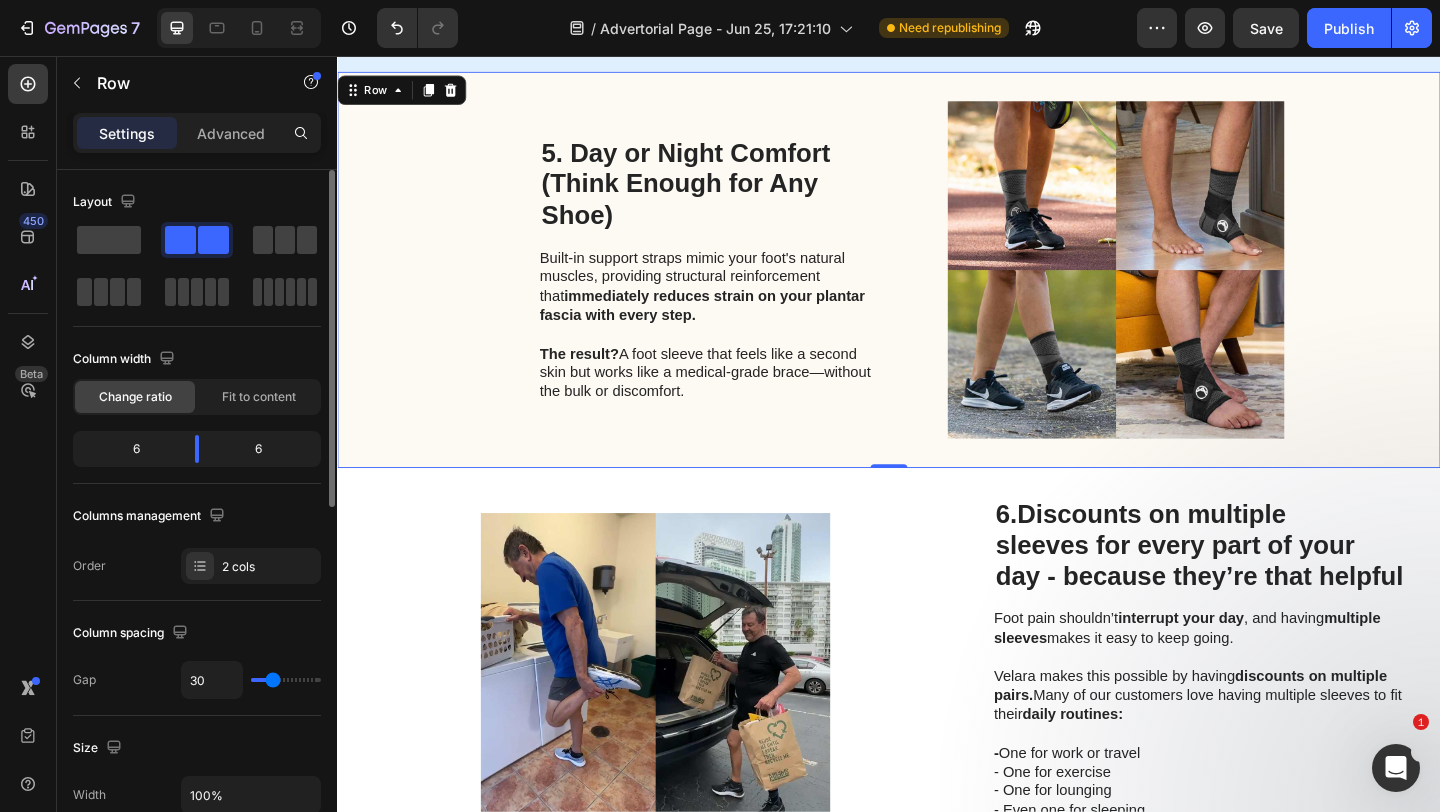 type on "31" 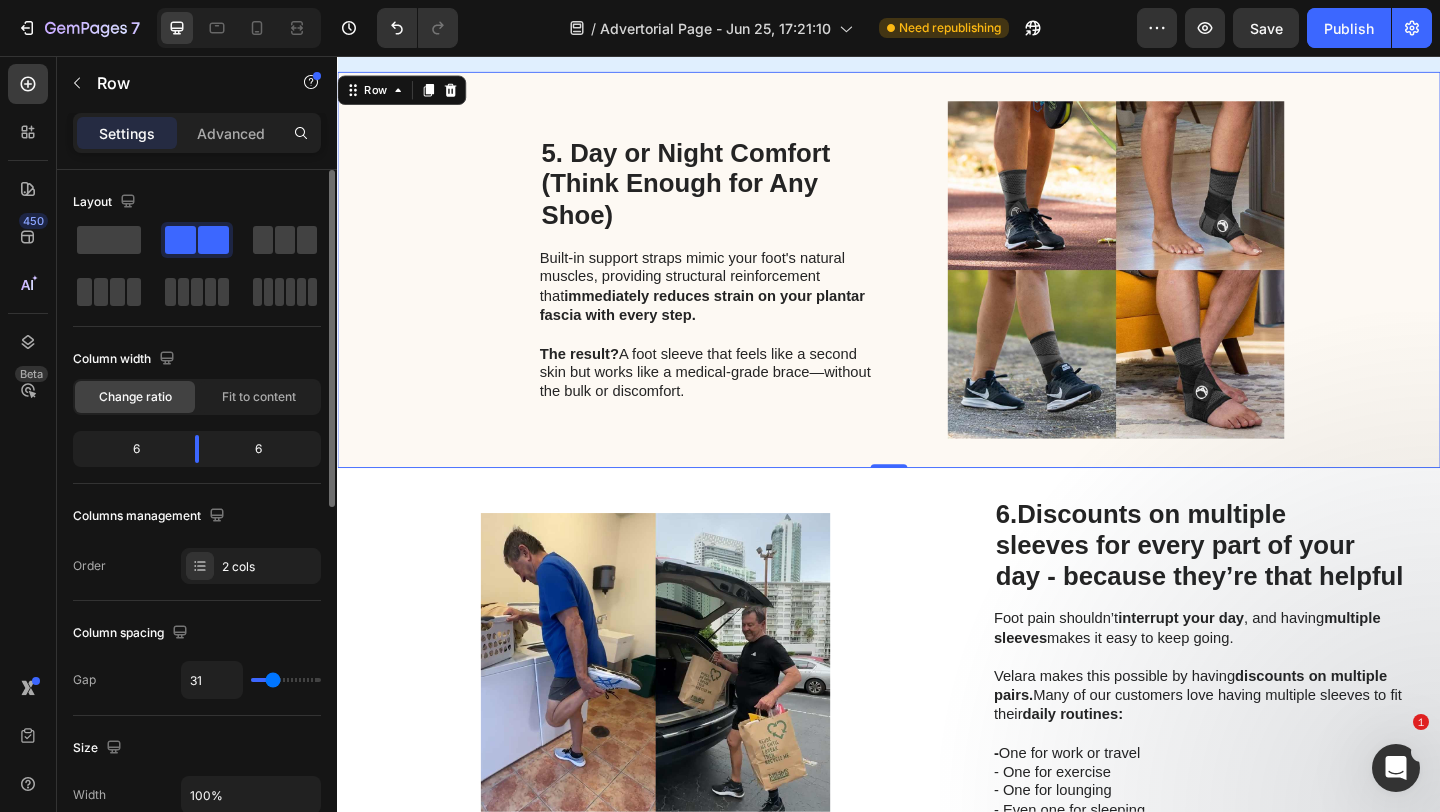 type on "32" 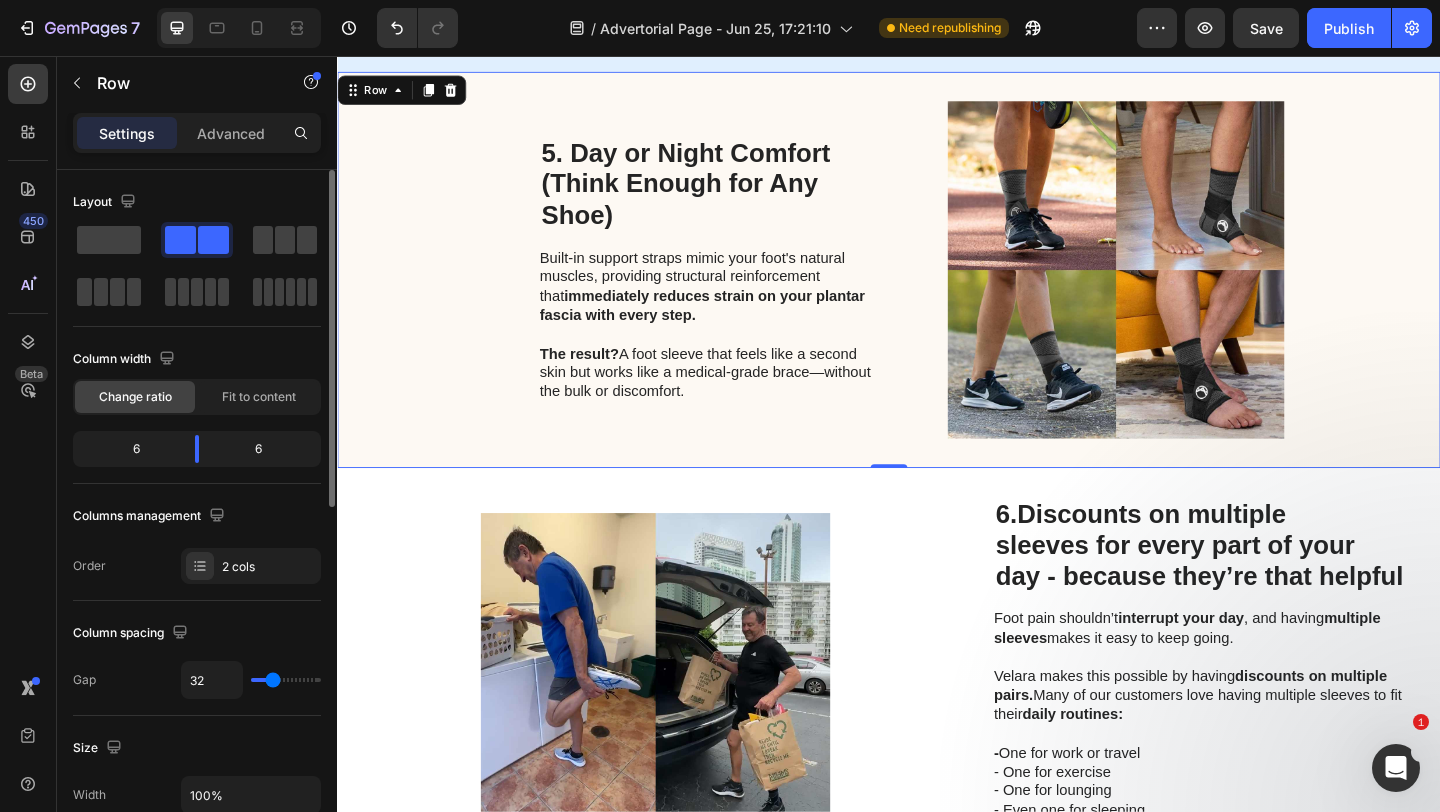 type on "34" 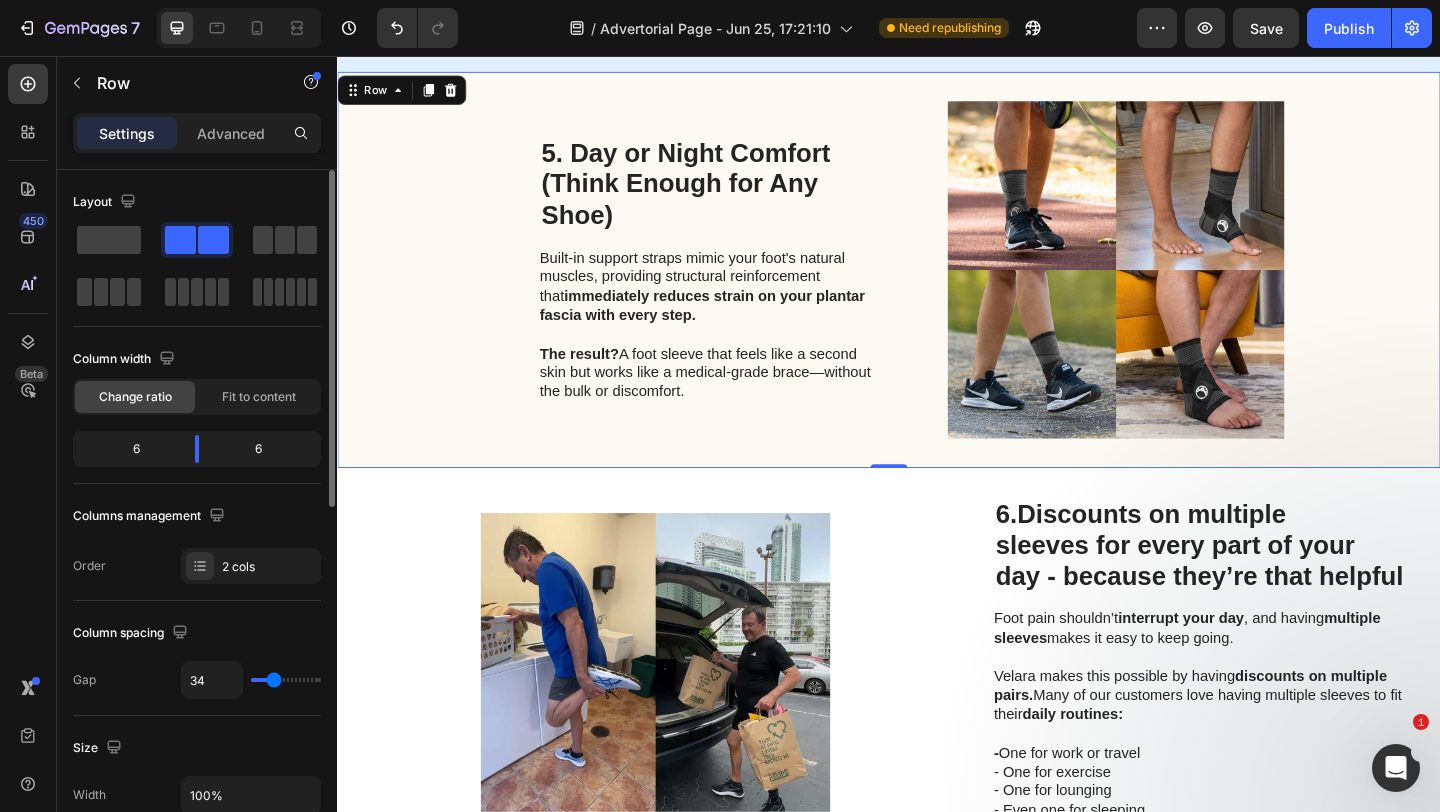 type on "35" 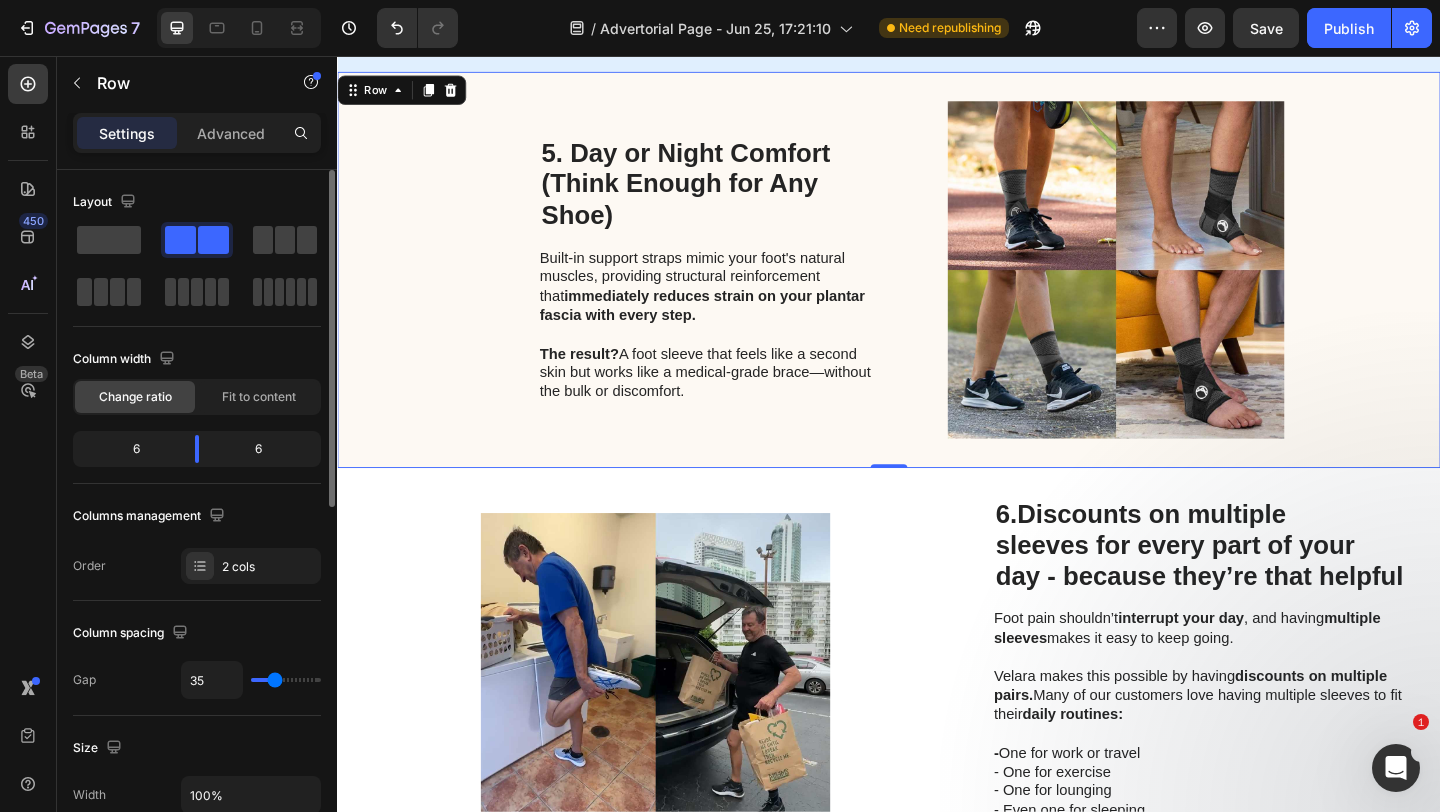 type on "36" 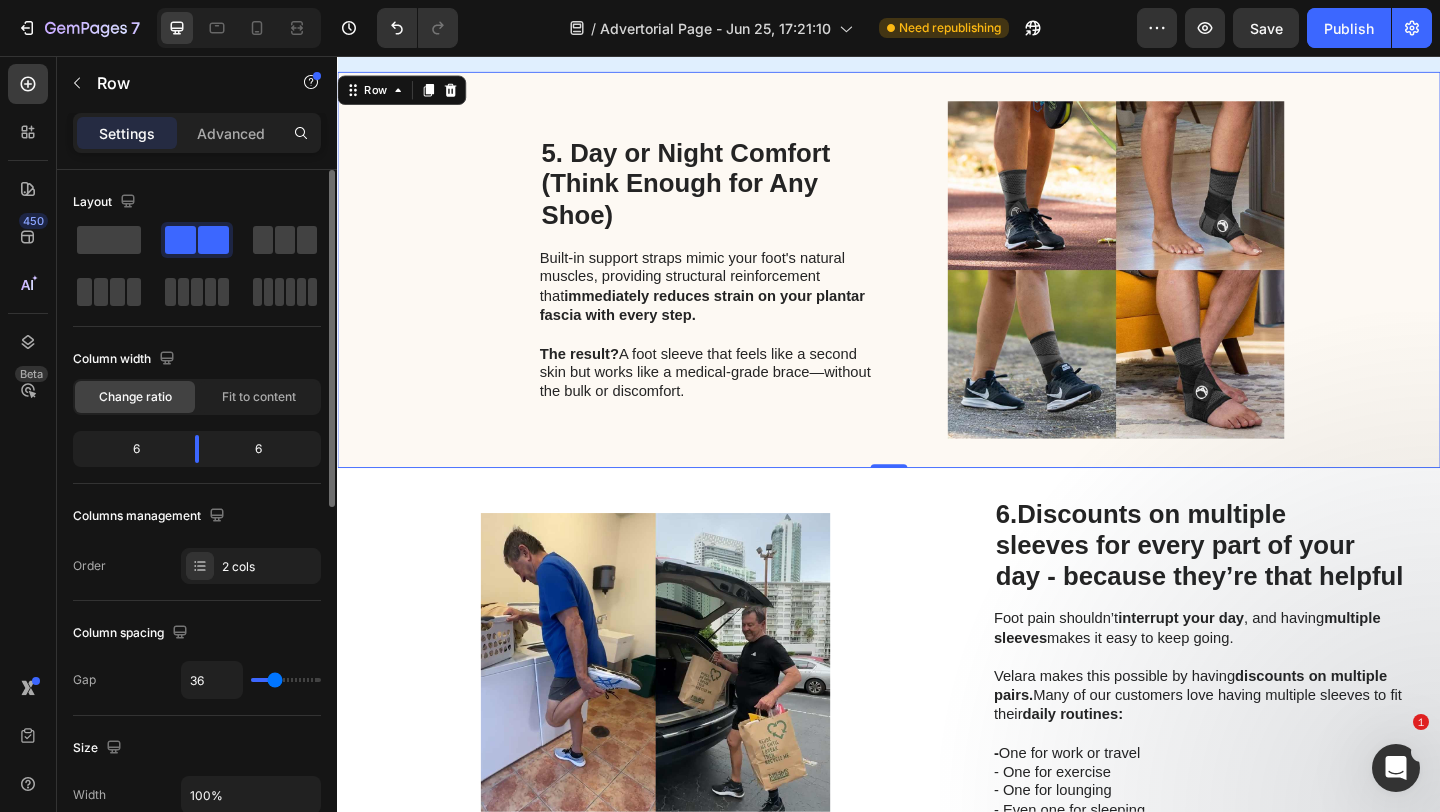 type on "37" 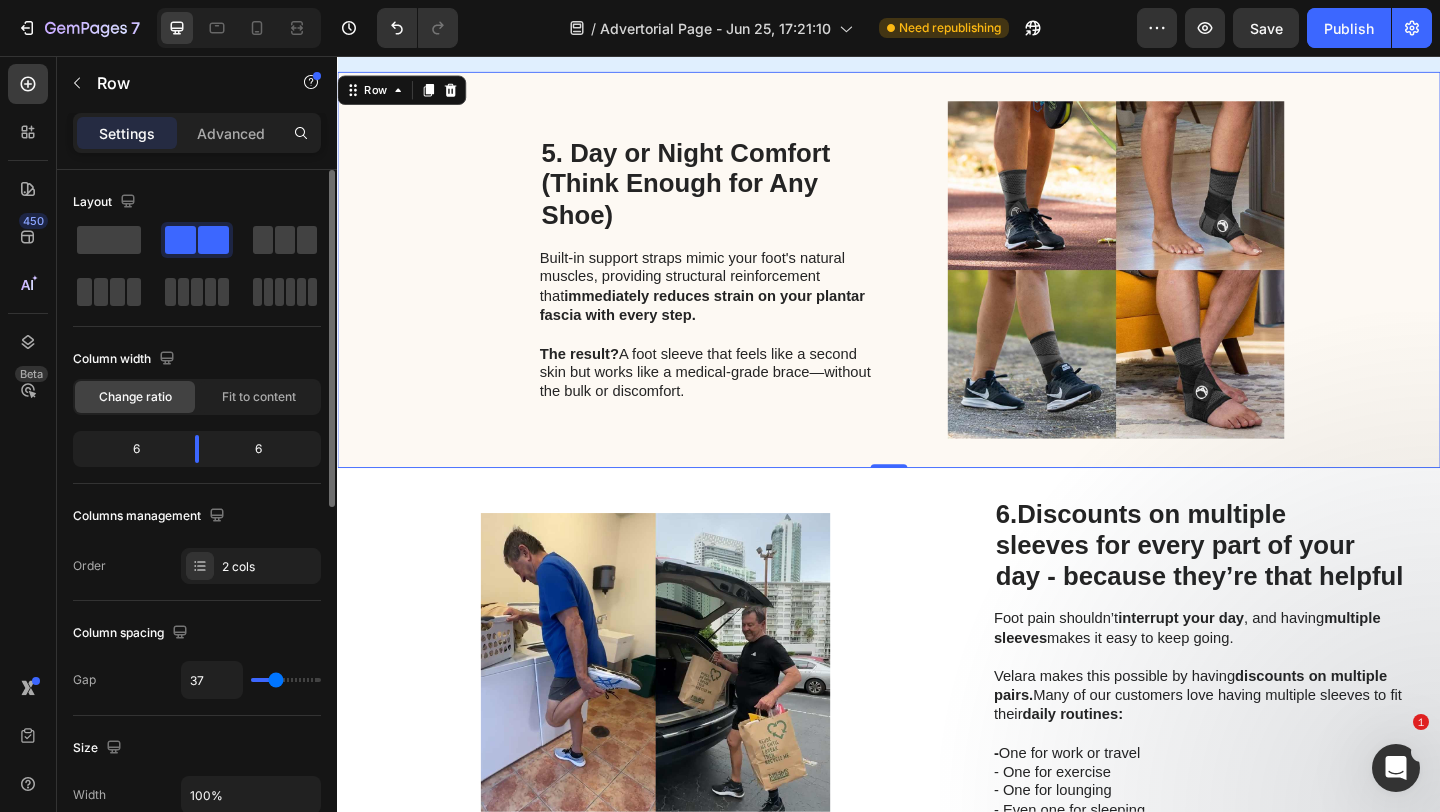 type on "38" 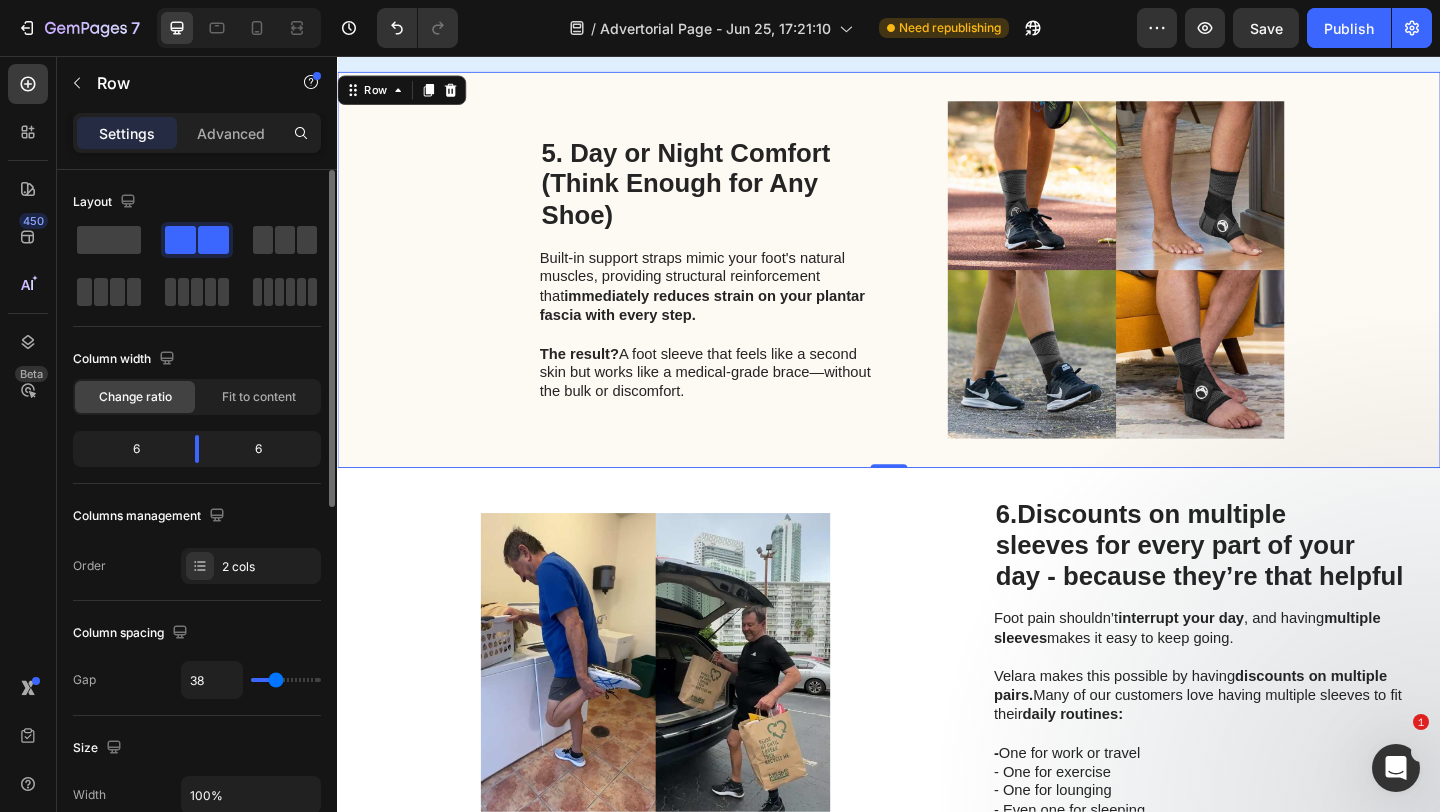 type on "39" 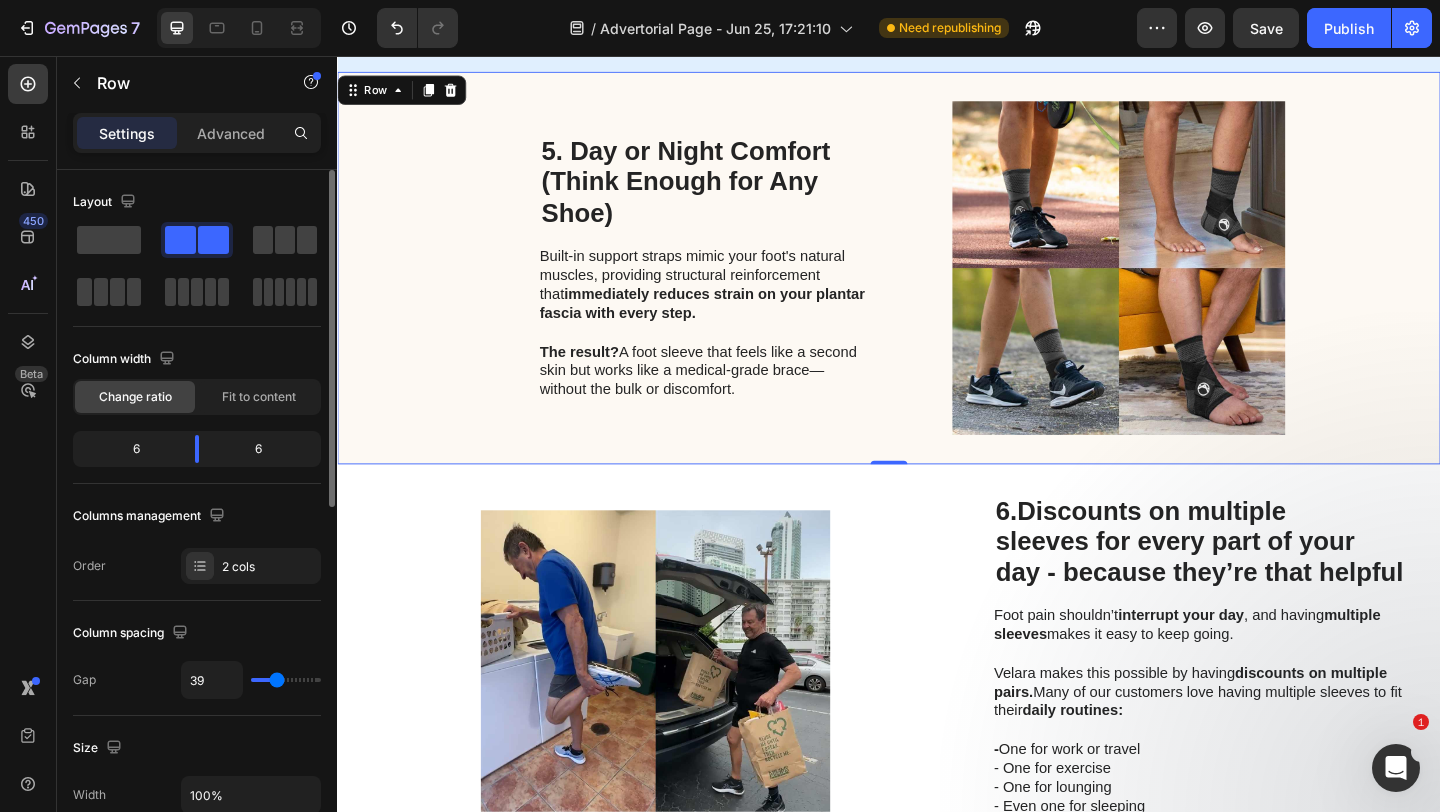 drag, startPoint x: 263, startPoint y: 677, endPoint x: 276, endPoint y: 677, distance: 13 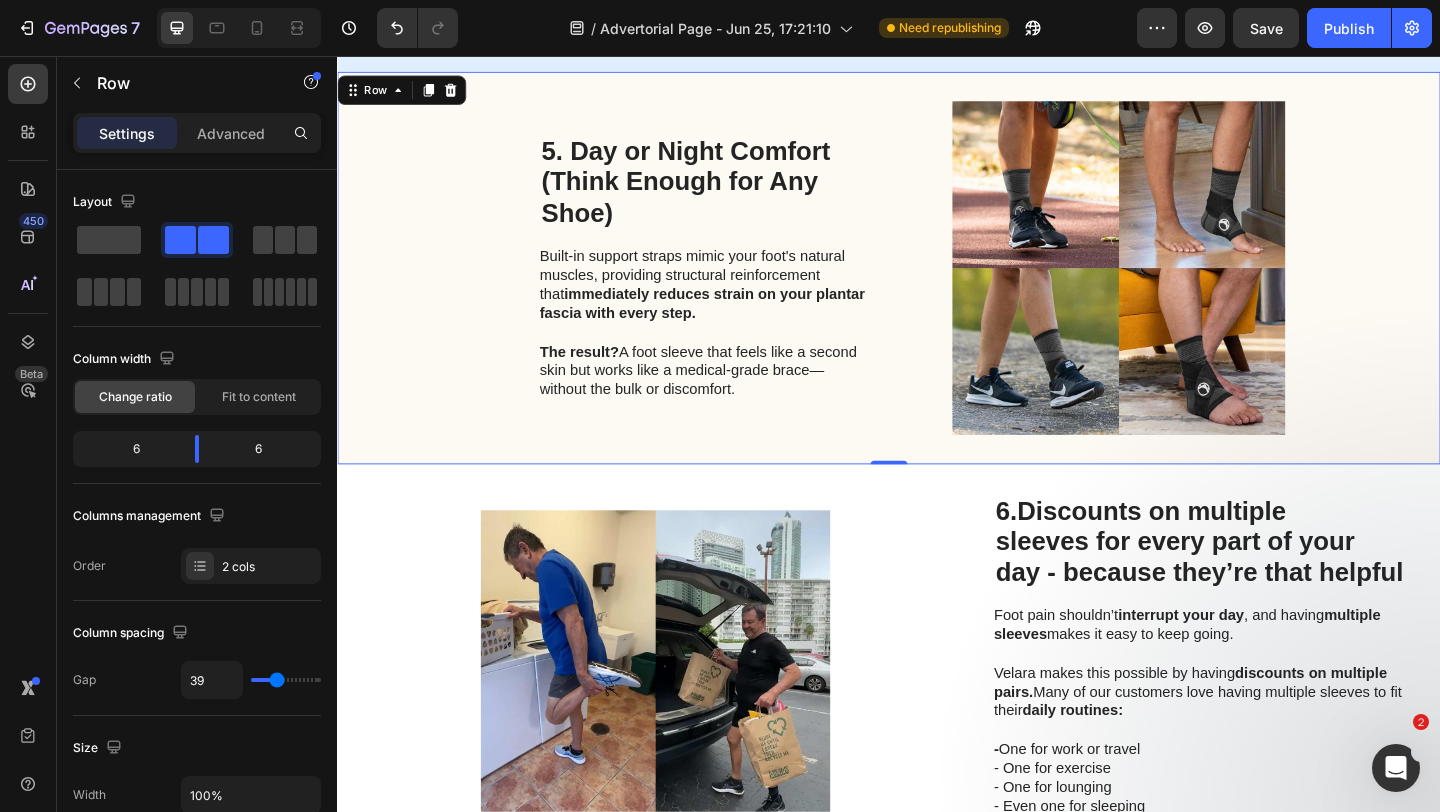 click on "5. Day or Night Comfort  (Think Enough for Any Shoe) Heading Built-in support straps mimic your foot's natural muscles, providing structural reinforcement that  immediately reduces strain on your plantar fascia with every step.   The result?  A foot sleeve that feels like a second skin but works like a medical-grade brace—without the bulk or discomfort. Text Block Row" at bounding box center (637, 286) 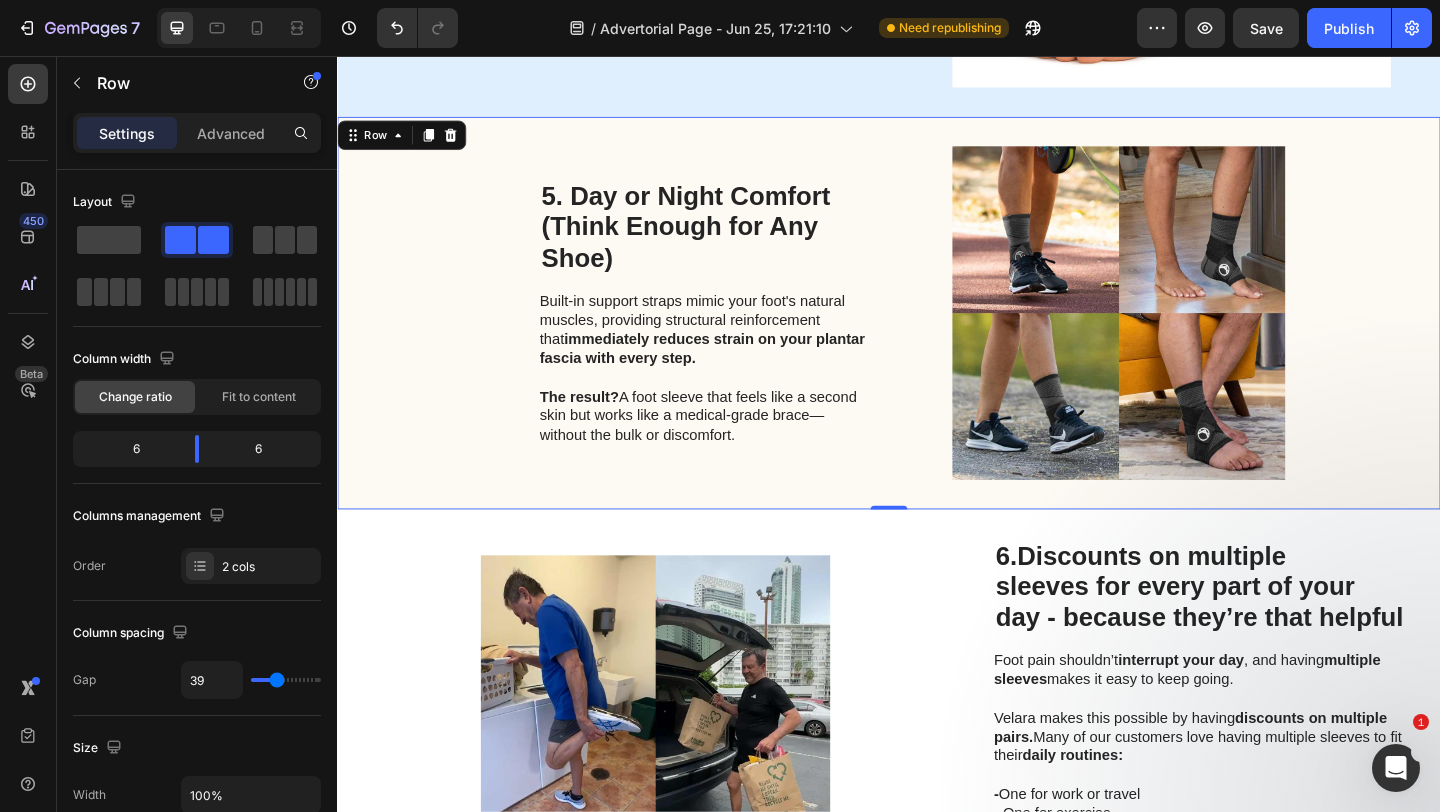 scroll, scrollTop: 3502, scrollLeft: 0, axis: vertical 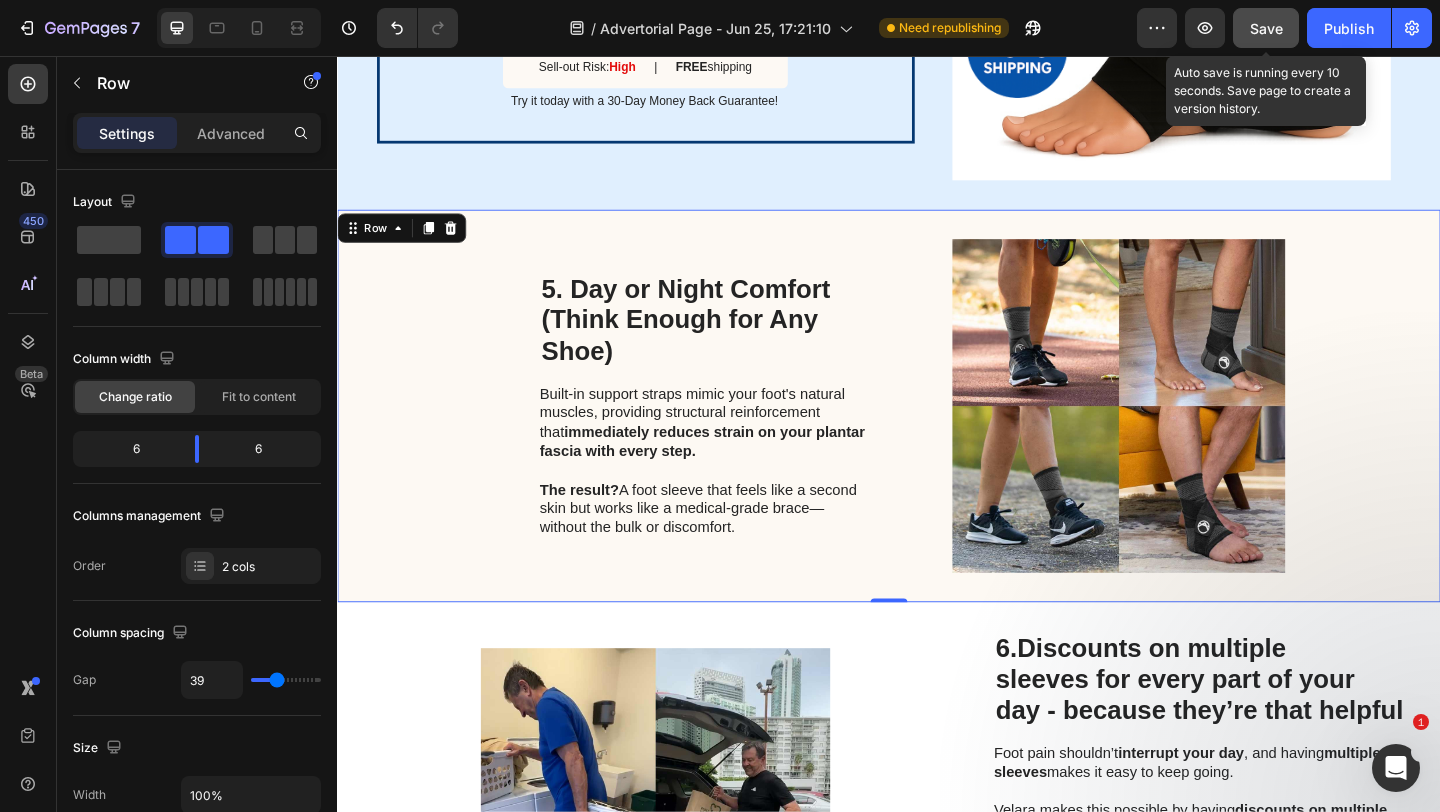 click on "Save" 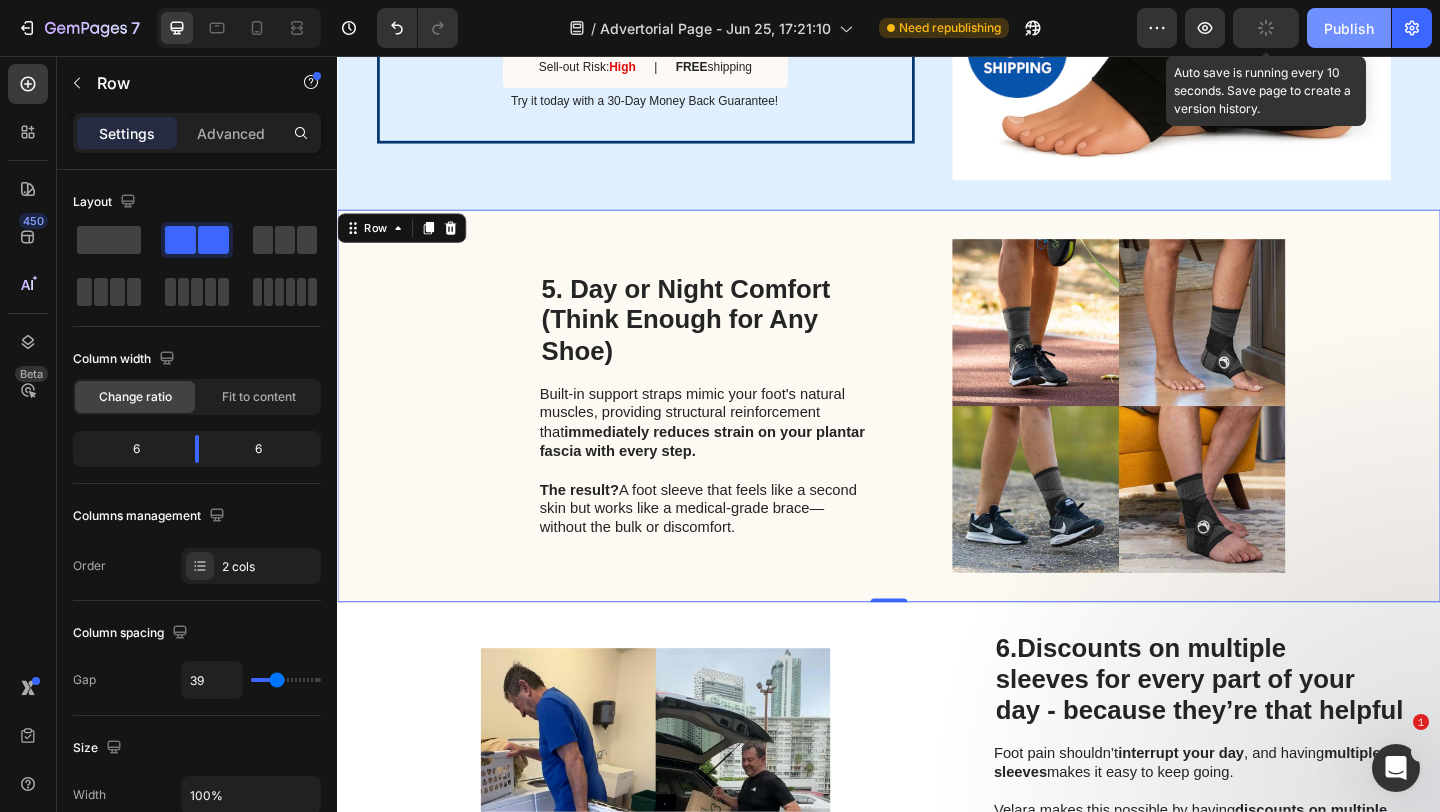 click on "Publish" 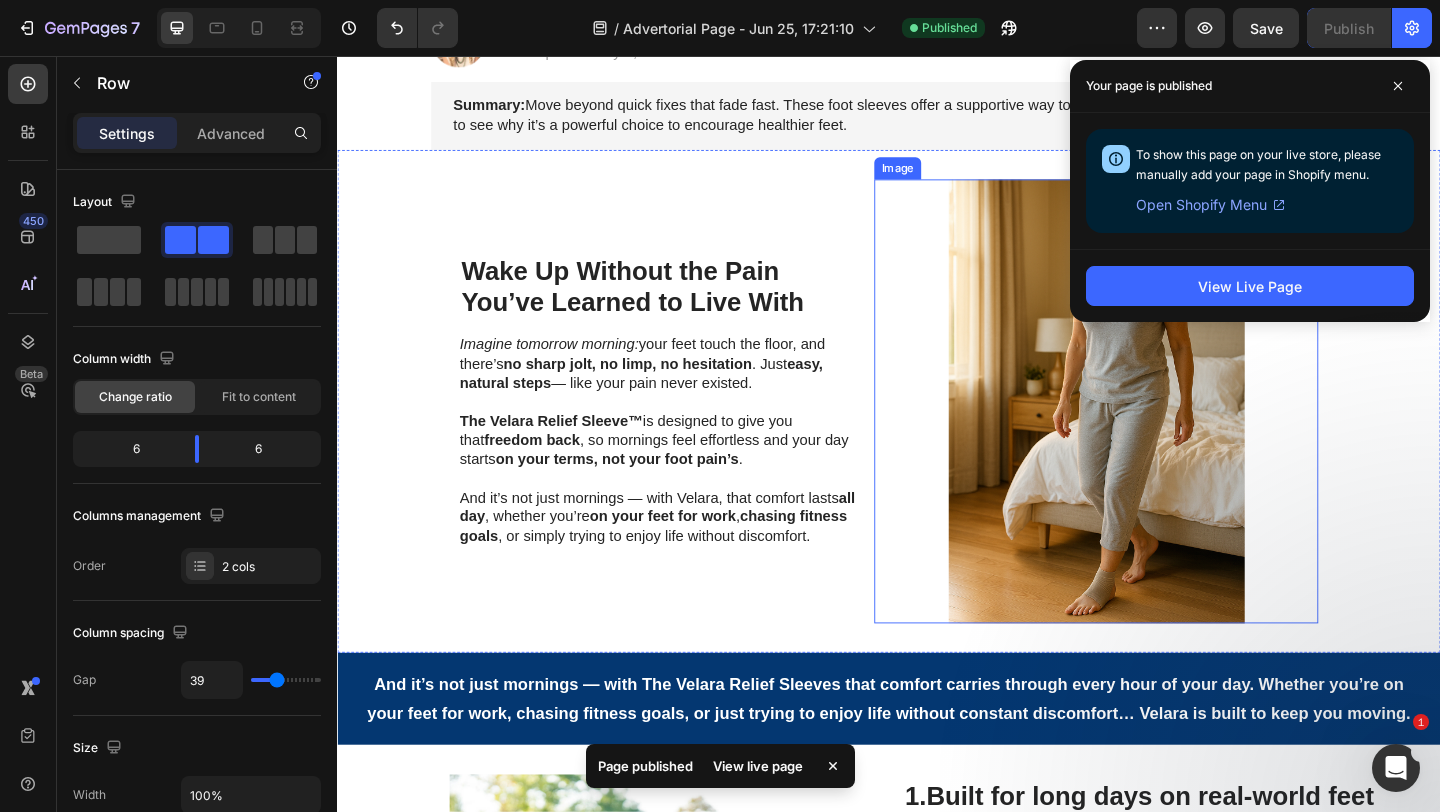 scroll, scrollTop: 380, scrollLeft: 0, axis: vertical 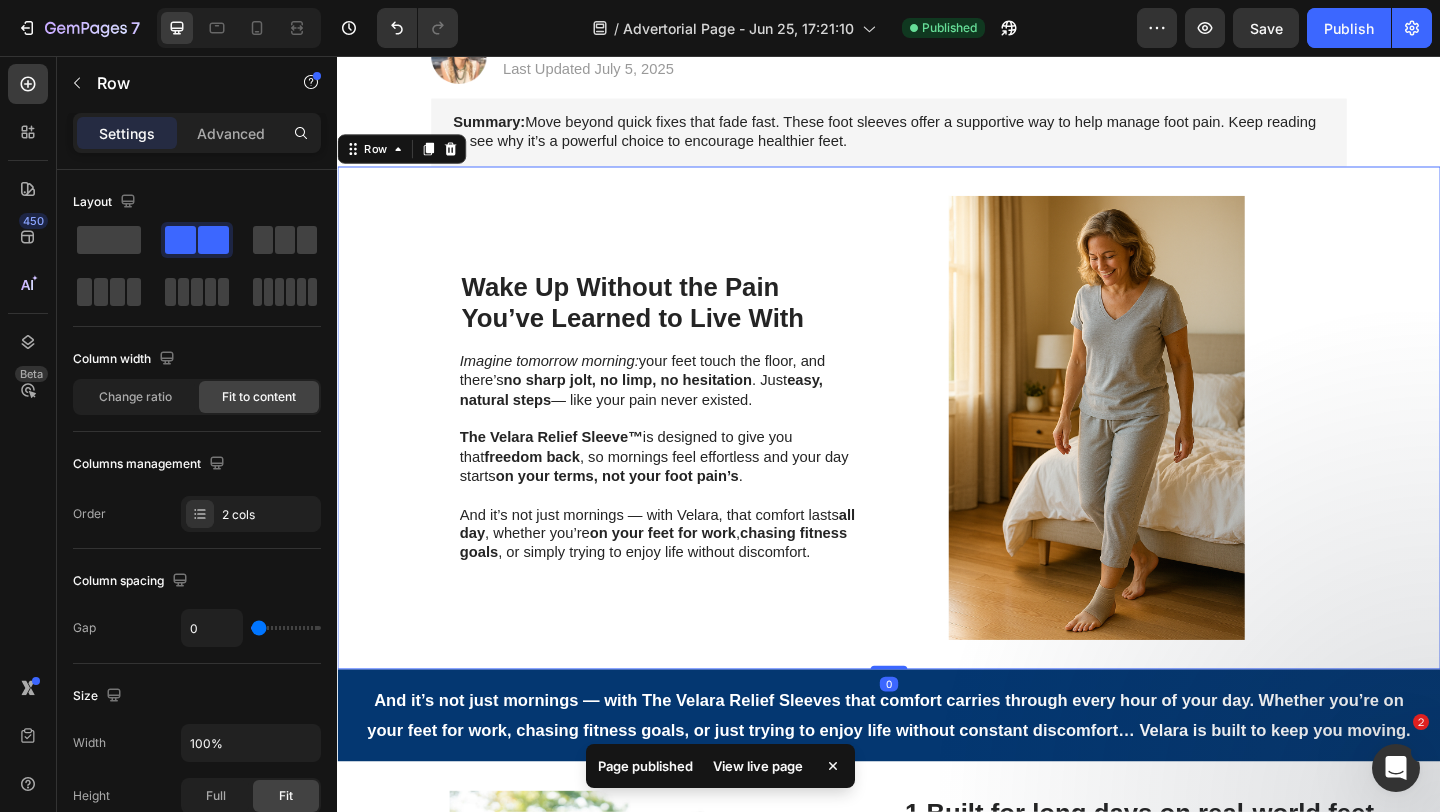 click on "Image Wake Up Without the Pain  You’ve Learned to Live With Heading Imagine tomorrow morning:  your feet touch the floor, and there’s  no sharp jolt, no limp, no hesitation . Just  easy, natural steps  — like your pain never existed.    The Velara Relief Sleeve™  is designed to give you that  freedom back , so mornings feel effortless and your day starts  on your terms, not your foot pain’s . And it’s not just mornings — with Velara, that comfort lasts  all day , whether you’re  on your feet for work ,  chasing fitness goals , or simply trying to enjoy life without discomfort. Text Block Row   0" at bounding box center (937, 449) 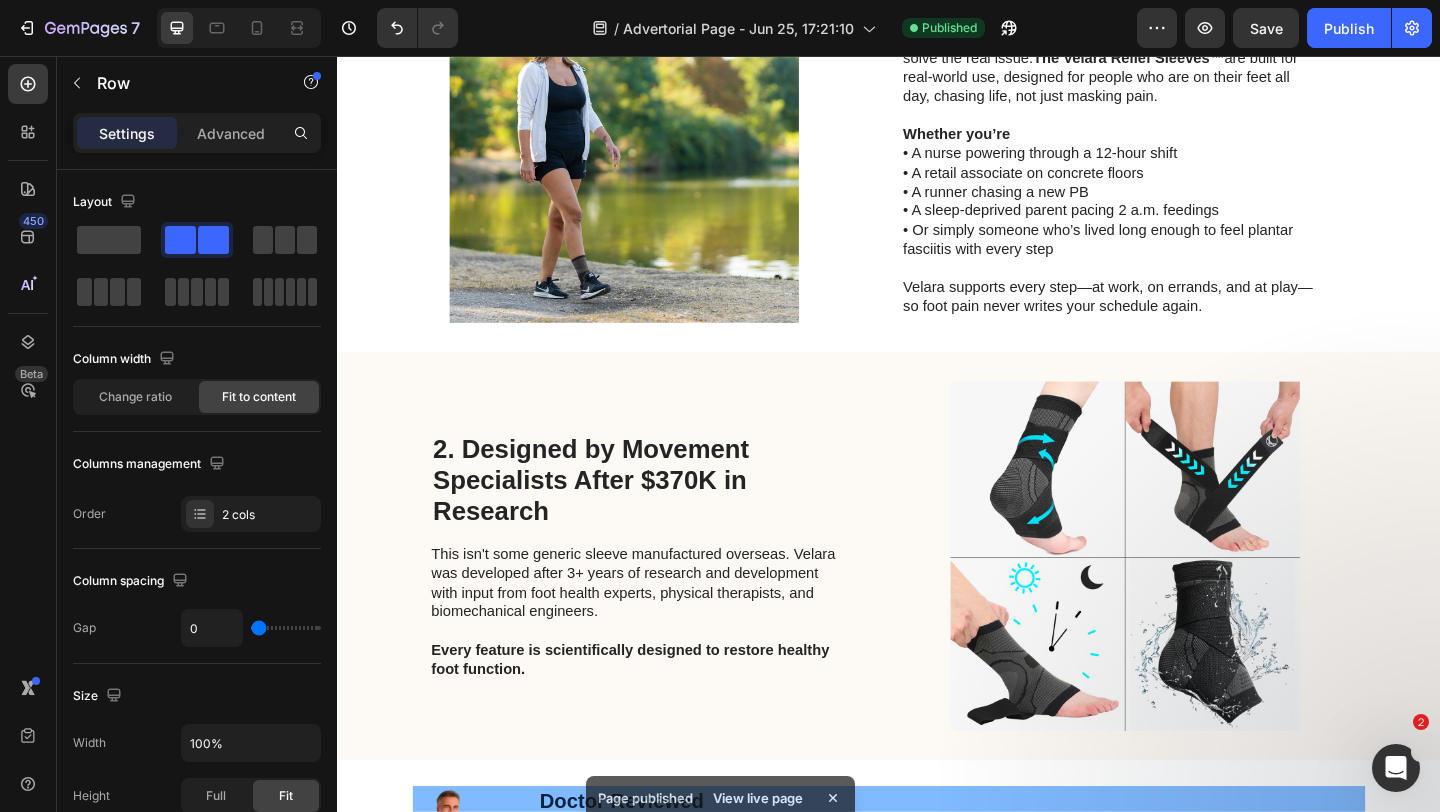 scroll, scrollTop: 1524, scrollLeft: 0, axis: vertical 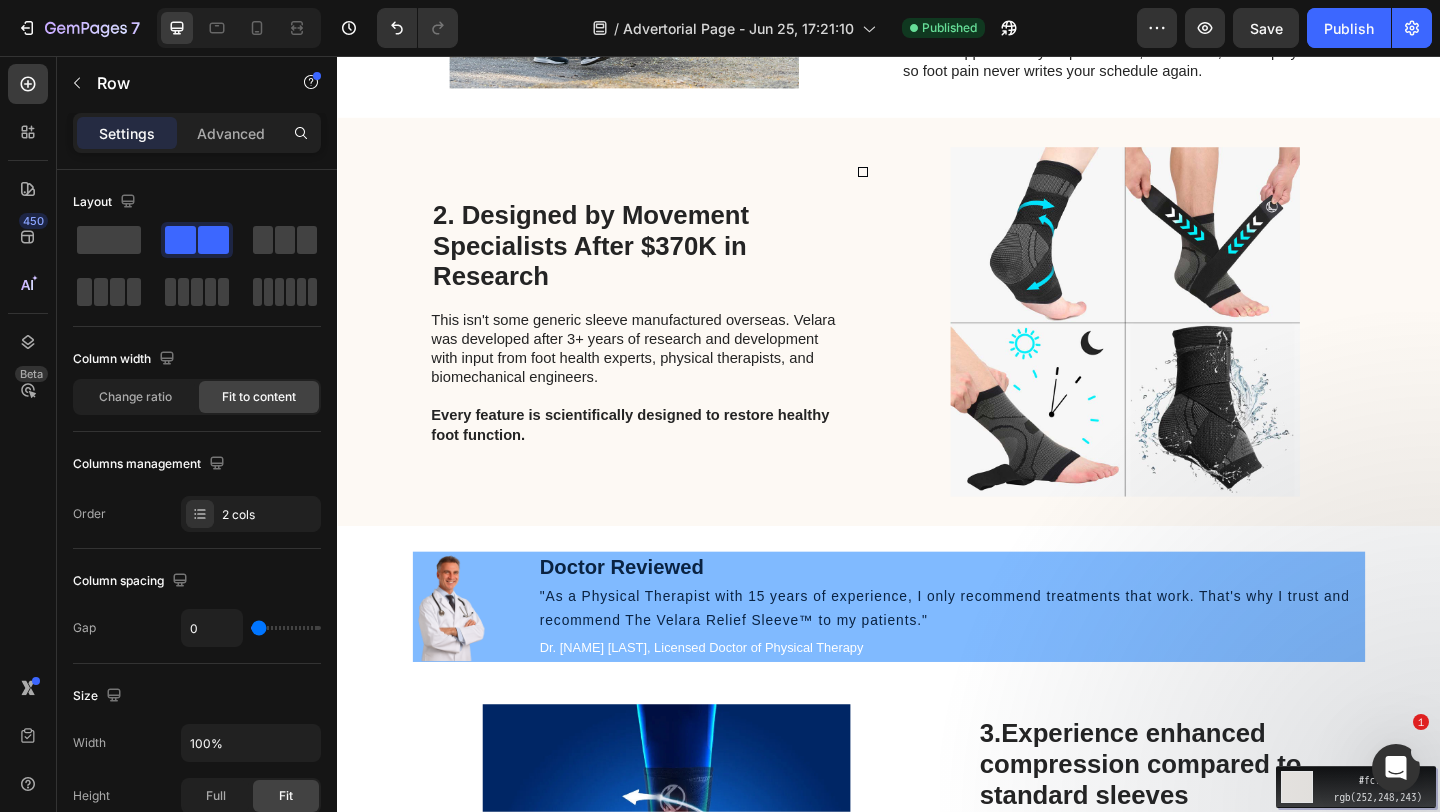 drag, startPoint x: 884, startPoint y: 161, endPoint x: 596, endPoint y: 114, distance: 291.80988 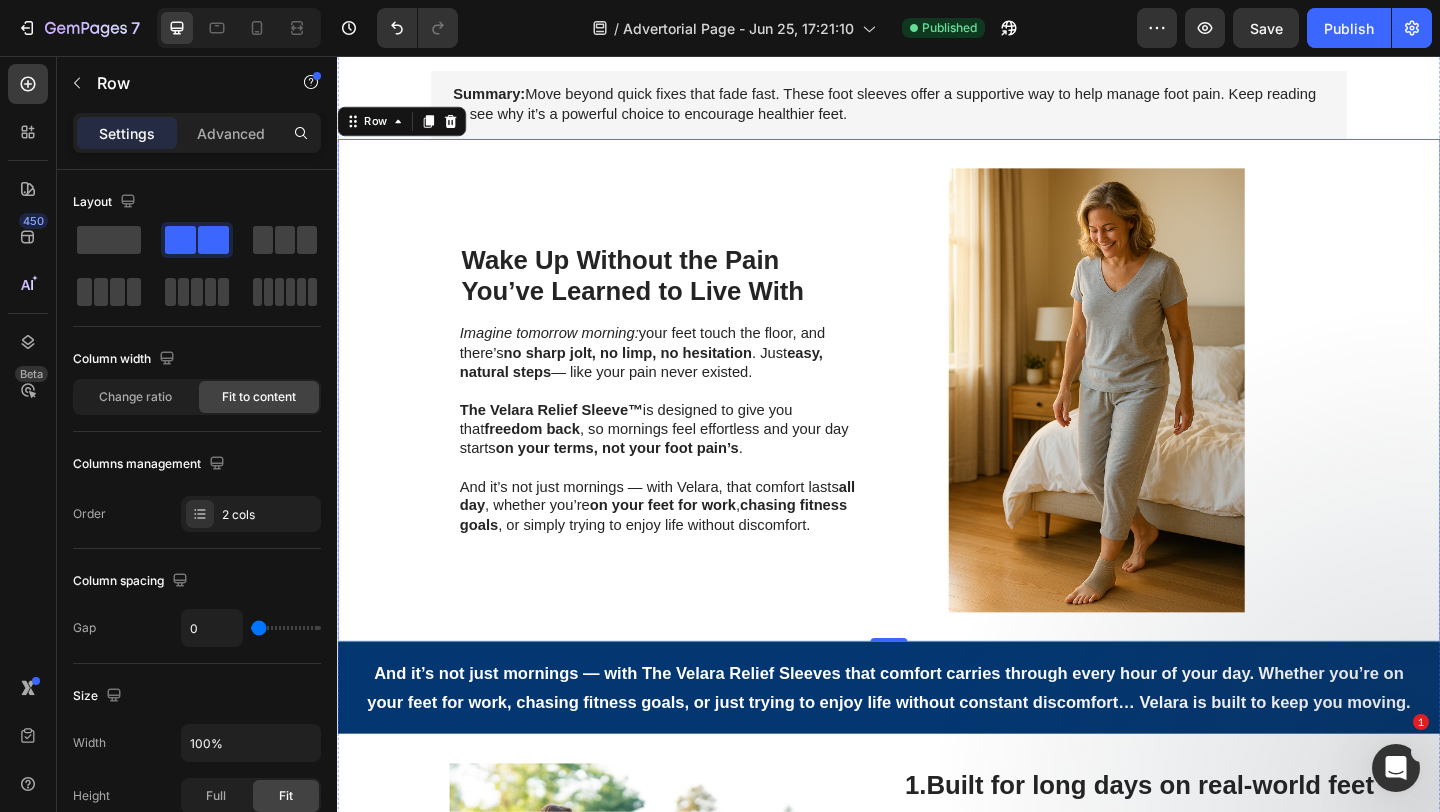 scroll, scrollTop: 383, scrollLeft: 0, axis: vertical 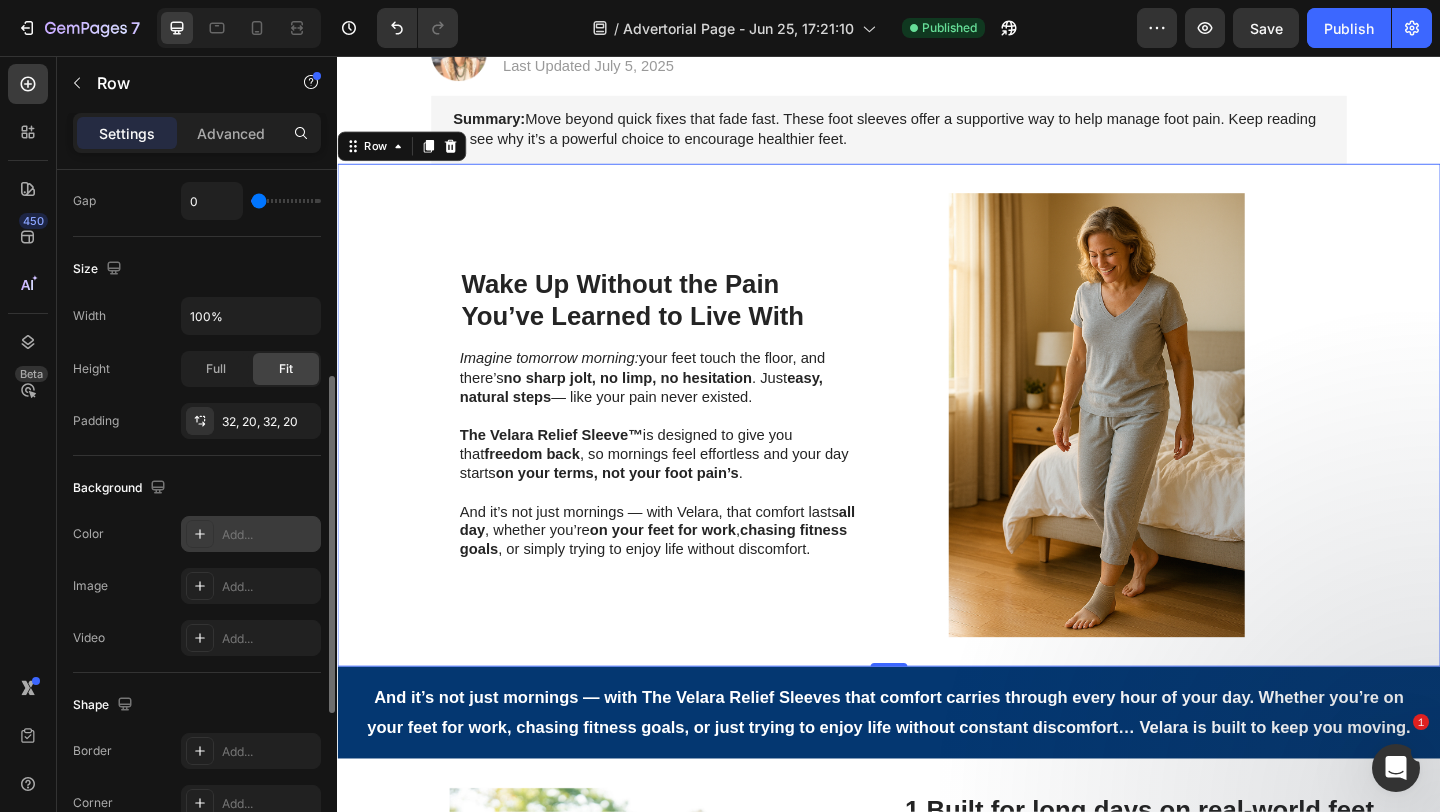 click on "Add..." at bounding box center [269, 535] 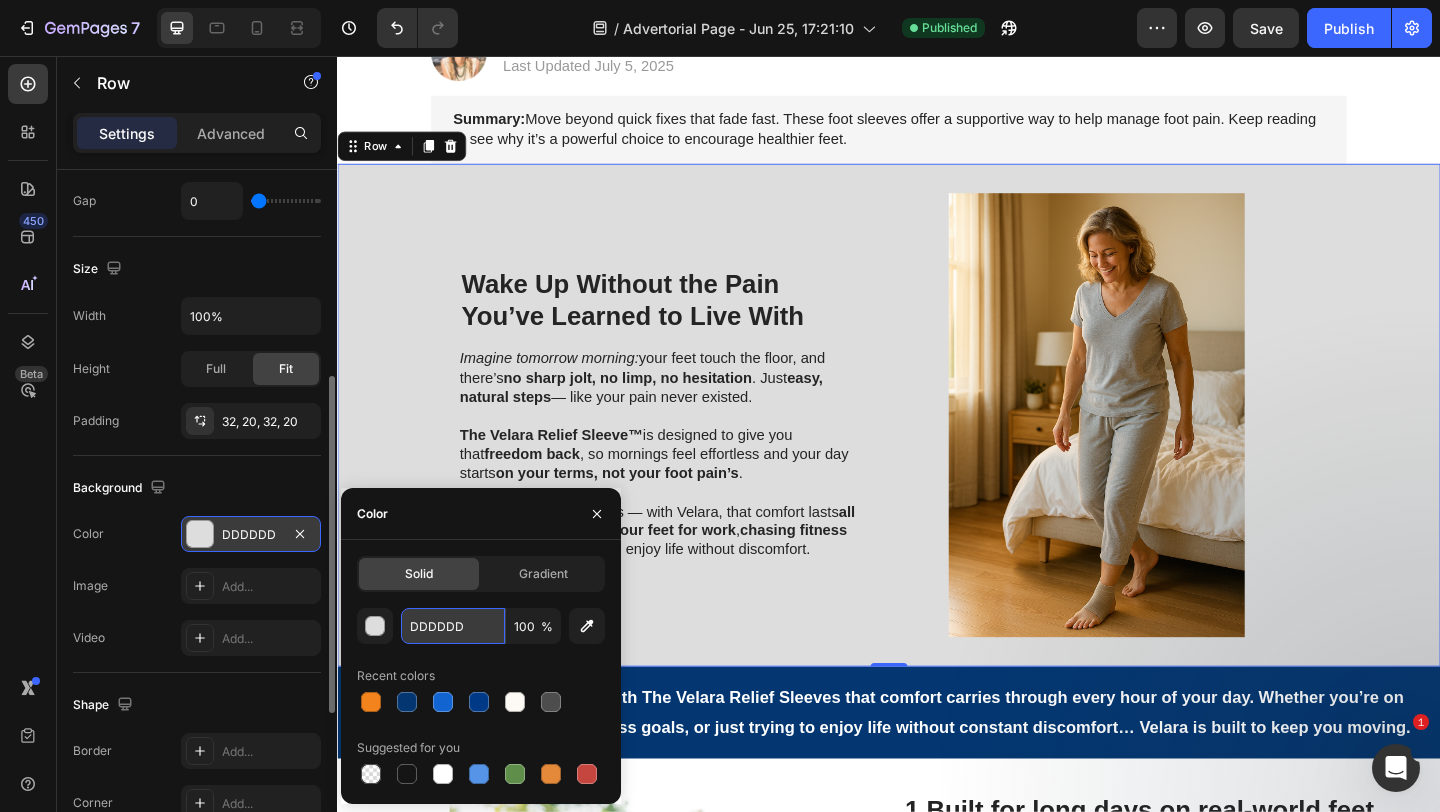 click on "DDDDDD" at bounding box center [453, 626] 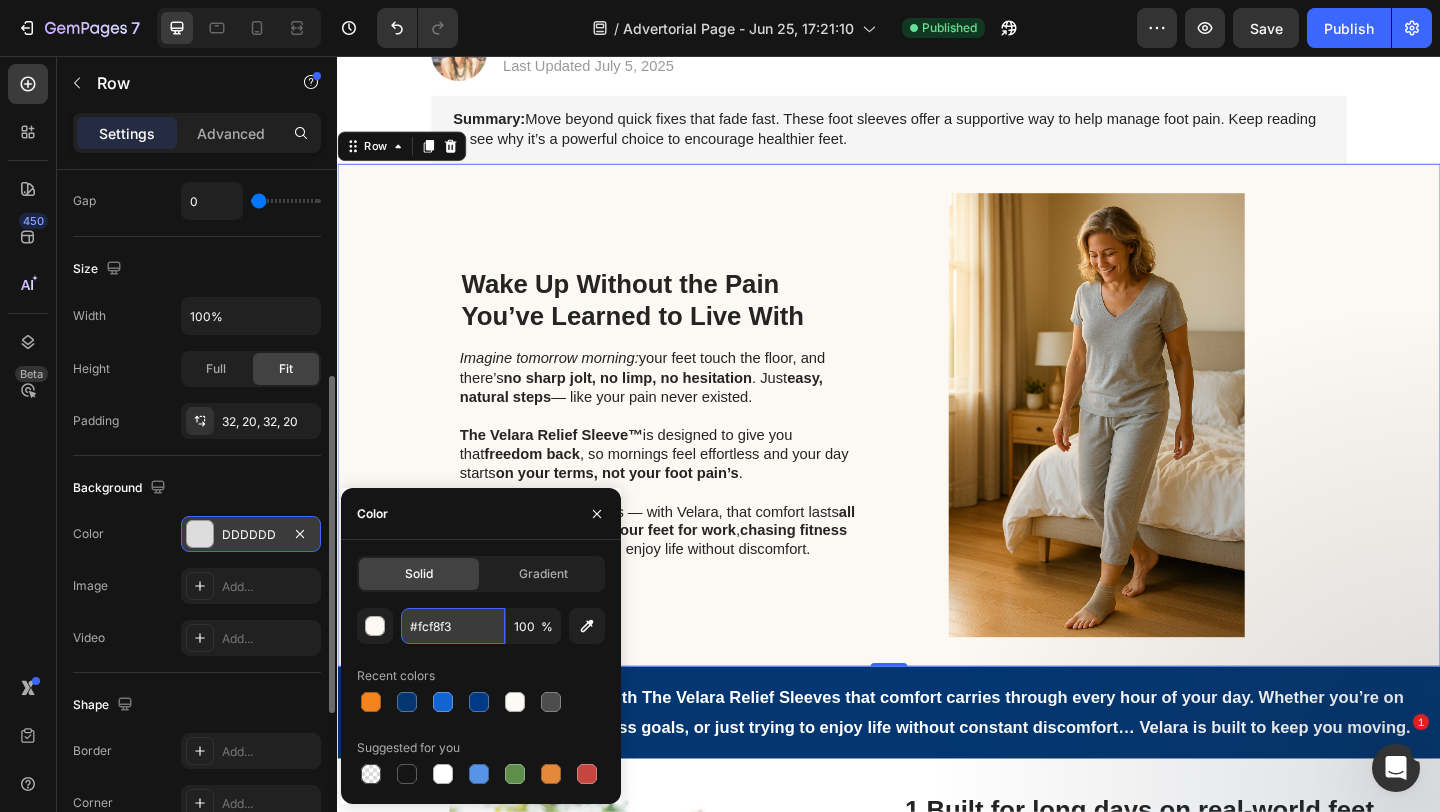 click on "#fcf8f3" at bounding box center [453, 626] 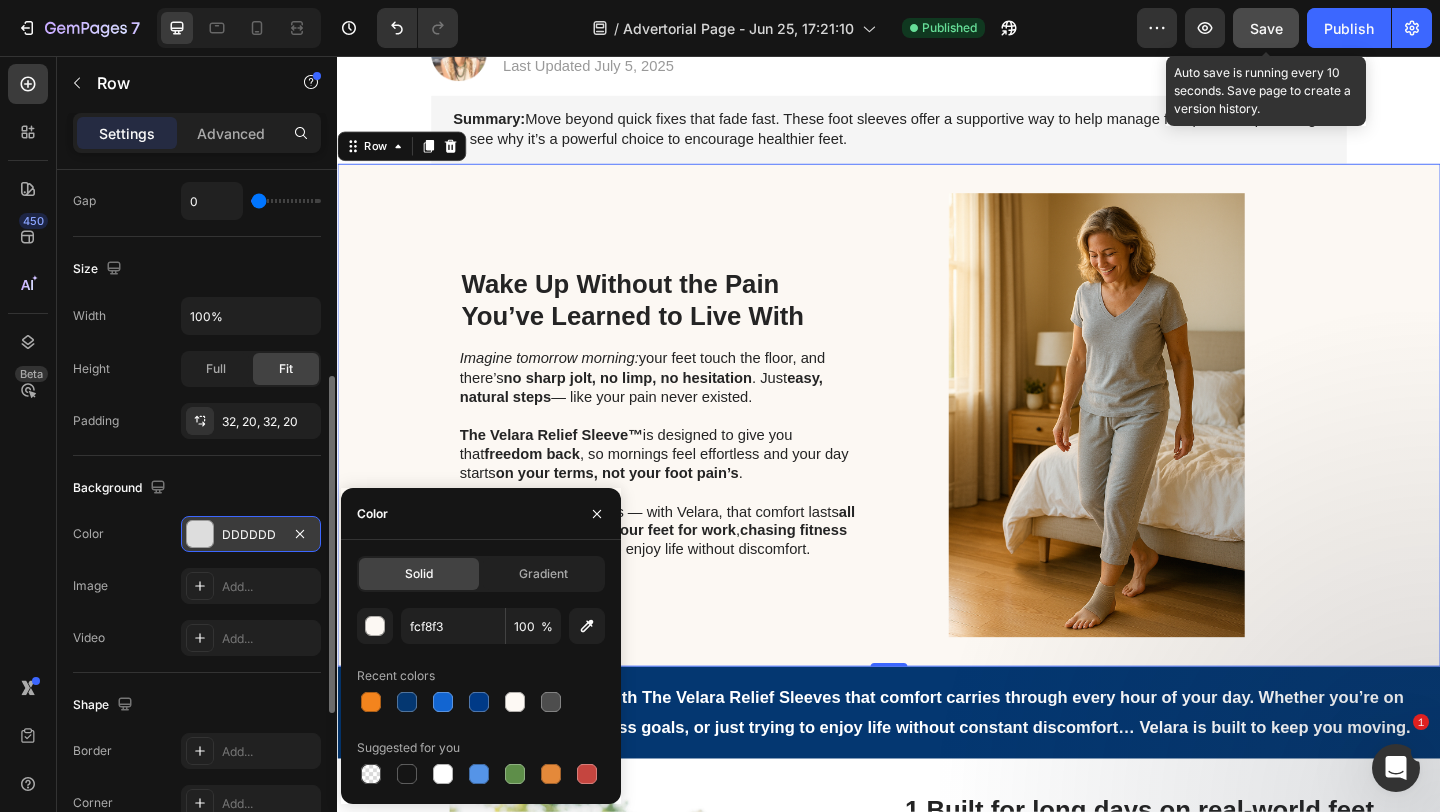 click on "Save" 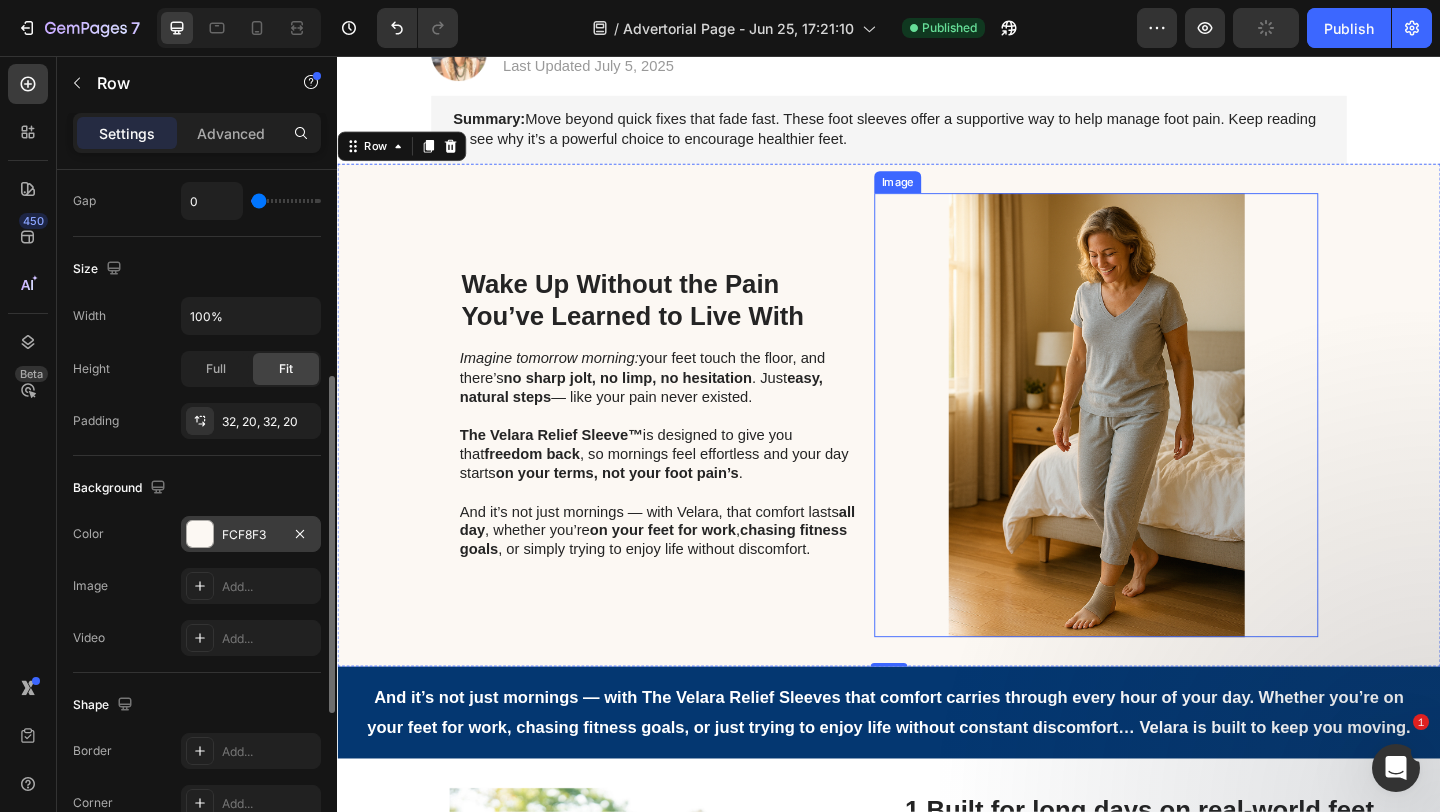 click at bounding box center [1162, 446] 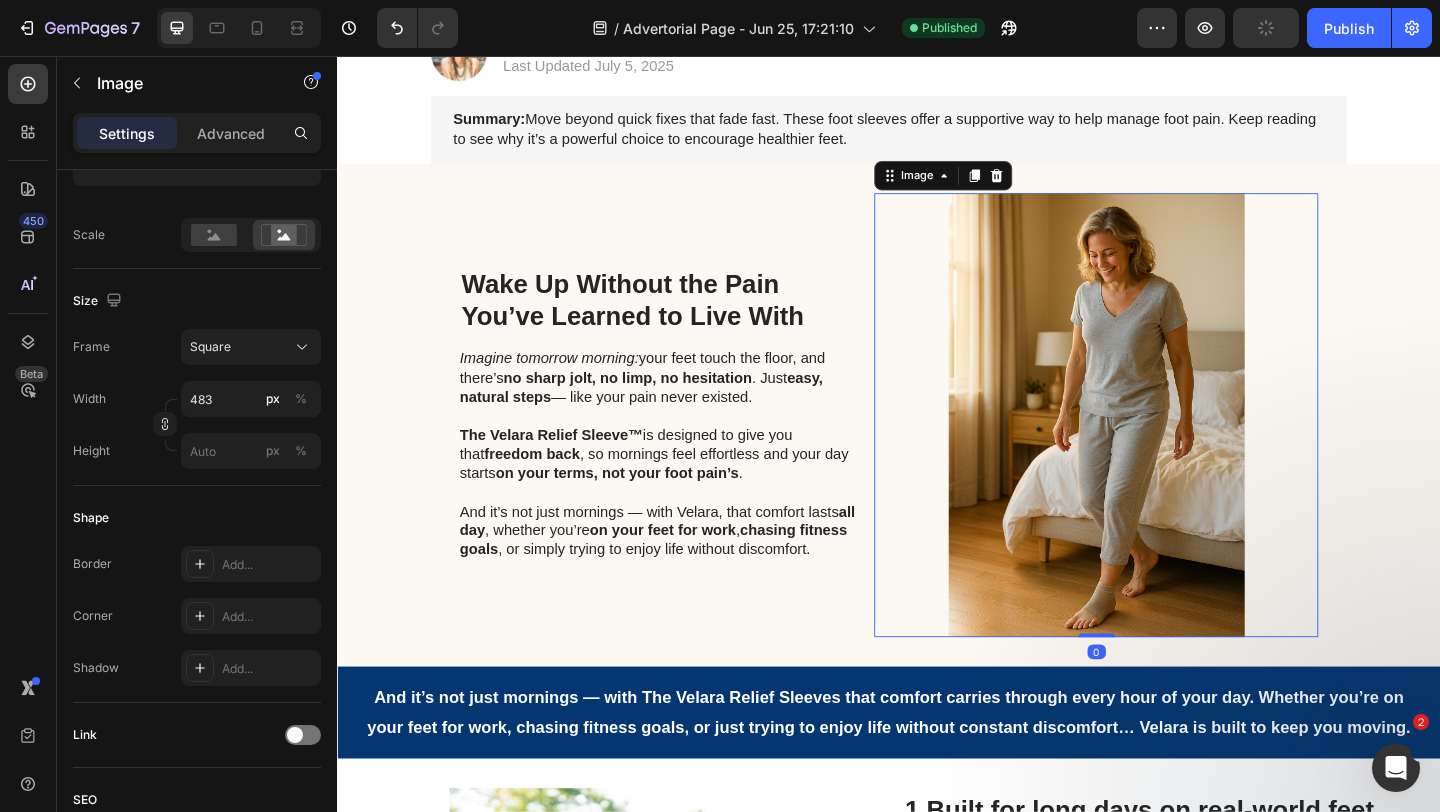 scroll, scrollTop: 0, scrollLeft: 0, axis: both 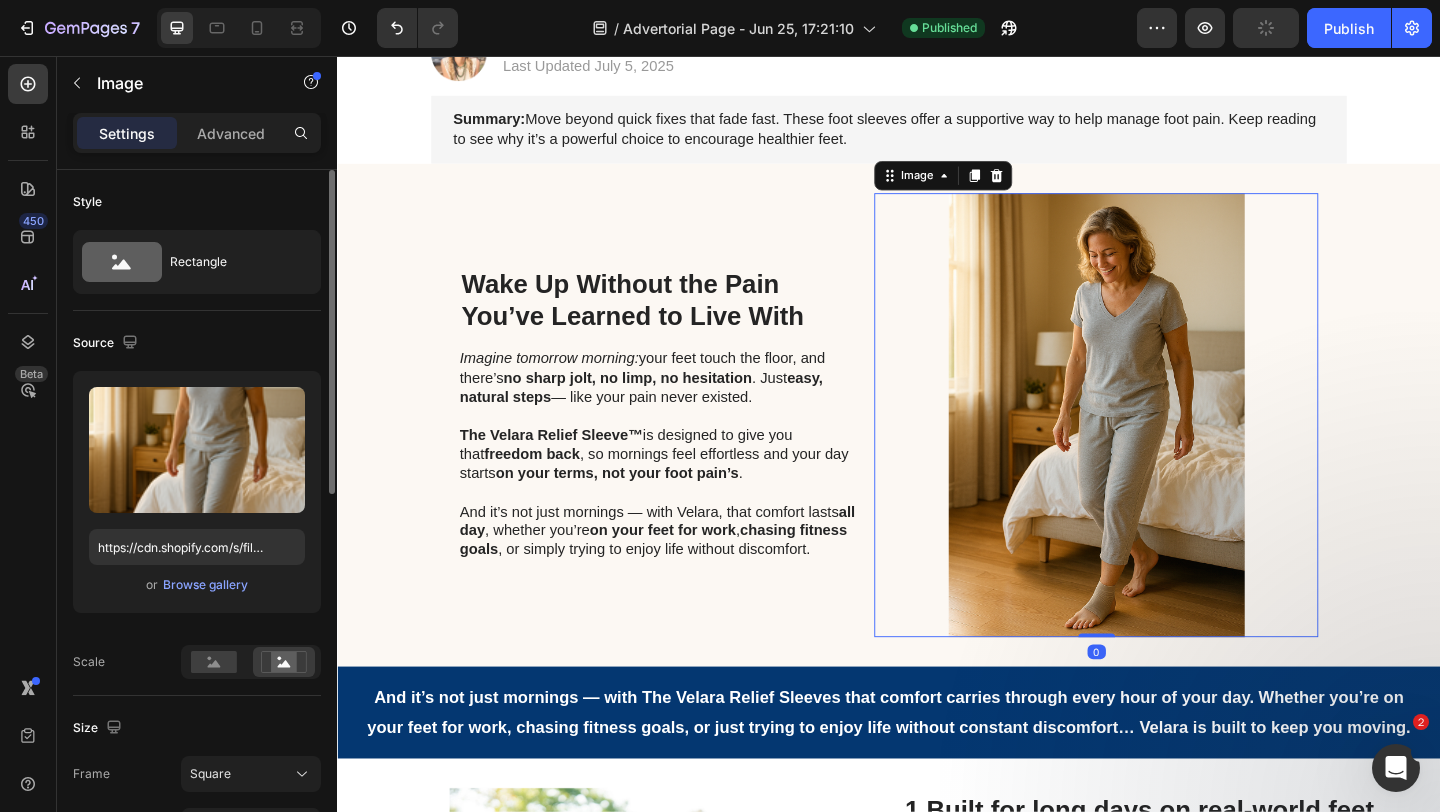 click on "Summary:  Move beyond quick fixes that fade fast. These foot sleeves offer a supportive way to help manage foot pain. Keep reading to see why it’s a powerful choice to encourage healthier feet." at bounding box center [937, 136] 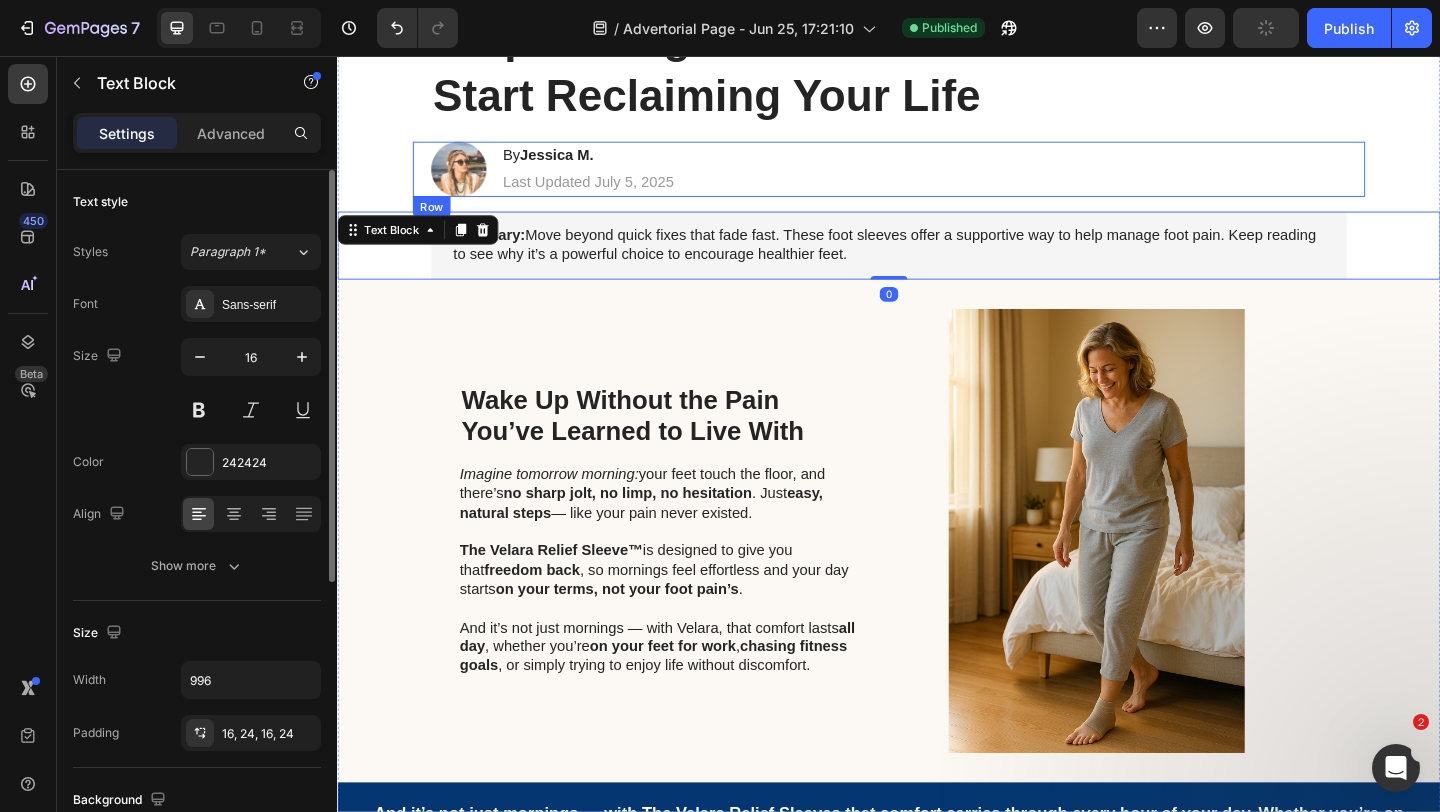 scroll, scrollTop: 239, scrollLeft: 0, axis: vertical 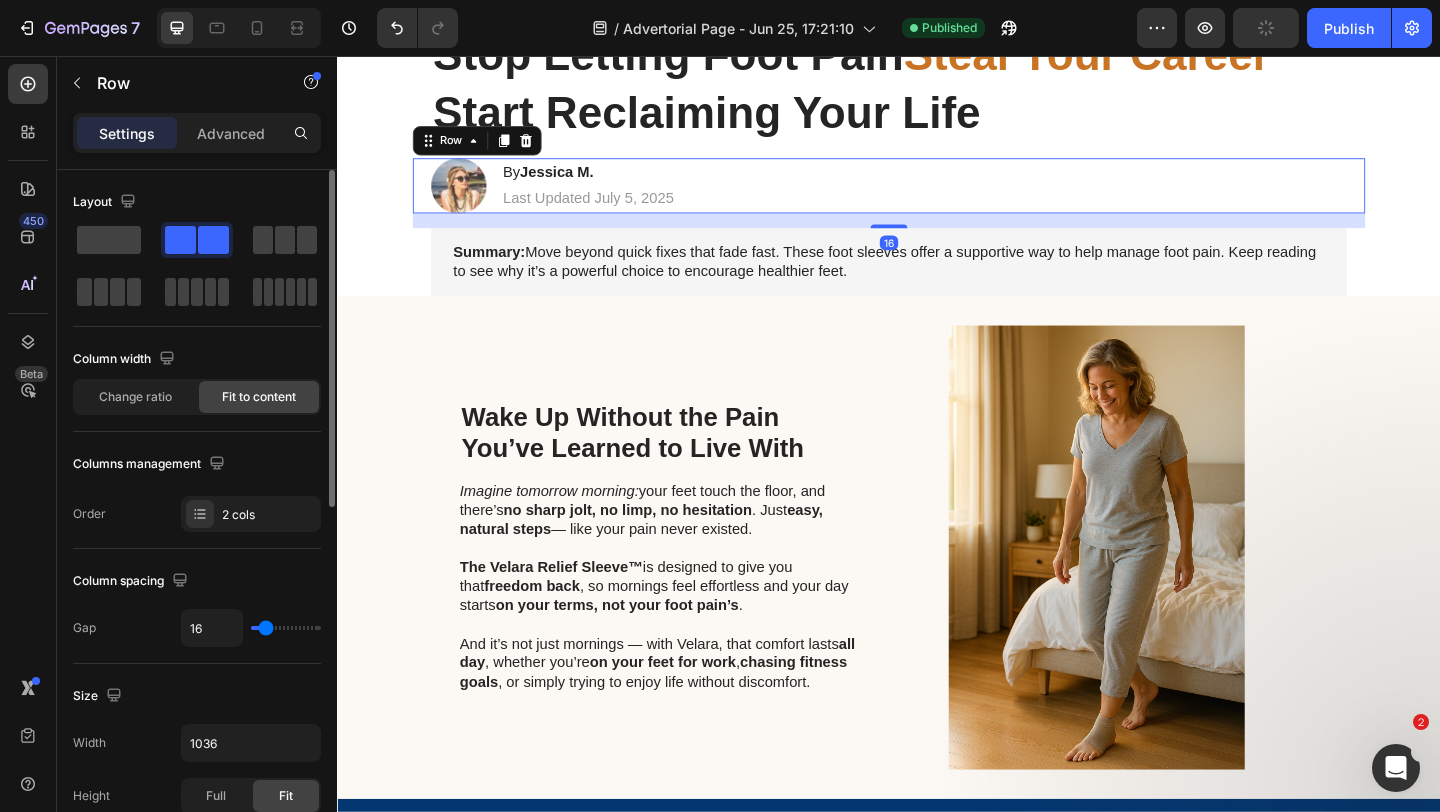 click on "Image By  Jessica M. Heading Last Updated July 5, 2025 Text Block Row   16" at bounding box center (937, 197) 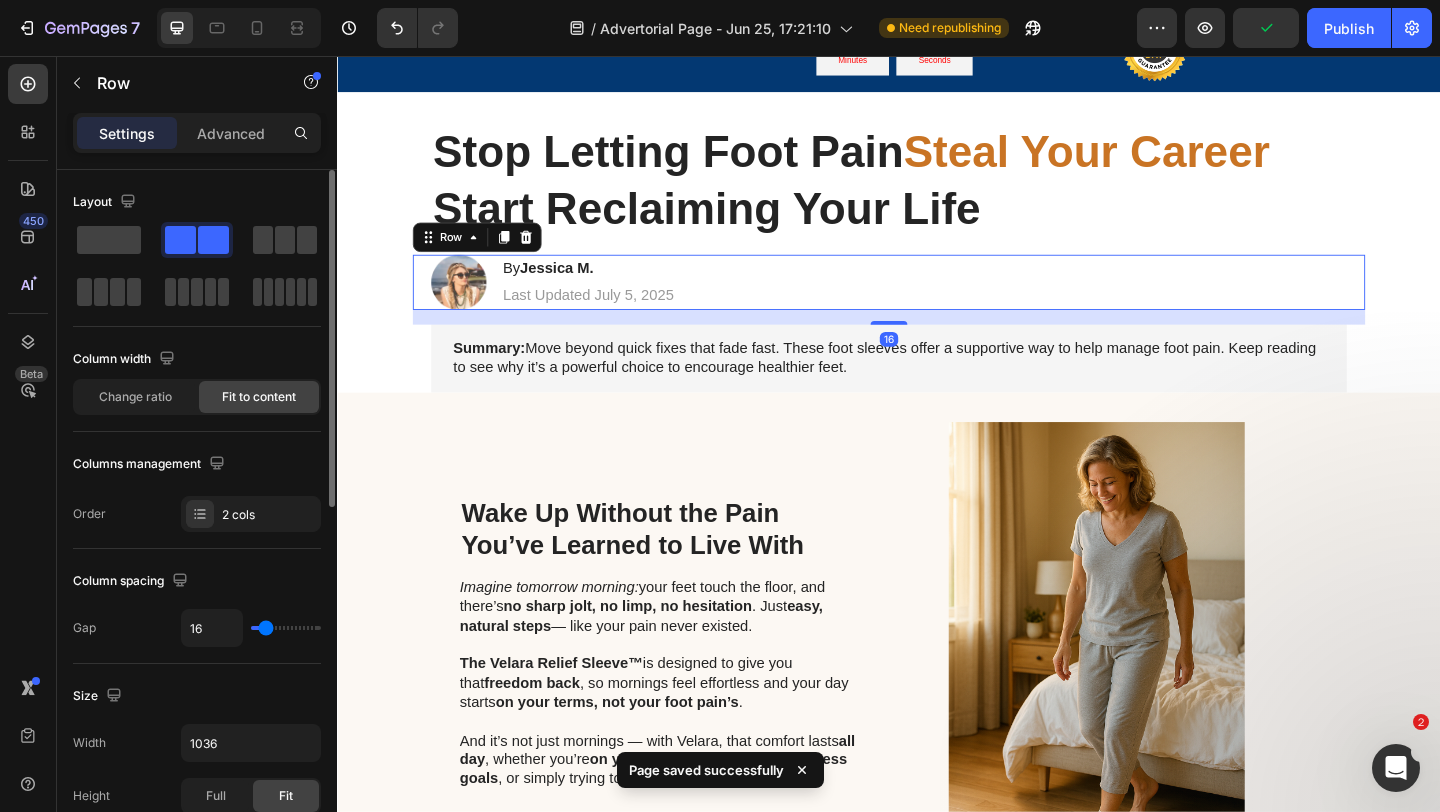 scroll, scrollTop: 136, scrollLeft: 0, axis: vertical 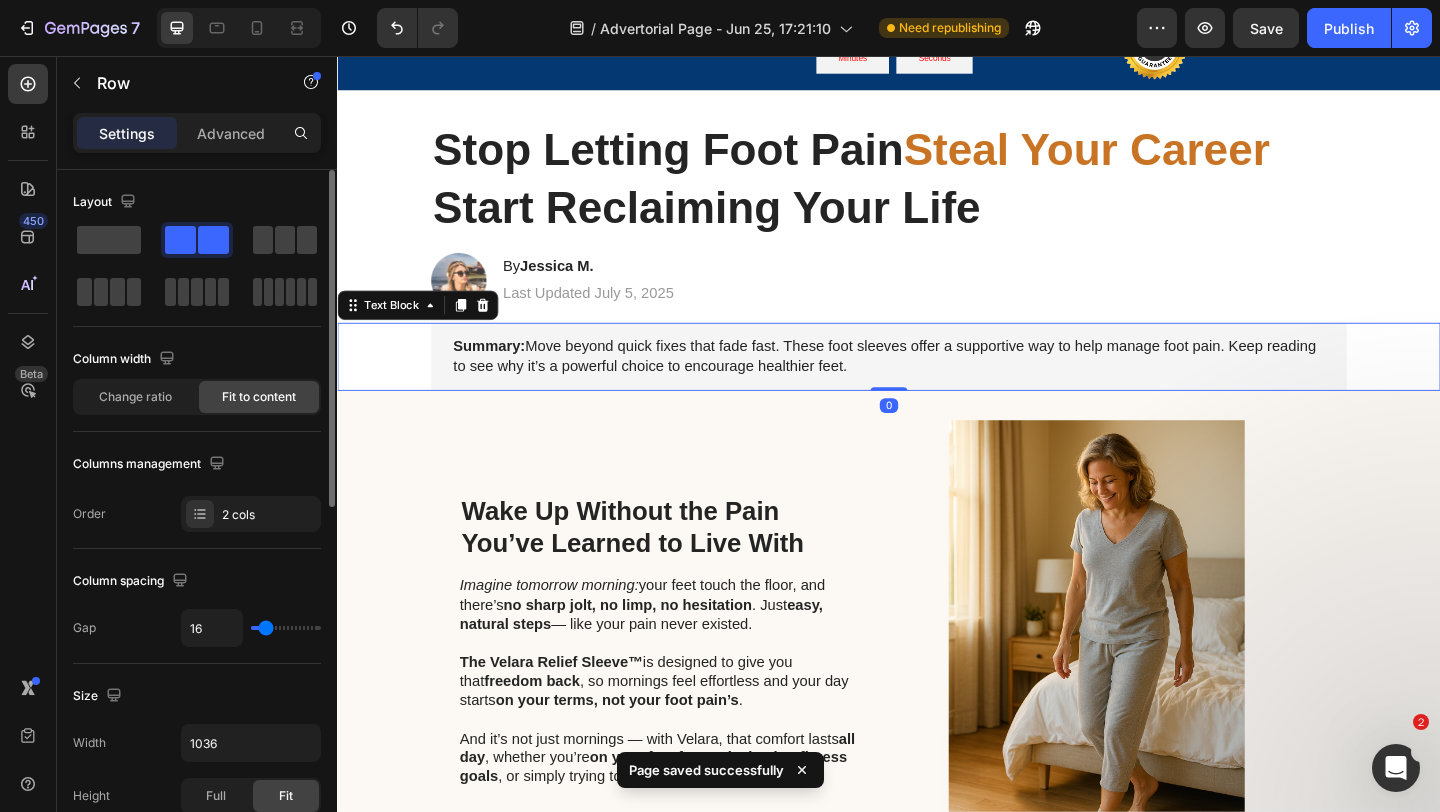 click on "Summary:  Move beyond quick fixes that fade fast. These foot sleeves offer a supportive way to help manage foot pain. Keep reading to see why it’s a powerful choice to encourage healthier feet." at bounding box center (937, 383) 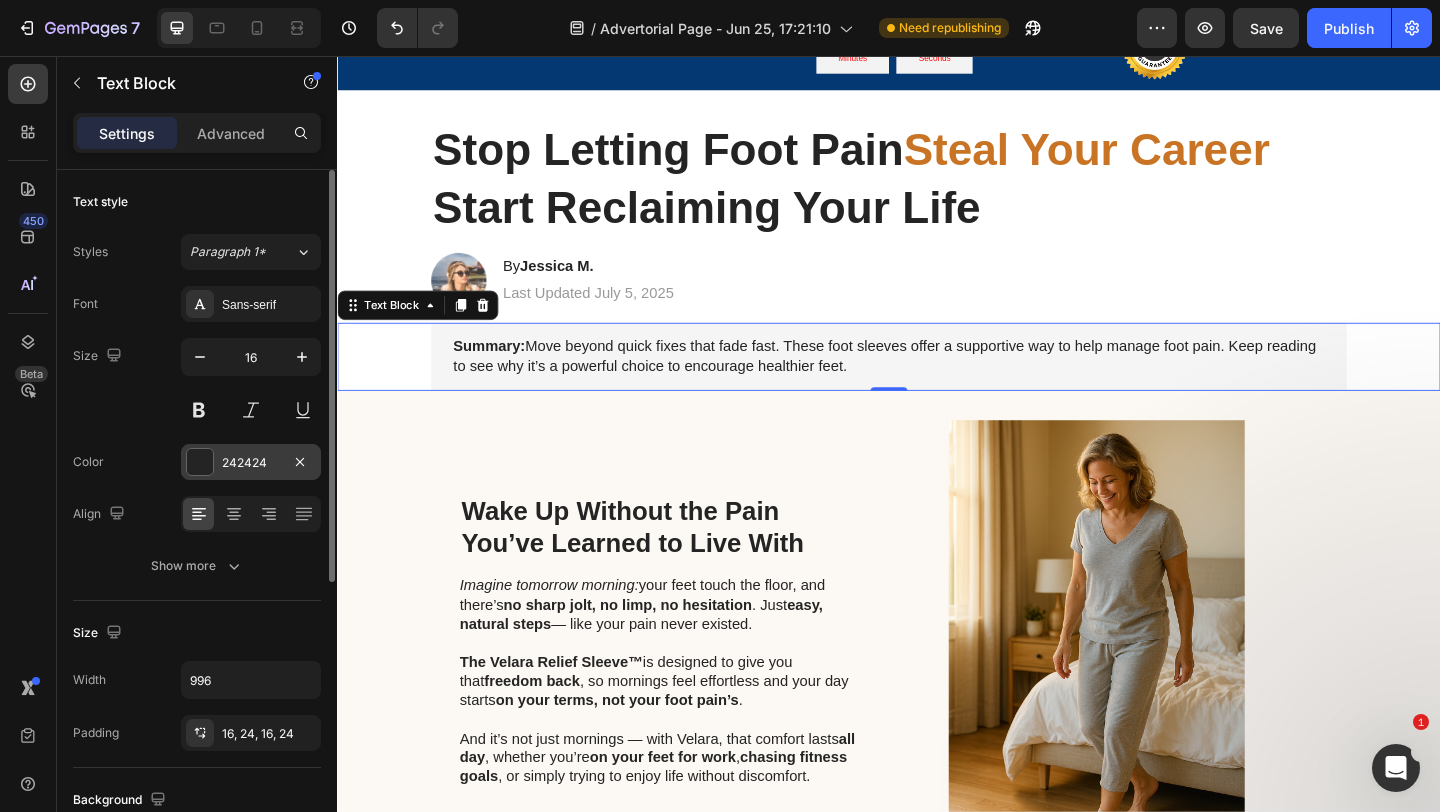 click on "242424" at bounding box center [251, 463] 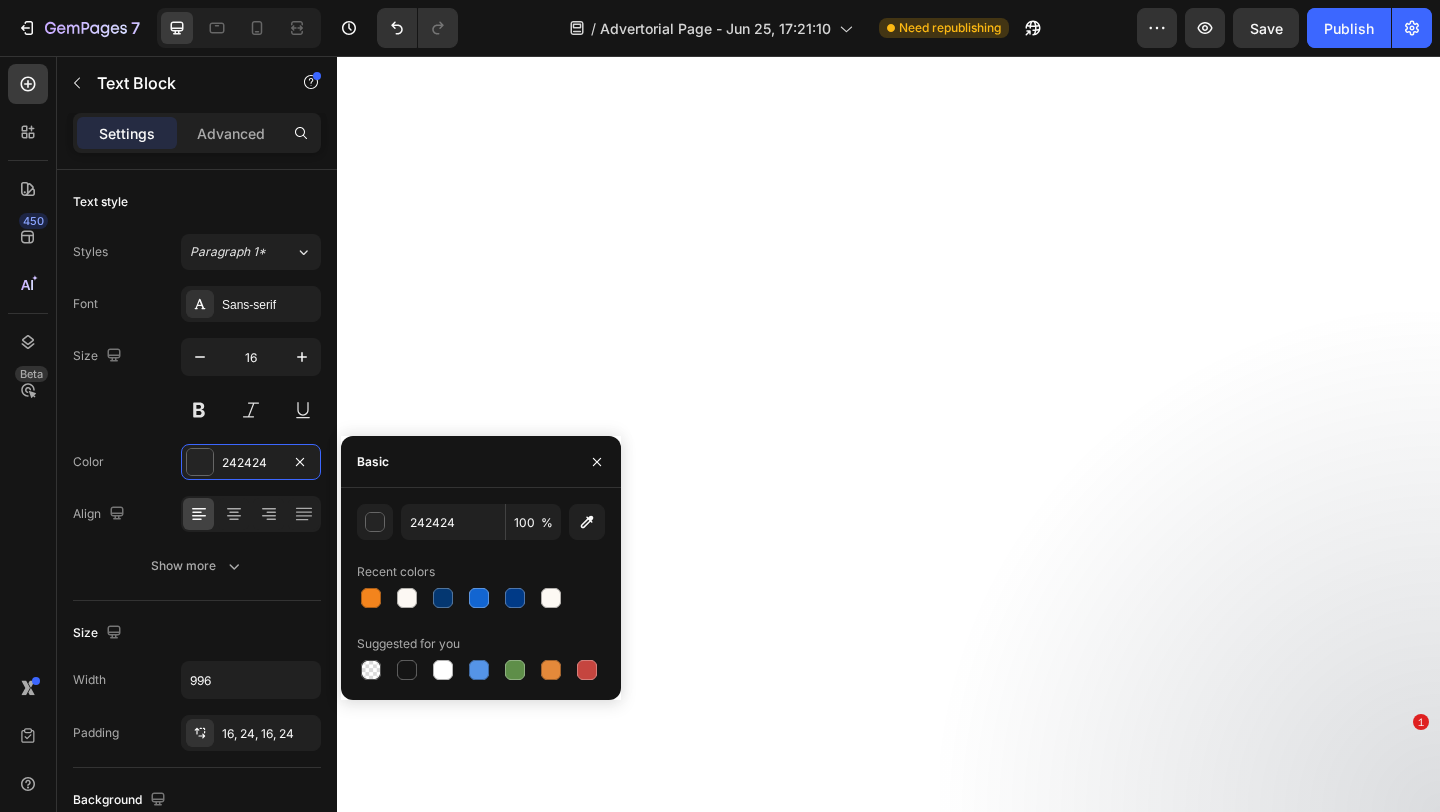 scroll, scrollTop: 0, scrollLeft: 0, axis: both 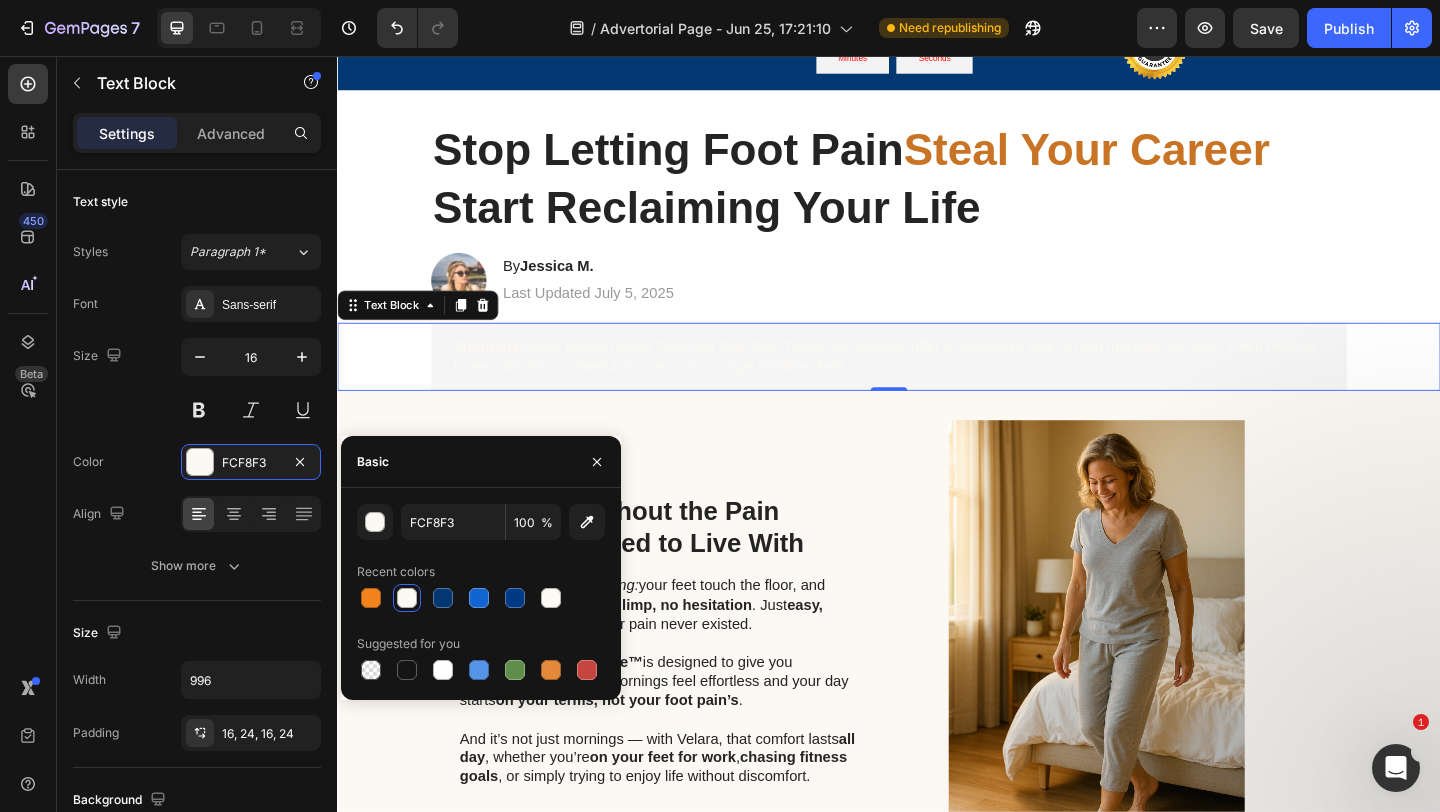 click on "Limited time: 50% OFF + FREESHIPPING Heading Row Image 09 Minutes 00 Seconds Countdown Timer Image Row Row Stop Letting Foot Pain  Steal Your Career Start Reclaiming Your Life Heading Image By  Jessica M. Heading Last Updated July 5, 2025 Text Block Row Summary:  Move beyond quick fixes that fade fast. These foot sleeves offer a supportive way to help manage foot pain. Keep reading to see why it’s a powerful choice to encourage healthier feet. Text Block   0 Image Wake Up Without the Pain  You’ve Learned to Live With Heading Imagine tomorrow morning:  your feet touch the floor, and there’s  no sharp jolt, no limp, no hesitation . Just  easy, natural steps  — like your pain never existed.    The Velara Relief Sleeve™  is designed to give you that  freedom back , so mornings feel effortless and your day starts  on your terms, not your foot pain’s . And it’s not just mornings — with Velara, that comfort lasts  all day , whether you’re  on your feet for work ,  chasing fitness goals Row Row ." at bounding box center (937, 1493) 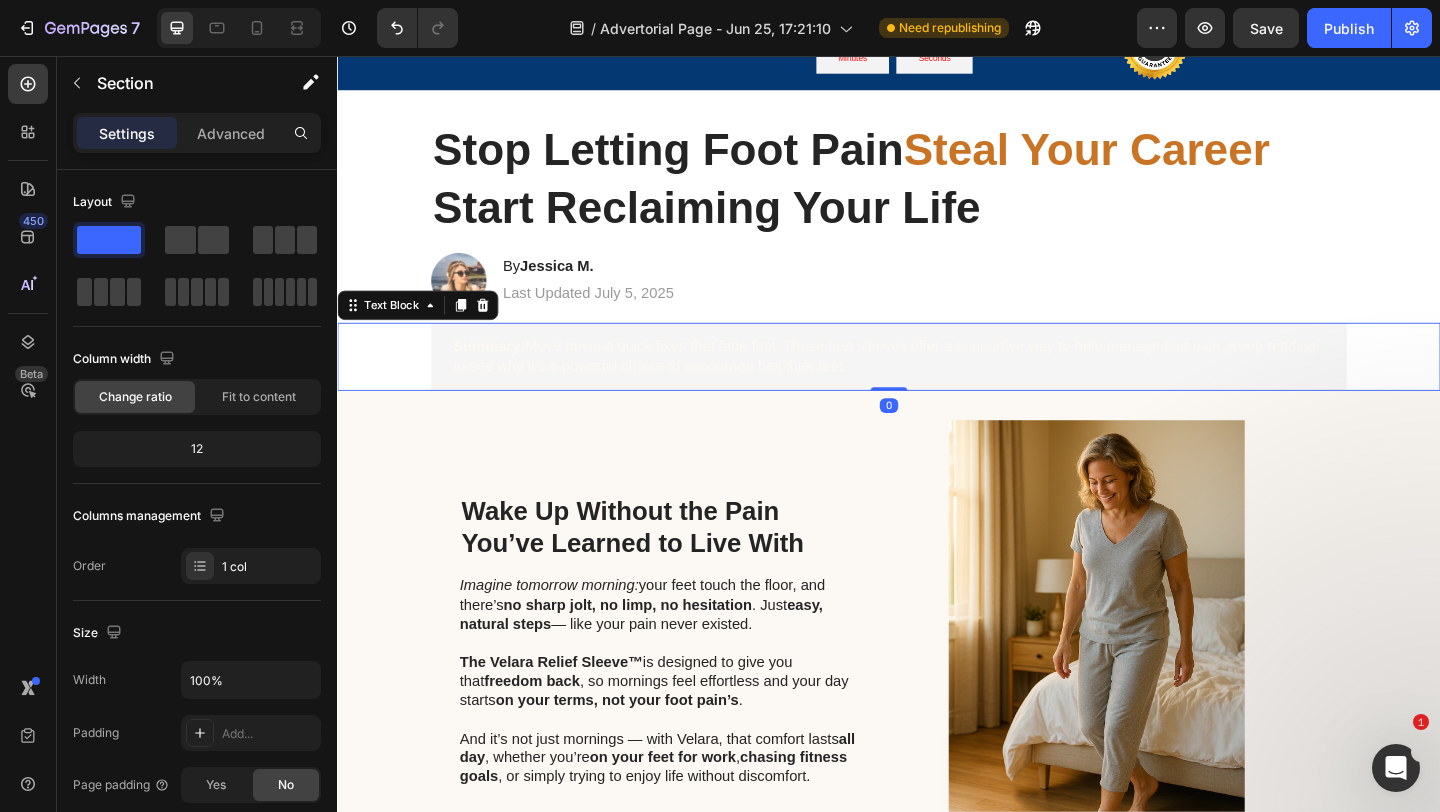 click on "Summary:  Move beyond quick fixes that fade fast. These foot sleeves offer a supportive way to help manage foot pain. Keep reading to see why it’s a powerful choice to encourage healthier feet." at bounding box center (937, 383) 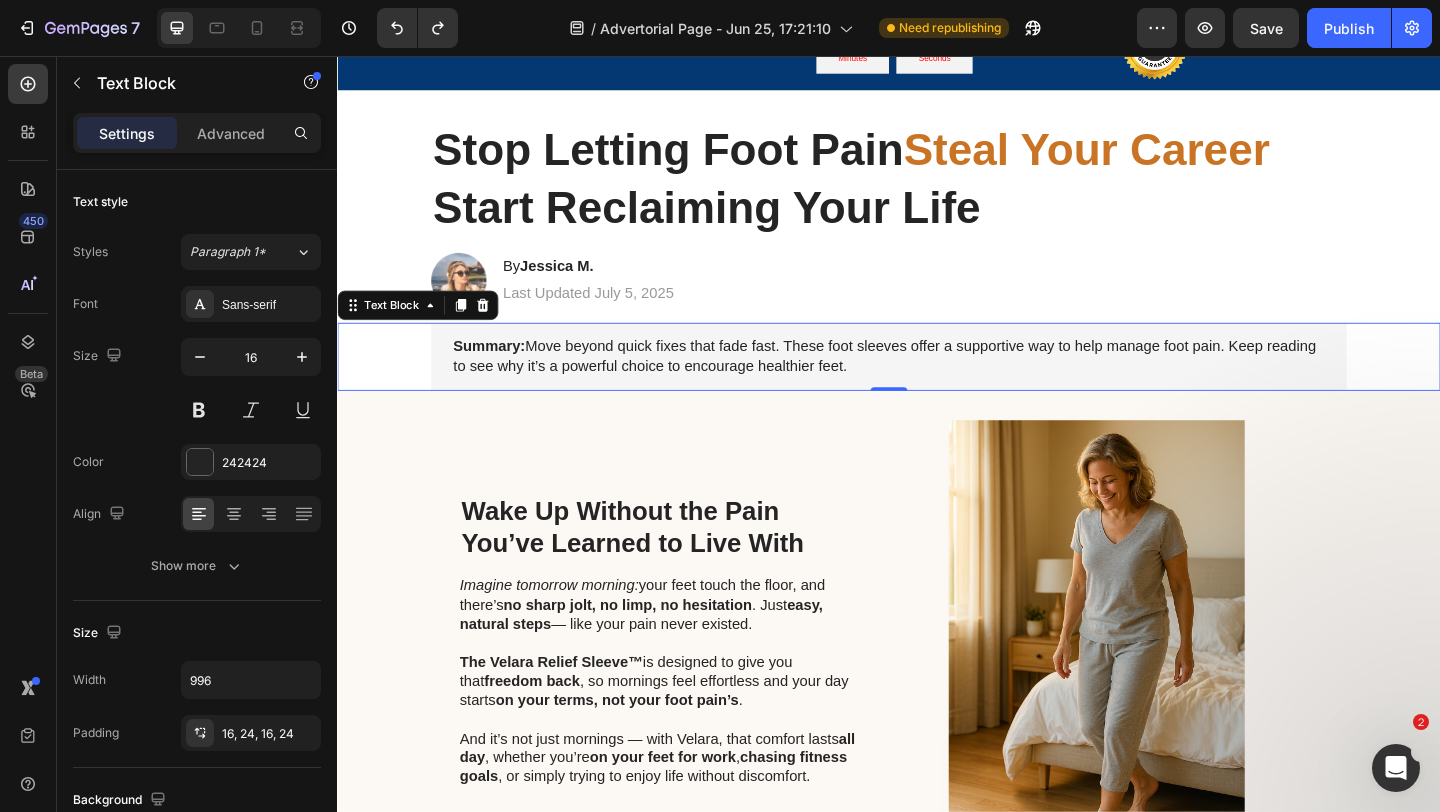 click on "Summary:  Move beyond quick fixes that fade fast. These foot sleeves offer a supportive way to help manage foot pain. Keep reading to see why it’s a powerful choice to encourage healthier feet." at bounding box center (937, 383) 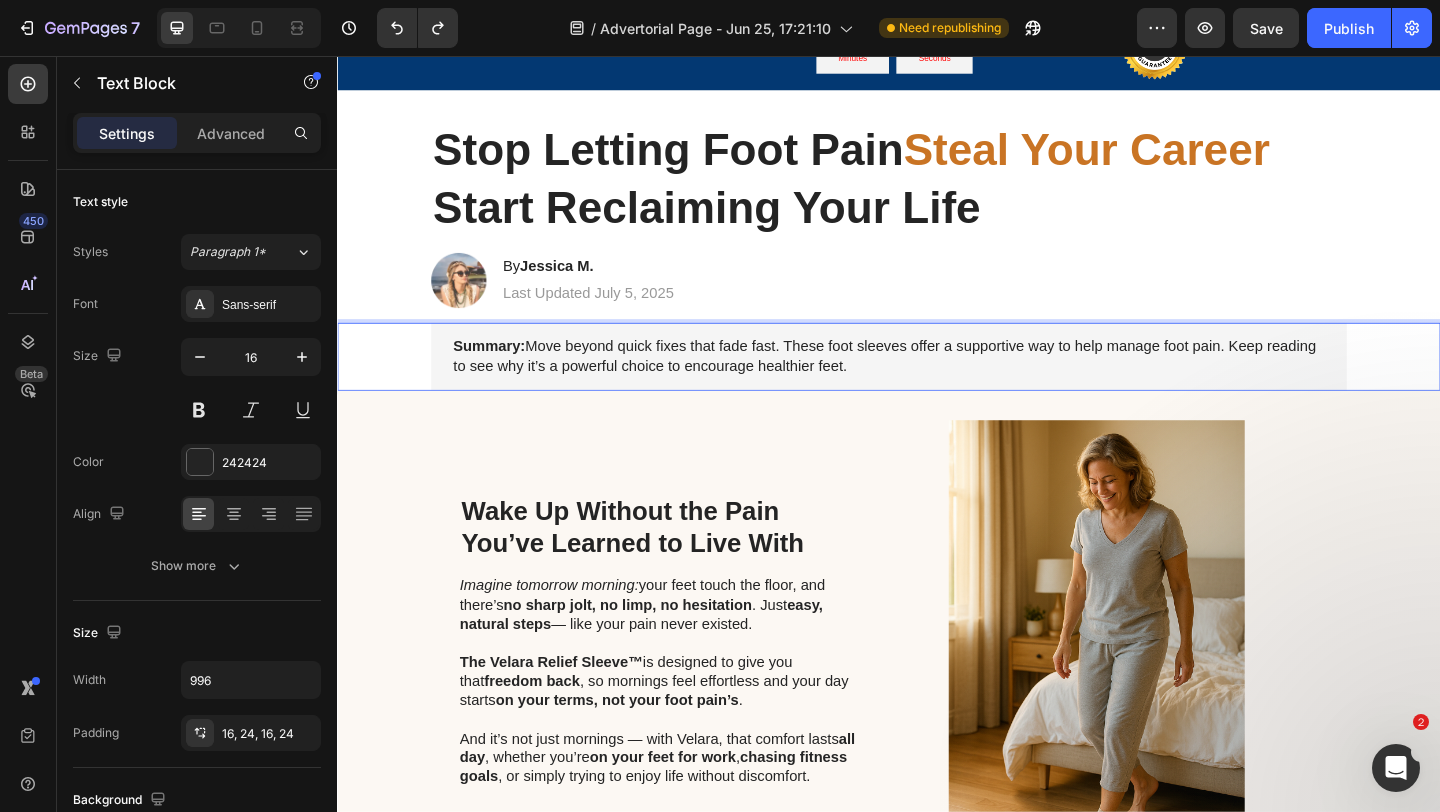 click on "Summary:  Move beyond quick fixes that fade fast. These foot sleeves offer a supportive way to help manage foot pain. Keep reading to see why it’s a powerful choice to encourage healthier feet." at bounding box center [937, 383] 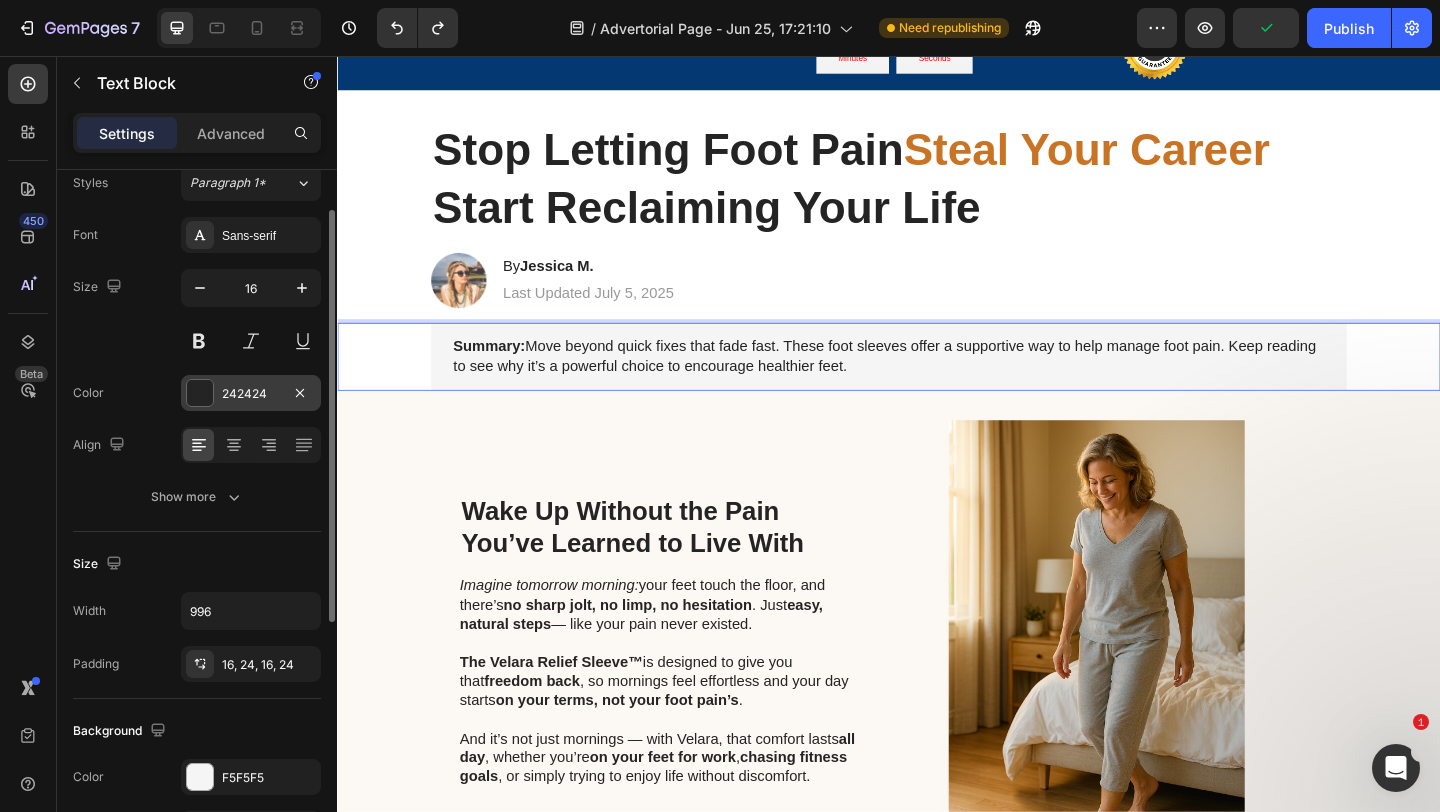 scroll, scrollTop: 134, scrollLeft: 0, axis: vertical 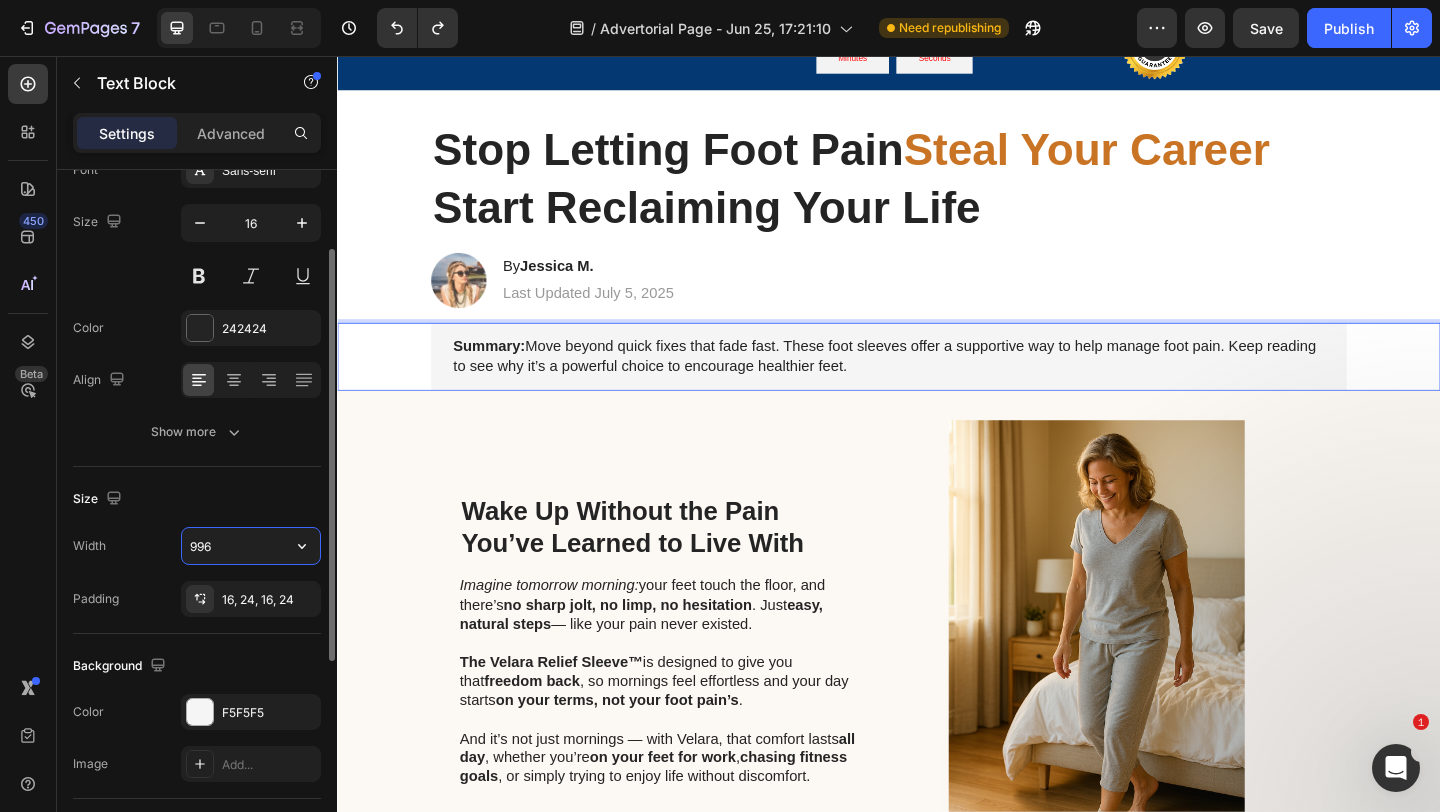 click on "996" at bounding box center (251, 546) 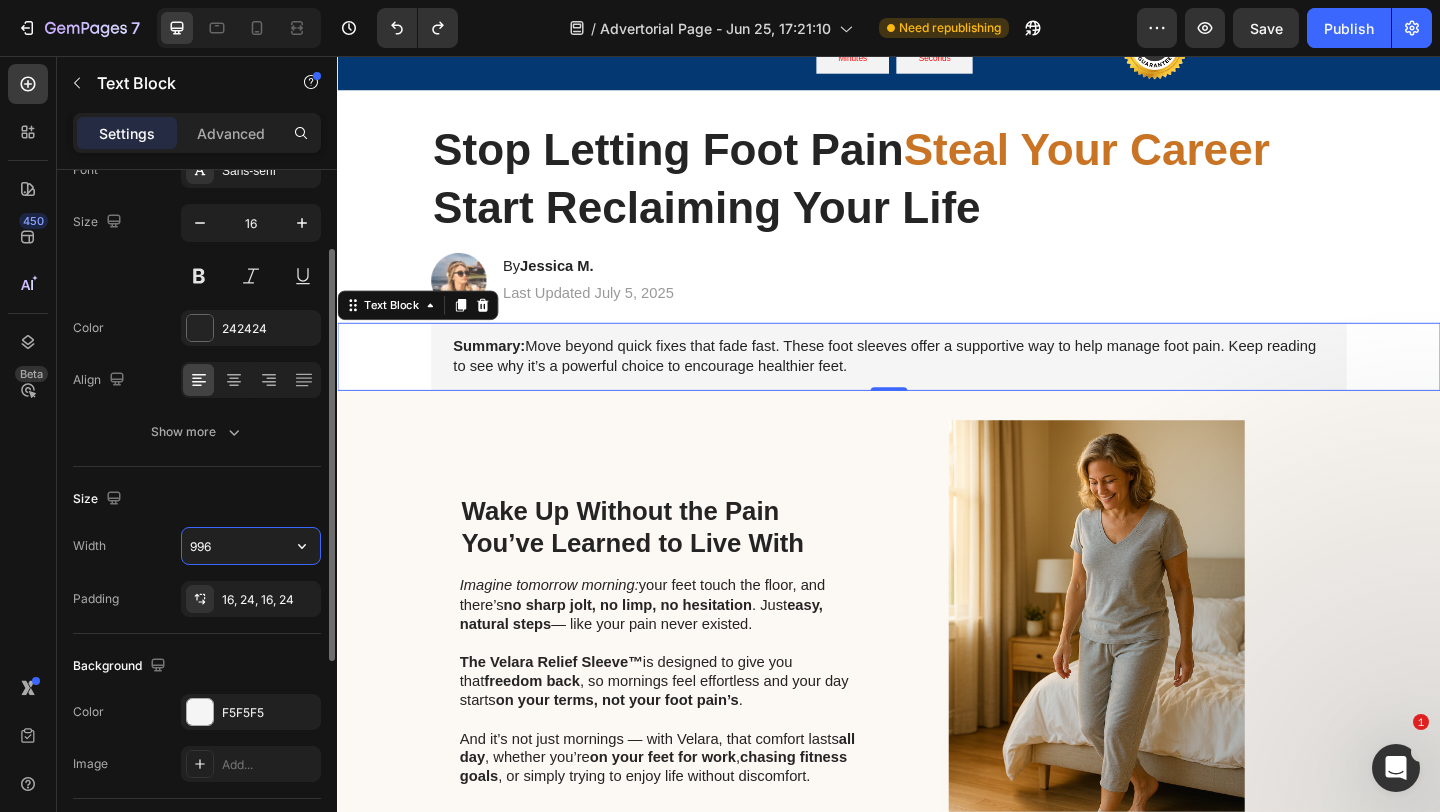 click on "996" at bounding box center (251, 546) 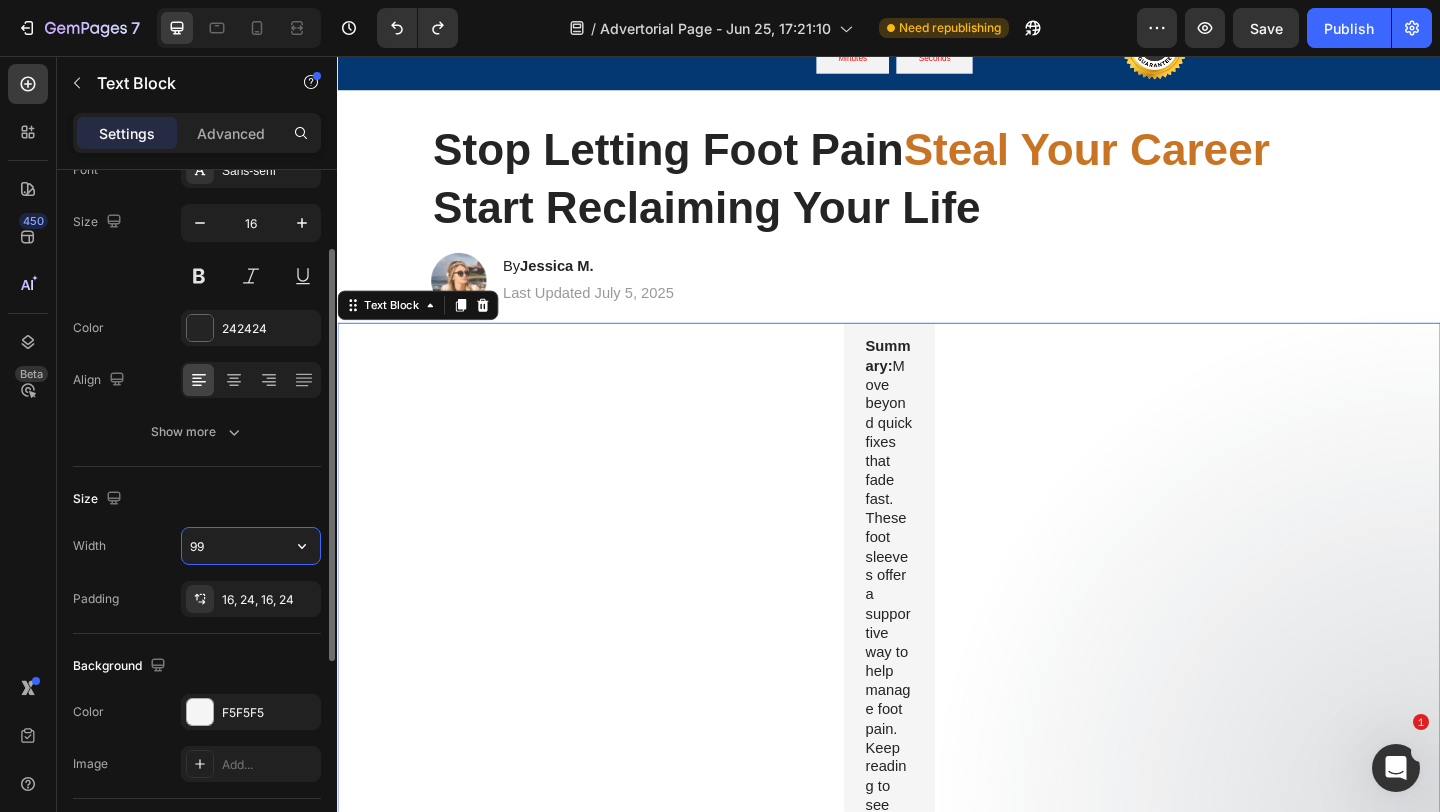 type on "9" 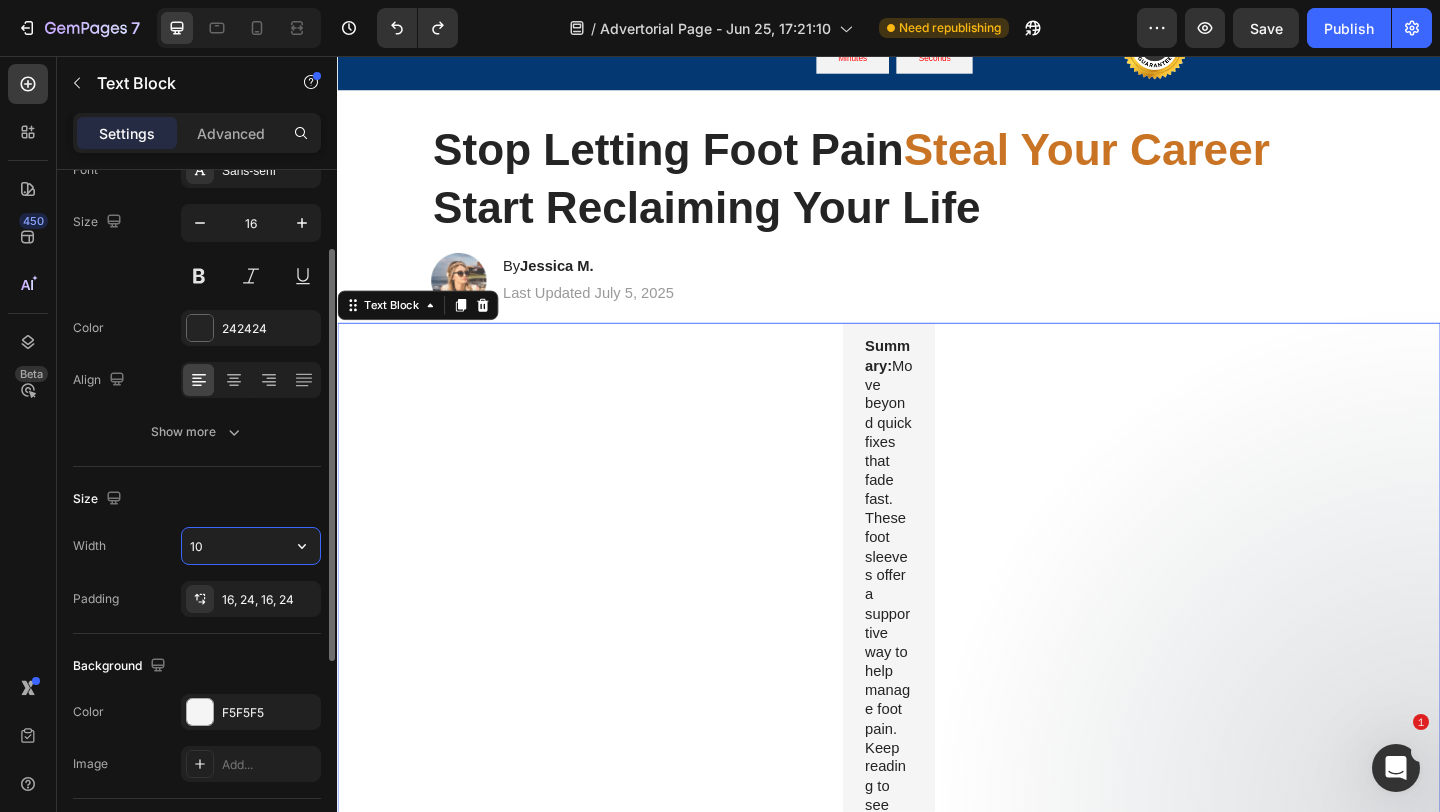 type on "1" 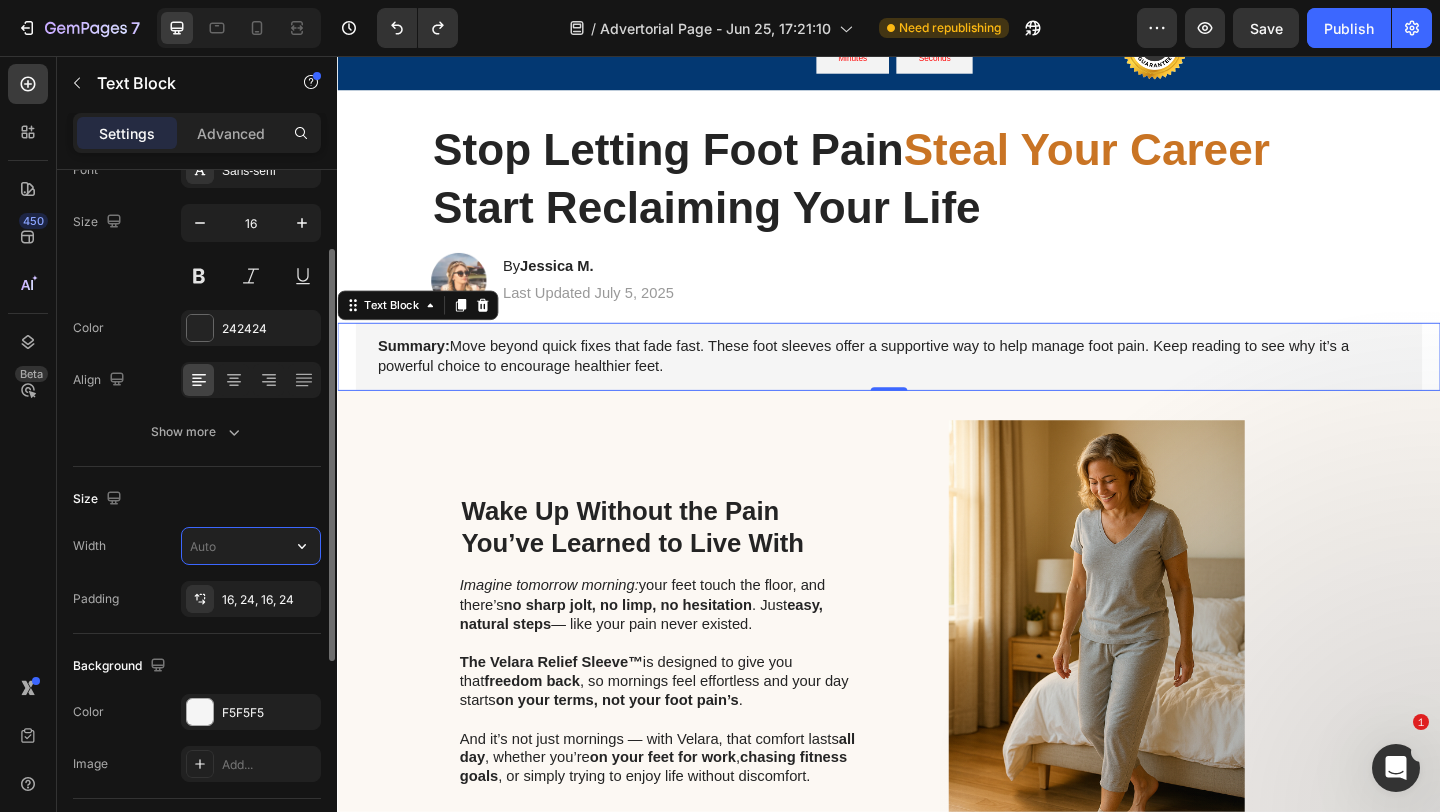 type on "100000" 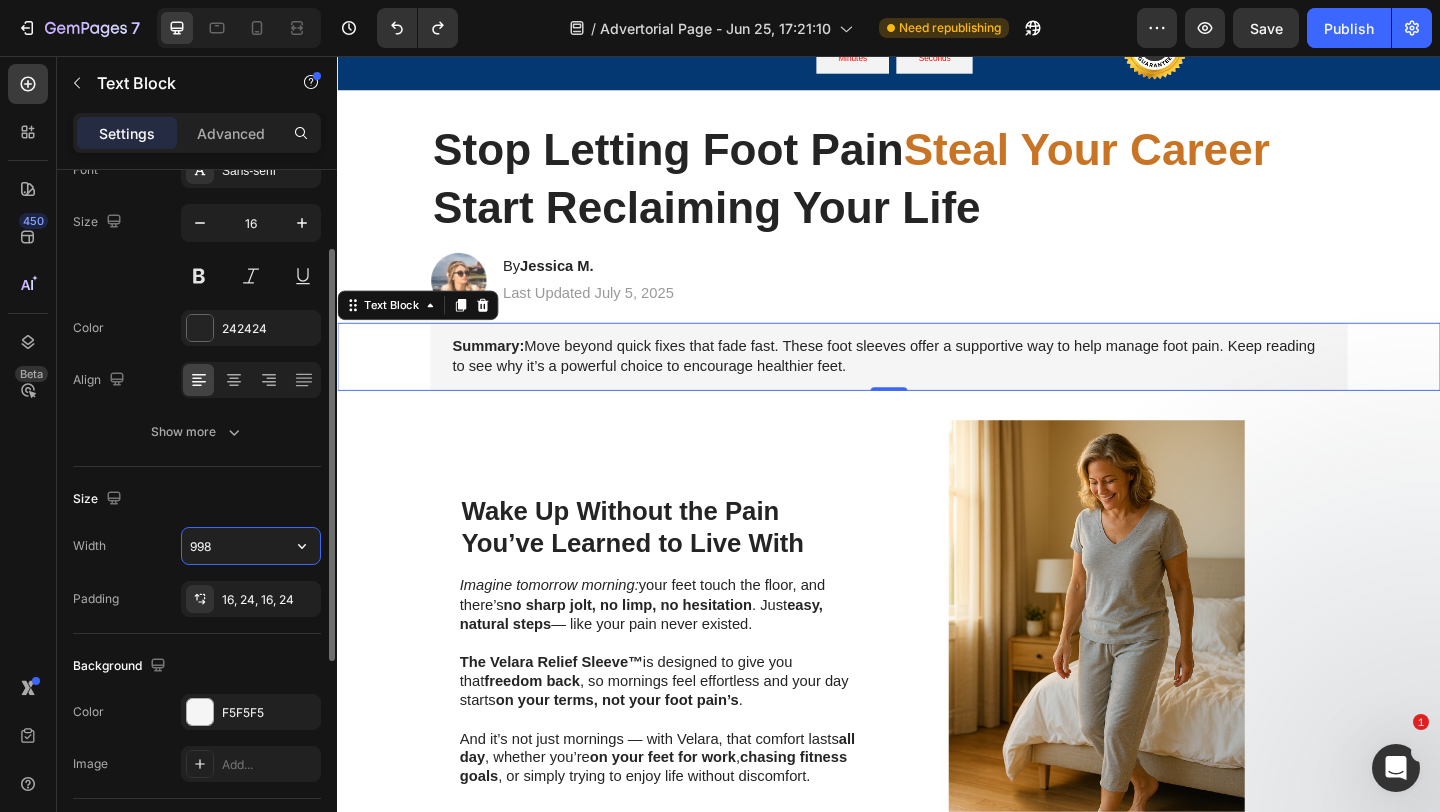 type on "996" 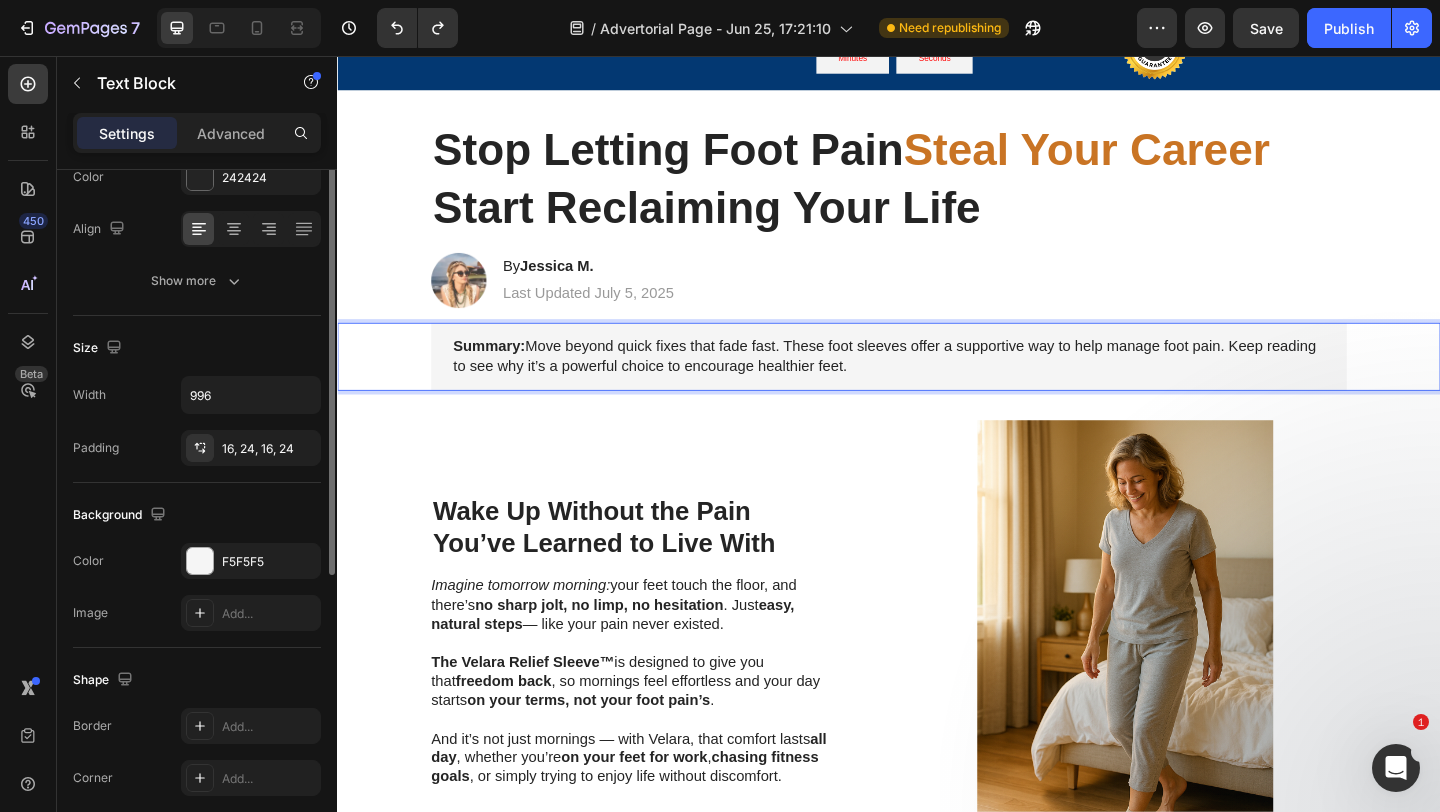scroll, scrollTop: 486, scrollLeft: 0, axis: vertical 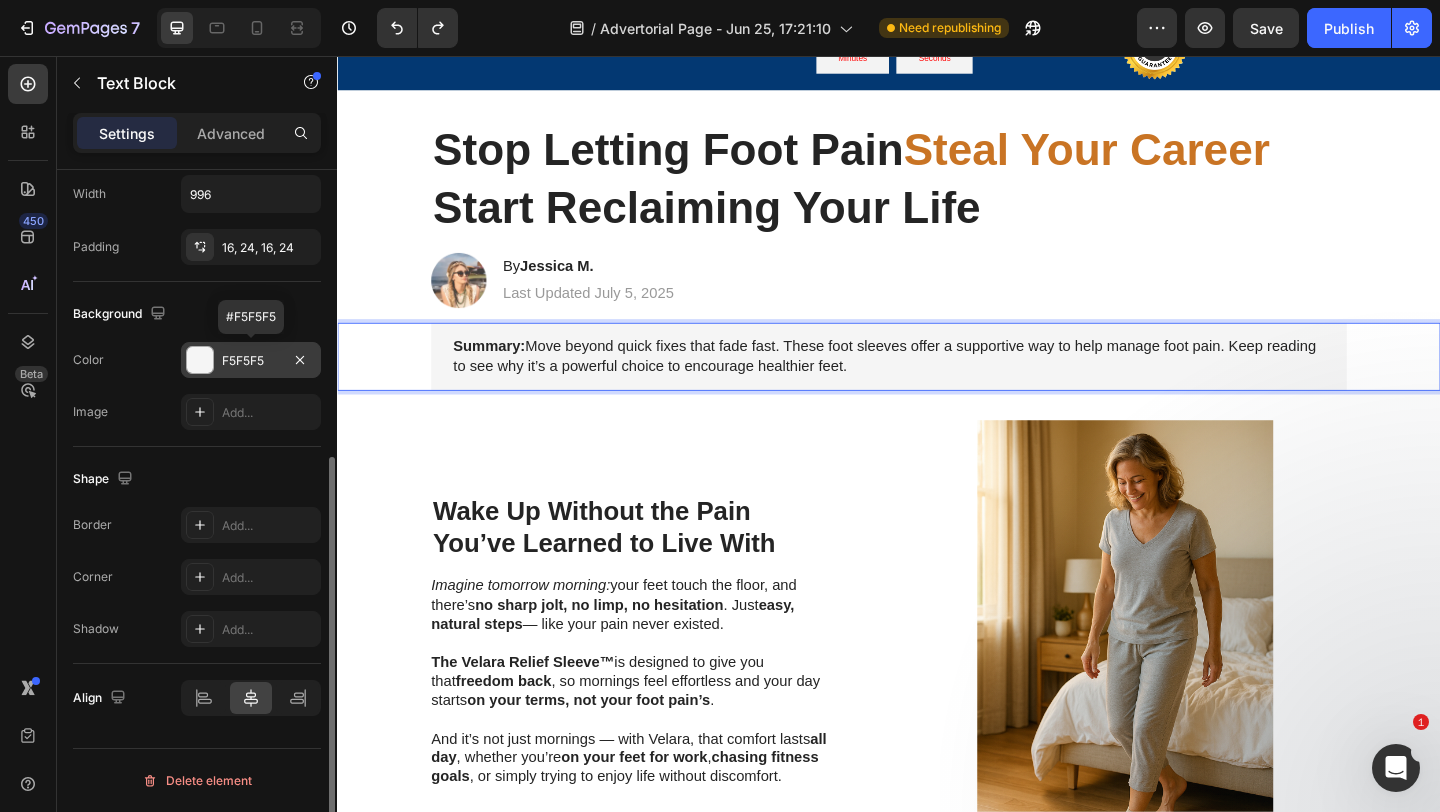 click on "F5F5F5" at bounding box center (251, 361) 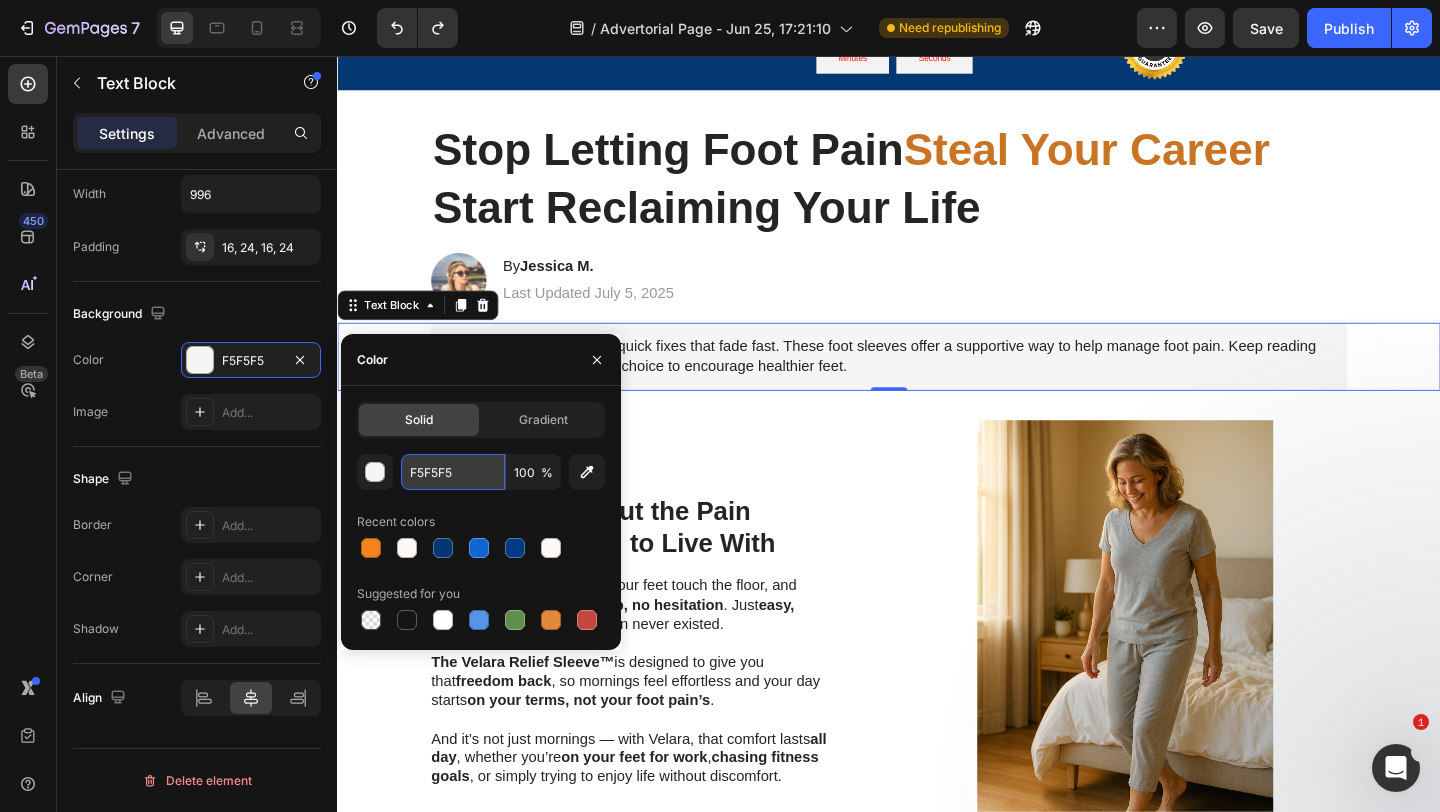 click on "F5F5F5" at bounding box center (453, 472) 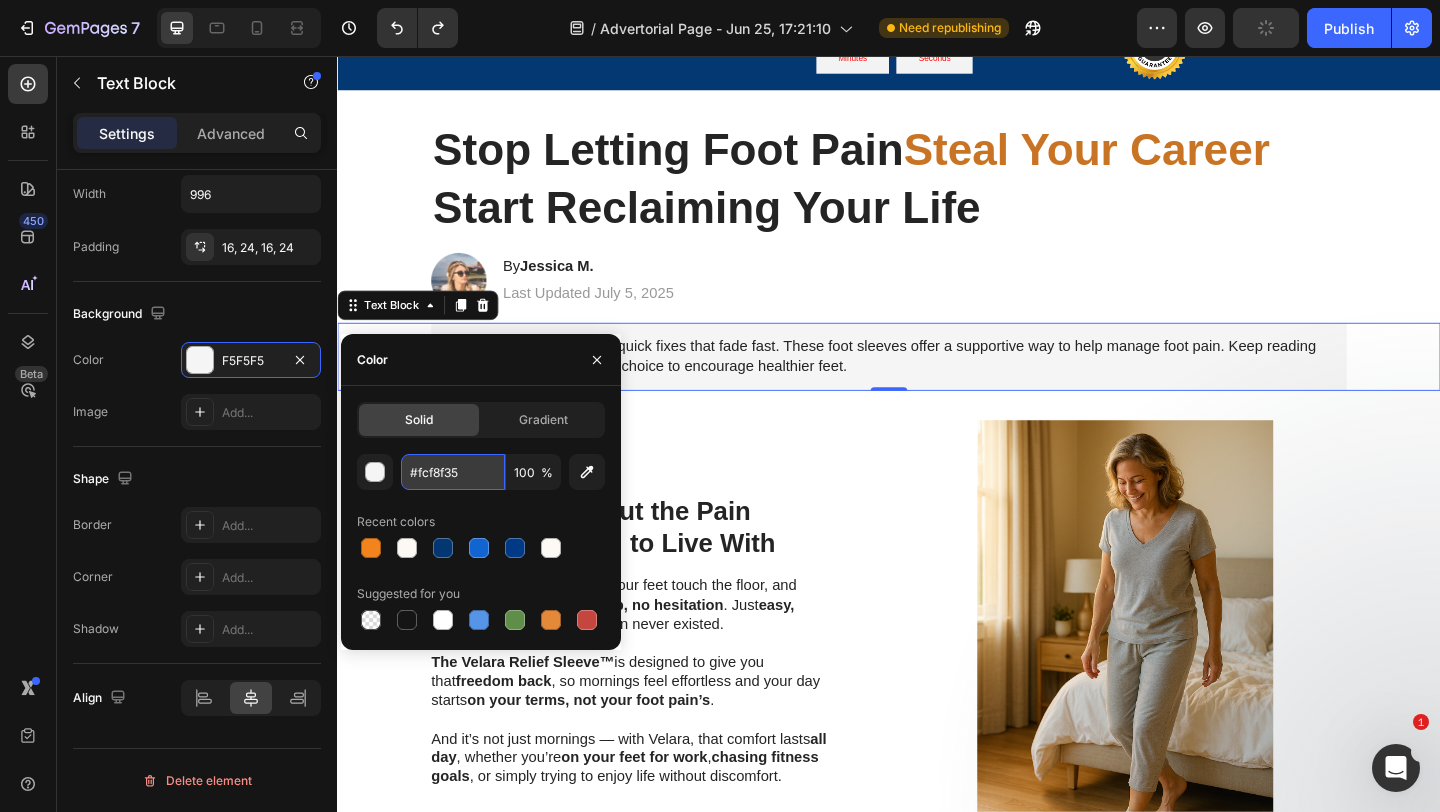 click on "#fcf8f35" at bounding box center (453, 472) 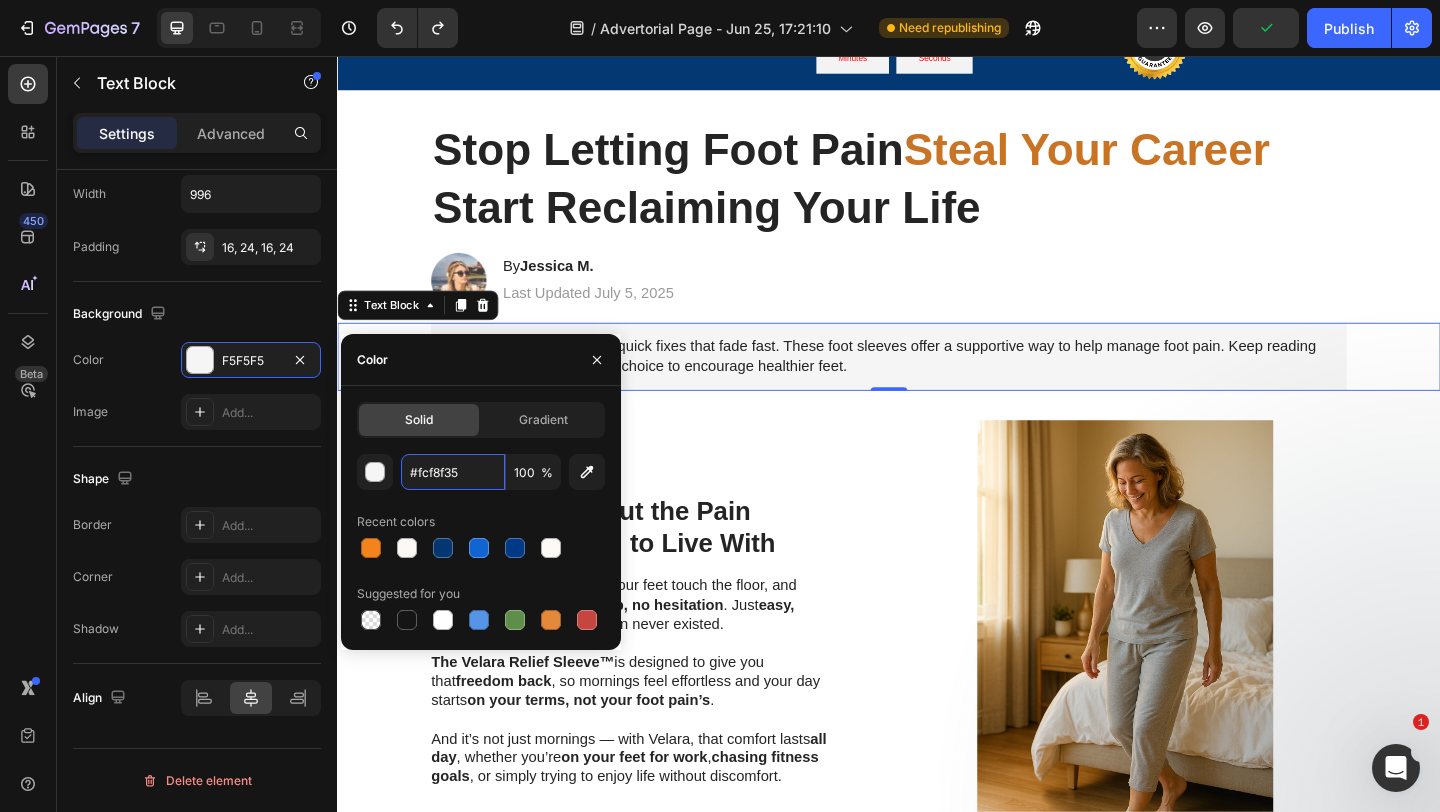 type on "fcf8f35" 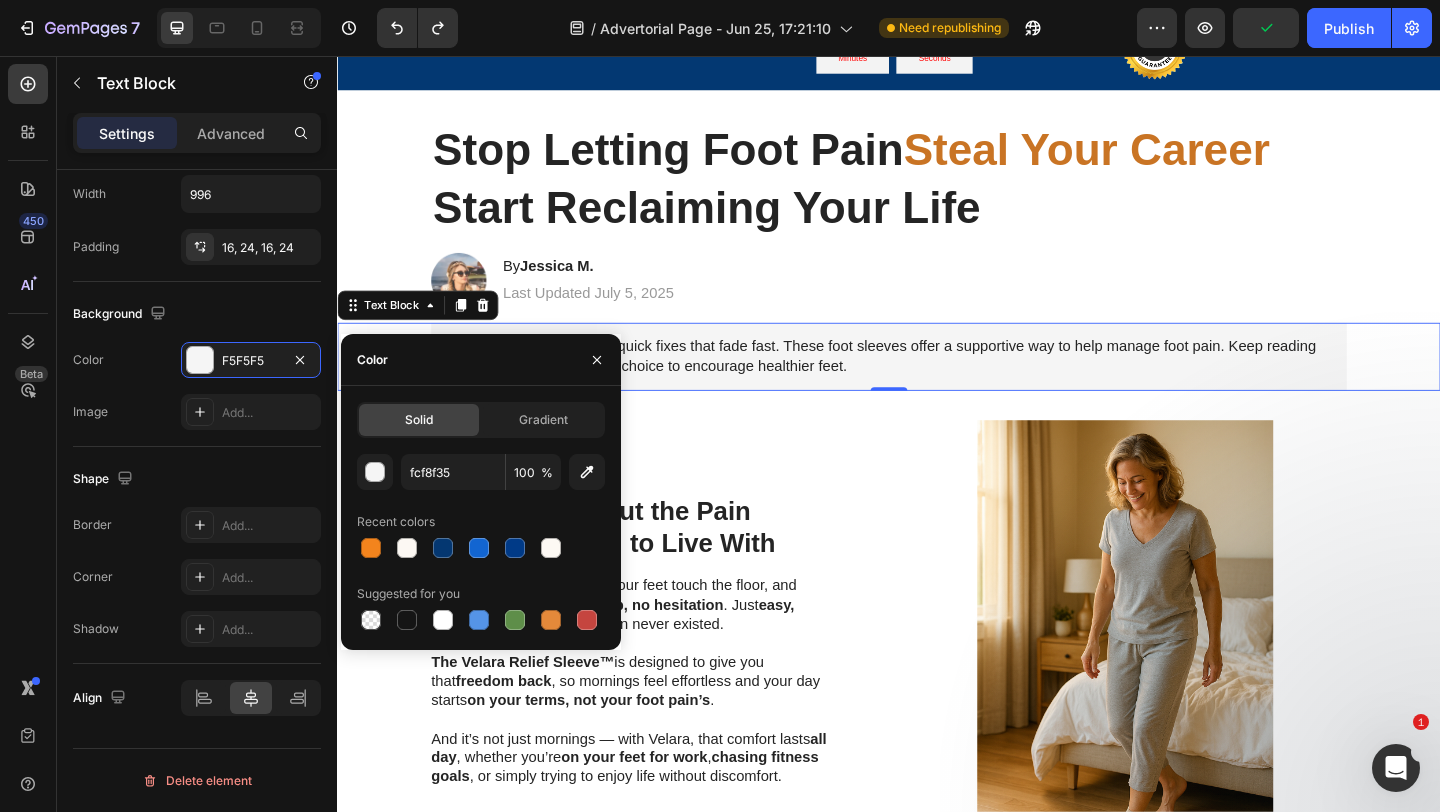 click on "Image Wake Up Without the Pain  You’ve Learned to Live With Heading Imagine tomorrow morning:  your feet touch the floor, and there’s  no sharp jolt, no limp, no hesitation . Just  easy, natural steps  — like your pain never existed.    The Velara Relief Sleeve™  is designed to give you that  freedom back , so mornings feel effortless and your day starts  on your terms, not your foot pain’s . And it’s not just mornings — with Velara, that comfort lasts  all day , whether you’re  on your feet for work ,  chasing fitness goals , or simply trying to enjoy life without discomfort. Text Block Row" at bounding box center (937, 693) 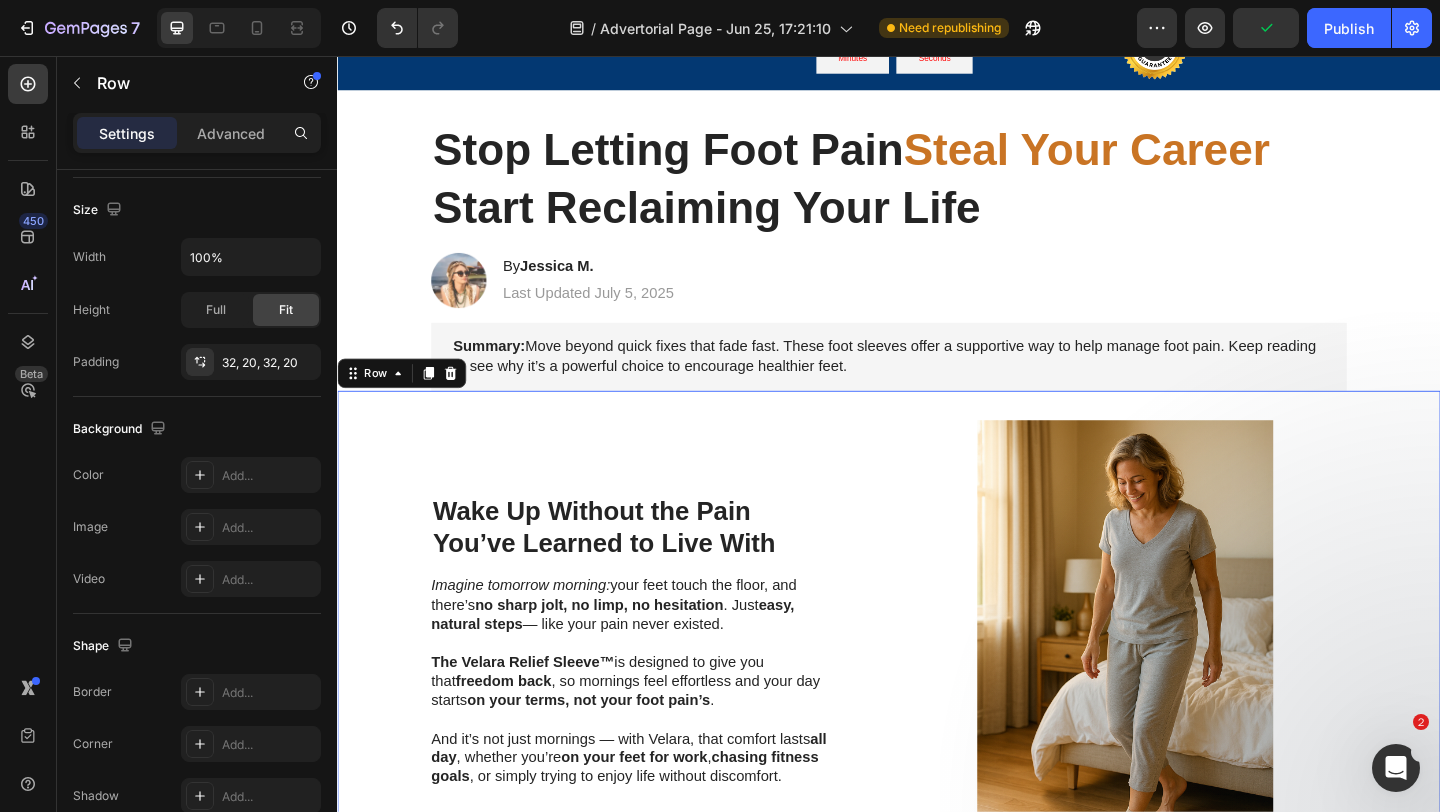 scroll, scrollTop: 0, scrollLeft: 0, axis: both 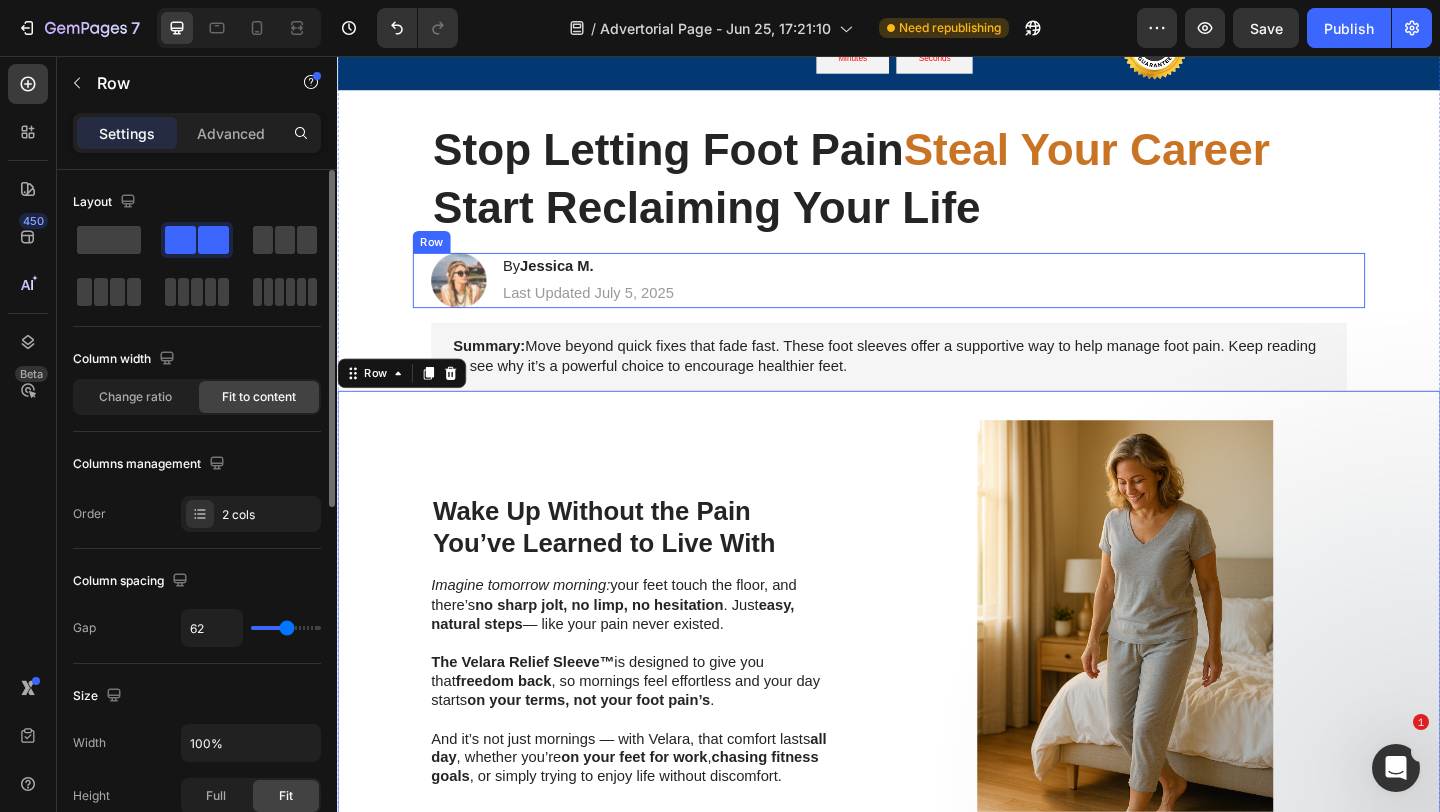 click on "Image By  Jessica M. Heading Last Updated July 5, 2025 Text Block Row" at bounding box center (937, 300) 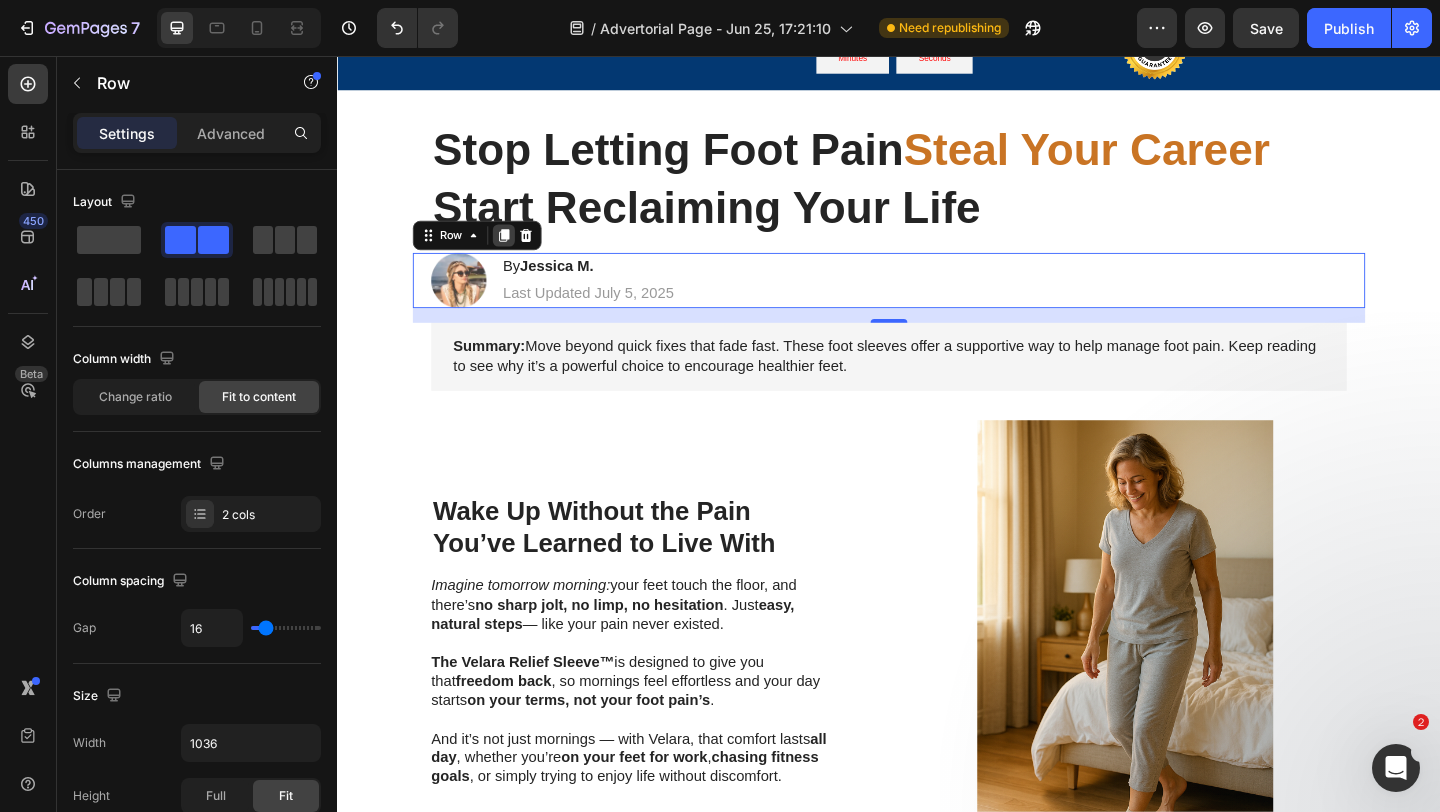 click at bounding box center [518, 251] 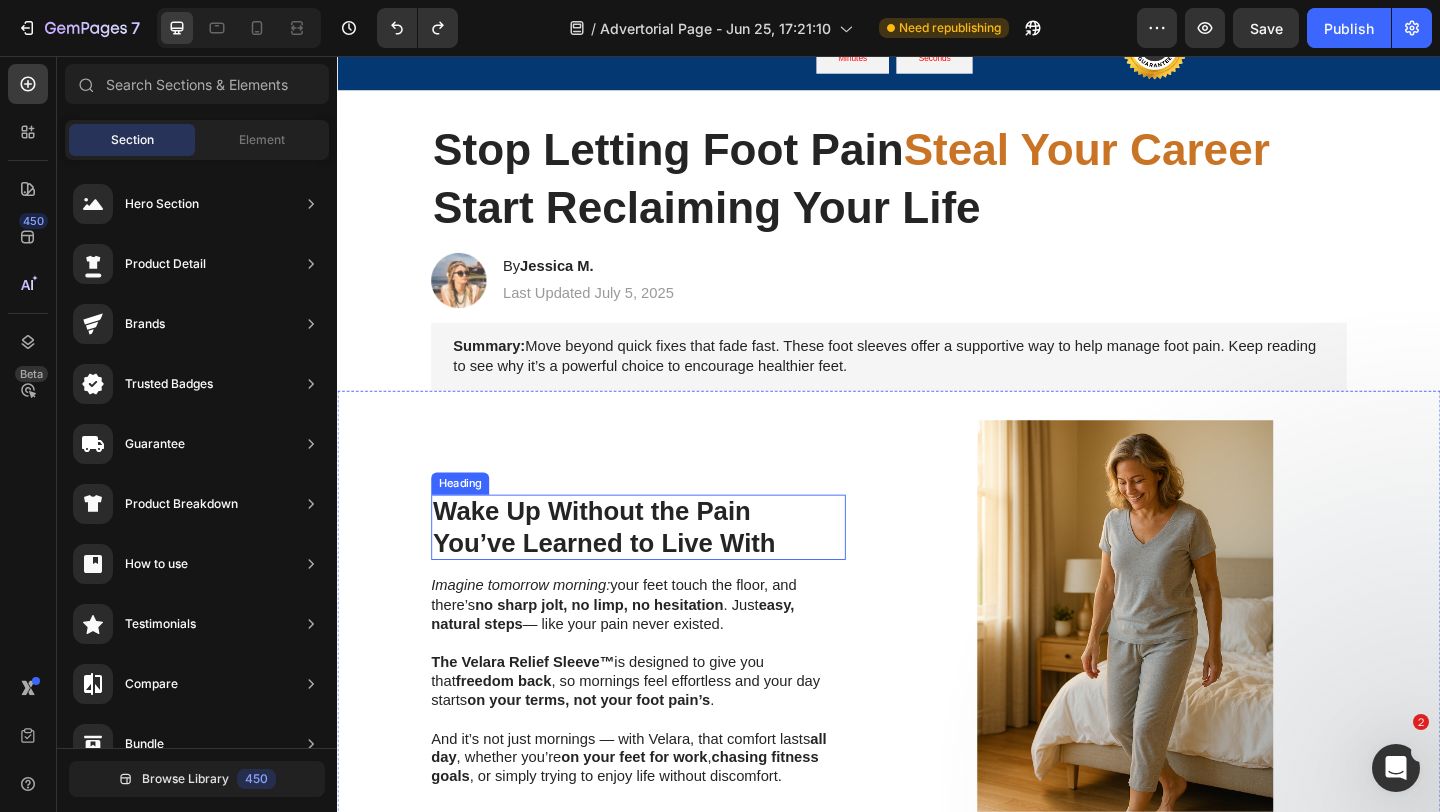 scroll, scrollTop: 172, scrollLeft: 0, axis: vertical 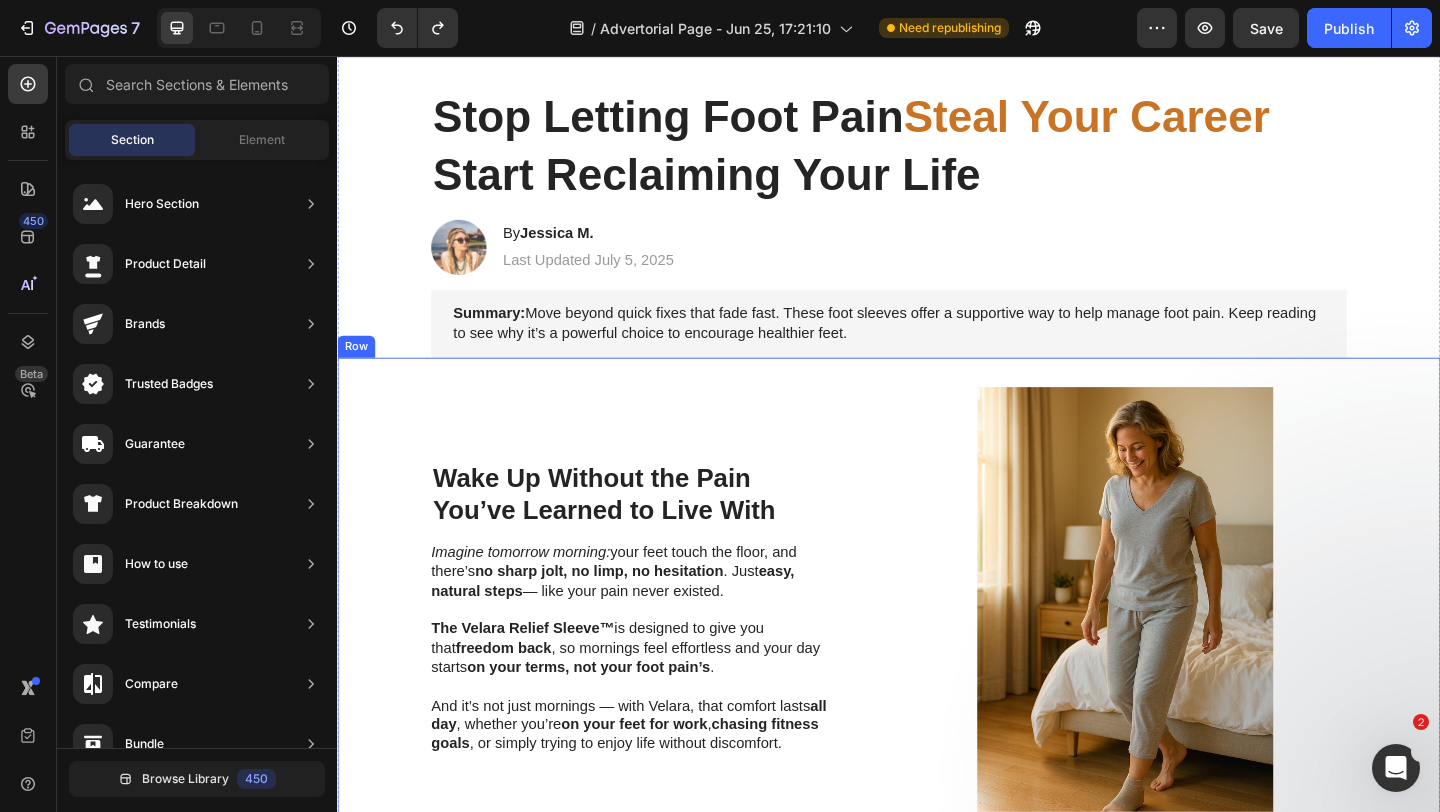 click on "Image Wake Up Without the Pain  You’ve Learned to Live With Heading Imagine tomorrow morning:  your feet touch the floor, and there’s  no sharp jolt, no limp, no hesitation . Just  easy, natural steps  — like your pain never existed.    The Velara Relief Sleeve™  is designed to give you that  freedom back , so mornings feel effortless and your day starts  on your terms, not your foot pain’s . And it’s not just mornings — with Velara, that comfort lasts  all day , whether you’re  on your feet for work ,  chasing fitness goals , or simply trying to enjoy life without discomfort. Text Block Row" at bounding box center (937, 657) 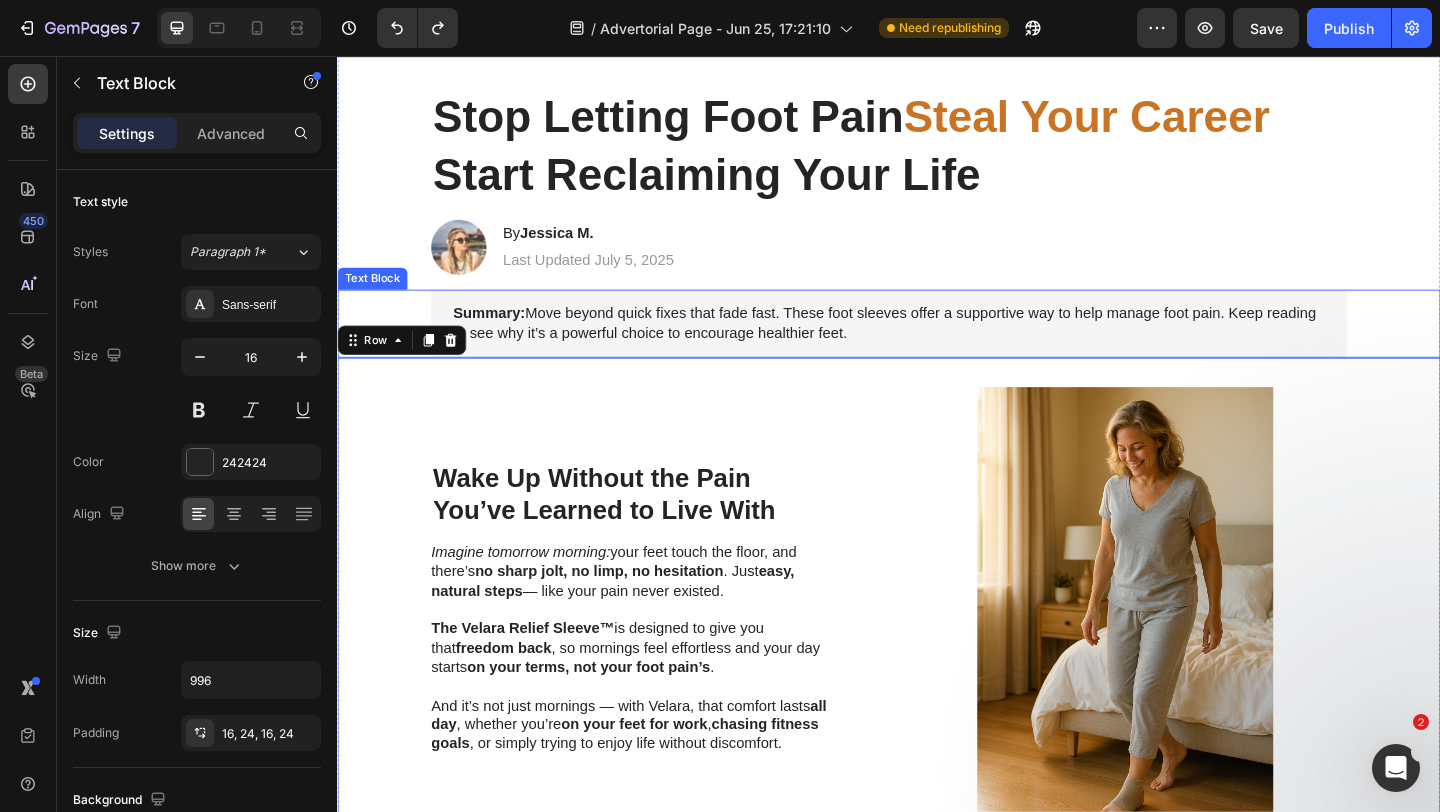 click on "Summary:  Move beyond quick fixes that fade fast. These foot sleeves offer a supportive way to help manage foot pain. Keep reading to see why it’s a powerful choice to encourage healthier feet." at bounding box center (937, 347) 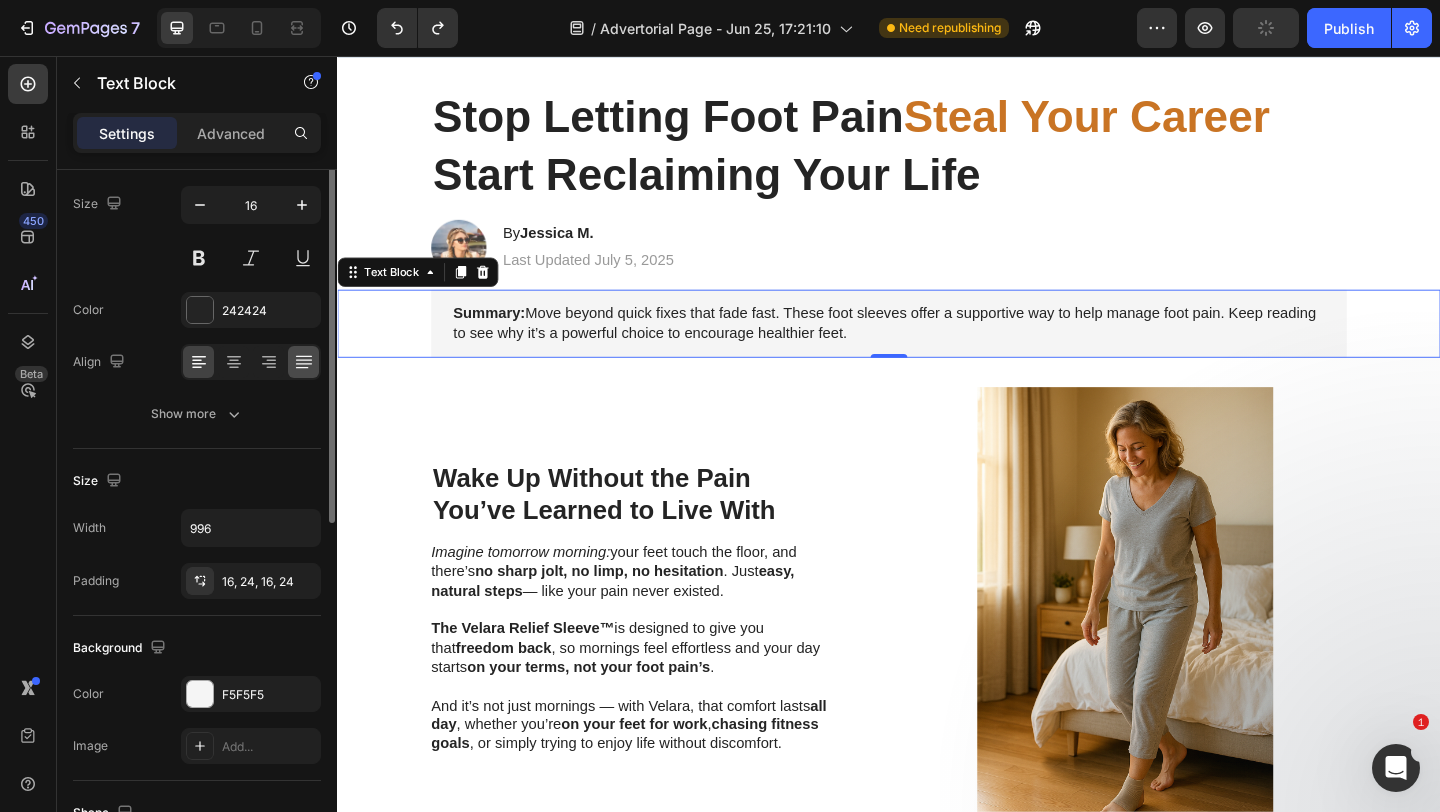 scroll, scrollTop: 256, scrollLeft: 0, axis: vertical 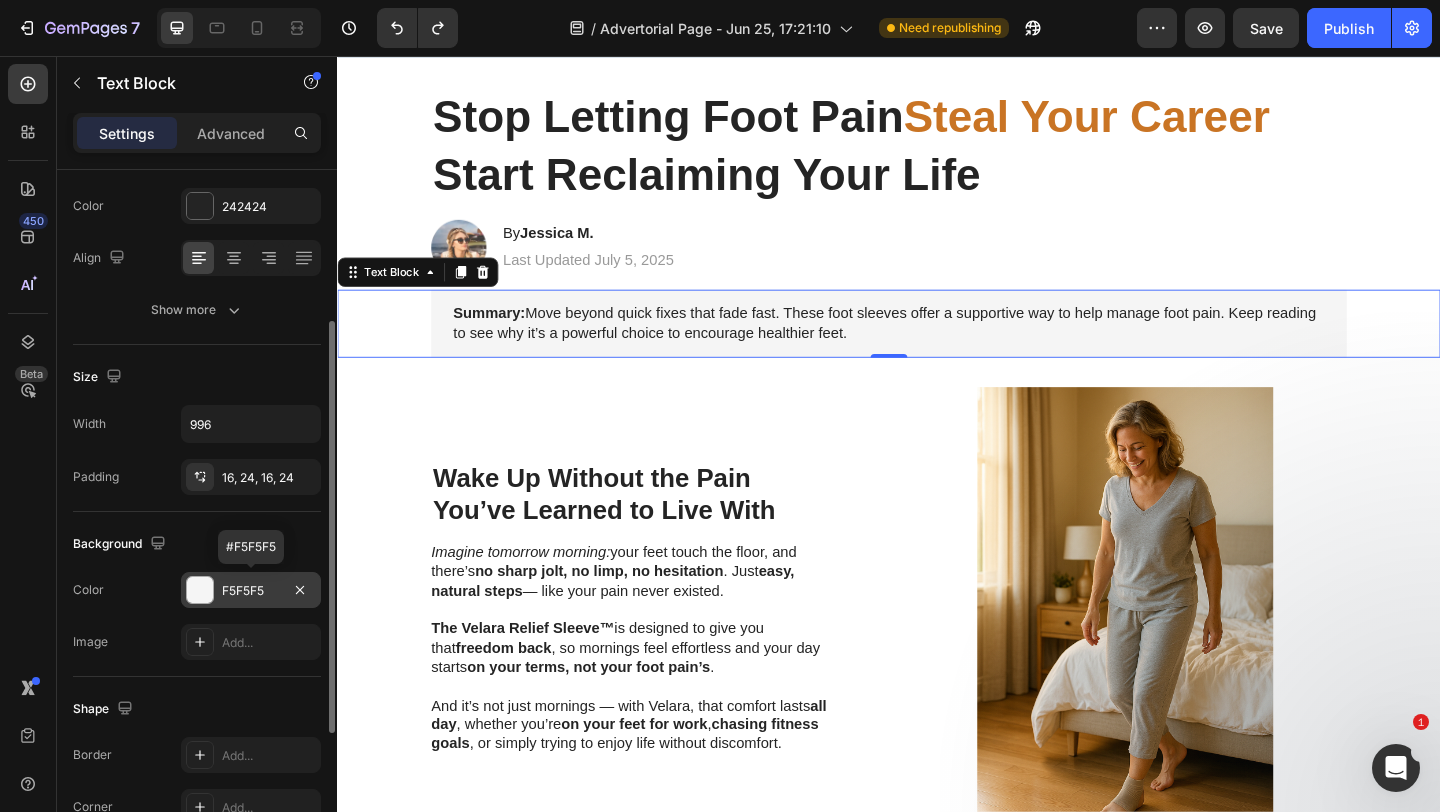 click on "F5F5F5" at bounding box center [251, 591] 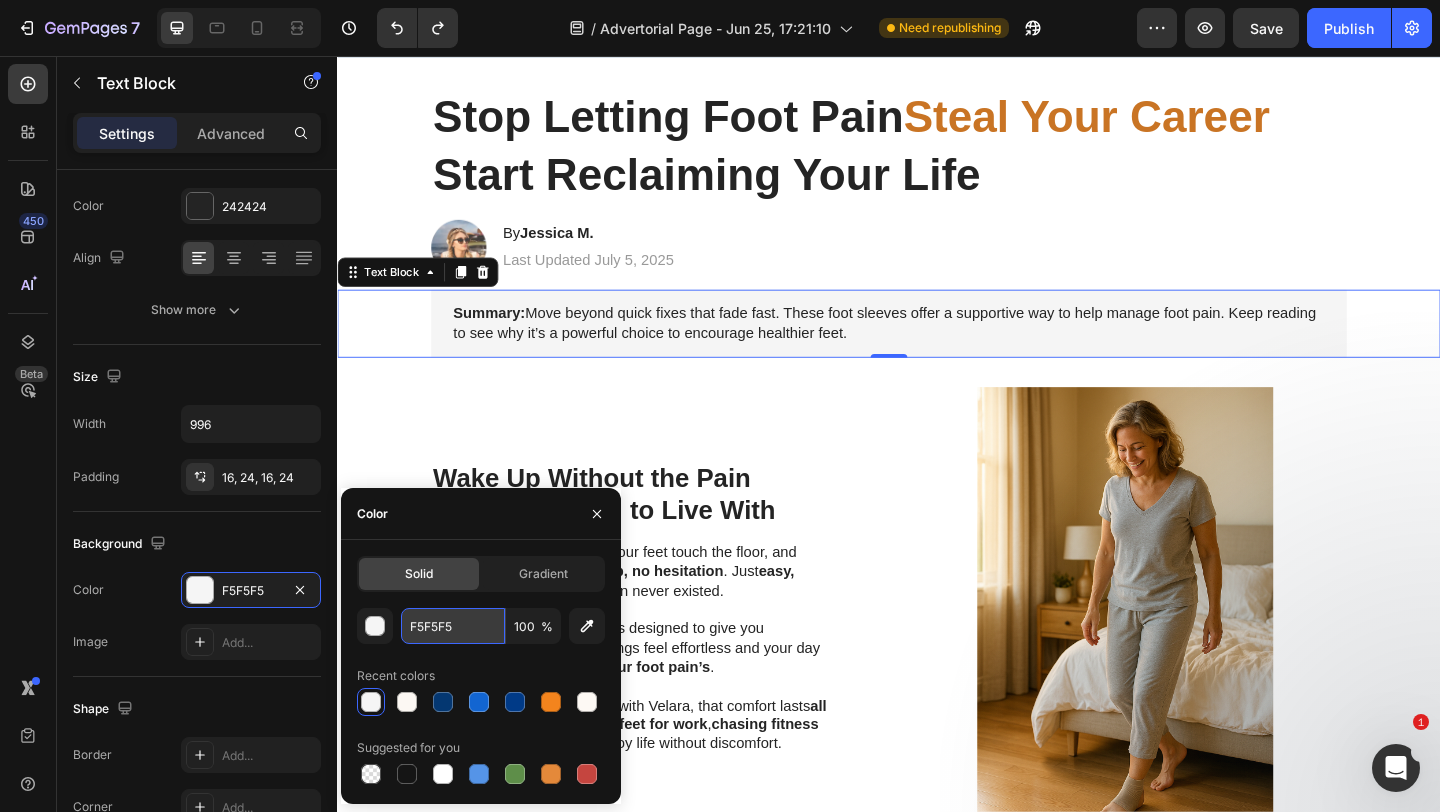 click on "F5F5F5" at bounding box center [453, 626] 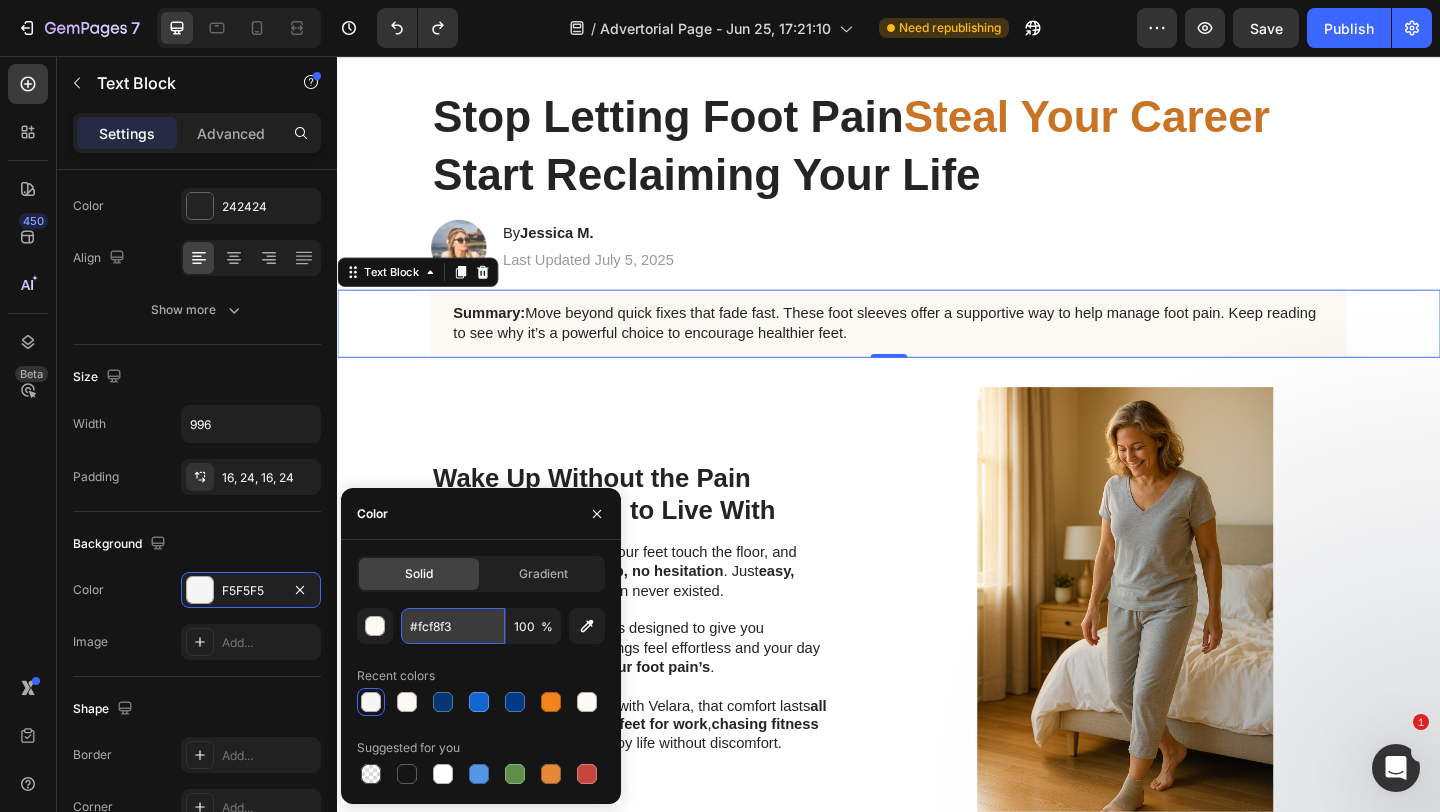 click on "#fcf8f3" at bounding box center [453, 626] 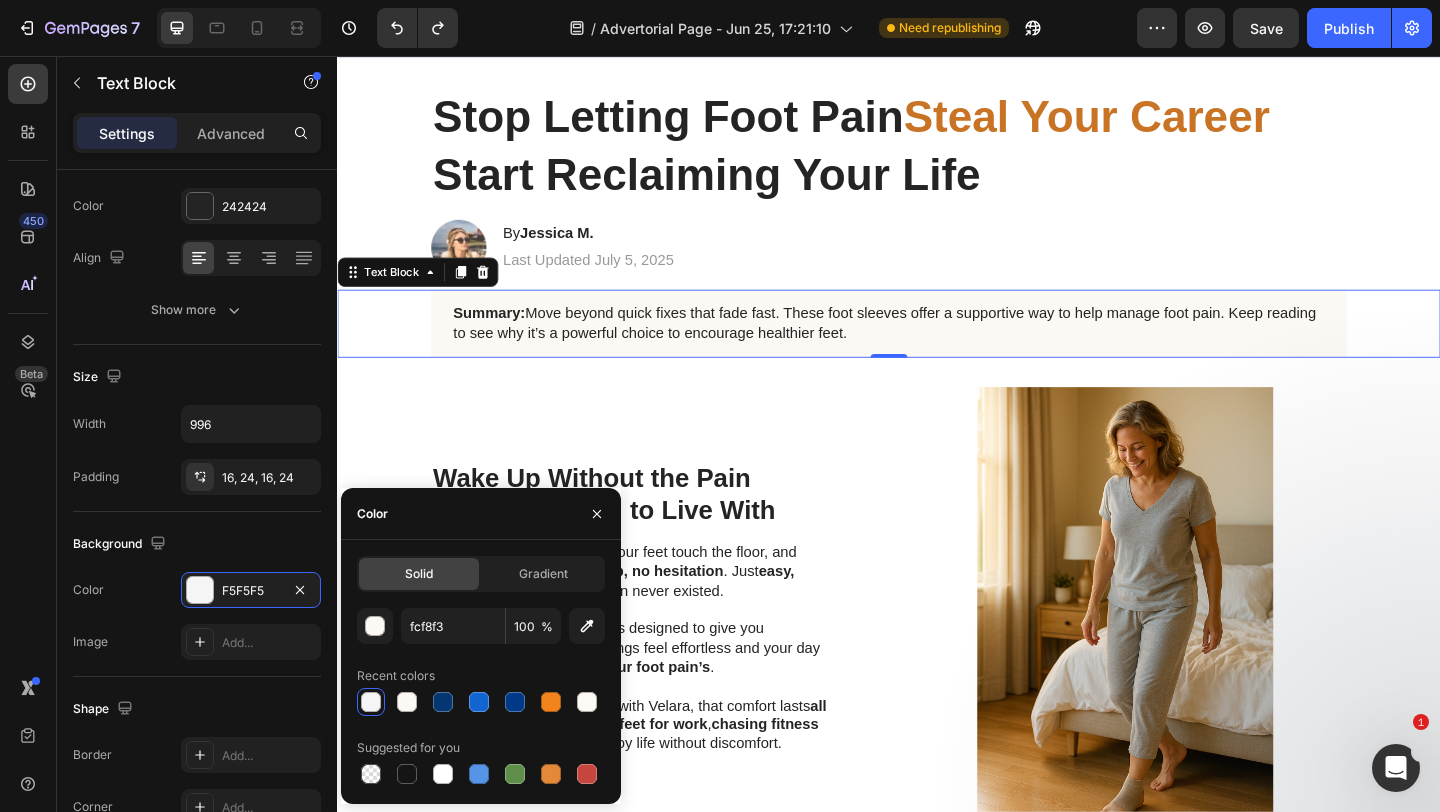 type on "FCF8F3" 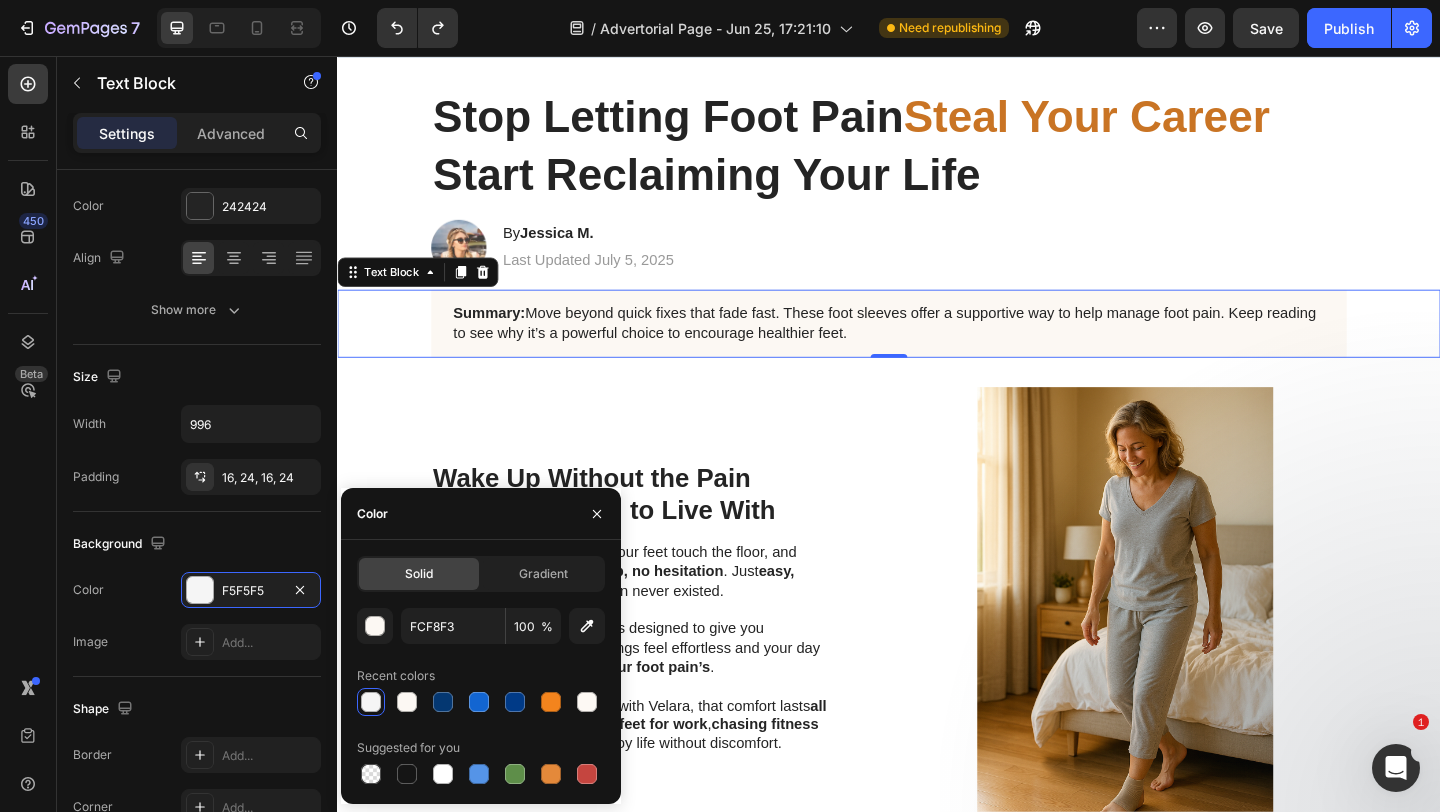 click on "Solid Gradient FCF8F3 100 % Recent colors Suggested for you" at bounding box center (481, 672) 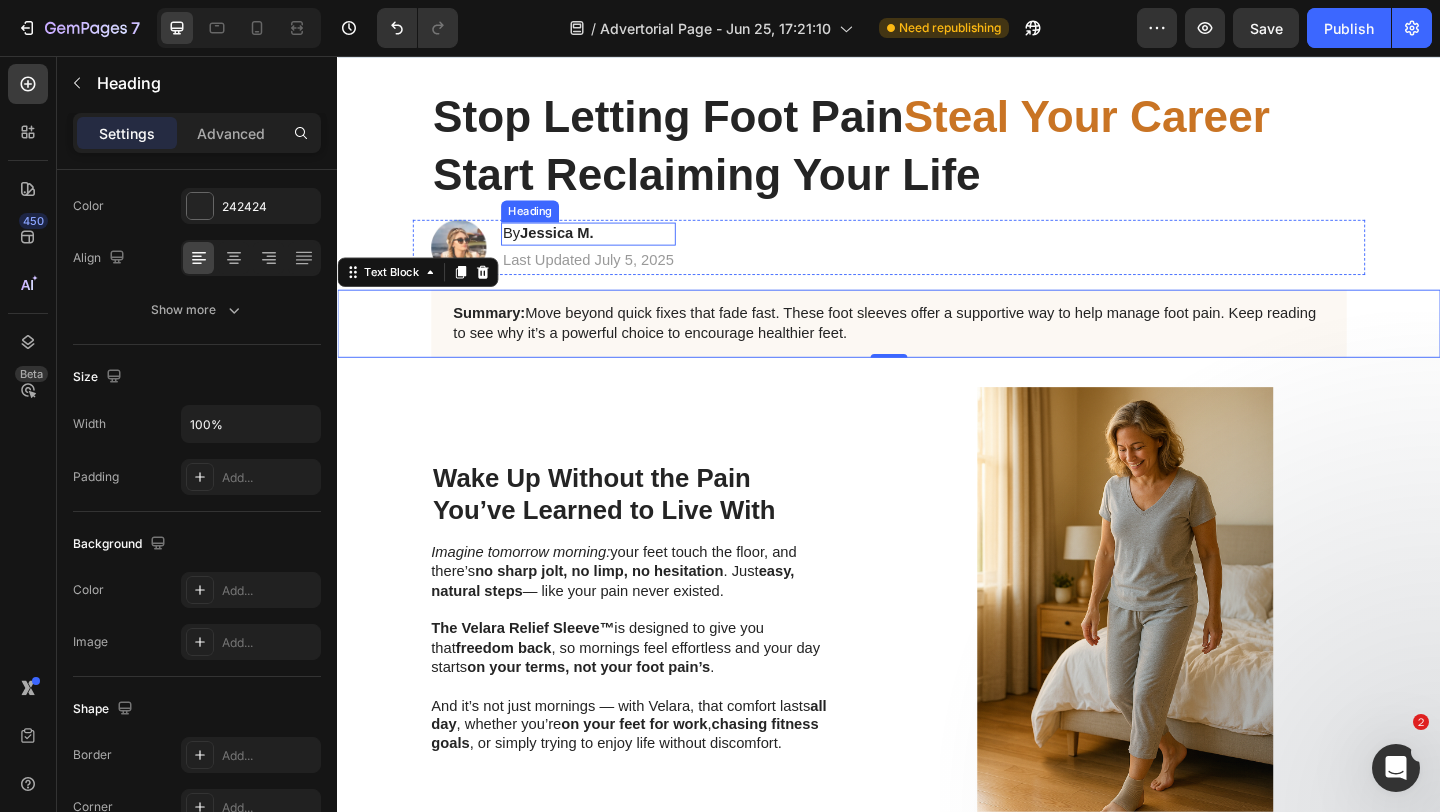 click on "By  Jessica M." at bounding box center [610, 249] 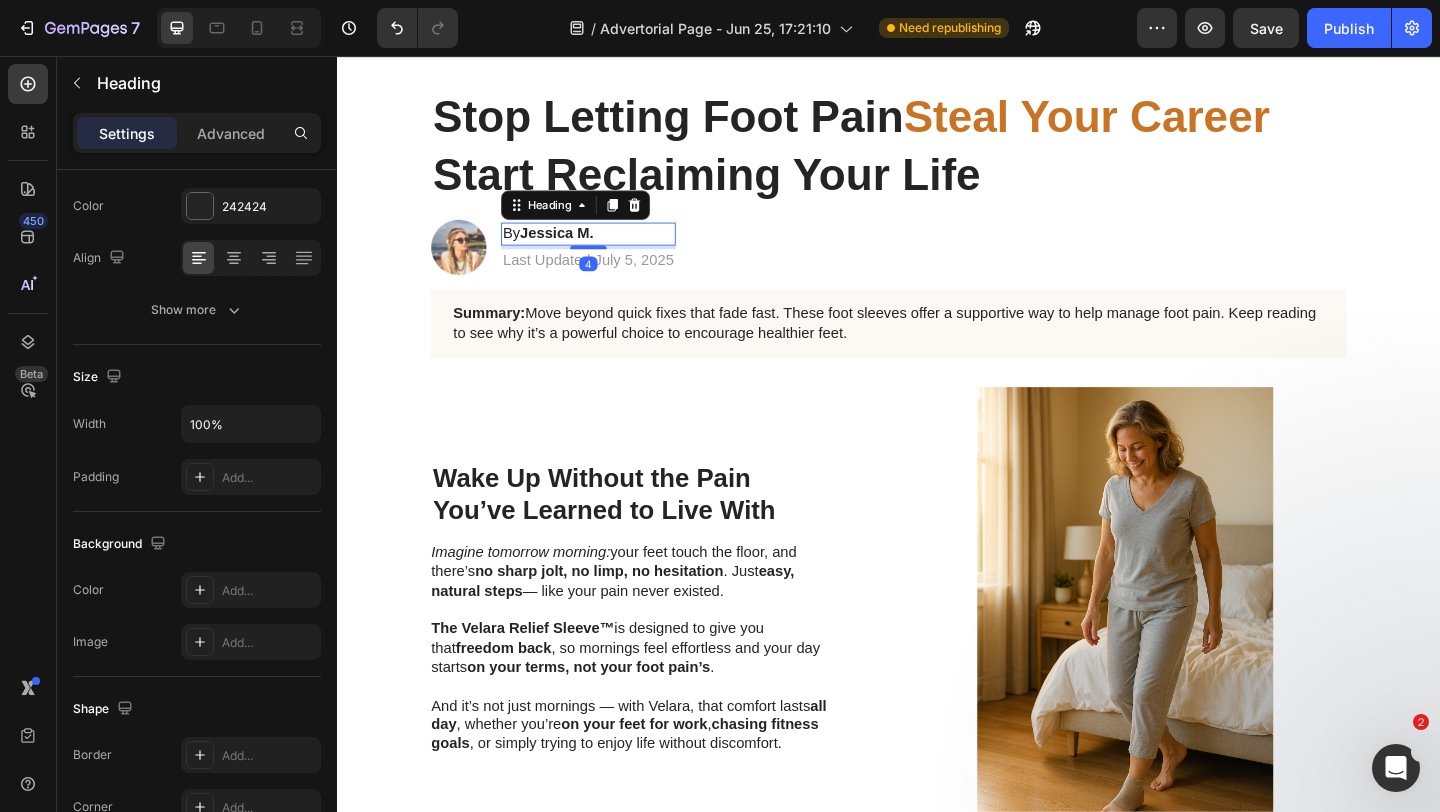 scroll, scrollTop: 0, scrollLeft: 0, axis: both 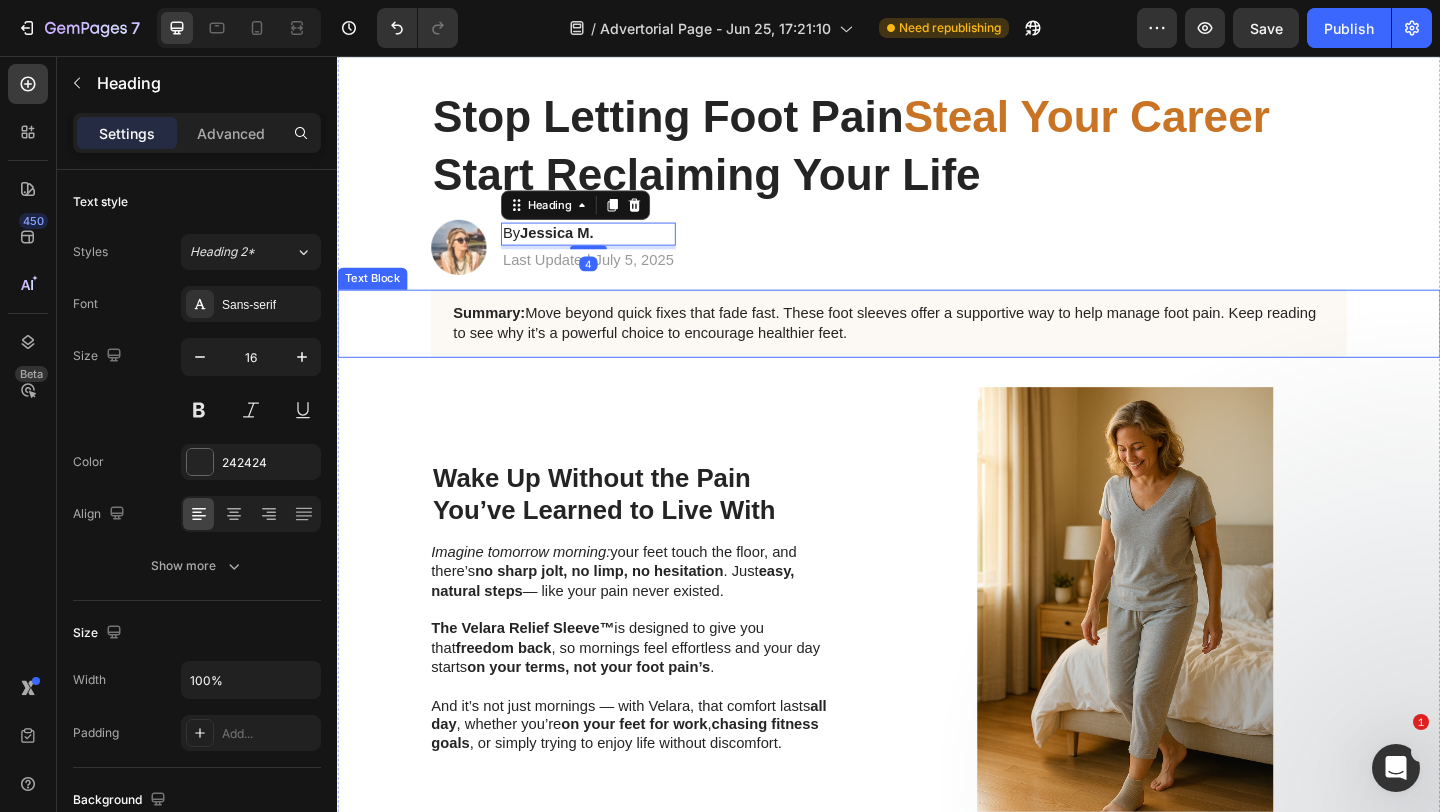 click on "Summary:  Move beyond quick fixes that fade fast. These foot sleeves offer a supportive way to help manage foot pain. Keep reading to see why it’s a powerful choice to encourage healthier feet." at bounding box center (937, 347) 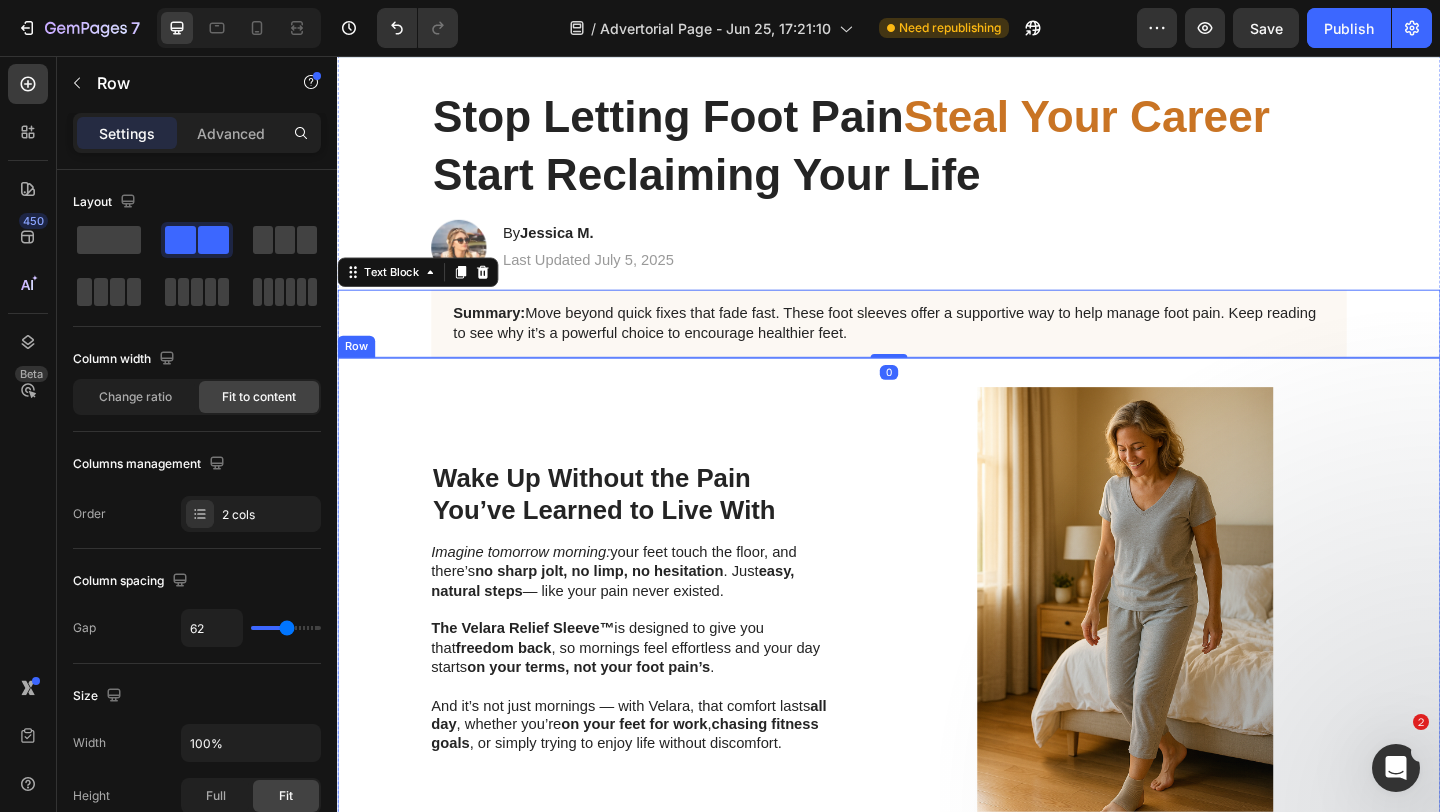 click on "Wake Up Without the Pain  You’ve Learned to Live With Heading Imagine tomorrow morning:  your feet touch the floor, and there’s  no sharp jolt, no limp, no hesitation . Just  easy, natural steps  — like your pain never existed.    The Velara Relief Sleeve™  is designed to give you that  freedom back , so mornings feel effortless and your day starts  on your terms, not your foot pain’s . And it’s not just mornings — with Velara, that comfort lasts  all day , whether you’re  on your feet for work ,  chasing fitness goals , or simply trying to enjoy life without discomfort. Text Block" at bounding box center [664, 657] 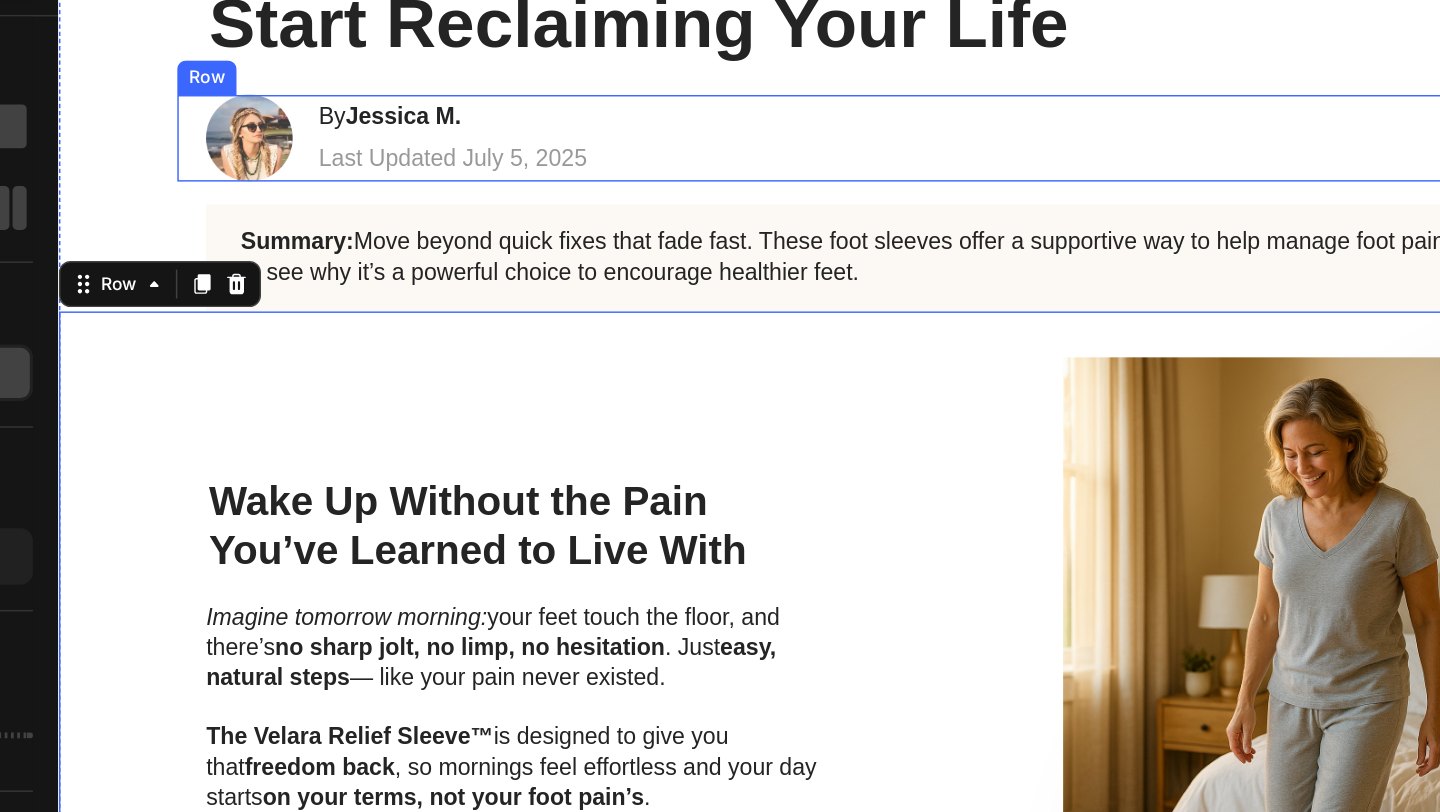 click on "Image By  Jessica M. Heading Last Updated July 5, 2025 Text Block Row" at bounding box center (658, 46) 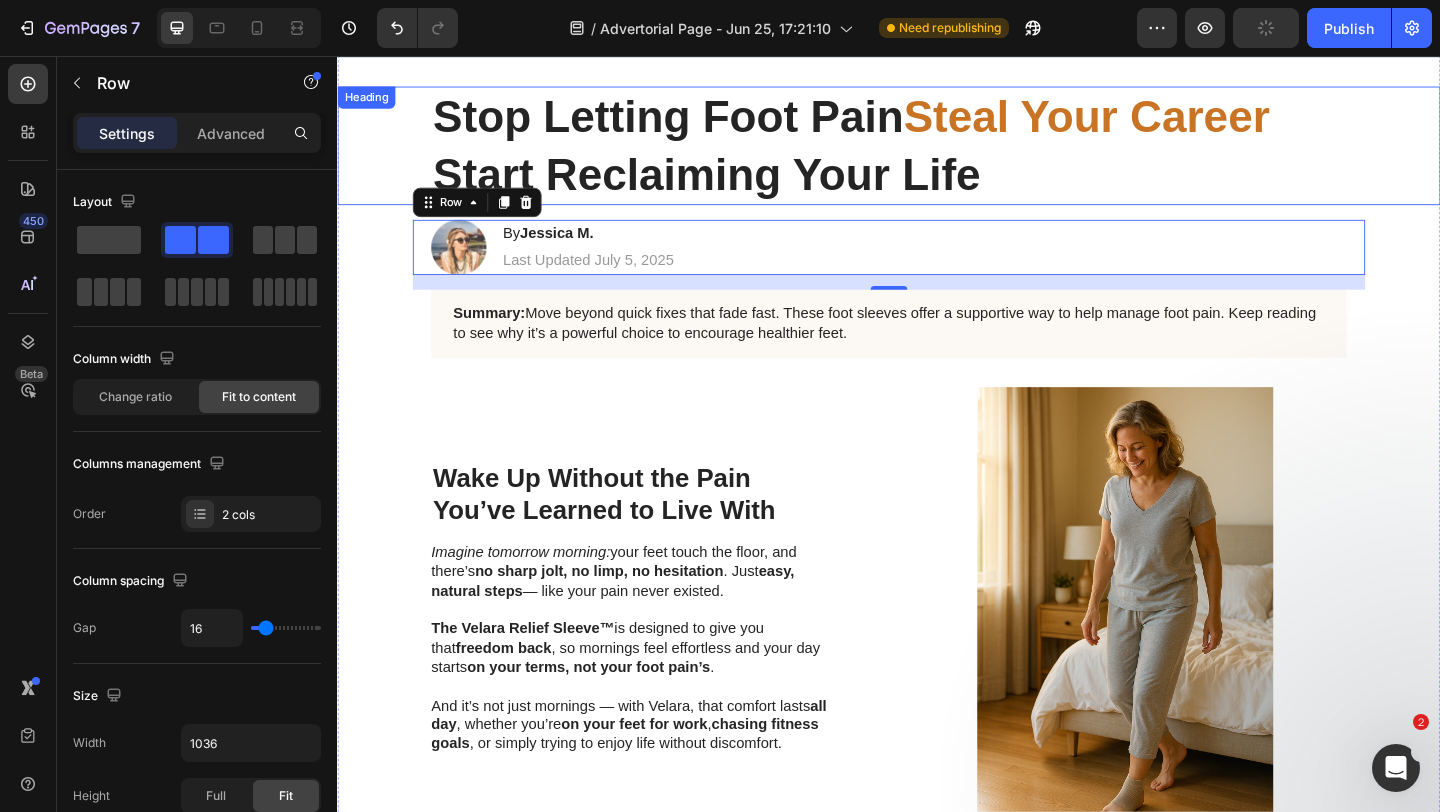 click on "Stop Letting Foot Pain  Steal Your Career Start Reclaiming Your Life" at bounding box center [937, 153] 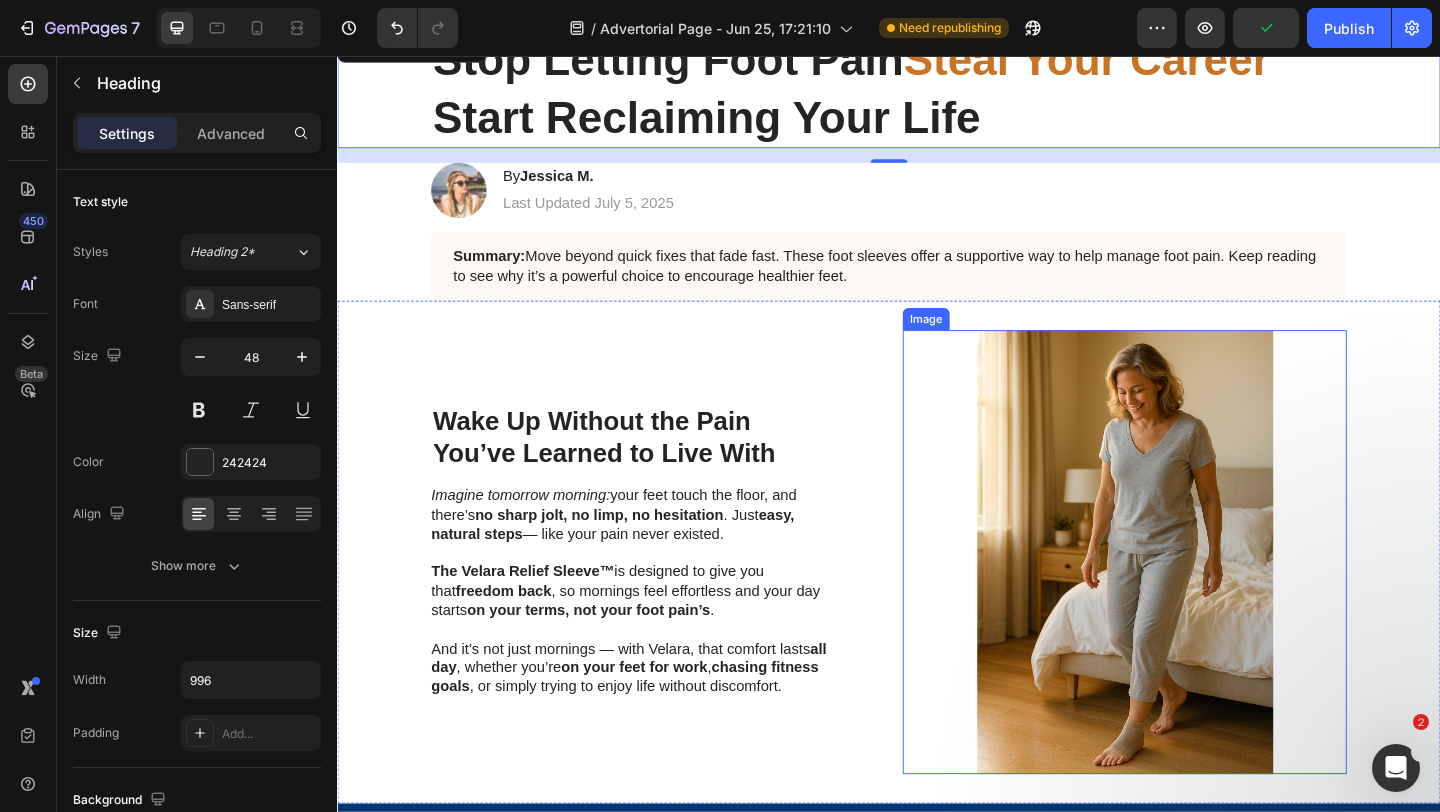 scroll, scrollTop: 177, scrollLeft: 0, axis: vertical 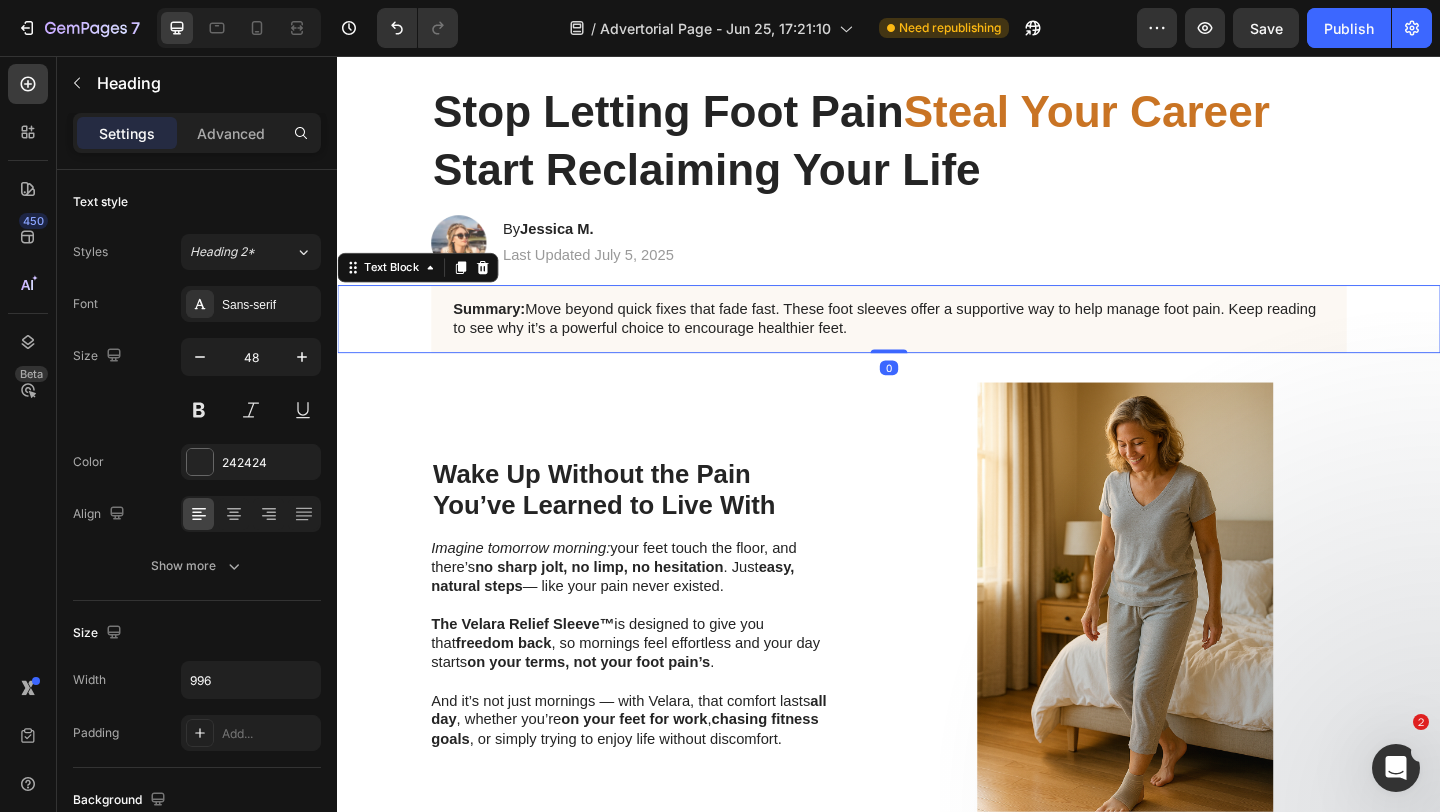 click on "Summary:  Move beyond quick fixes that fade fast. These foot sleeves offer a supportive way to help manage foot pain. Keep reading to see why it’s a powerful choice to encourage healthier feet." at bounding box center [937, 342] 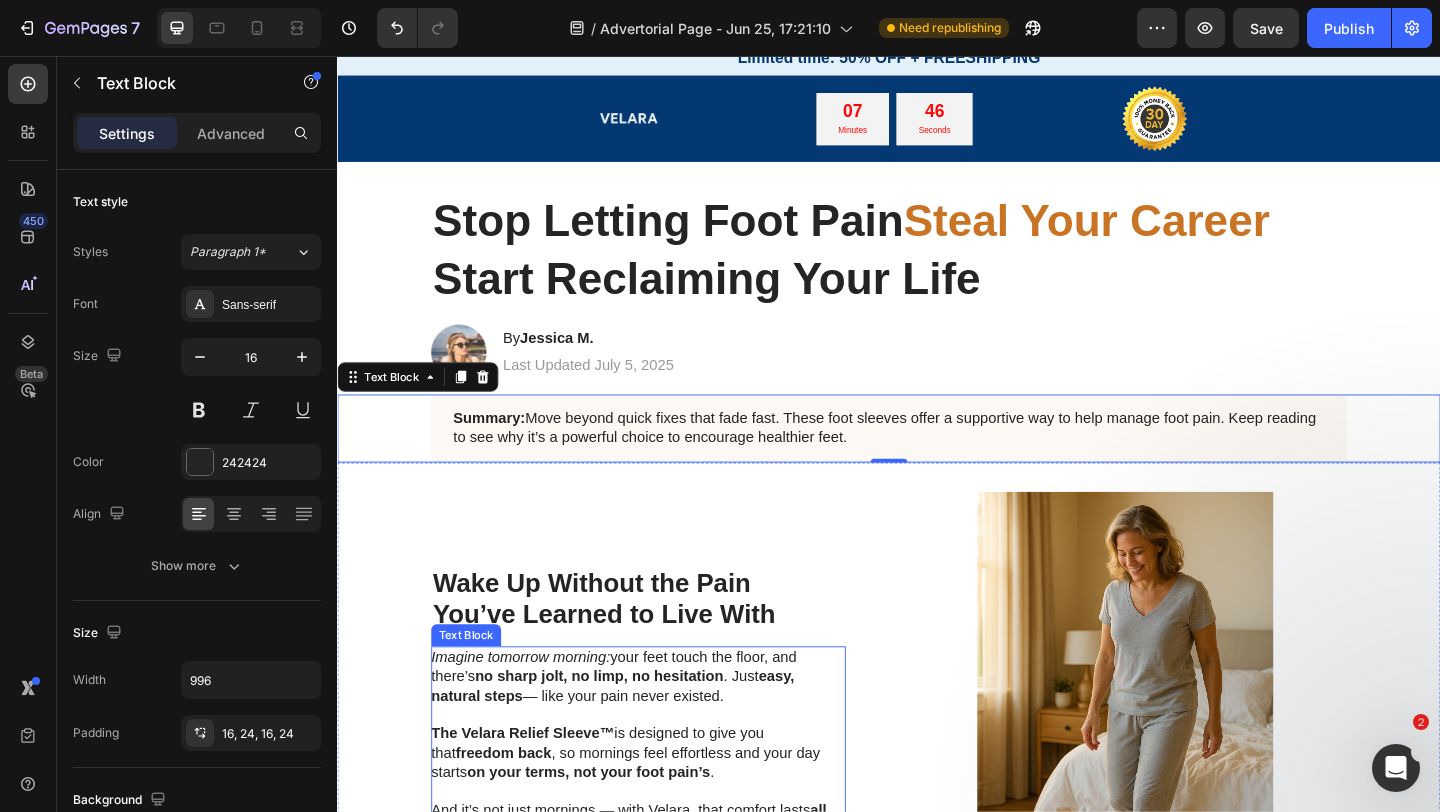 scroll, scrollTop: 0, scrollLeft: 0, axis: both 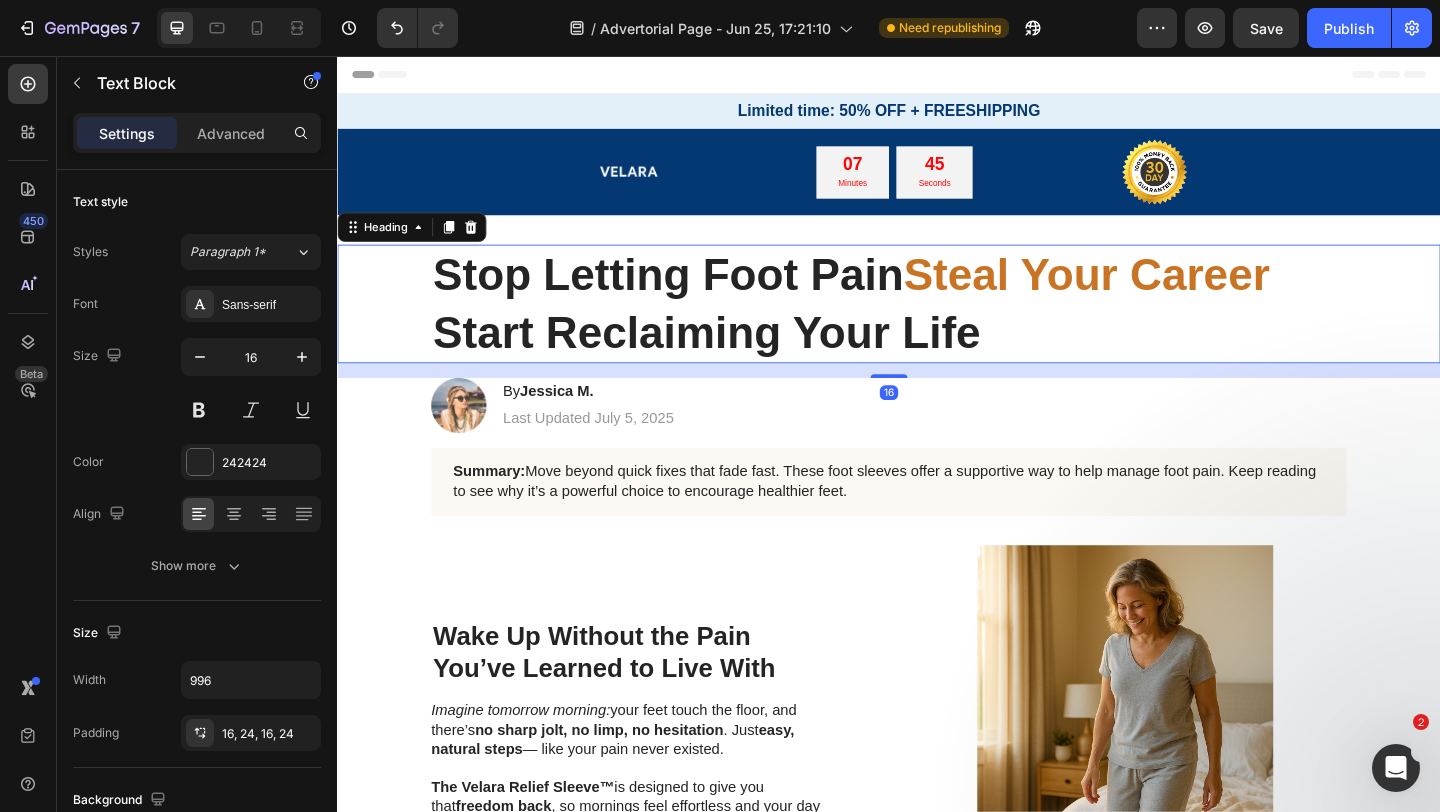 click on "Stop Letting Foot Pain  Steal Your Career Start Reclaiming Your Life" at bounding box center (937, 325) 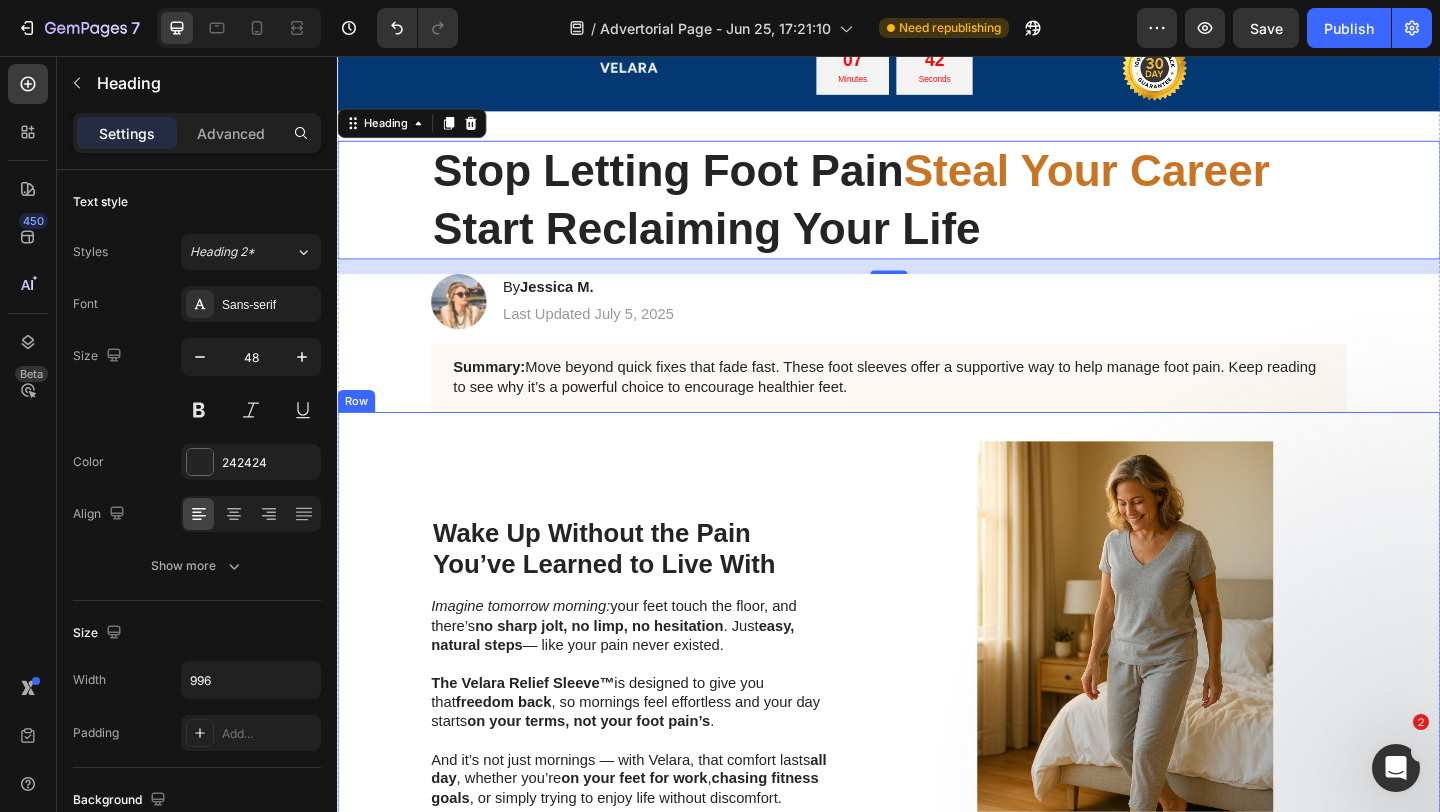 scroll, scrollTop: 89, scrollLeft: 0, axis: vertical 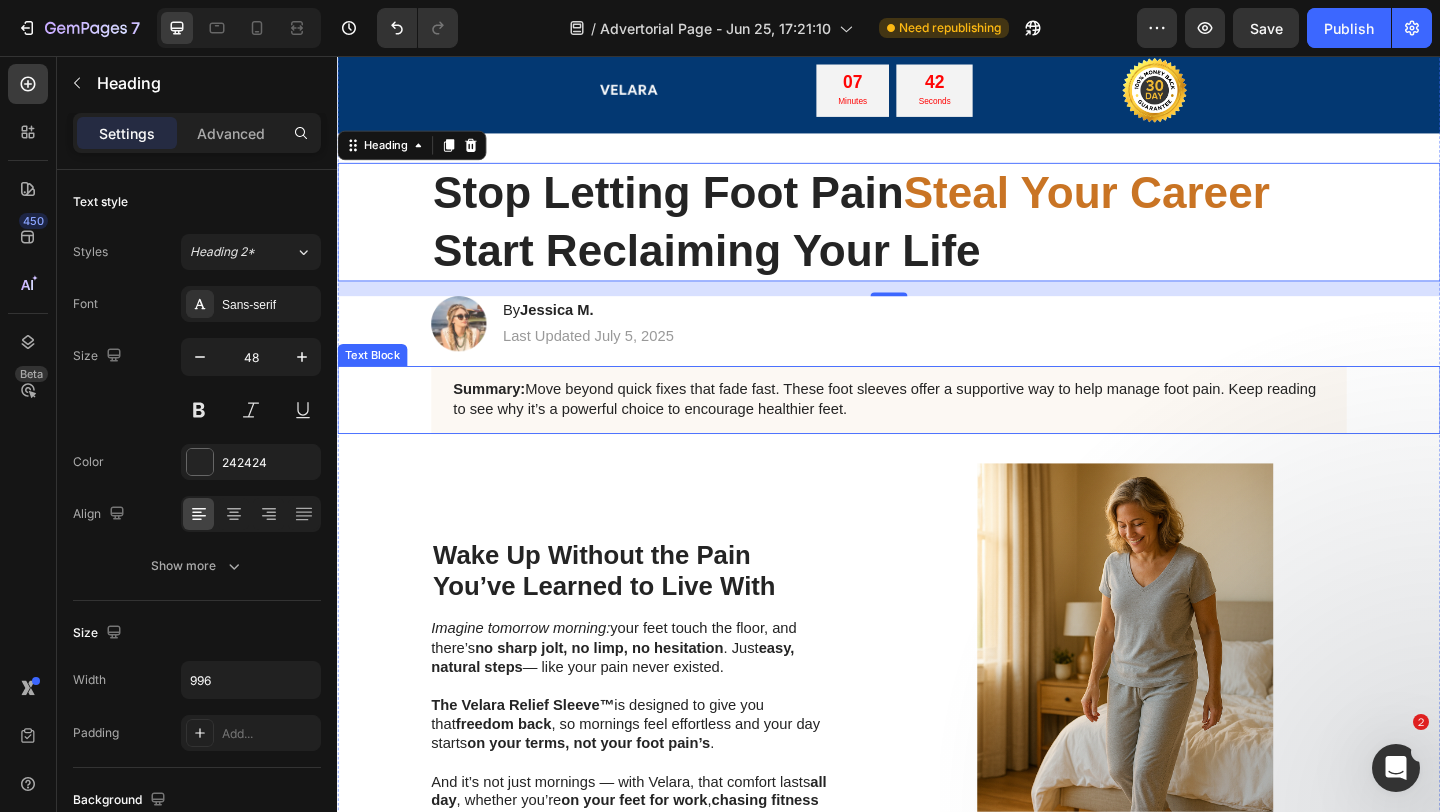 click on "Summary:  Move beyond quick fixes that fade fast. These foot sleeves offer a supportive way to help manage foot pain. Keep reading to see why it’s a powerful choice to encourage healthier feet." at bounding box center (937, 430) 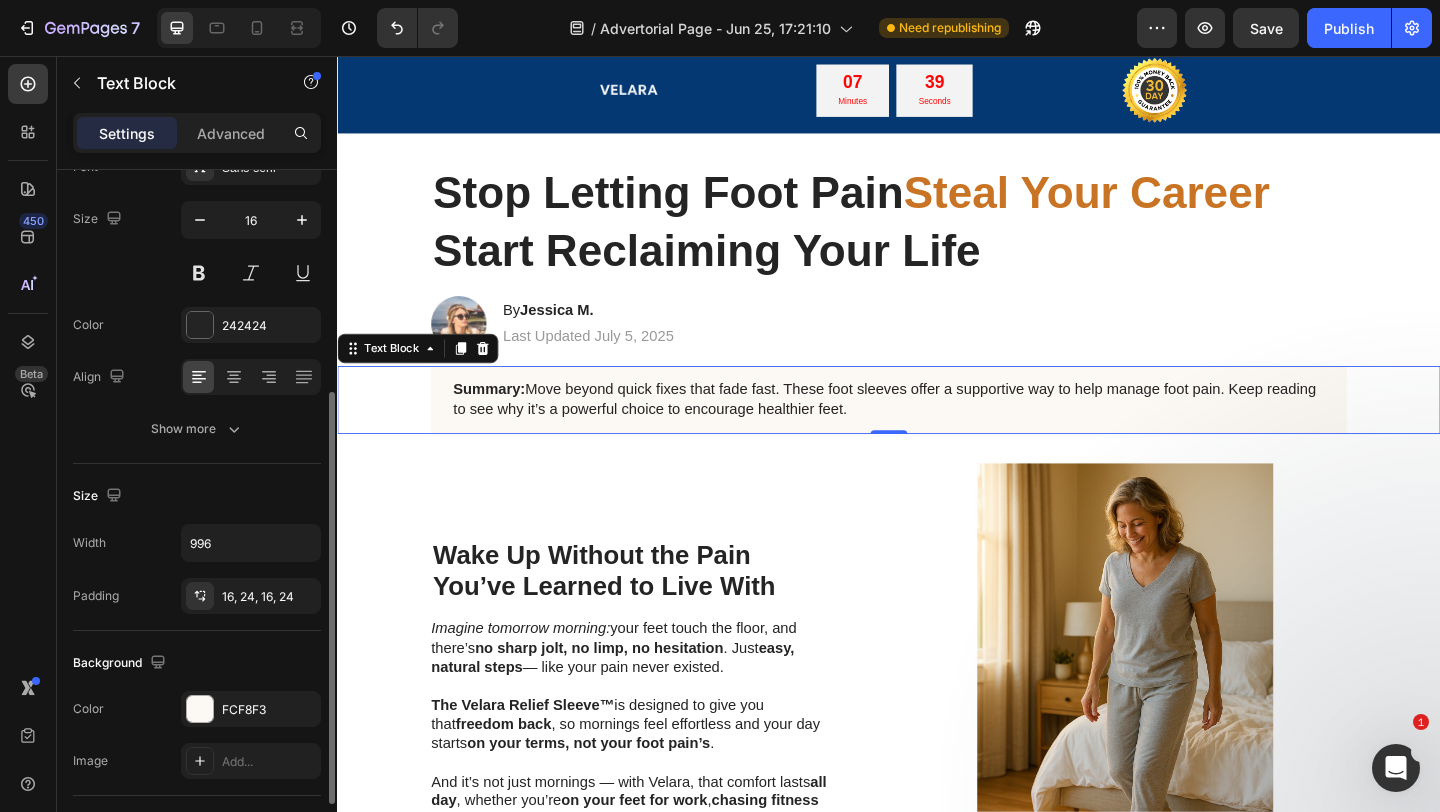 scroll, scrollTop: 361, scrollLeft: 0, axis: vertical 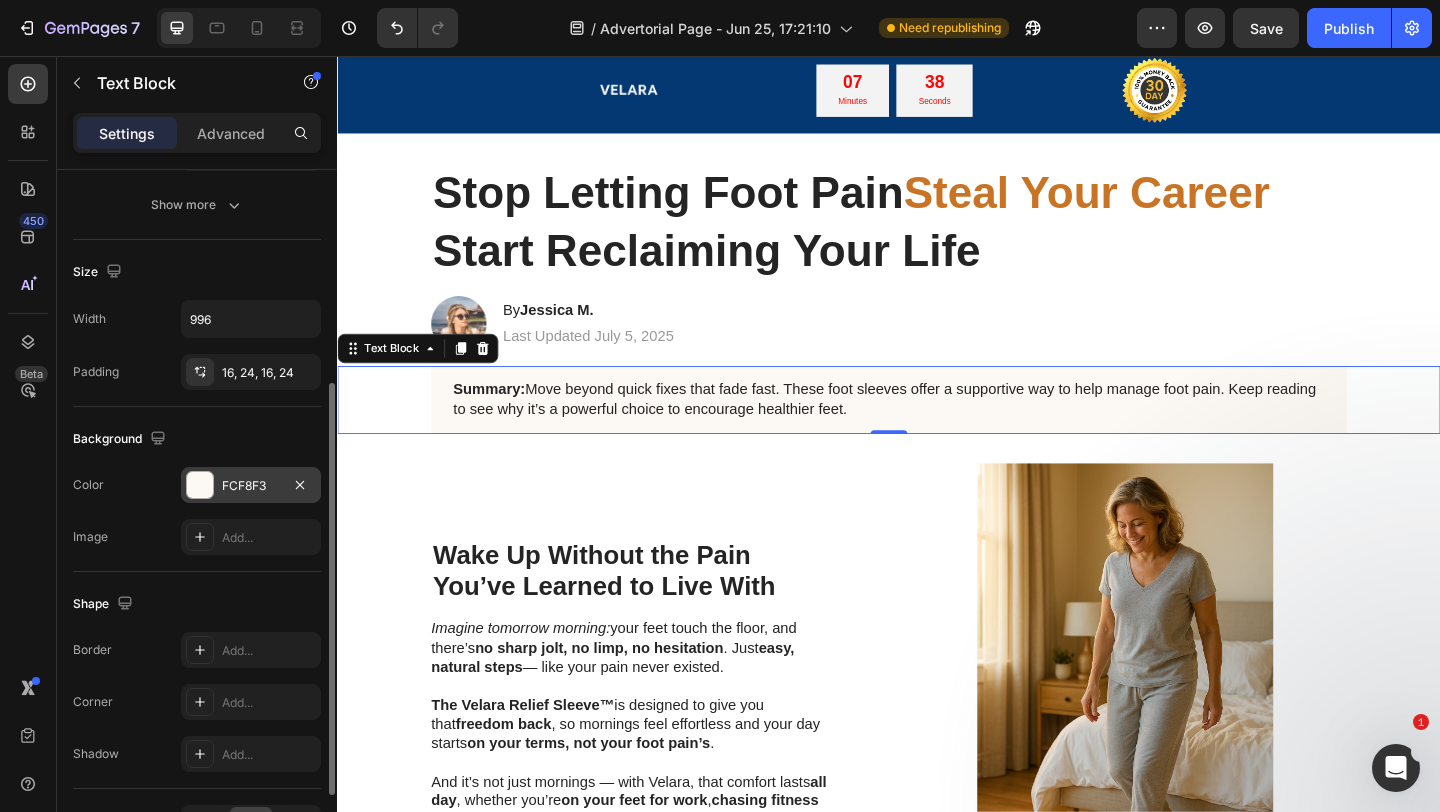 click on "FCF8F3" at bounding box center [251, 486] 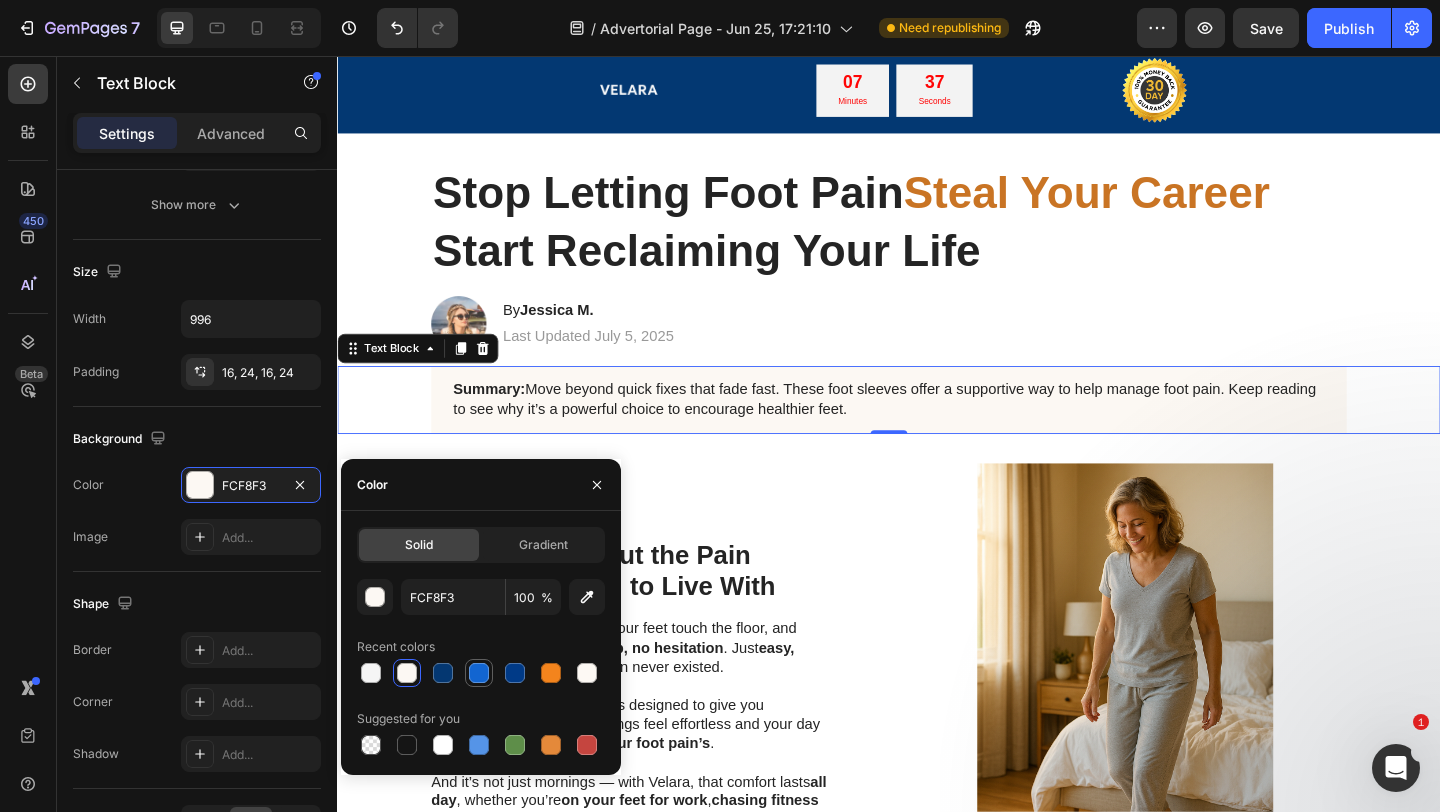 click at bounding box center (479, 673) 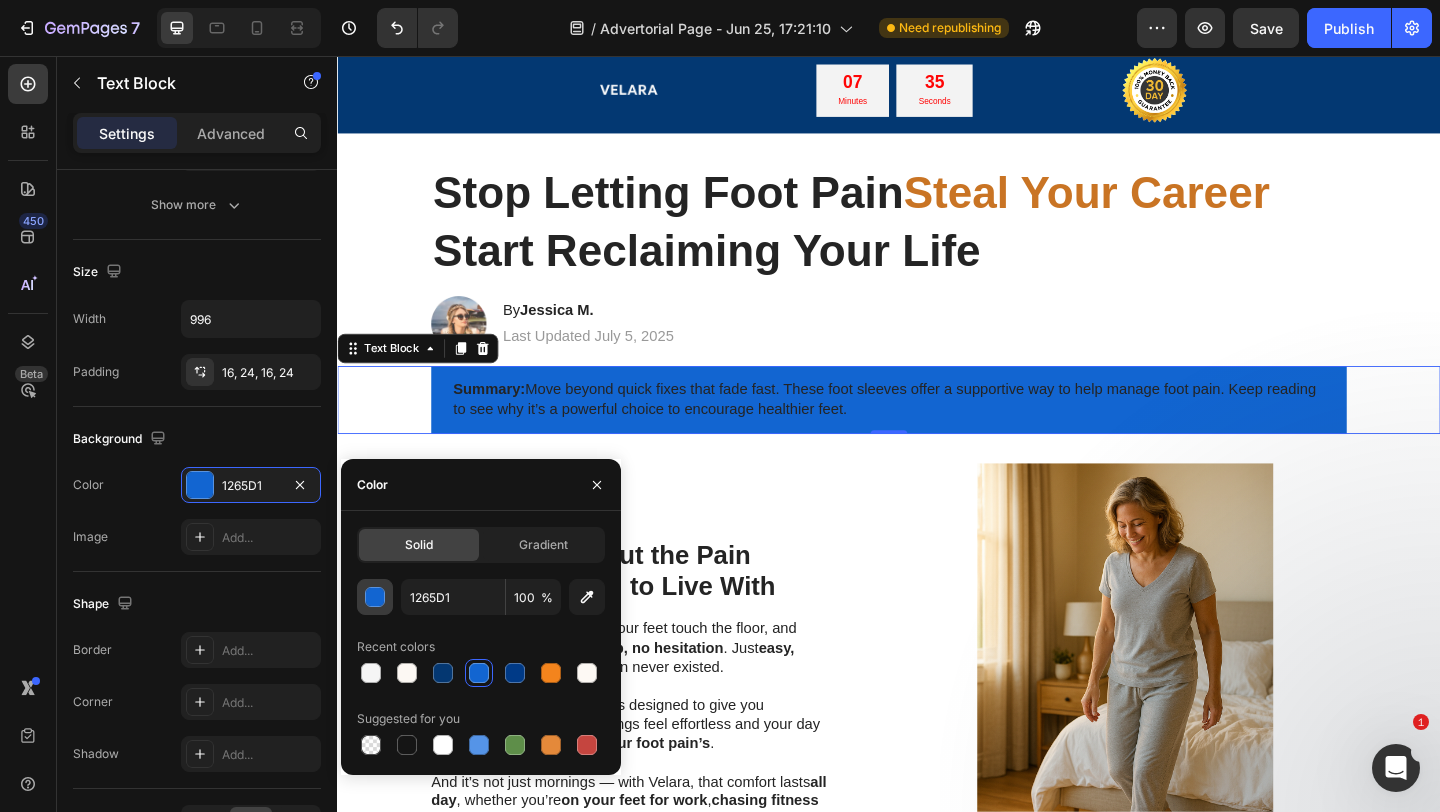 click at bounding box center [375, 597] 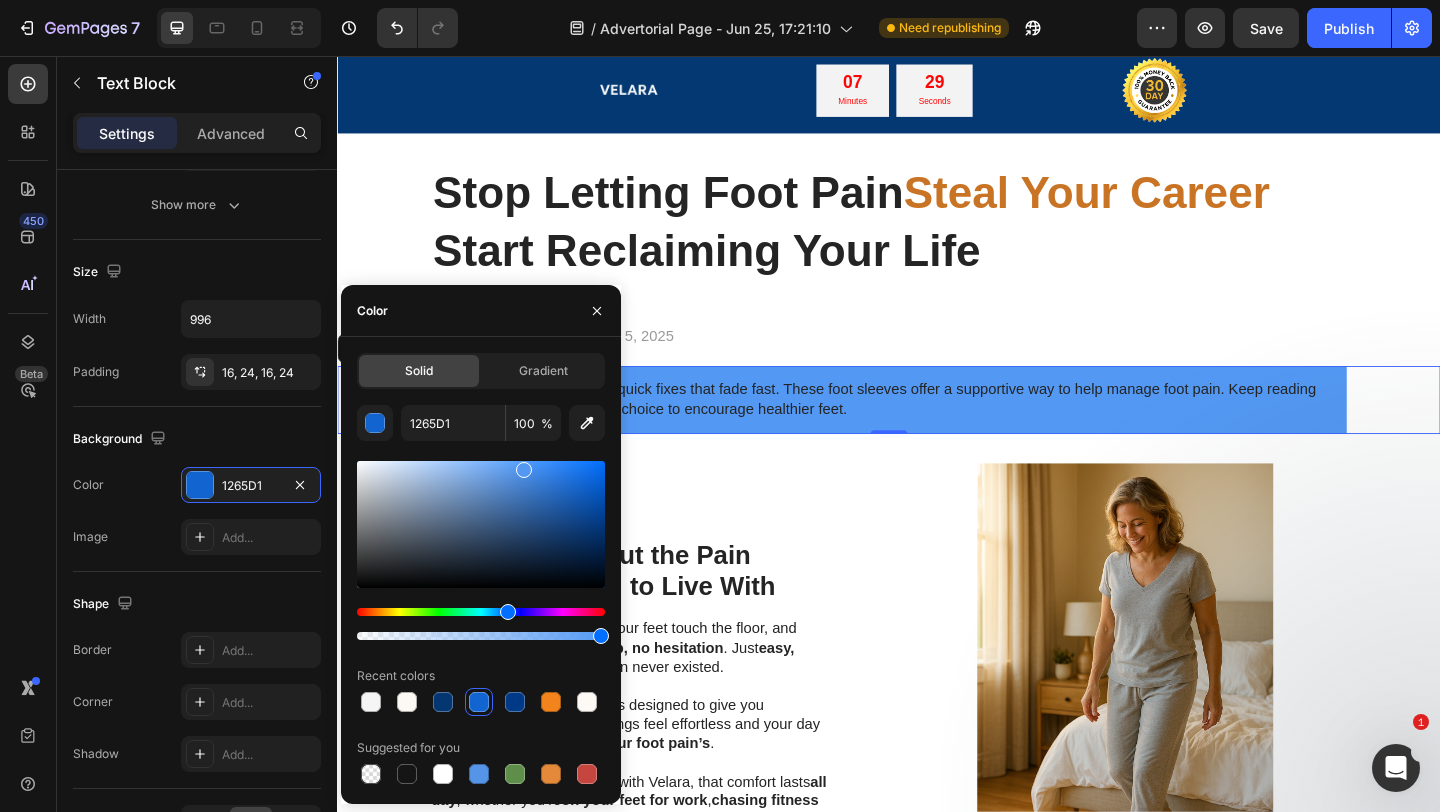 drag, startPoint x: 502, startPoint y: 502, endPoint x: 523, endPoint y: 466, distance: 41.677334 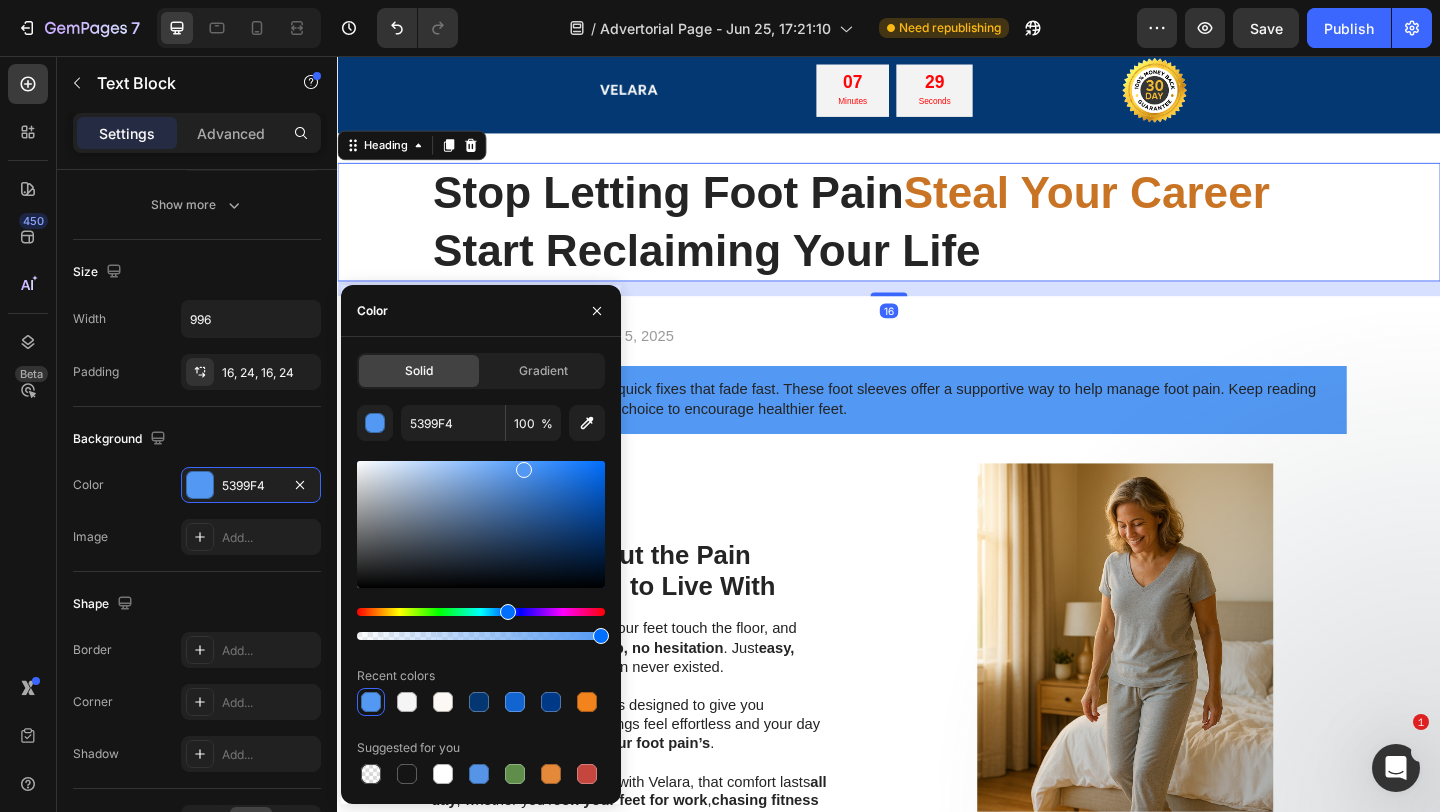 click on "Stop Letting Foot Pain  Steal Your Career Start Reclaiming Your Life" at bounding box center (937, 236) 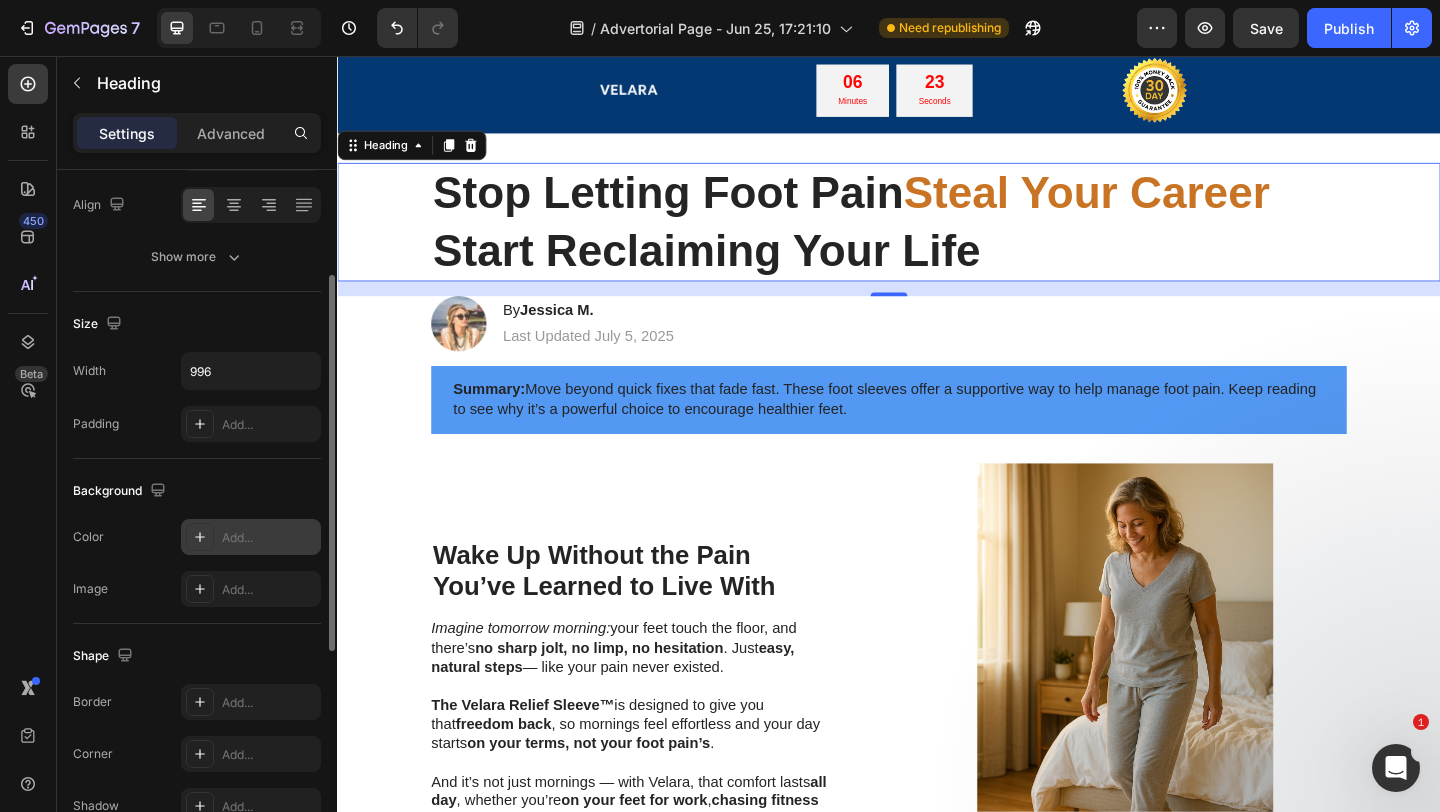 scroll, scrollTop: 240, scrollLeft: 0, axis: vertical 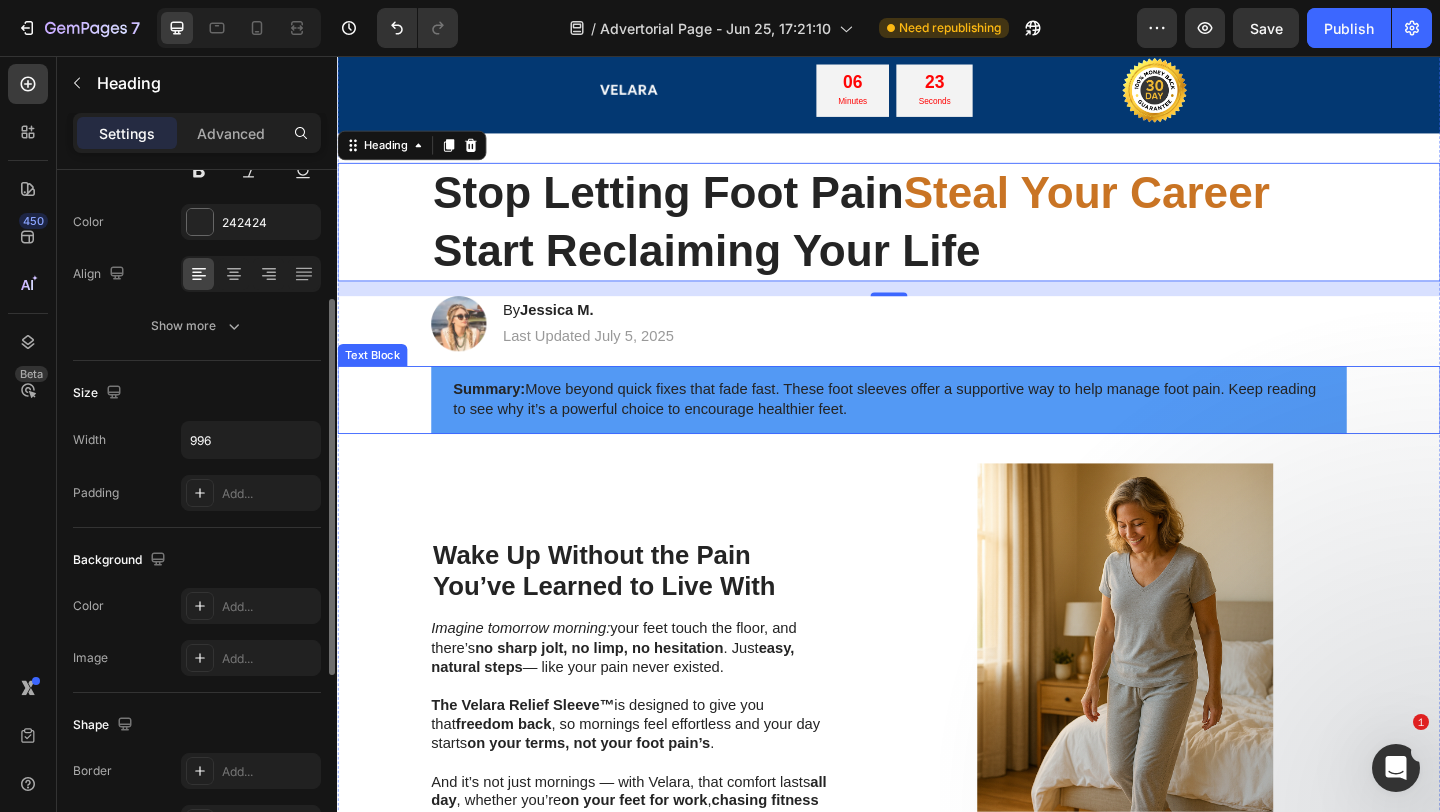 click on "Summary:  Move beyond quick fixes that fade fast. These foot sleeves offer a supportive way to help manage foot pain. Keep reading to see why it’s a powerful choice to encourage healthier feet." at bounding box center (937, 430) 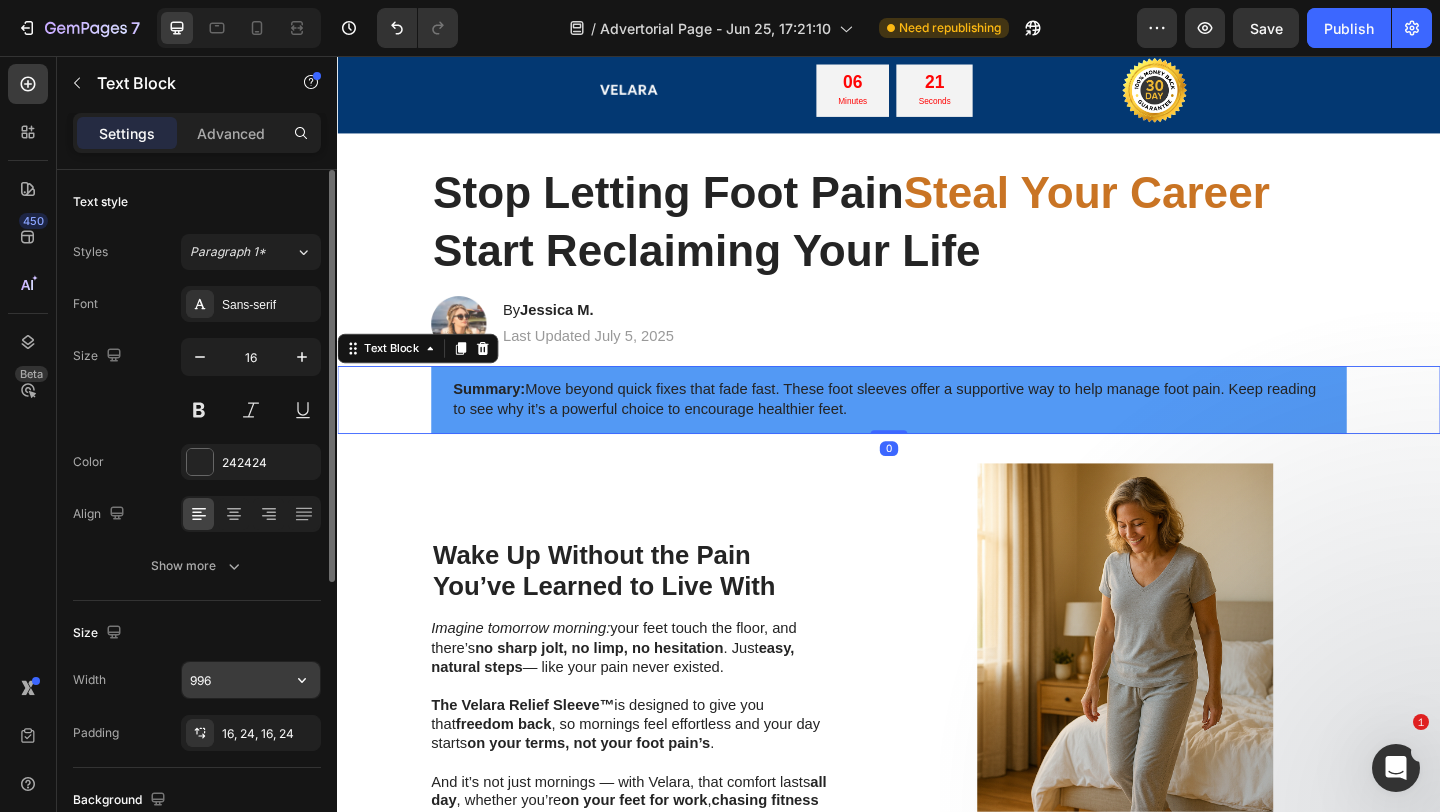 scroll, scrollTop: 192, scrollLeft: 0, axis: vertical 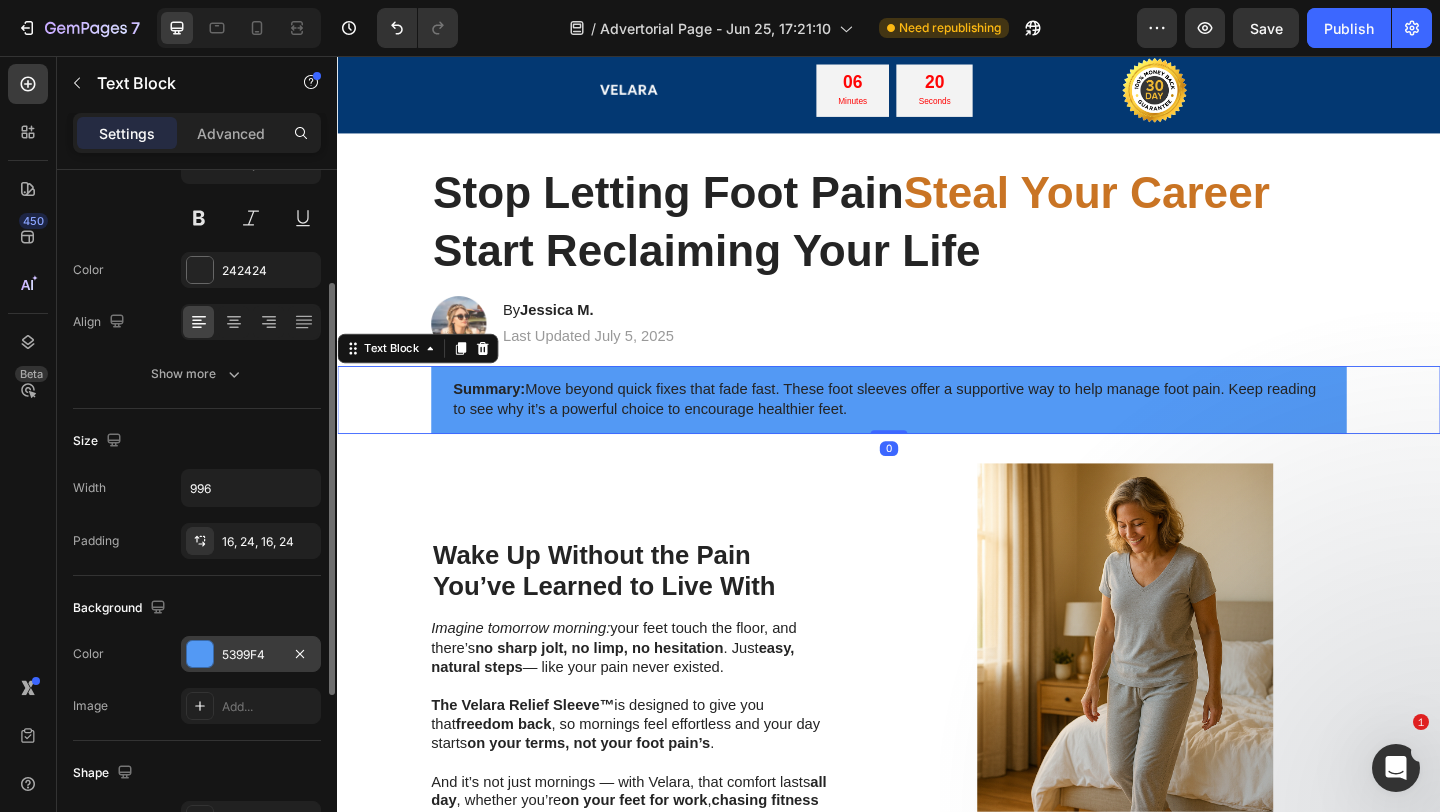 click on "5399F4" at bounding box center [251, 655] 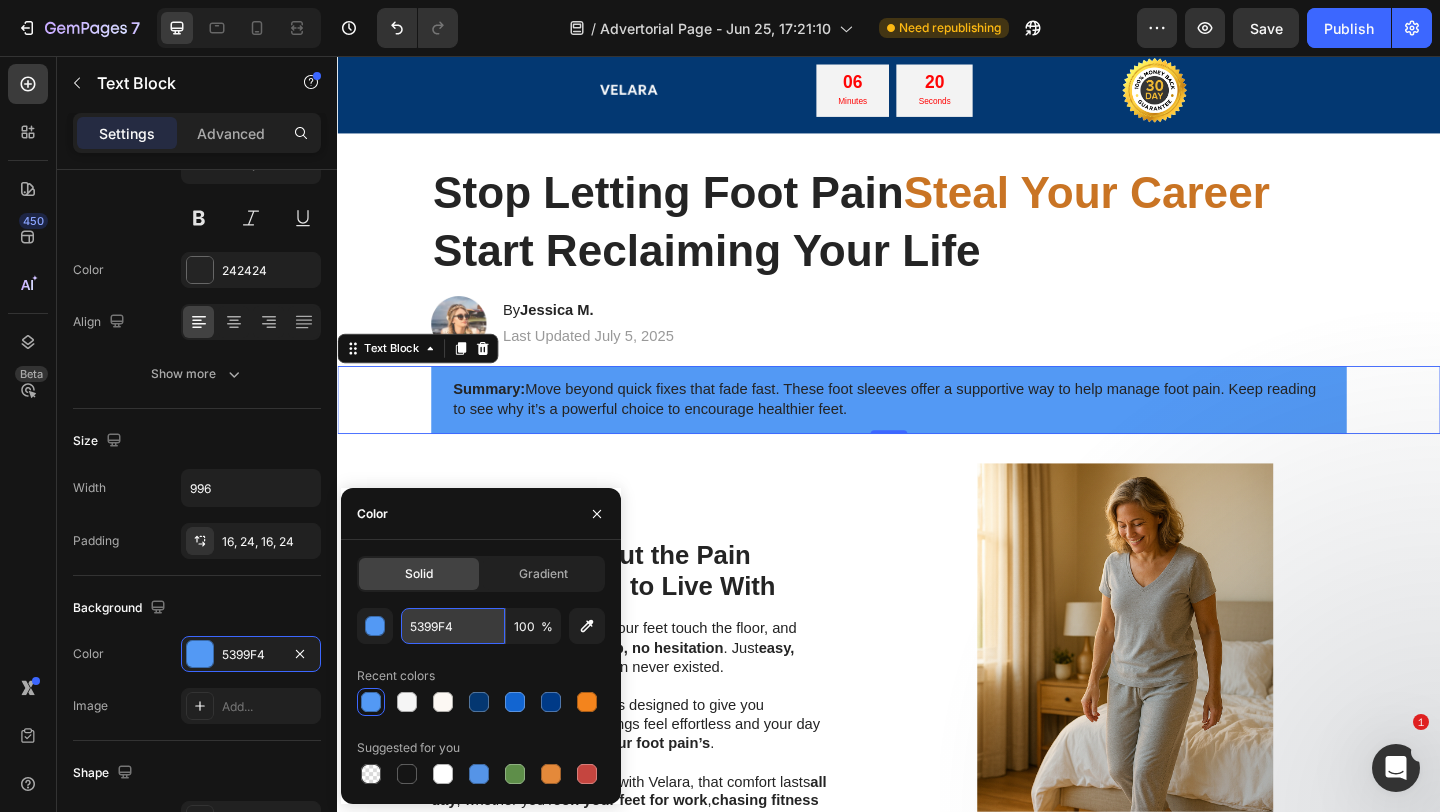 click on "5399F4" at bounding box center (453, 626) 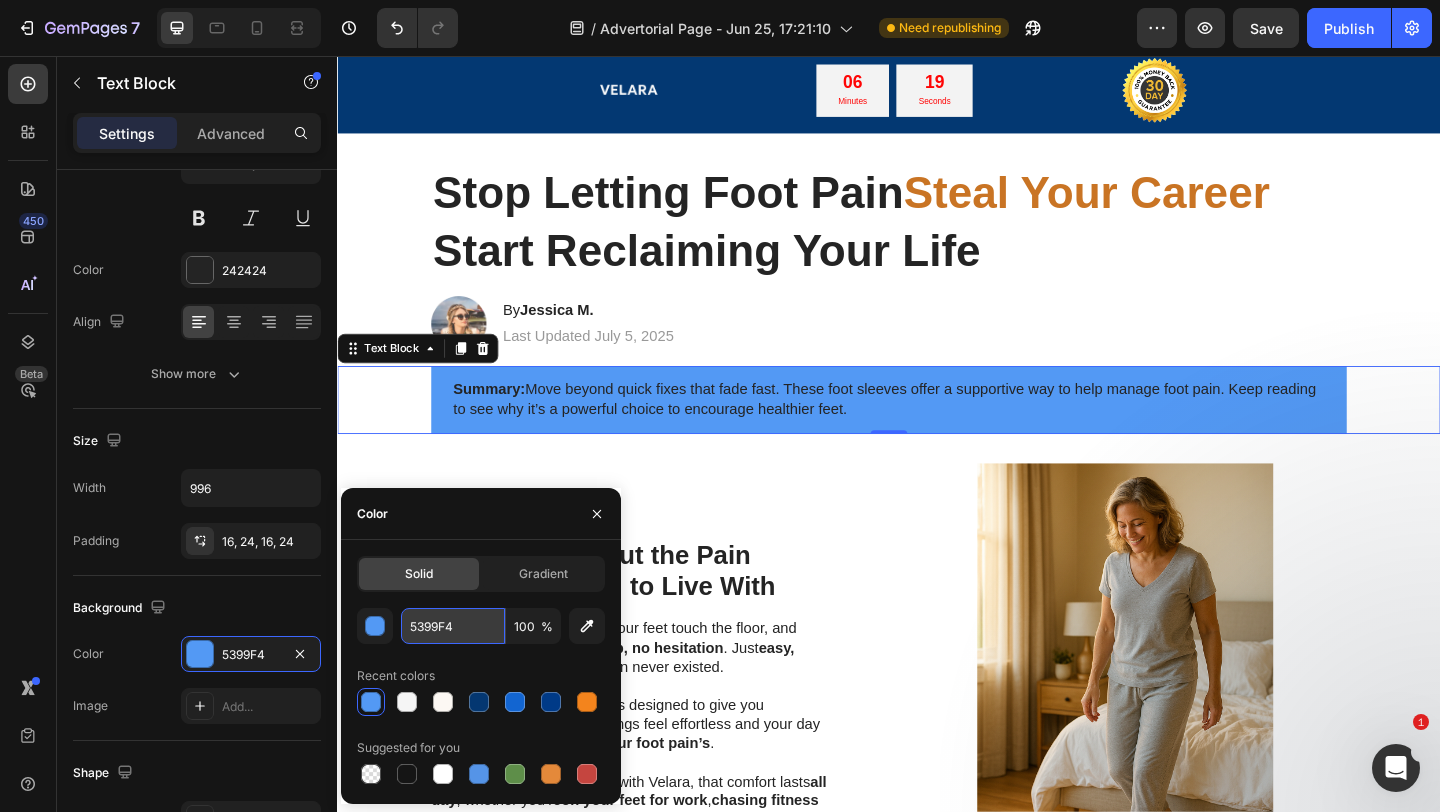 click on "5399F4" at bounding box center [453, 626] 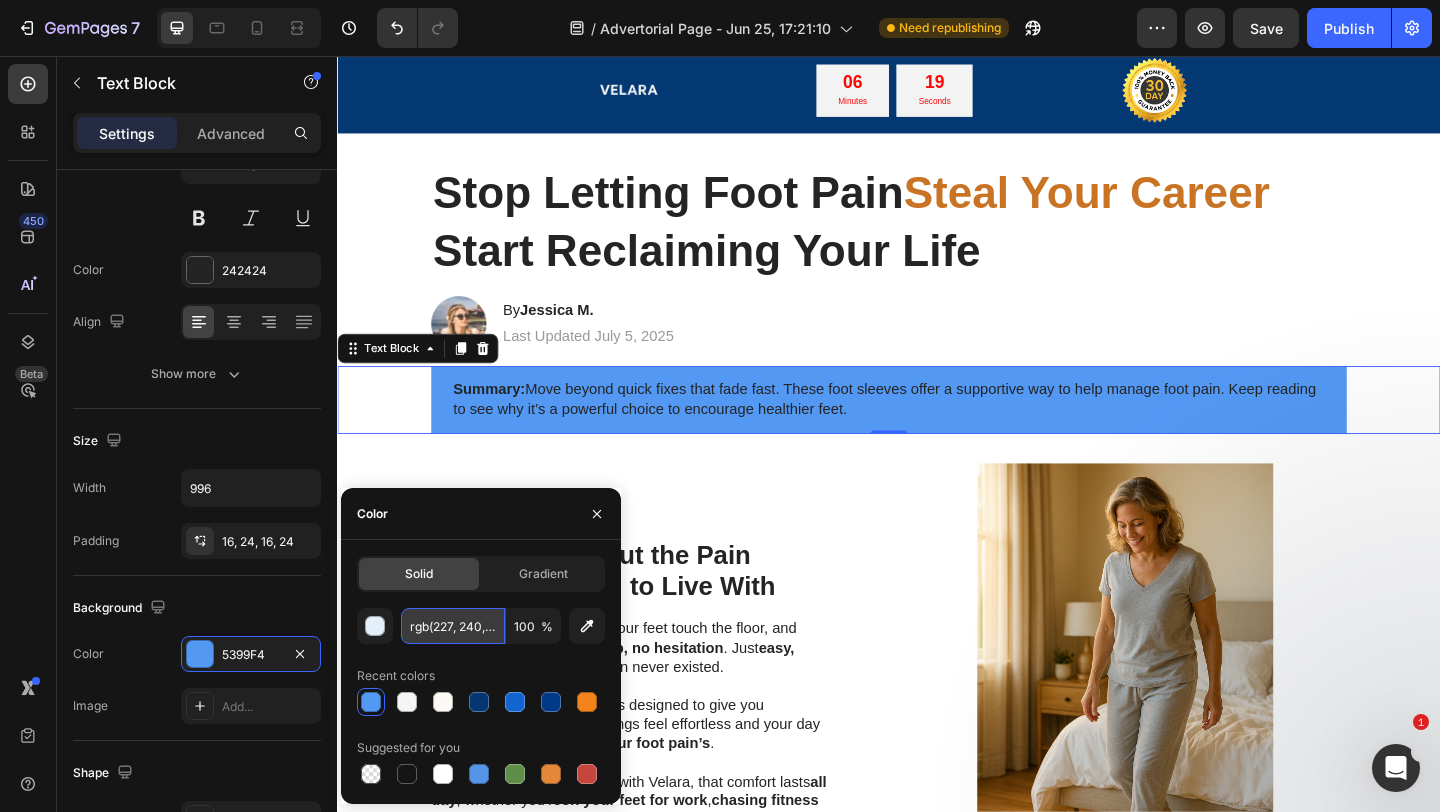 scroll, scrollTop: 0, scrollLeft: 19, axis: horizontal 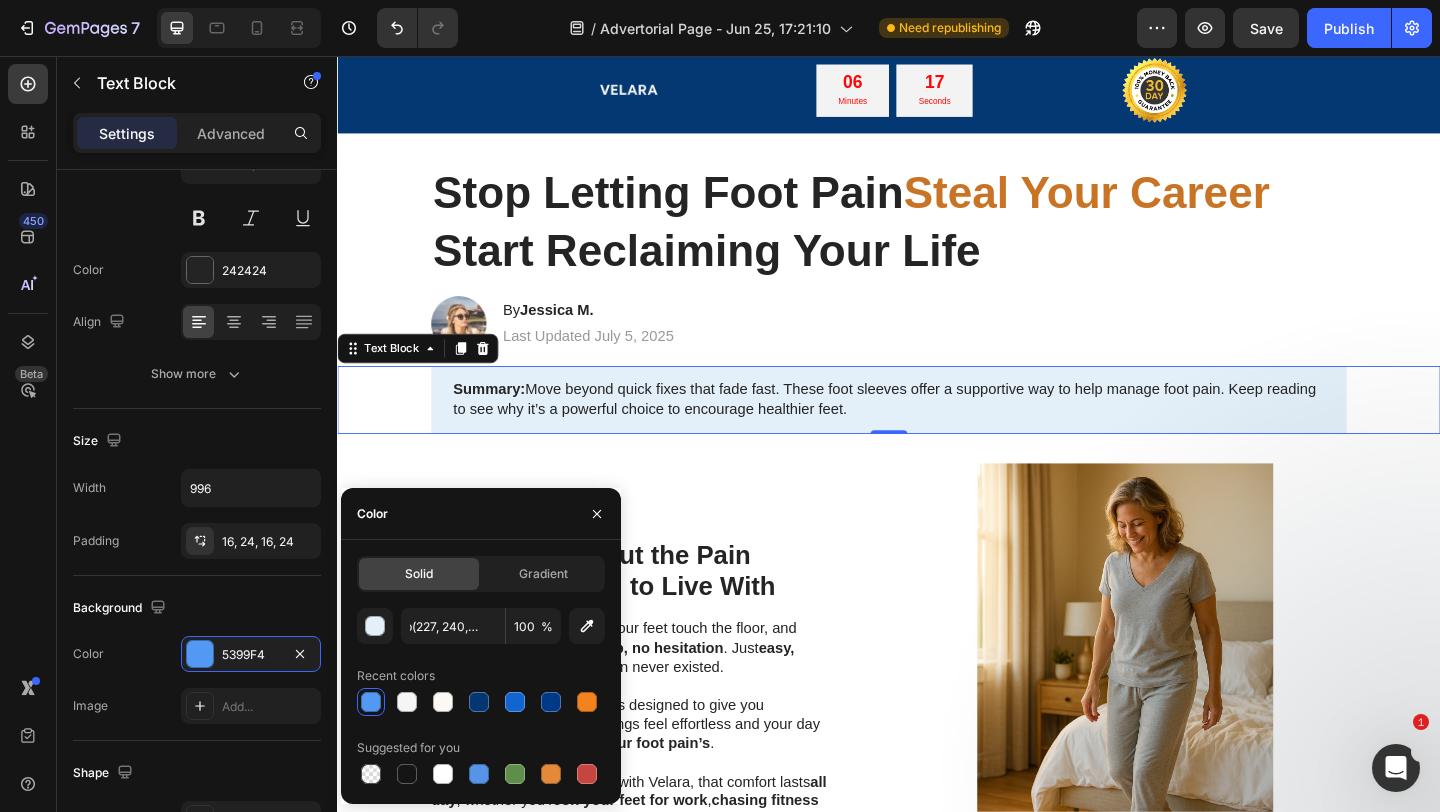 click on "Stop Letting Foot Pain  Steal Your Career Start Reclaiming Your Life" at bounding box center [937, 236] 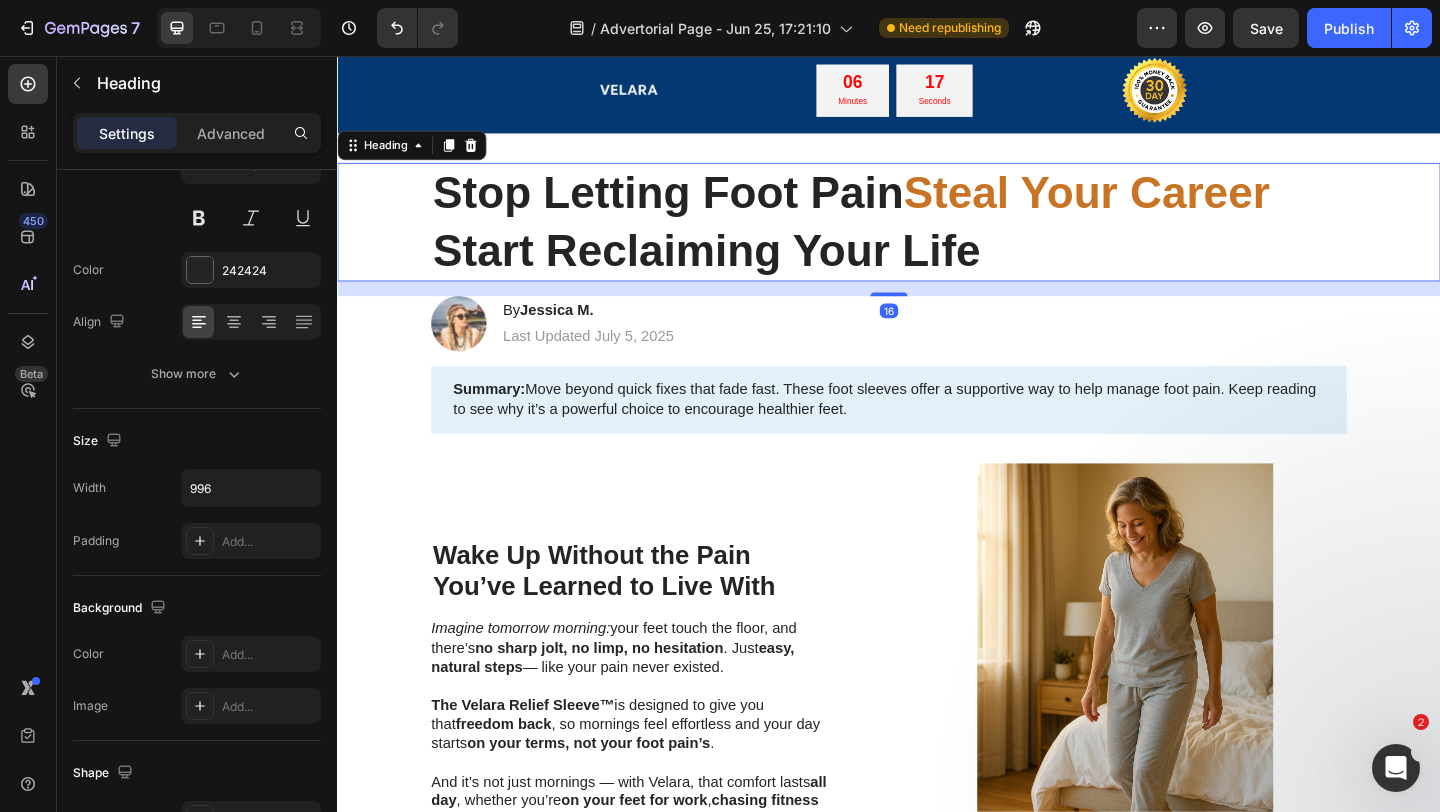 scroll, scrollTop: 0, scrollLeft: 0, axis: both 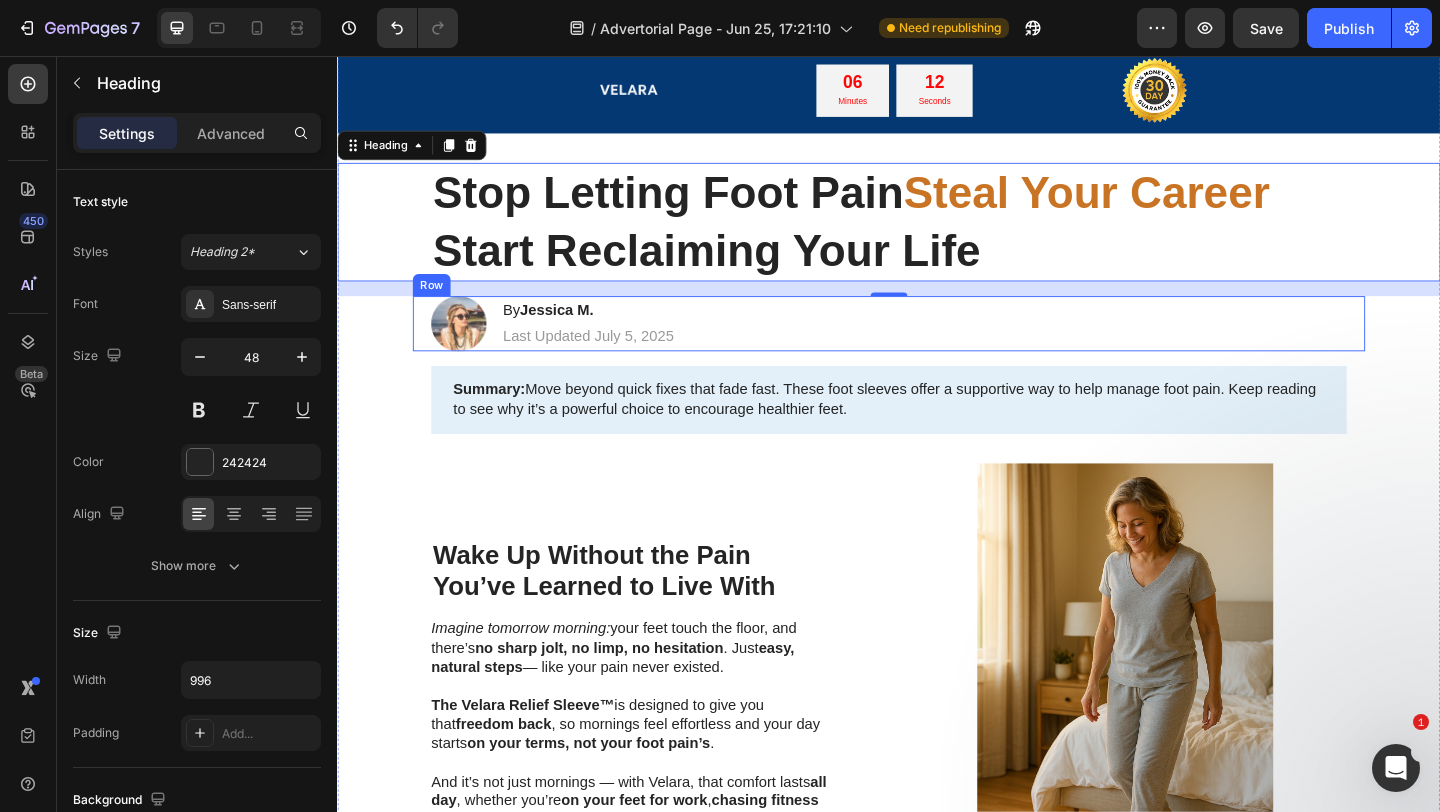 click on "Image By  Jessica M. Heading Last Updated July 5, 2025 Text Block Row" at bounding box center (937, 347) 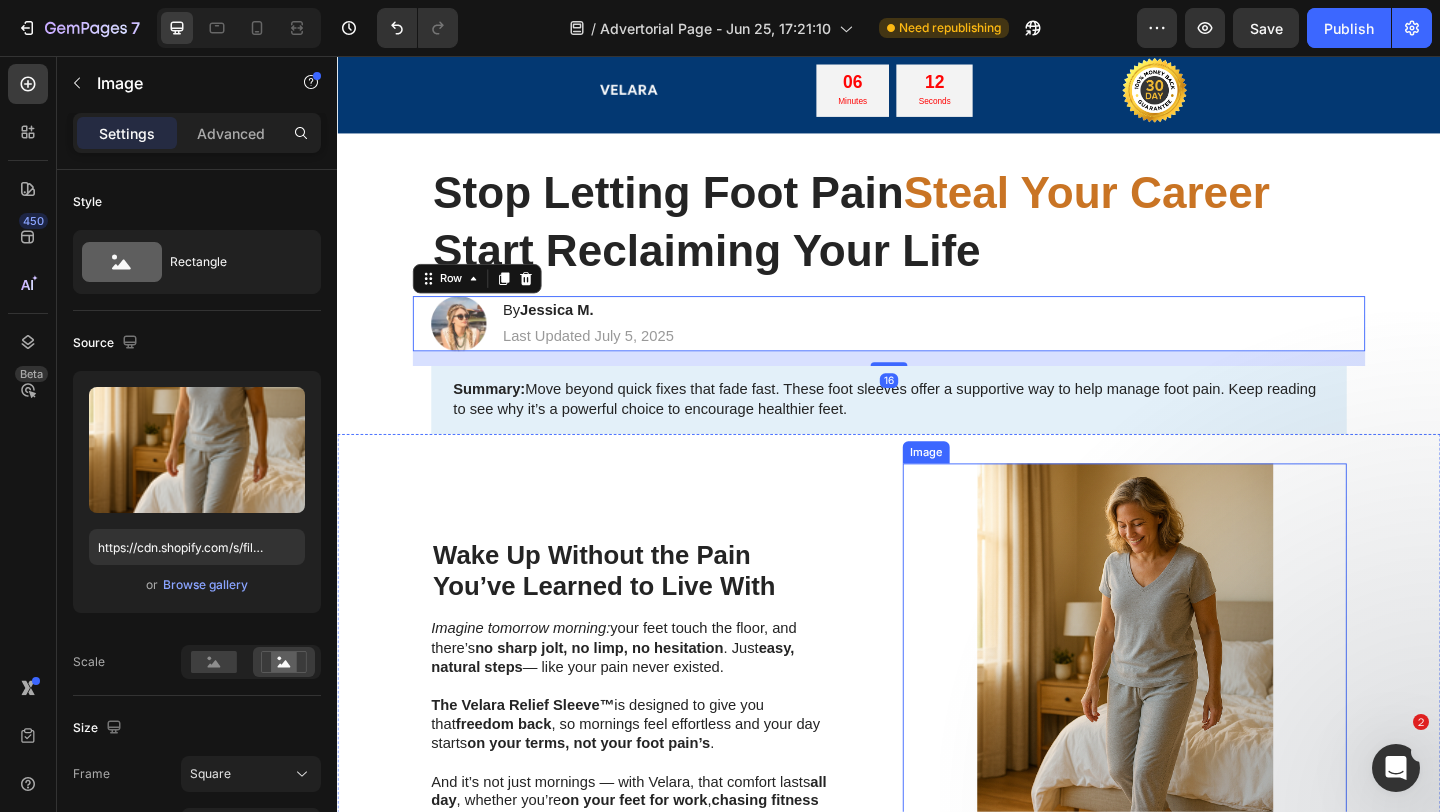 click at bounding box center [1193, 740] 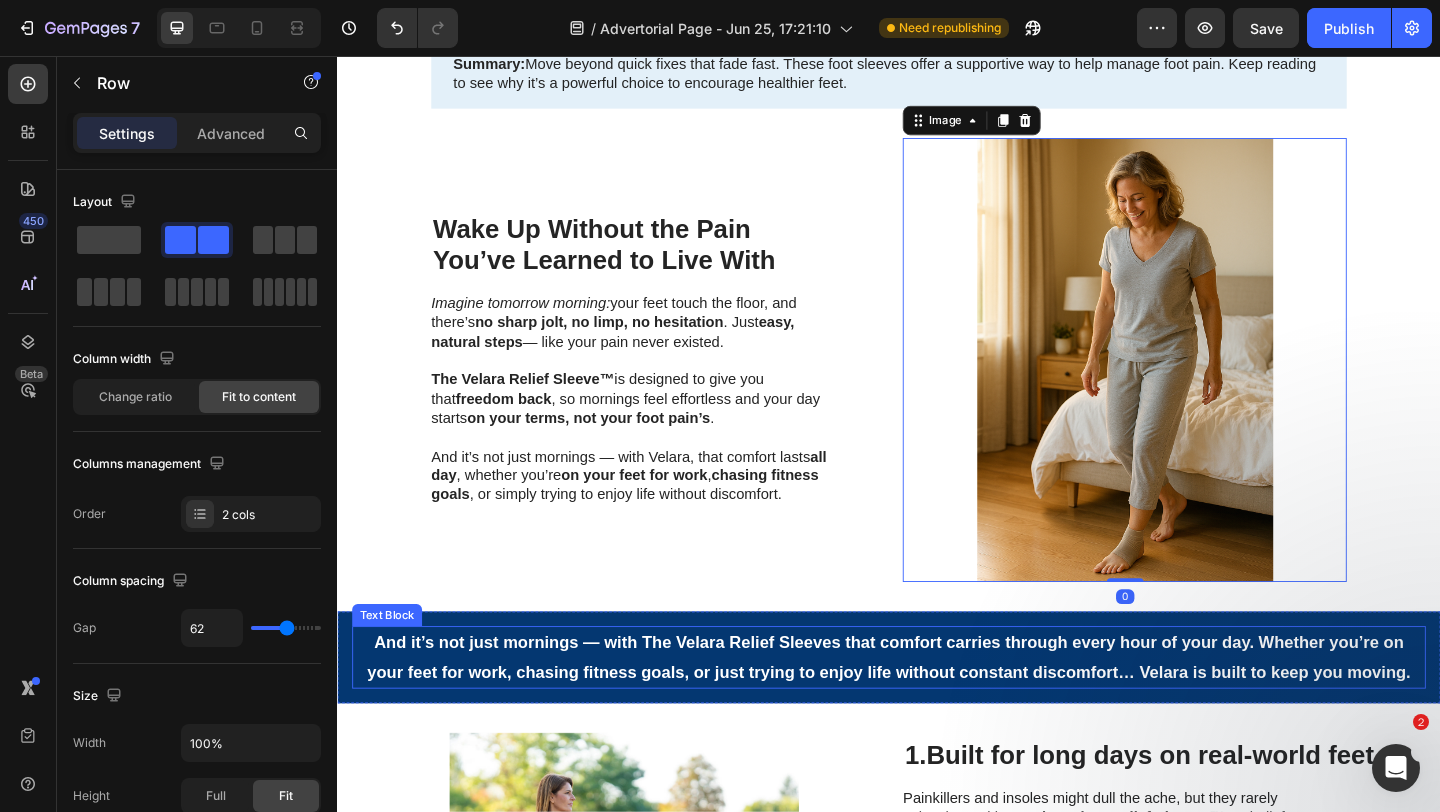 click on "Image 1.  Built for long days on real-world feet Heading Painkillers and insoles might dull the ache, but they rarely solve the real issue.  The Velara Relief Sleeves™  are built for real-world use, designed for people who are on their feet all day, chasing life, not just masking pain.   Whether you’re • A nurse powering through a [NUMBER]-hour shift • A retail associate on concrete floors • A runner chasing a new PB • A sleep-deprived parent pacing [NUMBER] a.m. feedings • Or simply someone who’s lived long enough to feel plantar fasciitis with every step   Velara supports every step—at work, on errands, and at play—so foot pain never writes your schedule again. Text Block Row" at bounding box center (937, 982) 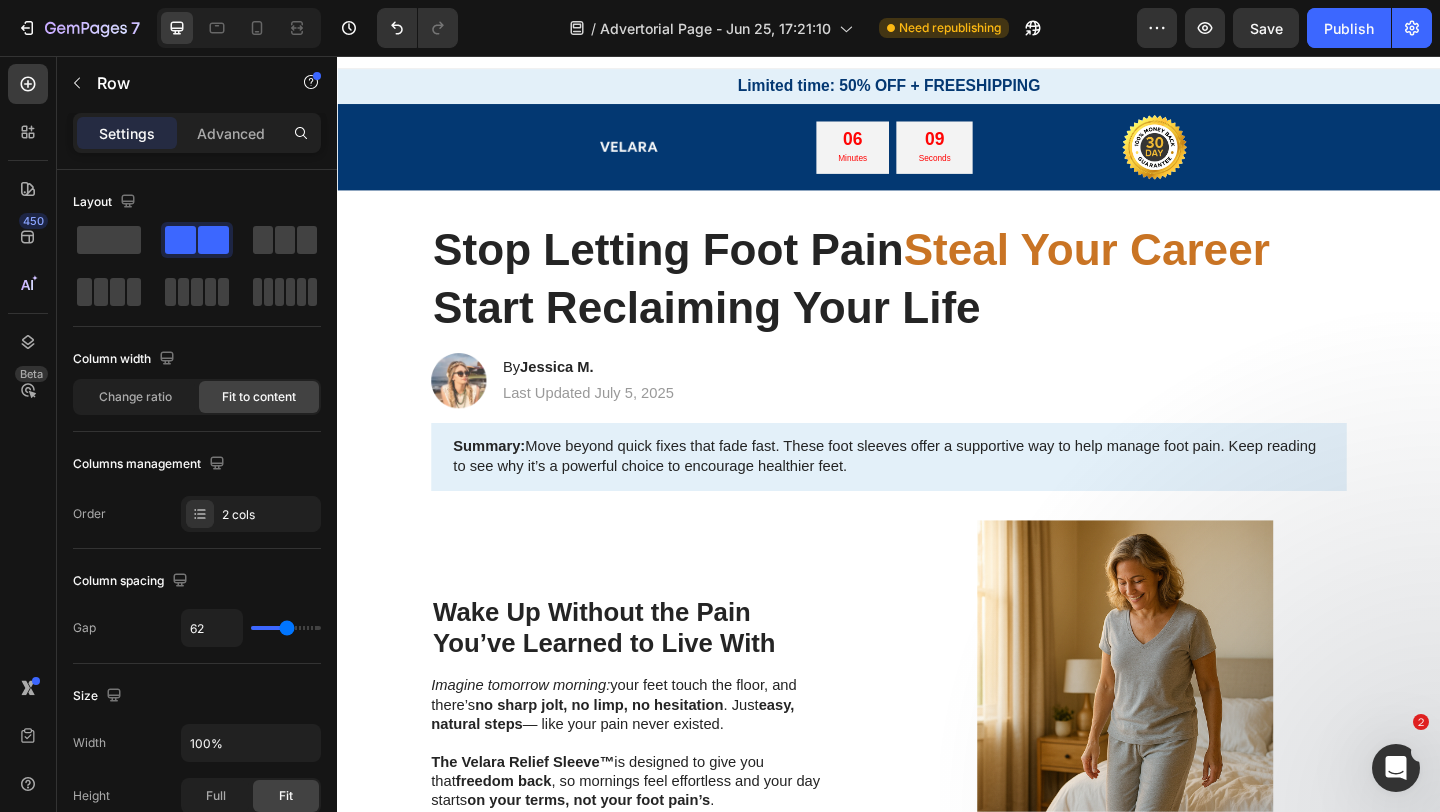 scroll, scrollTop: 24, scrollLeft: 0, axis: vertical 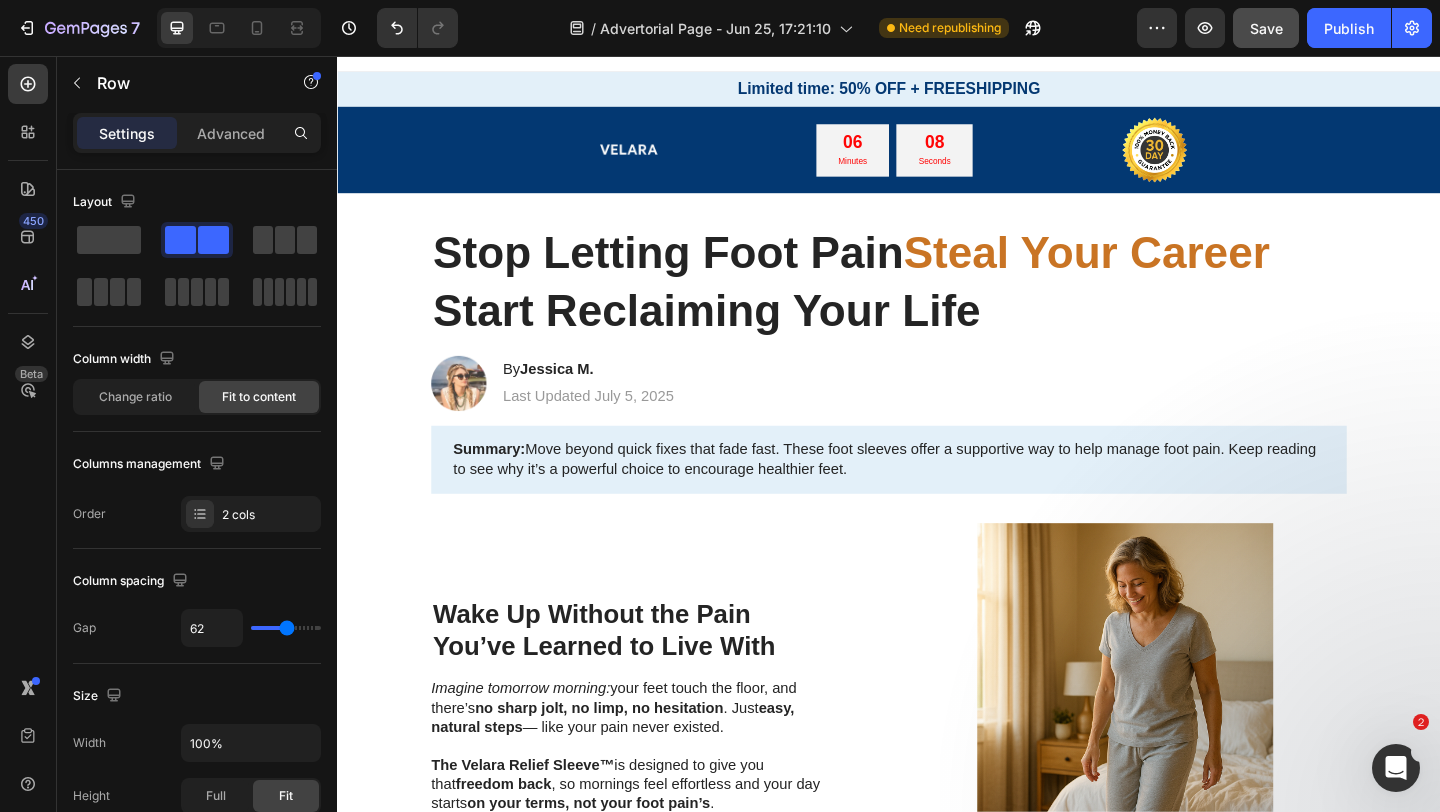 click on "Save" 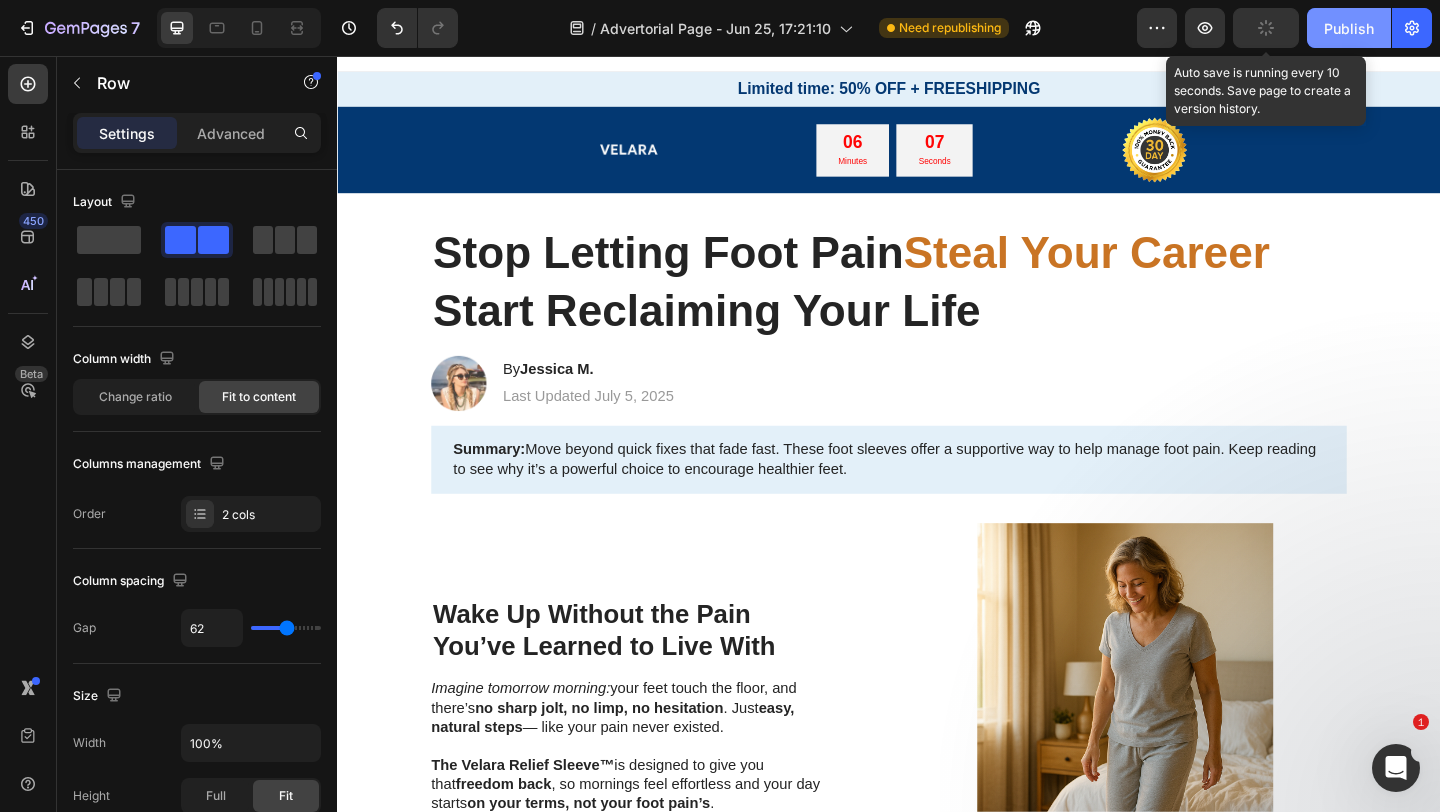 click on "Publish" at bounding box center (1349, 28) 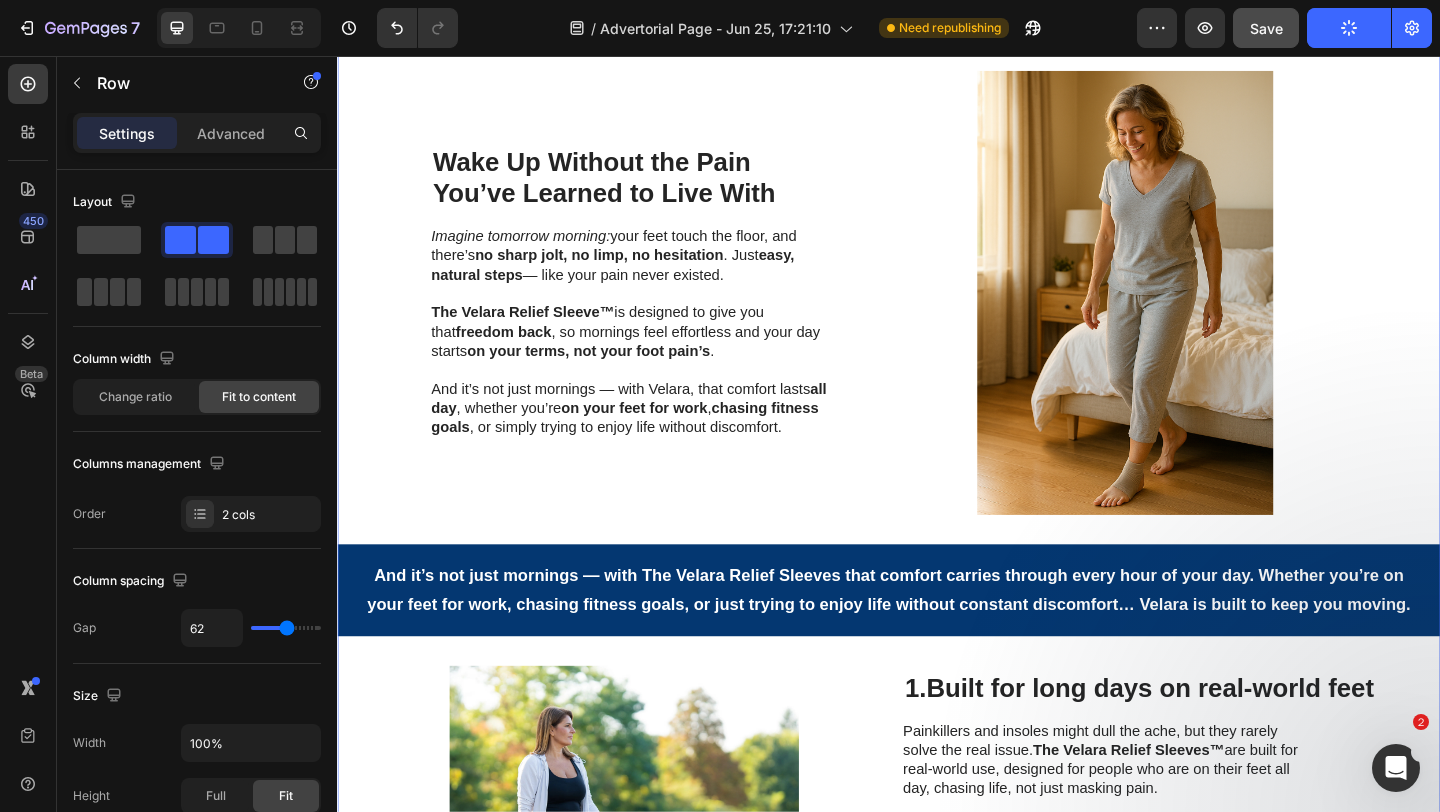 scroll, scrollTop: 253, scrollLeft: 0, axis: vertical 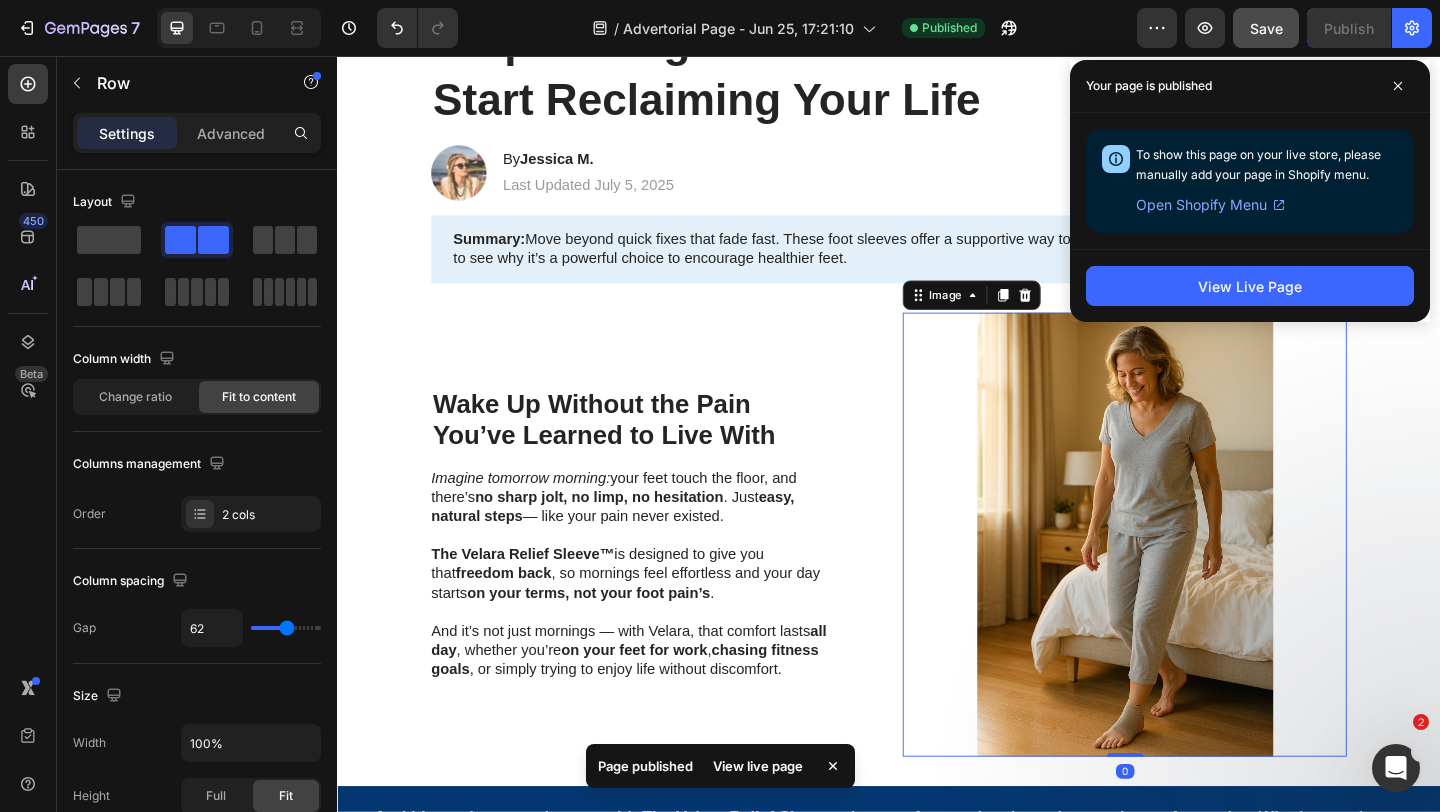 click at bounding box center [1193, 576] 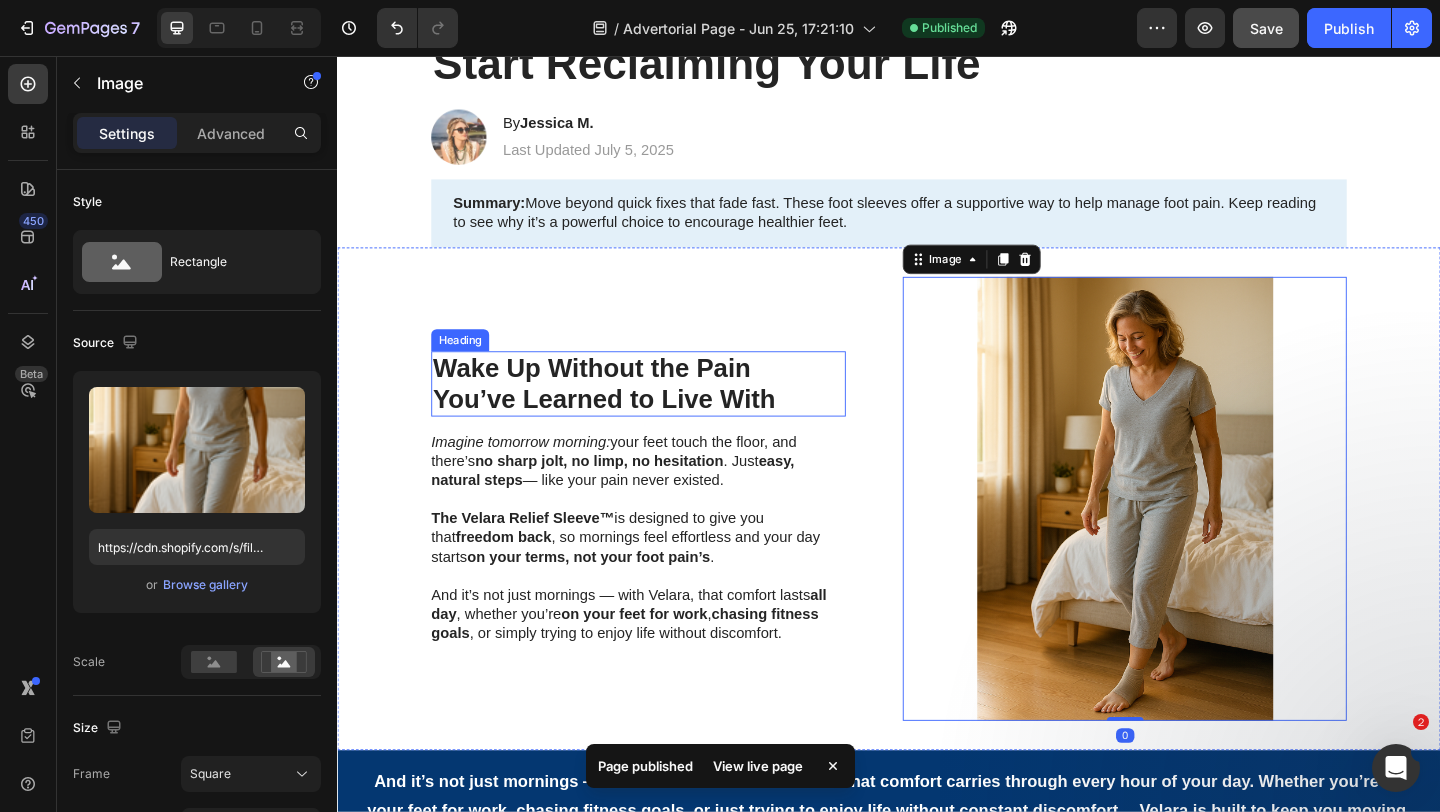 scroll, scrollTop: 297, scrollLeft: 0, axis: vertical 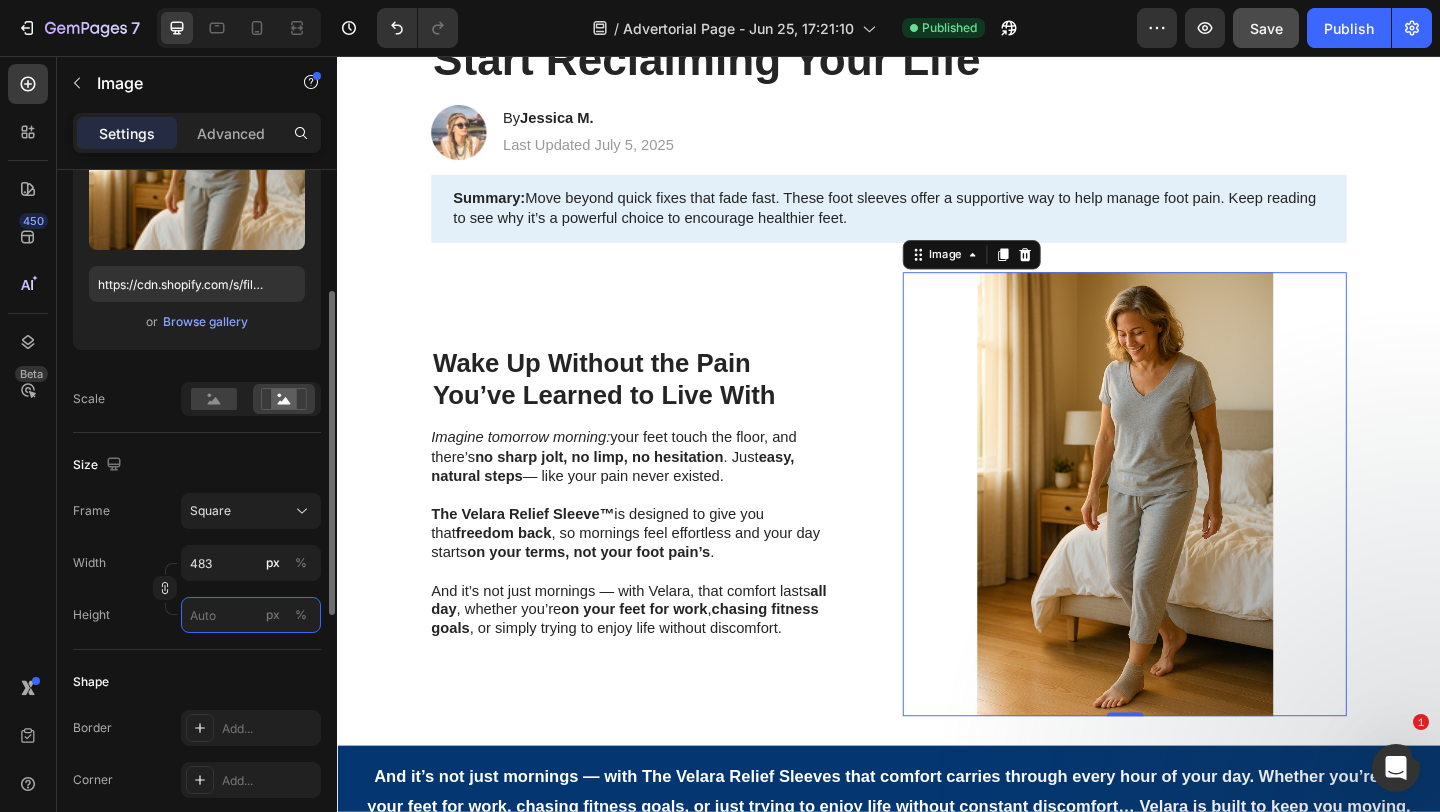 click on "px %" at bounding box center [251, 615] 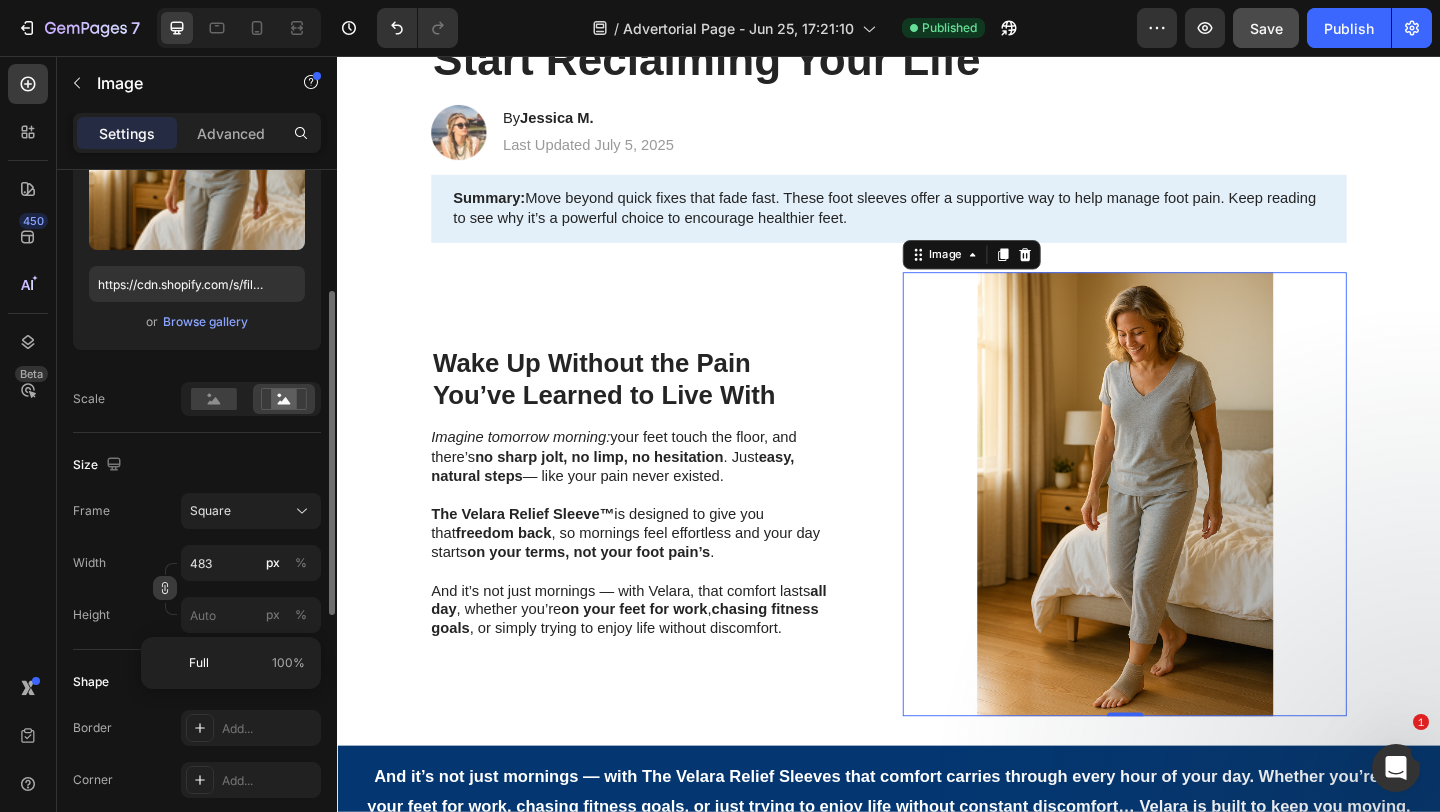 click 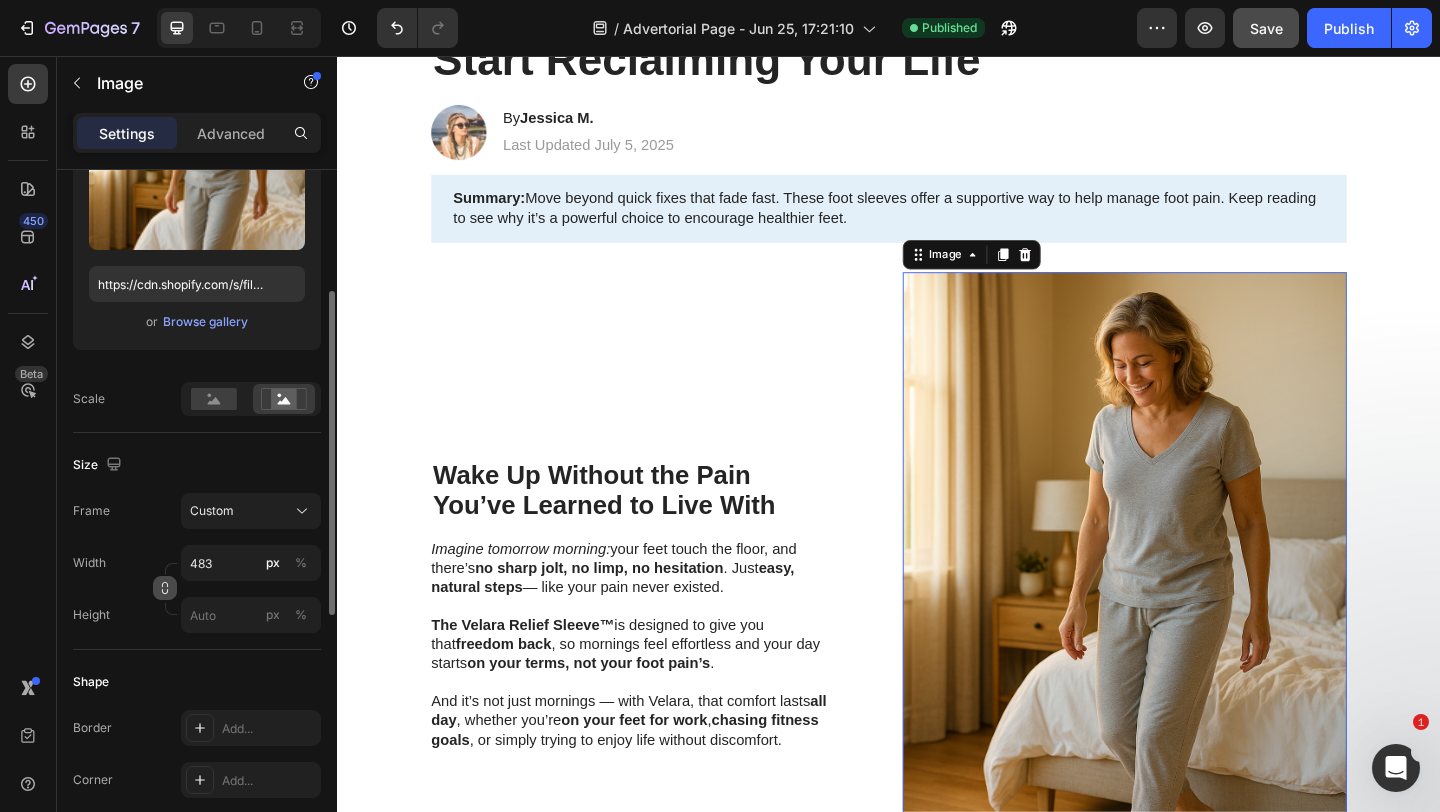 click 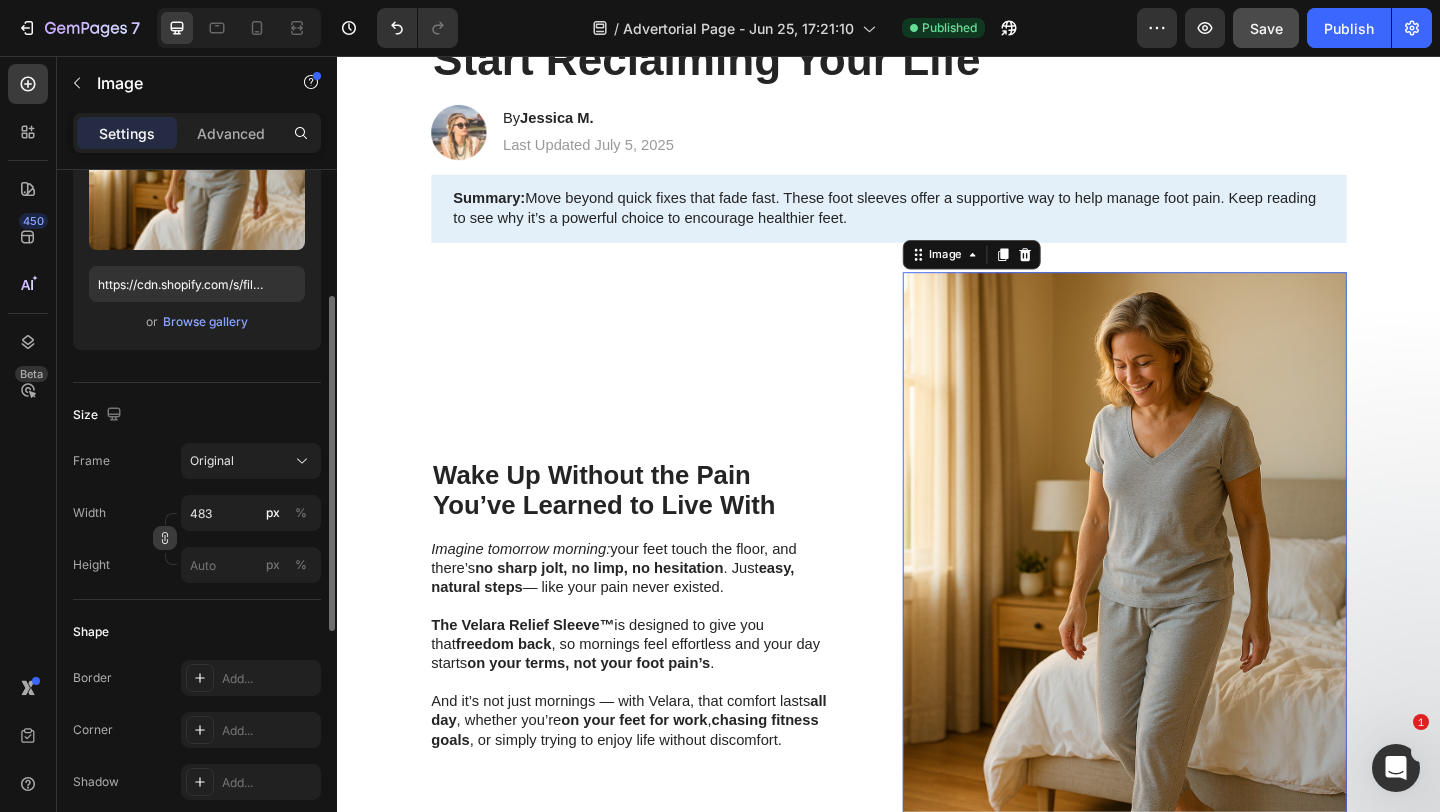 type 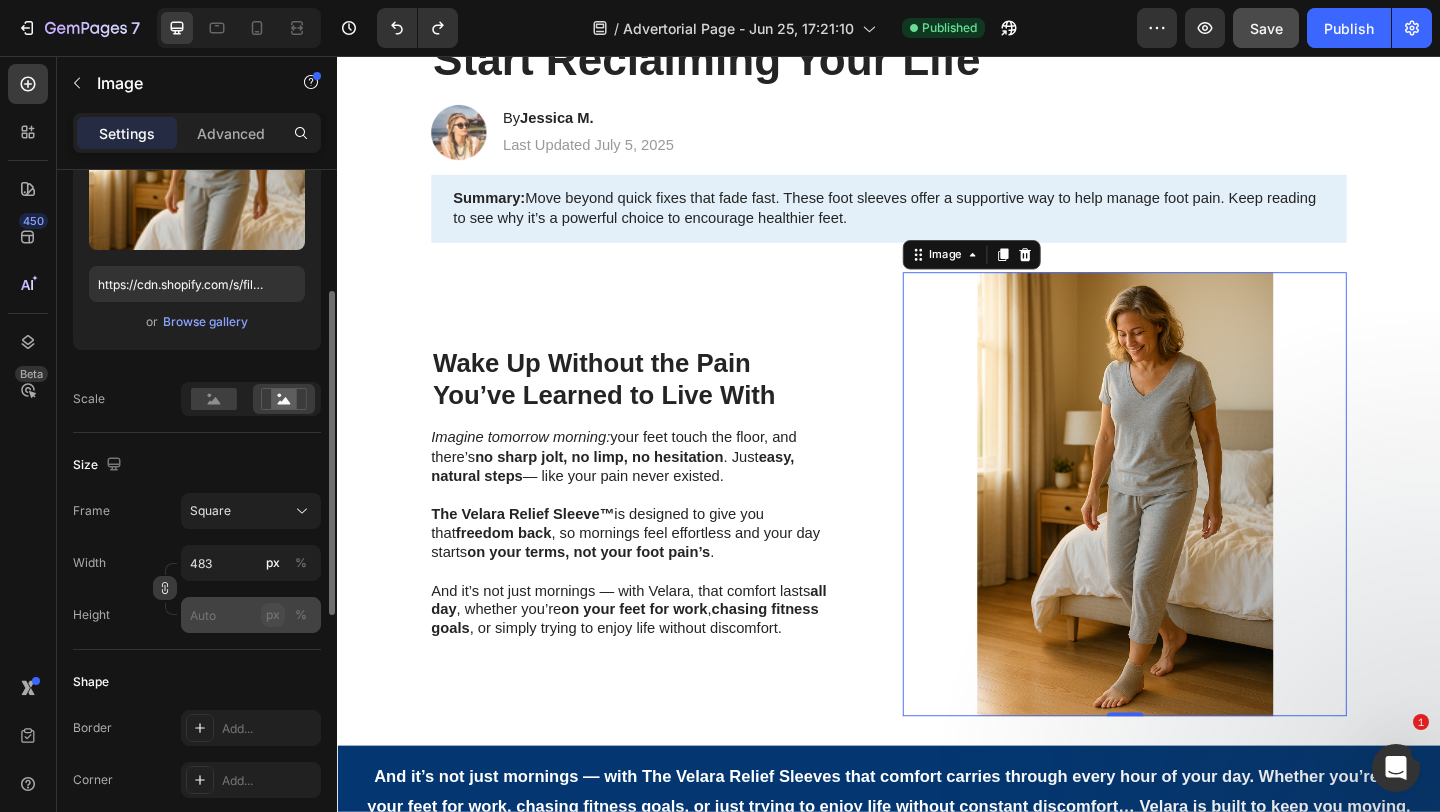 click on "px" at bounding box center (273, 615) 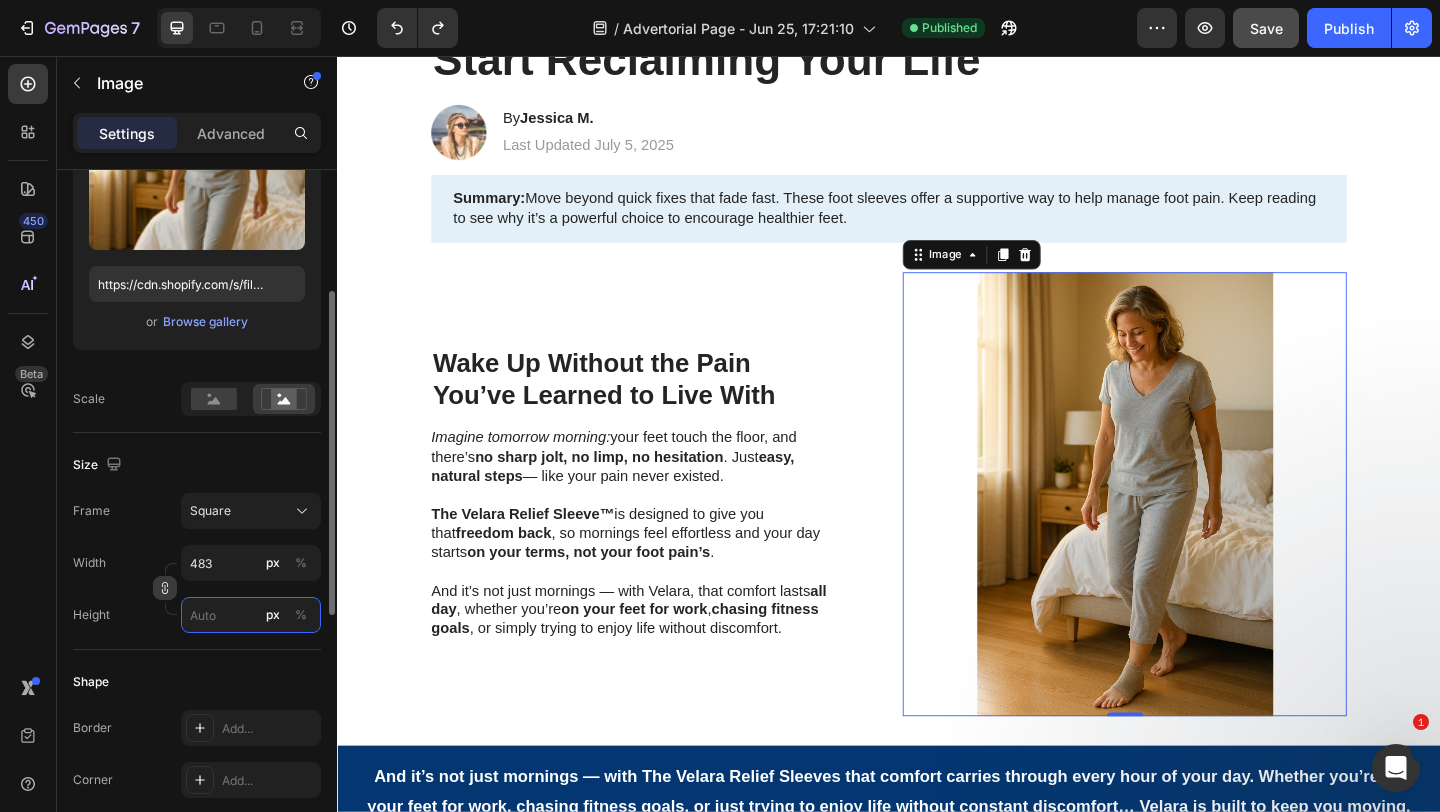 type on "4" 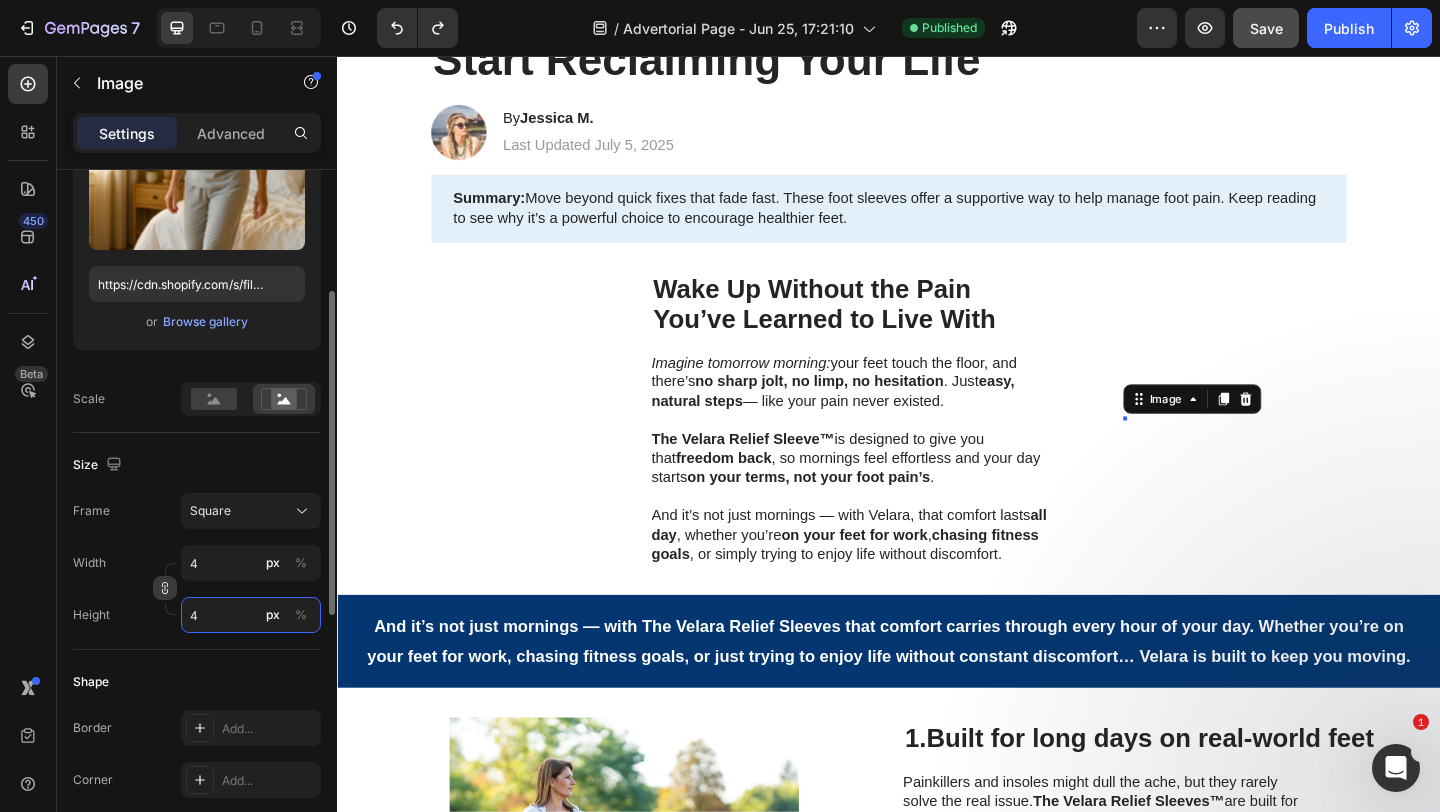 type on "40" 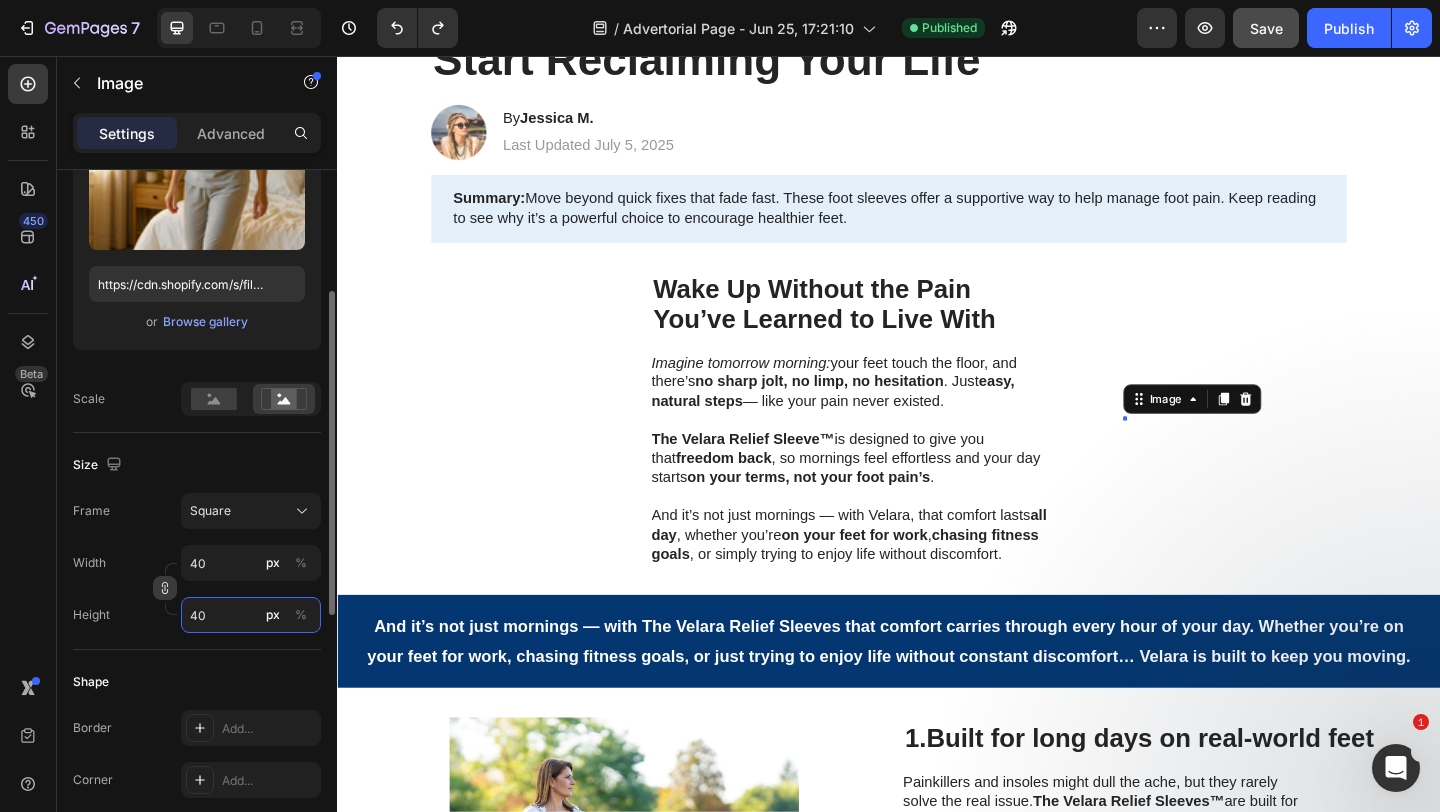 type on "400" 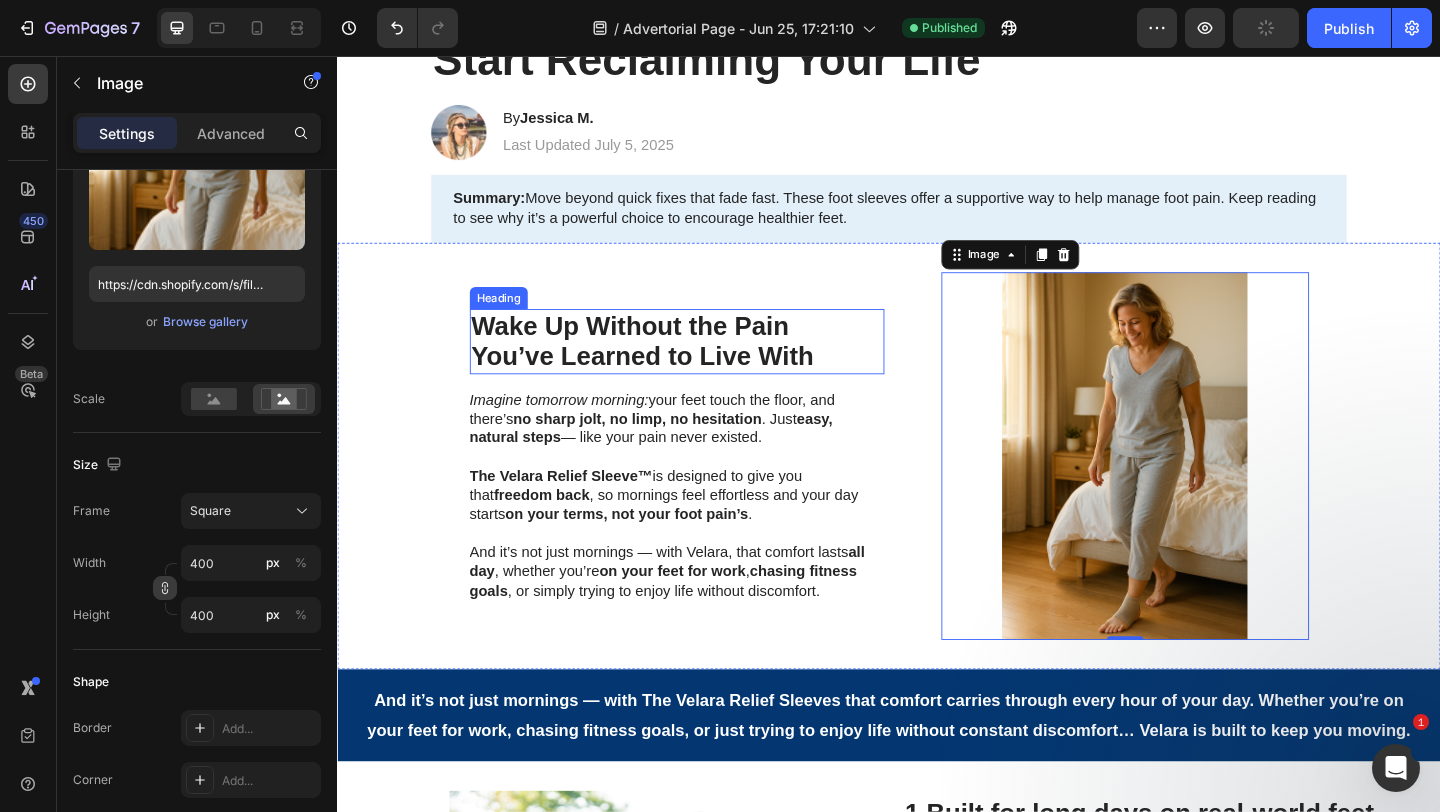 click on "Summary:  Move beyond quick fixes that fade fast. These foot sleeves offer a supportive way to help manage foot pain. Keep reading to see why it’s a powerful choice to encourage healthier feet." at bounding box center [937, 222] 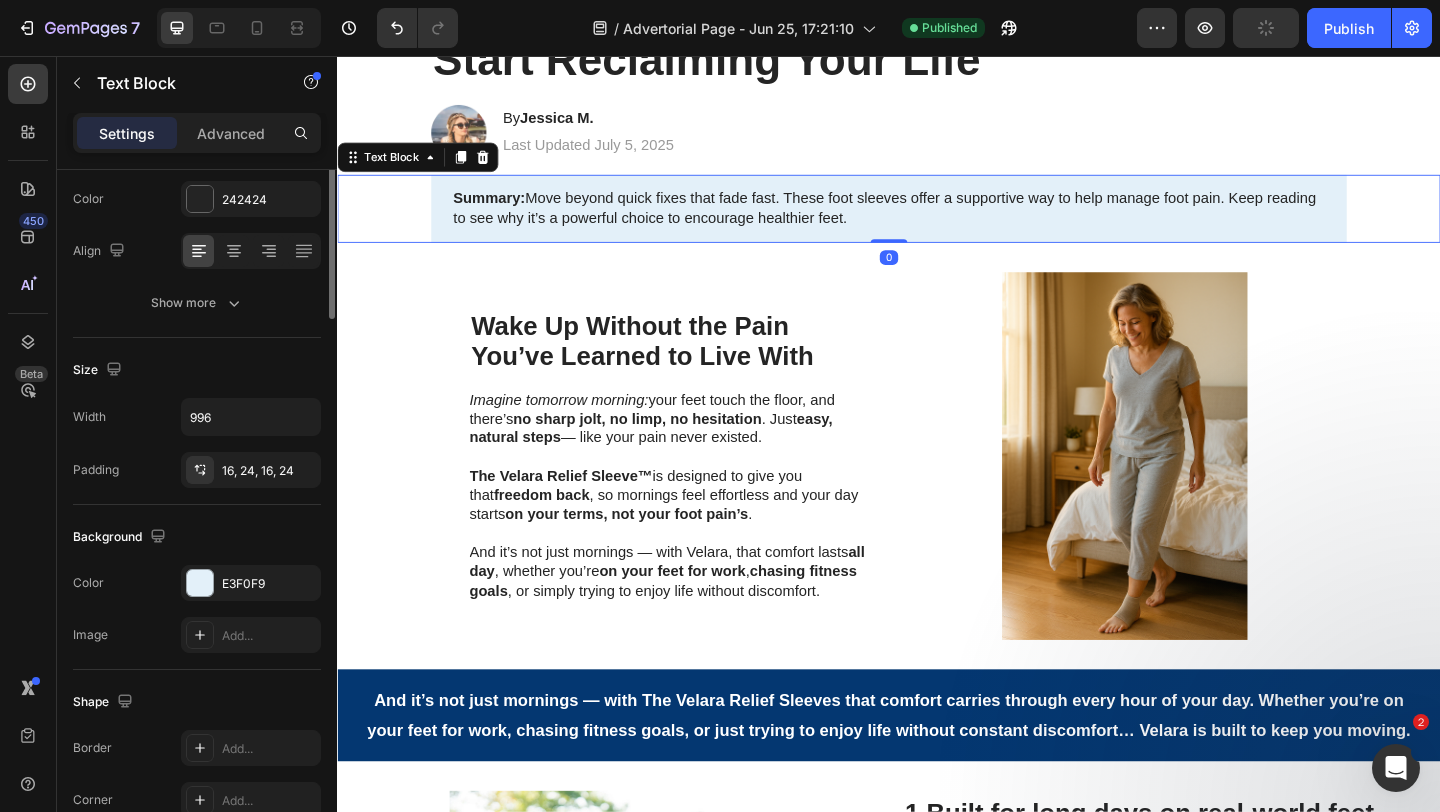 scroll, scrollTop: 0, scrollLeft: 0, axis: both 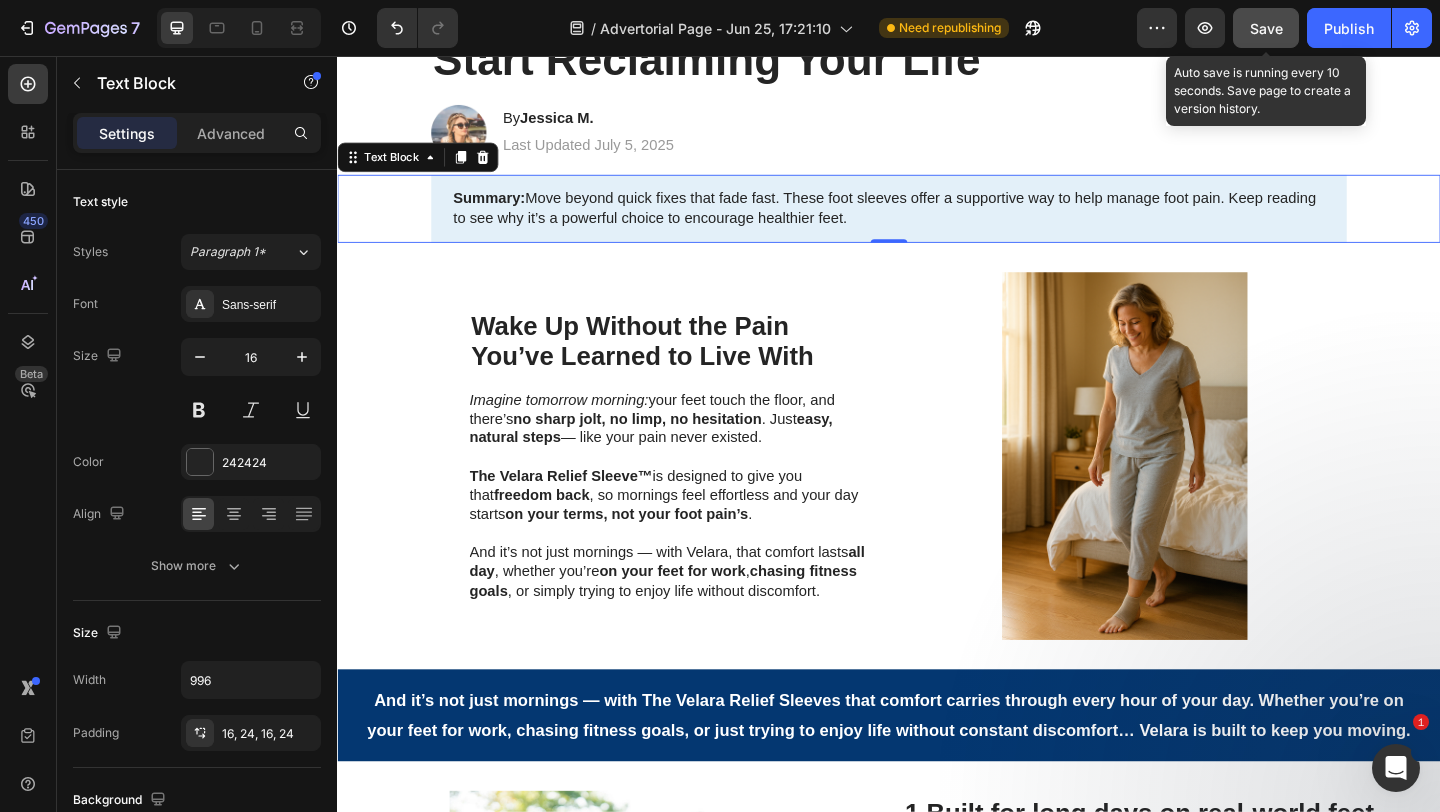 click on "Save" at bounding box center [1266, 28] 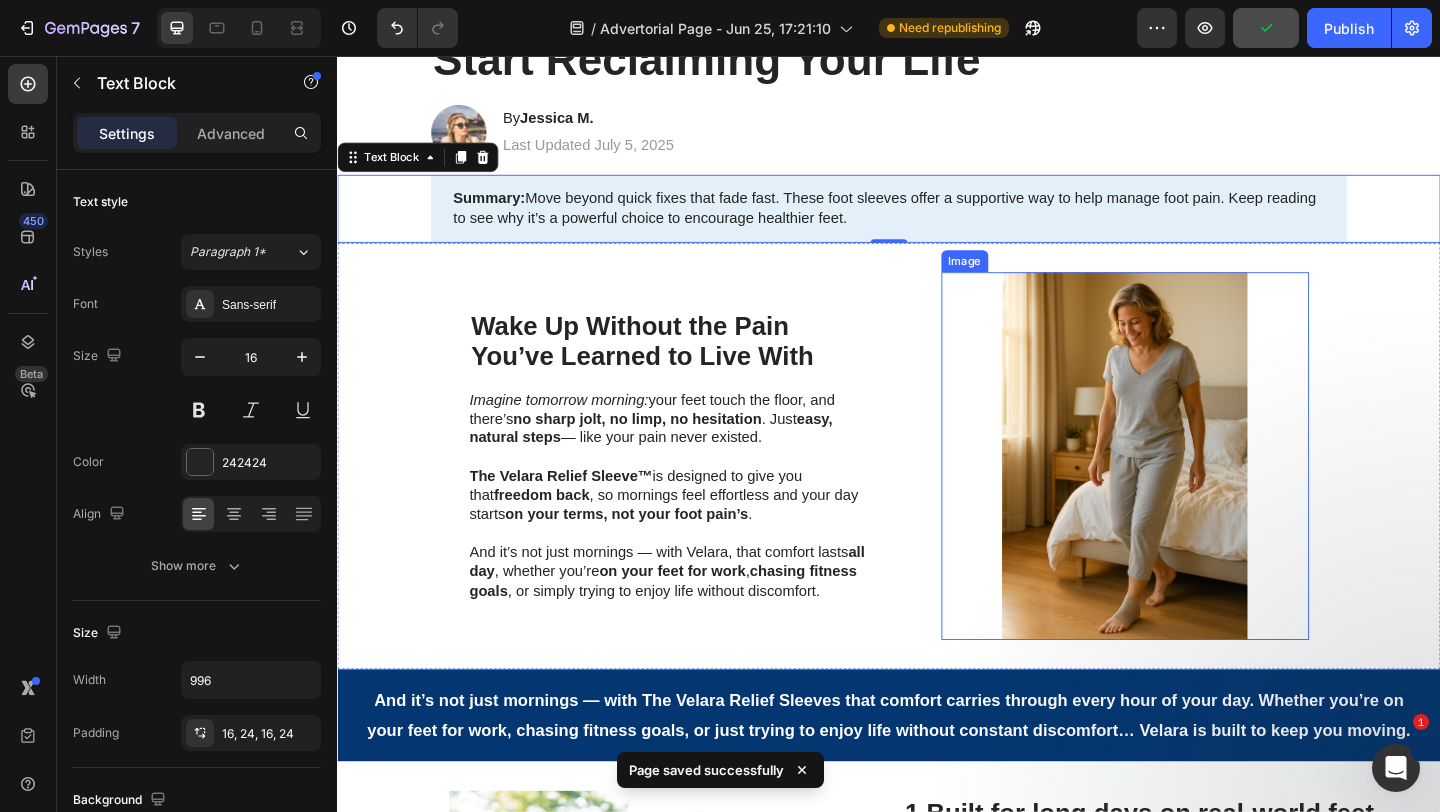scroll, scrollTop: 256, scrollLeft: 0, axis: vertical 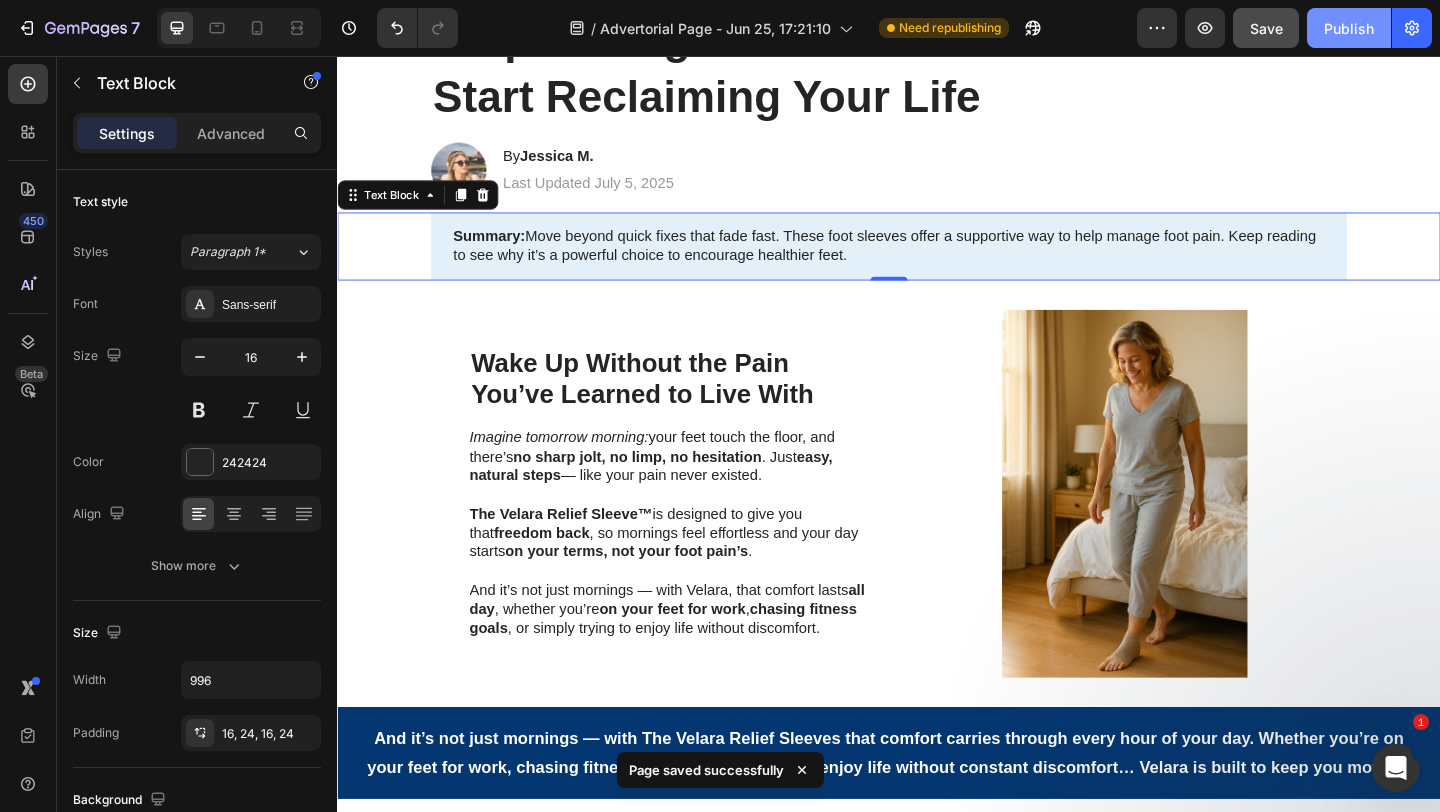 click on "Publish" at bounding box center [1349, 28] 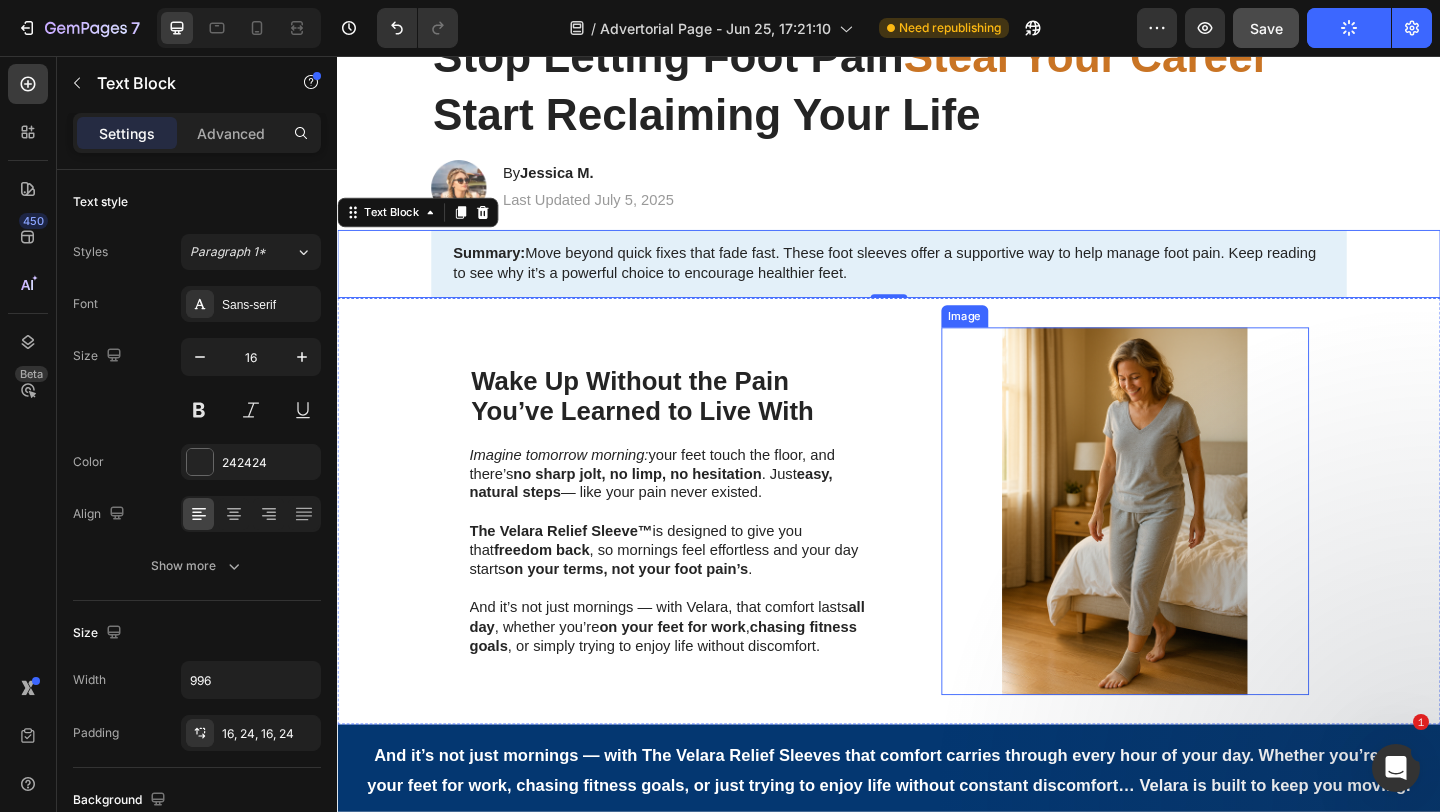 scroll, scrollTop: 238, scrollLeft: 0, axis: vertical 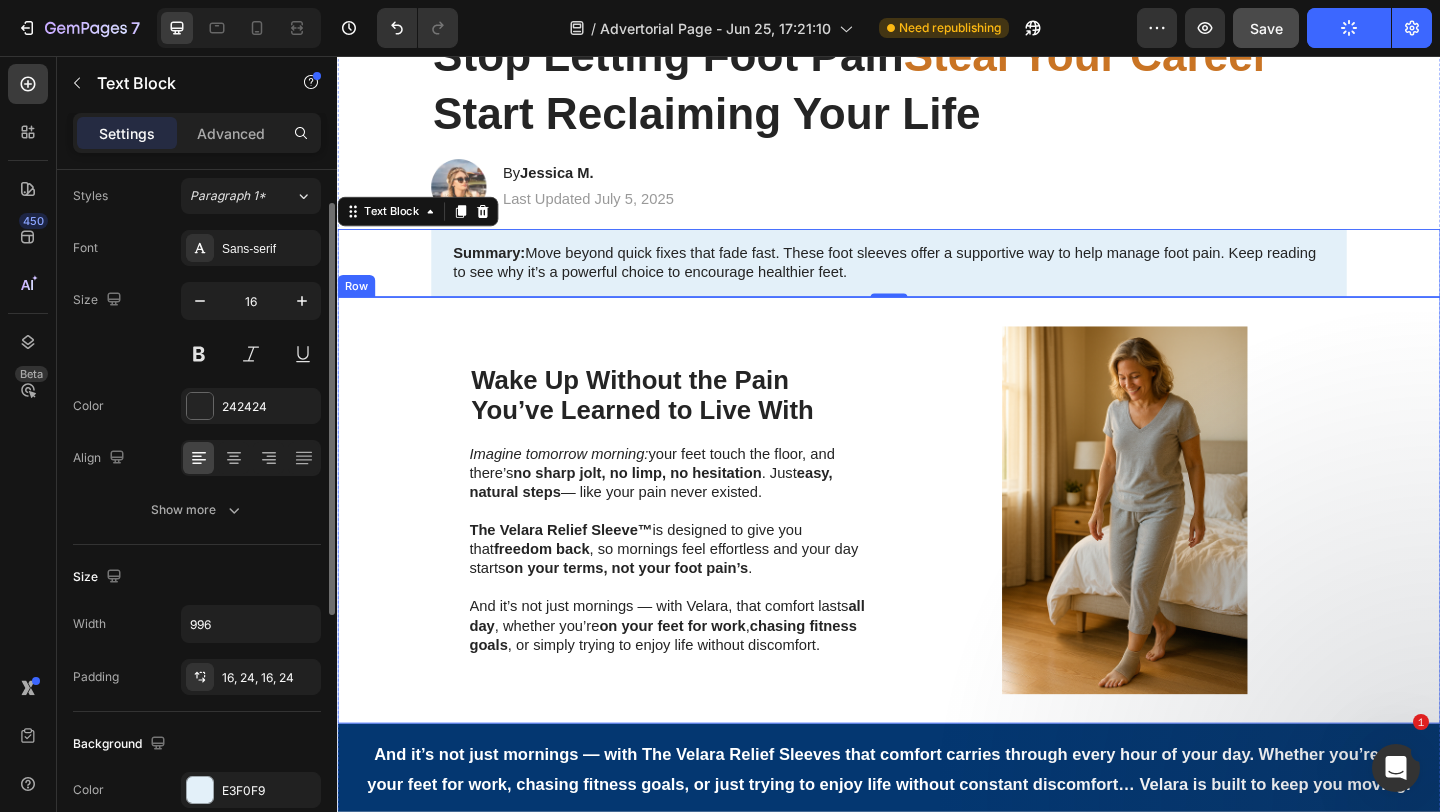 click at bounding box center (1194, 550) 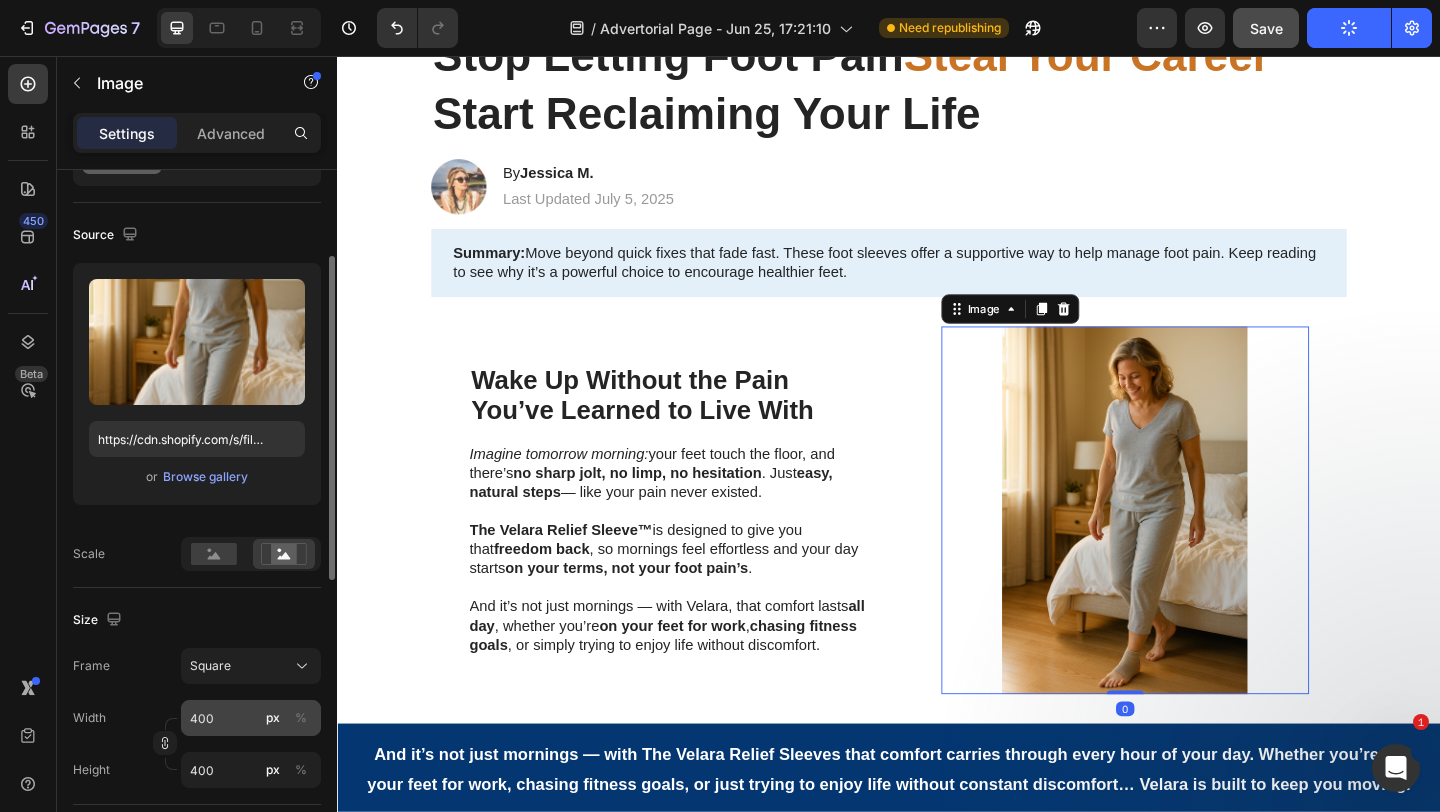 scroll, scrollTop: 211, scrollLeft: 0, axis: vertical 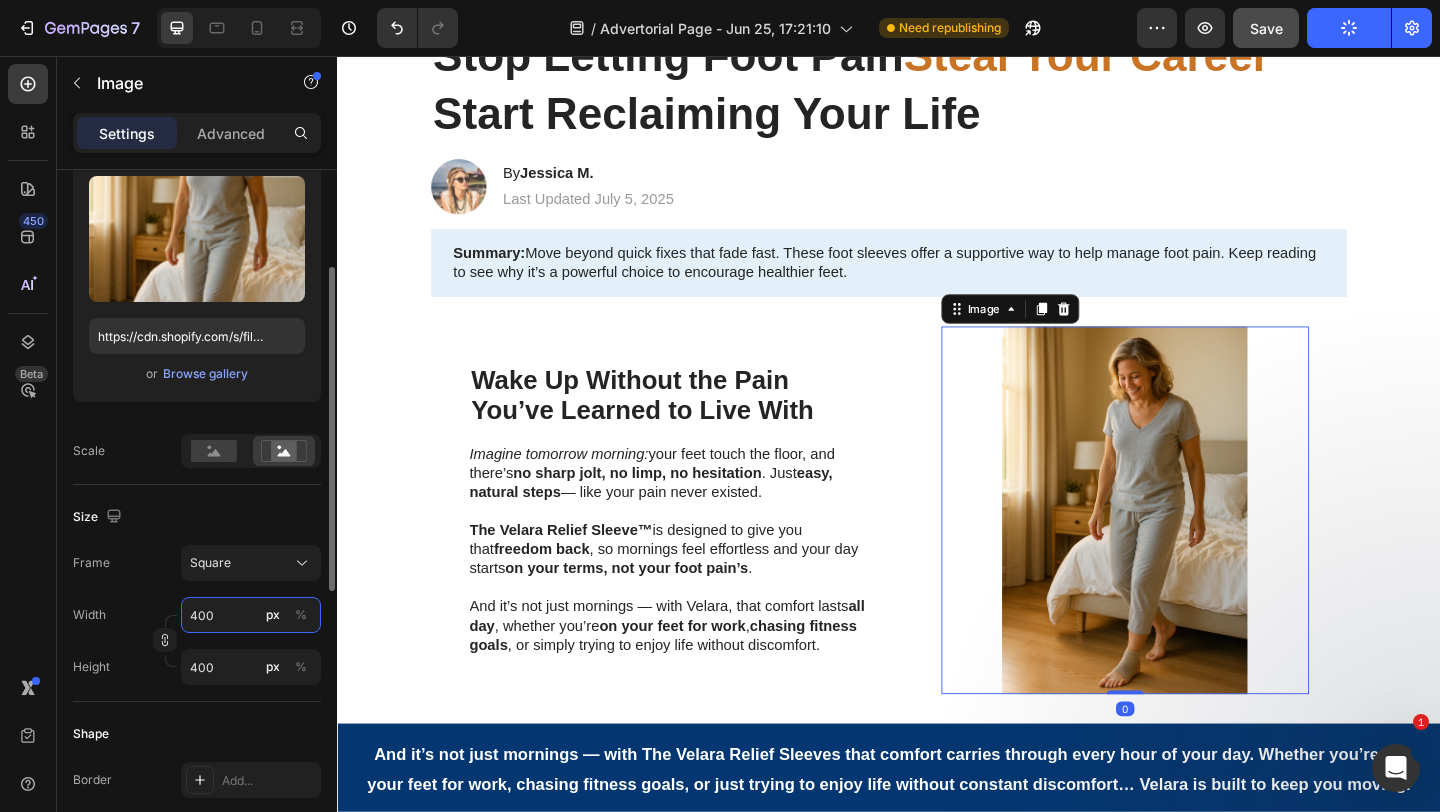 click on "400" at bounding box center [251, 615] 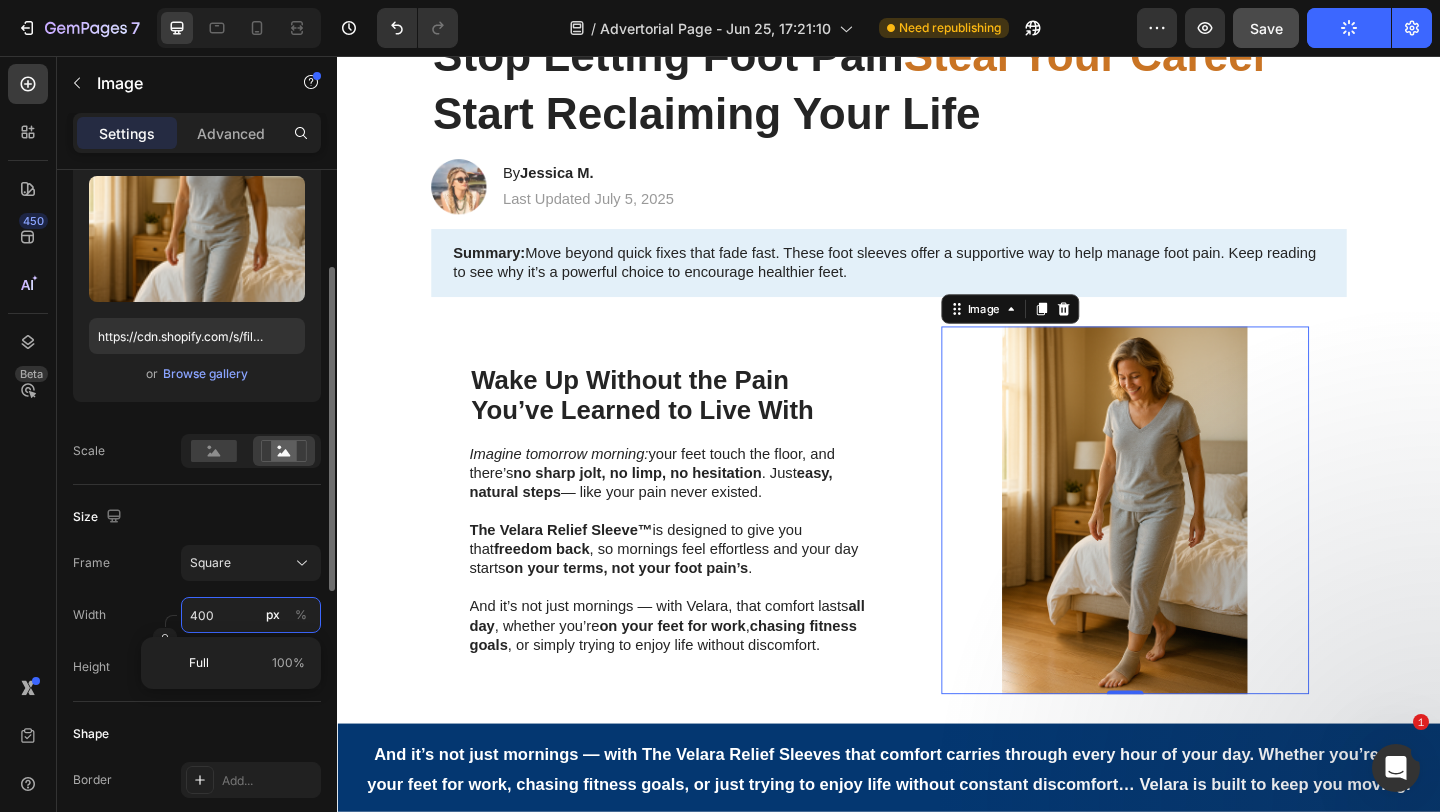 type on "5" 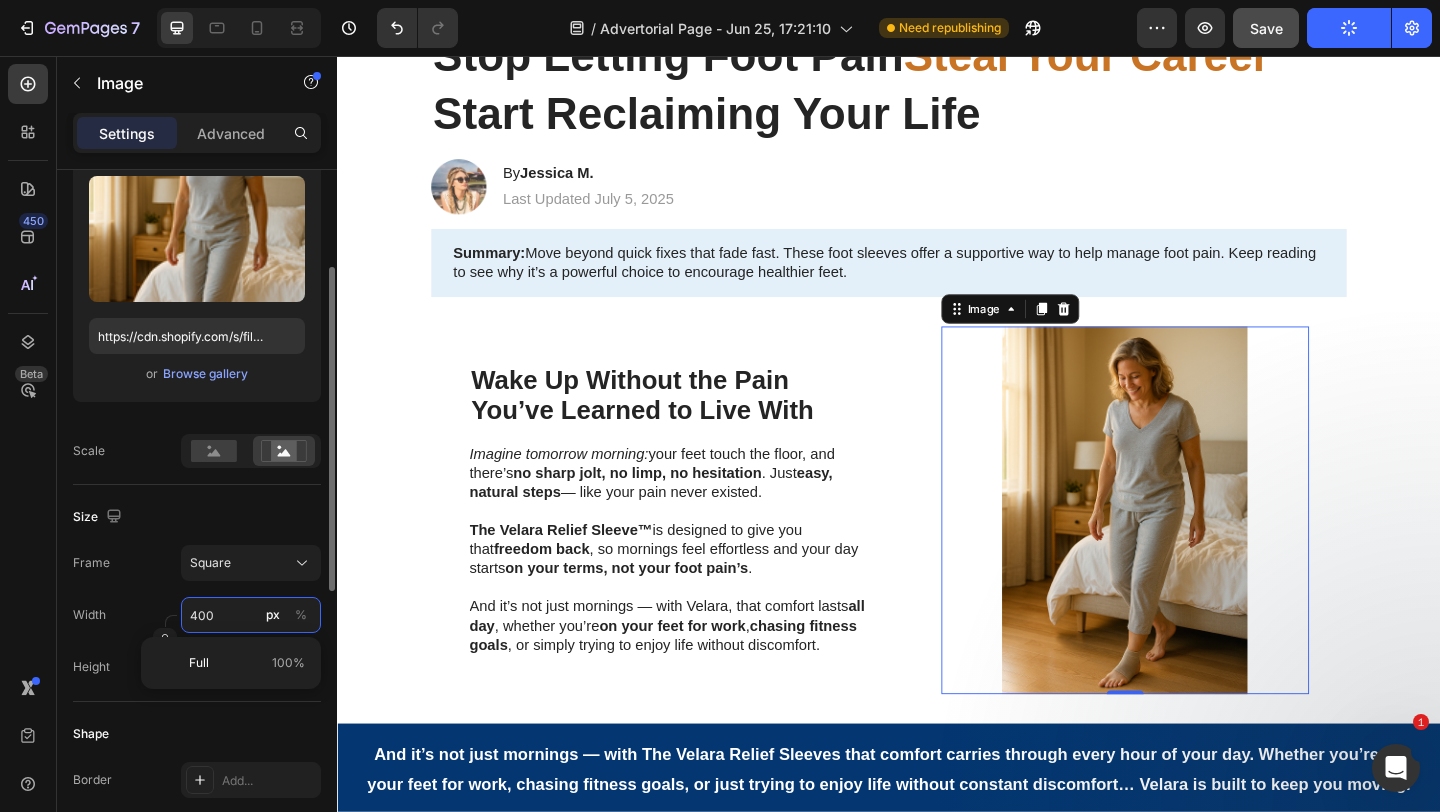 type on "5" 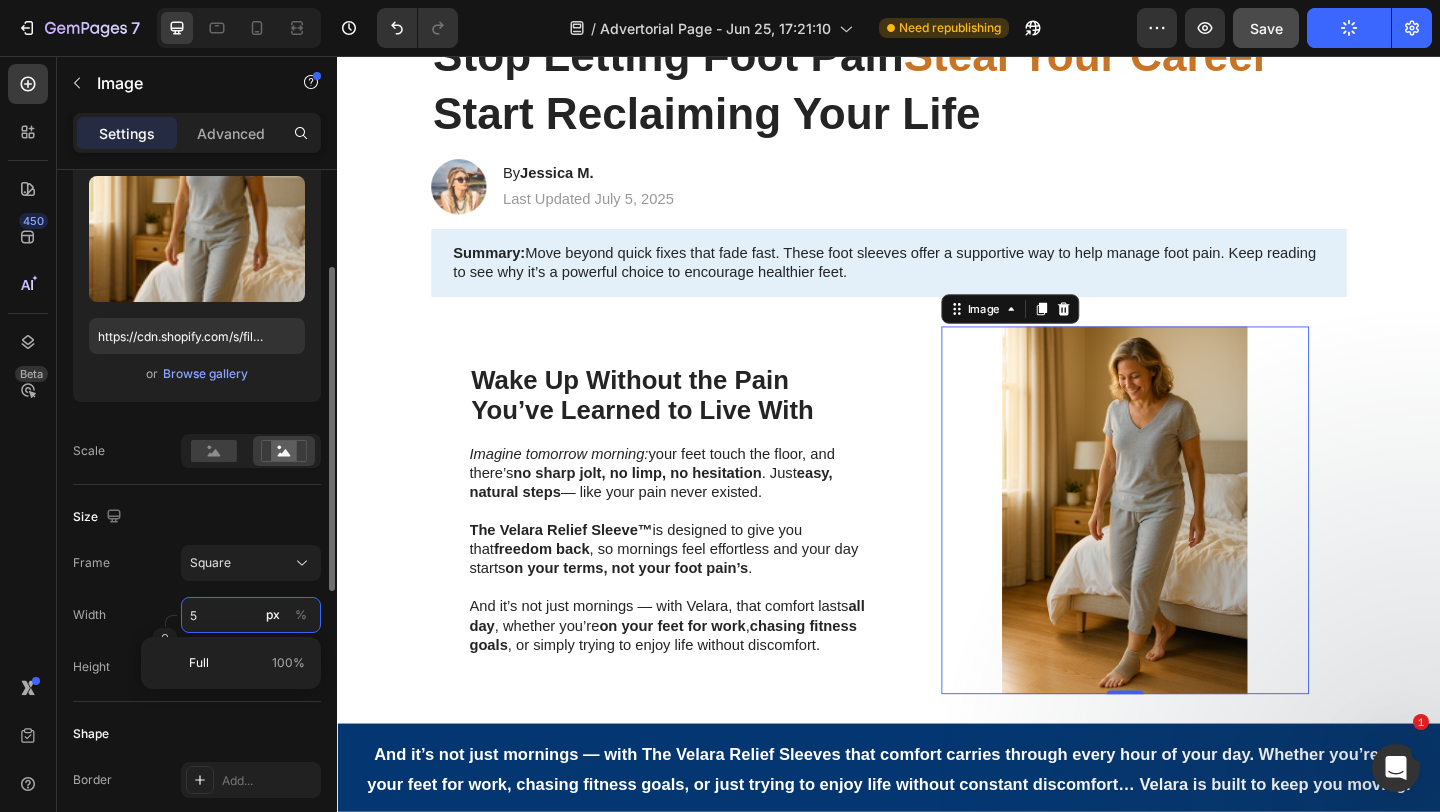 type on "50" 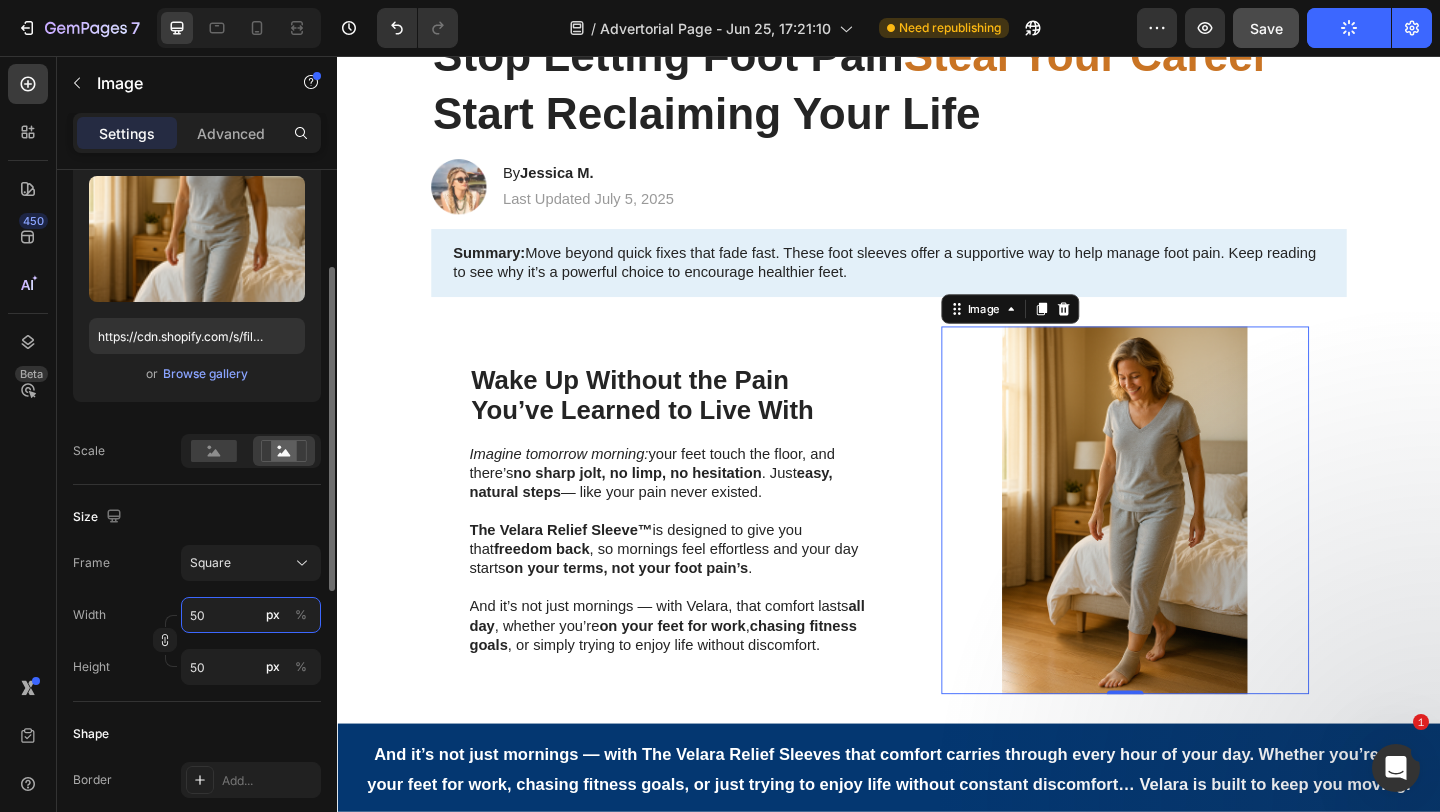 type on "500" 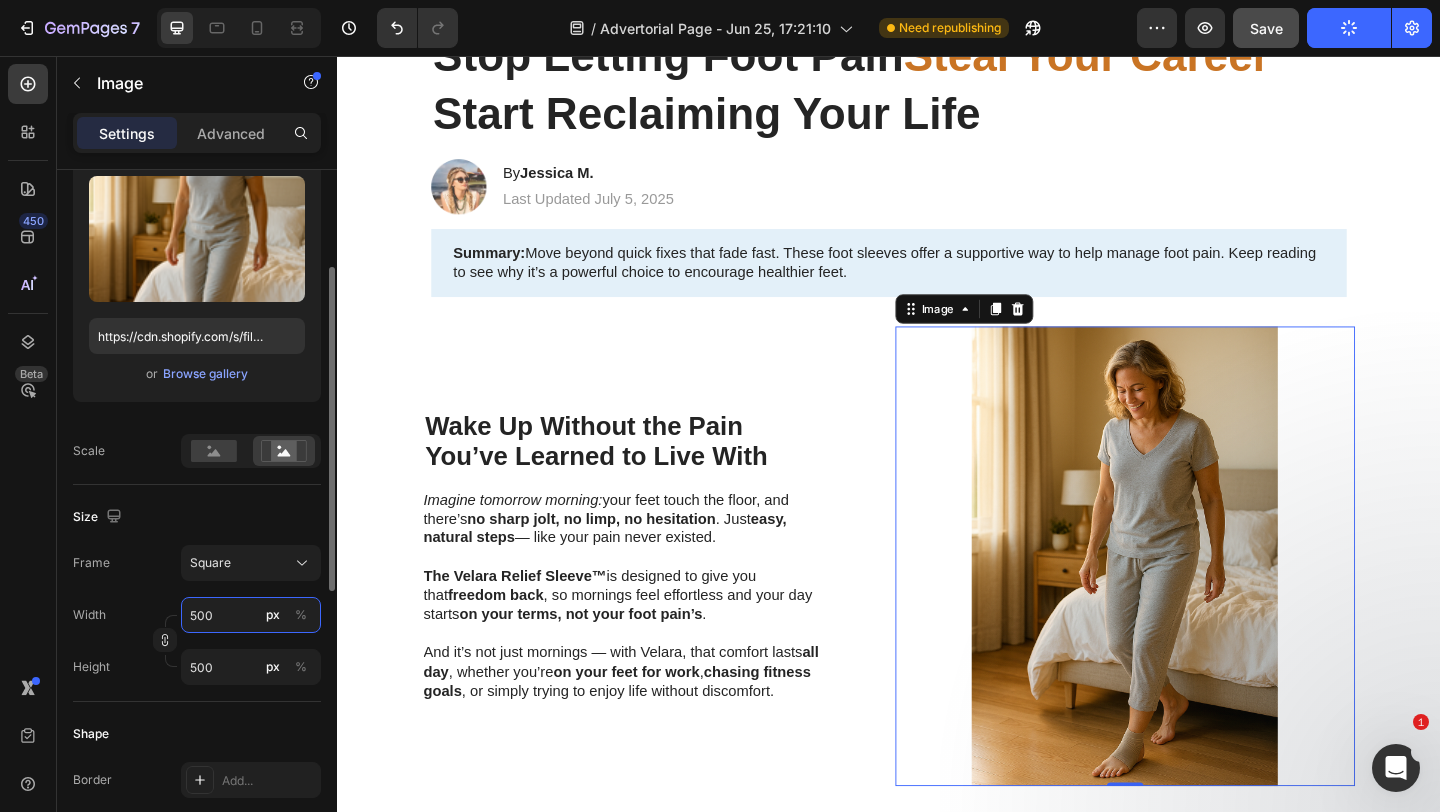 type on "50" 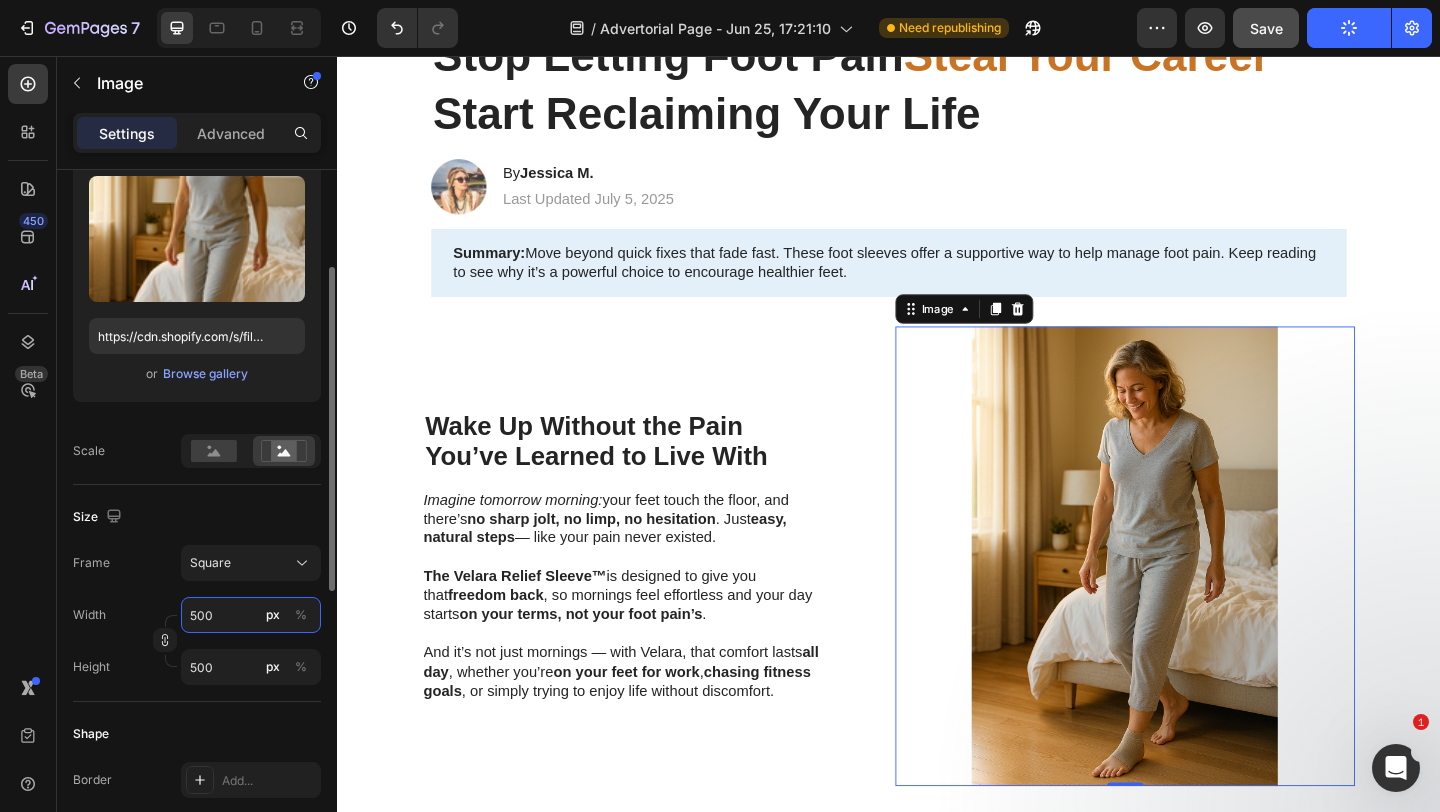 type on "50" 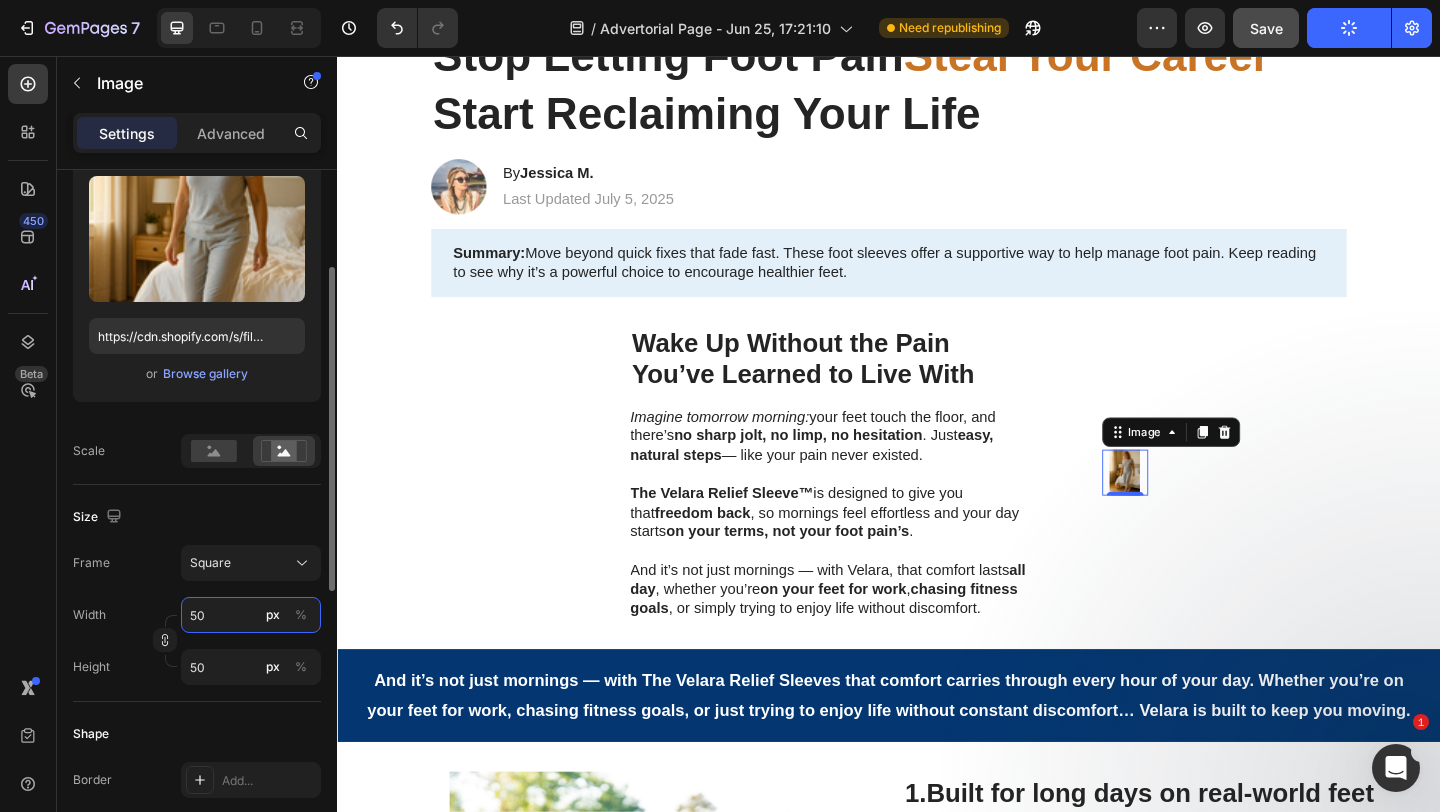type on "5" 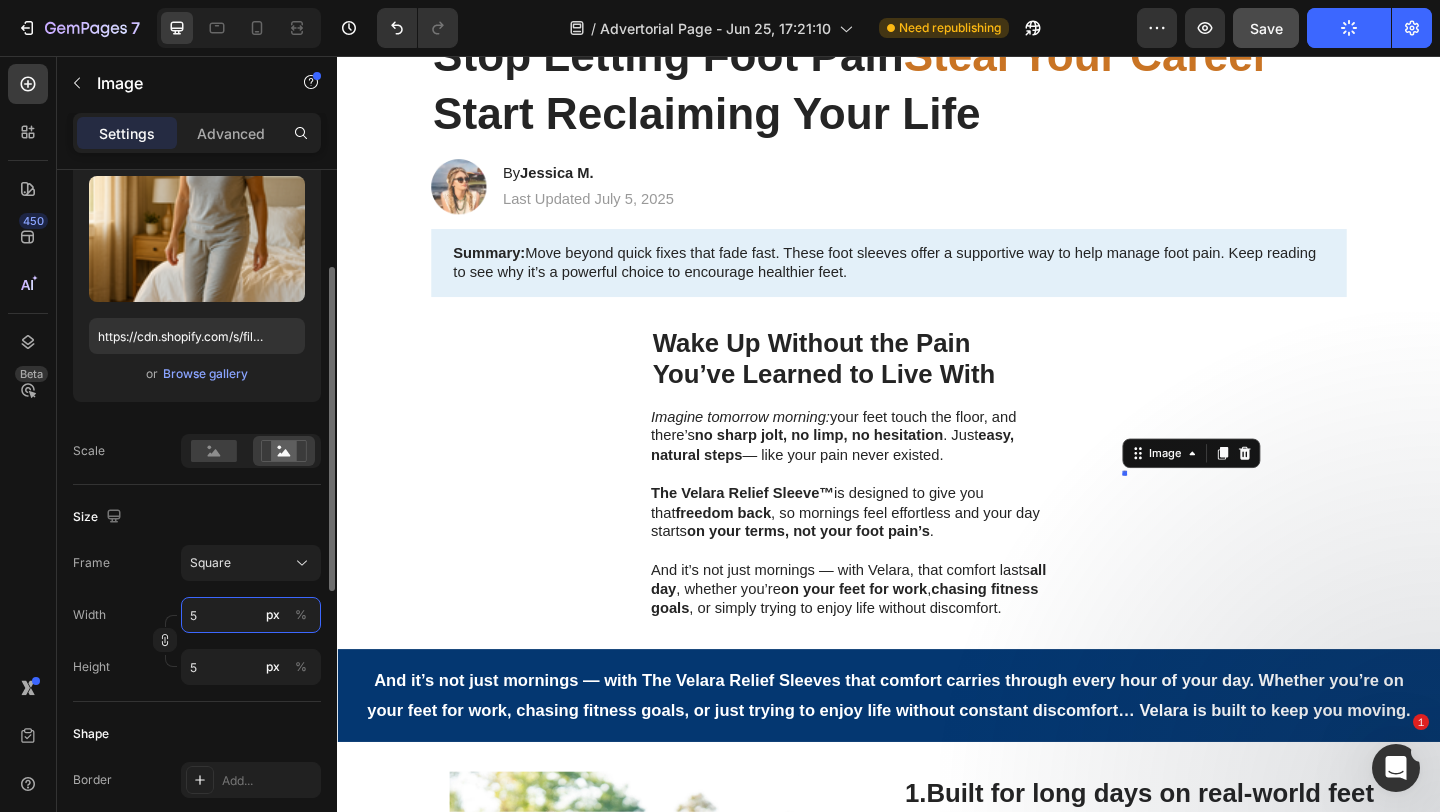 type 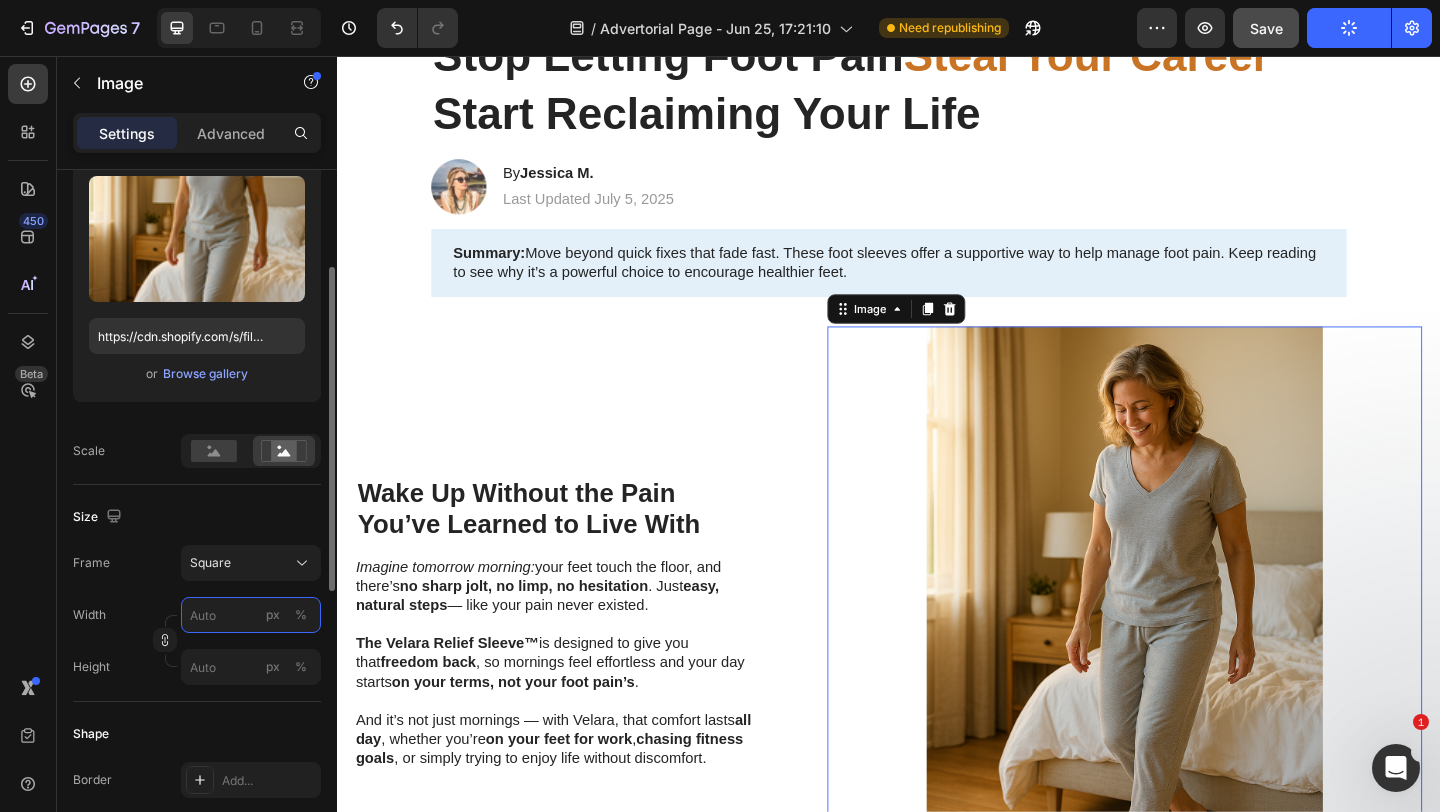 type on "4" 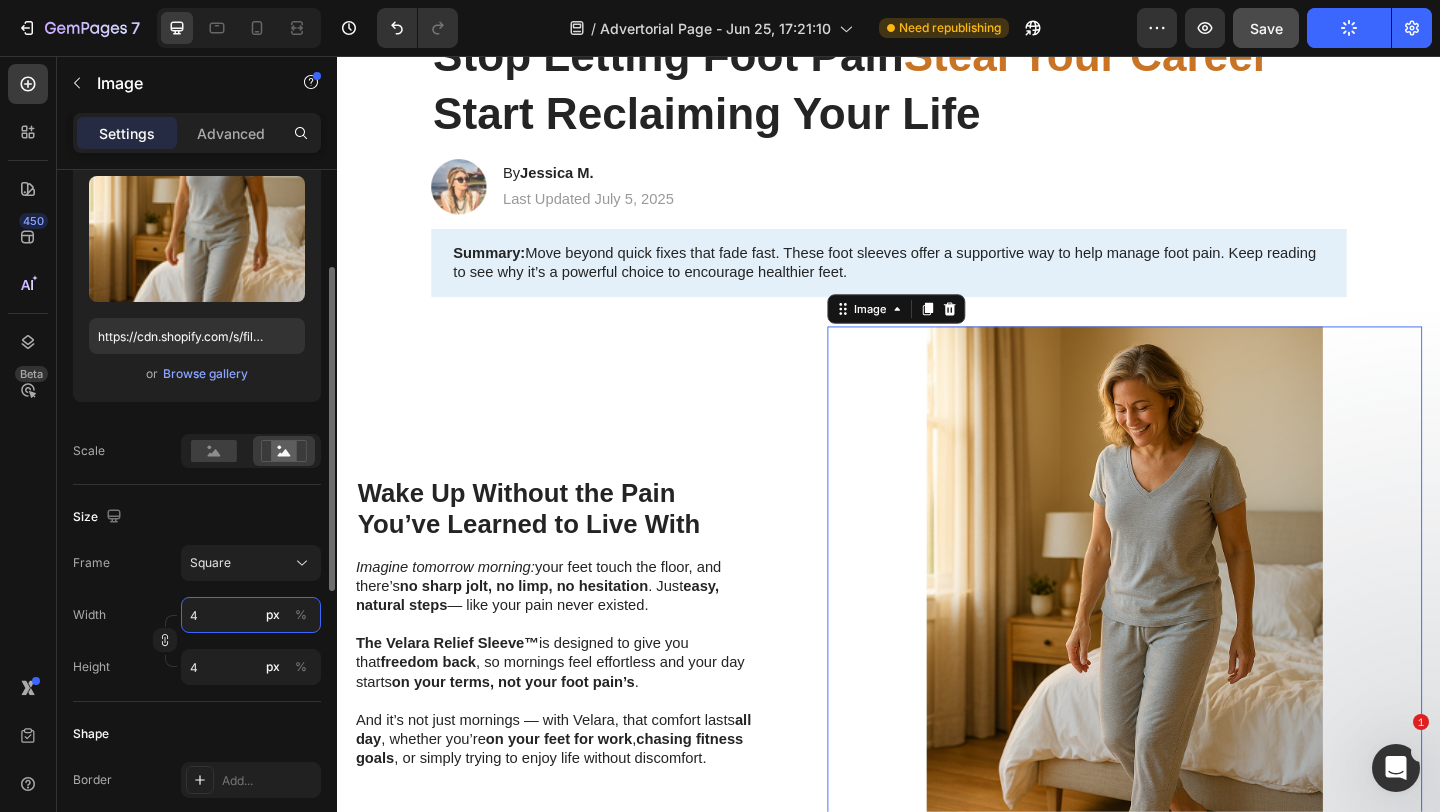 type on "45" 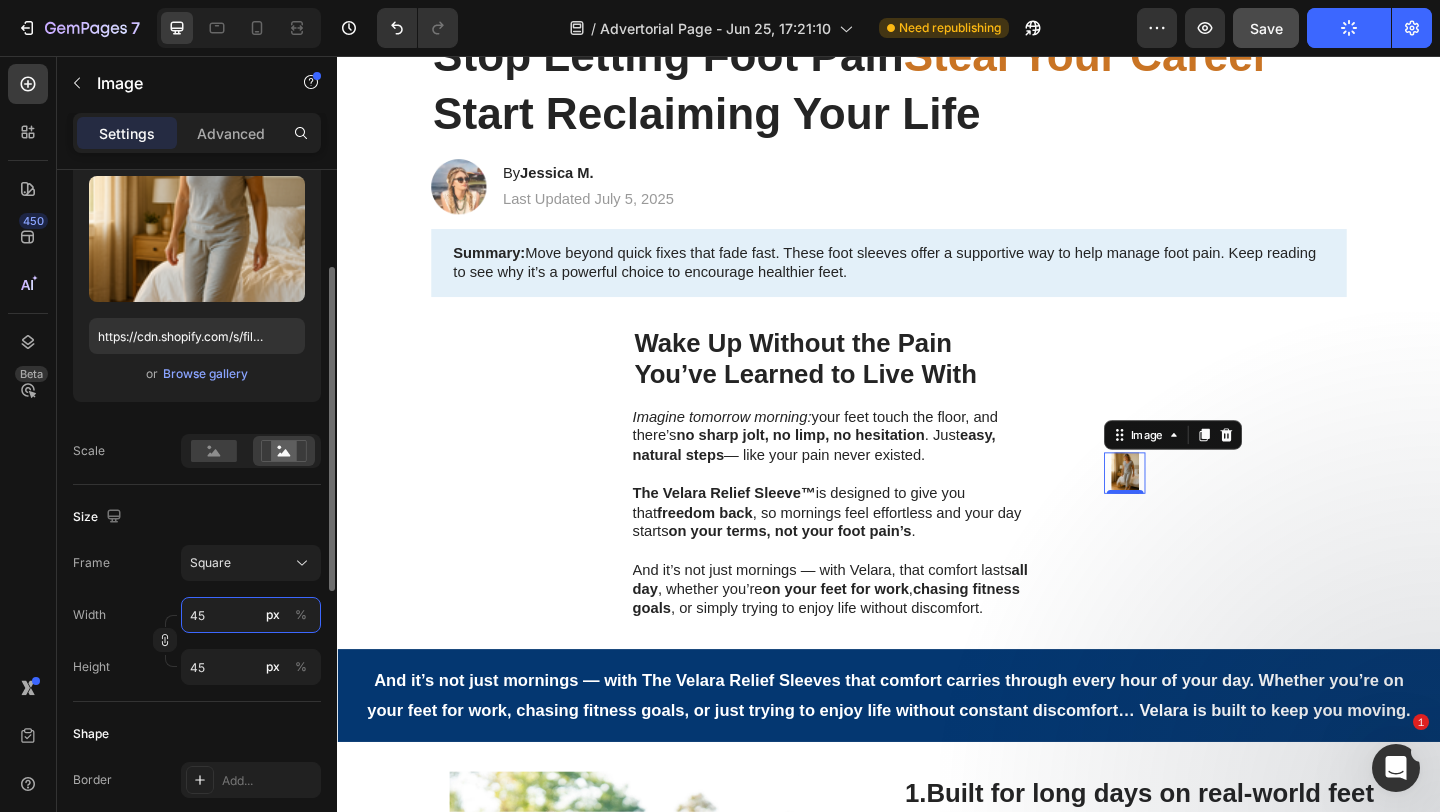 type on "450" 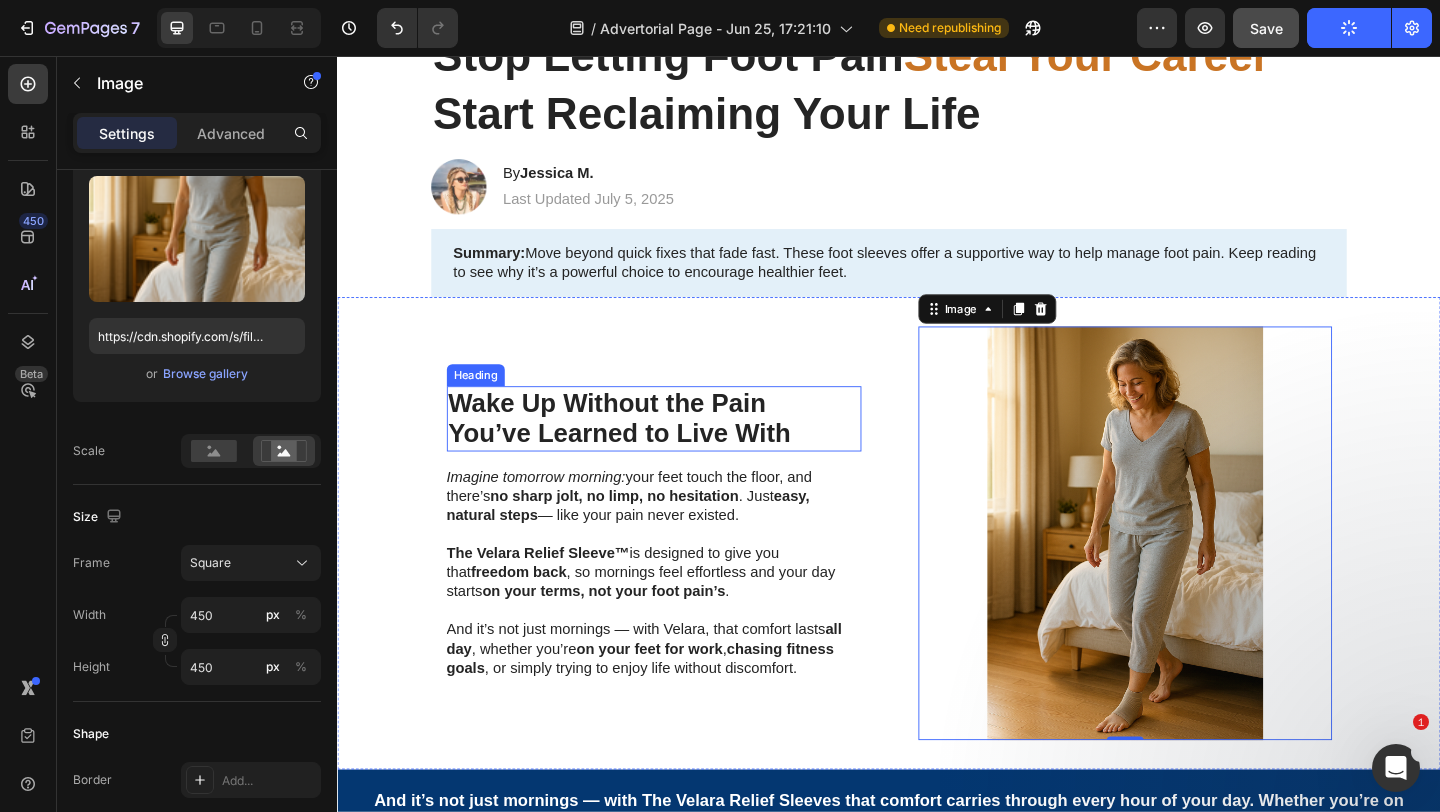 click on "Wake Up Without the Pain" at bounding box center (631, 433) 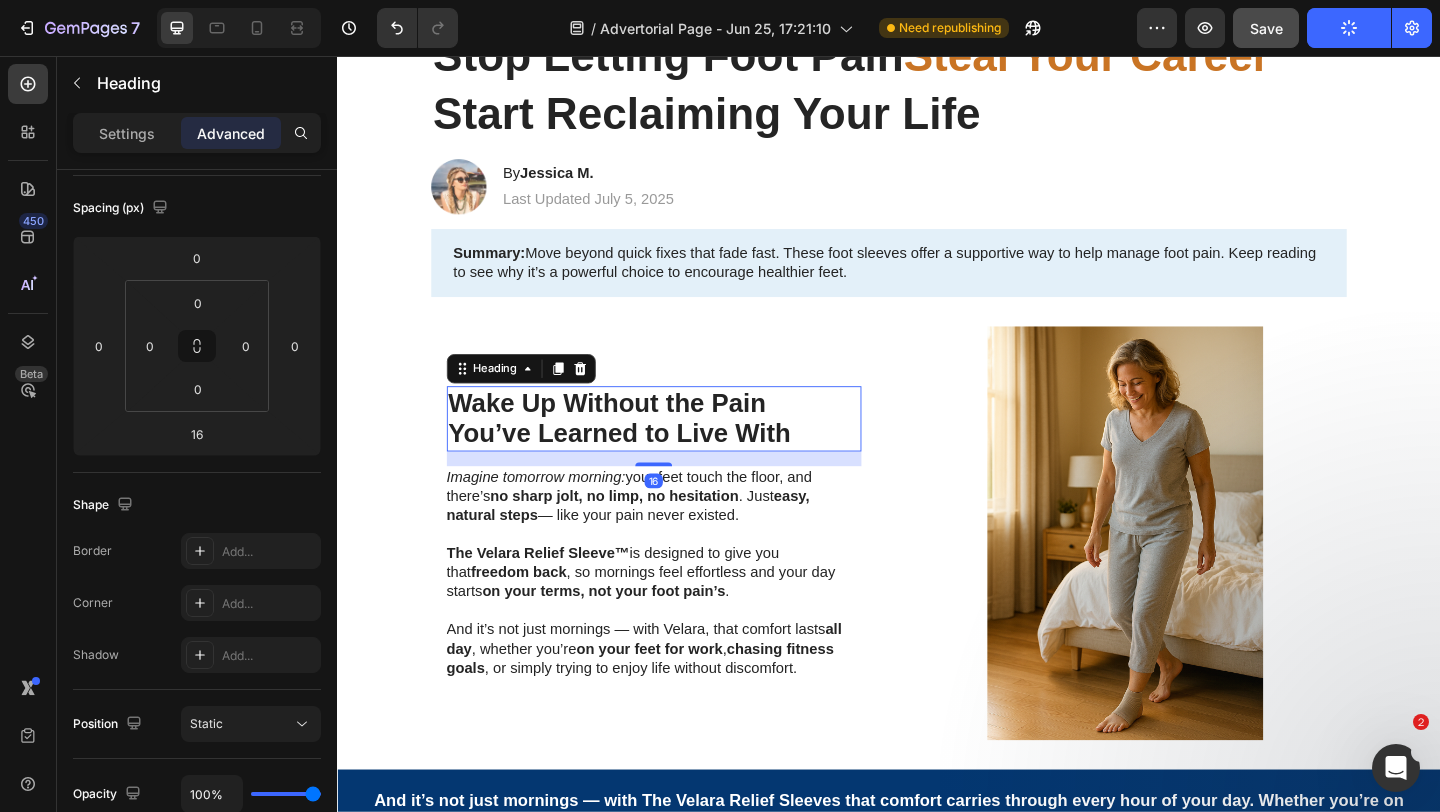 scroll, scrollTop: 0, scrollLeft: 0, axis: both 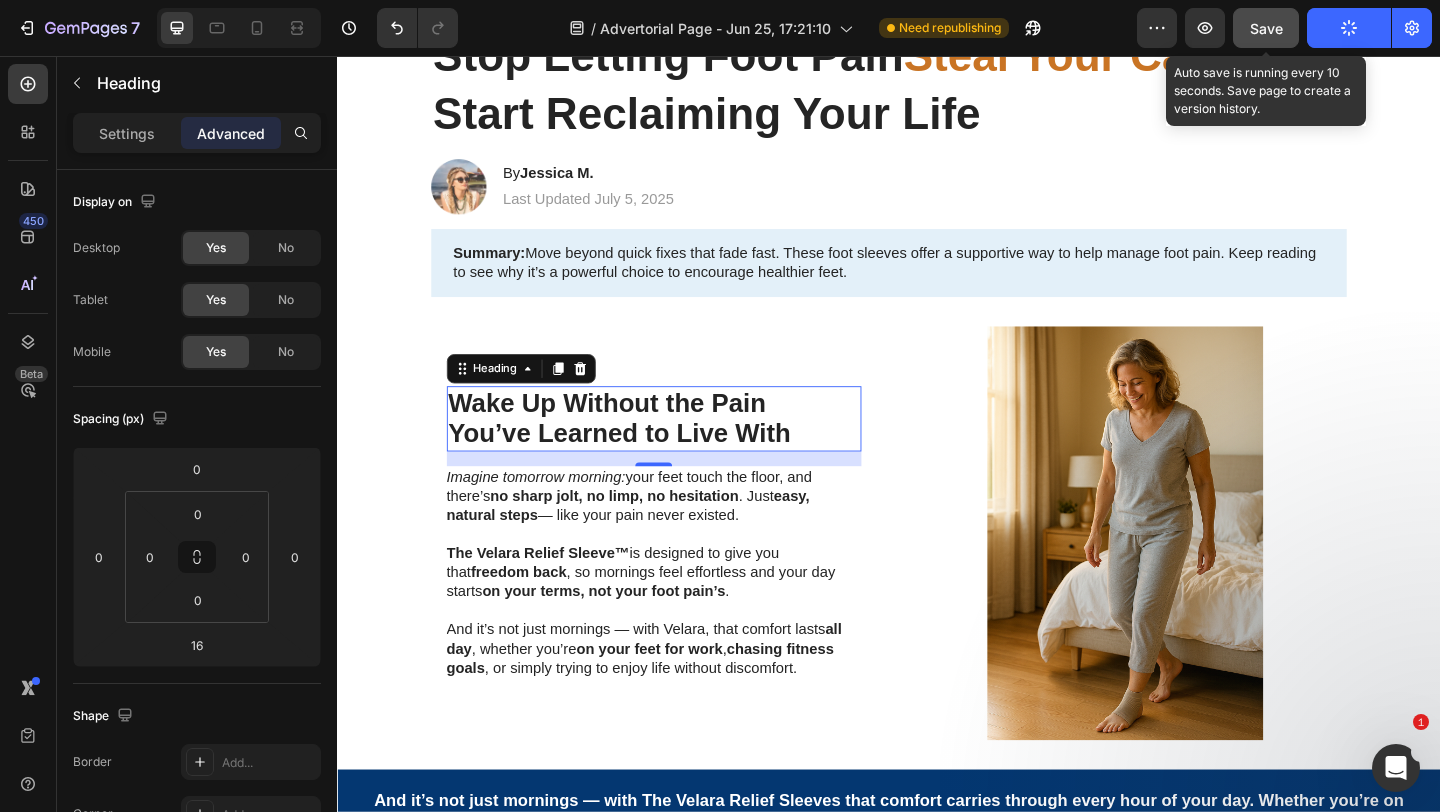 click on "Save" 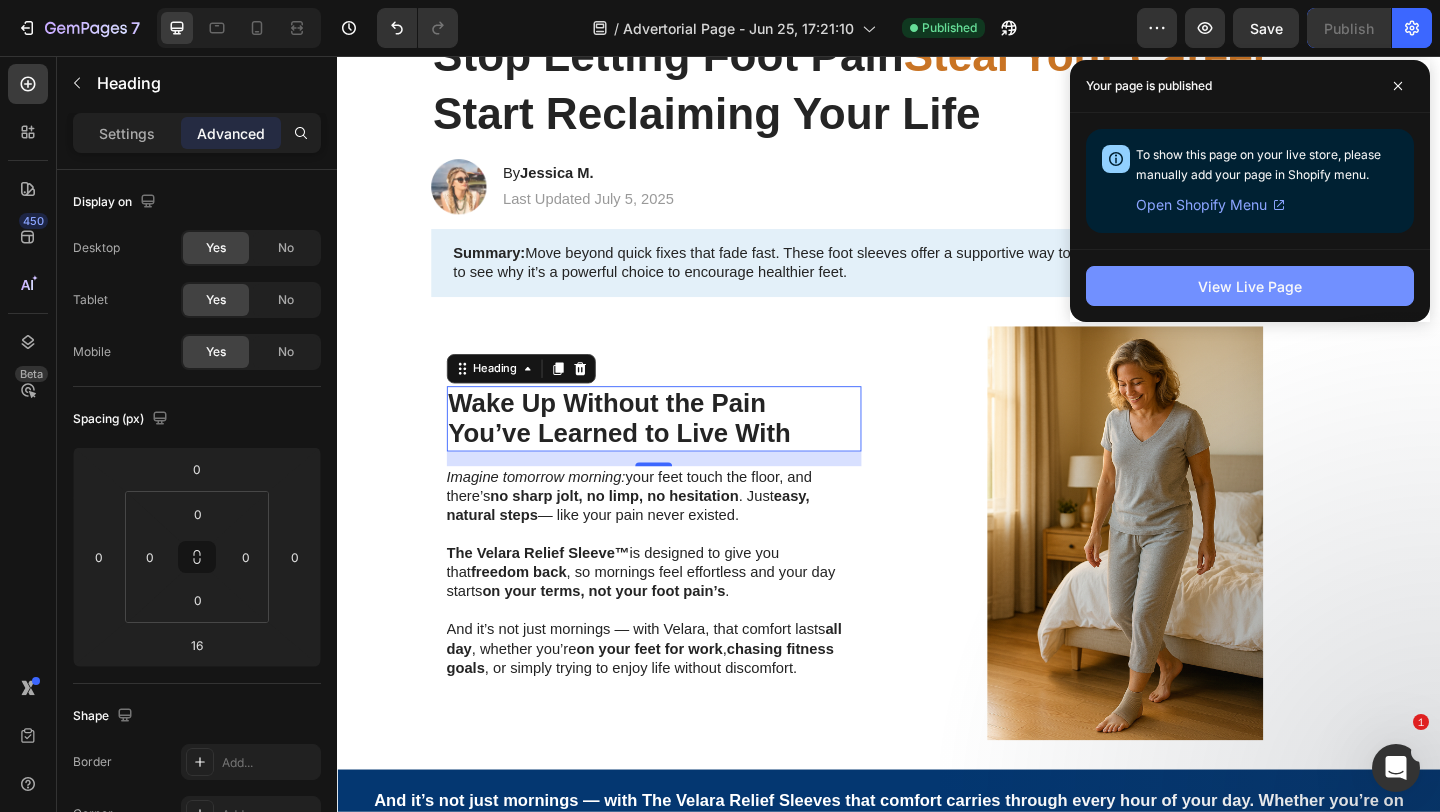 click on "View Live Page" at bounding box center [1250, 286] 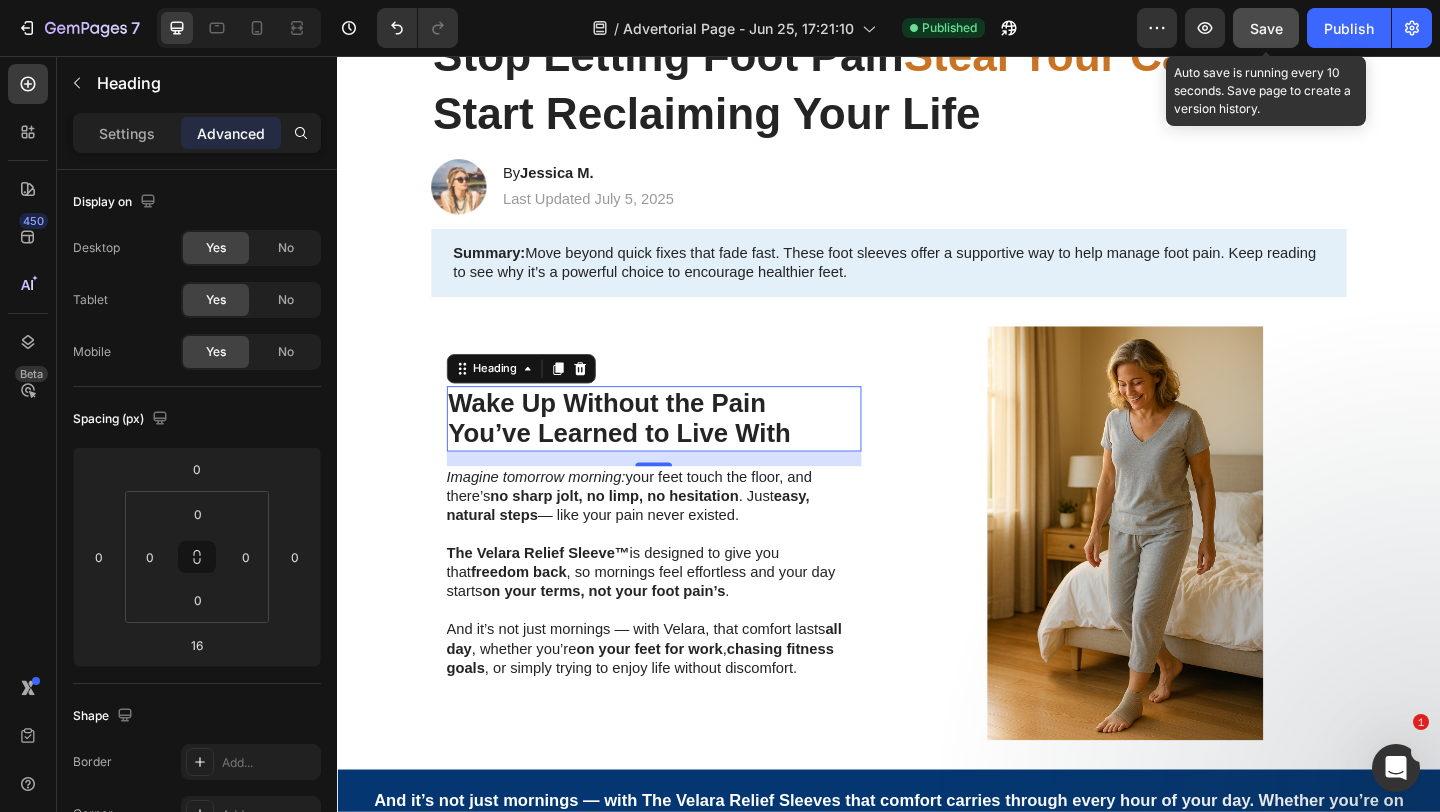 click on "Save" 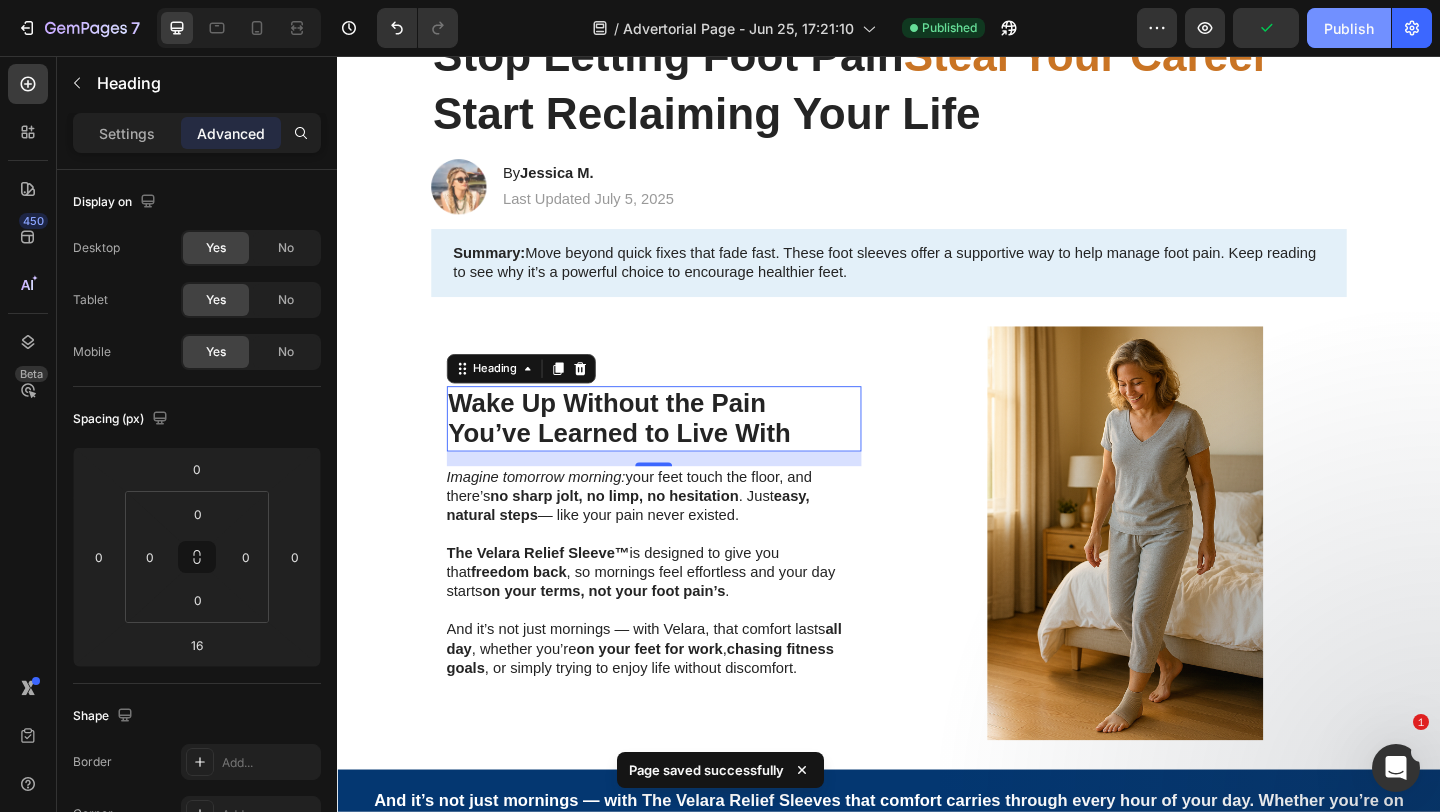 click on "Publish" 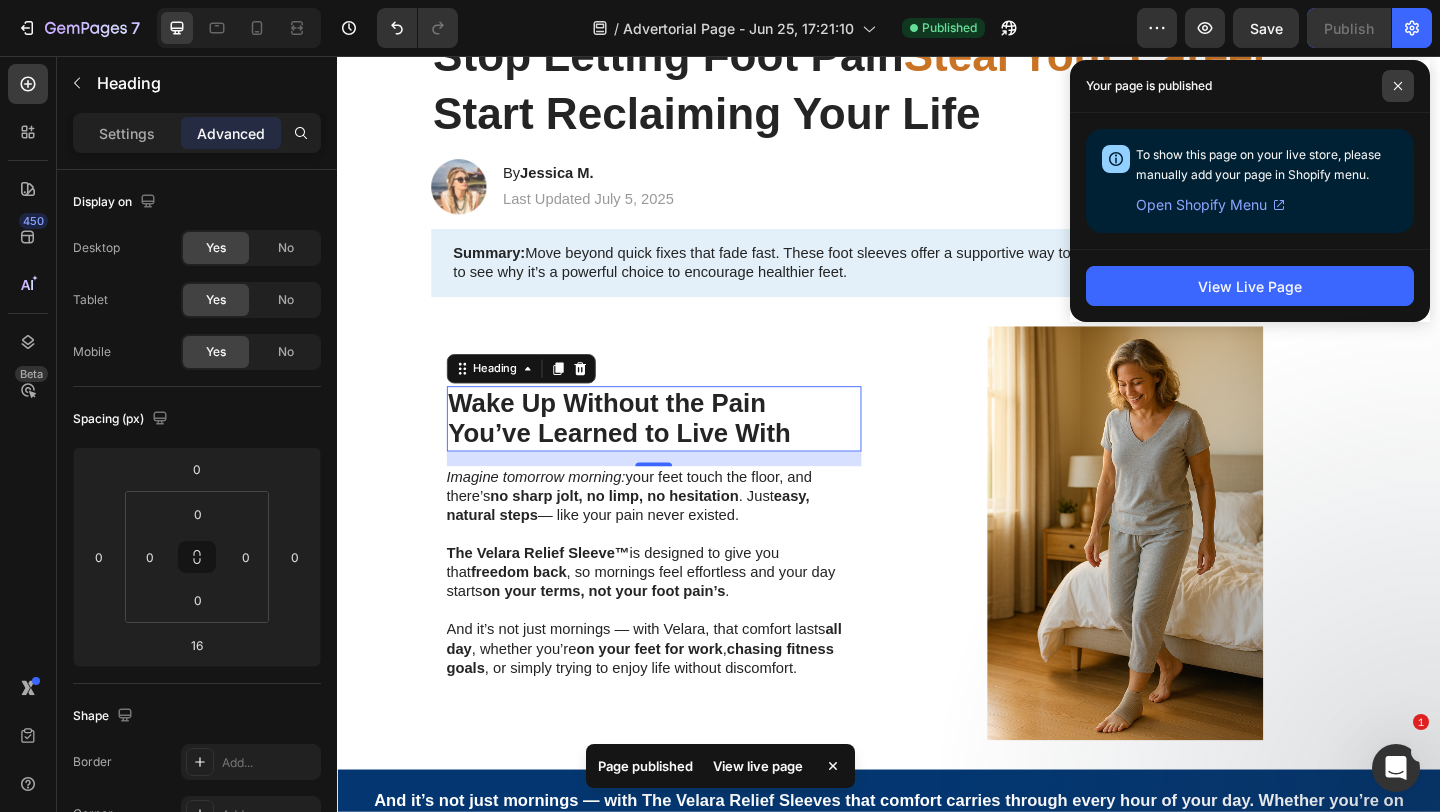 click 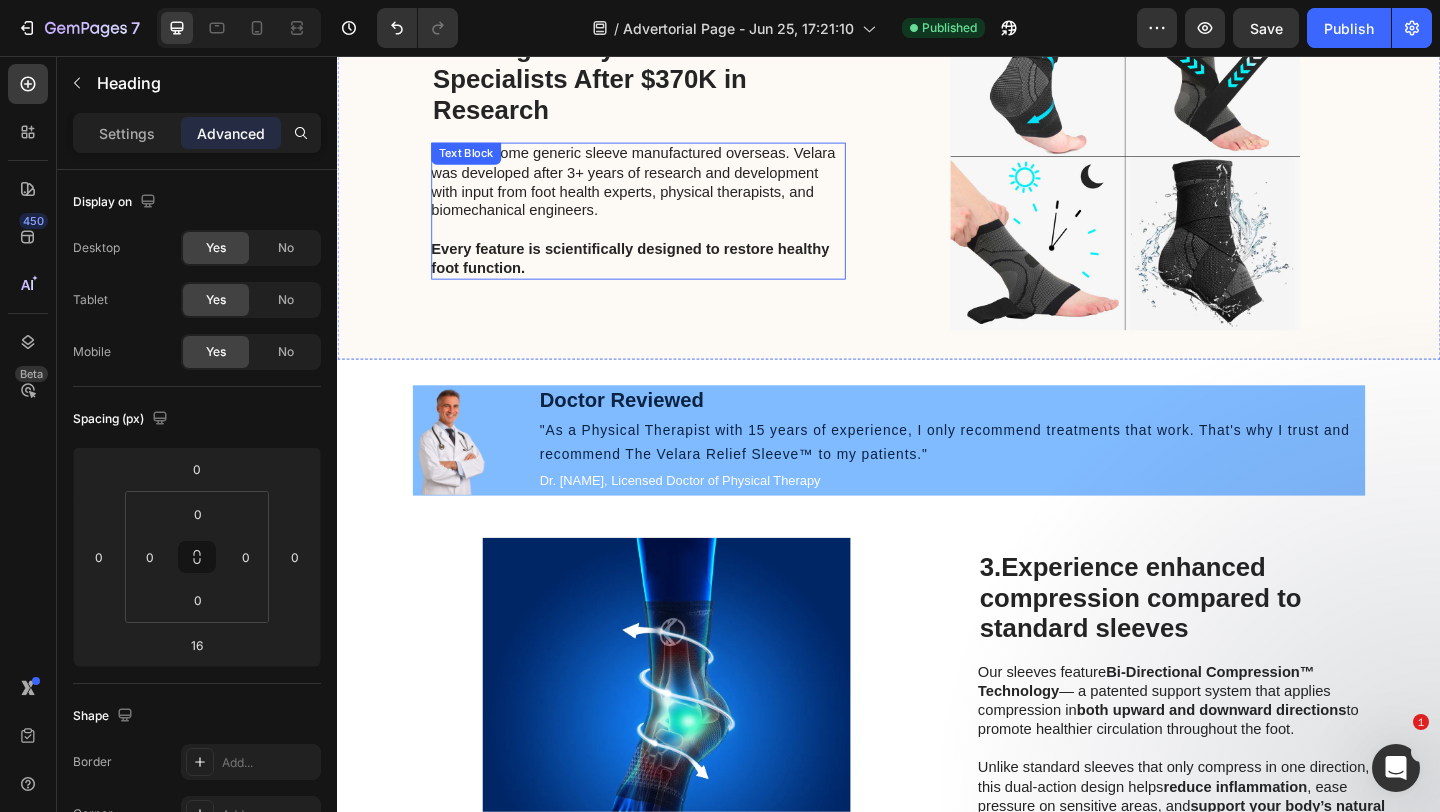 scroll, scrollTop: 1707, scrollLeft: 0, axis: vertical 